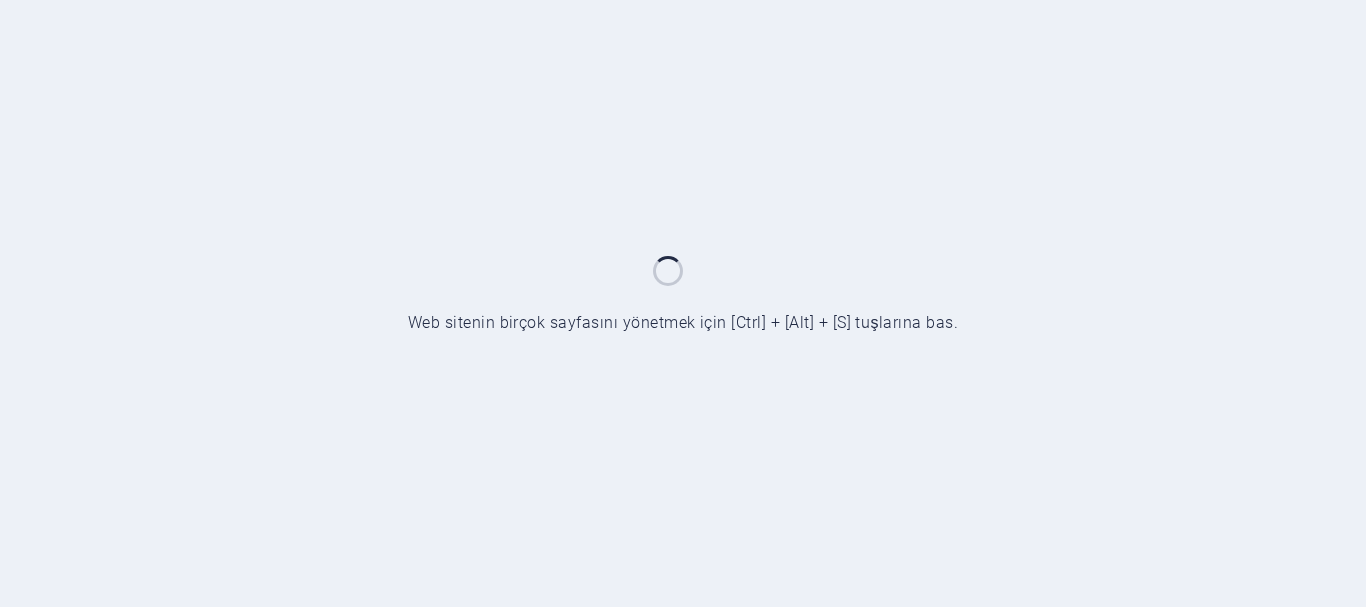 scroll, scrollTop: 0, scrollLeft: 0, axis: both 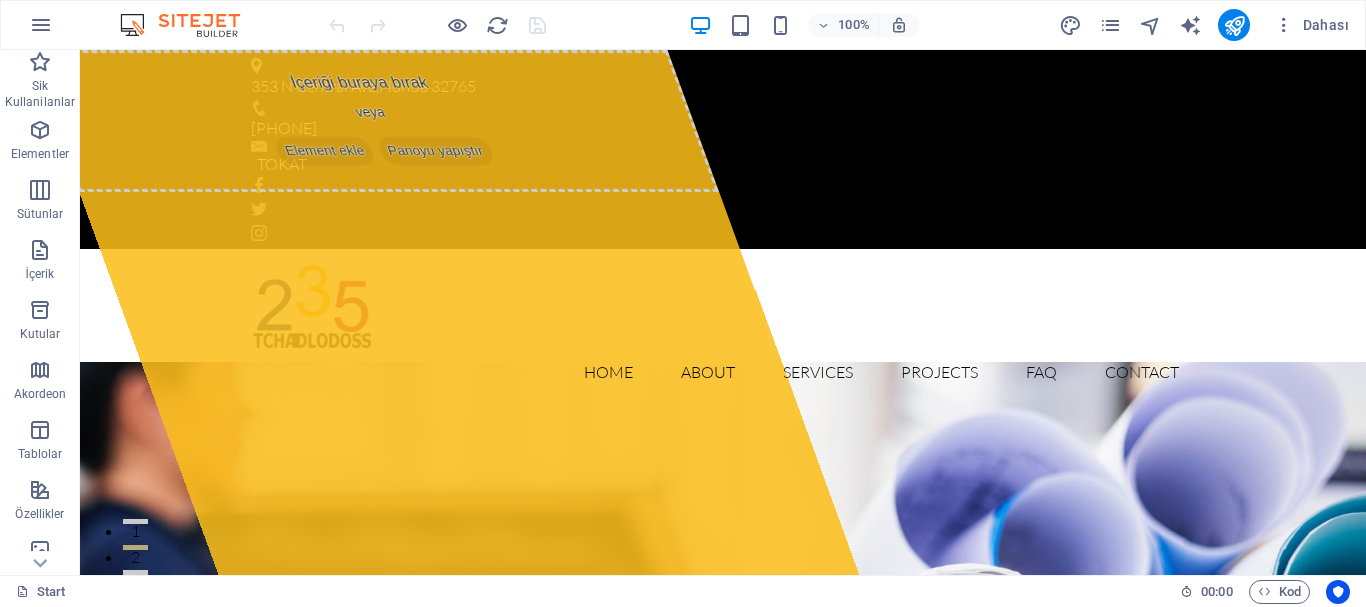 click at bounding box center [190, 25] 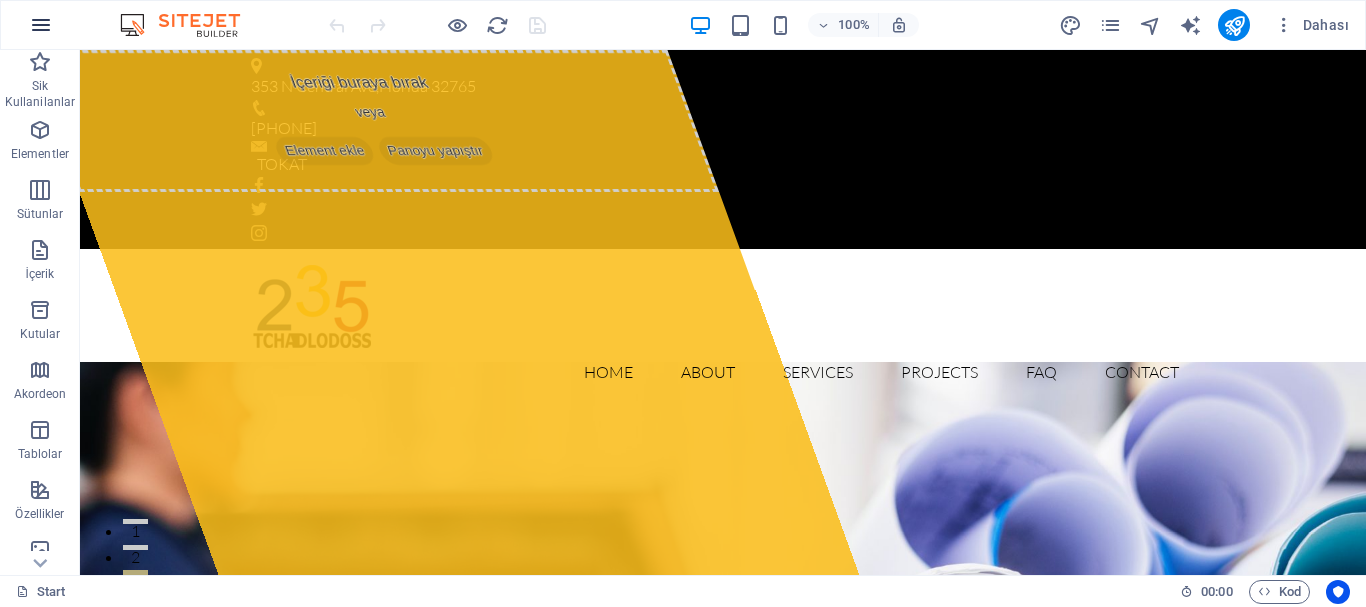 click at bounding box center (41, 25) 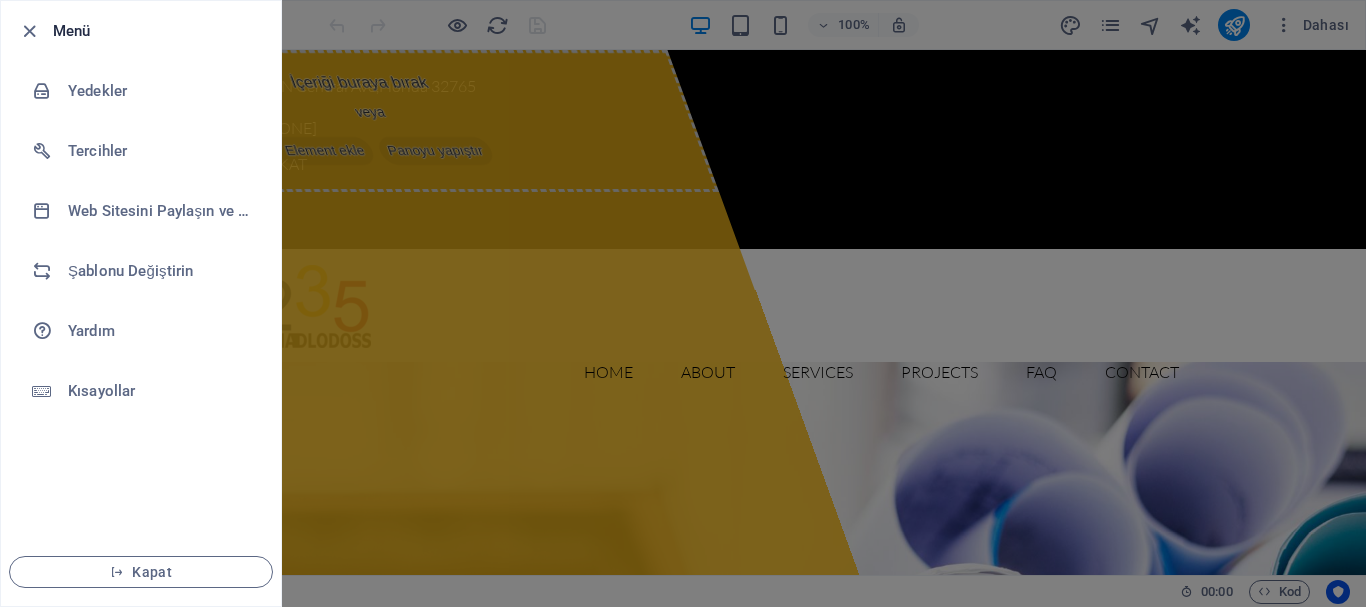 click at bounding box center [29, 31] 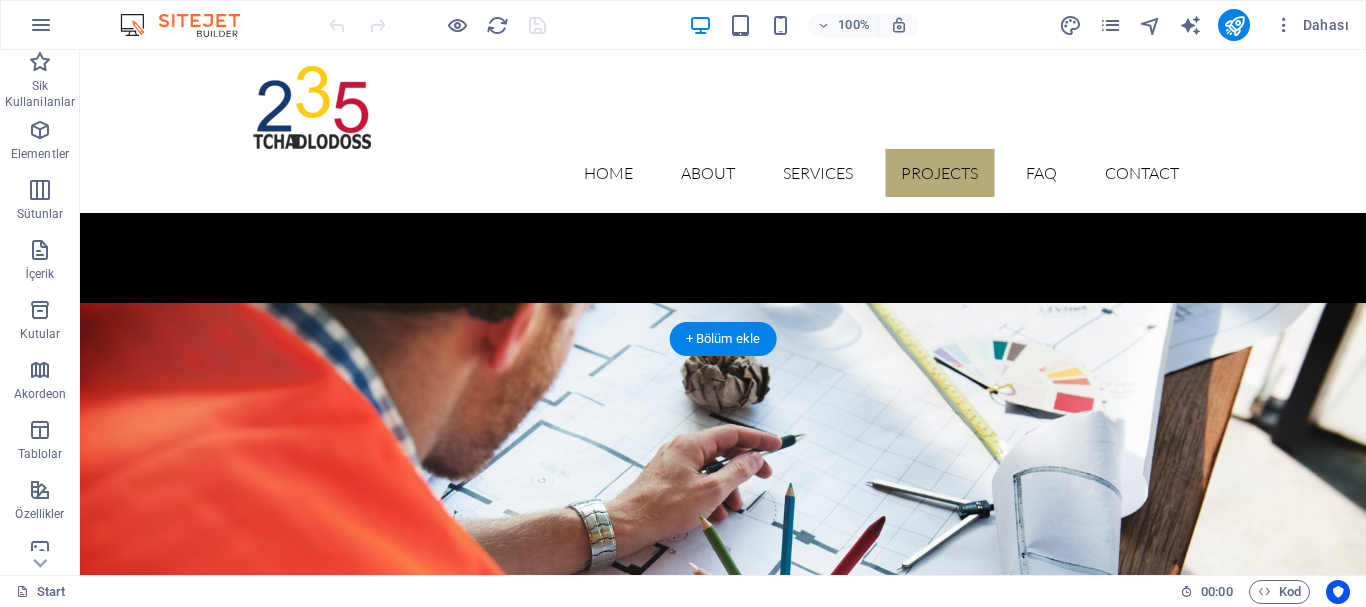 scroll, scrollTop: 4800, scrollLeft: 0, axis: vertical 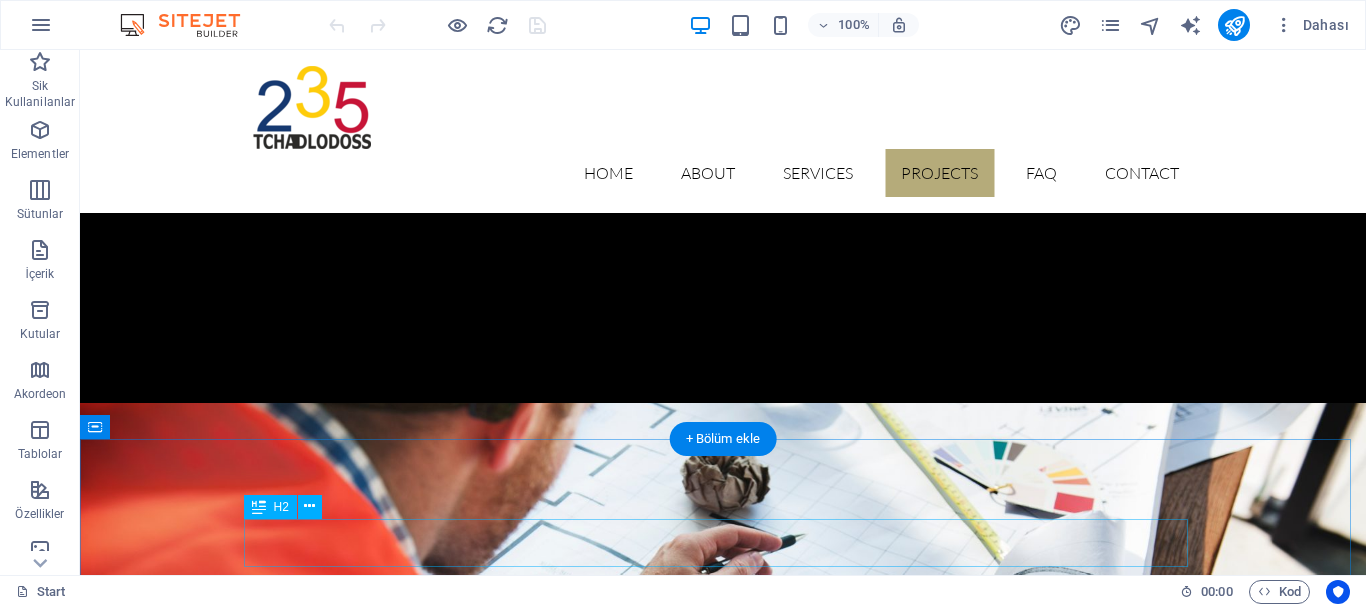 click on "TCHADLODOSS" at bounding box center (694, 5515) 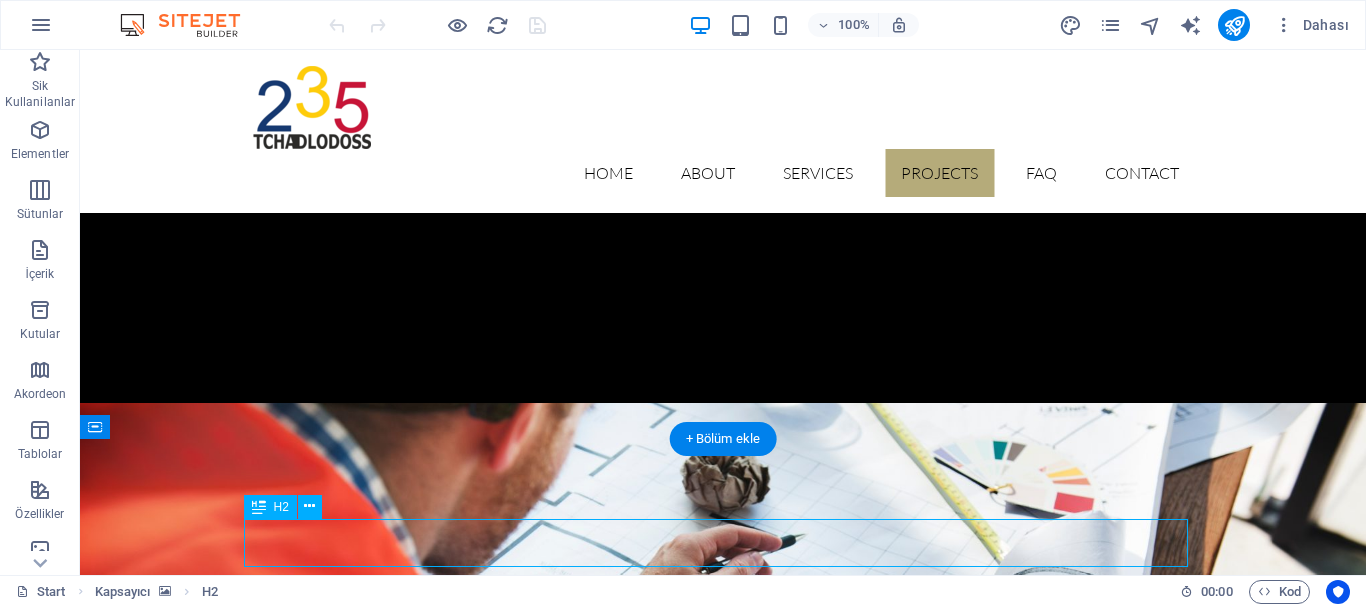 click on "TCHADLODOSS  FAQ" at bounding box center (723, 5516) 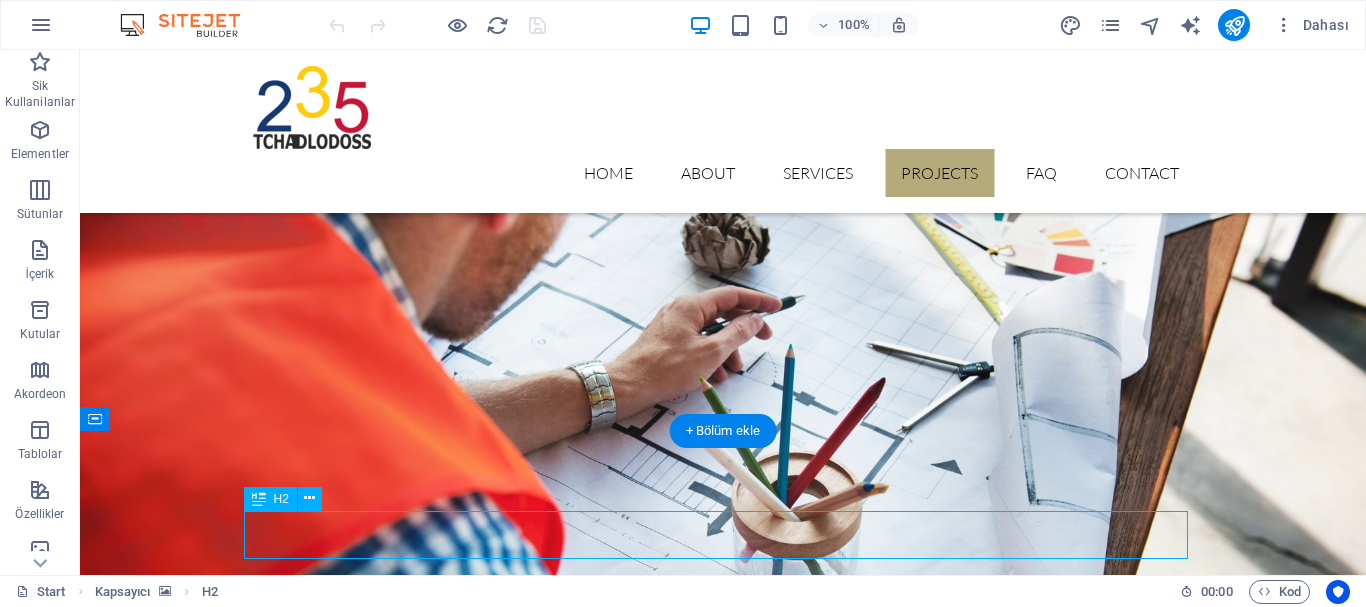 click on "TCHADLODOSS  FAQ" at bounding box center [723, 5508] 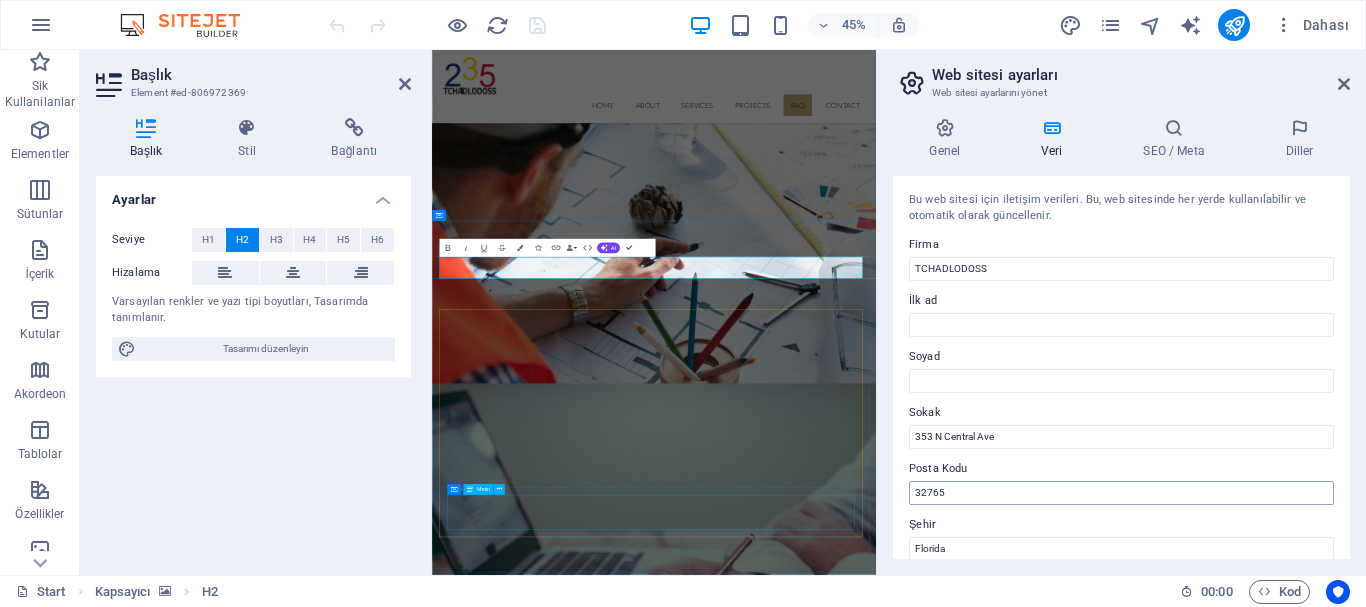 click on "32765" at bounding box center [1121, 493] 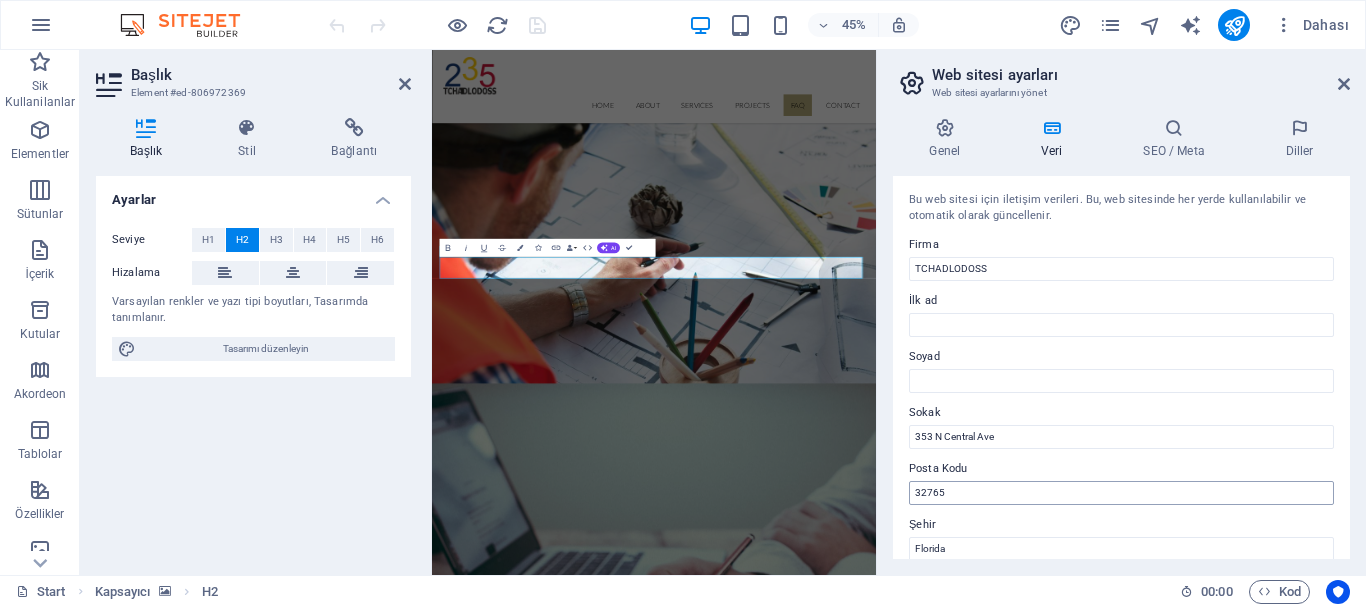 click on "32765" at bounding box center [1121, 493] 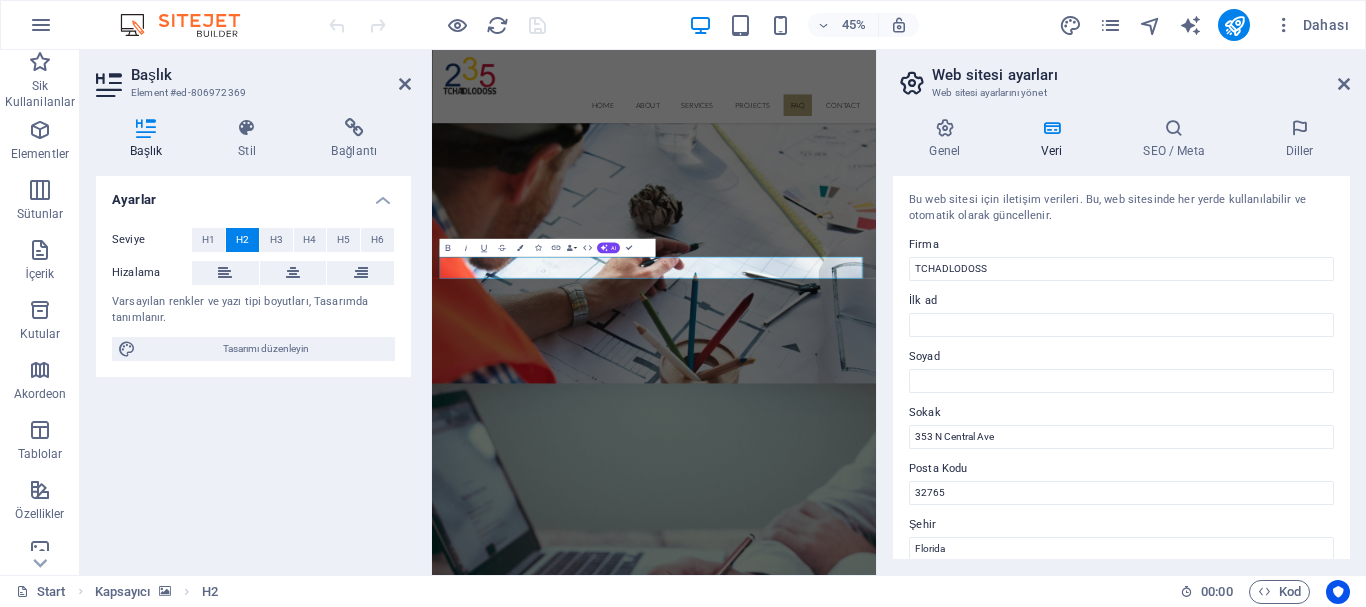 scroll, scrollTop: 5610, scrollLeft: 0, axis: vertical 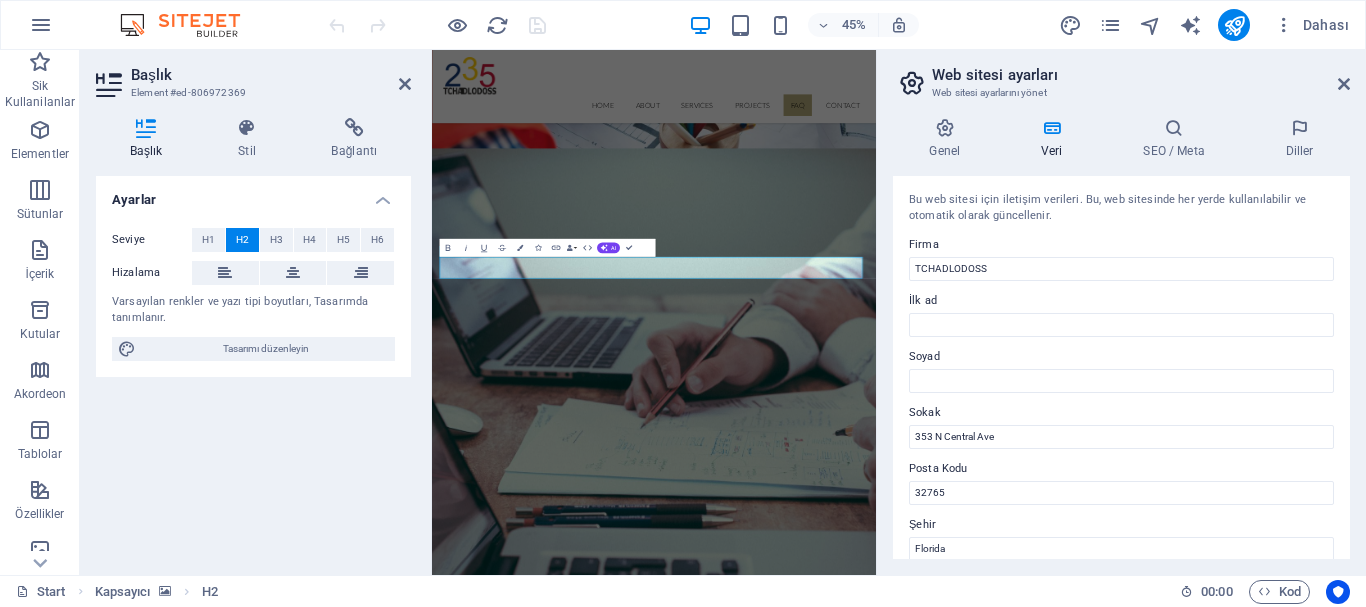 click on "Bu web sitesi için iletişim verileri. Bu, web sitesinde her yerde kullanılabilir ve otomatik olarak güncellenir. Firma TCHADLODOSS İlk ad Soyad Sokak [ADDRESS] Posta Kodu [ZIP] Şehir [CITY] E-posta [EMAIL] Telefon [PHONE]Cep Fax Özel alan 1 Özel alan 2 Özel alan 3 Özel alan 4 Özel alan 5 Özel alan 6" at bounding box center [1121, 367] 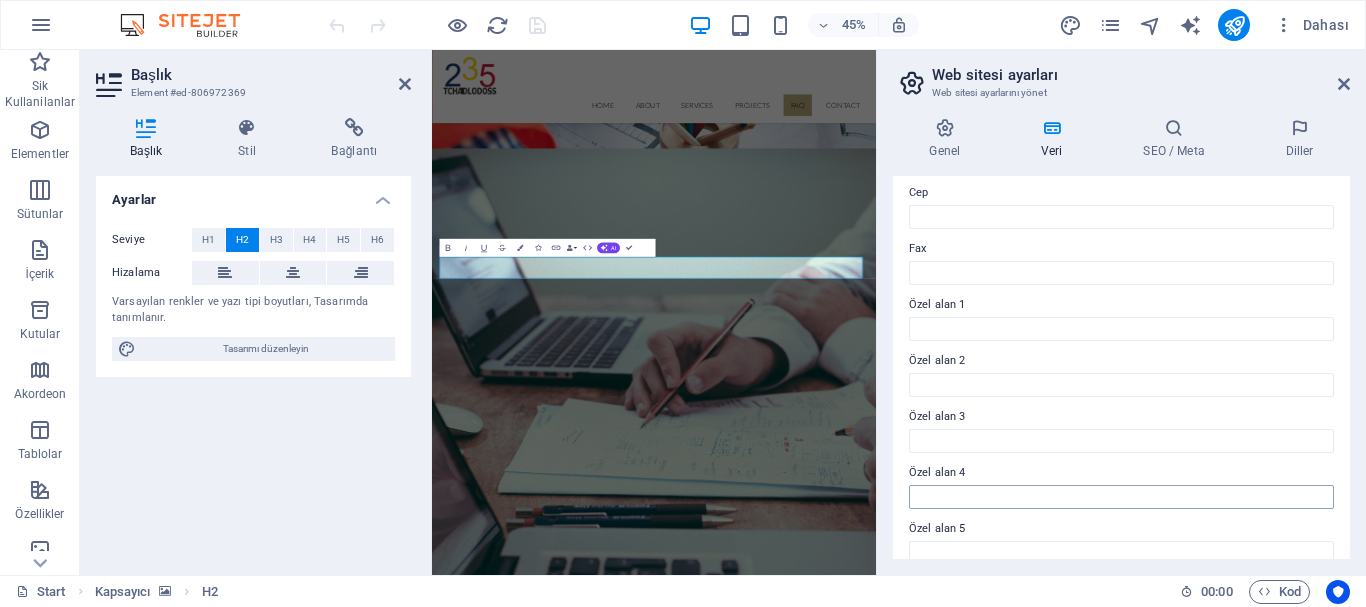 scroll, scrollTop: 578, scrollLeft: 0, axis: vertical 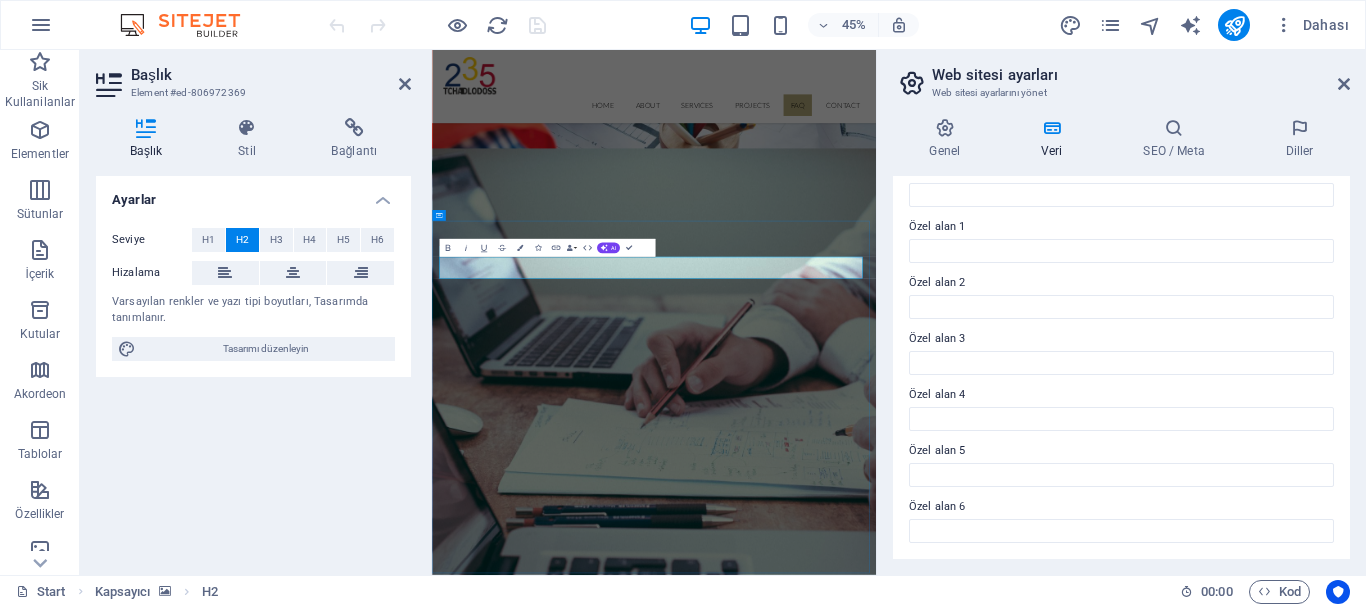 click on "TCHADLODOSS  FAQ" at bounding box center [926, 5015] 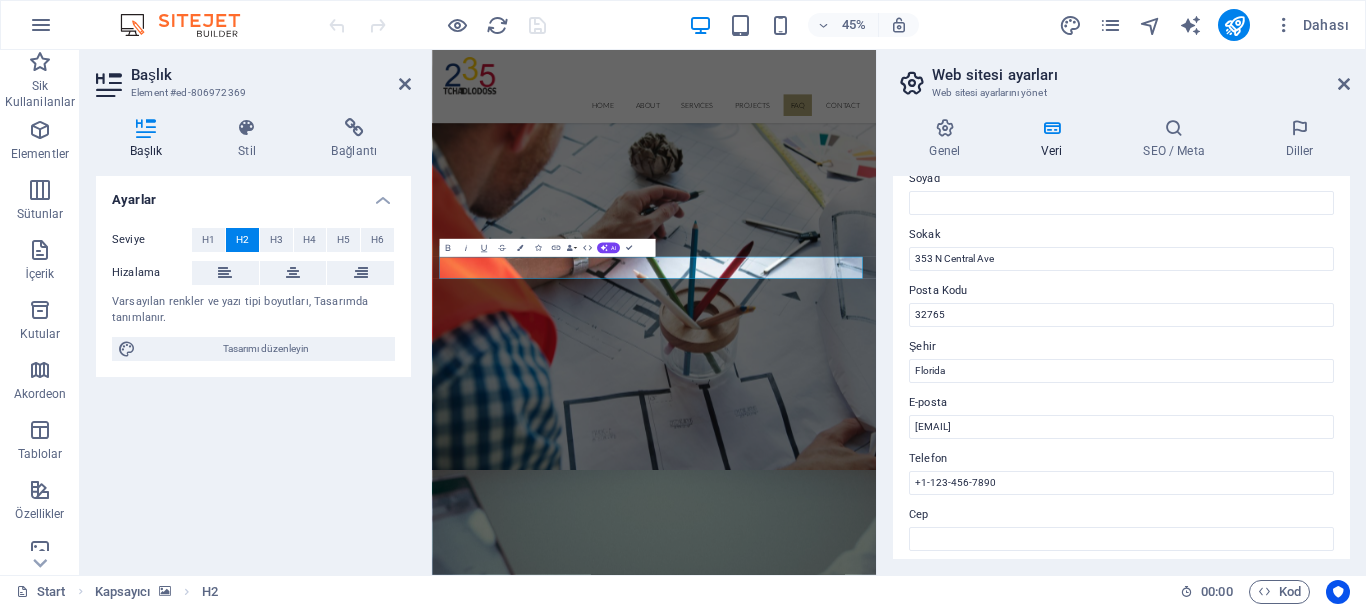 scroll, scrollTop: 78, scrollLeft: 0, axis: vertical 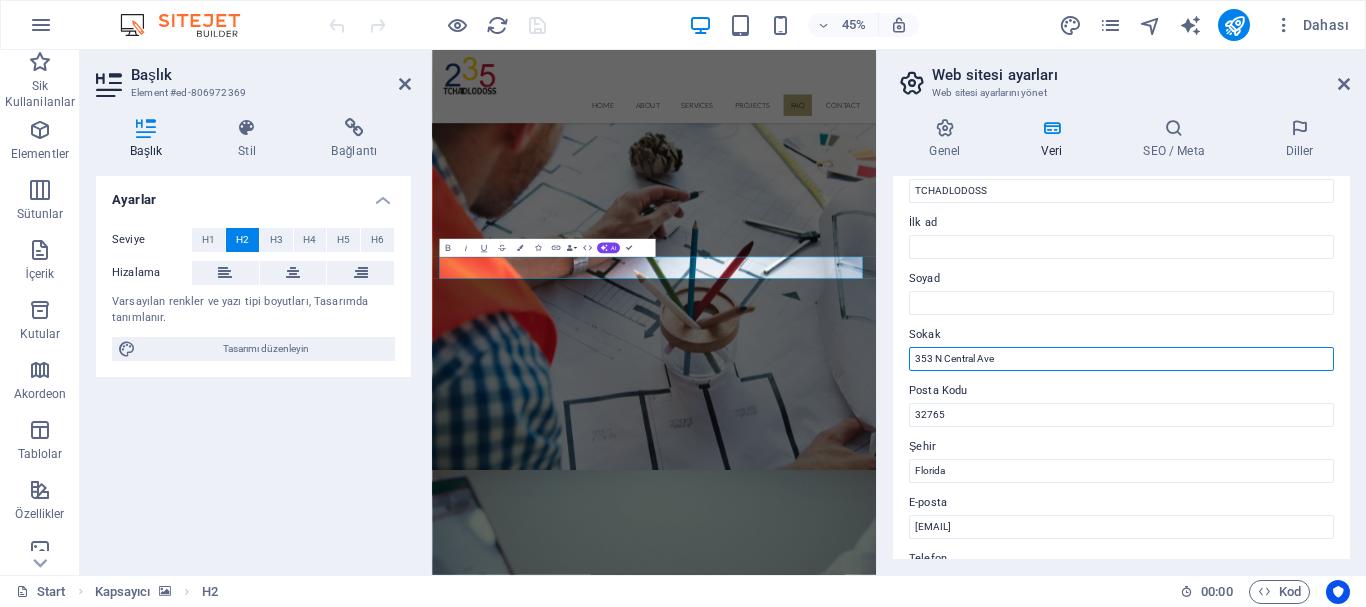 click on "353 N Central Ave" at bounding box center [1121, 359] 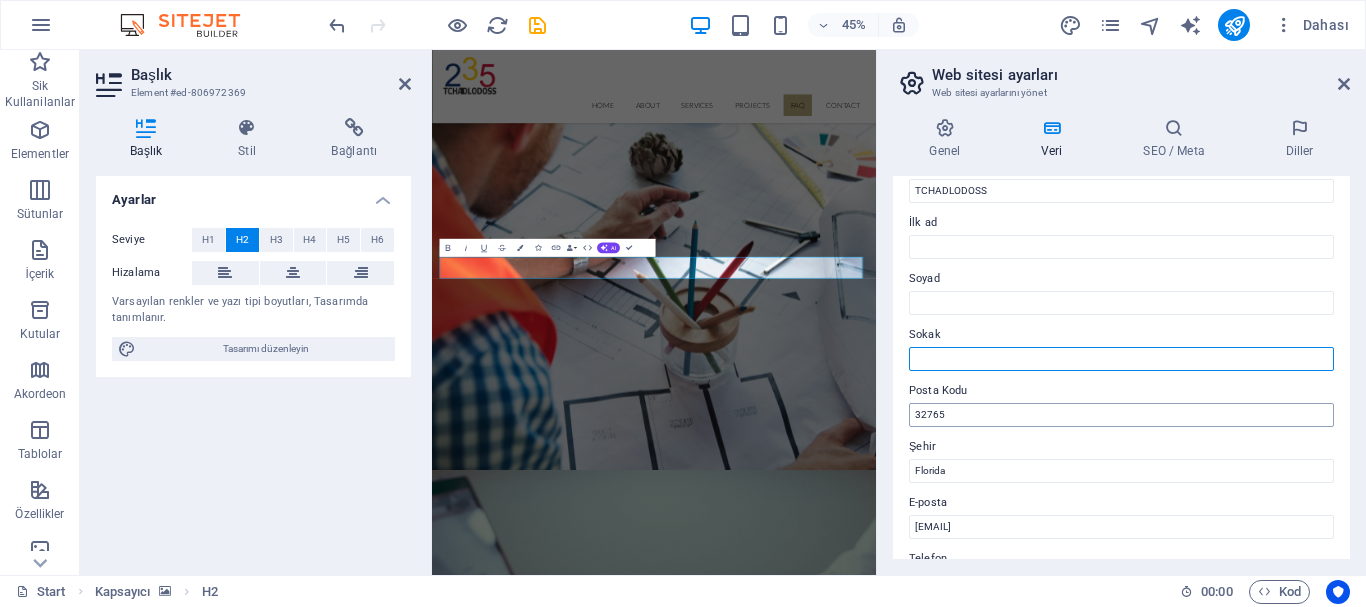 type 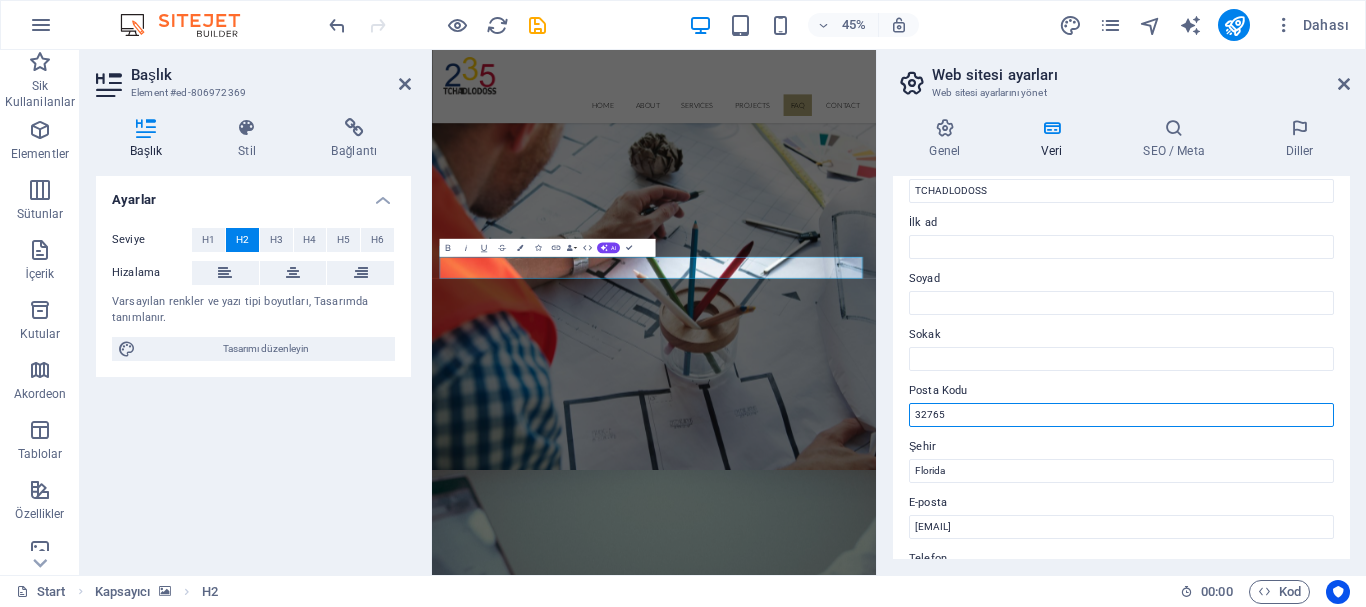 drag, startPoint x: 965, startPoint y: 419, endPoint x: 910, endPoint y: 401, distance: 57.870544 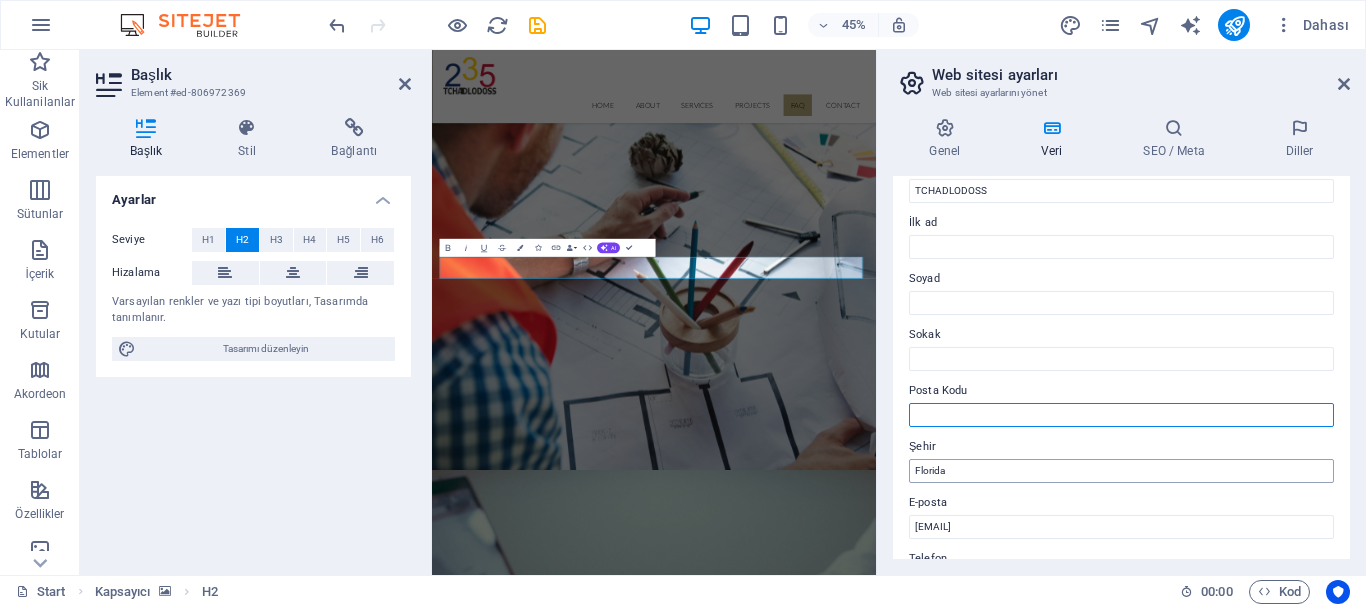 type 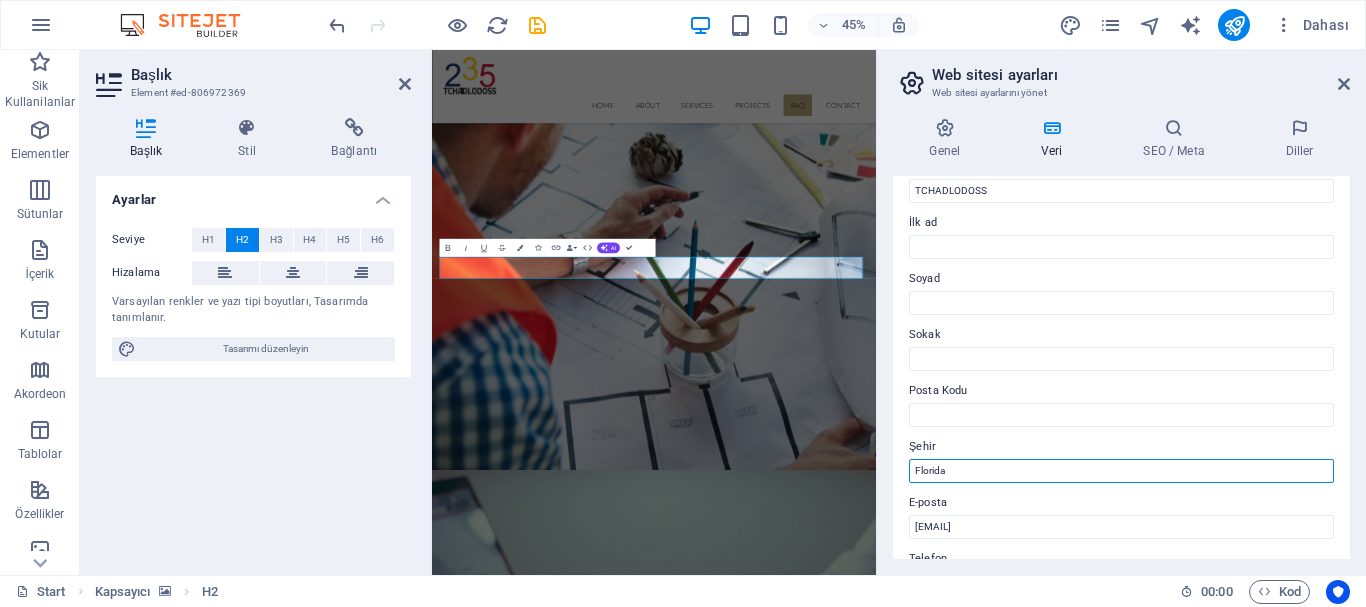 drag, startPoint x: 990, startPoint y: 482, endPoint x: 908, endPoint y: 461, distance: 84.646324 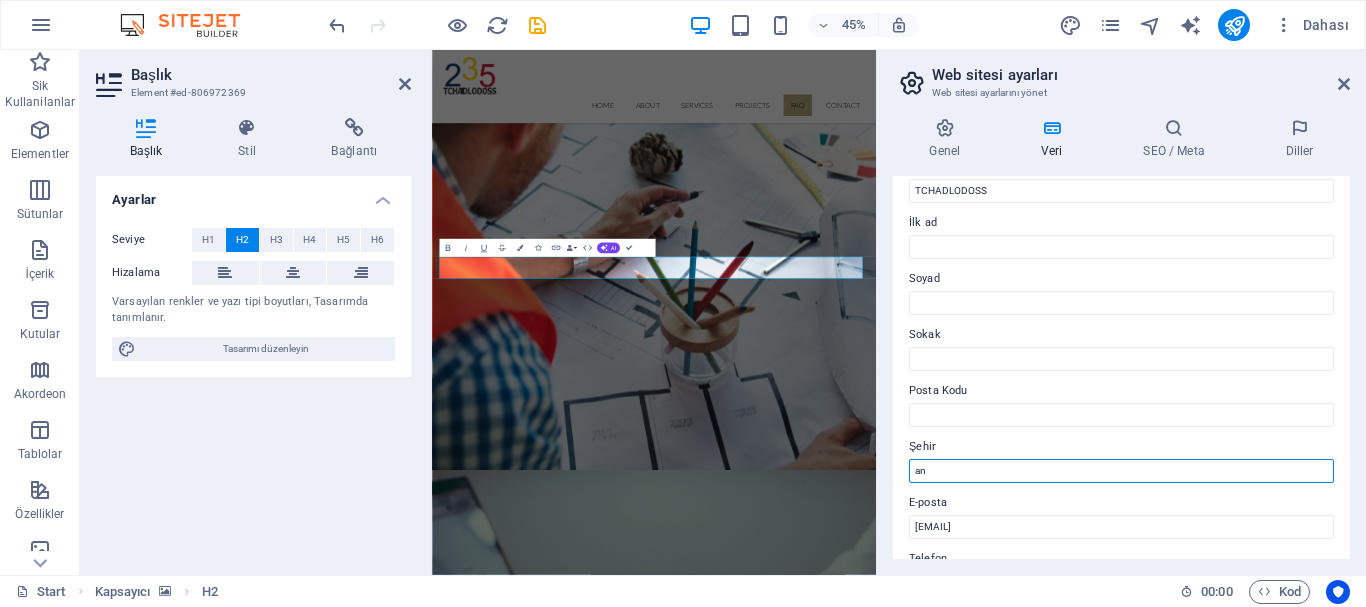 type on "a" 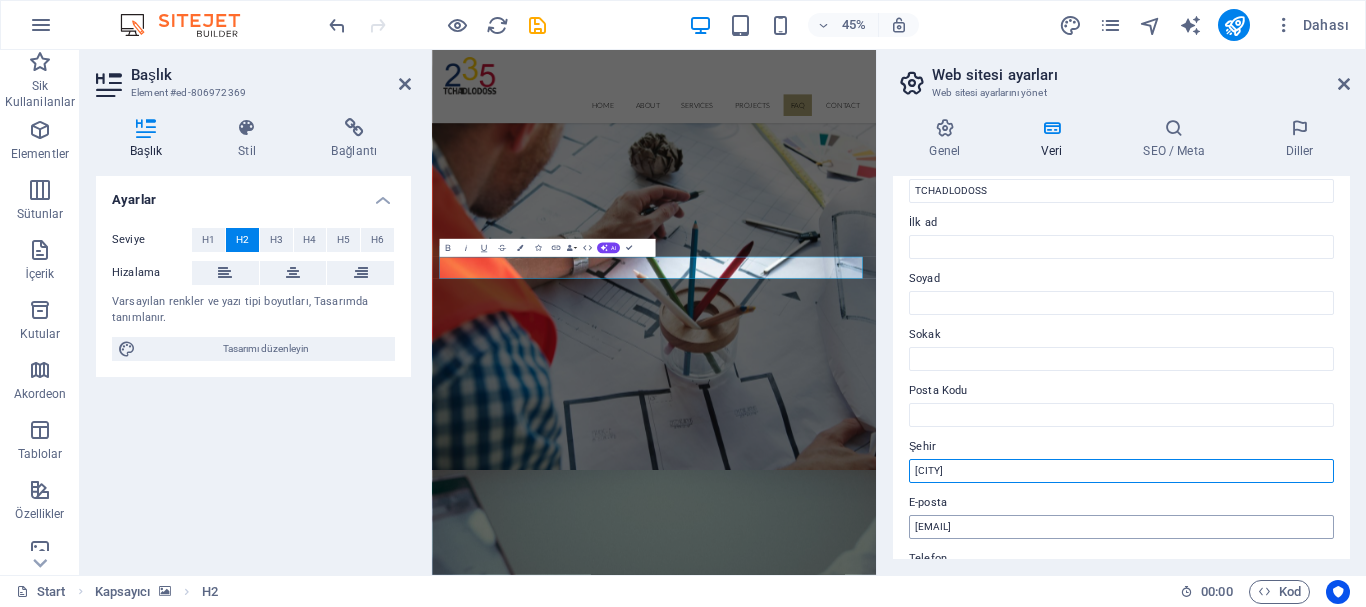 type on "[CITY]" 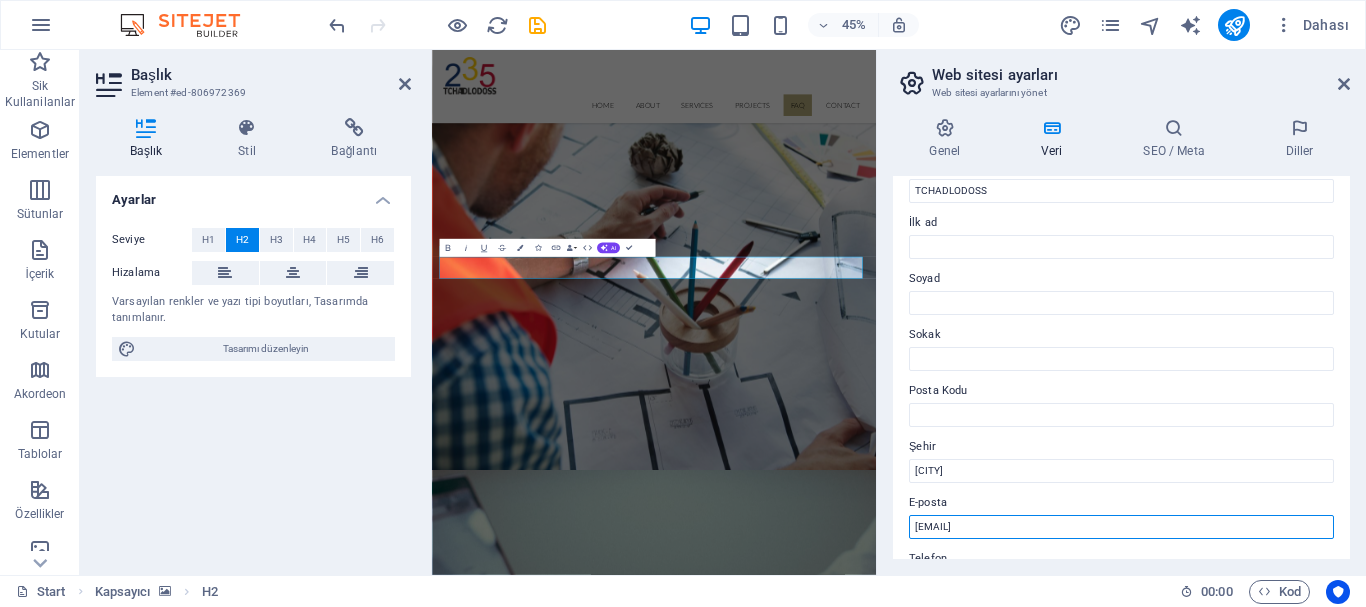 drag, startPoint x: 1182, startPoint y: 526, endPoint x: 905, endPoint y: 530, distance: 277.02887 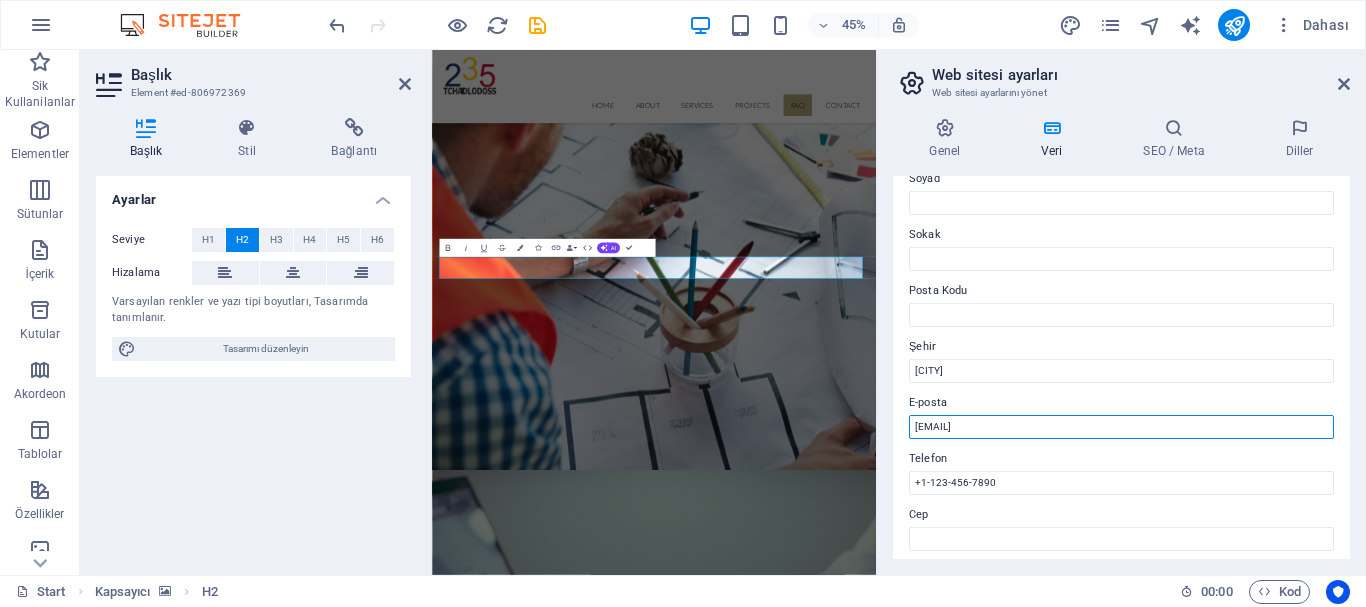 scroll, scrollTop: 278, scrollLeft: 0, axis: vertical 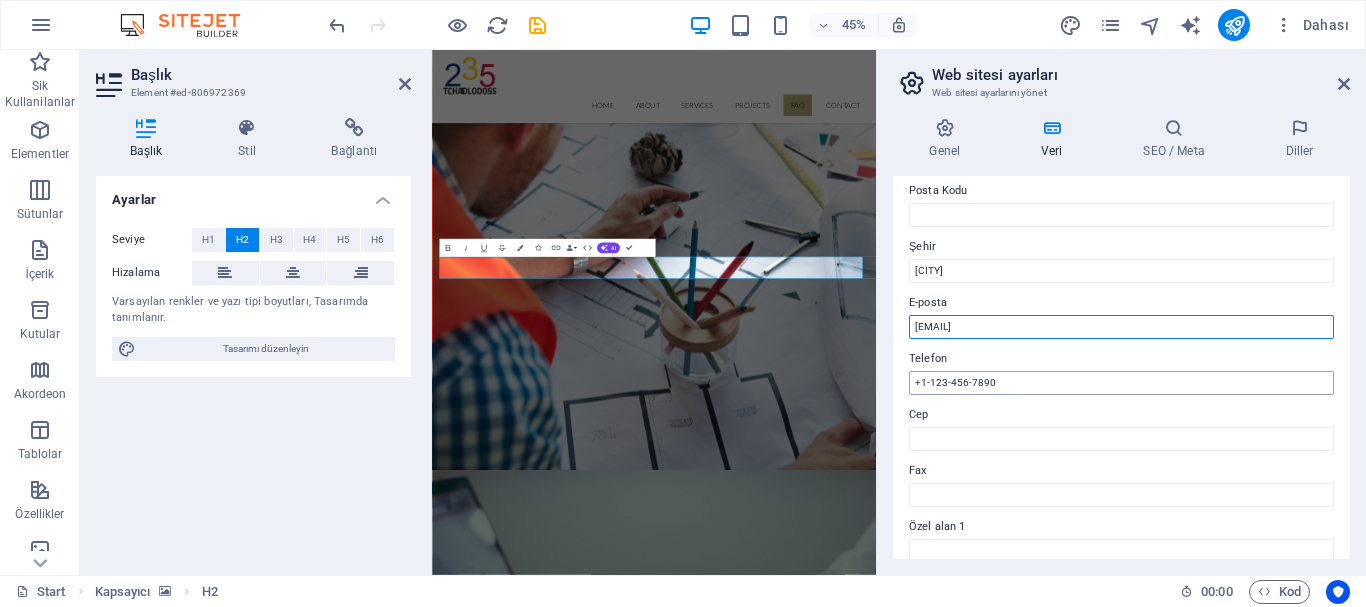 type on "[EMAIL]" 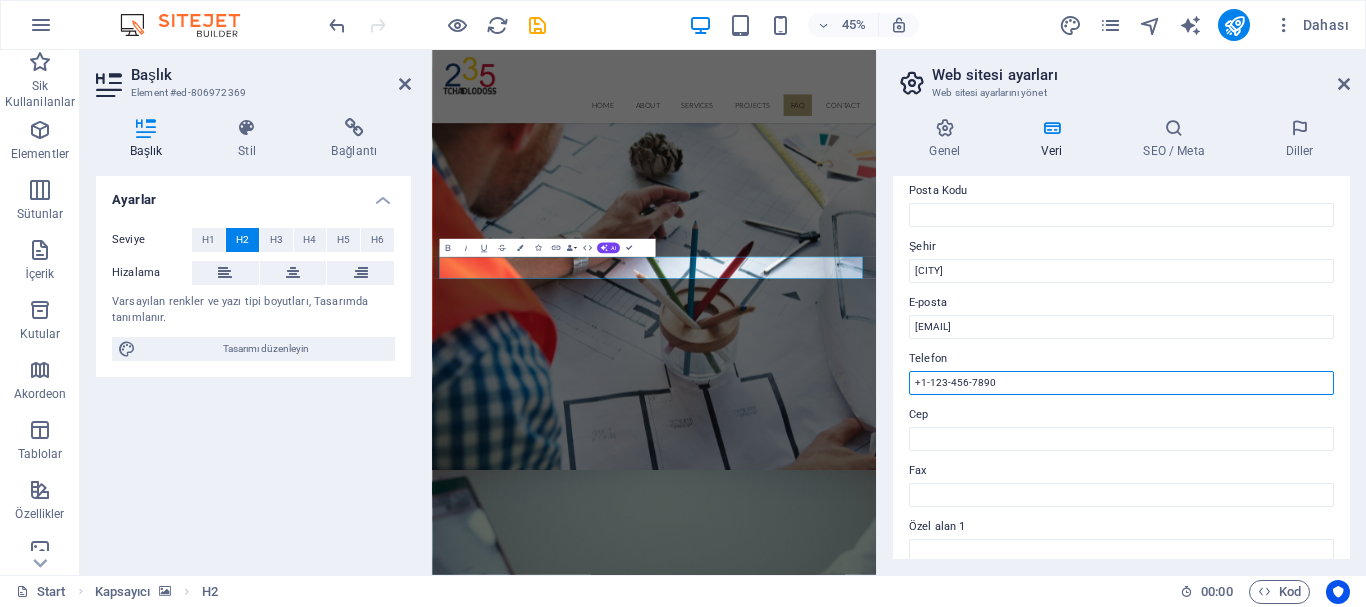 drag, startPoint x: 1000, startPoint y: 383, endPoint x: 921, endPoint y: 378, distance: 79.15807 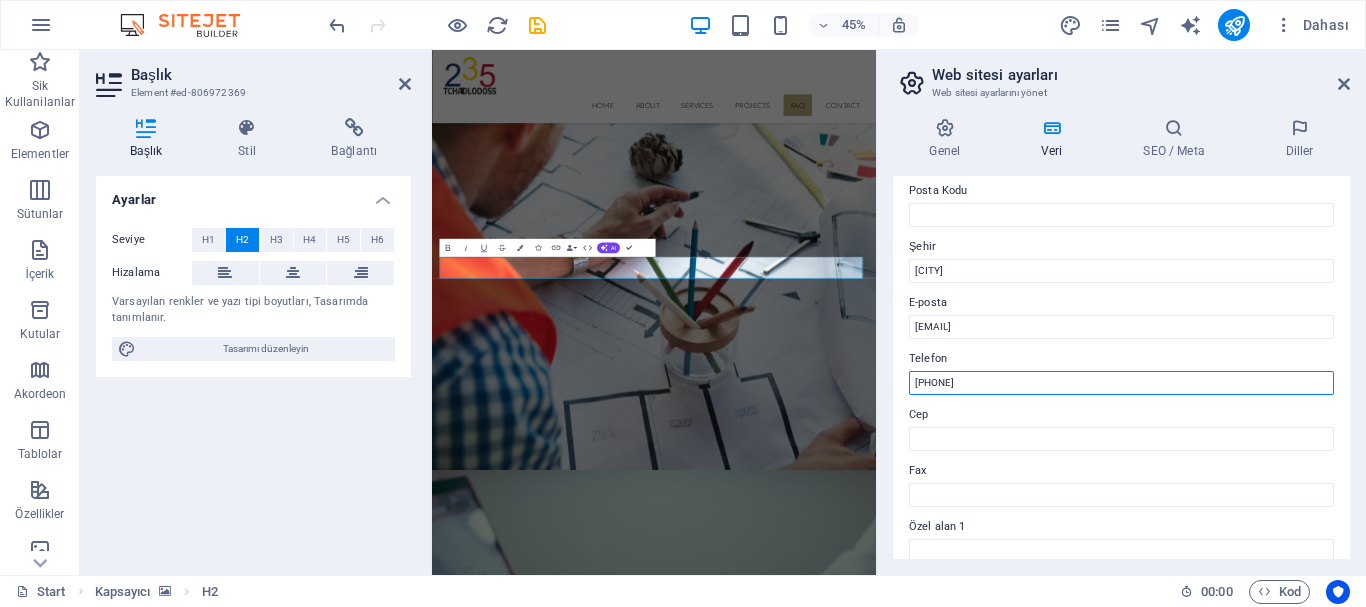 click on "[PHONE]" at bounding box center (1121, 383) 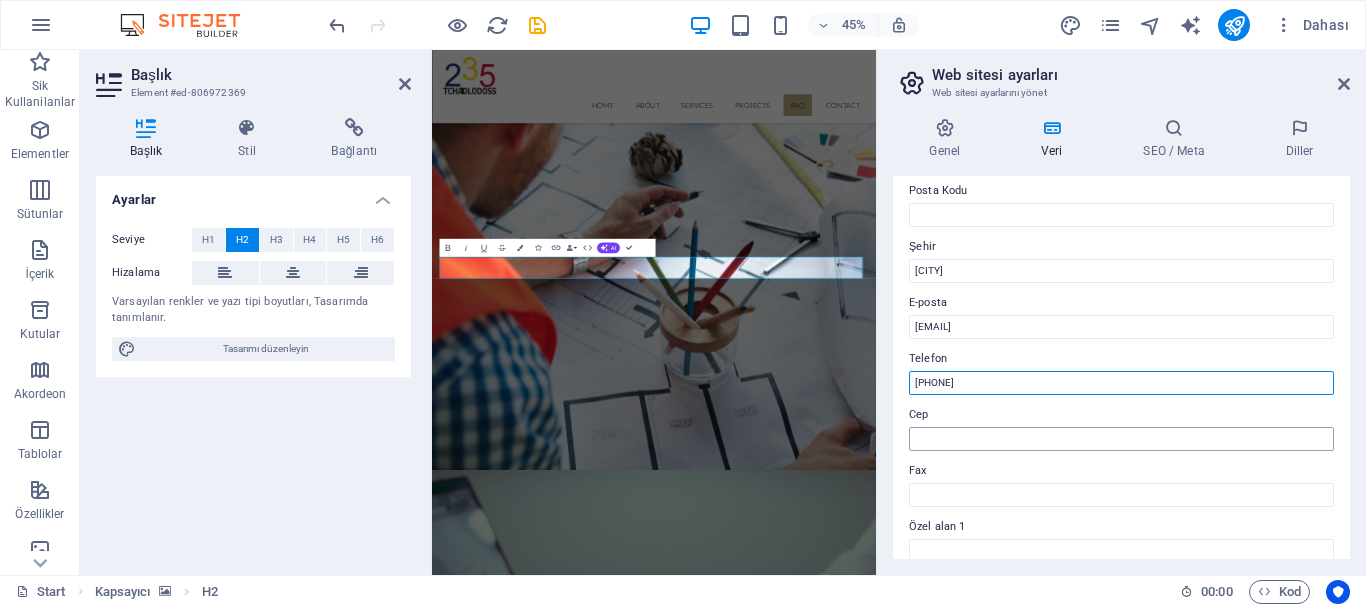 type on "[PHONE]" 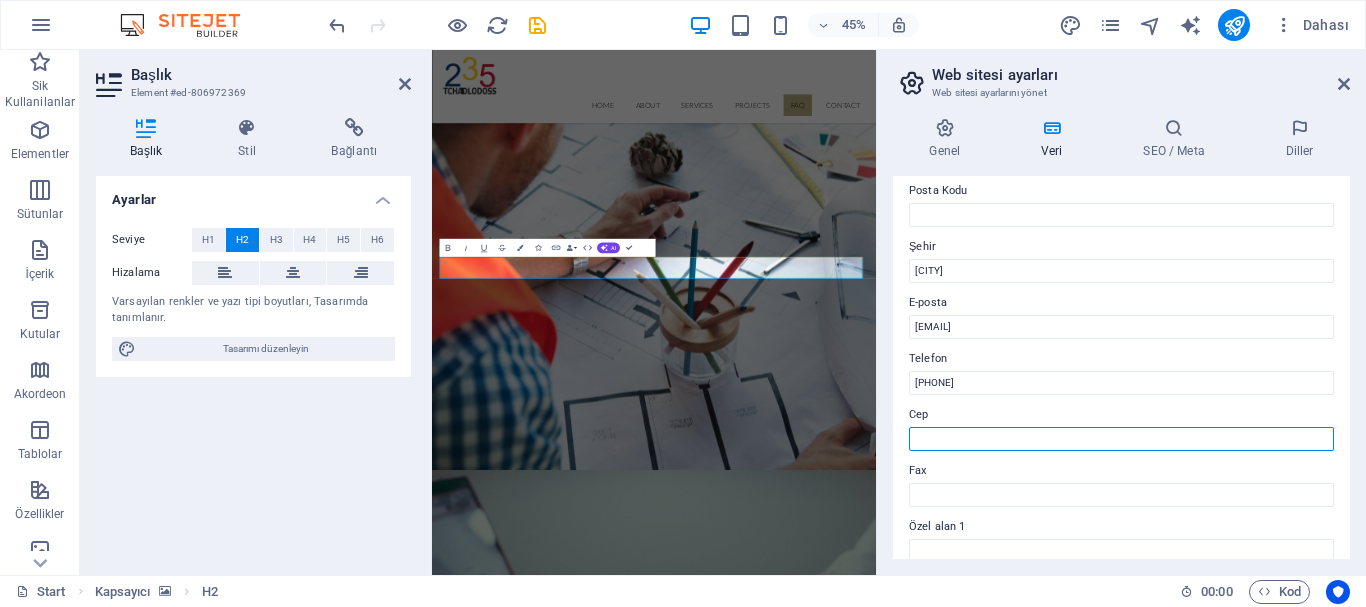 click on "Cep" at bounding box center (1121, 439) 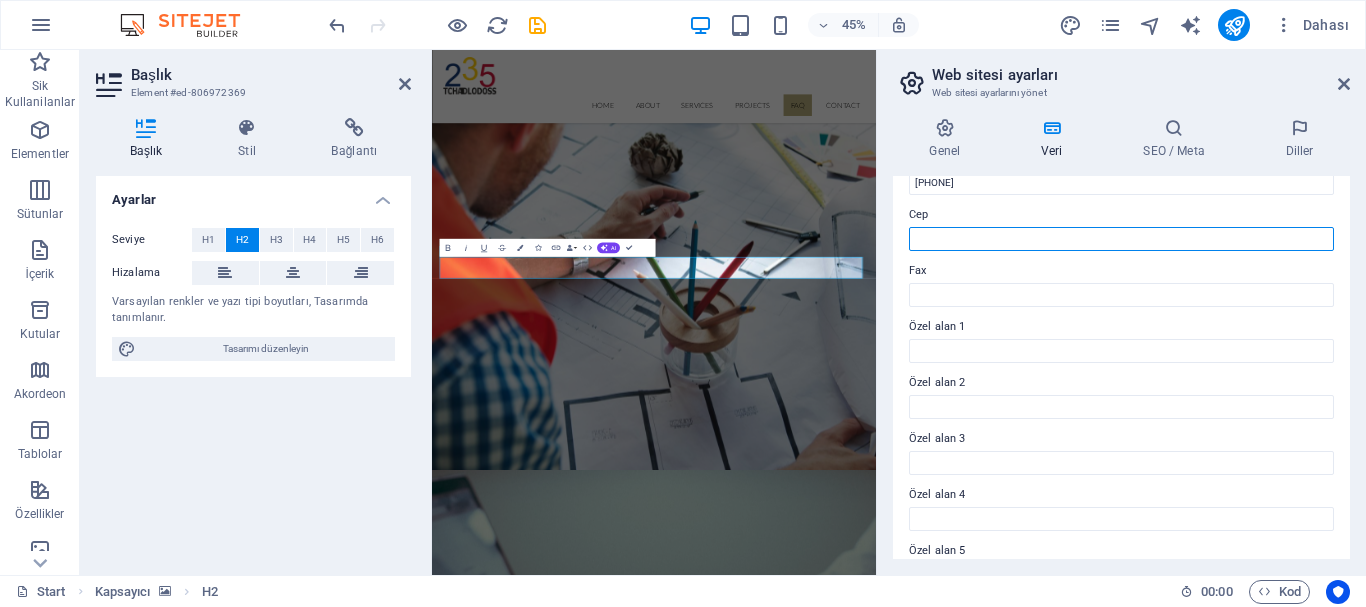 scroll, scrollTop: 578, scrollLeft: 0, axis: vertical 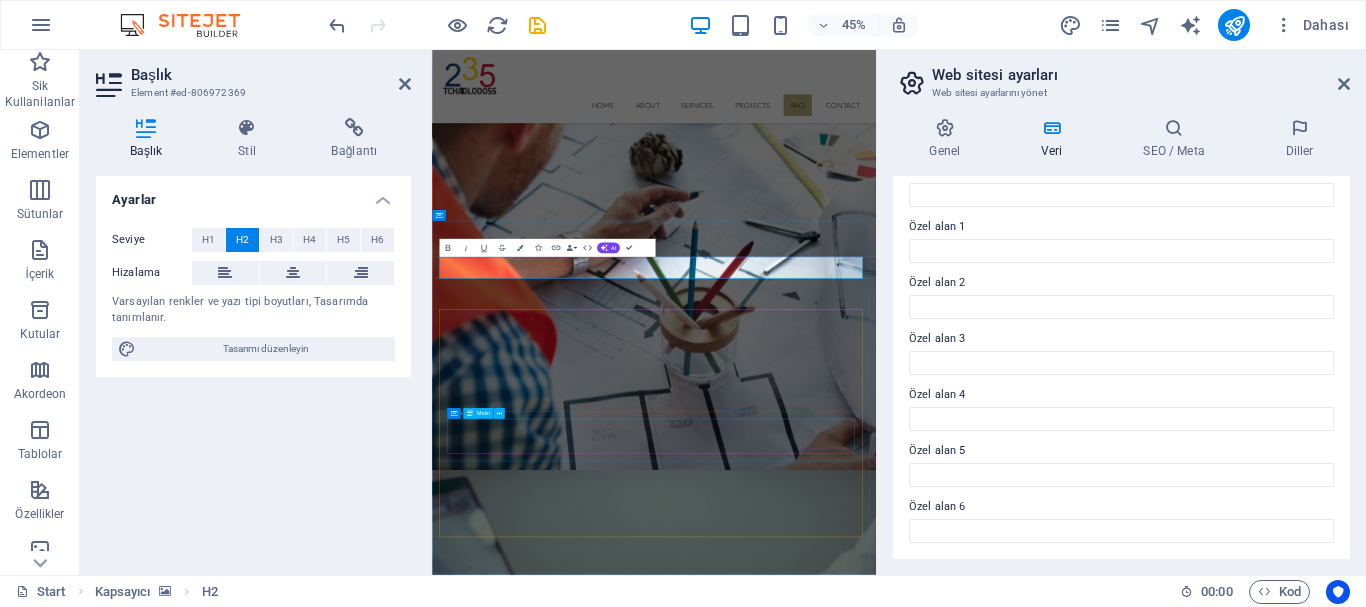 click on "Lorem ipsum dolor sit amet, consectetur adipisicing elit. Maiores ipsum repellat minus nihil. Labore, delectus, nam dignissimos ea repudiandae minima voluptatum magni pariatur possimus quia accusamus harum facilis corporis animi nisi. Enim, pariatur, impedit quia repellat harum ipsam laboriosam voluptas dicta illum nisi obcaecati reprehenderit quis placeat recusandae tenetur aperiam." at bounding box center [926, 6765] 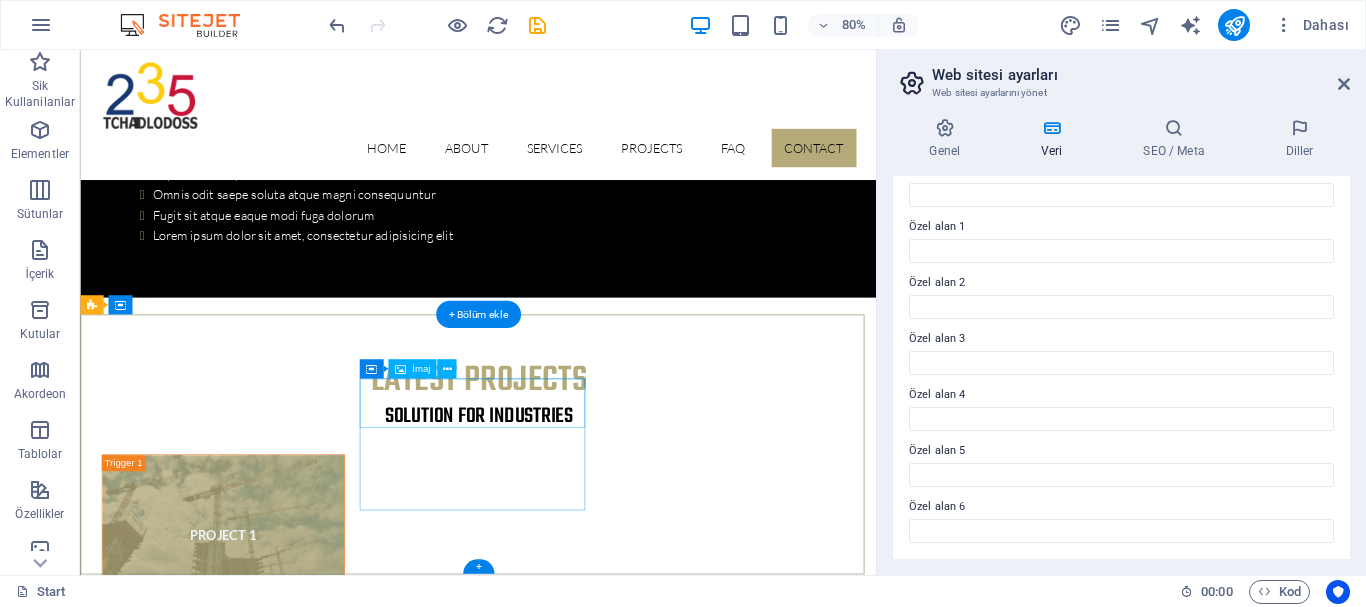 scroll, scrollTop: 6798, scrollLeft: 0, axis: vertical 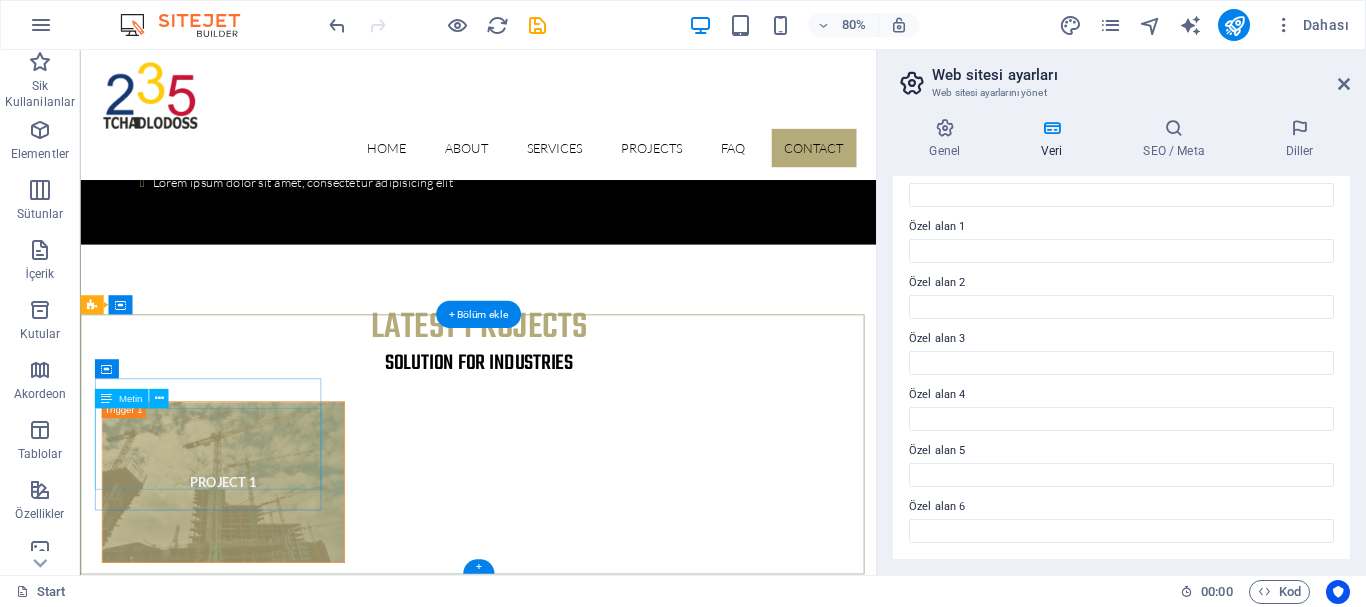 click on "[CITY]   Phone:  [PHONE] Email:  [EMAIL] Legal Notice  |  Privacy" at bounding box center (237, 6236) 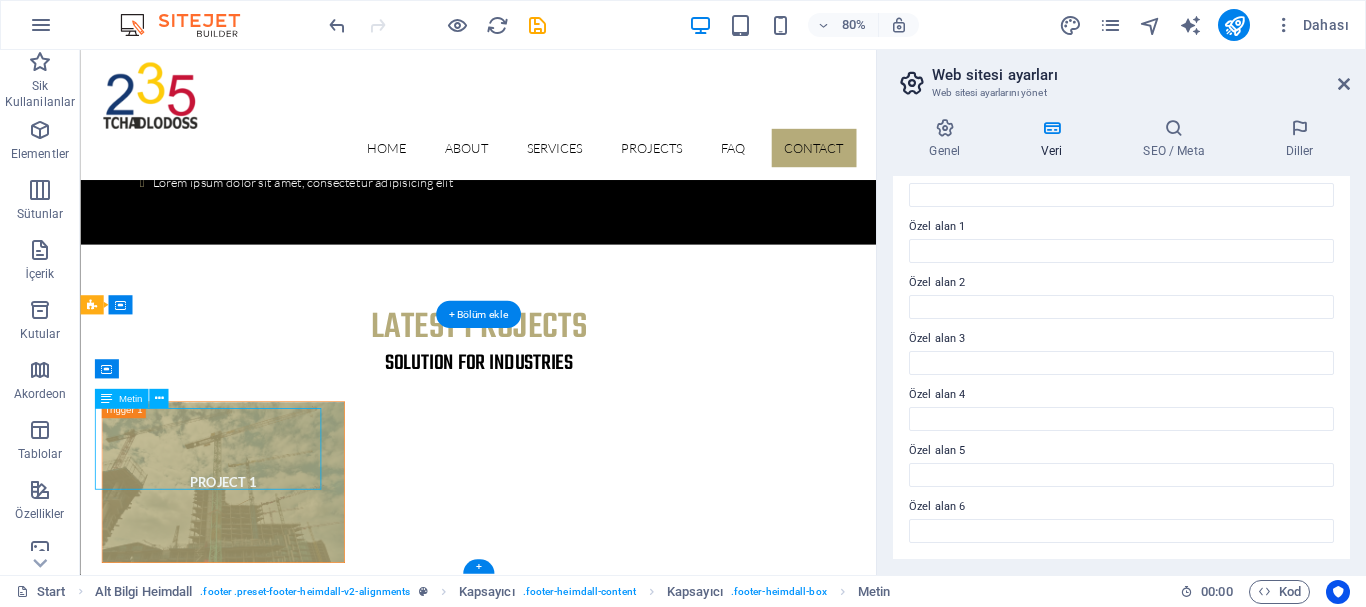 click on "[CITY]   Phone:  [PHONE] Email:  [EMAIL] Legal Notice  |  Privacy" at bounding box center (237, 6236) 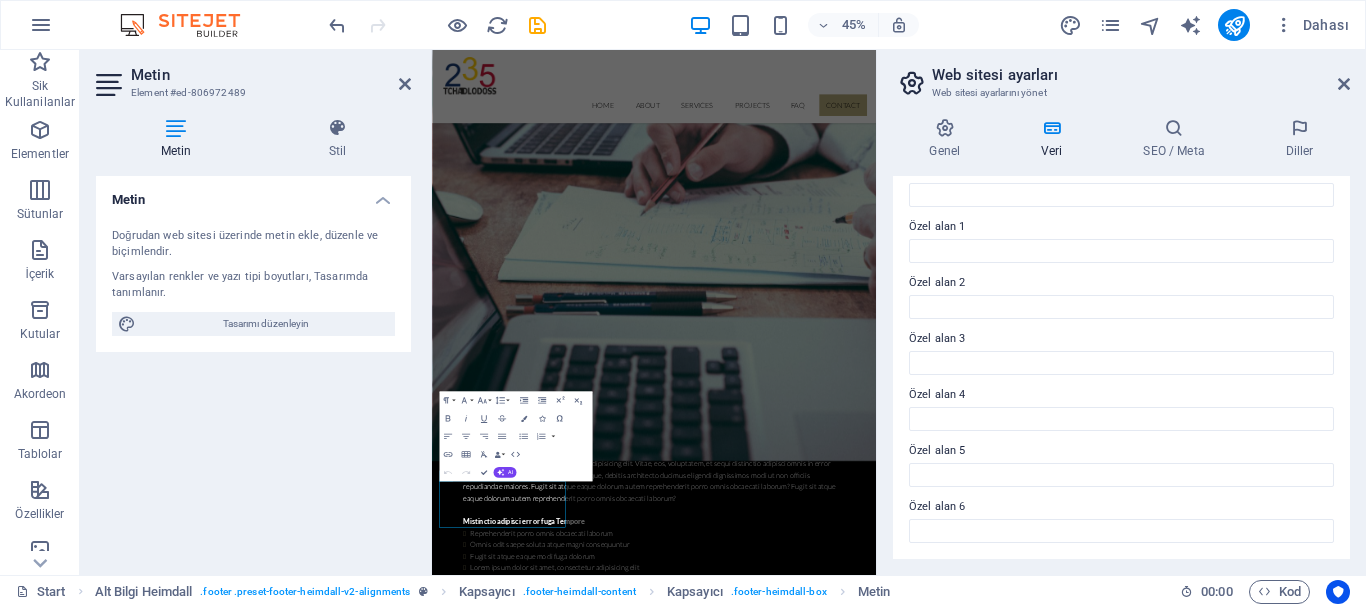scroll, scrollTop: 6721, scrollLeft: 0, axis: vertical 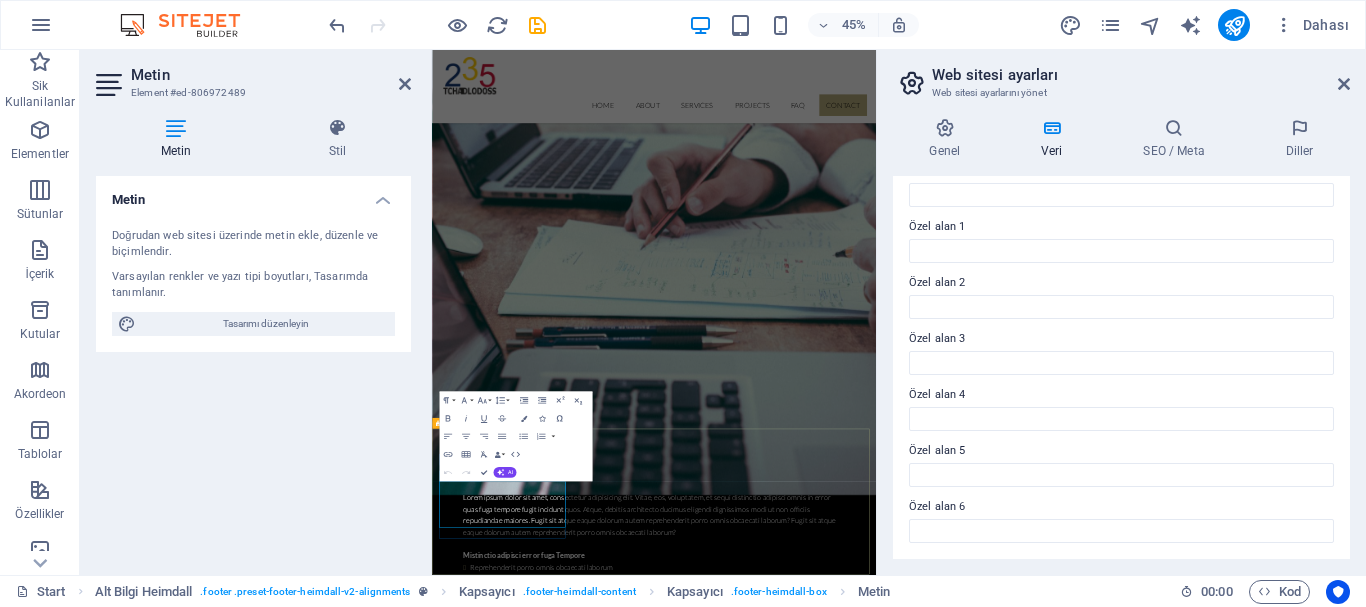 click on "Legal Notice" at bounding box center (490, 7589) 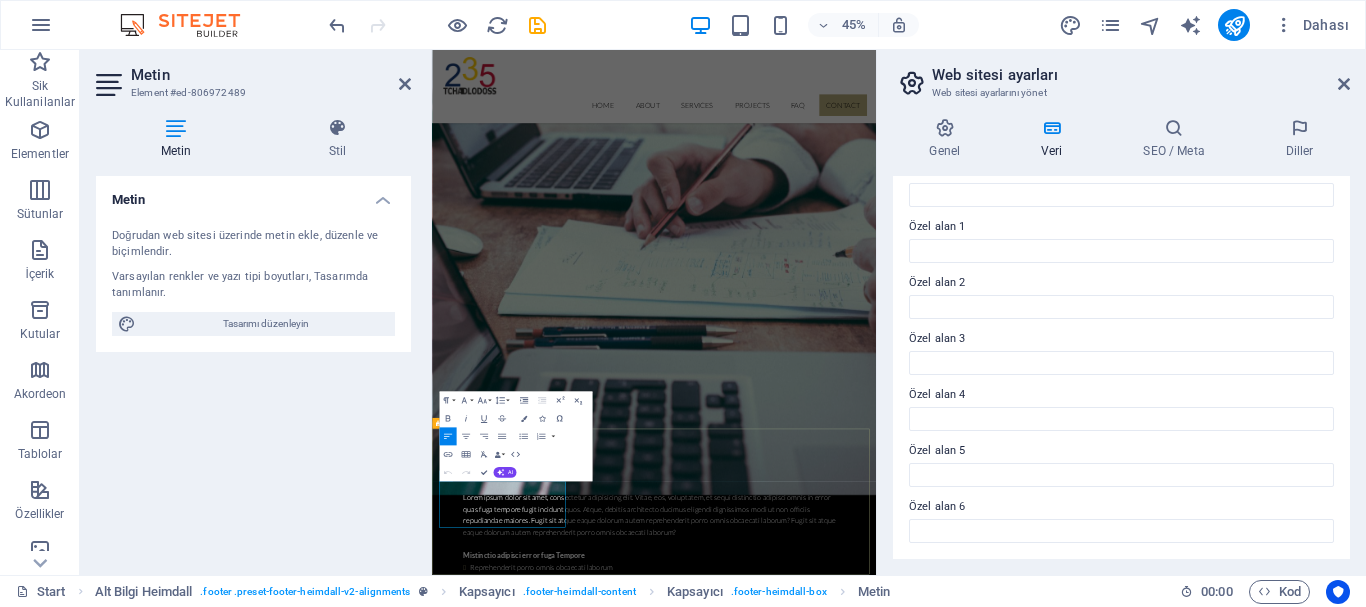 drag, startPoint x: 603, startPoint y: 1094, endPoint x: 440, endPoint y: 1098, distance: 163.04907 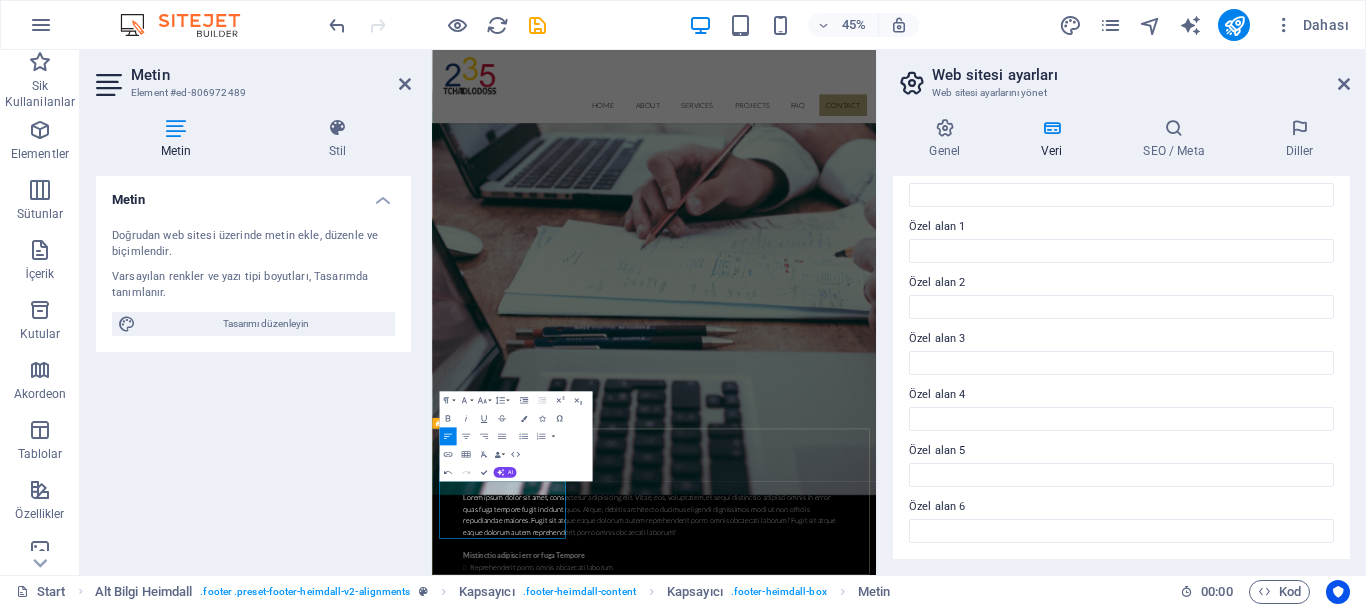 click on "[EMAIL]" at bounding box center [518, 7589] 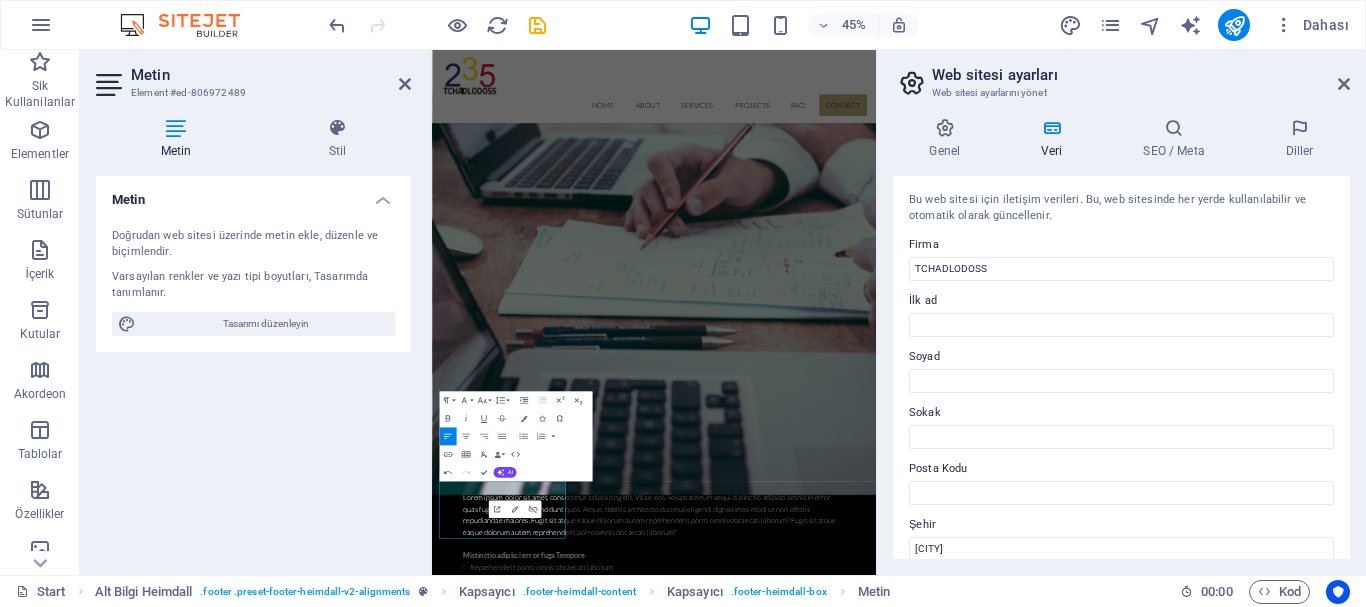 scroll, scrollTop: 100, scrollLeft: 0, axis: vertical 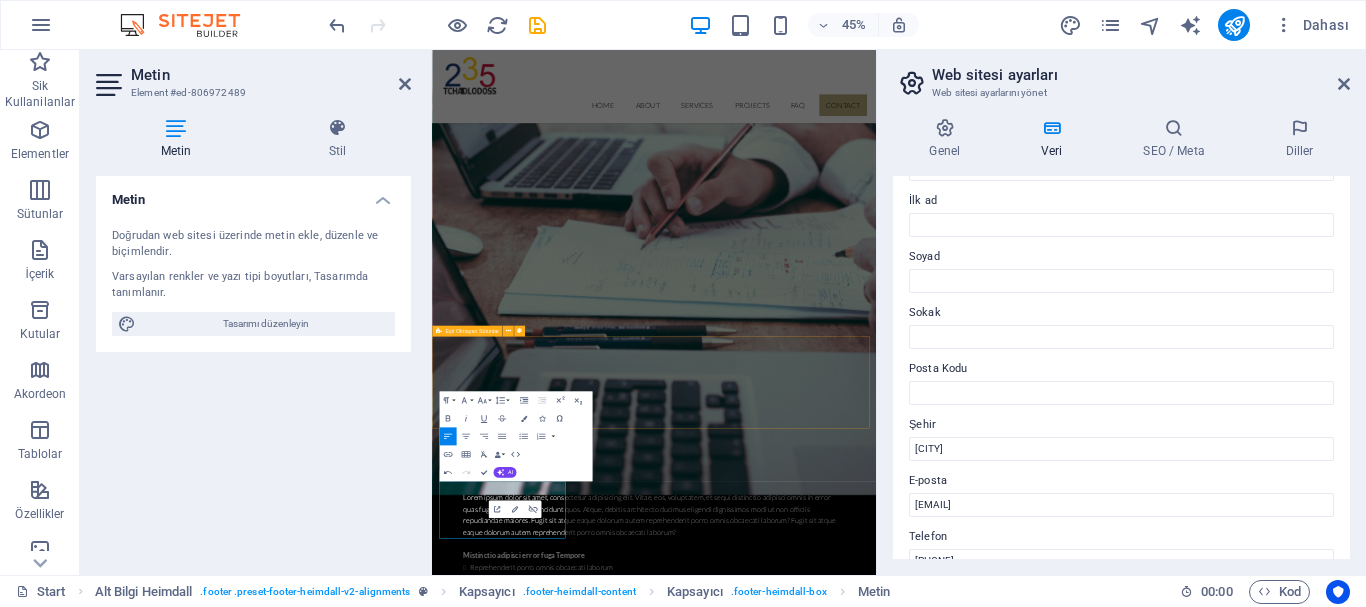 click on "Looking for a quality and affordable Services for your next project?   [PHONE]" at bounding box center (925, 7230) 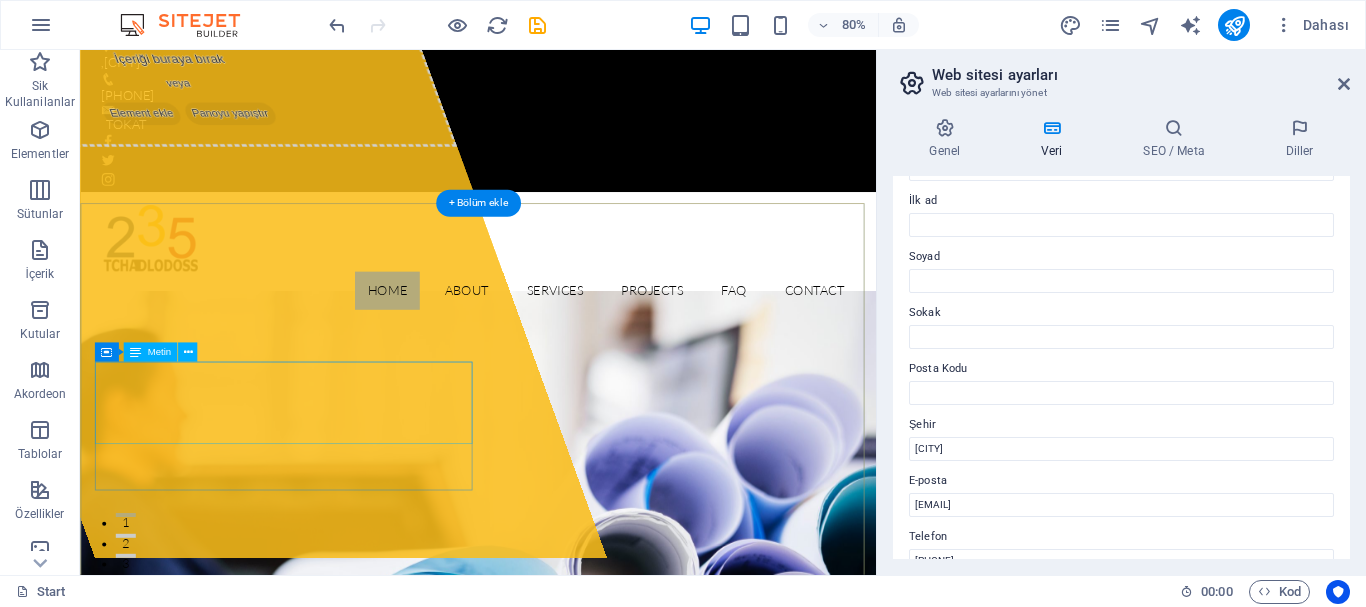 scroll, scrollTop: 0, scrollLeft: 0, axis: both 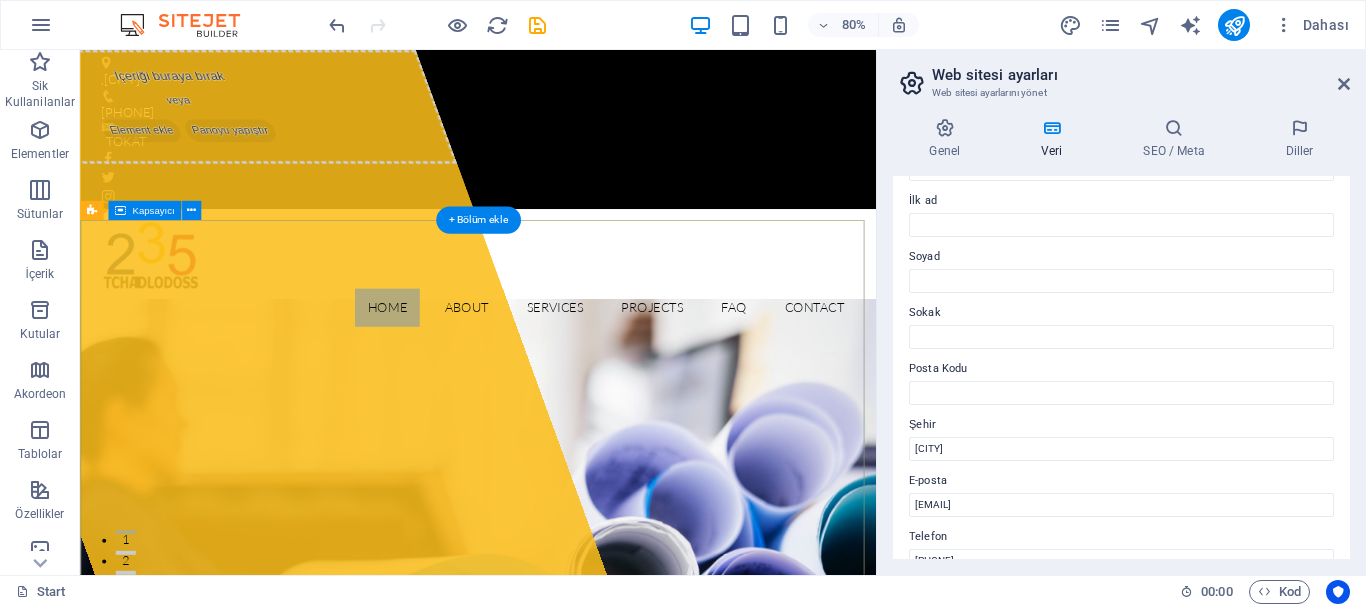 click on "İçeriği buraya bırak veya  Element ekle  Panoyu yapıştır Lorem ipsum dolor sit amet, consectetur adipisicing elit. Natus, dolores, at, nisi eligendi repellat voluptatem minima officia veritatis quasi animi porro laudantium dicta dolor voluptate non maiores ipsum reprehenderit odio fugiat reicid. Learn more View Services" at bounding box center (577, 1234) 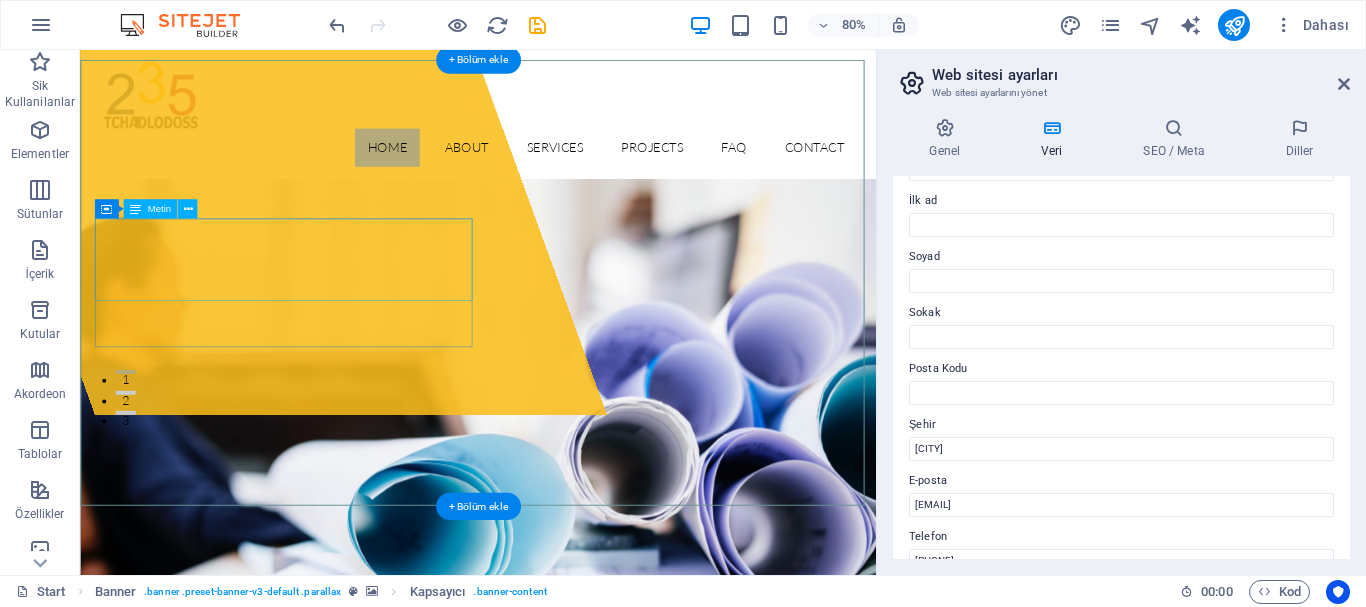 scroll, scrollTop: 0, scrollLeft: 0, axis: both 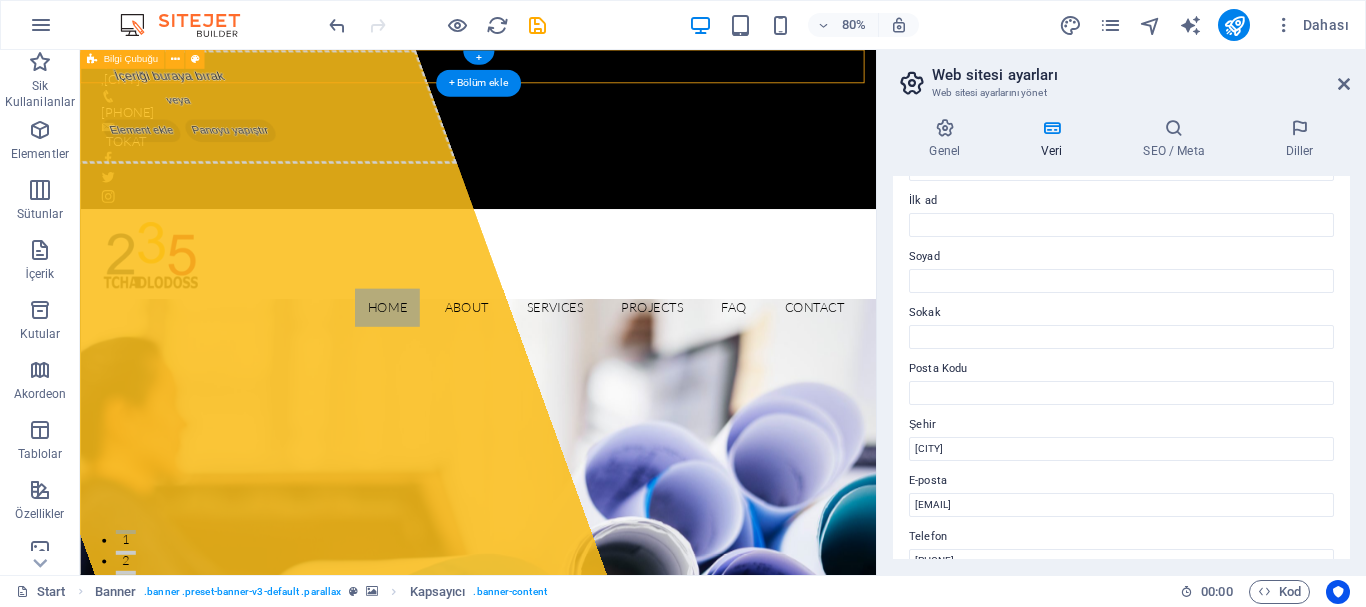 click on ",  [CITY]   [PHONE] [CITY]" at bounding box center [577, 149] 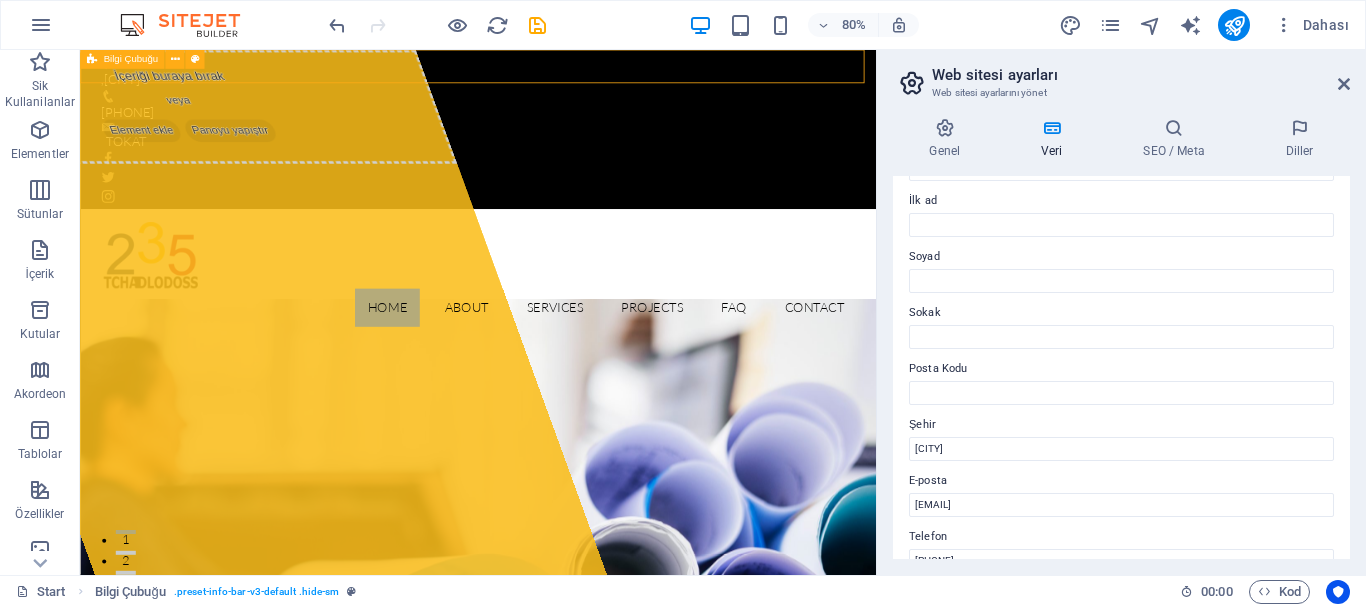 click on "Bilgi Çubuğu" at bounding box center [122, 59] 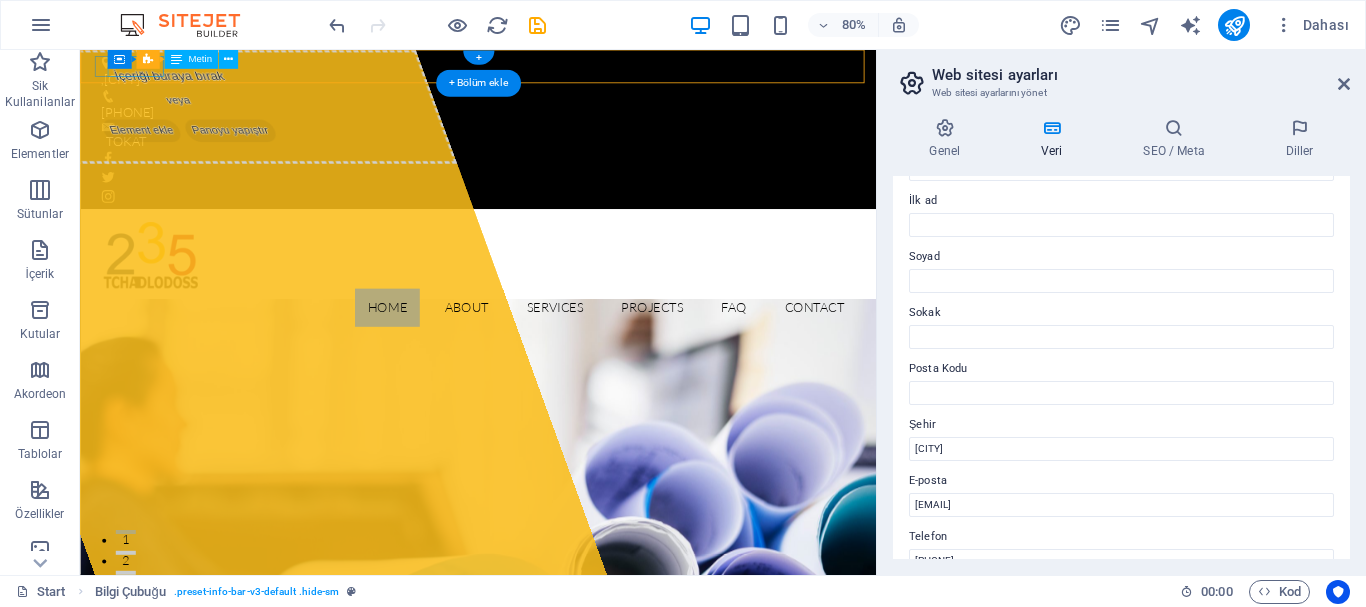 click on ",  [CITY]" at bounding box center (570, 87) 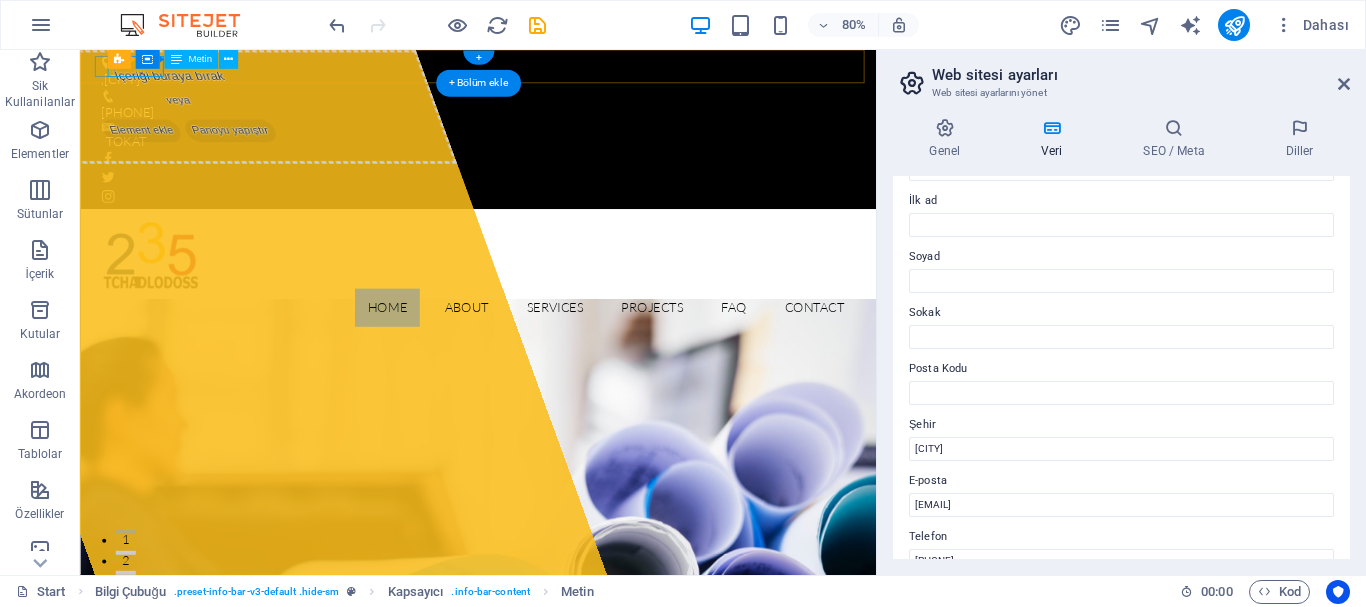 click on ",  [CITY]" at bounding box center (570, 87) 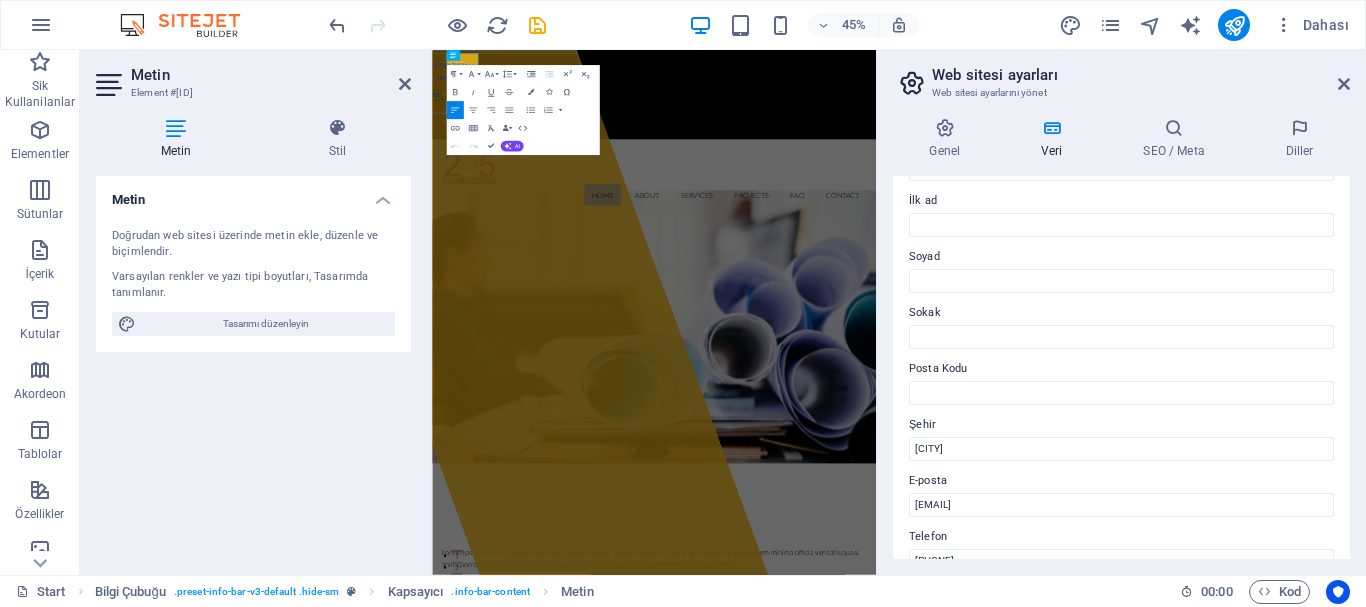 click at bounding box center (111, 85) 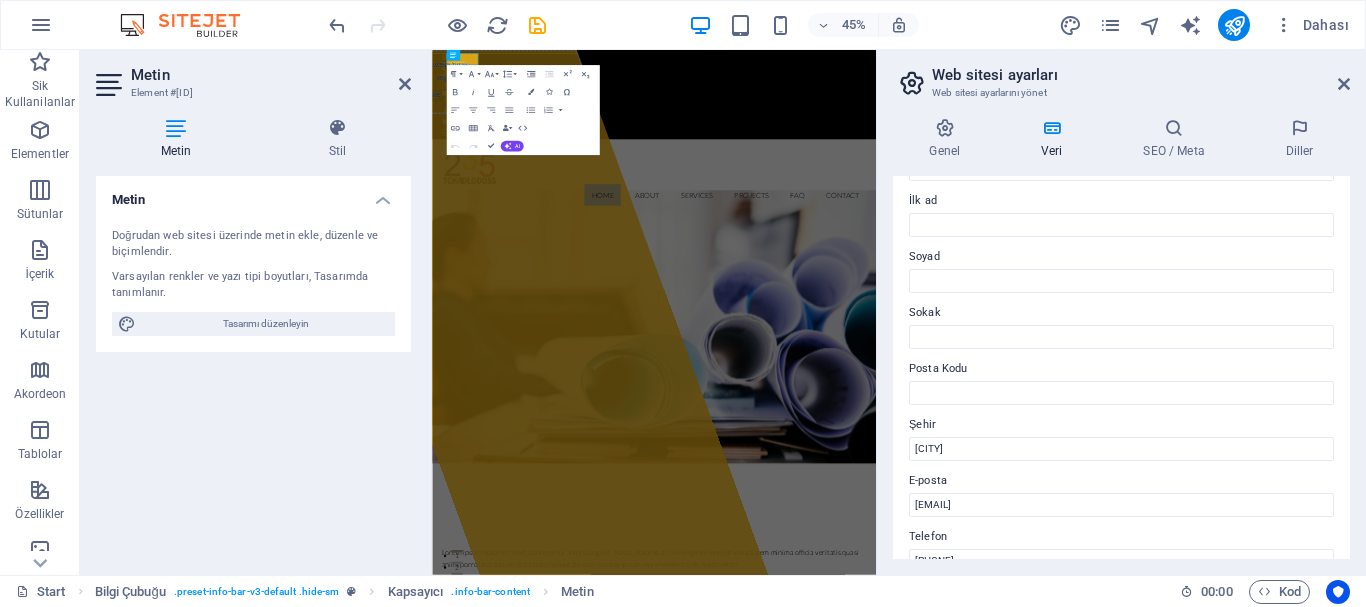 click at bounding box center (111, 85) 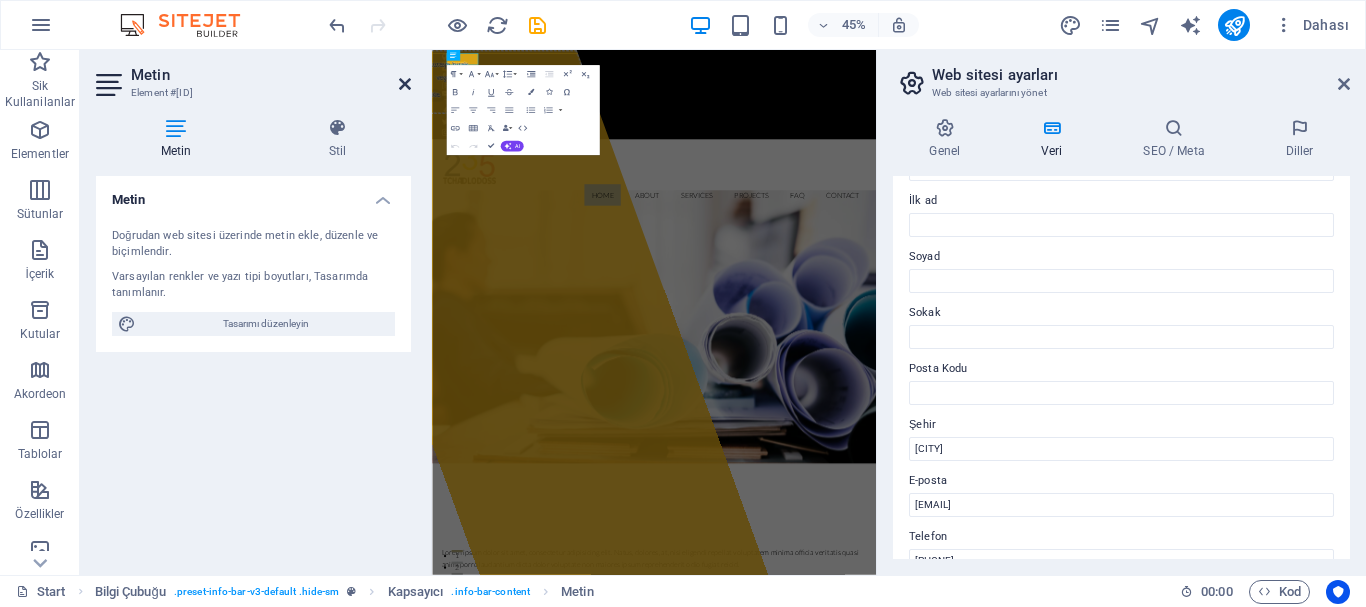 click at bounding box center [405, 84] 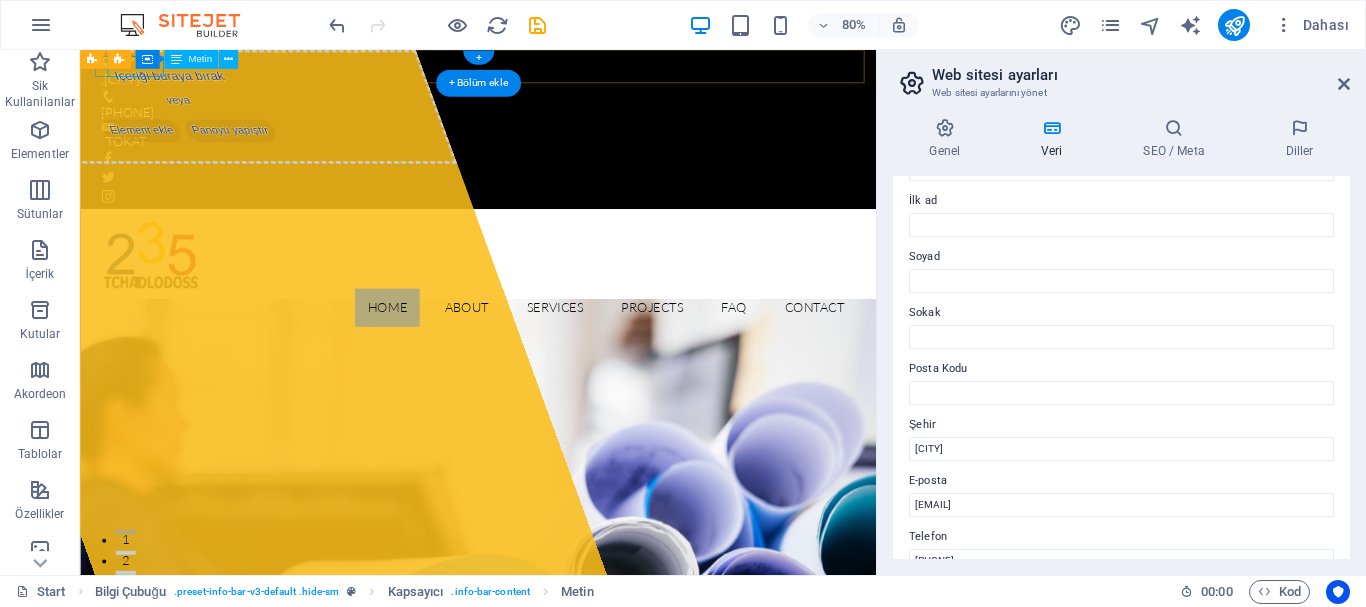 click on ",  [CITY]" at bounding box center [570, 87] 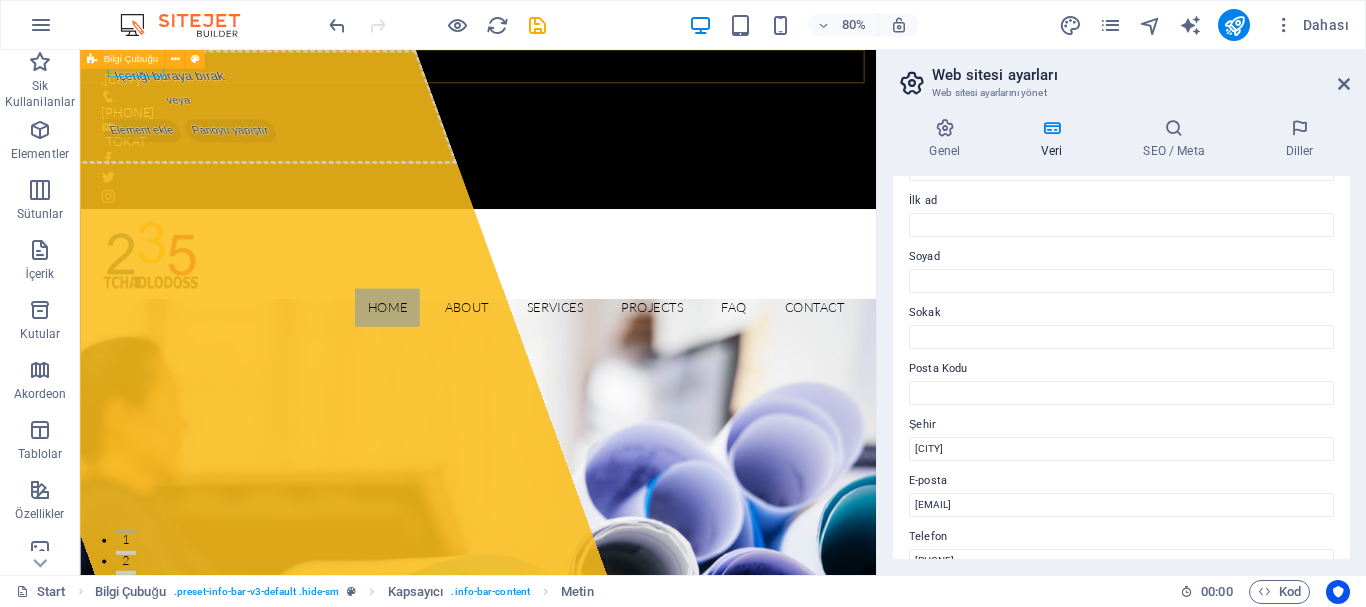 click on "Bilgi Çubuğu" at bounding box center [122, 59] 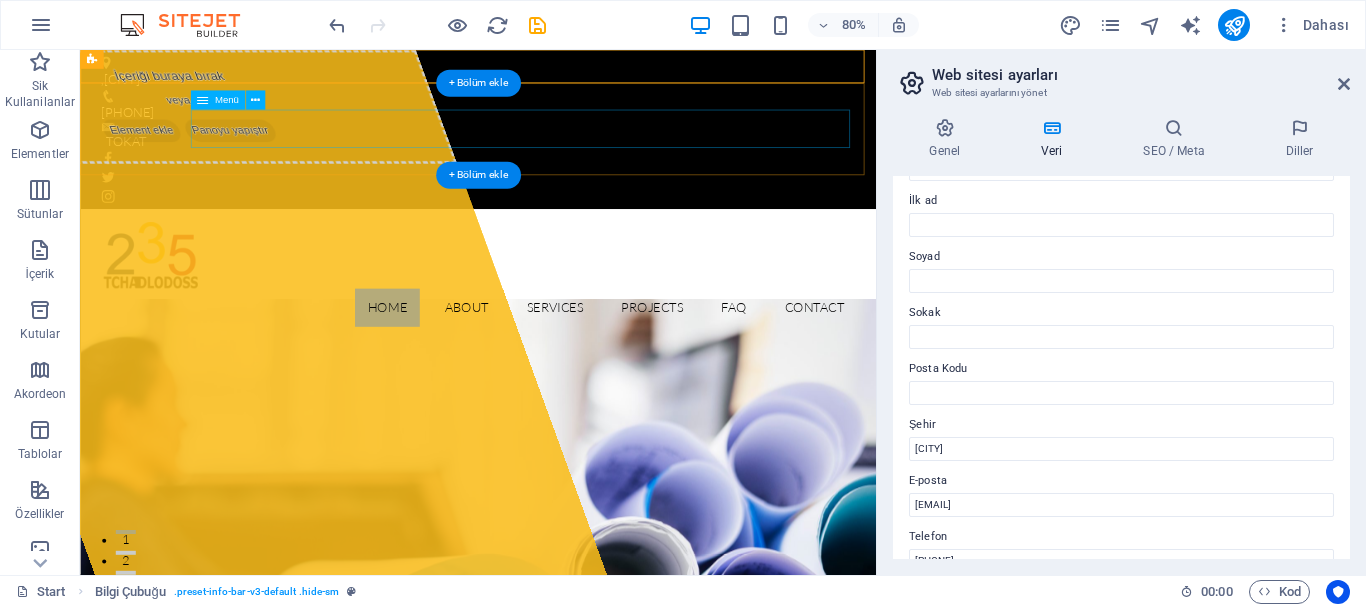 drag, startPoint x: 207, startPoint y: 116, endPoint x: 237, endPoint y: 141, distance: 39.051247 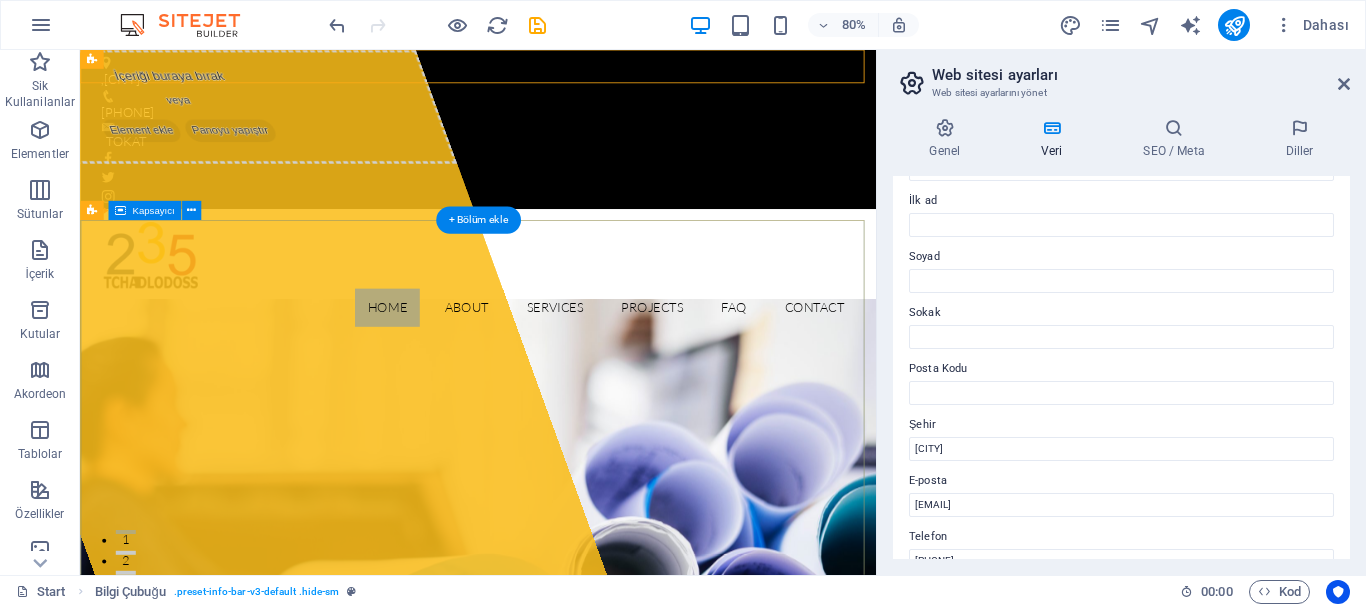 click on "İçeriği buraya bırak veya  Element ekle  Panoyu yapıştır Lorem ipsum dolor sit amet, consectetur adipisicing elit. Natus, dolores, at, nisi eligendi repellat voluptatem minima officia veritatis quasi animi porro laudantium dicta dolor voluptate non maiores ipsum reprehenderit odio fugiat reicid. Learn more View Services" at bounding box center [577, 1234] 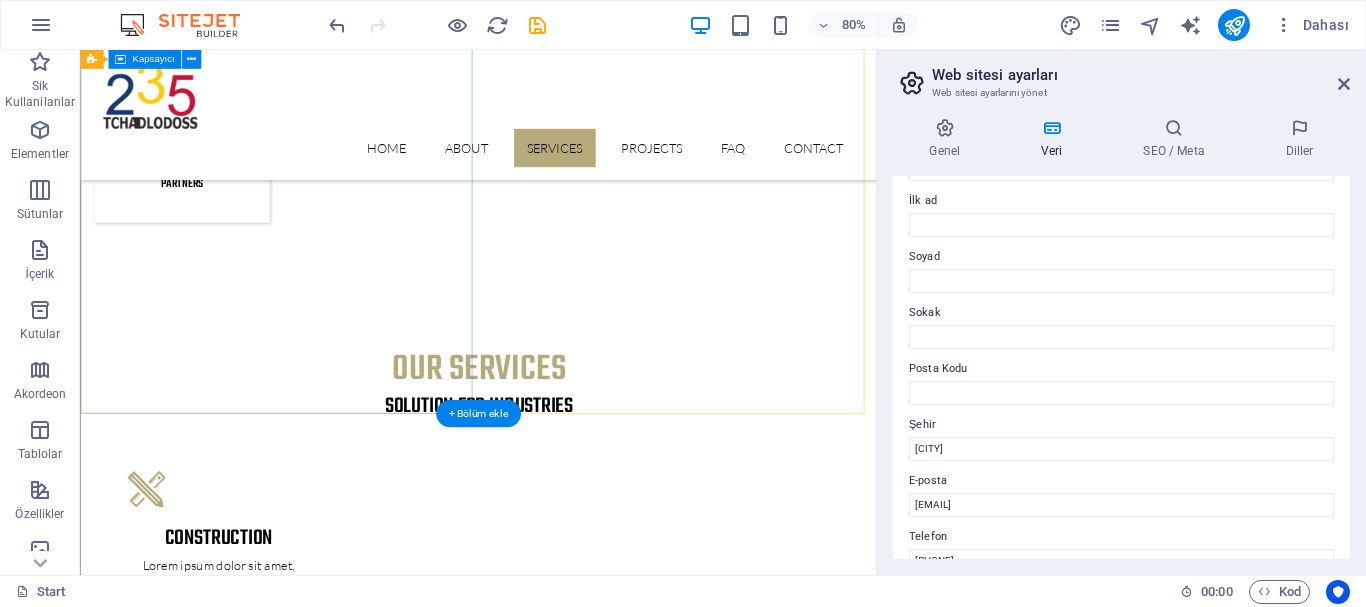 scroll, scrollTop: 2700, scrollLeft: 0, axis: vertical 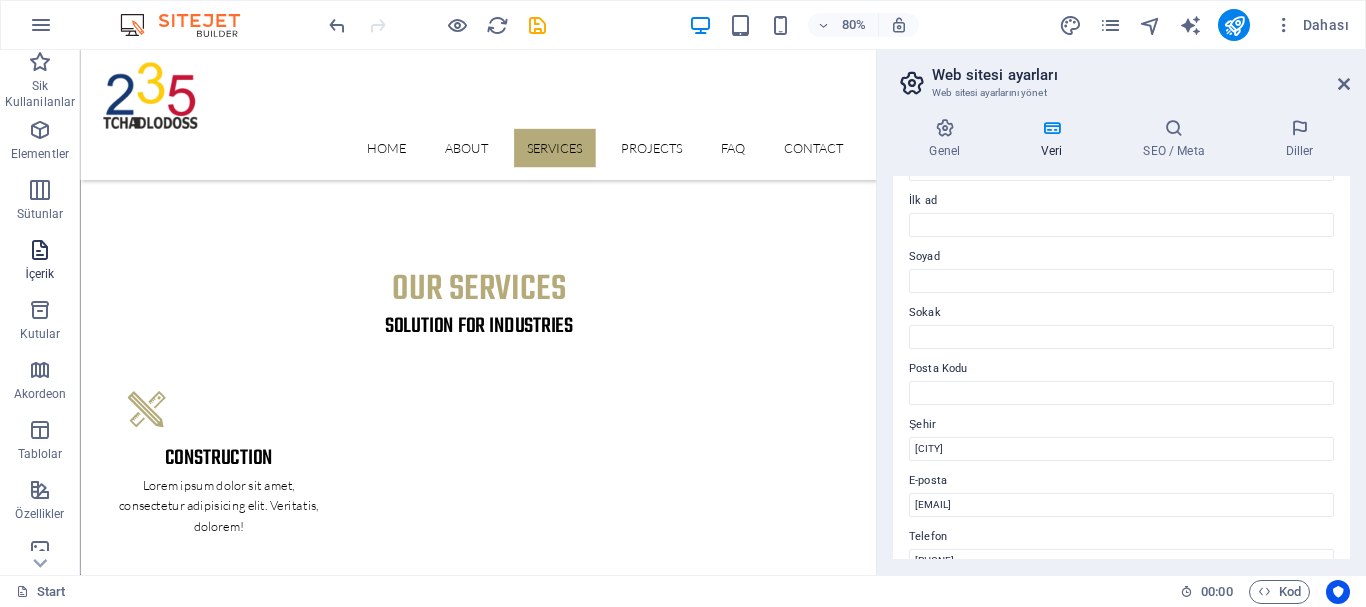click on "İçerik" at bounding box center [40, 262] 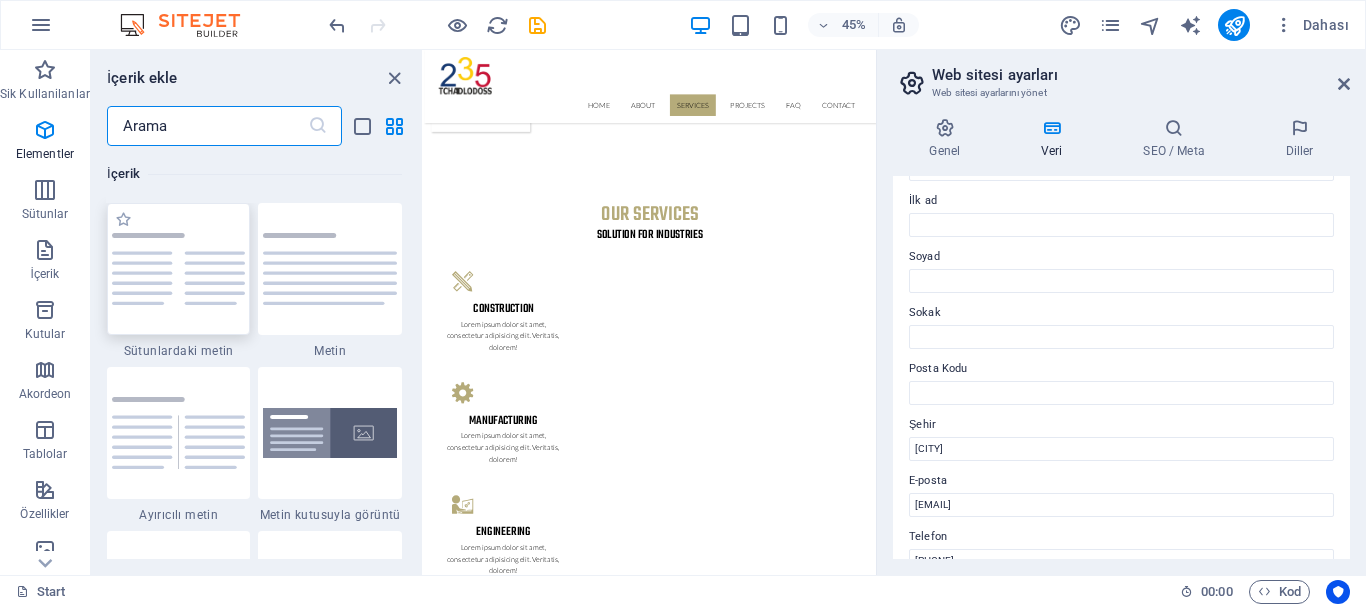 scroll, scrollTop: 3499, scrollLeft: 0, axis: vertical 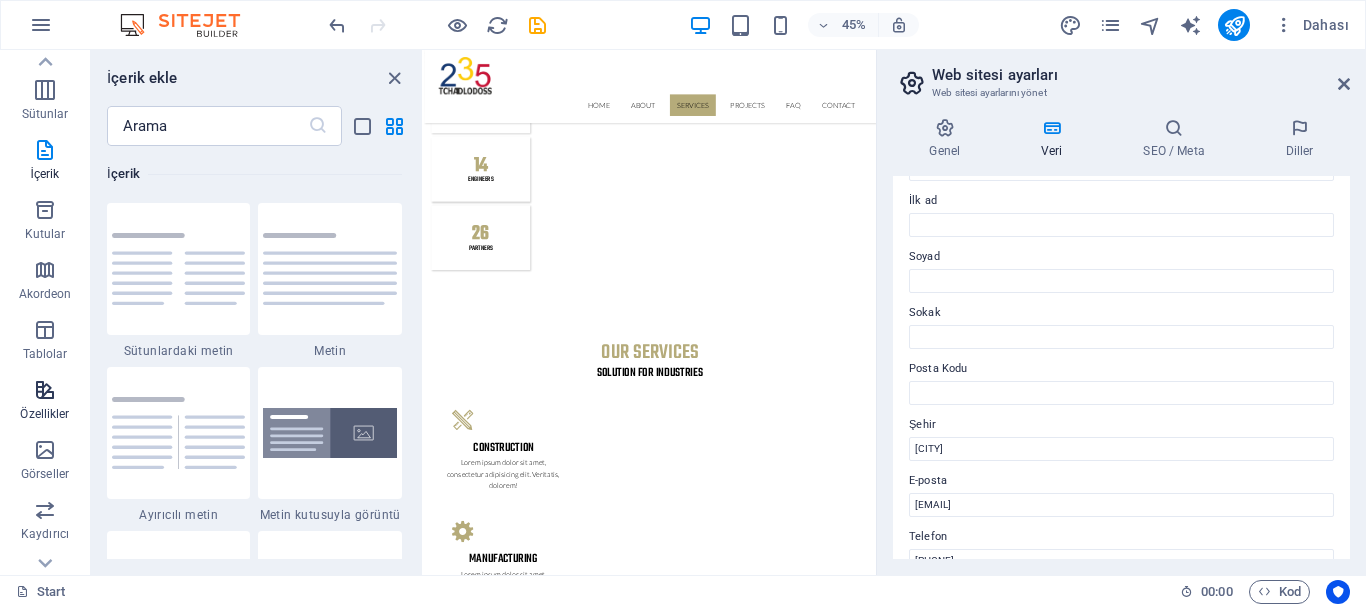 click at bounding box center [45, 390] 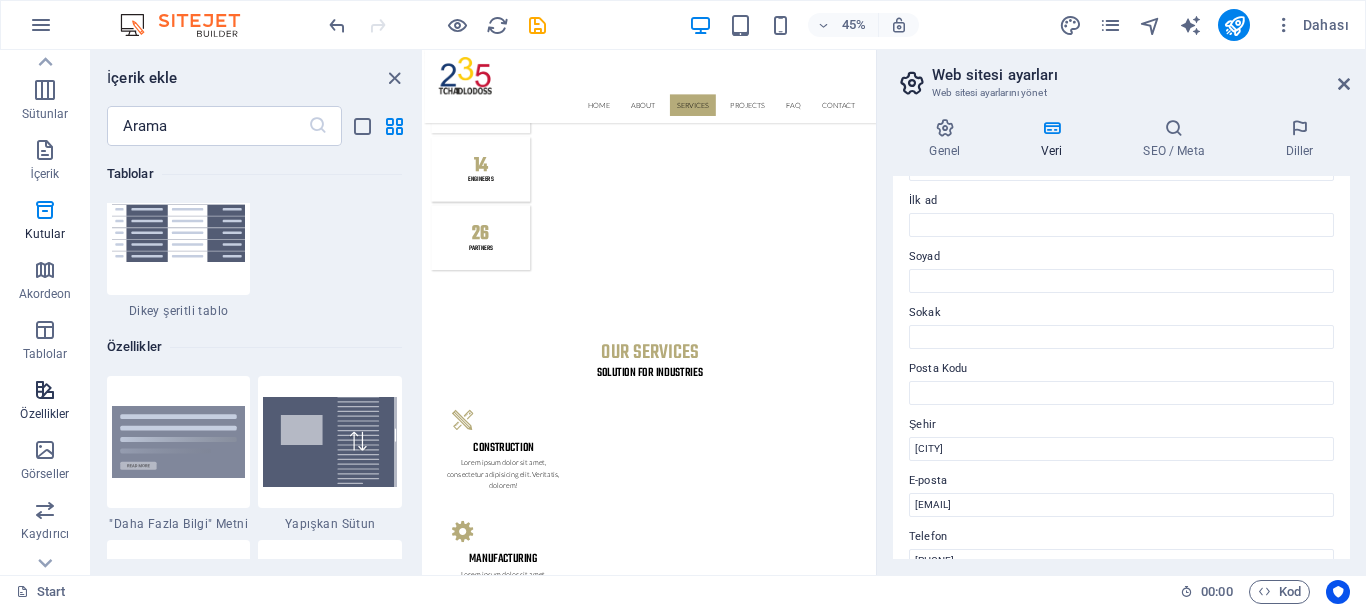 scroll, scrollTop: 7795, scrollLeft: 0, axis: vertical 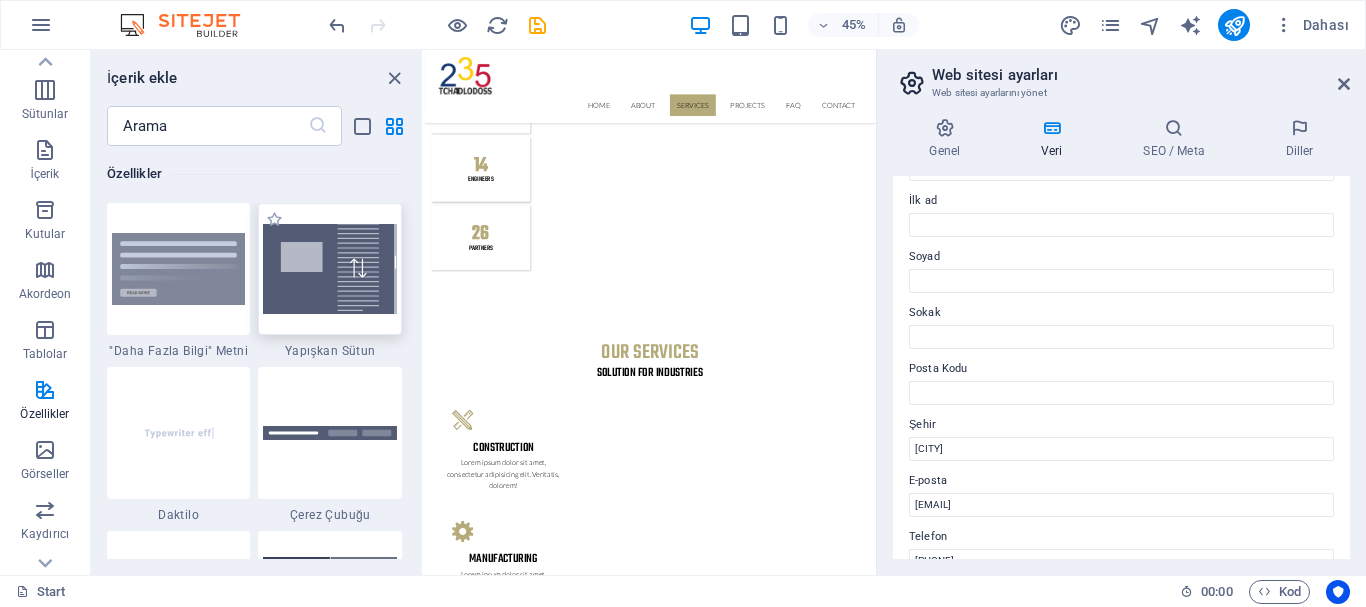 click at bounding box center (330, 268) 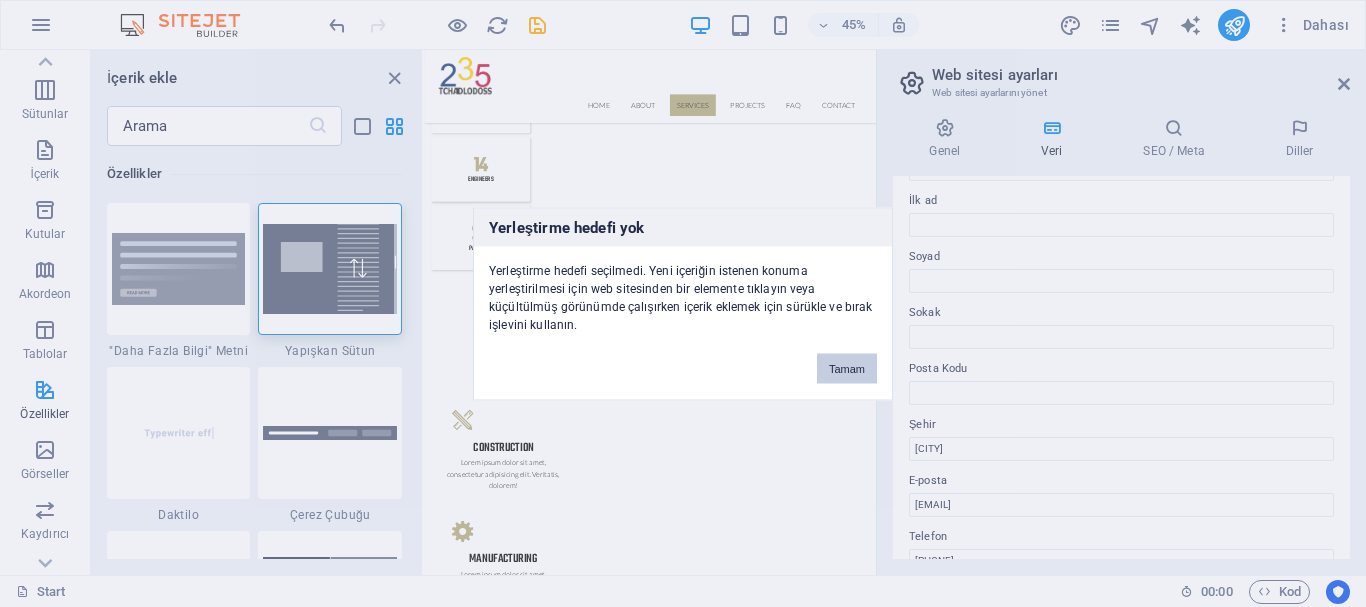 click on "Tamam" at bounding box center [847, 368] 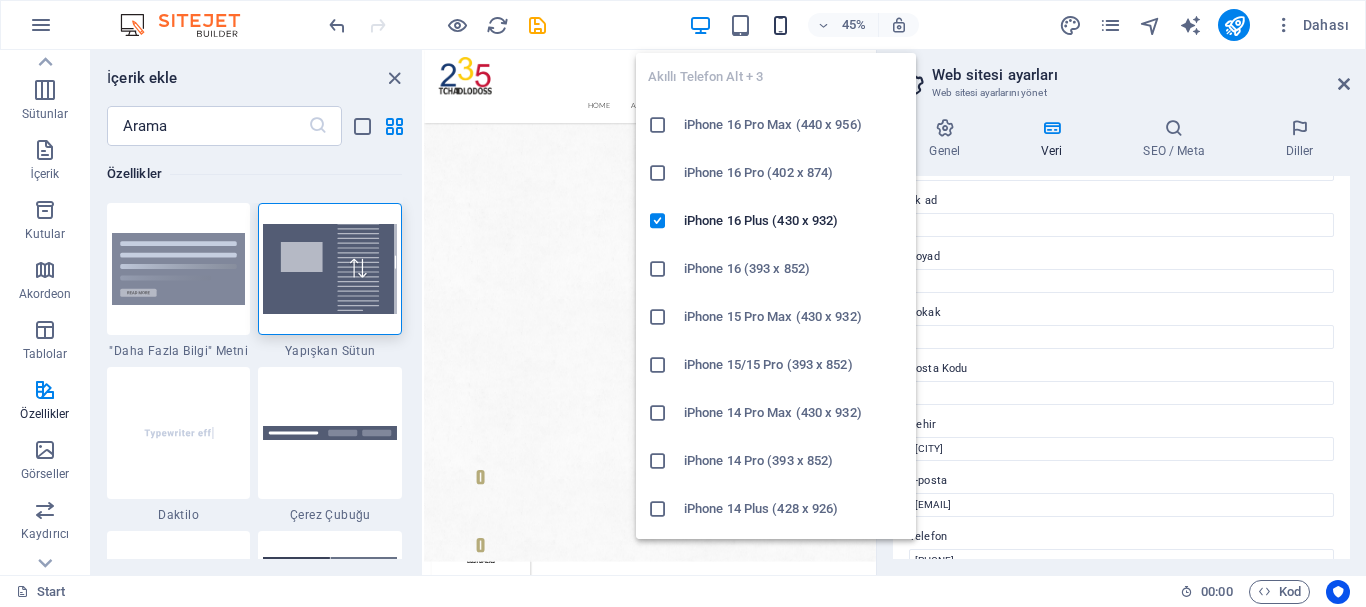 click at bounding box center (780, 25) 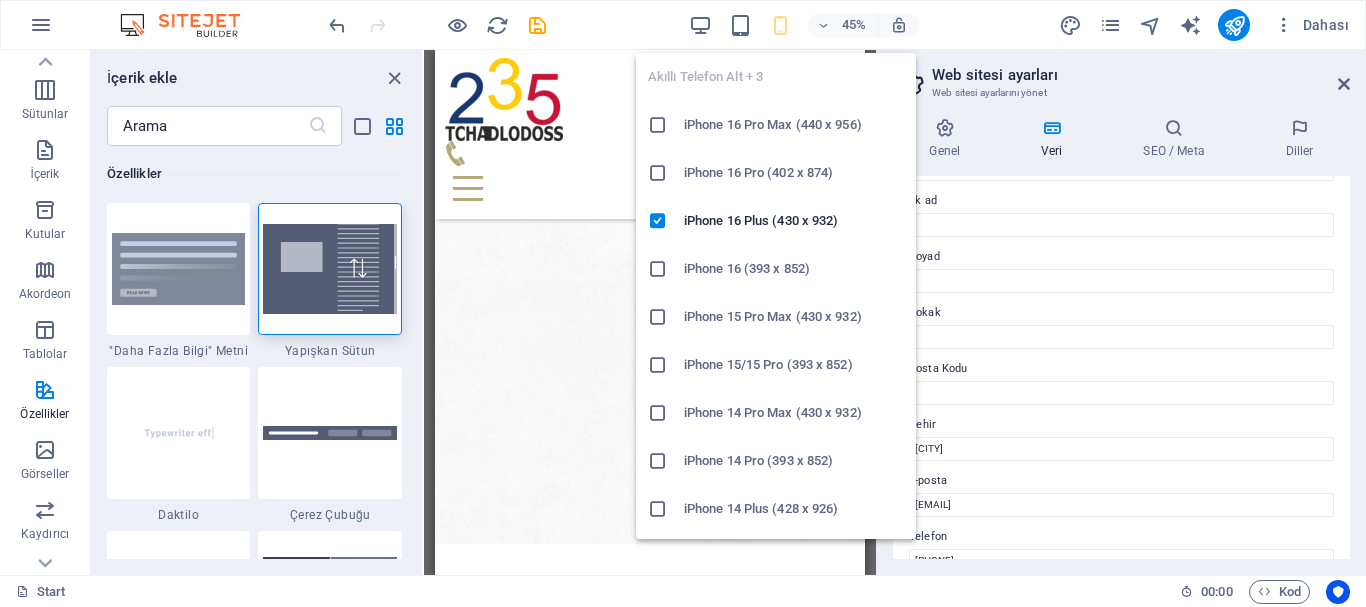 scroll, scrollTop: 1784, scrollLeft: 0, axis: vertical 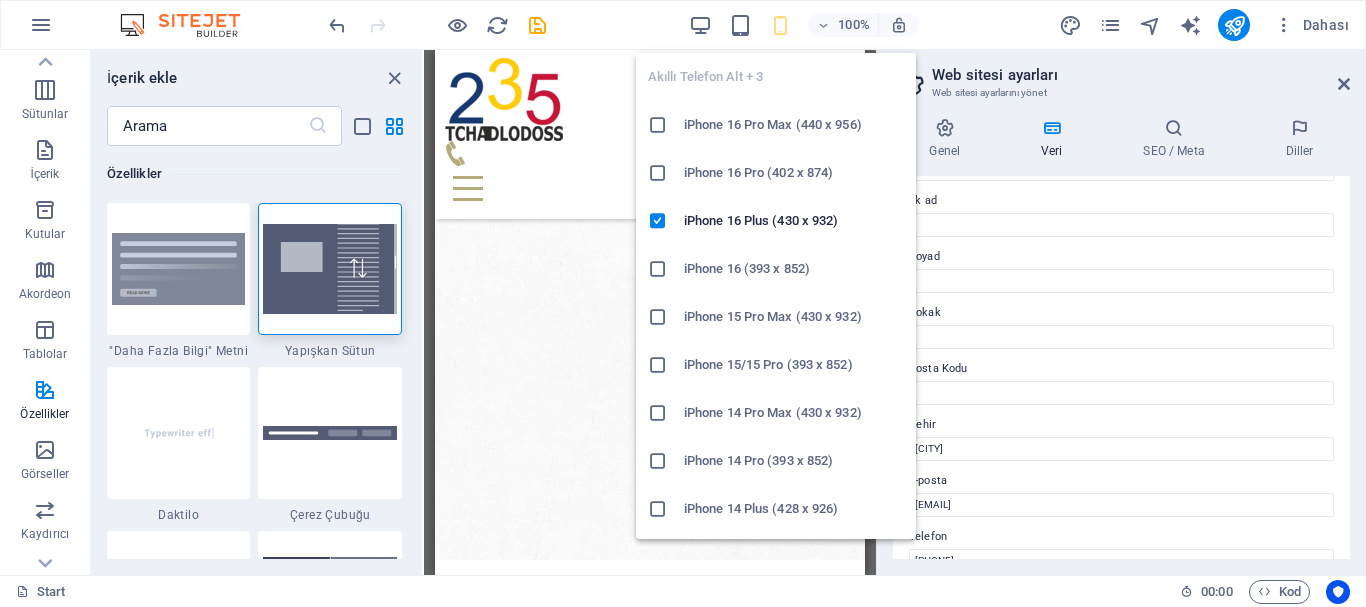 click on "iPhone 16 Pro Max (440 x 956)" at bounding box center [794, 125] 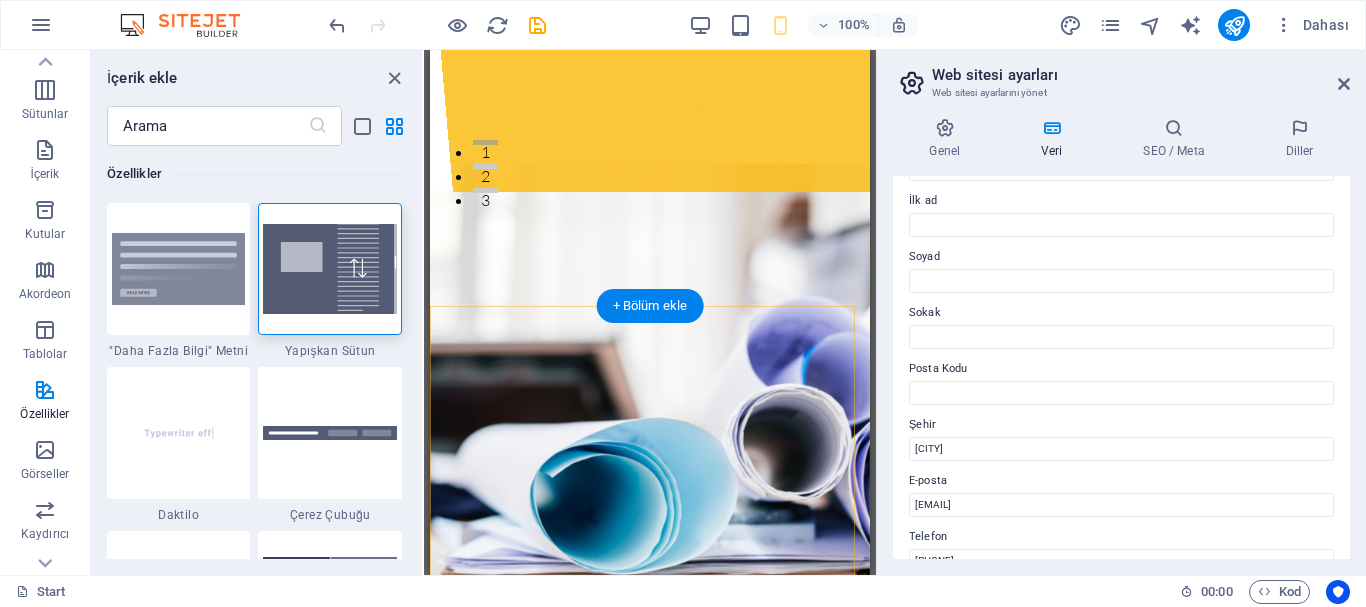 scroll, scrollTop: 0, scrollLeft: 0, axis: both 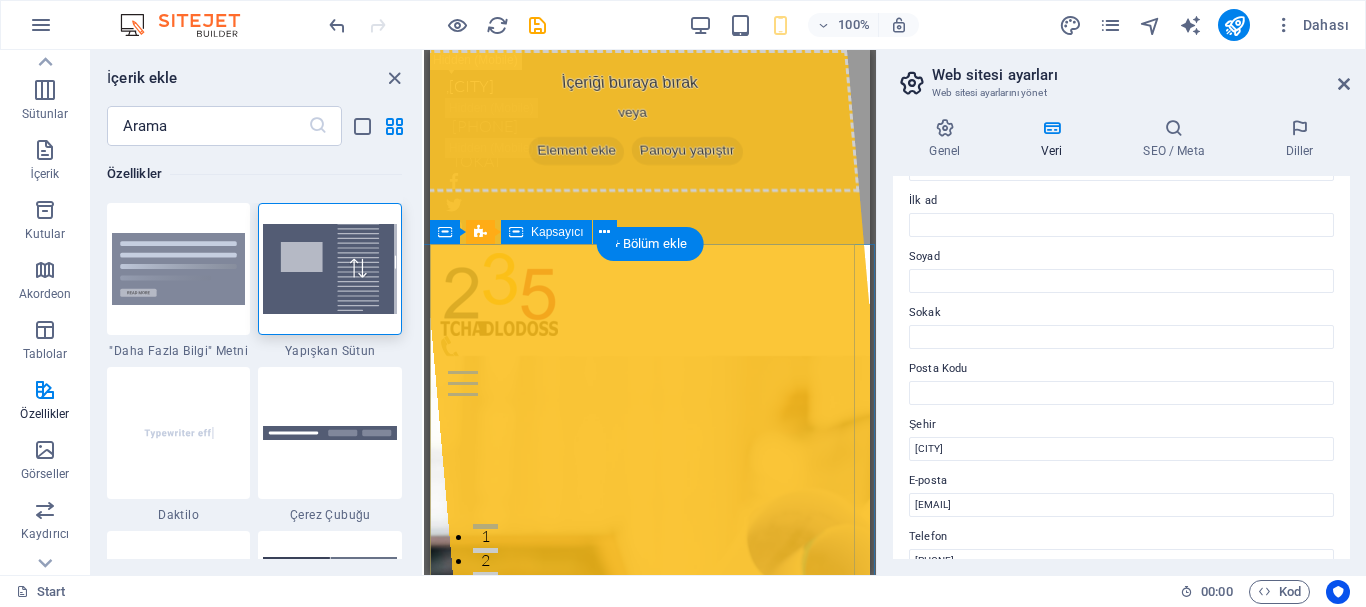 click on "İçeriği buraya bırak veya  Element ekle  Panoyu yapıştır" at bounding box center [633, 121] 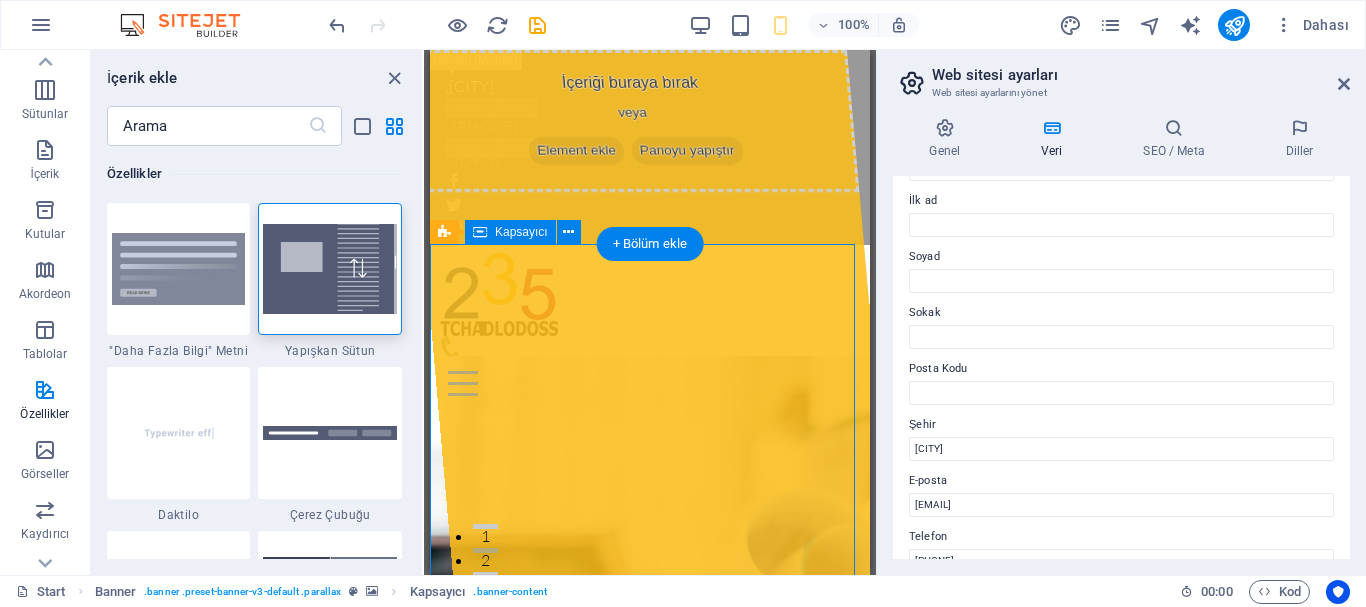 drag, startPoint x: 849, startPoint y: 262, endPoint x: 838, endPoint y: 277, distance: 18.601076 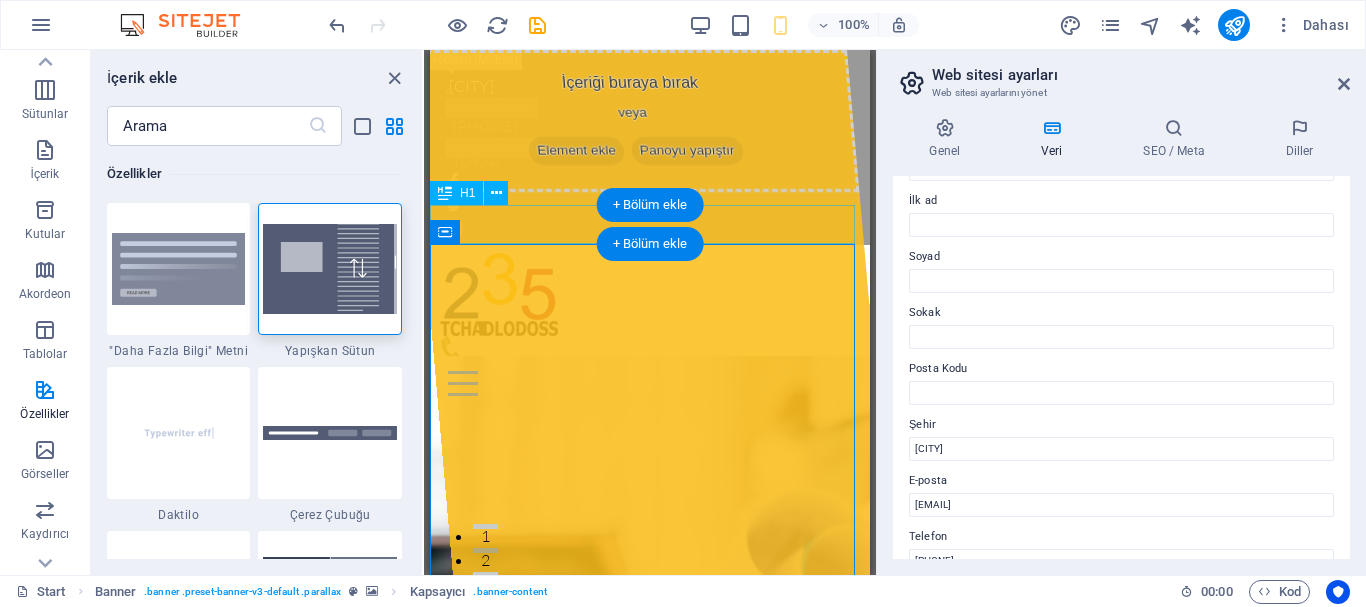 click on "TCHADLODOSS" at bounding box center (650, 433) 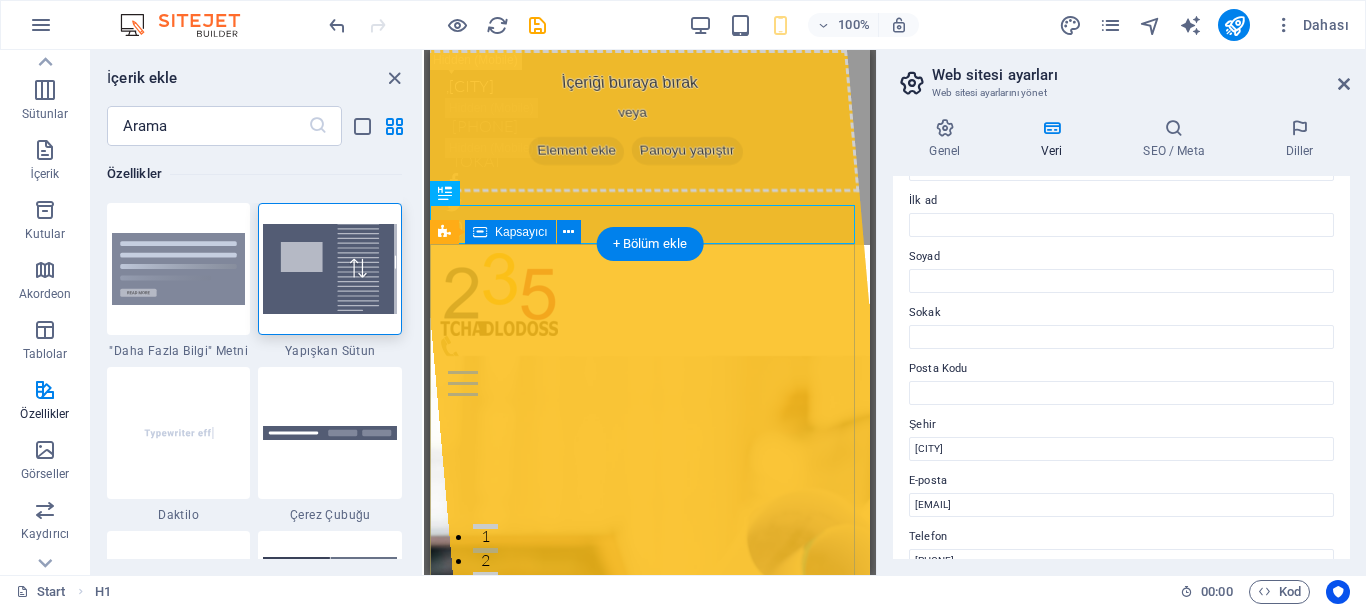click on "İçeriği buraya bırak veya  Element ekle  Panoyu yapıştır Lorem ipsum dolor sit amet, consectetur adipisicing elit. Natus, dolores, at, nisi eligendi repellat voluptatem minima officia veritatis quasi animi porro laudantium dicta dolor voluptate non maiores ipsum reprehenderit odio fugiat reicid. Learn more View Services" at bounding box center (650, 1117) 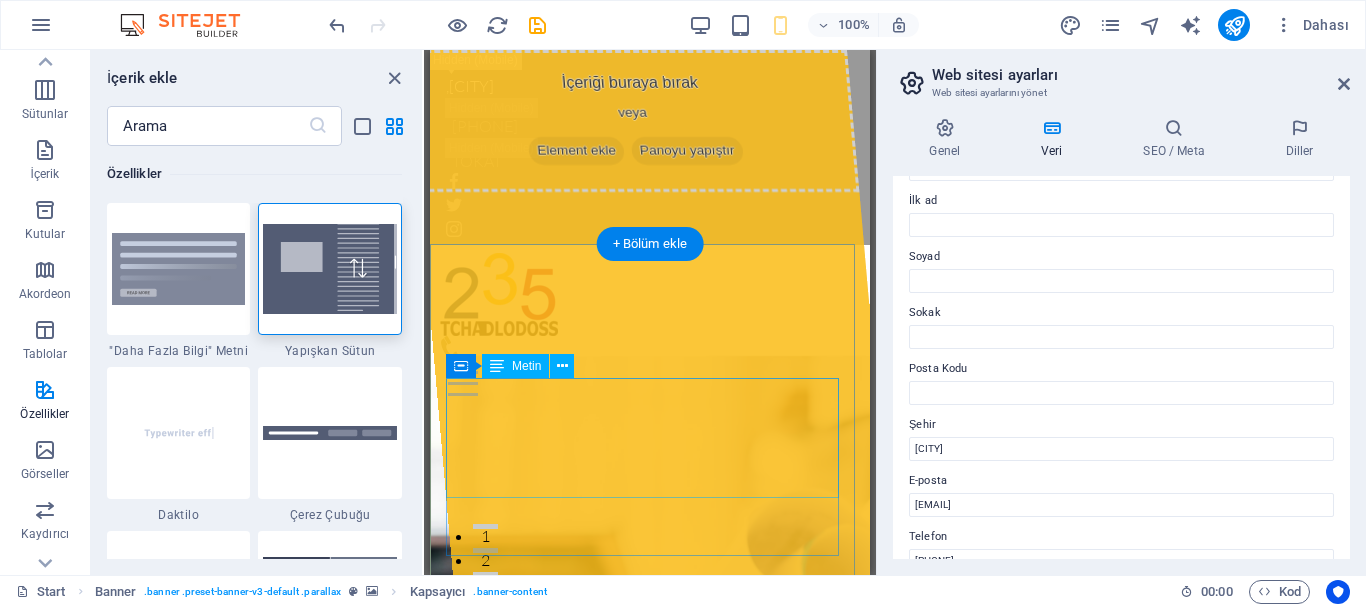 click on "Lorem ipsum dolor sit amet, consectetur adipisicing elit. Natus, dolores, at, nisi eligendi repellat voluptatem minima officia veritatis quasi animi porro laudantium dicta dolor voluptate non maiores ipsum reprehenderit odio fugiat reicid." at bounding box center [650, 1063] 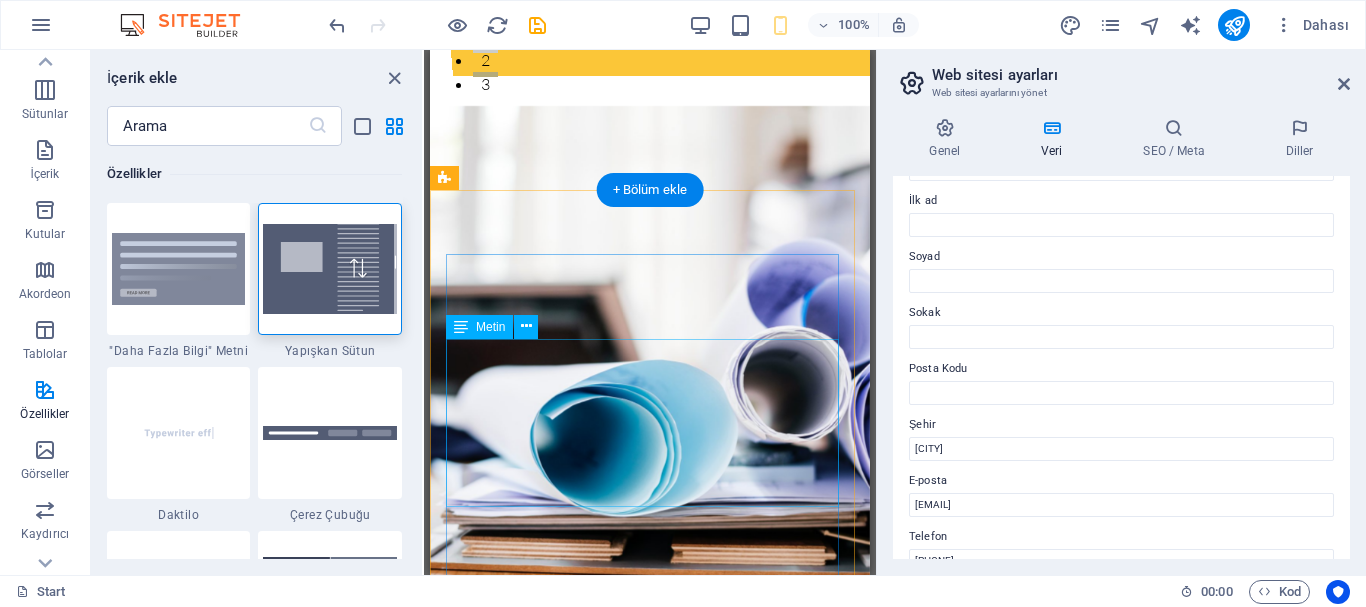 scroll, scrollTop: 0, scrollLeft: 0, axis: both 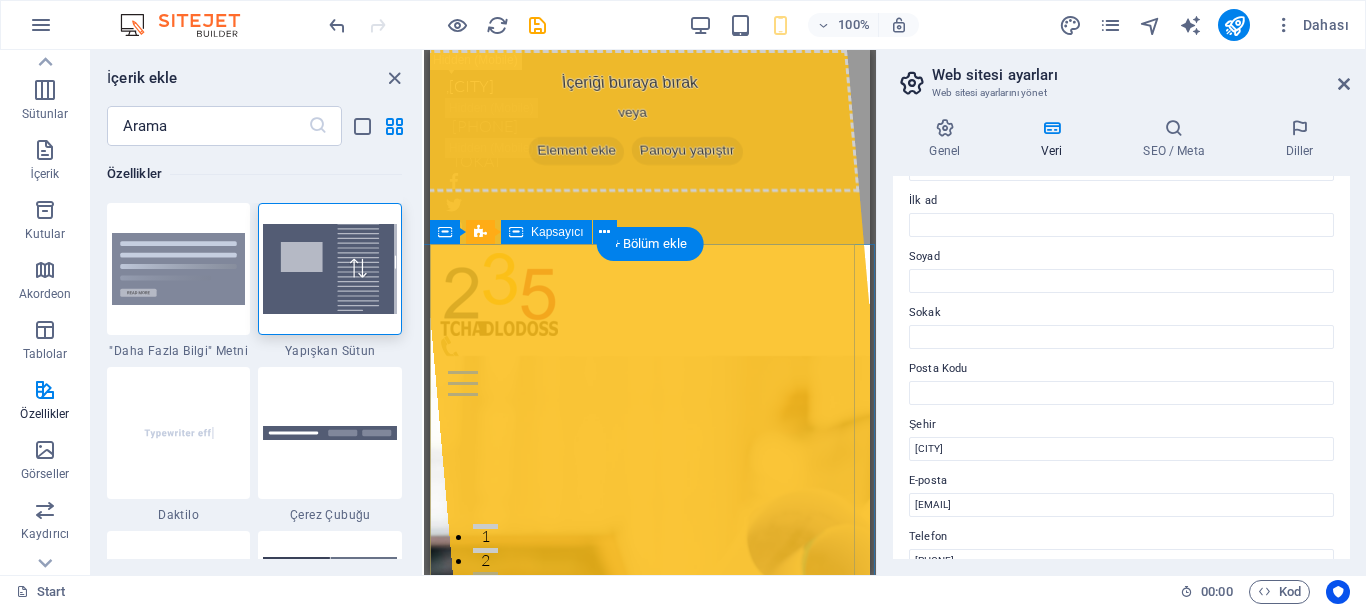 click on "İçeriği buraya bırak veya  Element ekle  Panoyu yapıştır" at bounding box center [633, 121] 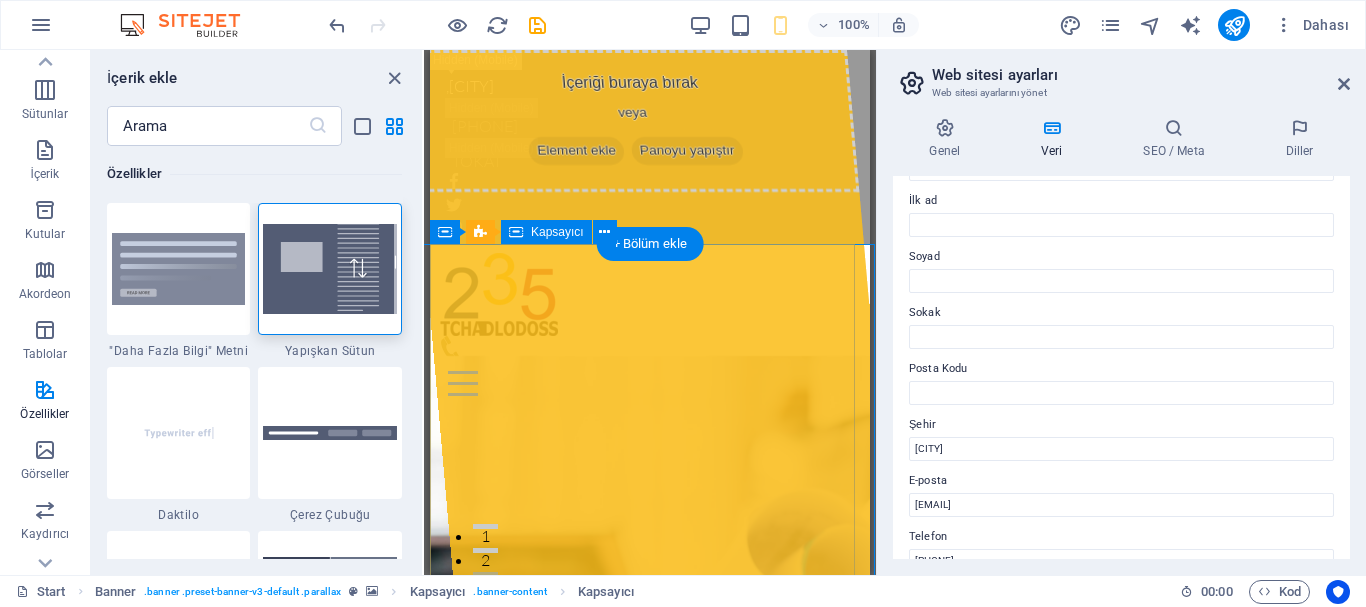 click on "İçeriği buraya bırak veya  Element ekle  Panoyu yapıştır" at bounding box center (633, 121) 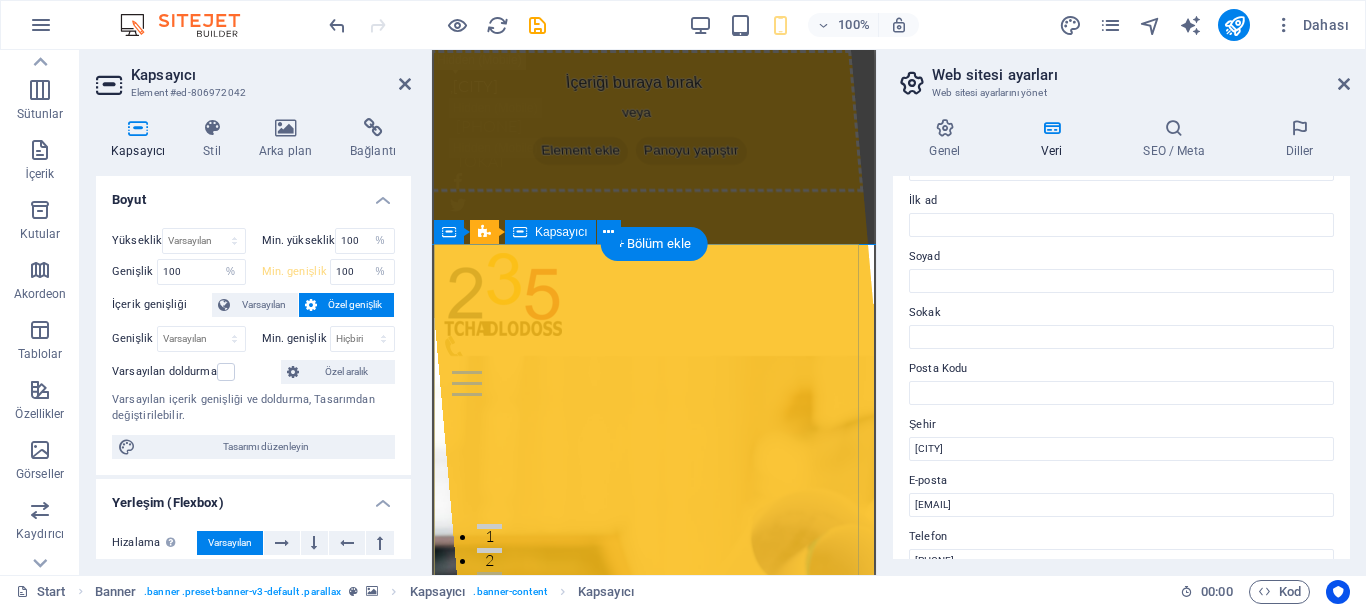 click on "İçeriği buraya bırak veya  Element ekle  Panoyu yapıştır" at bounding box center (637, 121) 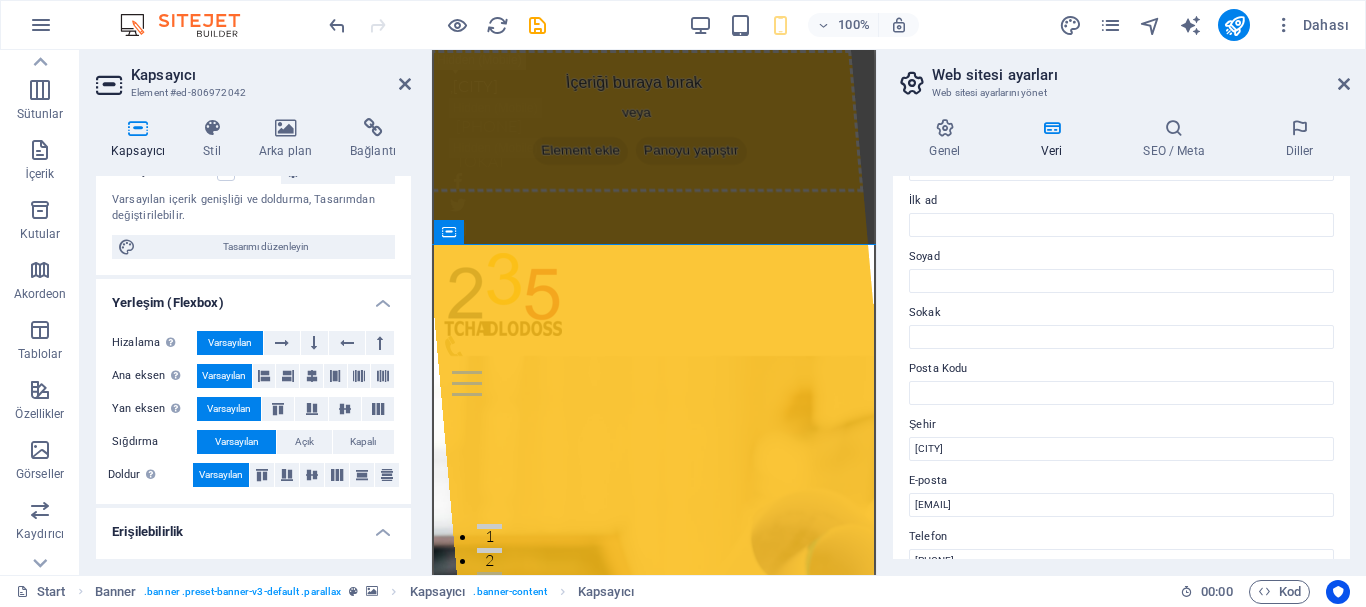 scroll, scrollTop: 300, scrollLeft: 0, axis: vertical 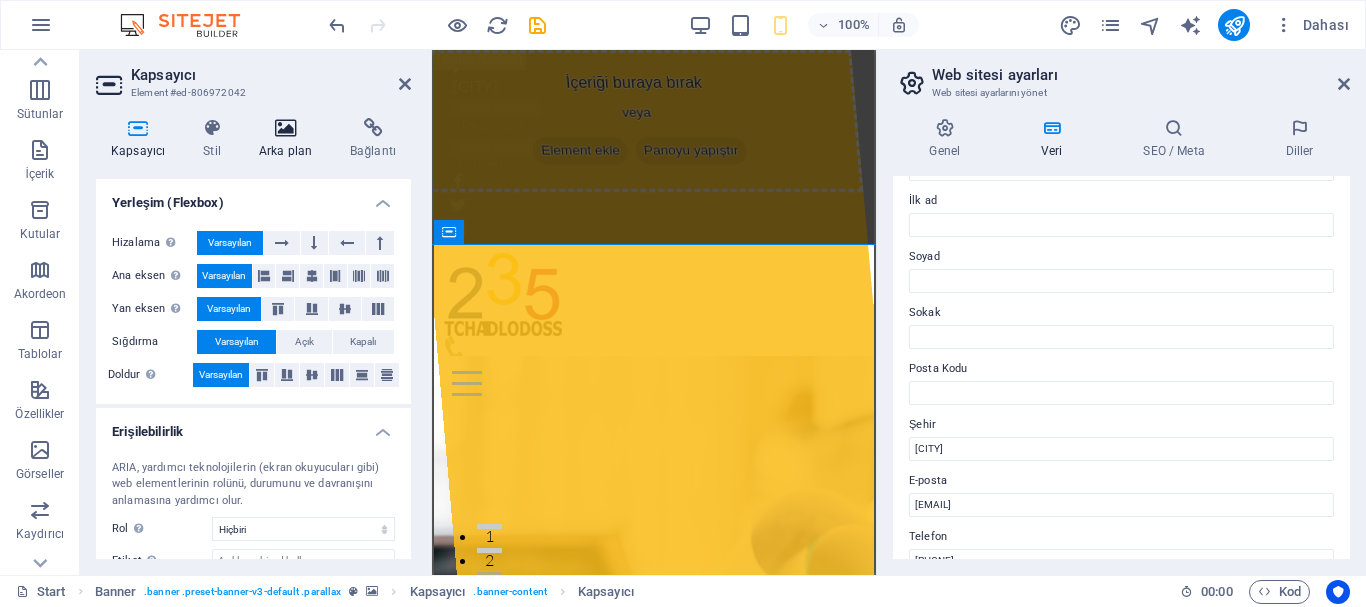 click at bounding box center (285, 128) 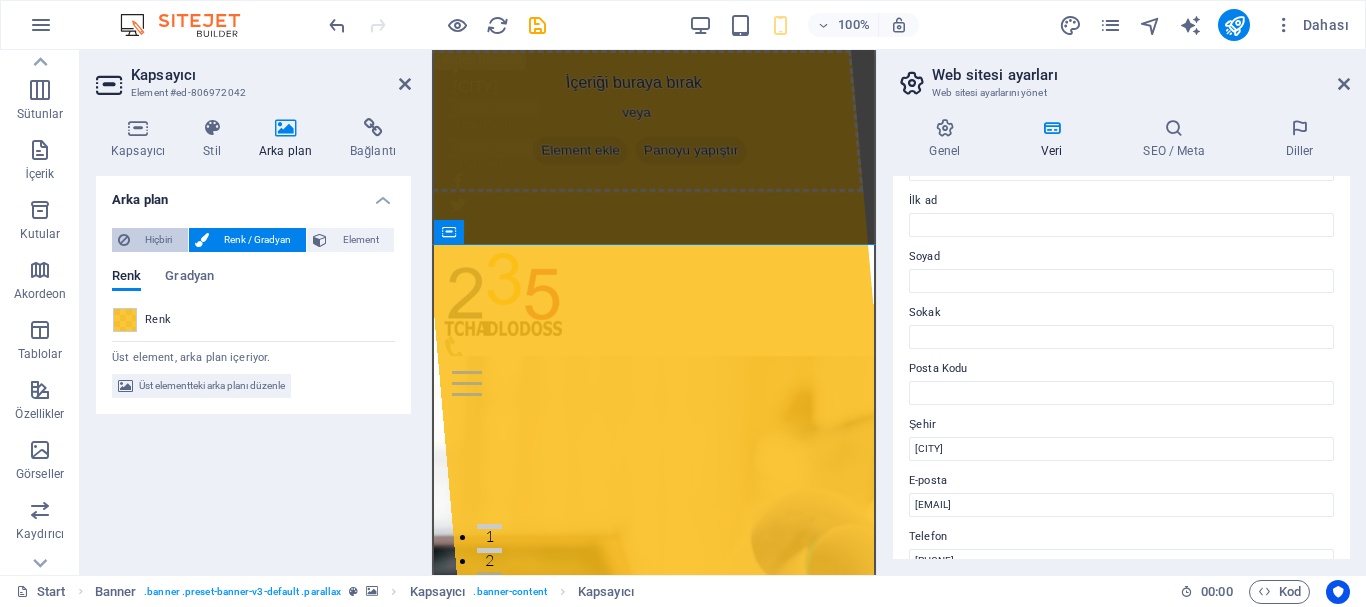 click on "Hiçbiri" at bounding box center (159, 240) 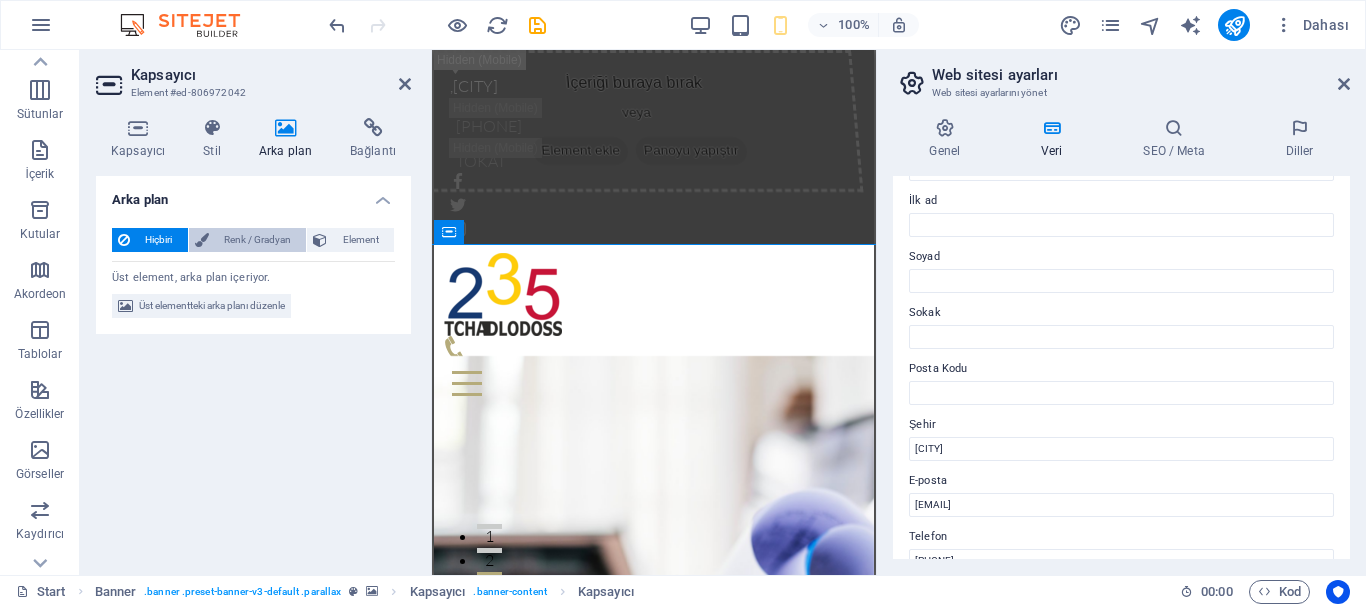 click on "Renk / Gradyan" at bounding box center [258, 240] 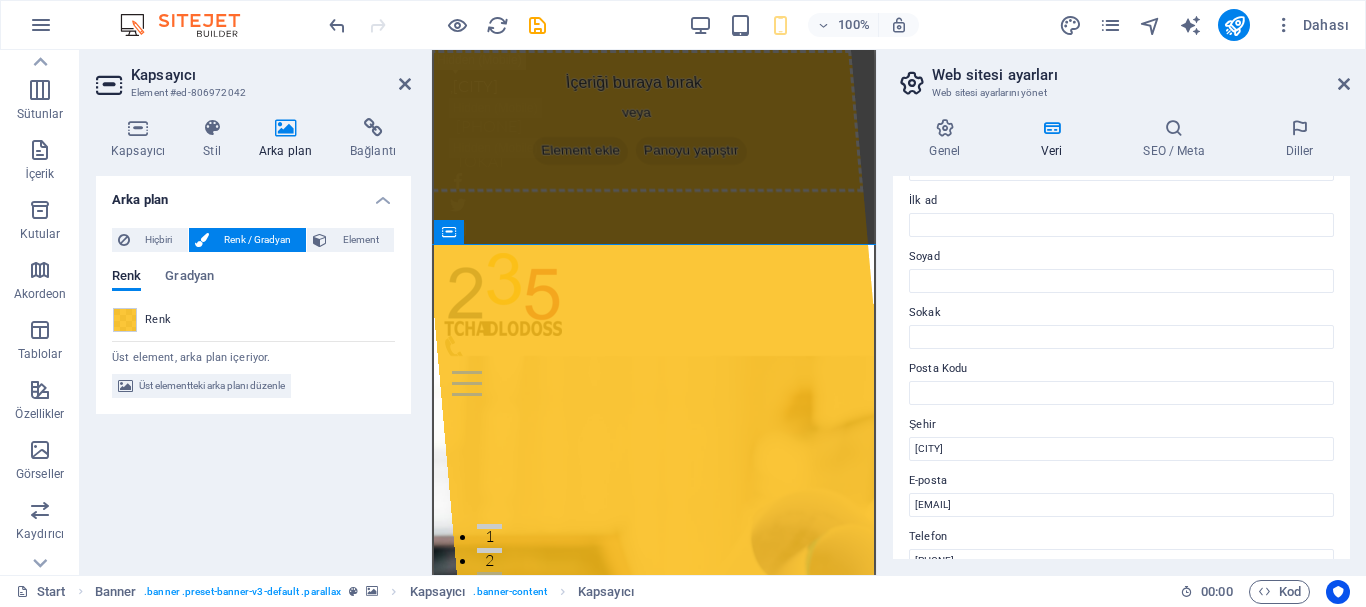 click on "Renk" at bounding box center (158, 320) 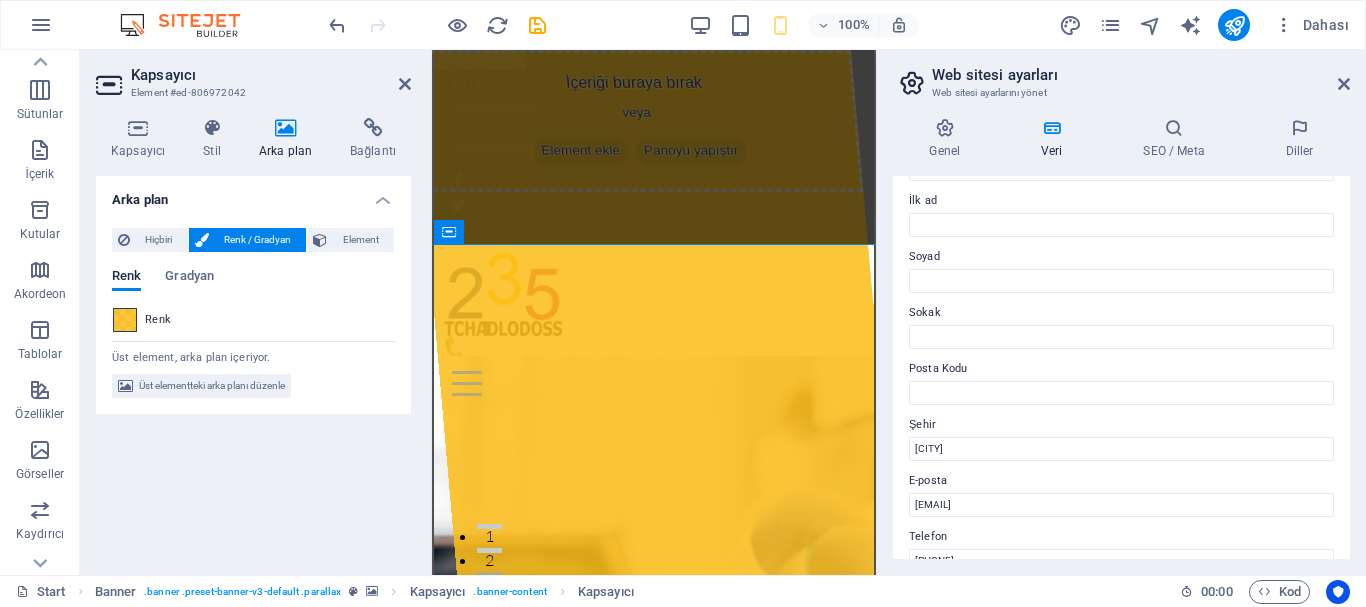 click at bounding box center [125, 320] 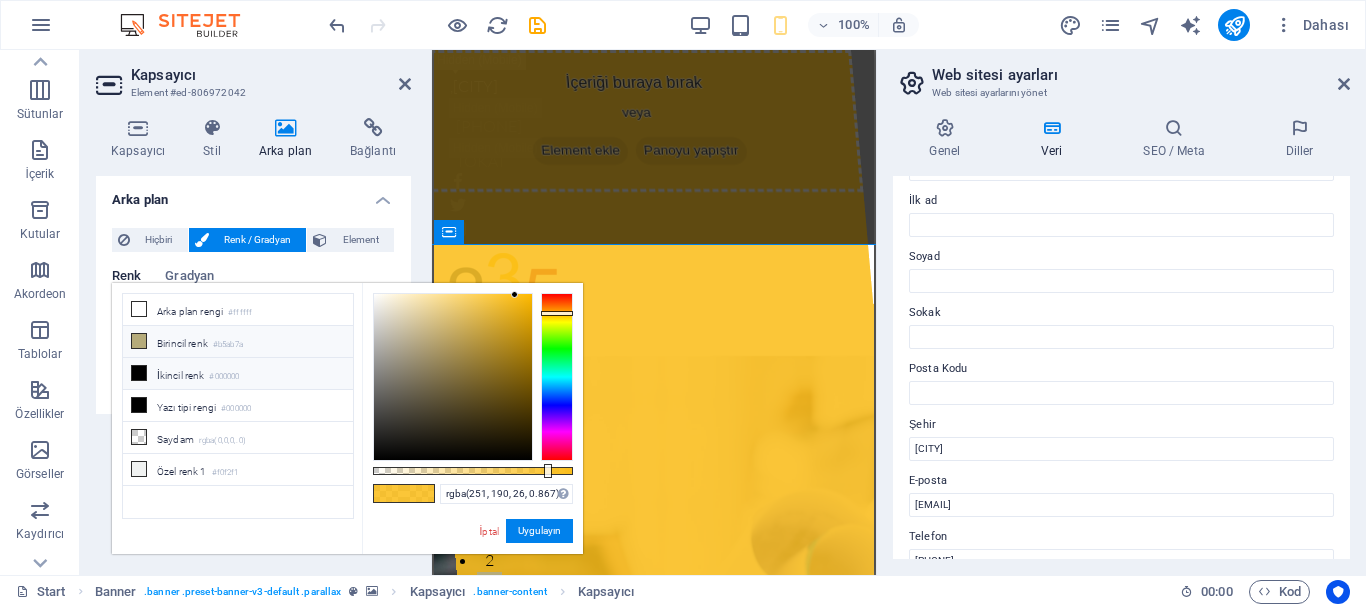 click at bounding box center (139, 341) 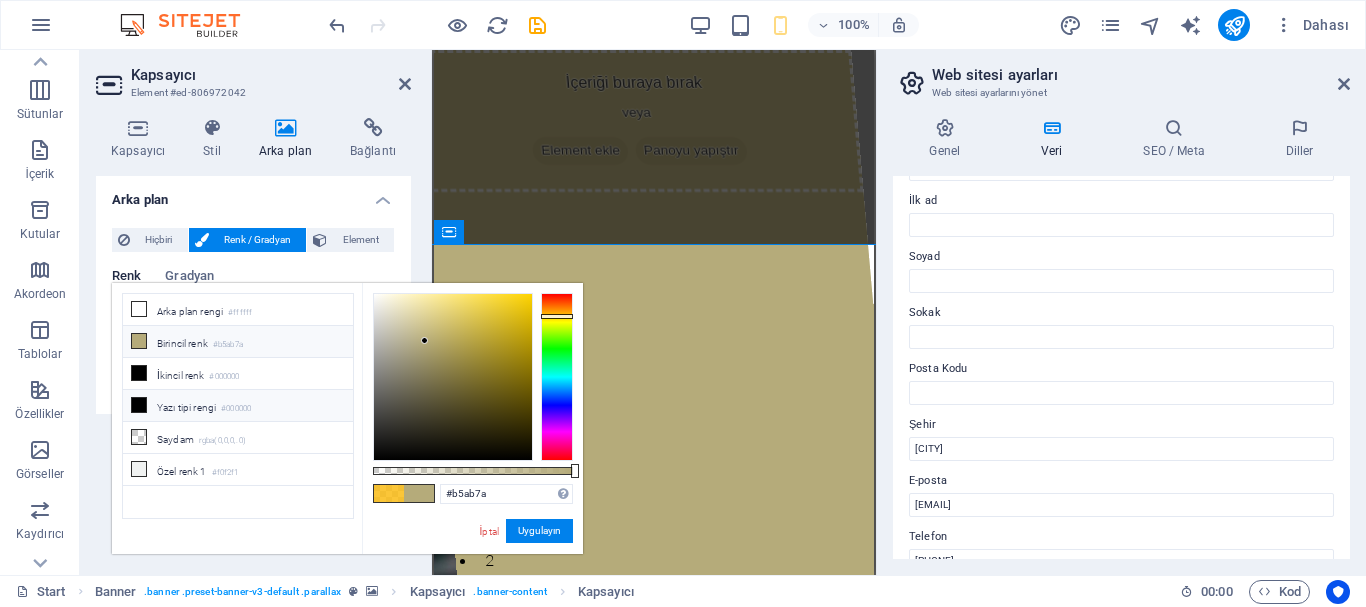 click on "Yazı tipi rengi
#000000" at bounding box center (238, 406) 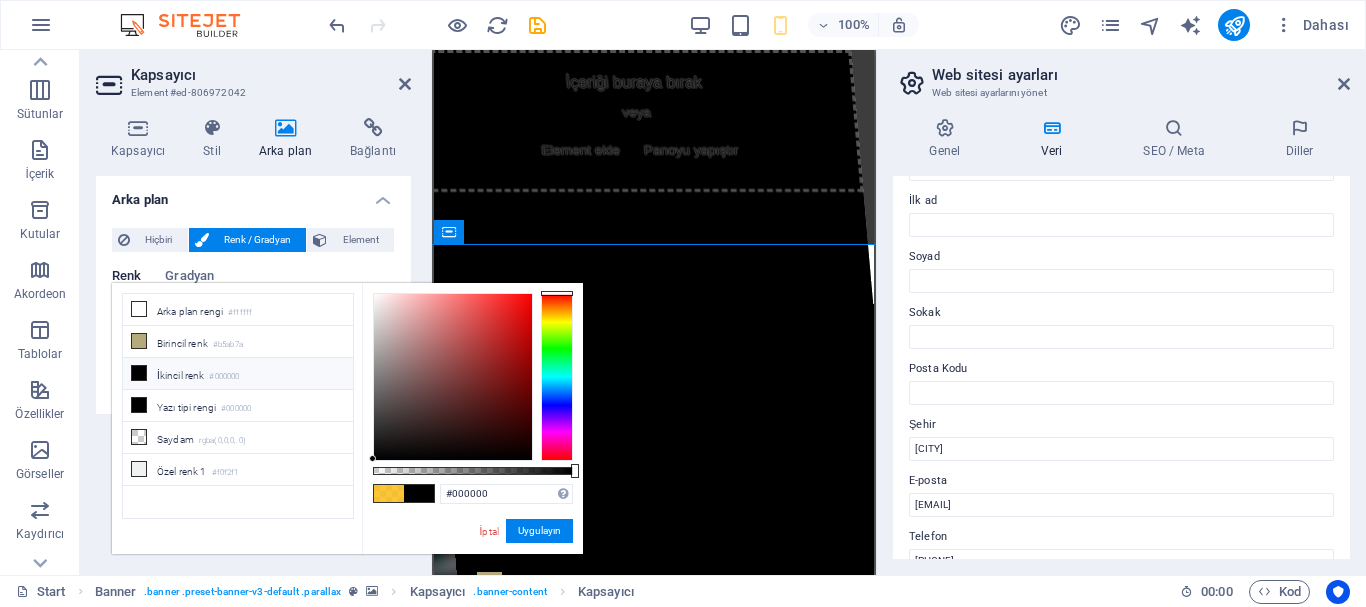 click at bounding box center (139, 373) 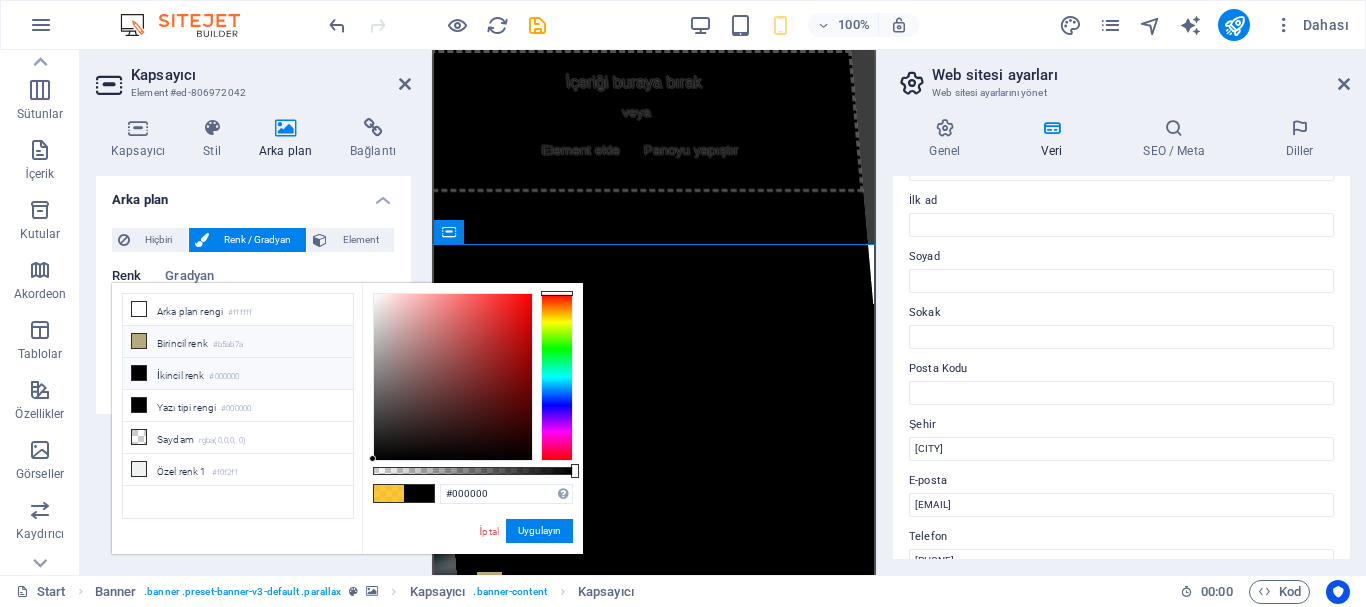 click on "Birincil renk
#b5ab7a" at bounding box center [238, 342] 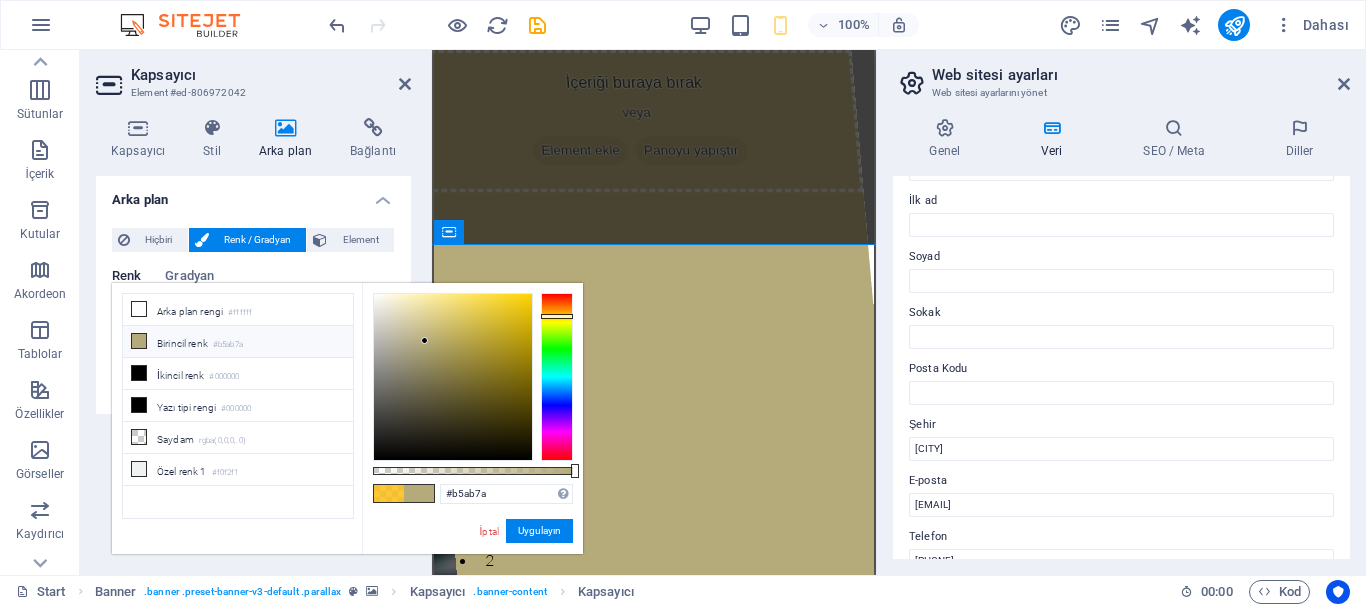 click on "Hiçbiri Renk / Gradyan Element Arka planı tam genişliğe genişlet Renk kaplaması Renklendireceğin arka planın üzerine bir kaplama yerleştirir Paralaks 0 % İmaj Görüntü kaydırıcı Harita Video YouTube Vimeo HTML Renk Gradyan Renk Üst element, arka plan içeriyor. Üst elementteki arka planı düzenle" at bounding box center [253, 313] 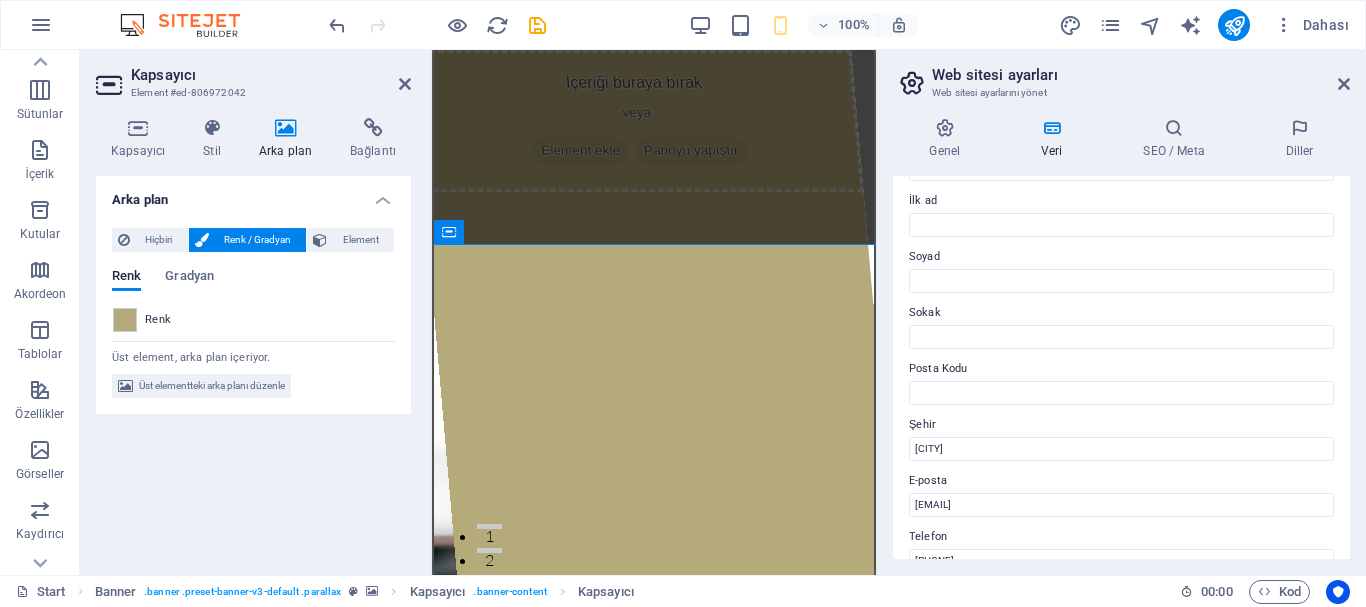 click at bounding box center (285, 128) 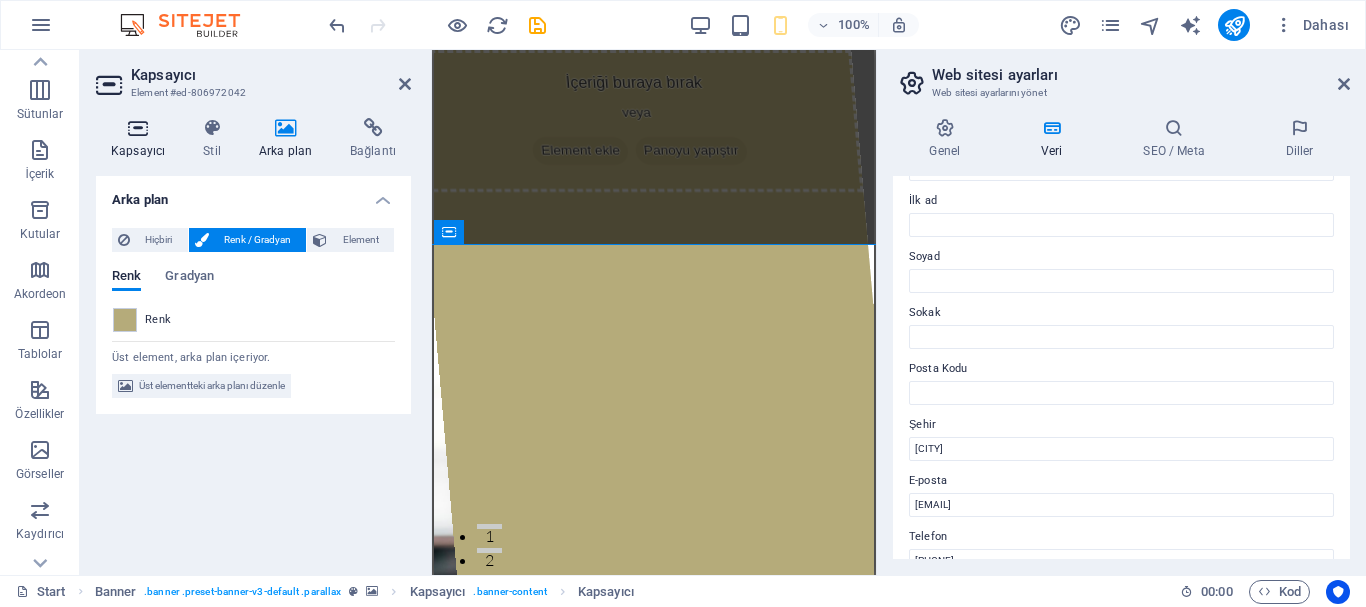click on "Kapsayıcı" at bounding box center [142, 139] 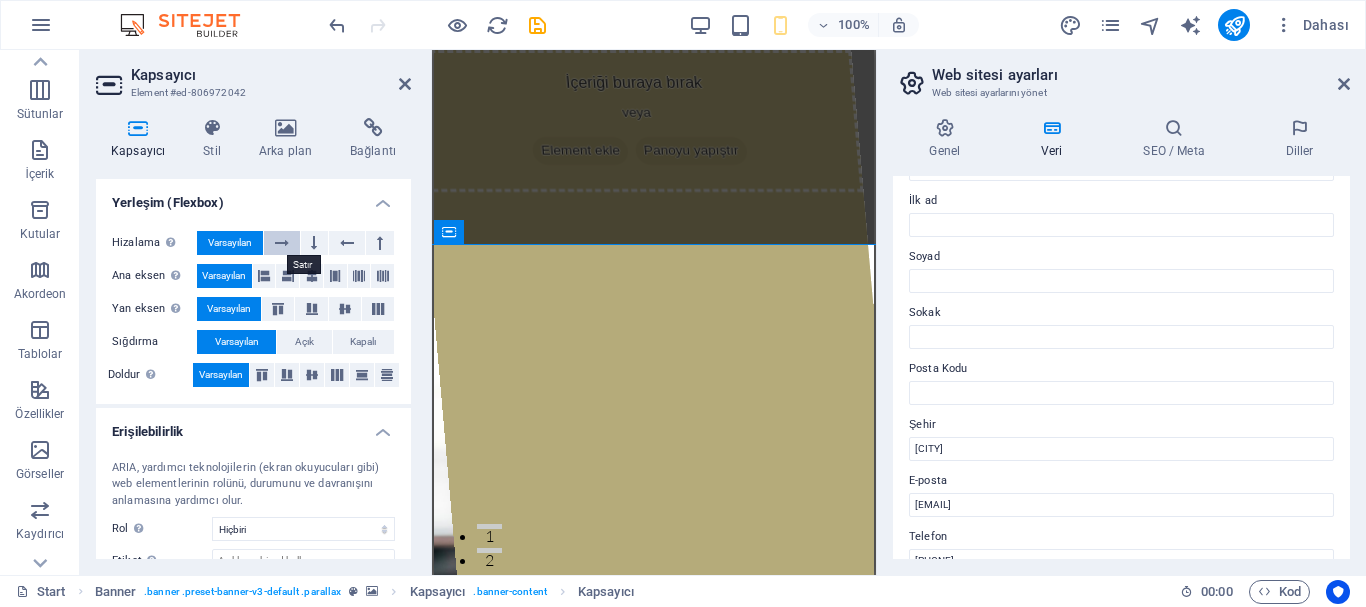 click at bounding box center (282, 243) 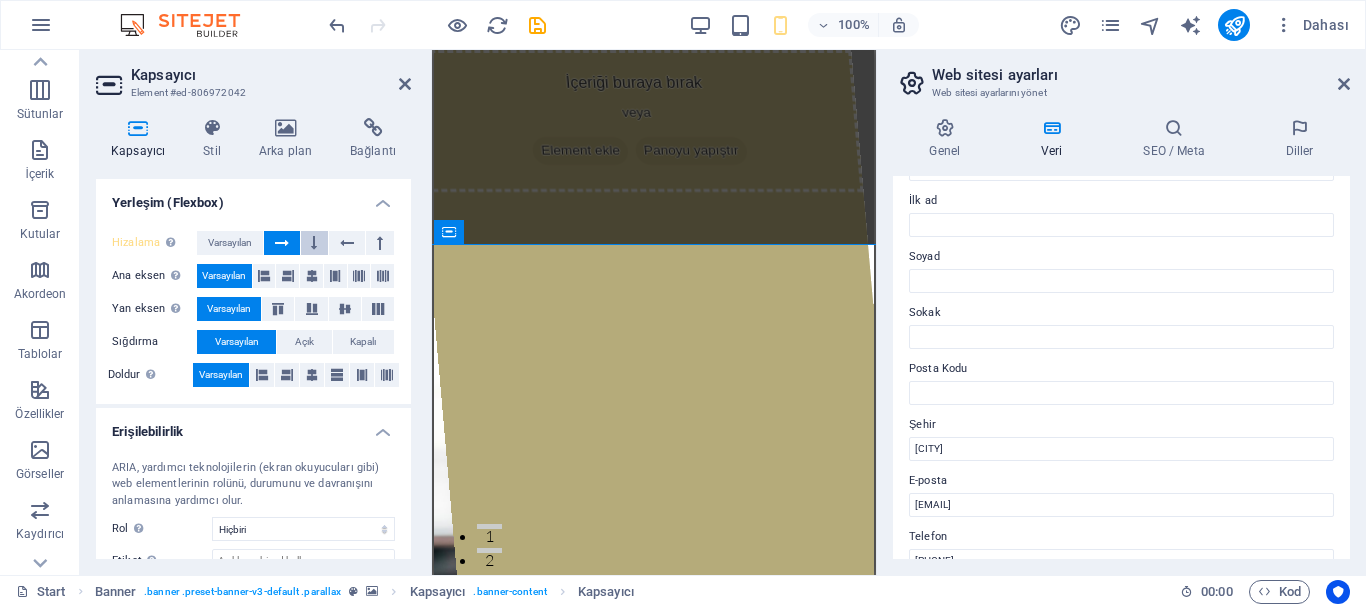 click at bounding box center [314, 243] 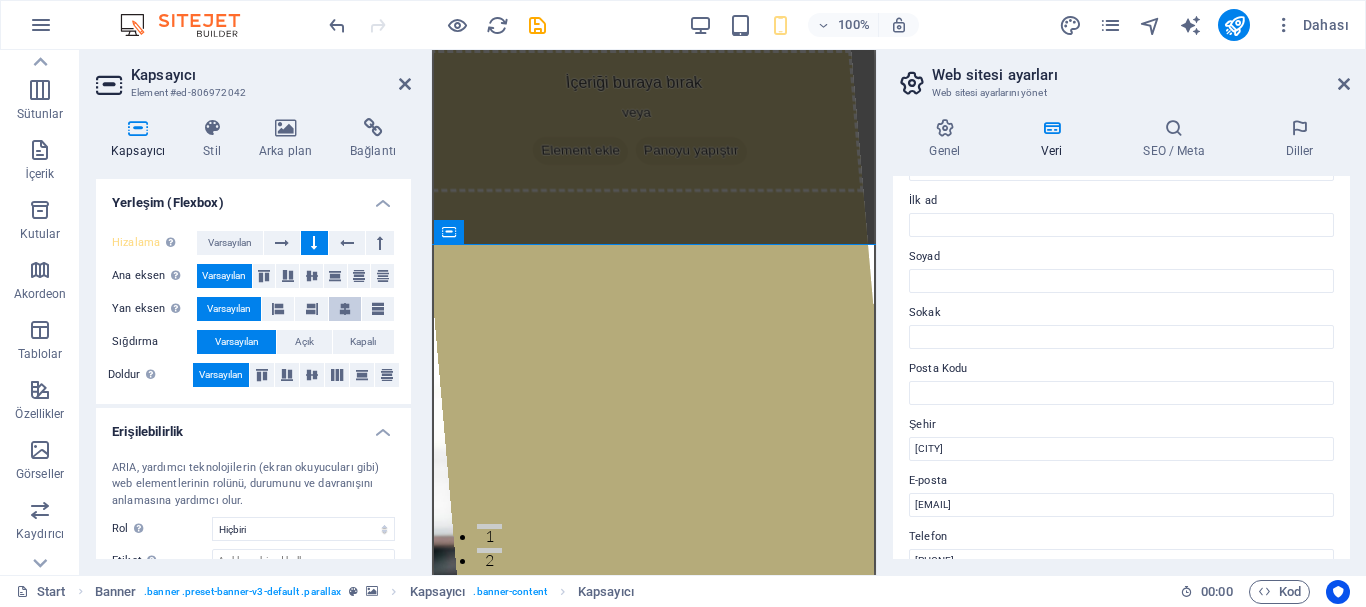 click at bounding box center [345, 309] 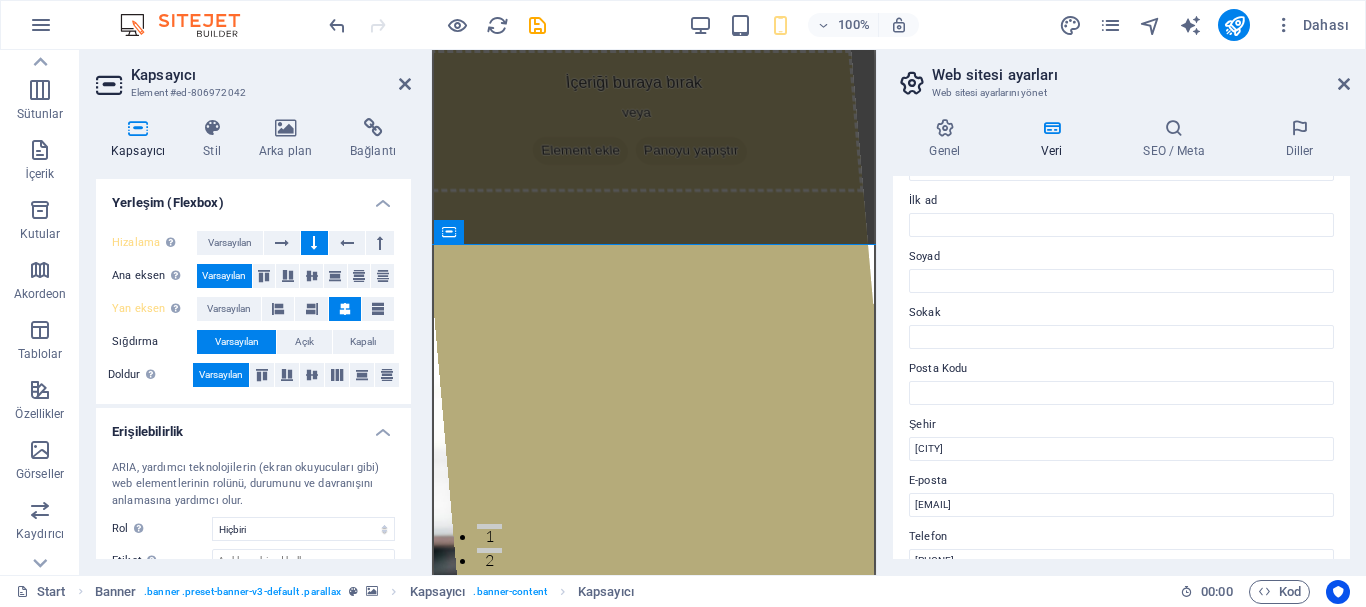 click on "ARIA, yardımcı teknolojilerin (ekran okuyucuları gibi) web elementlerinin rolünü, durumunu ve davranışını anlamasına yardımcı olur." at bounding box center [253, 485] 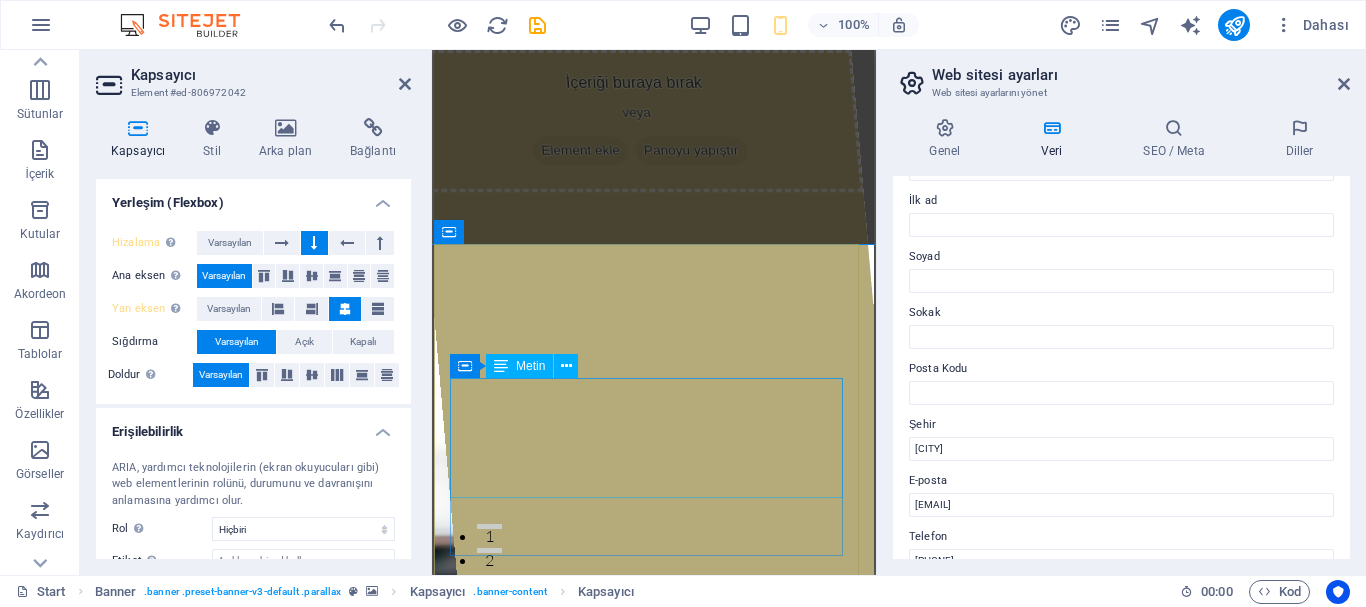 click on "İçeriği buraya bırak veya  Element ekle  Panoyu yapıştır" at bounding box center (654, 312) 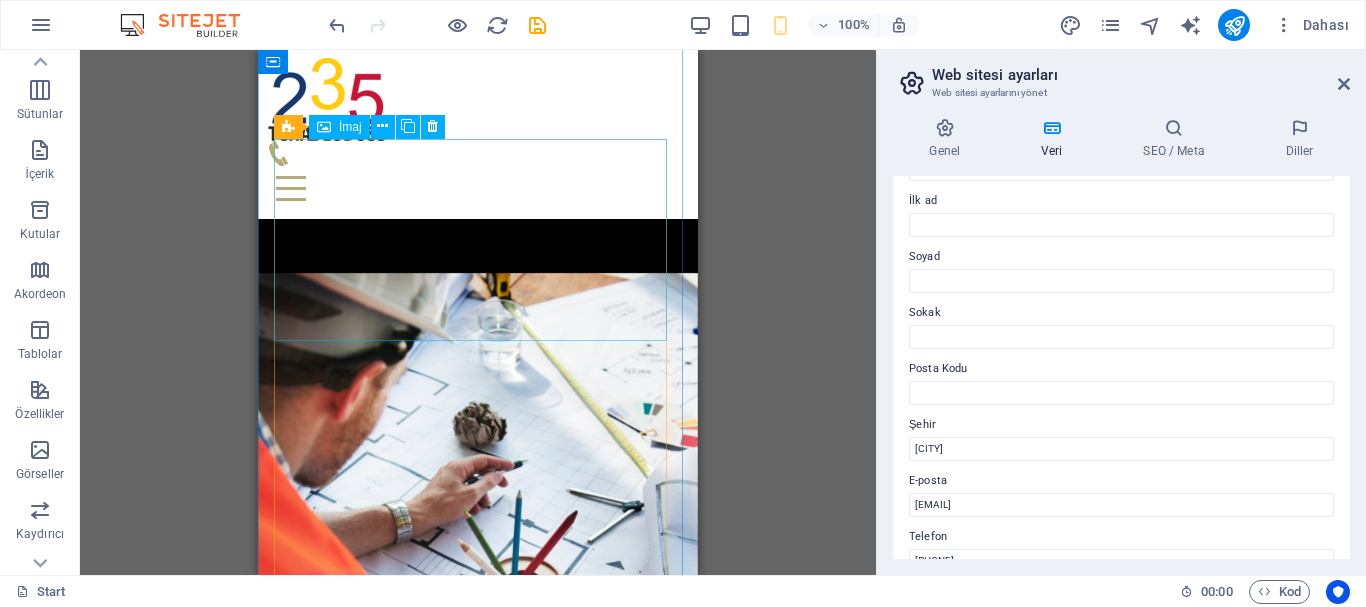 scroll, scrollTop: 4600, scrollLeft: 0, axis: vertical 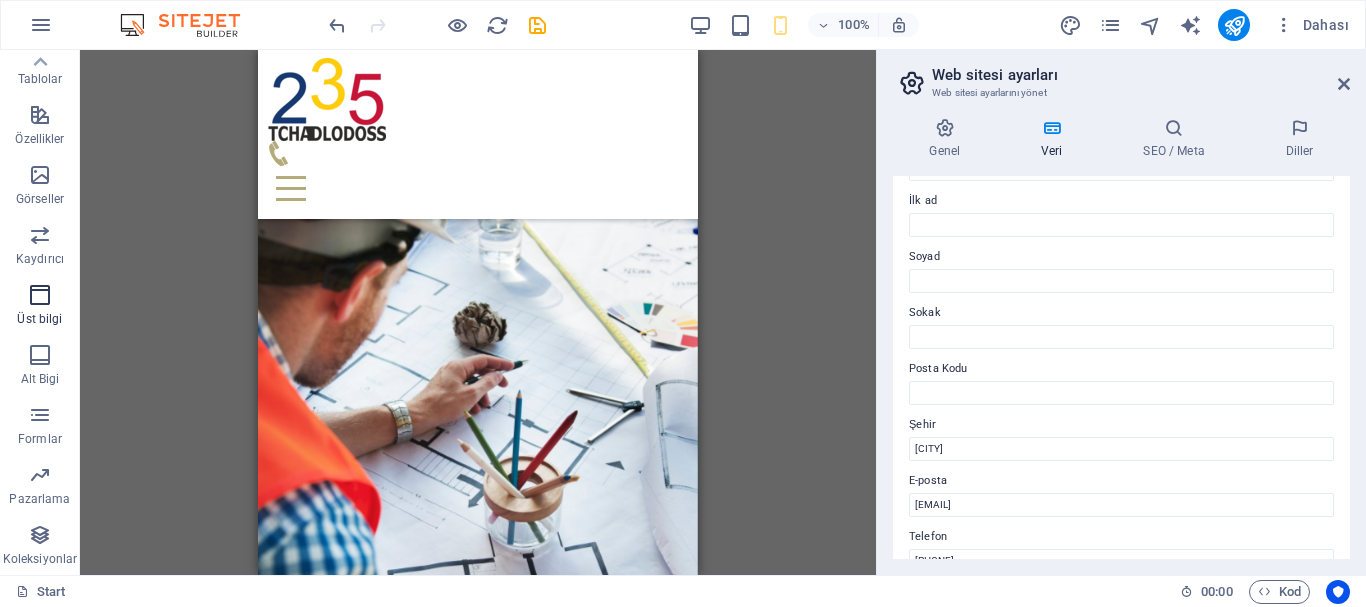 click at bounding box center [40, 295] 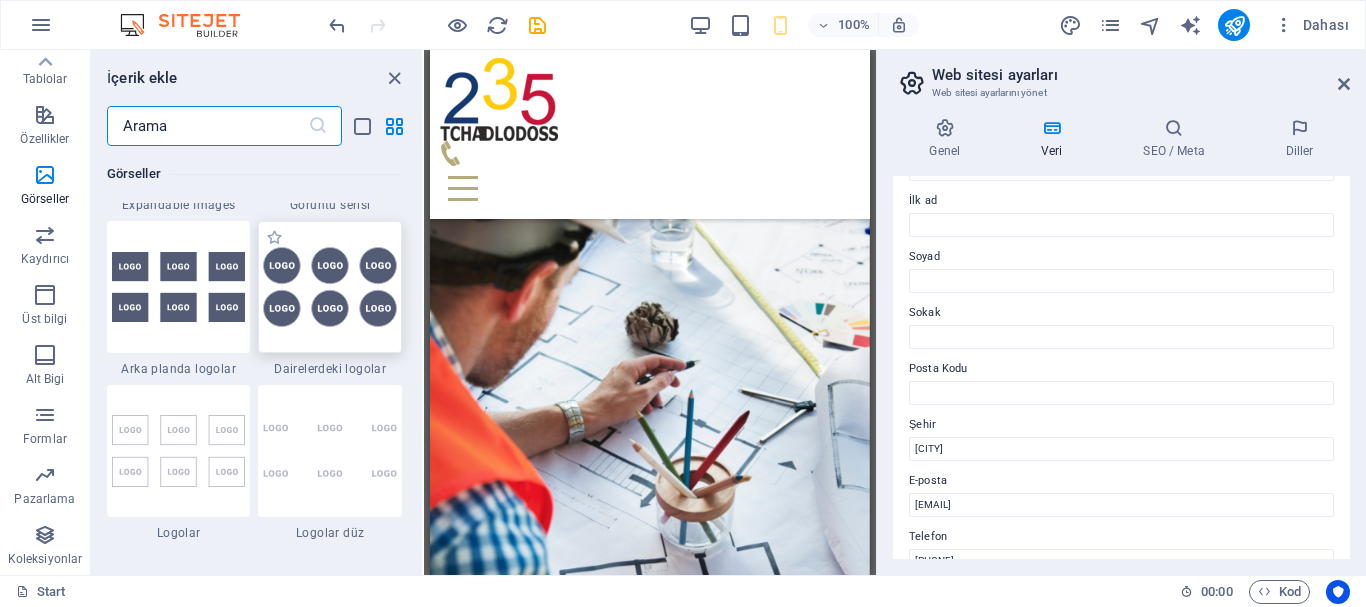 scroll, scrollTop: 10842, scrollLeft: 0, axis: vertical 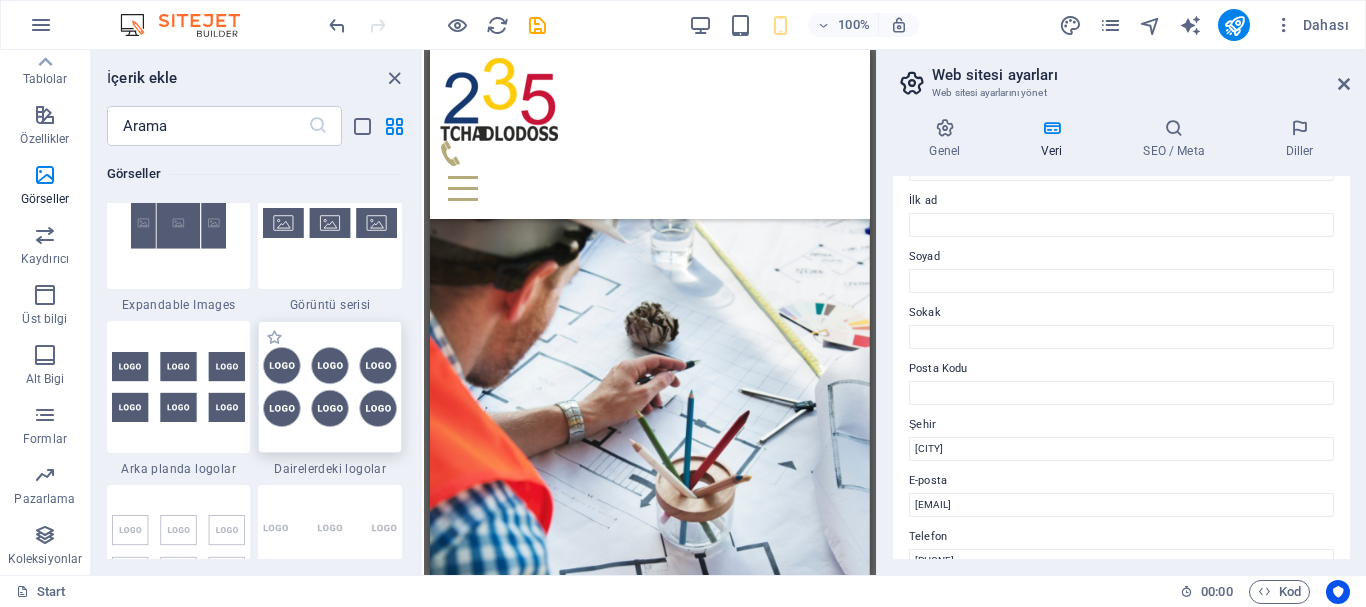 click at bounding box center [330, 387] 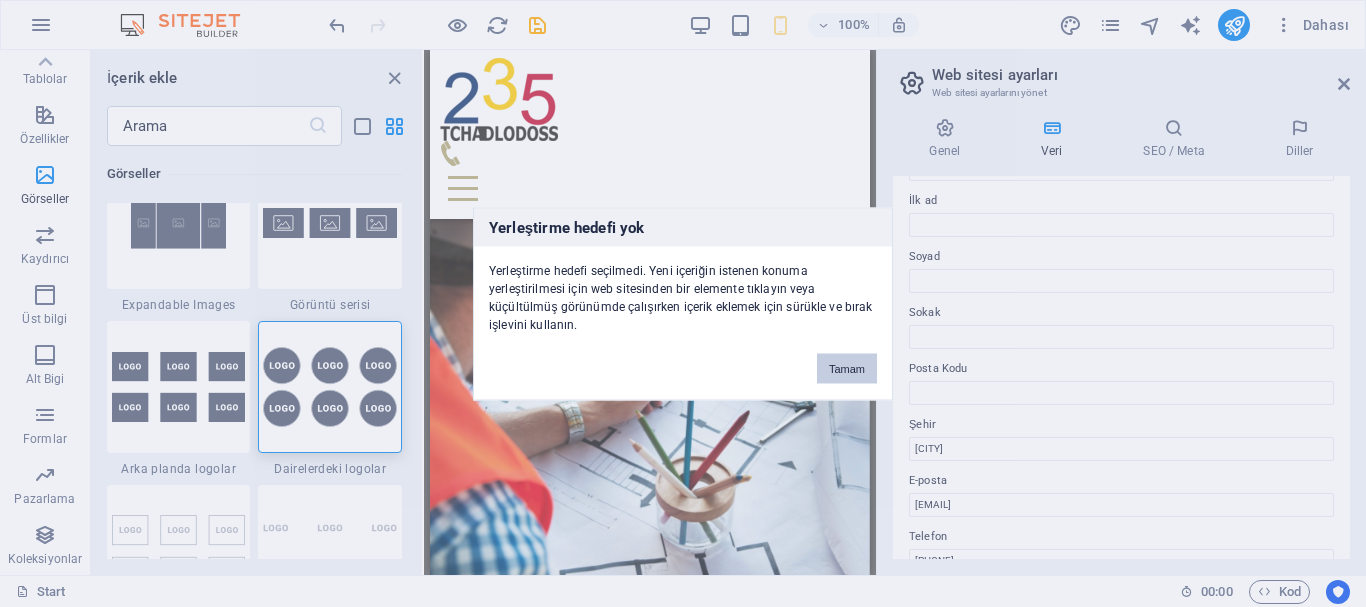 click on "Tamam" at bounding box center [847, 368] 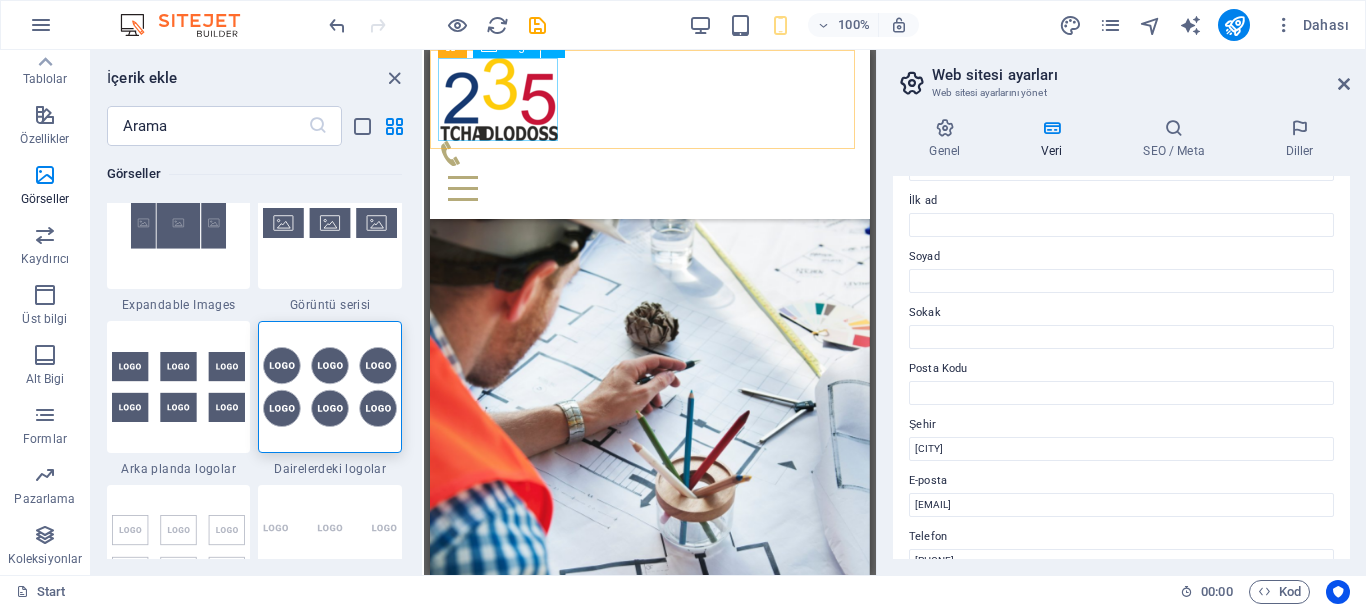 click at bounding box center [650, 99] 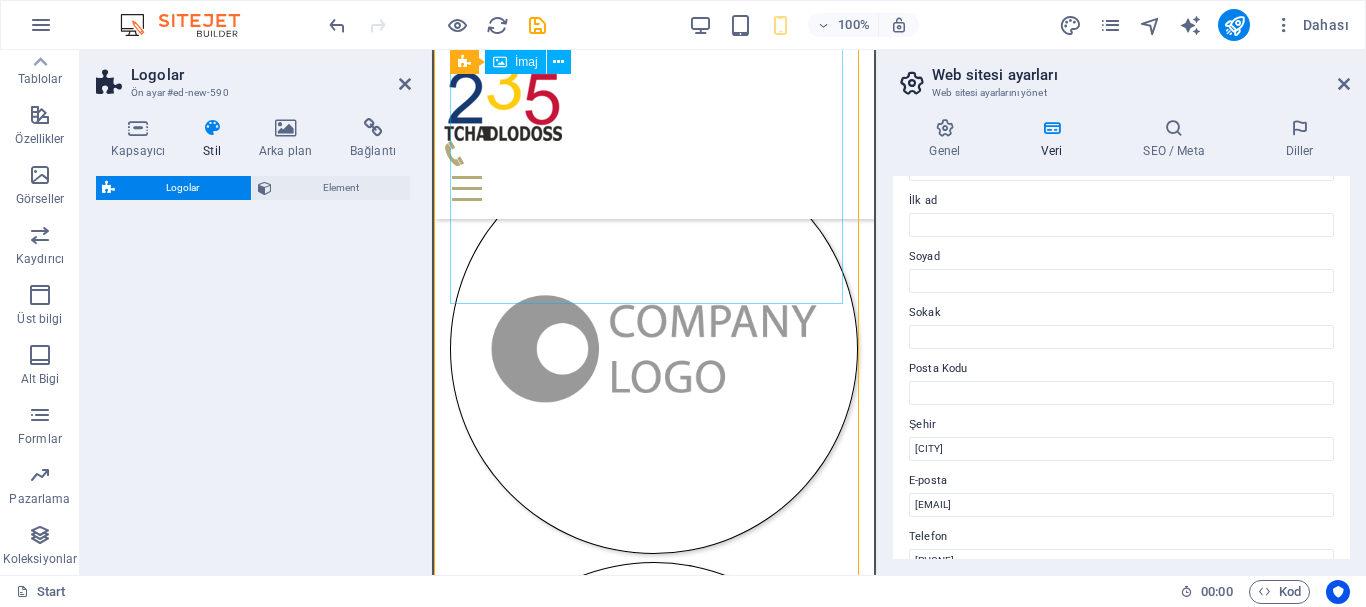 select on "rem" 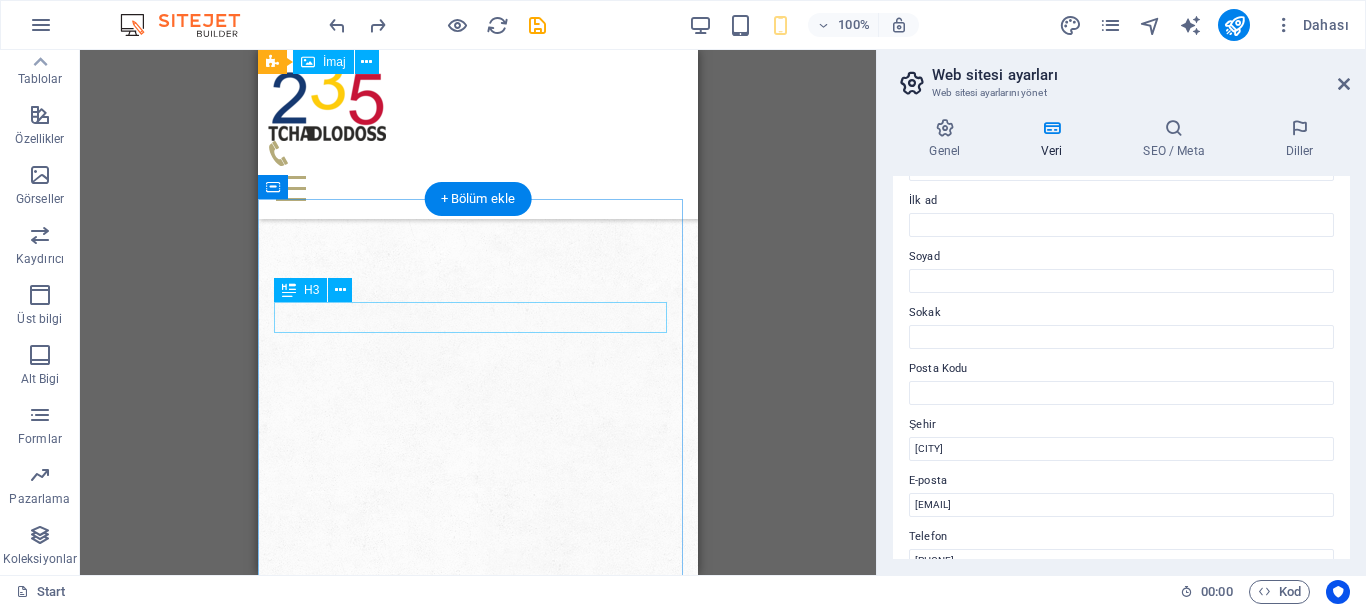 scroll, scrollTop: 683, scrollLeft: 0, axis: vertical 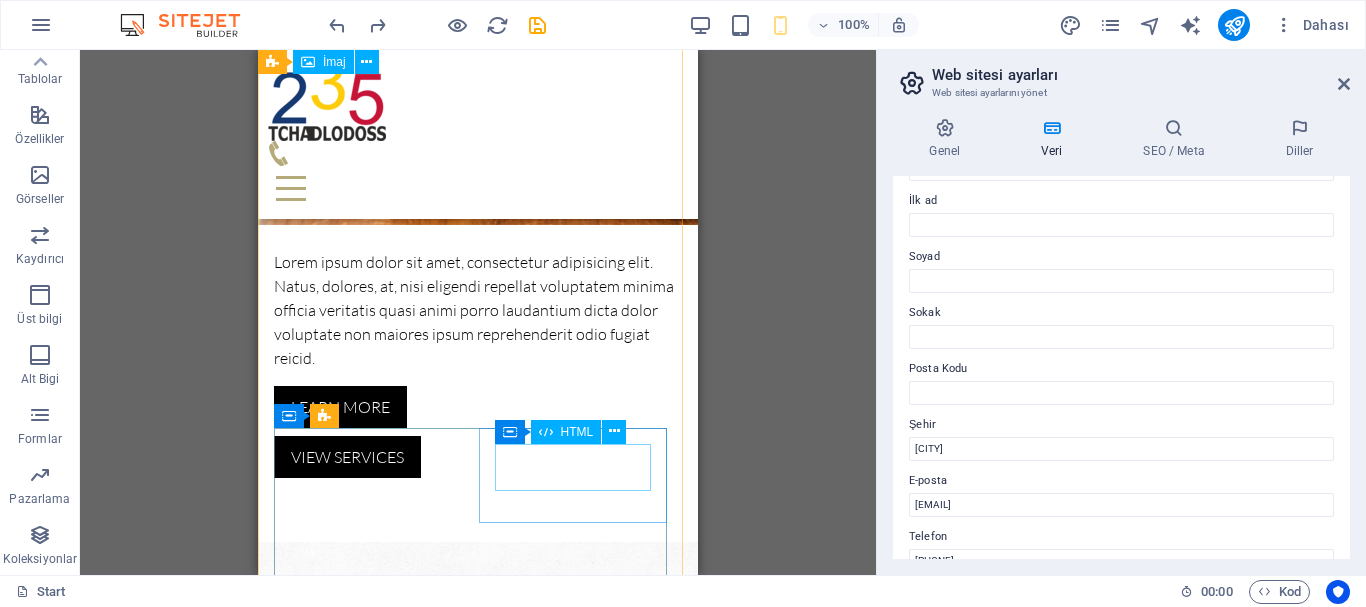 click on "52" at bounding box center [372, 1782] 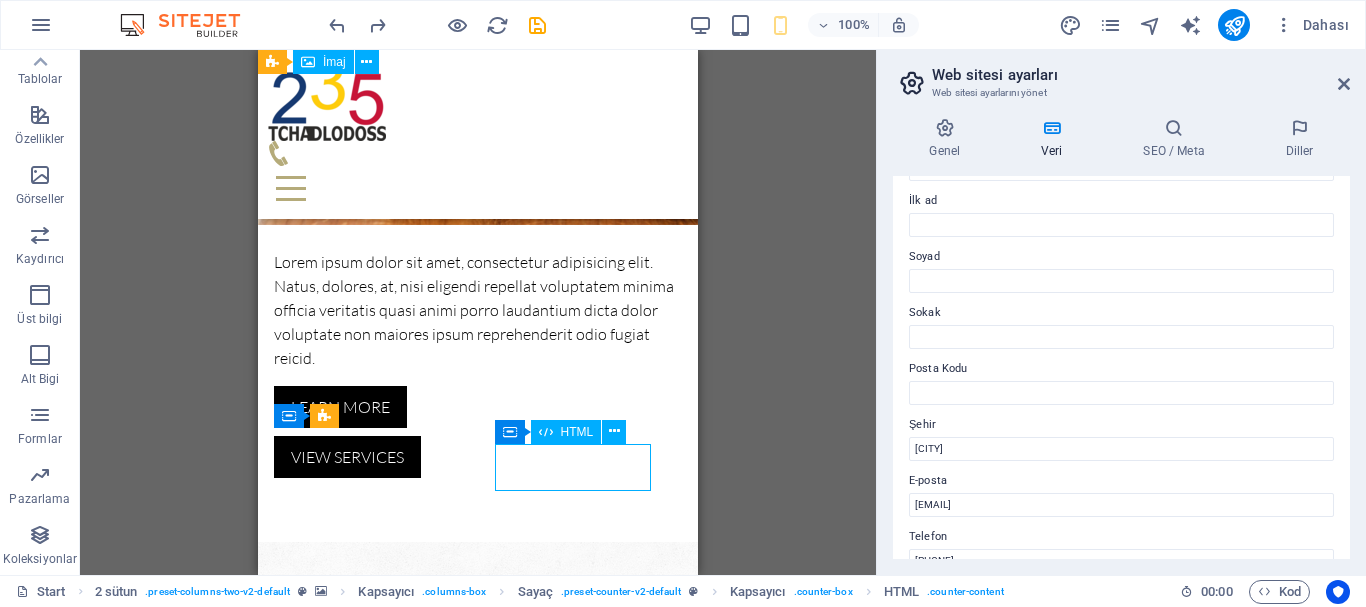click on "52" at bounding box center [372, 1782] 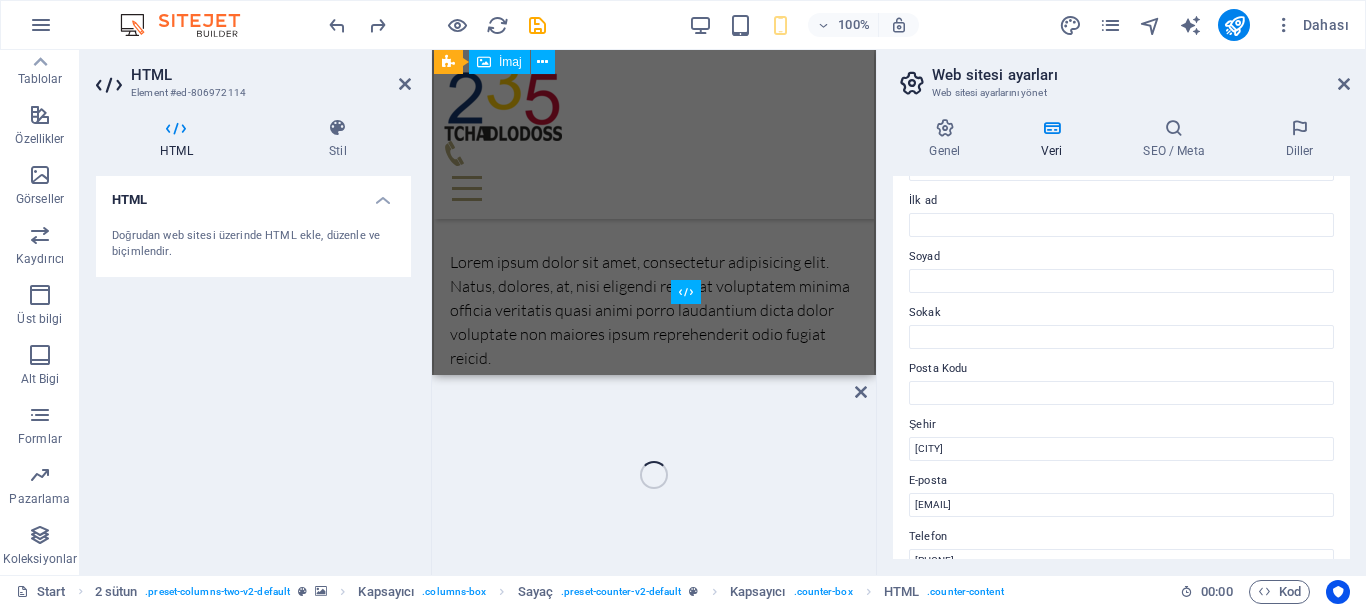 click on "H1   Yer Tutucu   Banner   Banner   Kapsayıcı   Kapsayıcı   Banner   Kapsayıcı   Kapsayıcı   Metin   Kapsayıcı   H3   2 sütun   Kapsayıcı   Metin   Aralık   Menü Çubuğu   Menü   Bilgi Çubuğu   Metin   Kapsayıcı   Menü Çubuğu   Logo   Kapsayıcı   Metin   Kapsayıcı   Kapsayıcı   Metin   Kapsayıcı   Aralık   Düğme   Kapsayıcı   H2   Kutular   Kapsayıcı   Kutular   Kapsayıcı   H3   Kapsayıcı   Kapsayıcı   Metin   Kapsayıcı   Kapsayıcı   H3   Simge   H2   Metinle geniş görüntü   Kapsayıcı   Aralık   Metin   Kapsayıcı   Metinle geniş görüntü   Metin   Metinle geniş görüntü   Metinle geniş görüntü   Kapsayıcı   Kapsayıcı   H3   Görüntü sekmeleri   H3   Kapsayıcı   Metin   İmaj   Kapsayıcı   Metin   İmaj   H3   Kapsayıcı   Metin   Kaydırıcı   Kaydırıcı   Metin   Kapsayıcı   Kaydırıcı   Kaydırıcı   Kaydırıcı   H2   Kapsayıcı   Akordeon   H3   Akordeon   Kapsayıcı   Metin   Kapsayıcı" at bounding box center (654, 312) 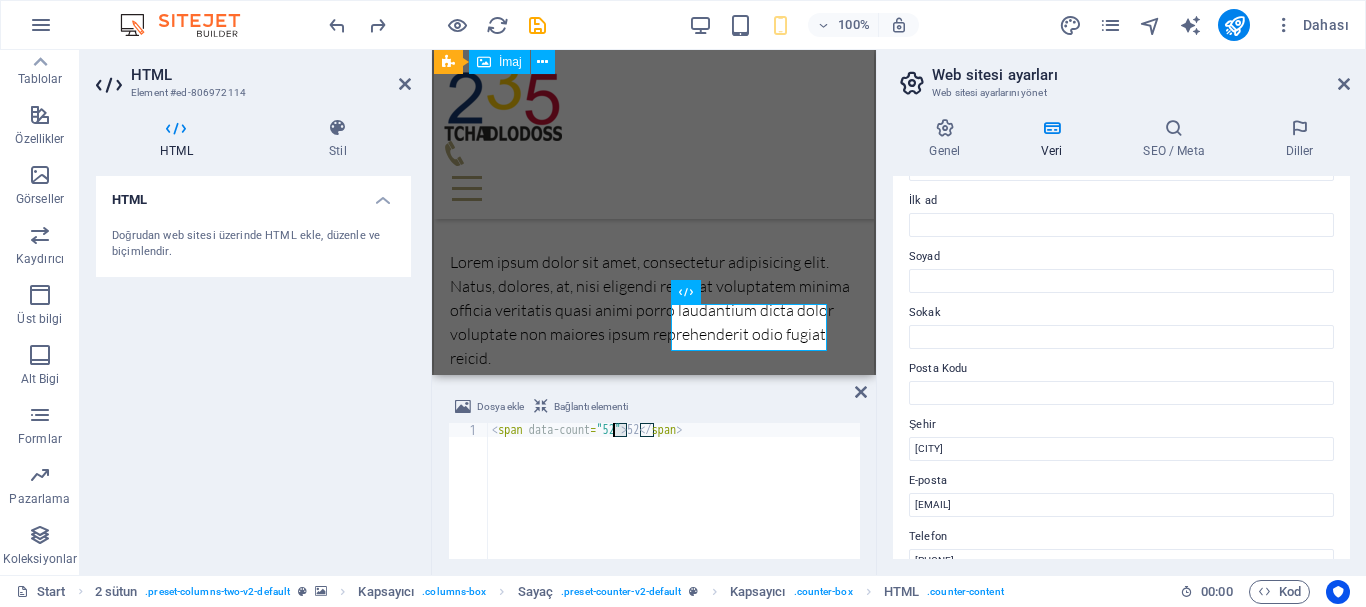 drag, startPoint x: 624, startPoint y: 433, endPoint x: 611, endPoint y: 431, distance: 13.152946 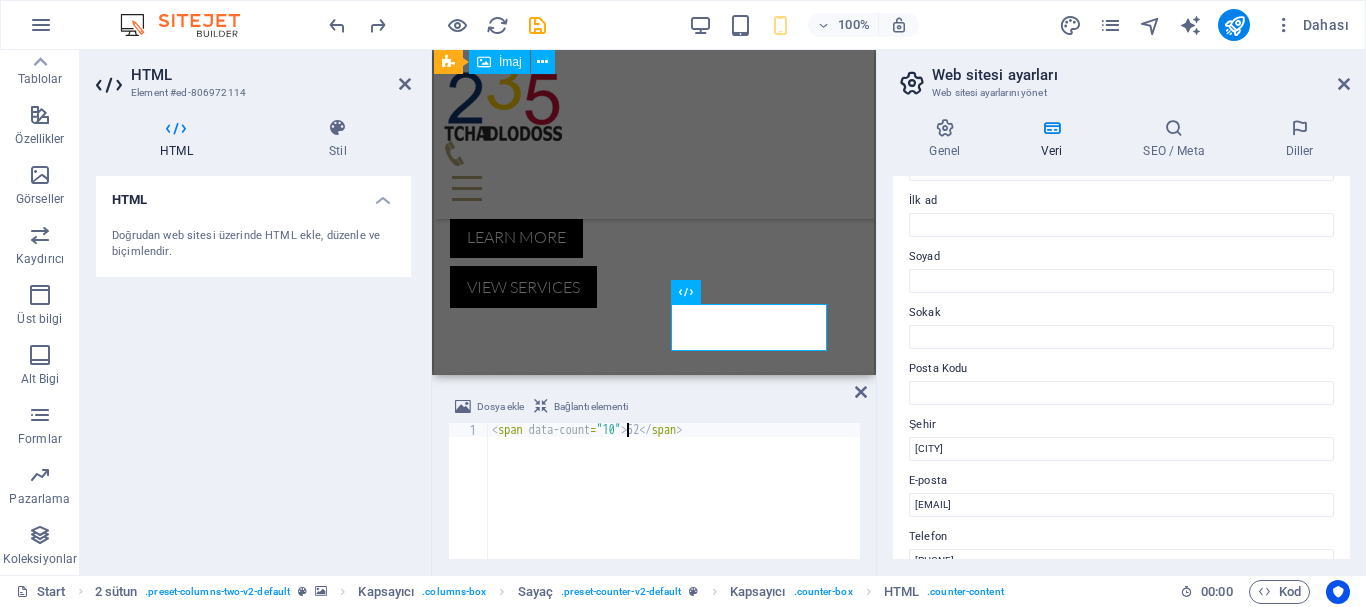 scroll, scrollTop: 0, scrollLeft: 11, axis: horizontal 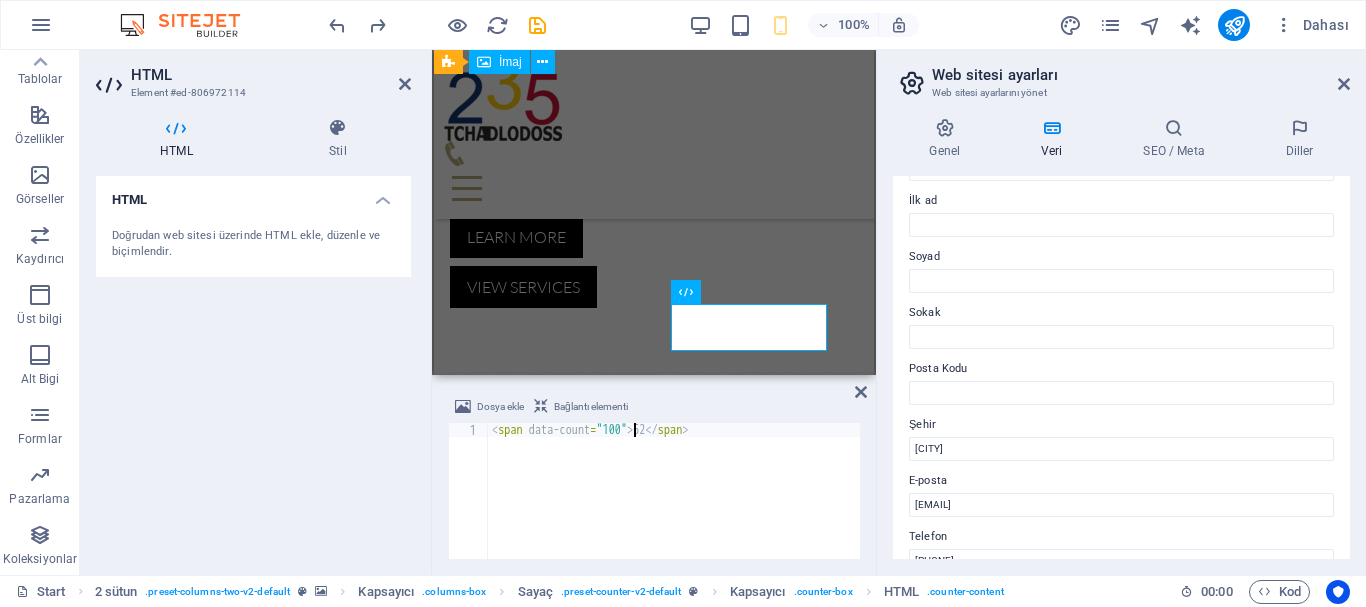 click on "< span   data-count = "100" > 52 </ span >" at bounding box center [674, 505] 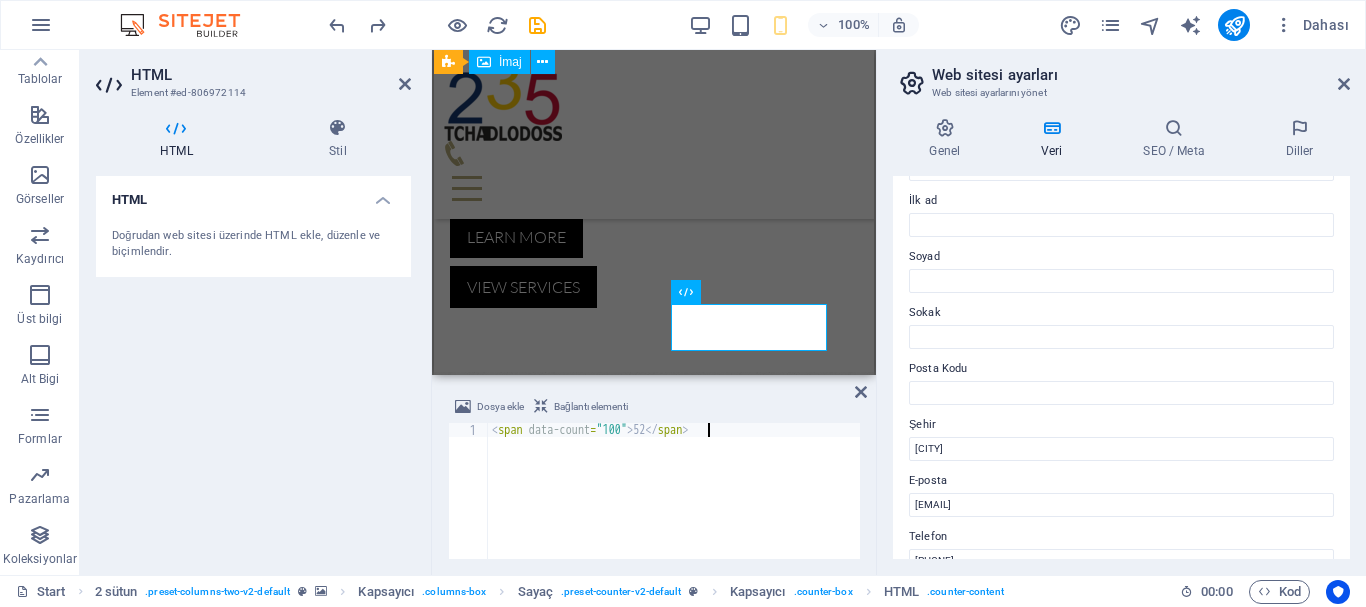 type on "[NUMBER]" 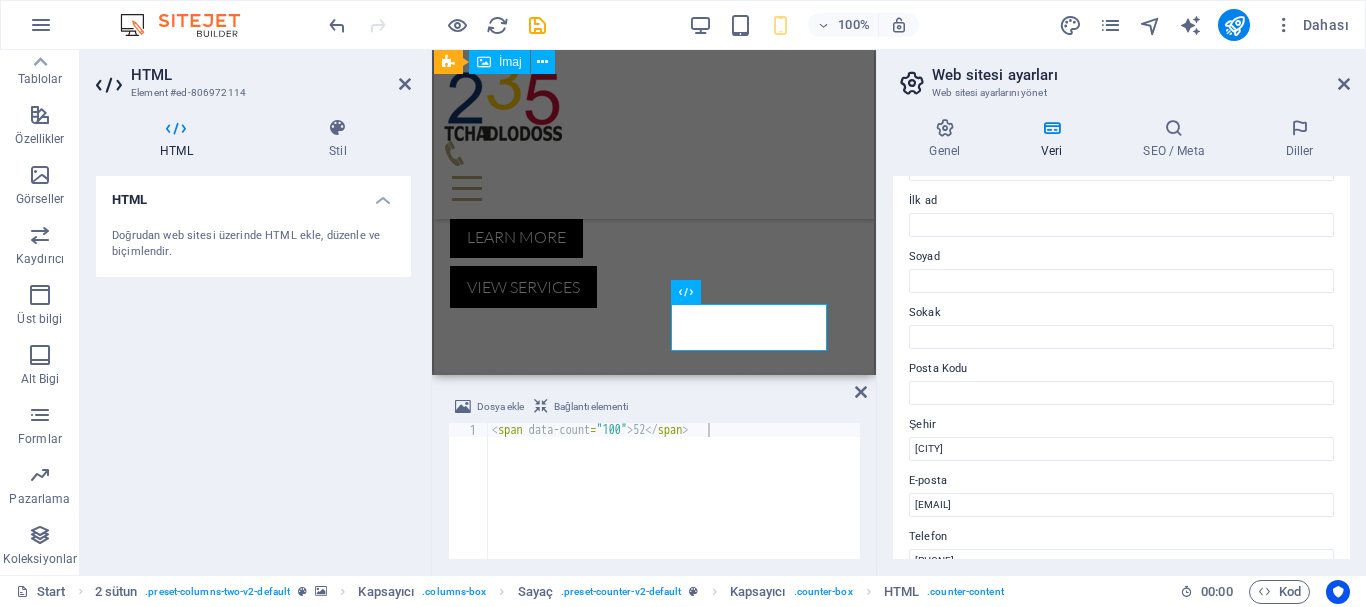 click at bounding box center (654, 718) 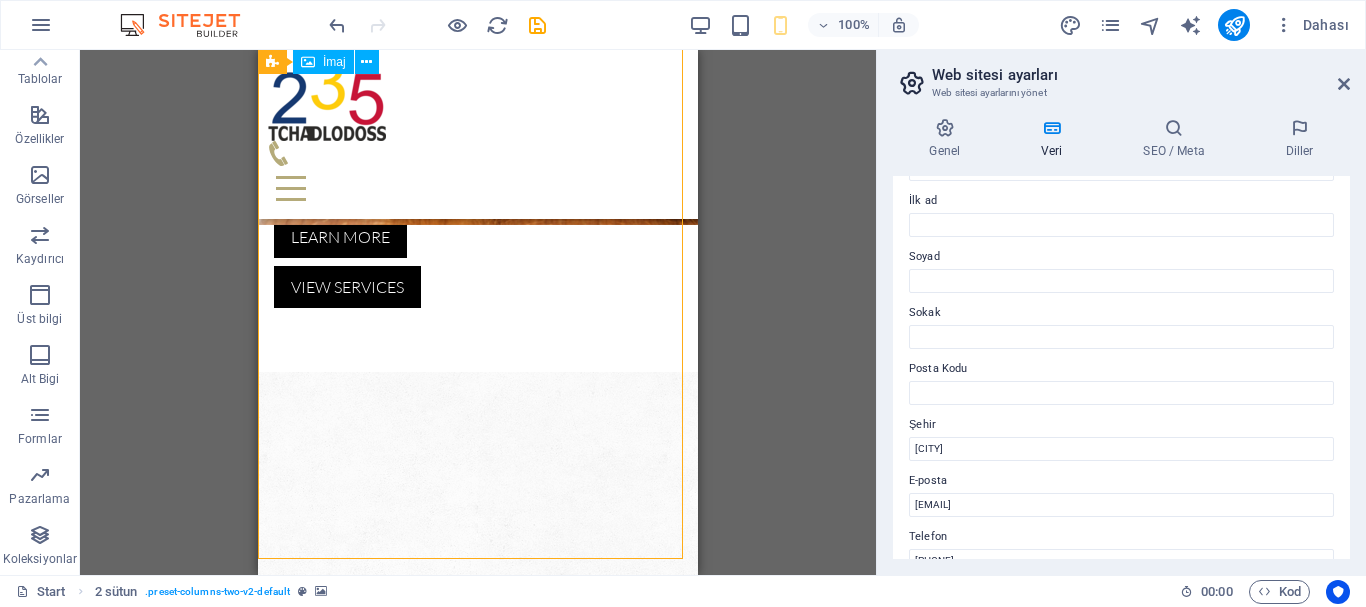 click on "H1   Yer Tutucu   Banner   Banner   Kapsayıcı   Kapsayıcı   Banner   Kapsayıcı   Kapsayıcı   Metin   Kapsayıcı   H3   2 sütun   Kapsayıcı   Metin   Aralık   Menü Çubuğu   Menü   Bilgi Çubuğu   Metin   Kapsayıcı   Menü Çubuğu   Logo   Kapsayıcı   Metin   Kapsayıcı   Kapsayıcı   Metin   Kapsayıcı   Aralık   Düğme   Kapsayıcı   H2   Kutular   Kapsayıcı   Kutular   Kapsayıcı   H3   Kapsayıcı   Kapsayıcı   Metin   Kapsayıcı   Kapsayıcı   H3   Simge   H2   Metinle geniş görüntü   Kapsayıcı   Aralık   Metin   Kapsayıcı   Metinle geniş görüntü   Metin   Metinle geniş görüntü   Metinle geniş görüntü   Kapsayıcı   Kapsayıcı   H3   Görüntü sekmeleri   H3   Kapsayıcı   Metin   İmaj   Kapsayıcı   Metin   İmaj   H3   Kapsayıcı   Metin   Kaydırıcı   Kaydırıcı   Metin   Kapsayıcı   Kaydırıcı   Kaydırıcı   Kaydırıcı   H2   Kapsayıcı   Akordeon   H3   Akordeon   Kapsayıcı   Metin   Kapsayıcı" at bounding box center [478, 312] 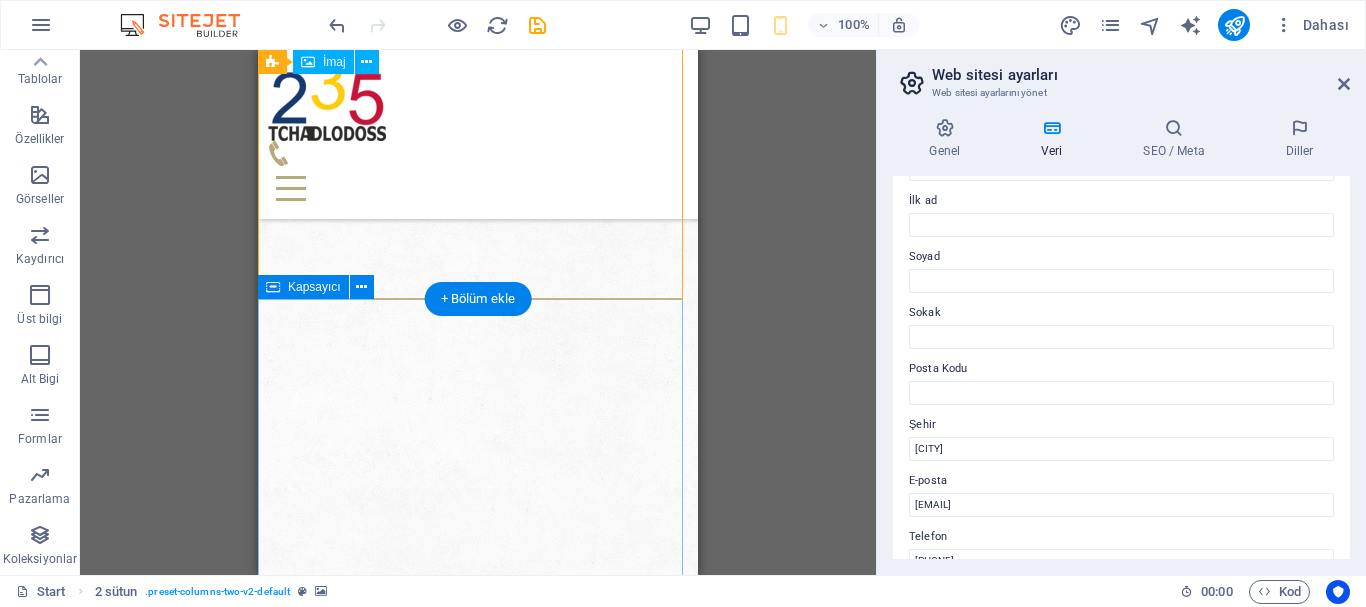 scroll, scrollTop: 783, scrollLeft: 0, axis: vertical 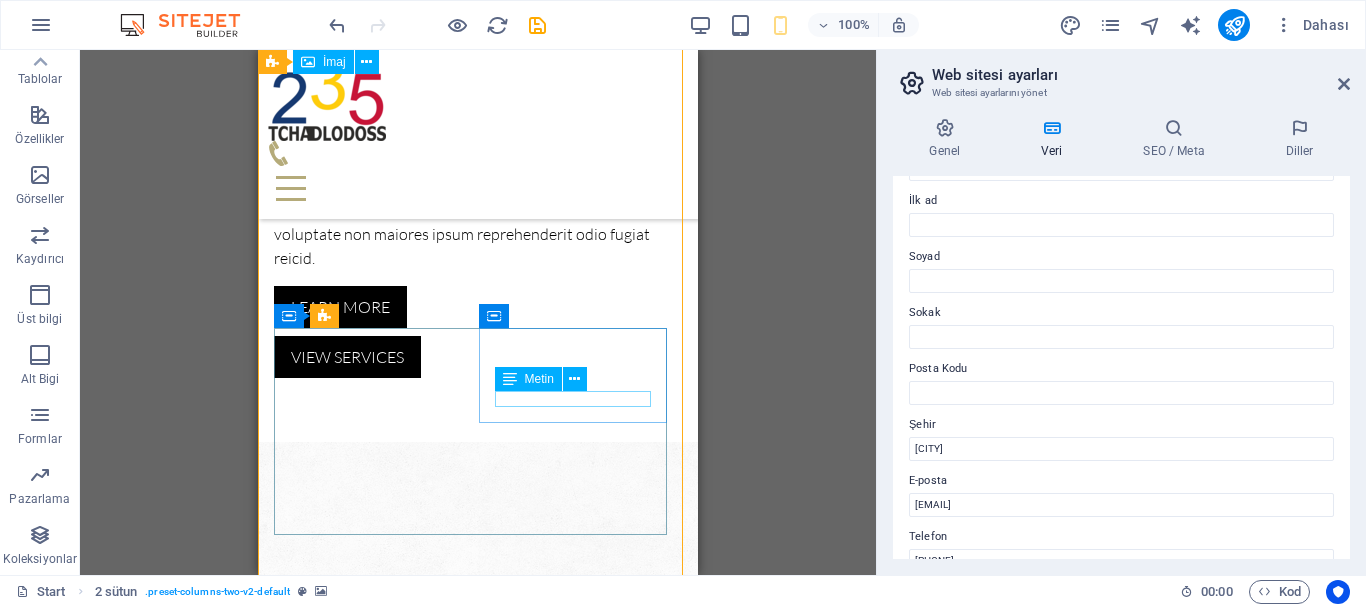 click on "52" at bounding box center (372, 1682) 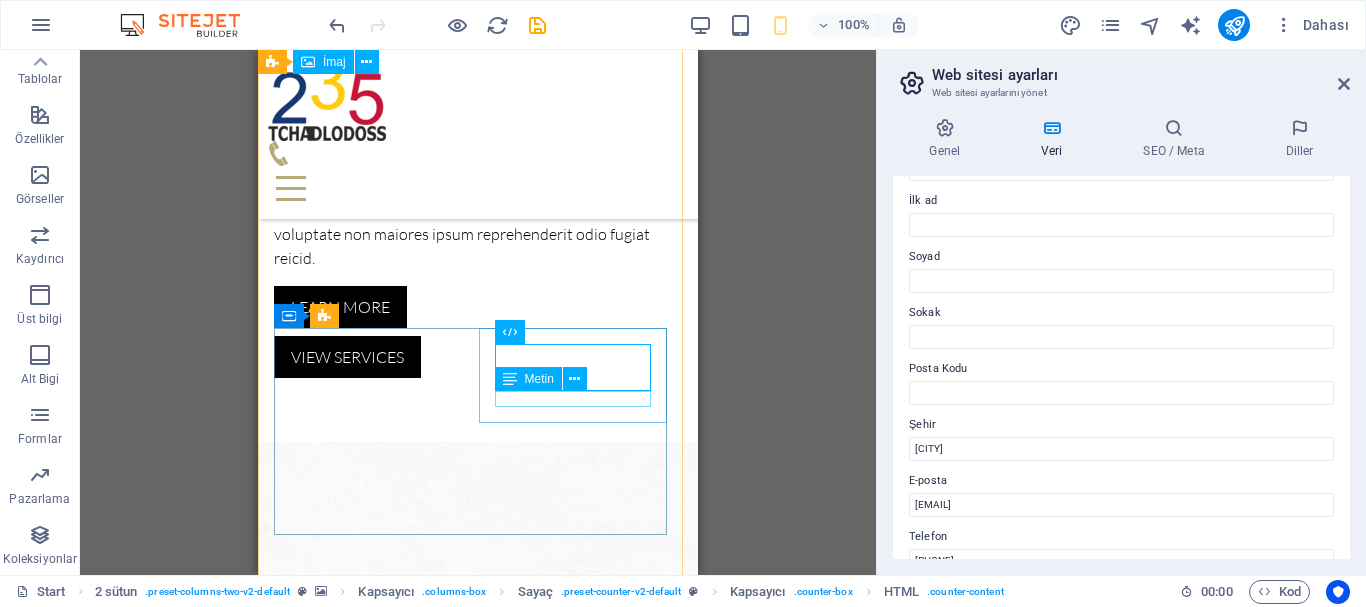 click on "Customers" at bounding box center (372, 1713) 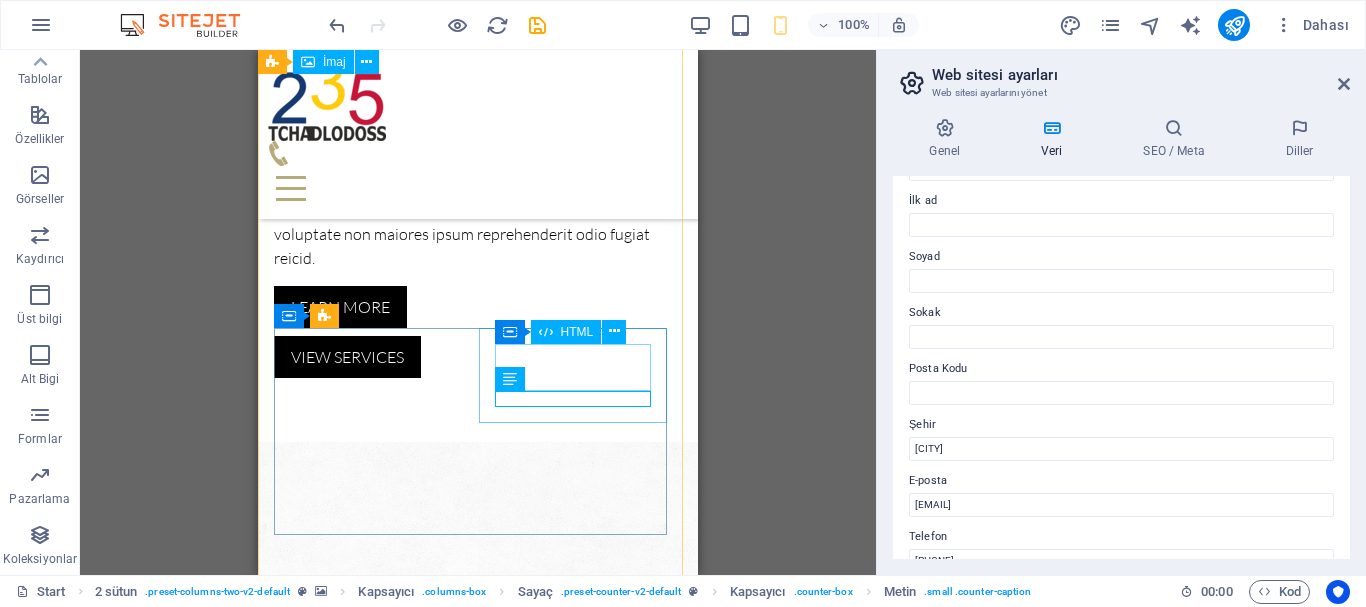 click on "52" at bounding box center (372, 1682) 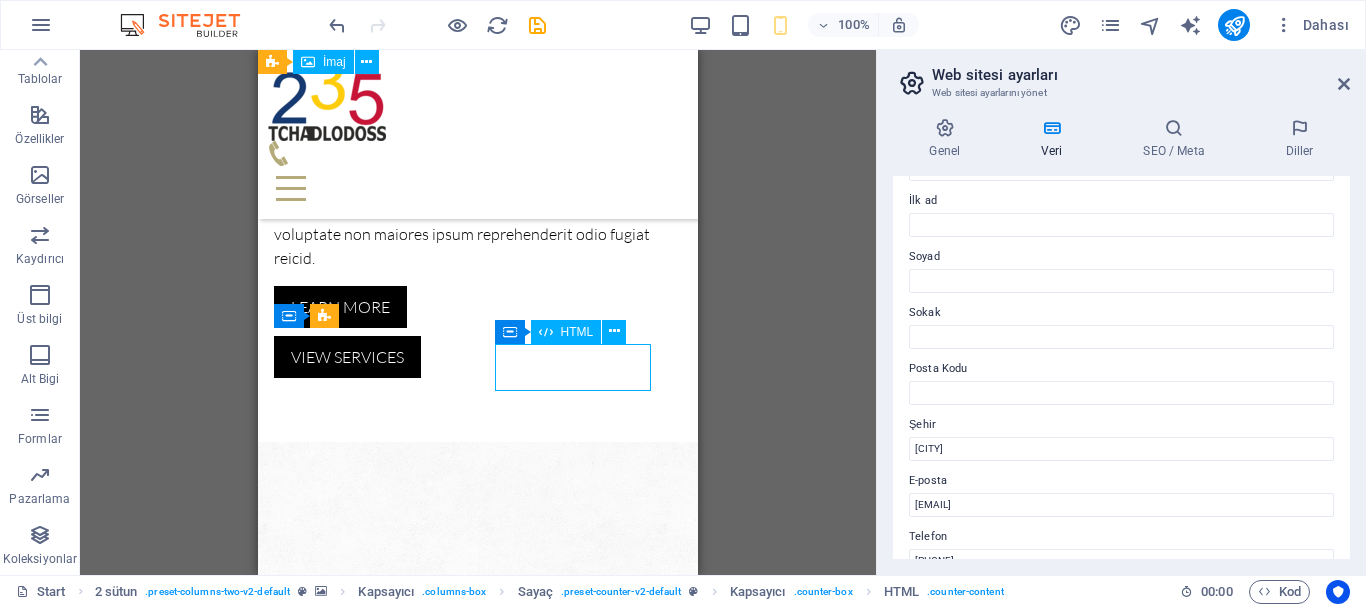 click on "52" at bounding box center (372, 1682) 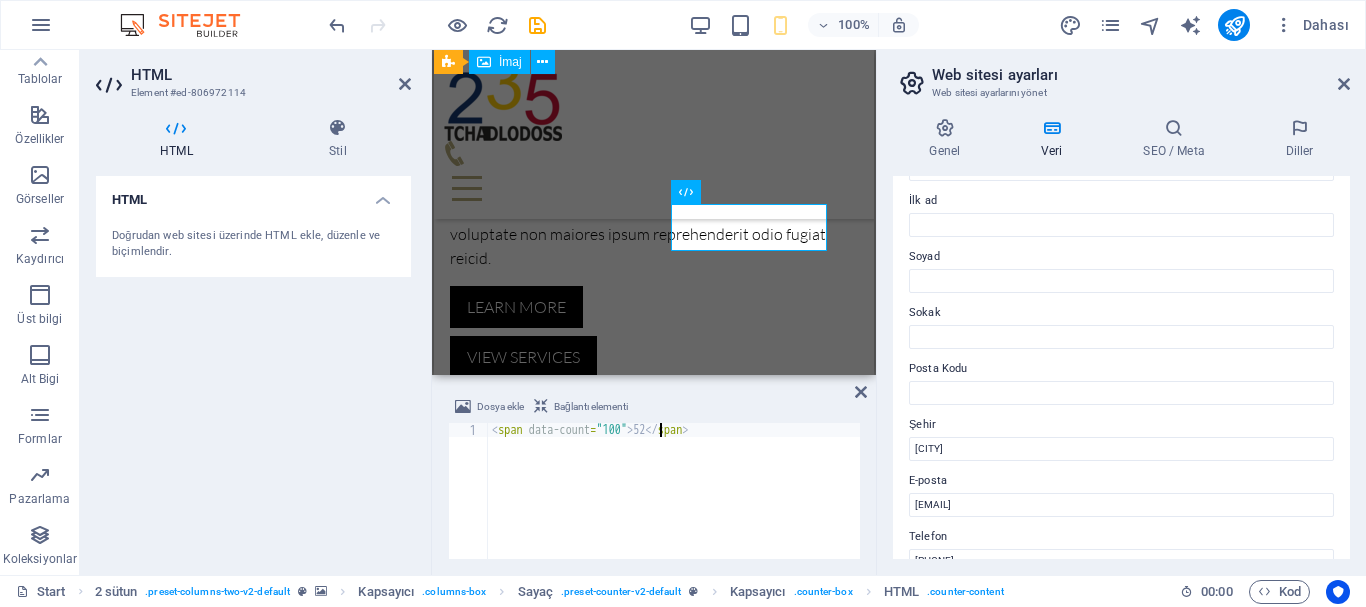 click on "< span   data-count = "100" > 52 </ span >" at bounding box center (674, 505) 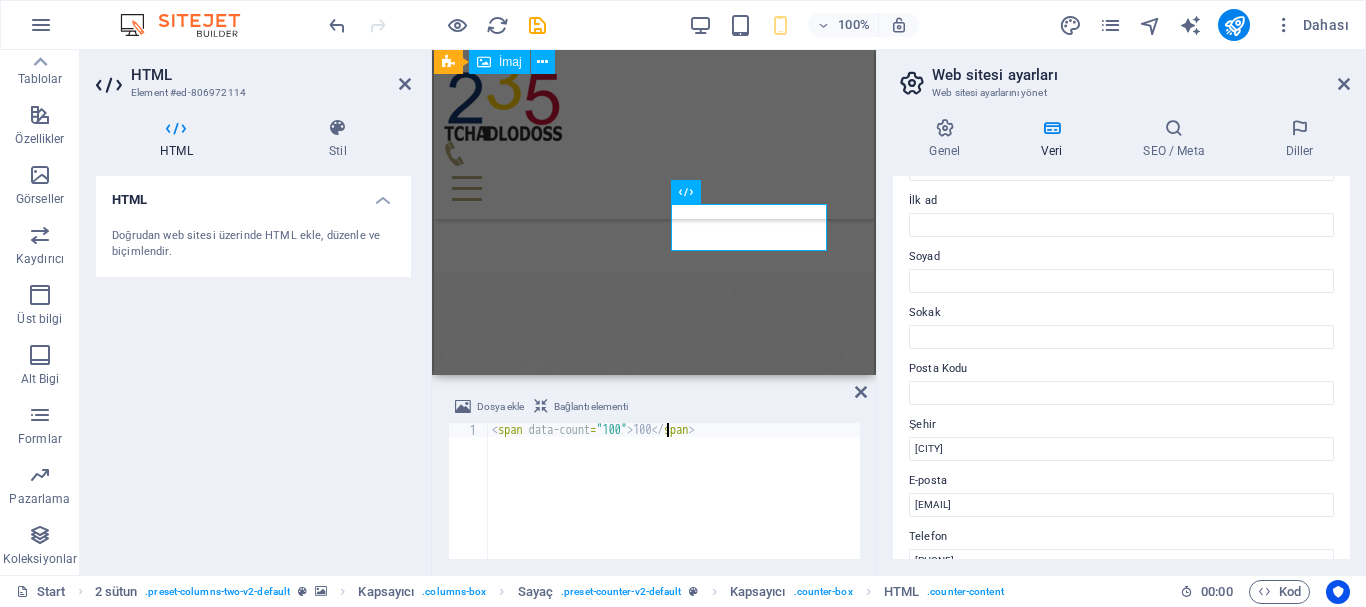 scroll, scrollTop: 0, scrollLeft: 14, axis: horizontal 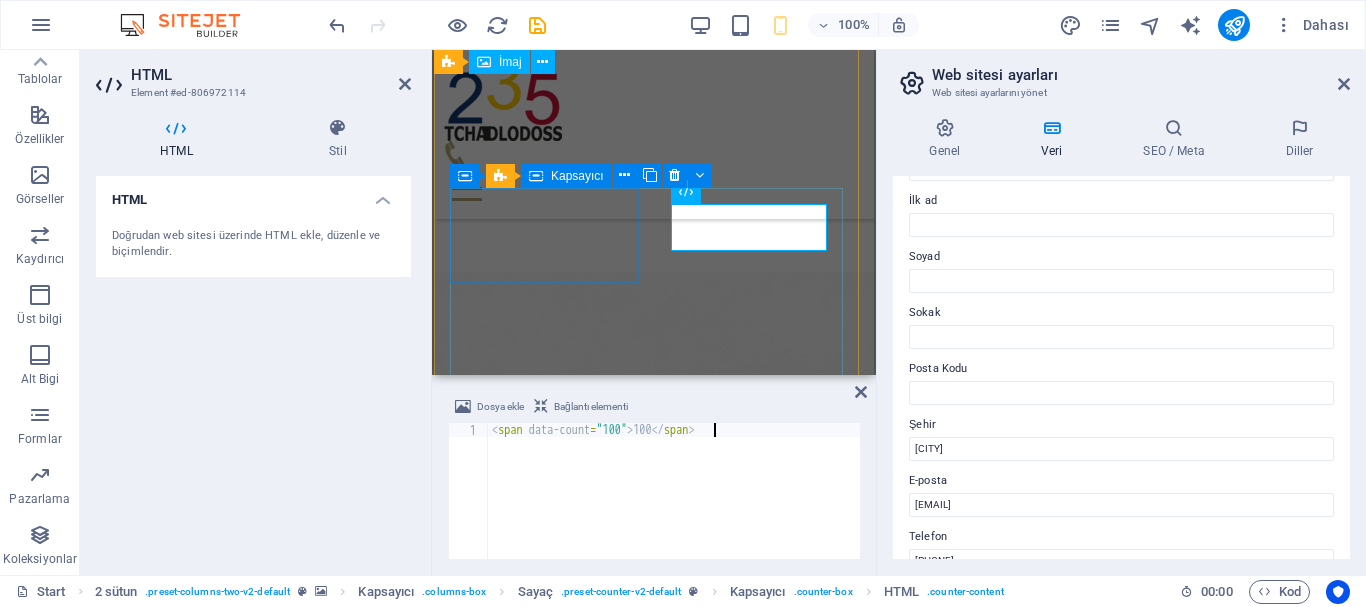 type on "<span data-count="100">100</span>" 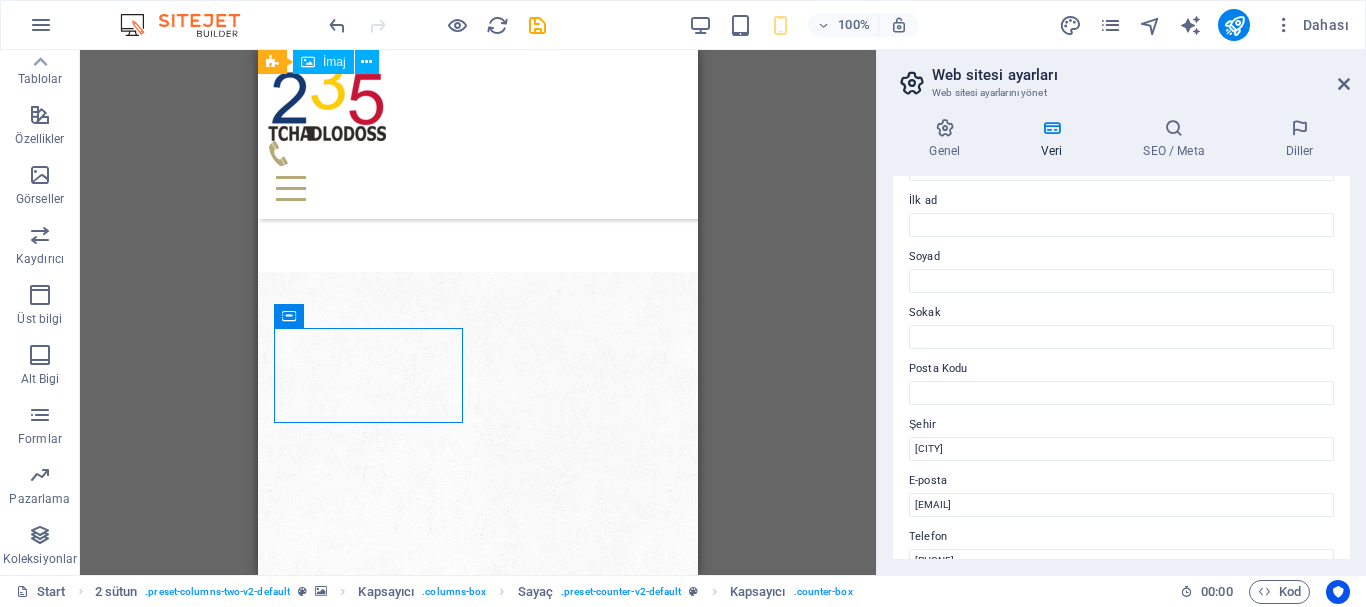 click on "H1   Yer Tutucu   Banner   Banner   Kapsayıcı   Kapsayıcı   Banner   Kapsayıcı   Kapsayıcı   Metin   Kapsayıcı   H3   2 sütun   Kapsayıcı   Metin   Aralık   Menü Çubuğu   Menü   Bilgi Çubuğu   Metin   Kapsayıcı   Menü Çubuğu   Logo   Kapsayıcı   Metin   Kapsayıcı   Kapsayıcı   Metin   Kapsayıcı   Aralık   Düğme   Kapsayıcı   H2   Kutular   Kapsayıcı   Kutular   Kapsayıcı   H3   Kapsayıcı   Kapsayıcı   Metin   Kapsayıcı   Kapsayıcı   H3   Simge   H2   Metinle geniş görüntü   Kapsayıcı   Aralık   Metin   Kapsayıcı   Metinle geniş görüntü   Metin   Metinle geniş görüntü   Metinle geniş görüntü   Kapsayıcı   Kapsayıcı   H3   Görüntü sekmeleri   H3   Kapsayıcı   Metin   İmaj   Kapsayıcı   Metin   İmaj   H3   Kapsayıcı   Metin   Kaydırıcı   Kaydırıcı   Metin   Kapsayıcı   Kaydırıcı   Kaydırıcı   Kaydırıcı   H2   Kapsayıcı   Akordeon   H3   Akordeon   Kapsayıcı   Metin   Kapsayıcı" at bounding box center (478, 312) 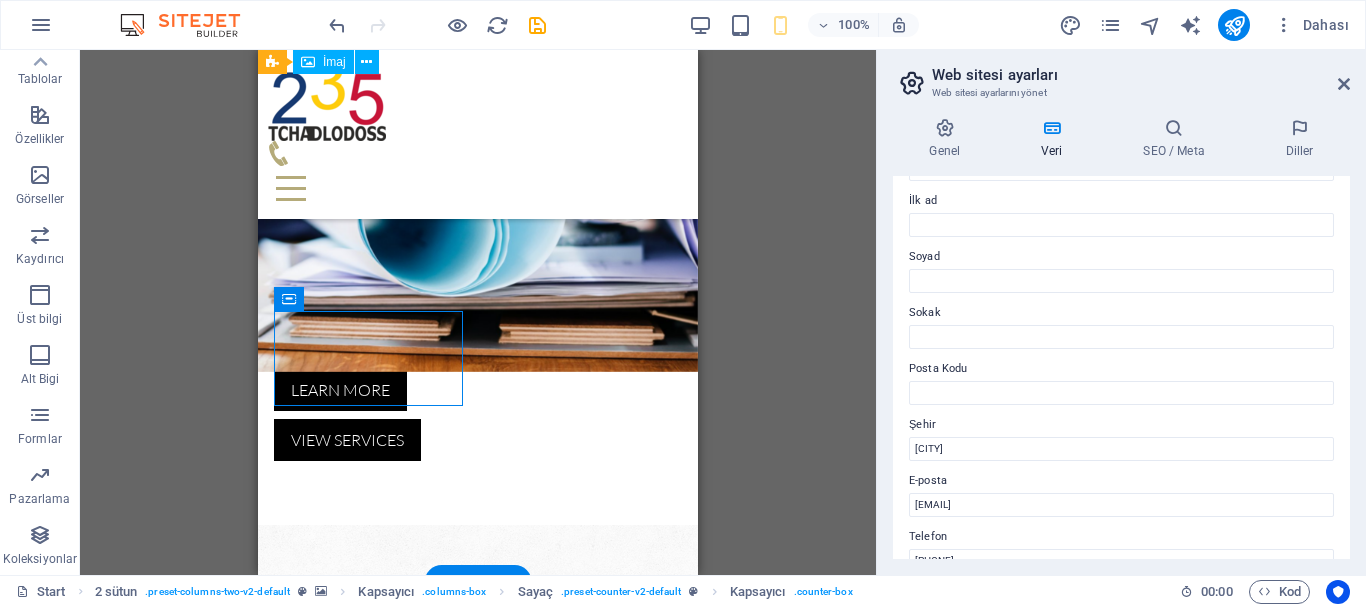 scroll, scrollTop: 800, scrollLeft: 0, axis: vertical 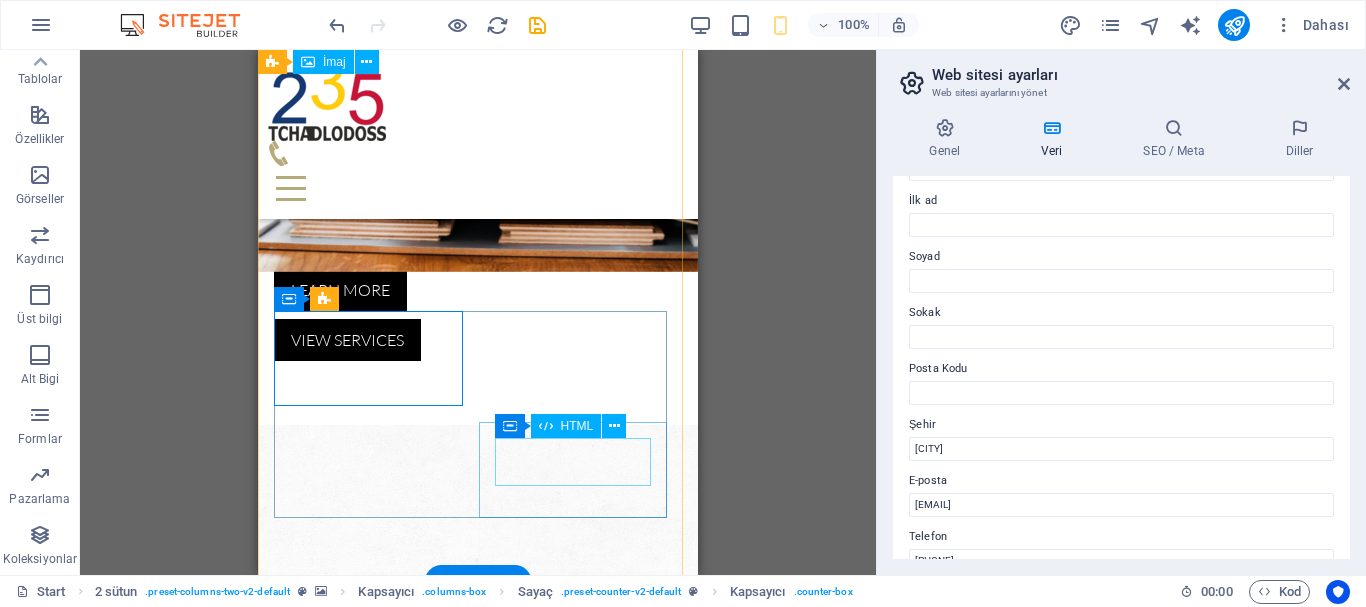 click on "26" at bounding box center (372, 1872) 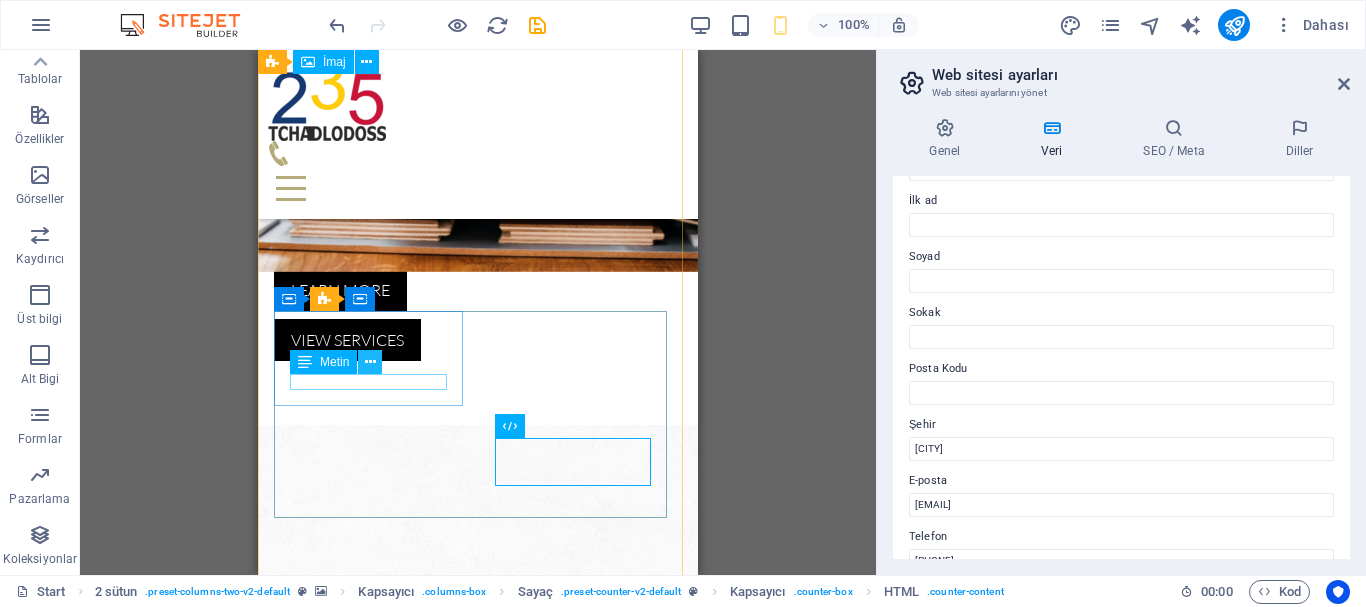 click at bounding box center [370, 362] 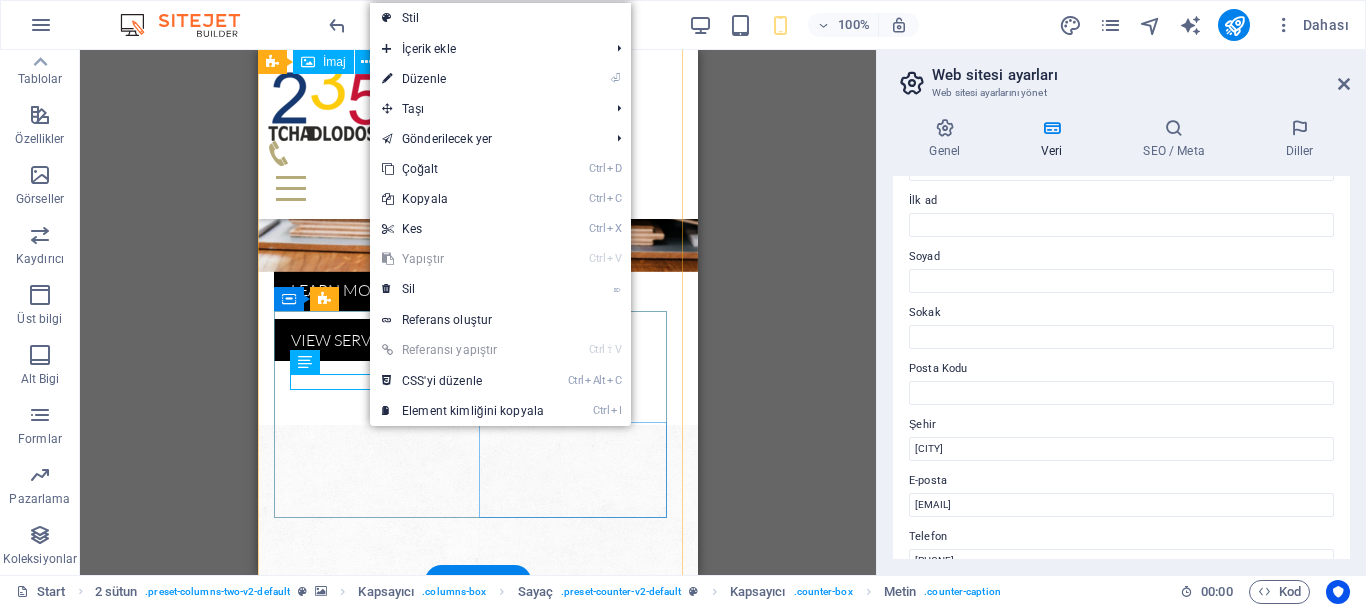 click on "26 Partners" at bounding box center [372, 1880] 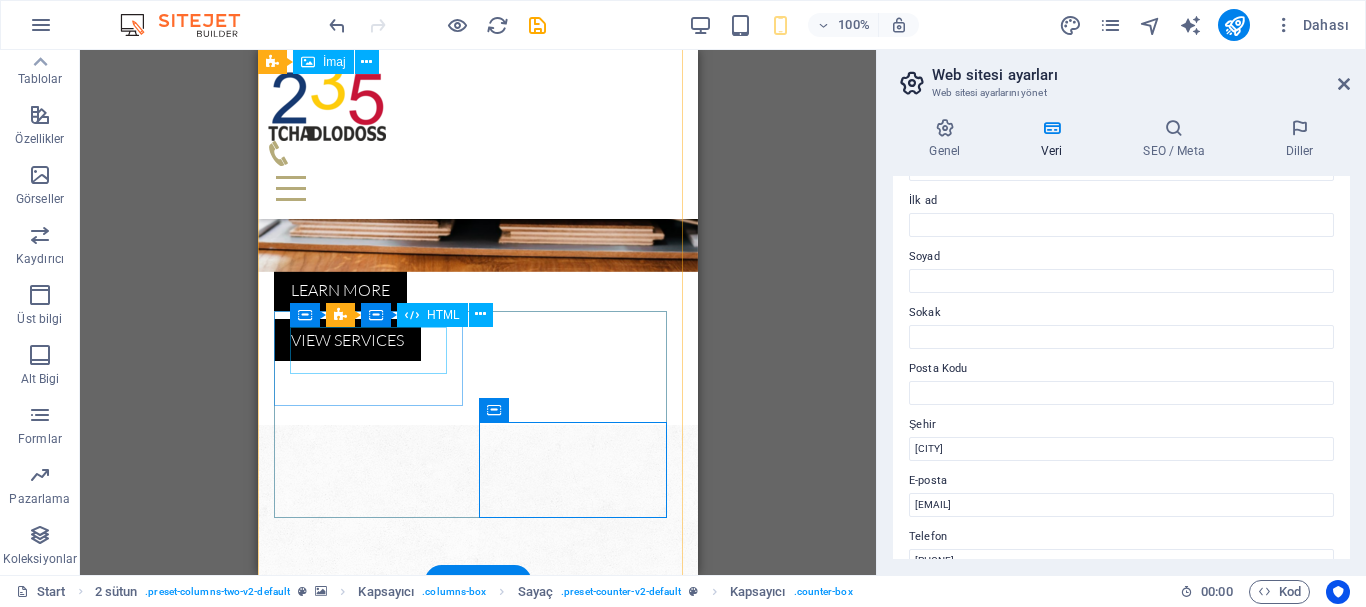 click on "78" at bounding box center (372, 1561) 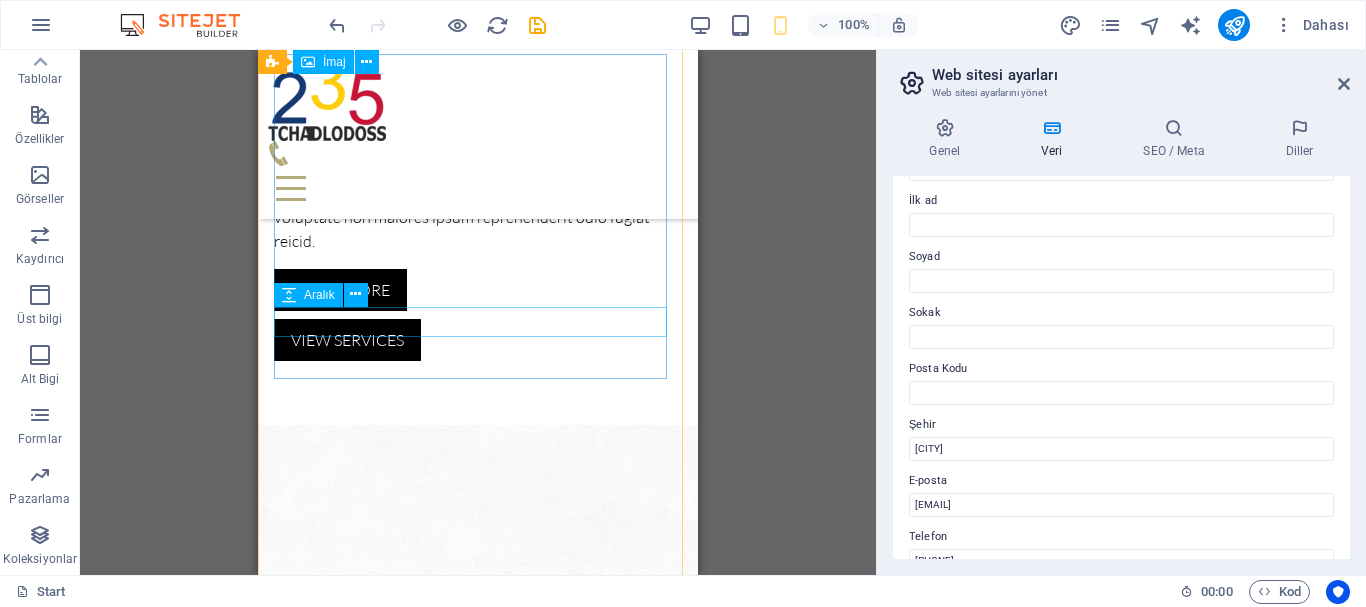 scroll, scrollTop: 700, scrollLeft: 0, axis: vertical 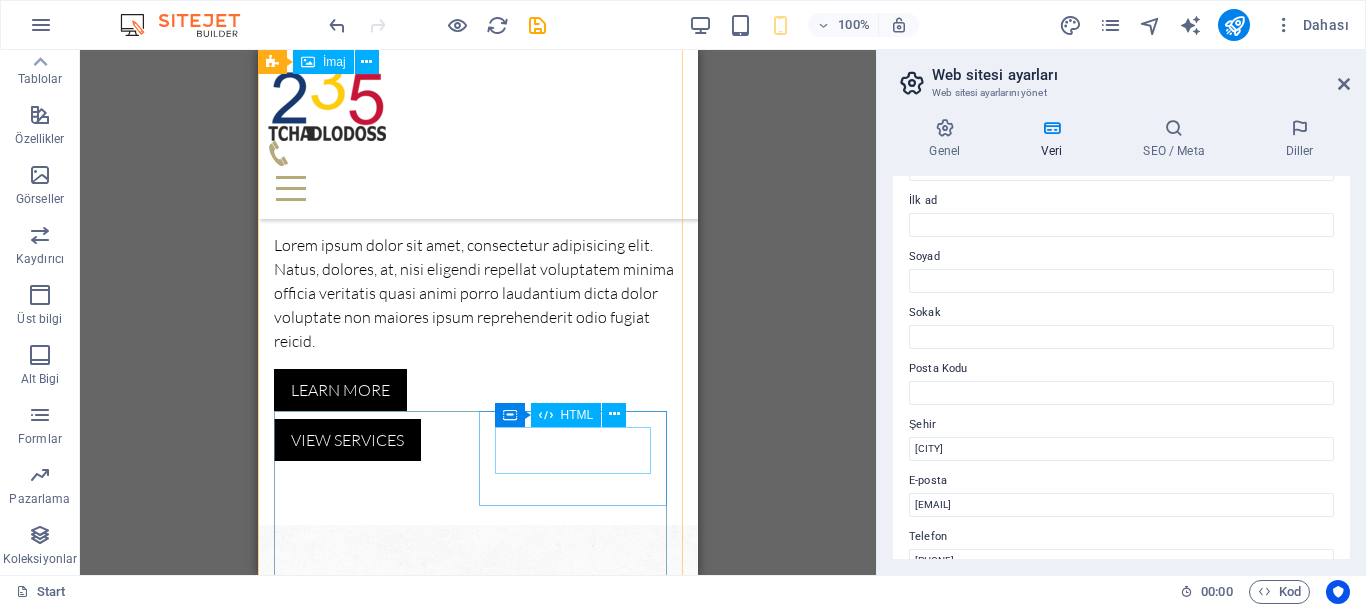 click on "100" at bounding box center [372, 1765] 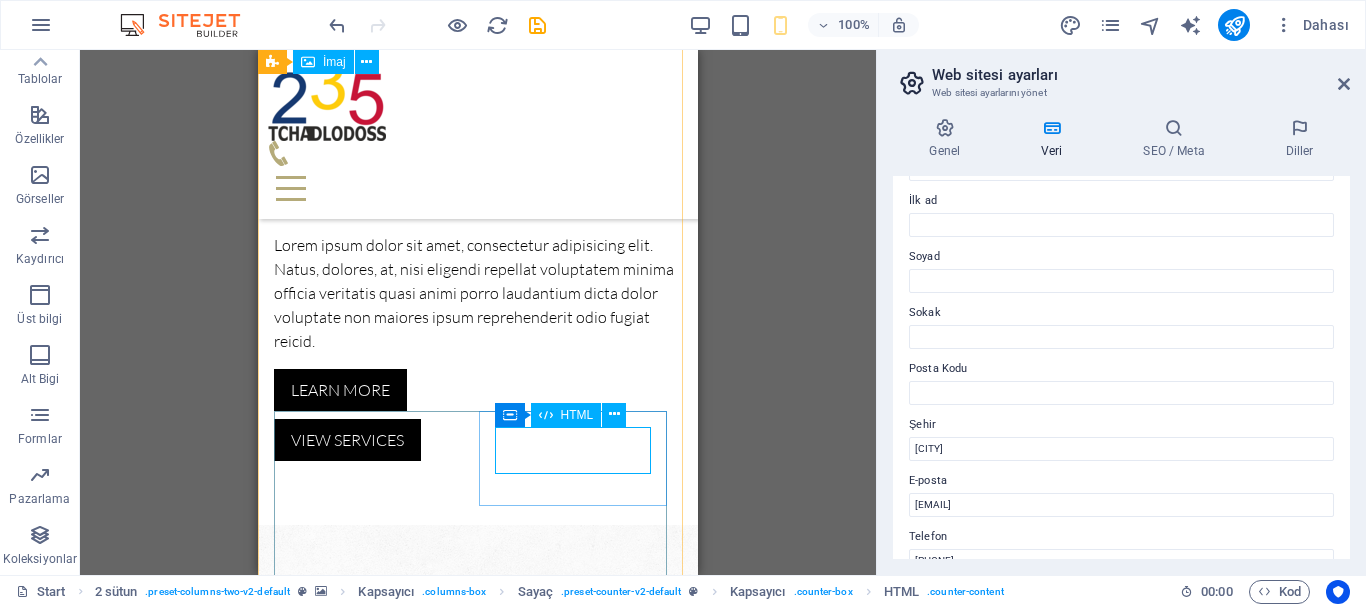 click on "HTML" at bounding box center (577, 415) 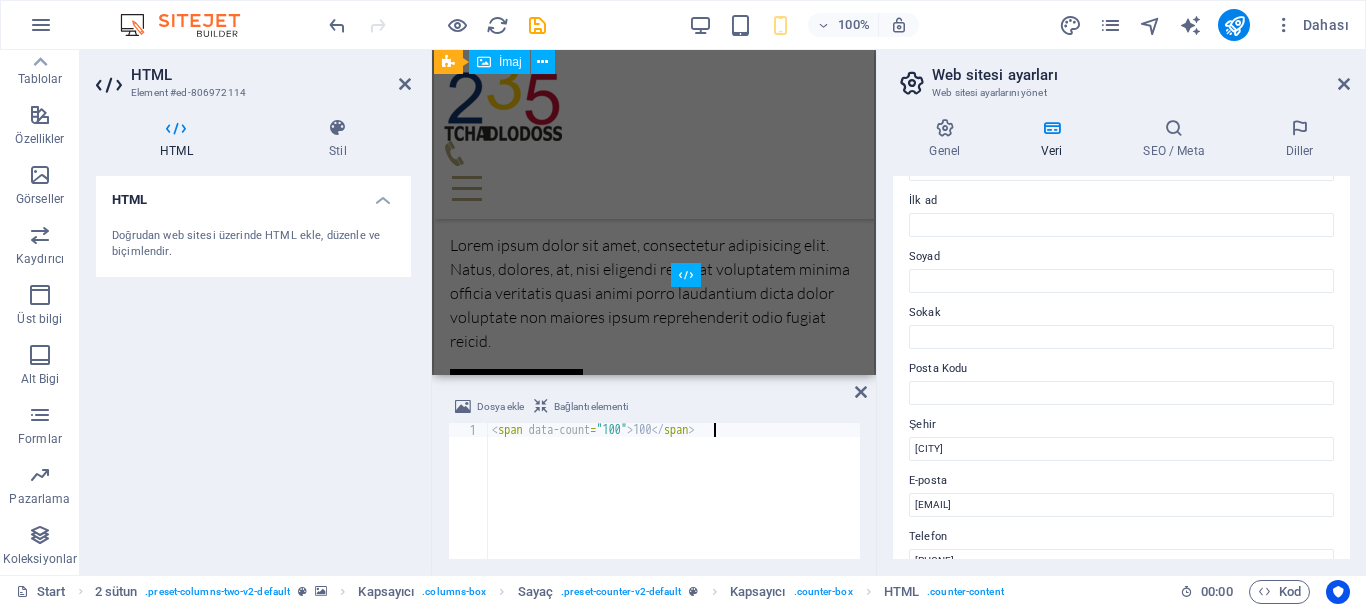 click on "Bağlantı elementi" at bounding box center [591, 407] 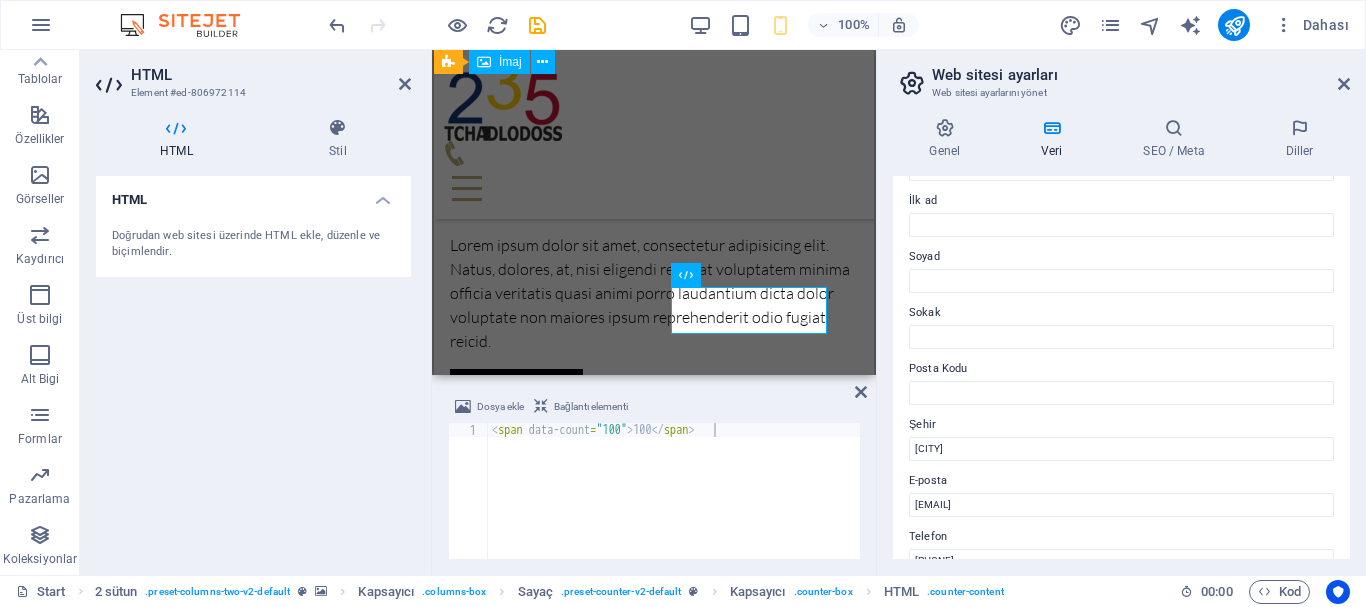 click on "HTML Doğrudan web sitesi üzerinde HTML ekle, düzenle ve biçimlendir." at bounding box center [253, 367] 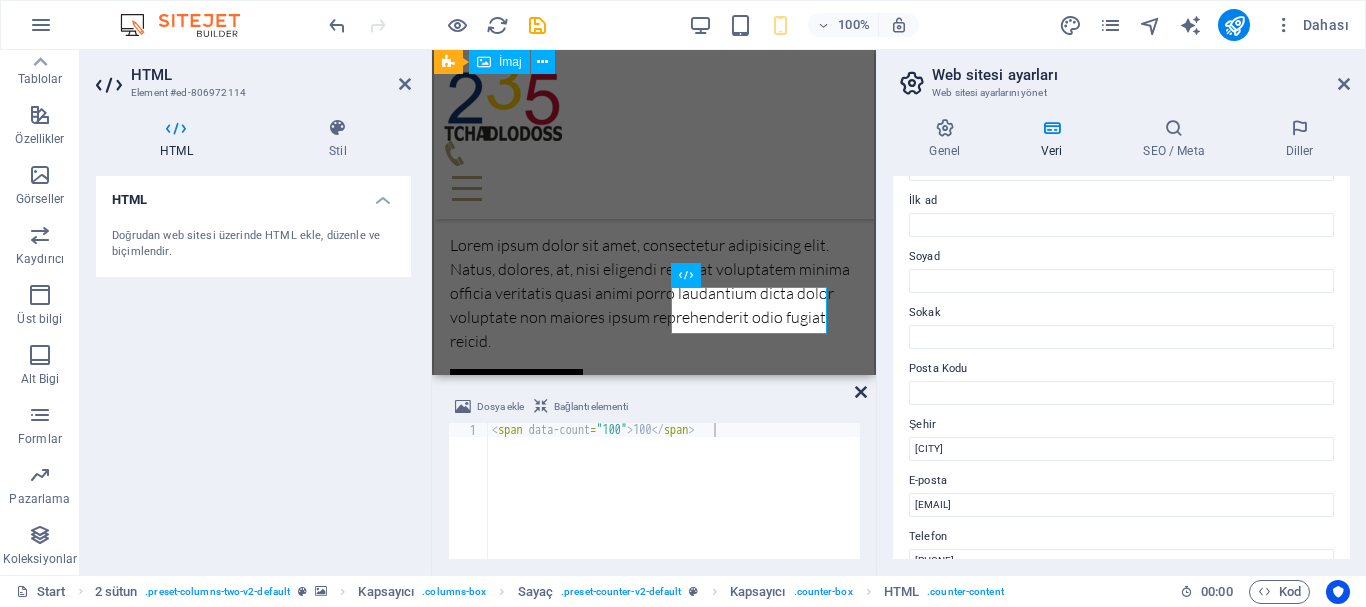 click at bounding box center (861, 392) 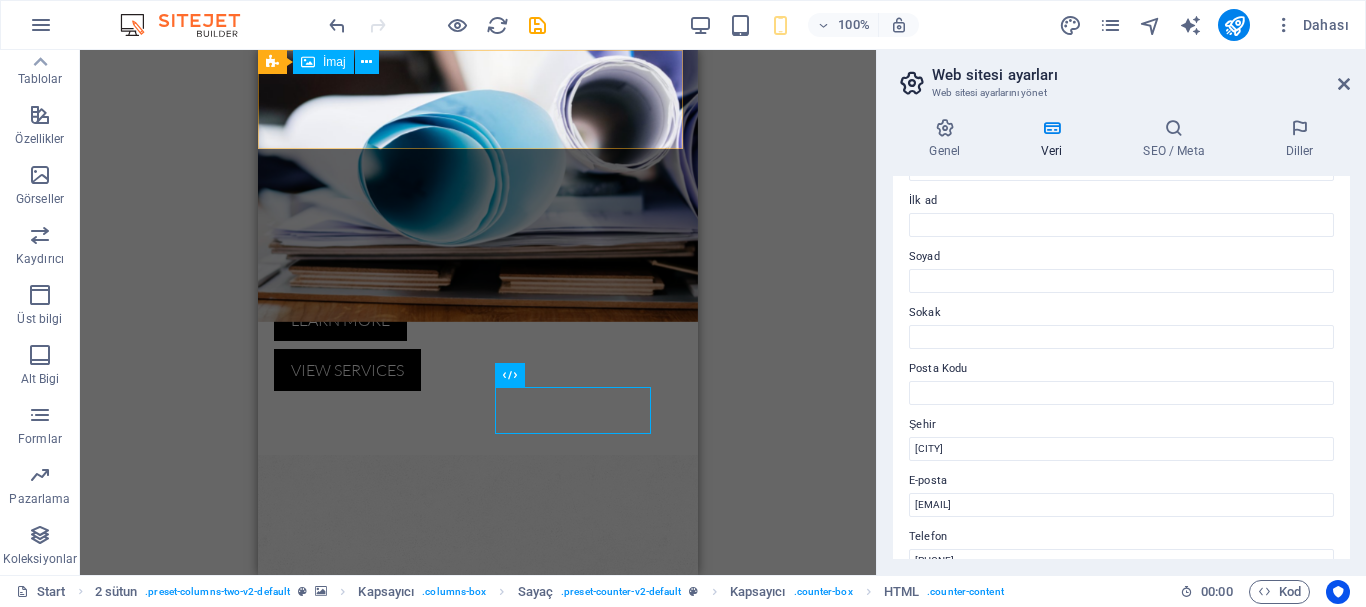 scroll, scrollTop: 640, scrollLeft: 0, axis: vertical 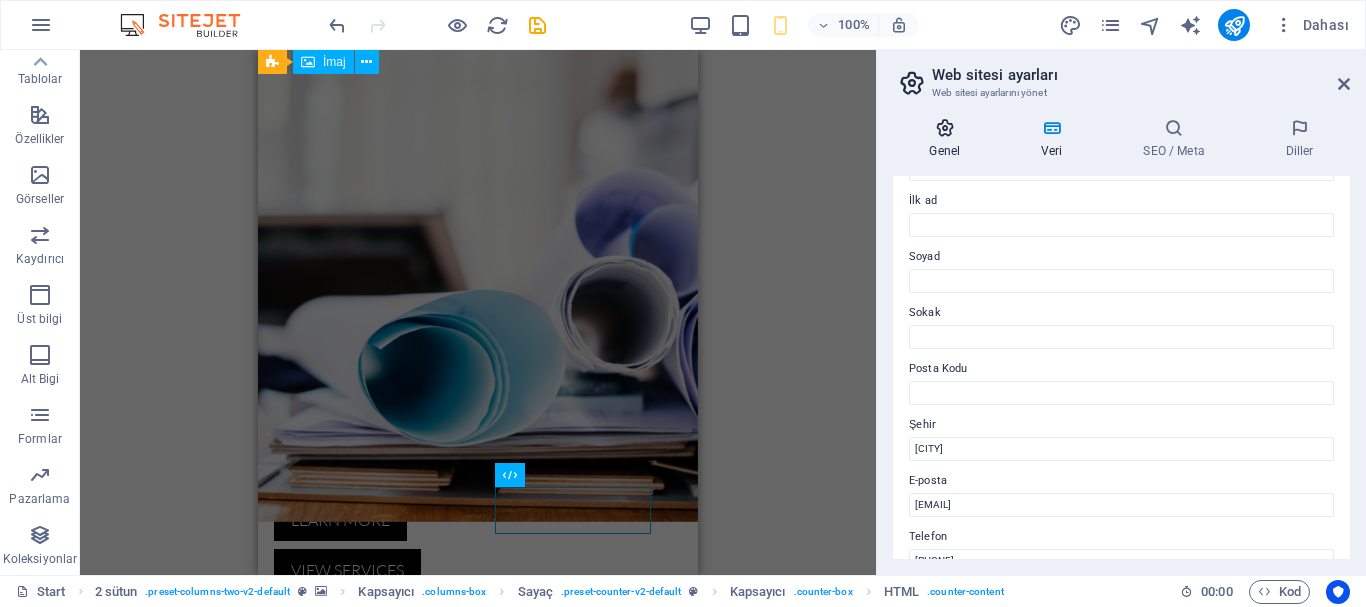 click at bounding box center [945, 128] 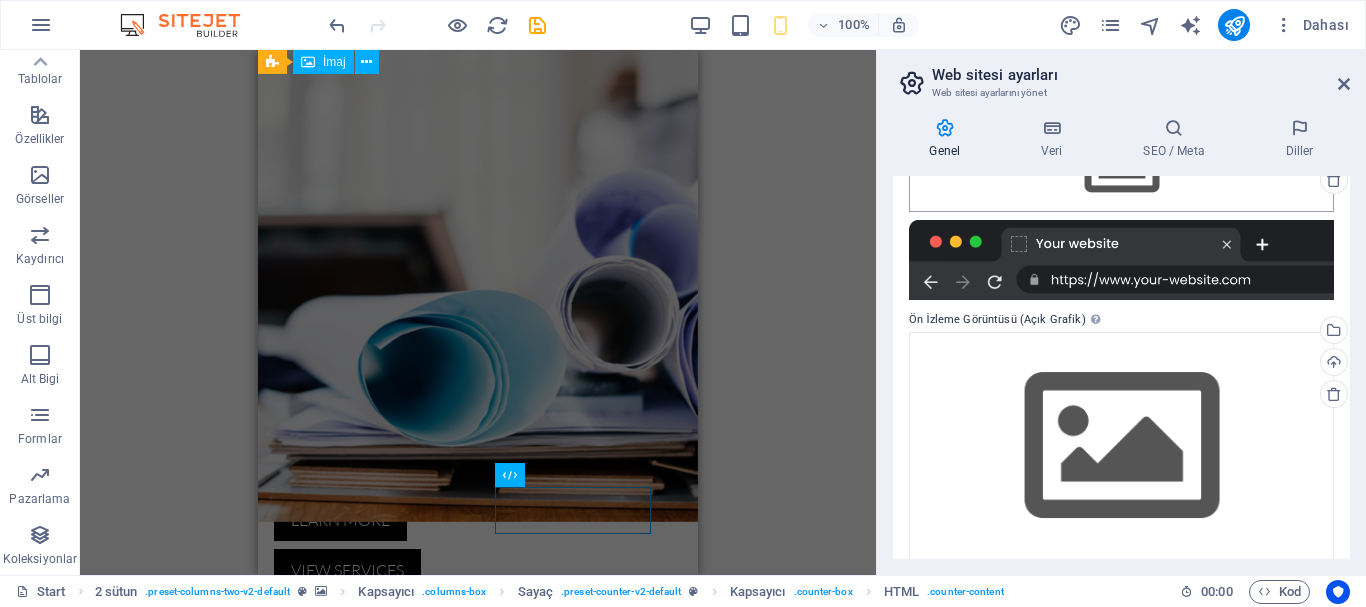 scroll, scrollTop: 100, scrollLeft: 0, axis: vertical 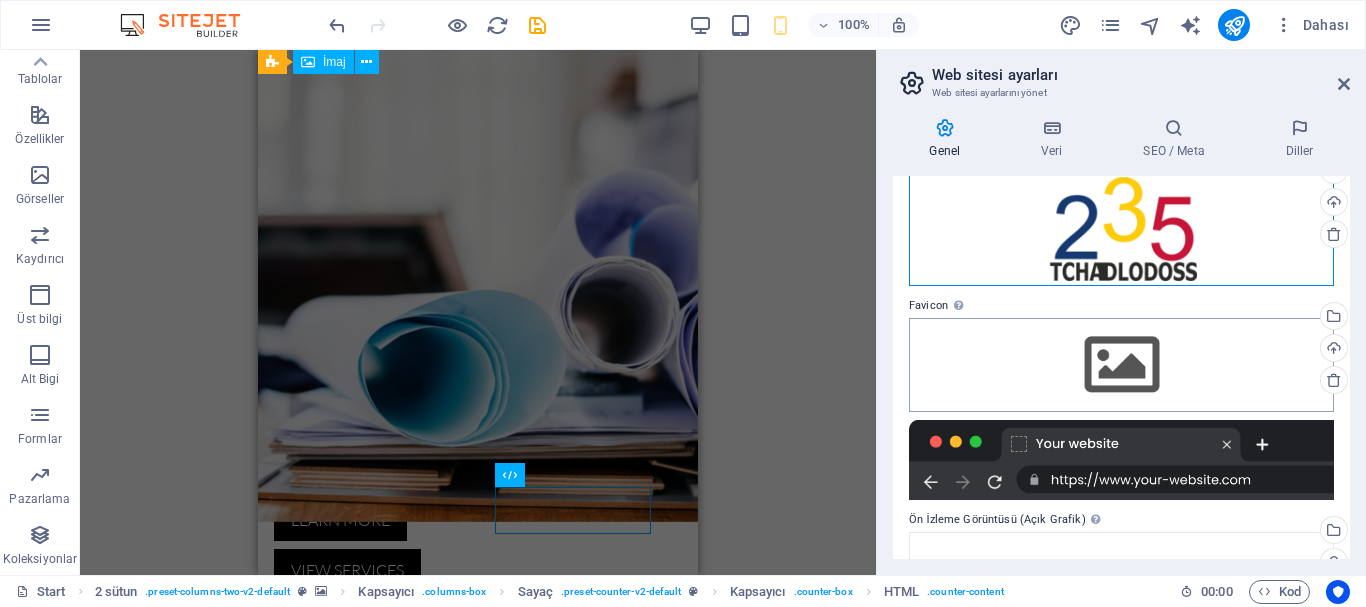 drag, startPoint x: 1095, startPoint y: 231, endPoint x: 1116, endPoint y: 361, distance: 131.68523 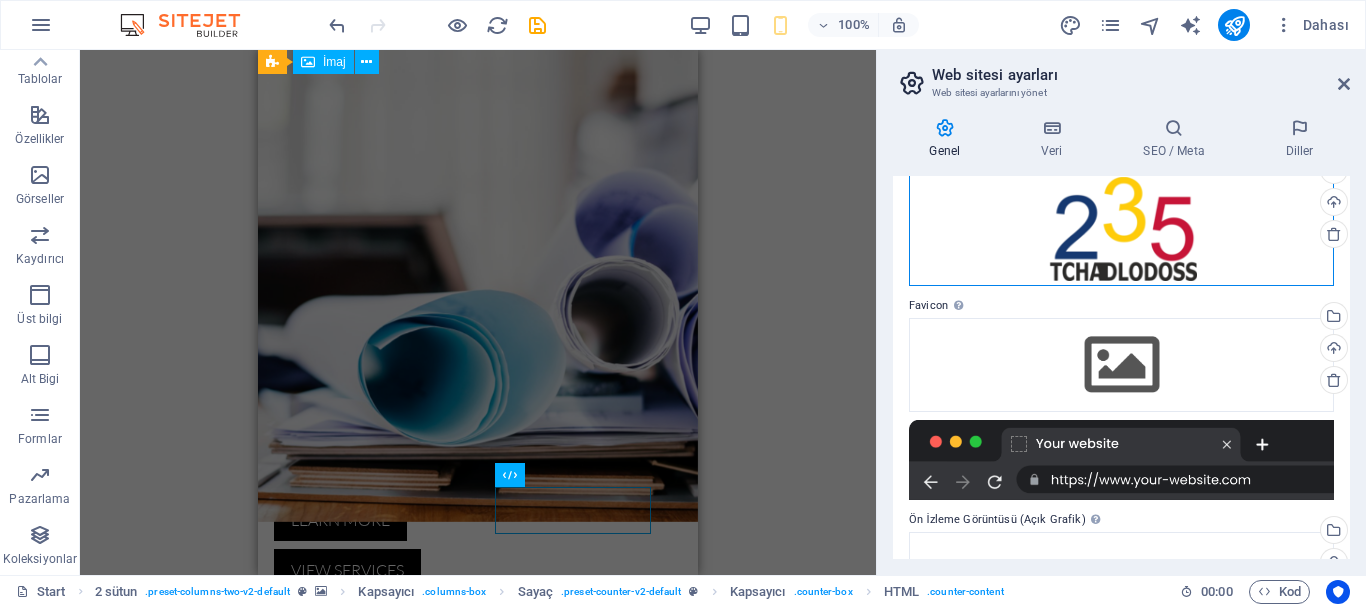 click on "Dosyaları buraya sürükleyin, dosyaları seçmek için tıklayın veya Dosyalardan ya da ücretsiz stok fotoğraf ve videolarımızdan dosyalar seçin" at bounding box center [1121, 229] 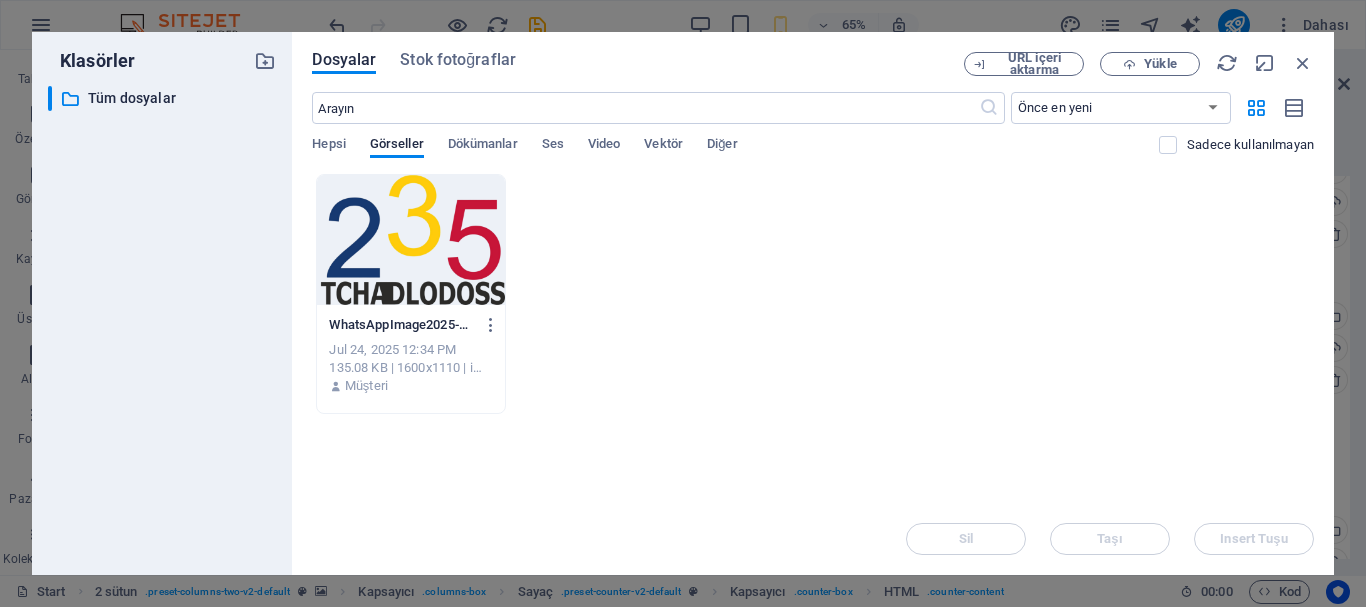 click at bounding box center [410, 240] 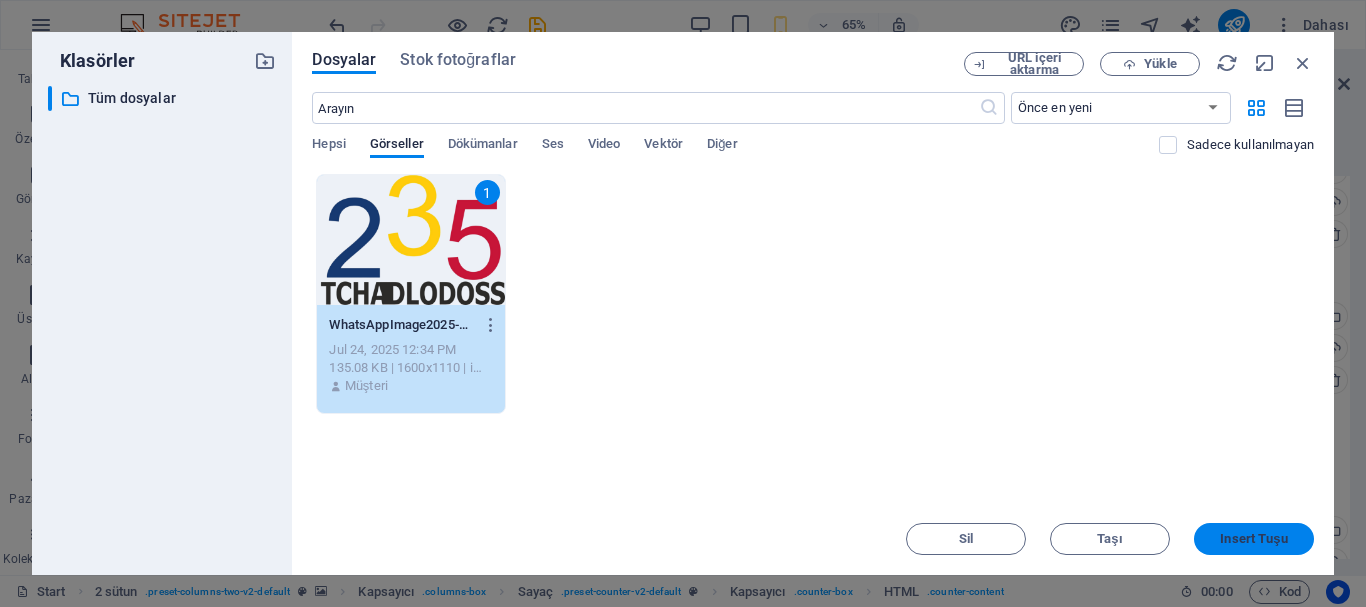 click on "Insert Tuşu" at bounding box center (1253, 539) 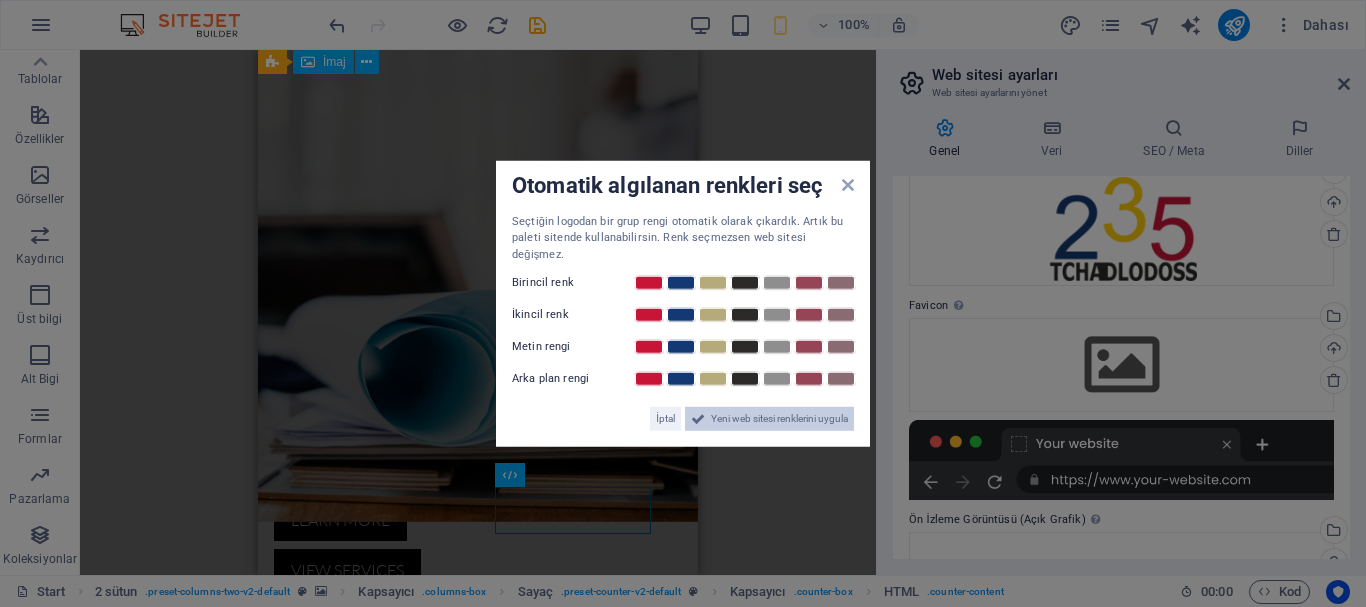 click on "Yeni web sitesi renklerini uygula" at bounding box center (769, 419) 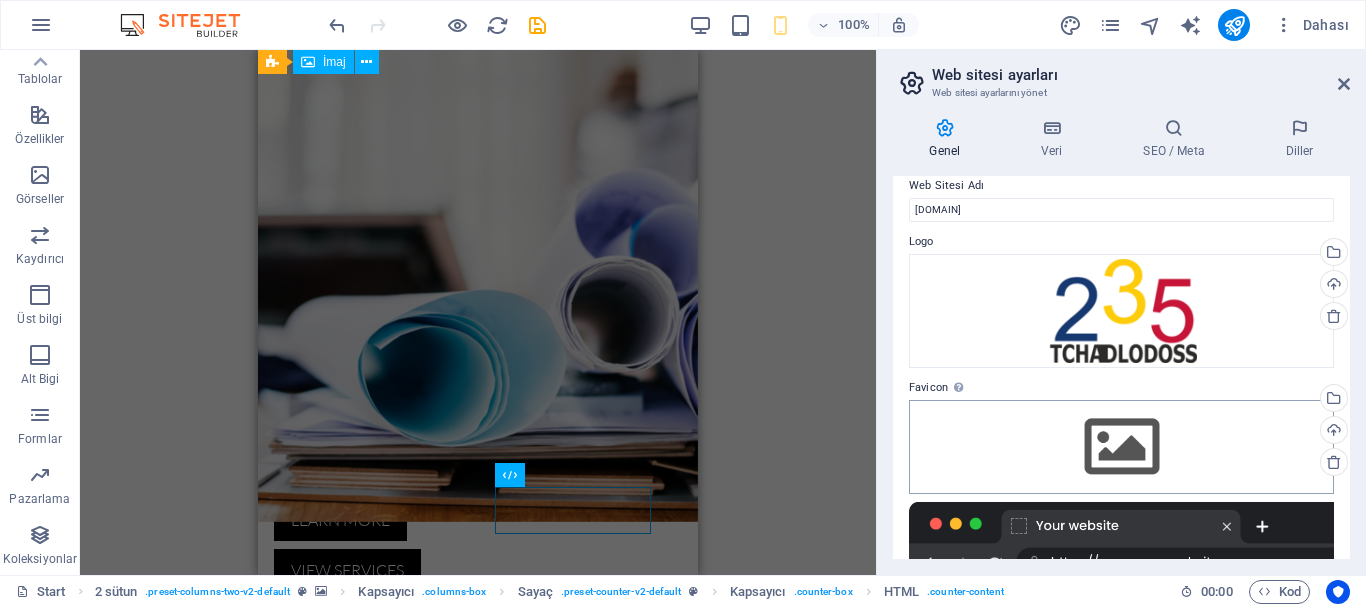 scroll, scrollTop: 0, scrollLeft: 0, axis: both 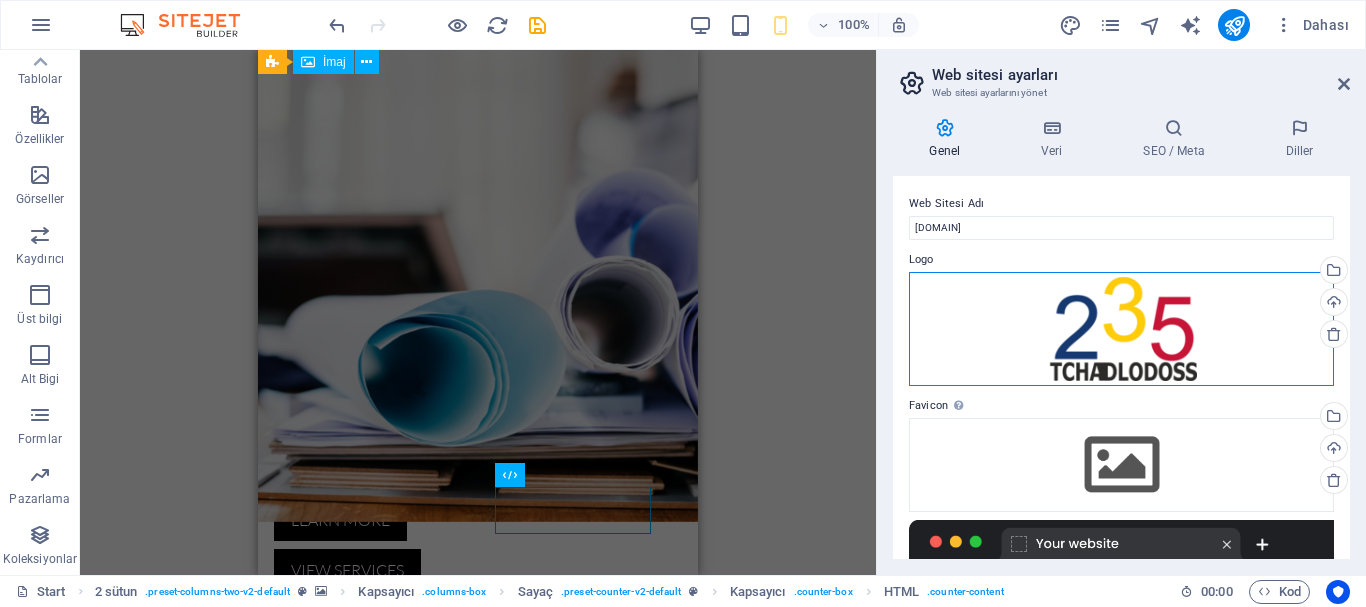 click on "Dosyaları buraya sürükleyin, dosyaları seçmek için tıklayın veya Dosyalardan ya da ücretsiz stok fotoğraf ve videolarımızdan dosyalar seçin" at bounding box center [1121, 329] 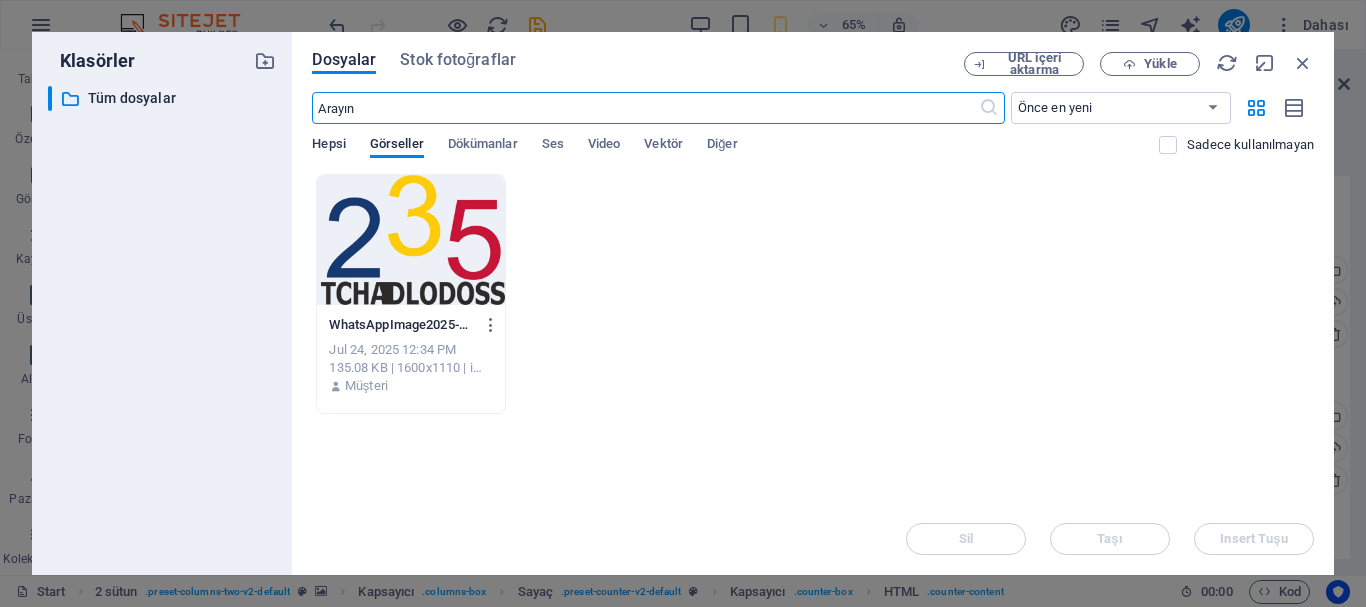 click on "Hepsi" at bounding box center (328, 146) 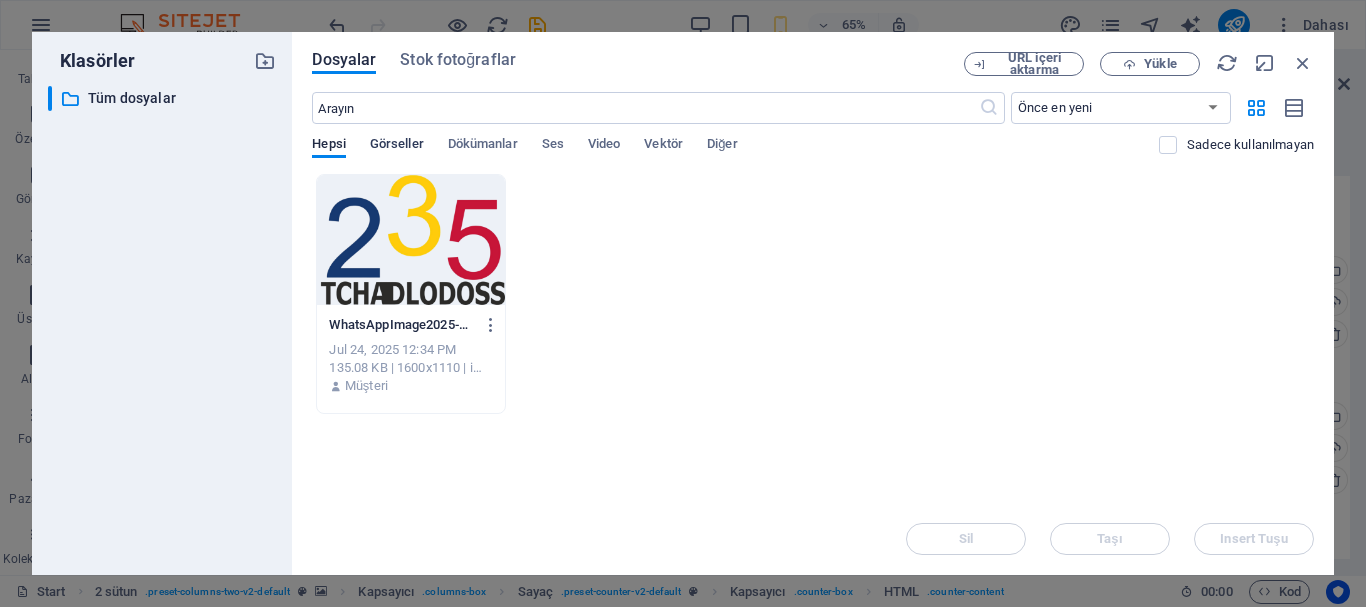 click on "Görseller" at bounding box center [397, 146] 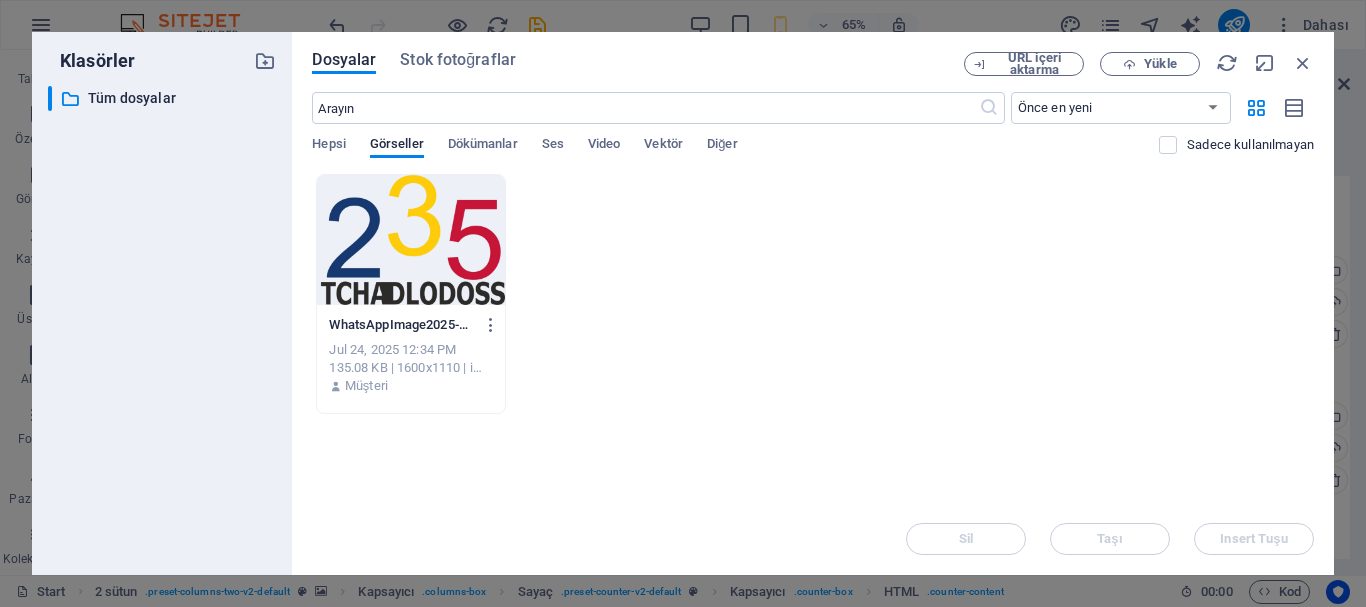 click at bounding box center (410, 240) 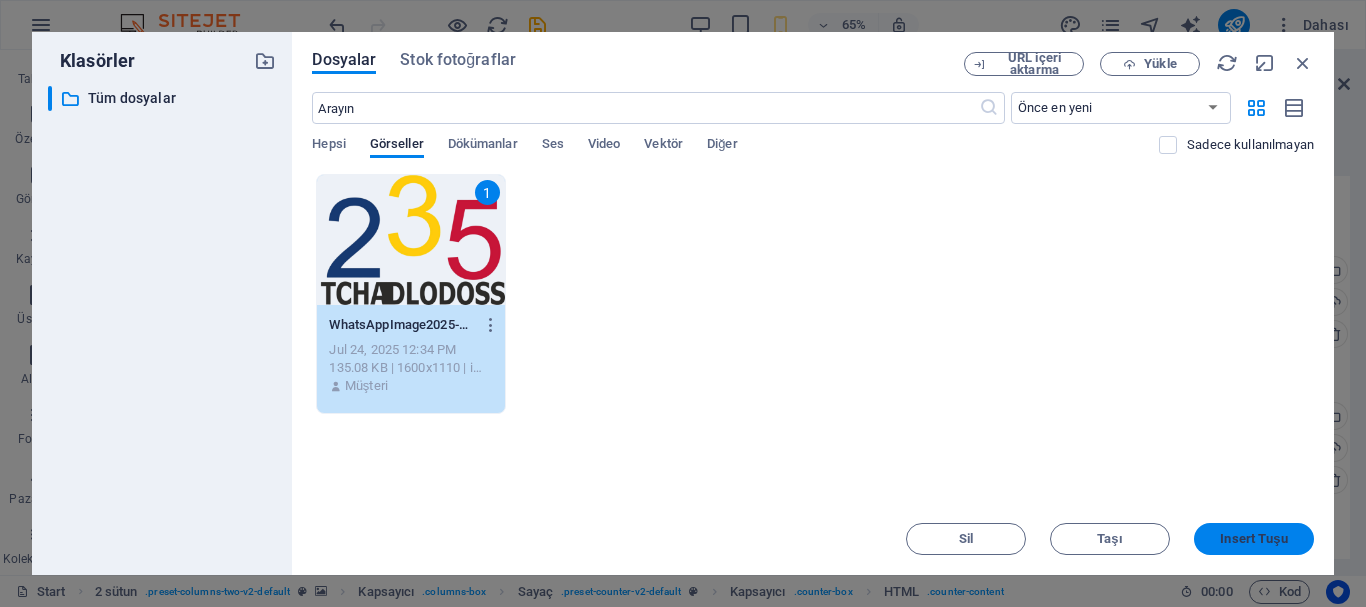 click on "Insert Tuşu" at bounding box center (1253, 539) 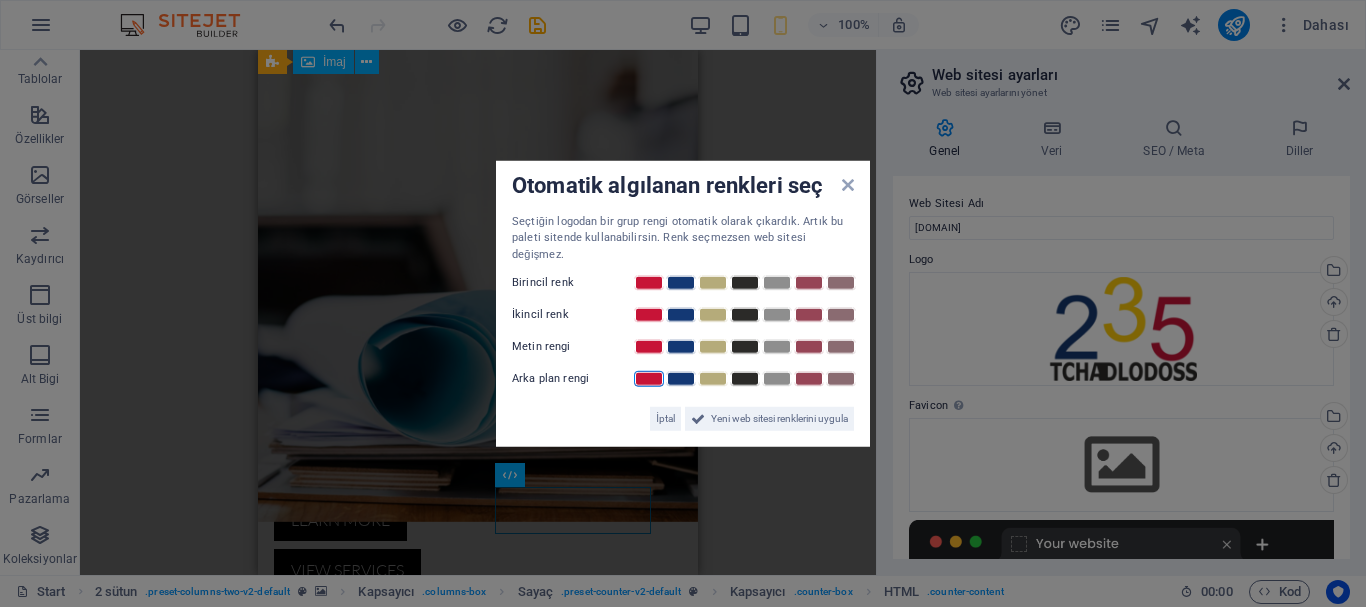 click at bounding box center (649, 379) 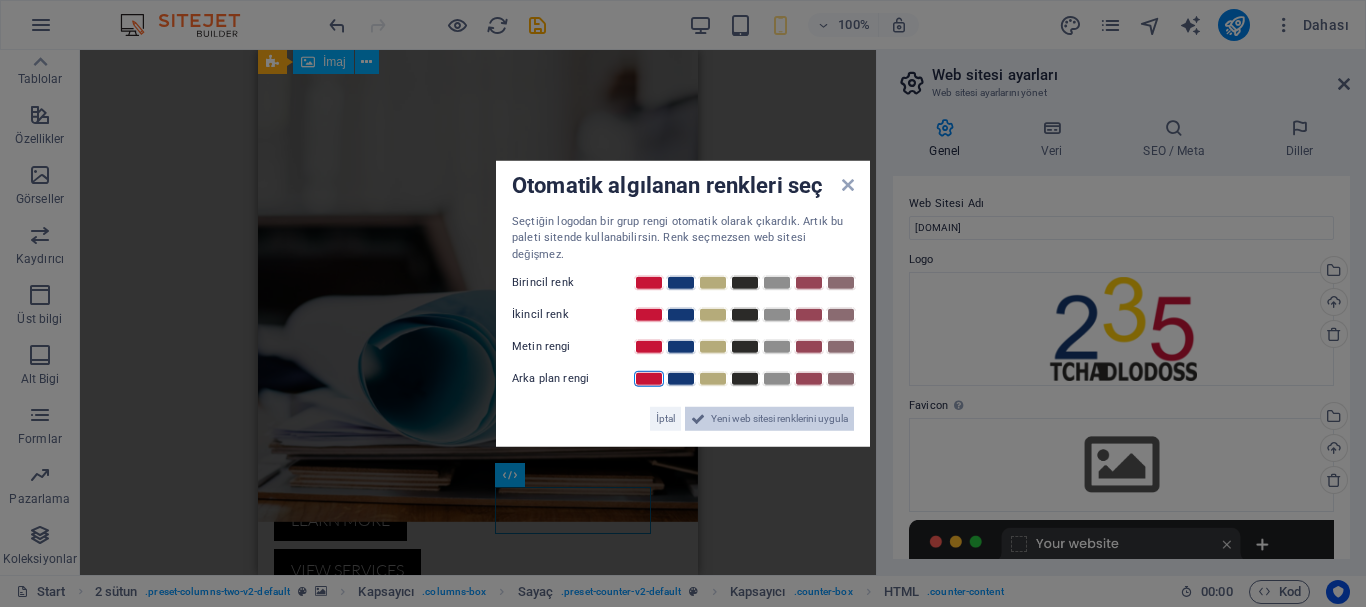click on "Yeni web sitesi renklerini uygula" at bounding box center [779, 419] 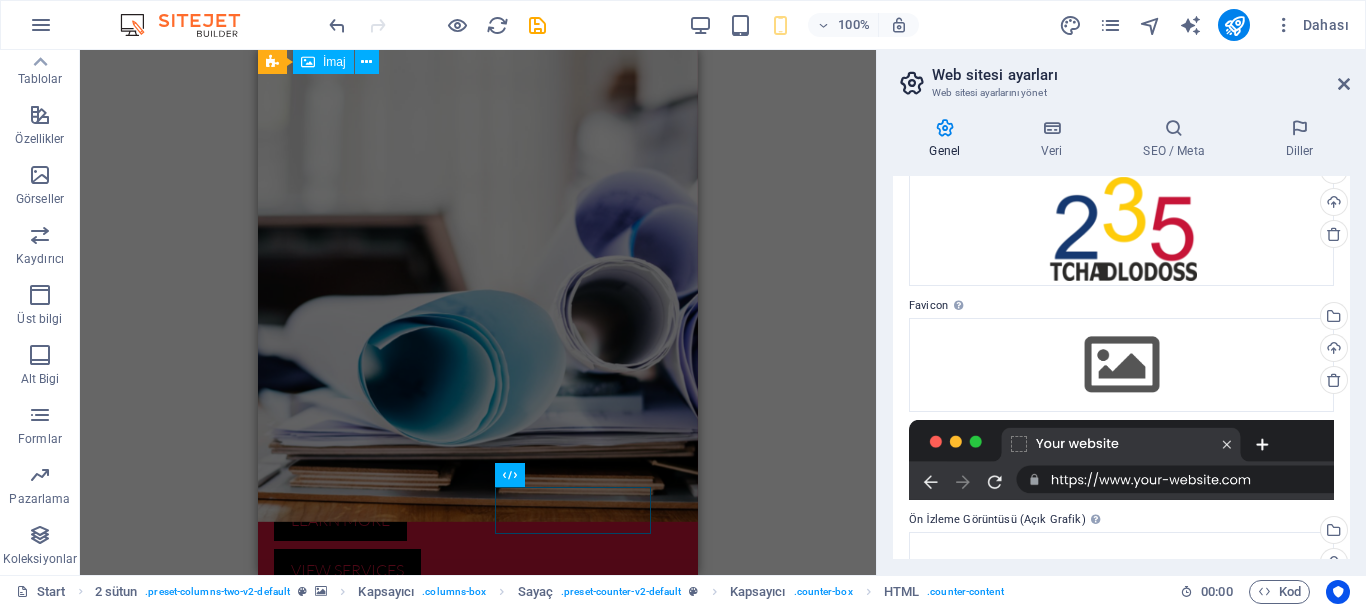 scroll, scrollTop: 200, scrollLeft: 0, axis: vertical 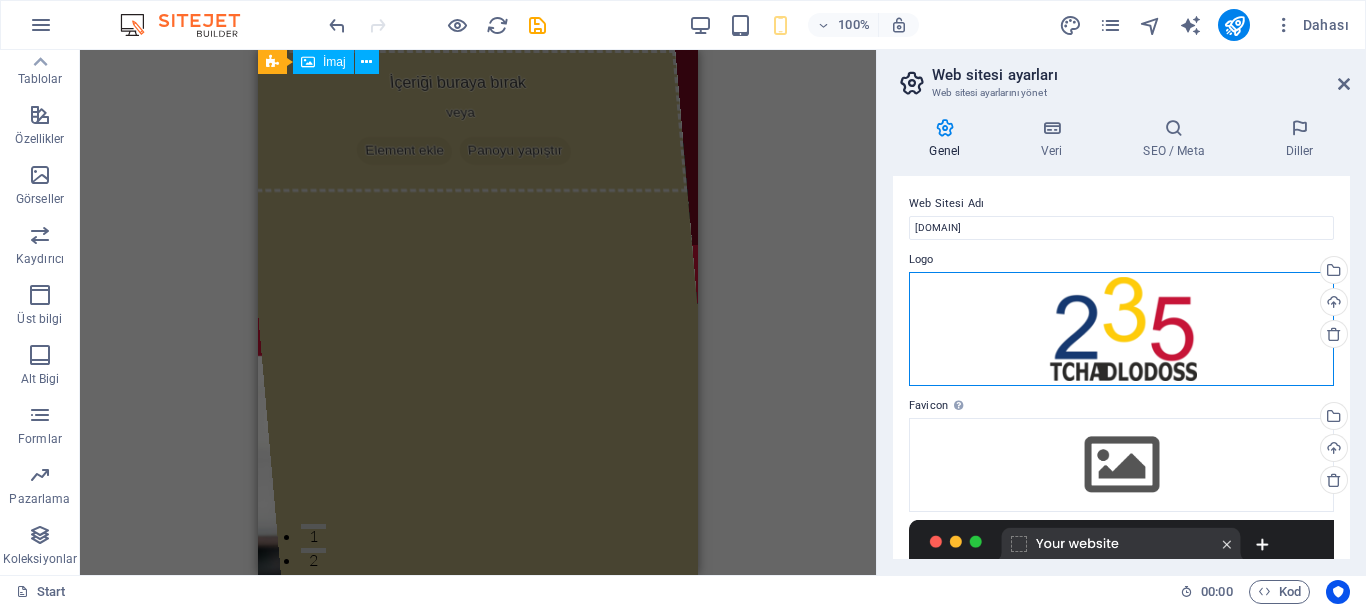 click on "Dosyaları buraya sürükleyin, dosyaları seçmek için tıklayın veya Dosyalardan ya da ücretsiz stok fotoğraf ve videolarımızdan dosyalar seçin" at bounding box center (1121, 329) 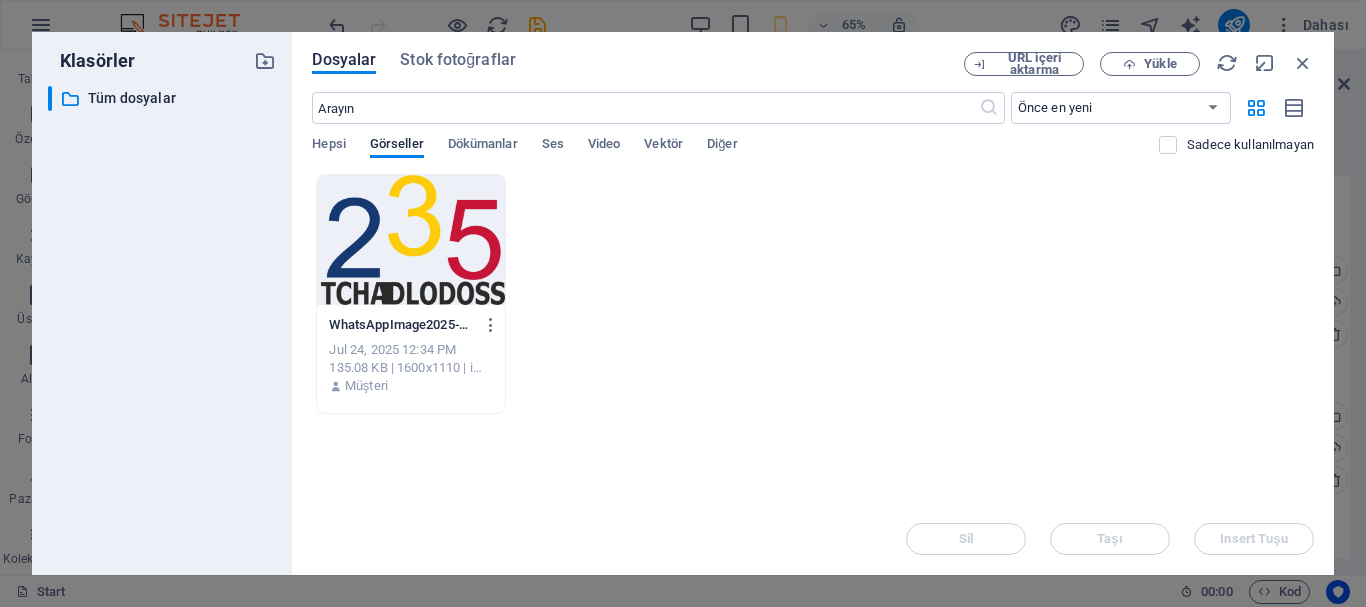 click on "WhatsAppImage2025-07-07at21.40.46-1dPruRbrLYX3xgUFMbKXLw.png" at bounding box center [401, 325] 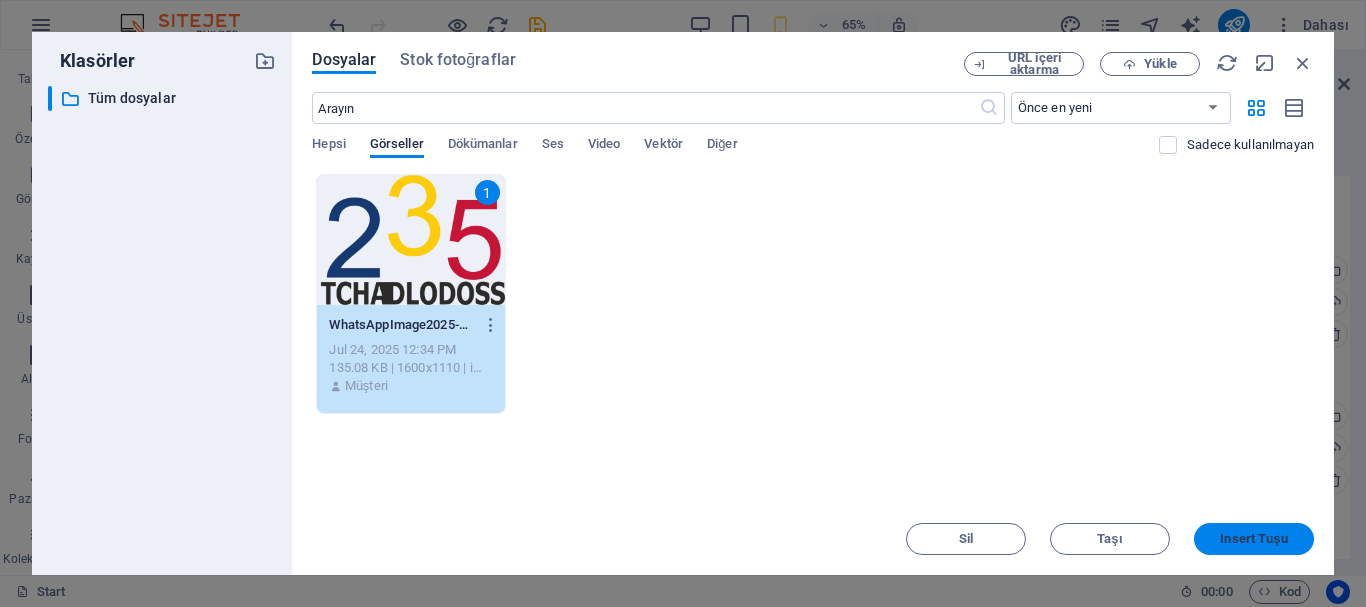 click on "Insert Tuşu" at bounding box center [1253, 539] 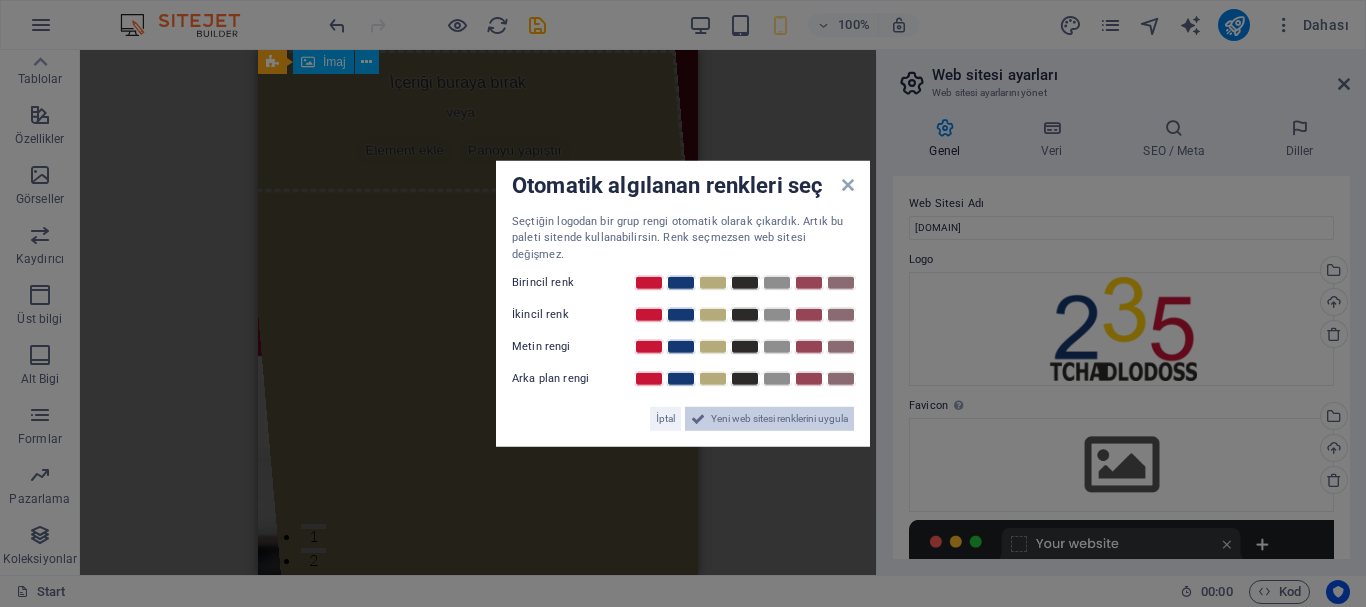 click on "Yeni web sitesi renklerini uygula" at bounding box center [779, 419] 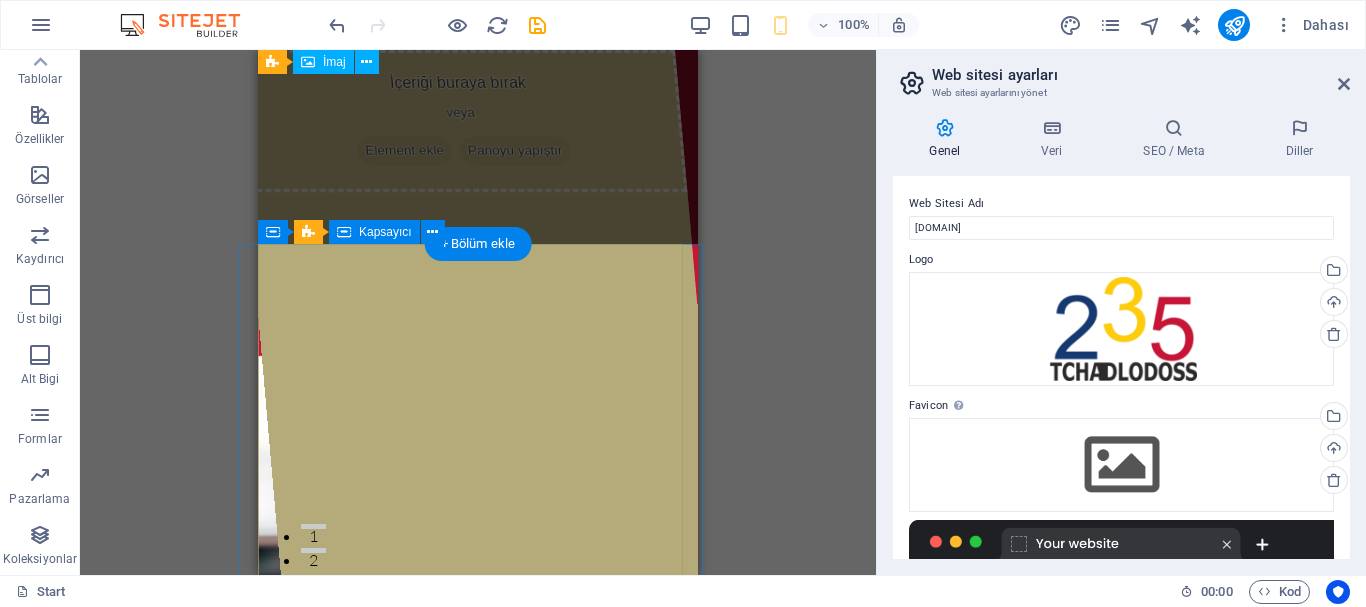 click on "İçeriği buraya bırak veya  Element ekle  Panoyu yapıştır" at bounding box center (478, 312) 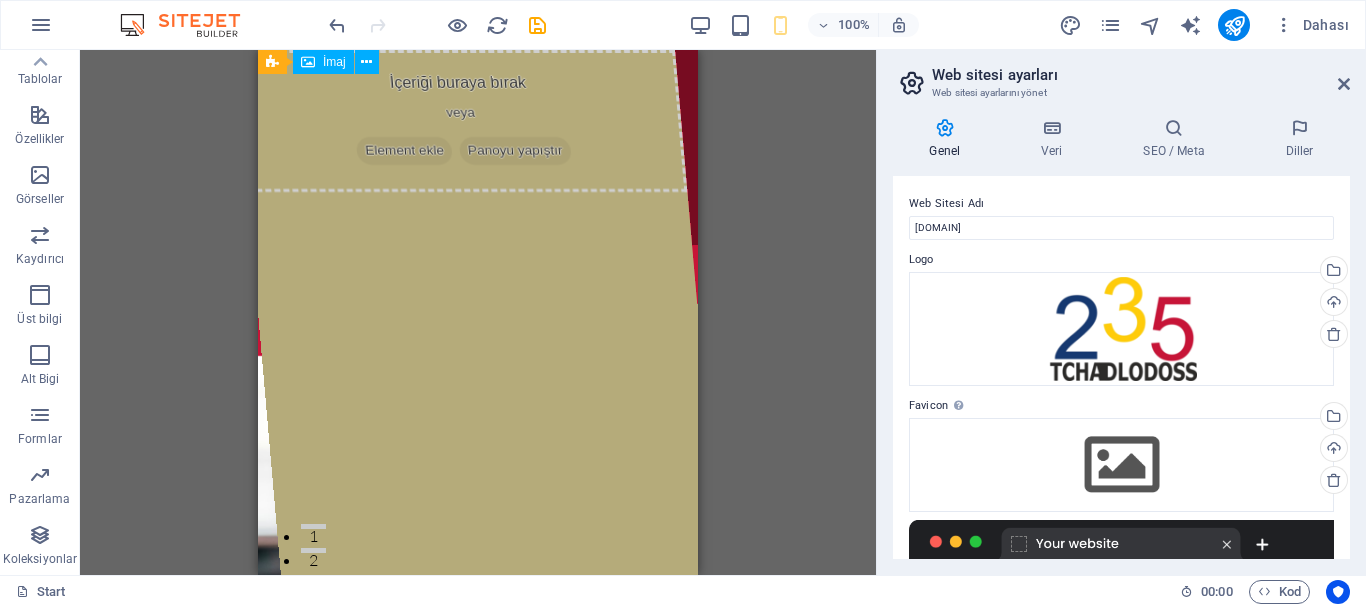 click on "Mevcut içeriği değiştirmek için buraya sürükleyin. Yeni bir element oluşturmak istiyorsanız “Ctrl” tuşuna basın.
H1   Yer Tutucu   Banner   Banner   Kapsayıcı   Banner   Kapsayıcı   Kapsayıcı   Metin   Kapsayıcı   H3   2 sütun   Kapsayıcı   Metin   Aralık   Menü Çubuğu   Menü   Bilgi Çubuğu   Metin   Kapsayıcı   Logo   Kapsayıcı   Metin   Kapsayıcı   Kapsayıcı   Metin   Kapsayıcı   Aralık   Düğme   Kapsayıcı   H2   Kutular   Kapsayıcı   Kutular   Kapsayıcı   H3   Kapsayıcı   Kapsayıcı   Metin   Kapsayıcı   Kapsayıcı   H3   Simge   H2   Metinle geniş görüntü   Kapsayıcı   Aralık   Metin   Kapsayıcı   Metinle geniş görüntü   Metin   Metinle geniş görüntü   Metinle geniş görüntü   Kapsayıcı   Kapsayıcı   H3   Görüntü sekmeleri   H3   Kapsayıcı   Metin   İmaj   Kapsayıcı   Metin   İmaj   H3   Kapsayıcı   Metin   Kaydırıcı   Kaydırıcı   Metin   Kapsayıcı   Kaydırıcı   Kaydırıcı     H2" at bounding box center [478, 312] 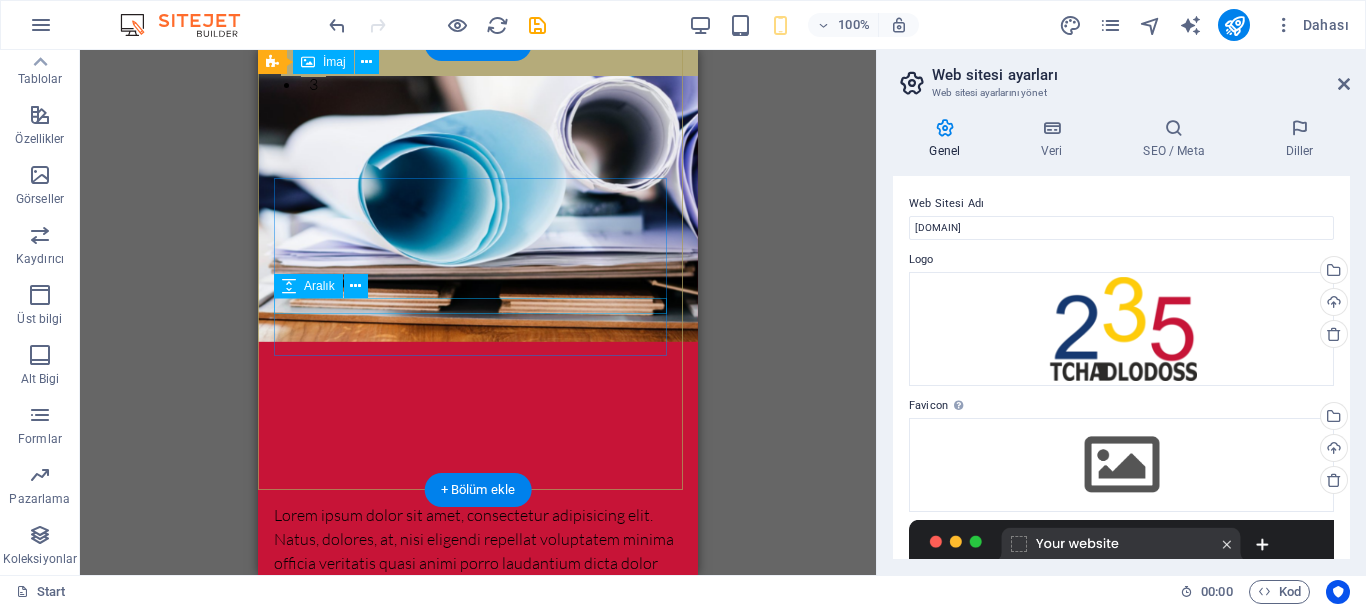 scroll, scrollTop: 0, scrollLeft: 0, axis: both 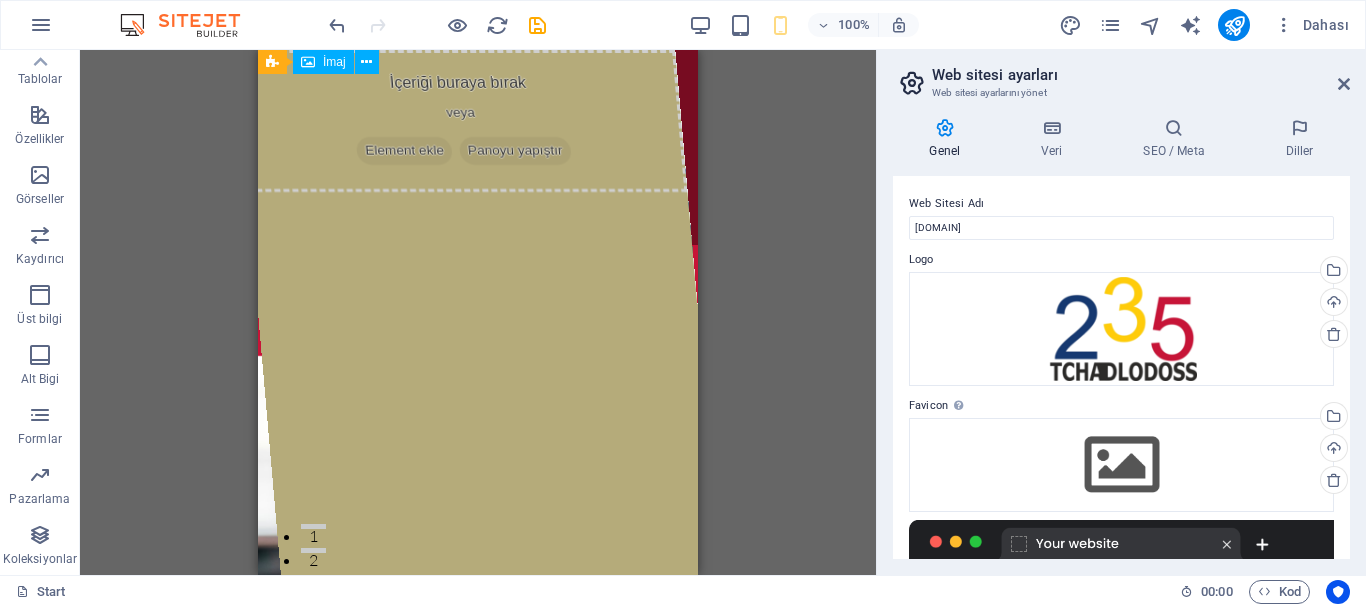 click at bounding box center (1121, 560) 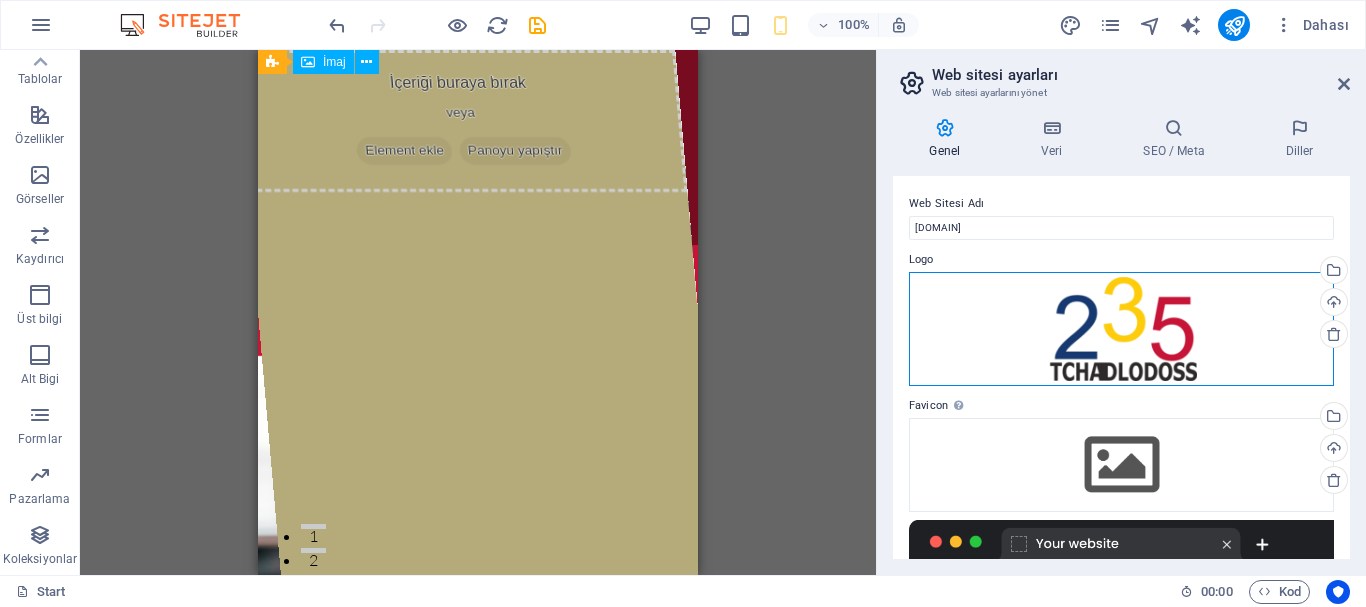 click on "Dosyaları buraya sürükleyin, dosyaları seçmek için tıklayın veya Dosyalardan ya da ücretsiz stok fotoğraf ve videolarımızdan dosyalar seçin" at bounding box center (1121, 329) 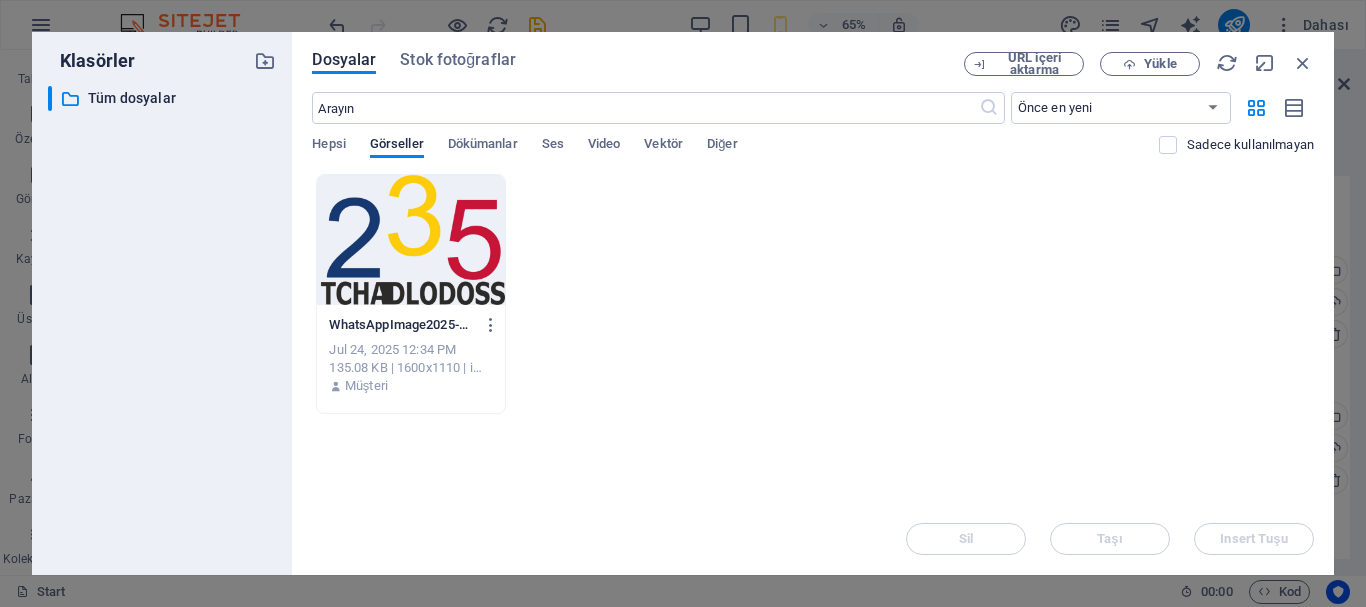 click at bounding box center (410, 240) 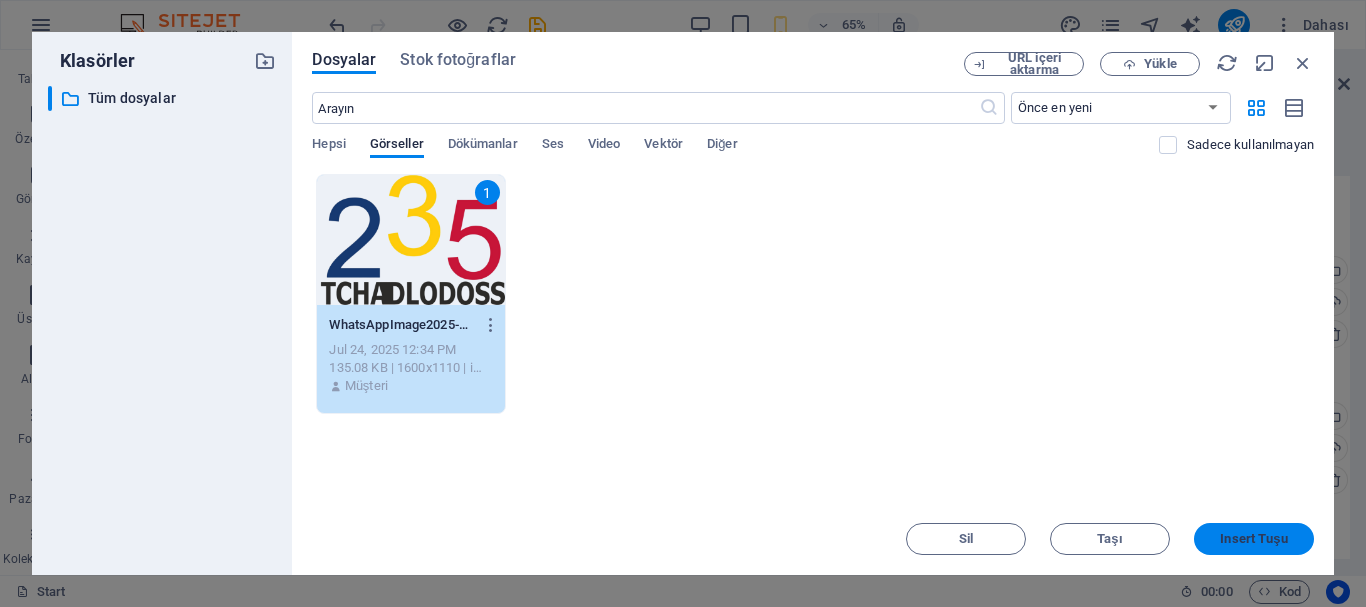 click on "Insert Tuşu" at bounding box center [1254, 539] 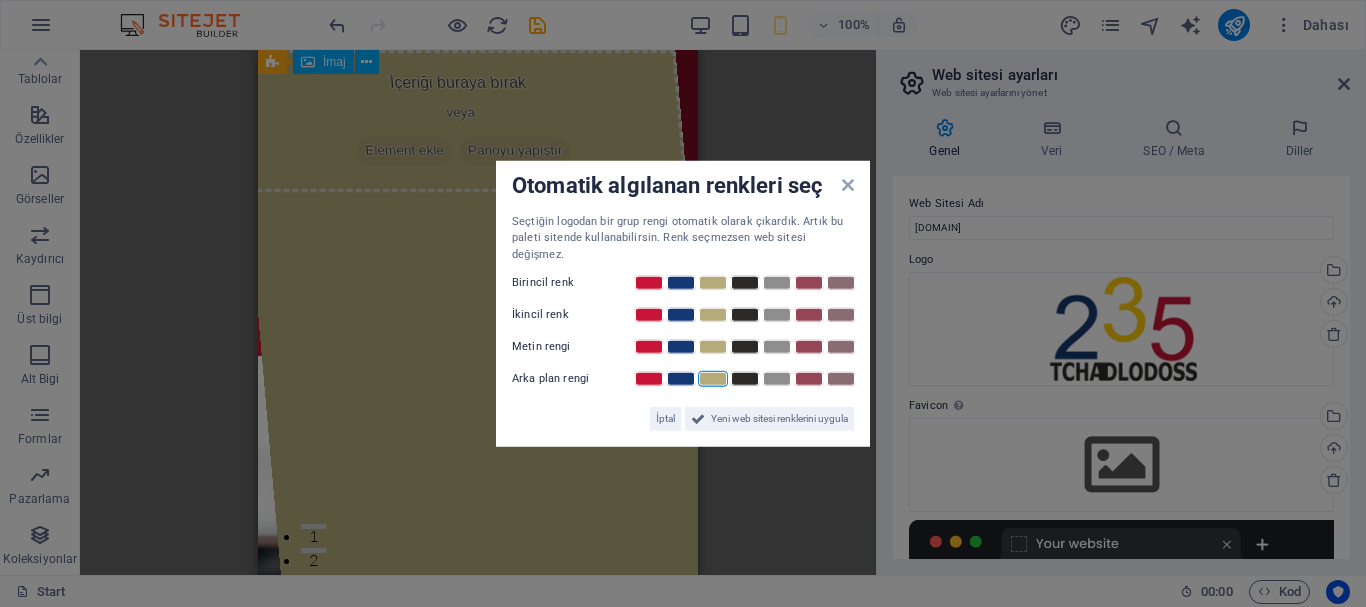 click at bounding box center (713, 379) 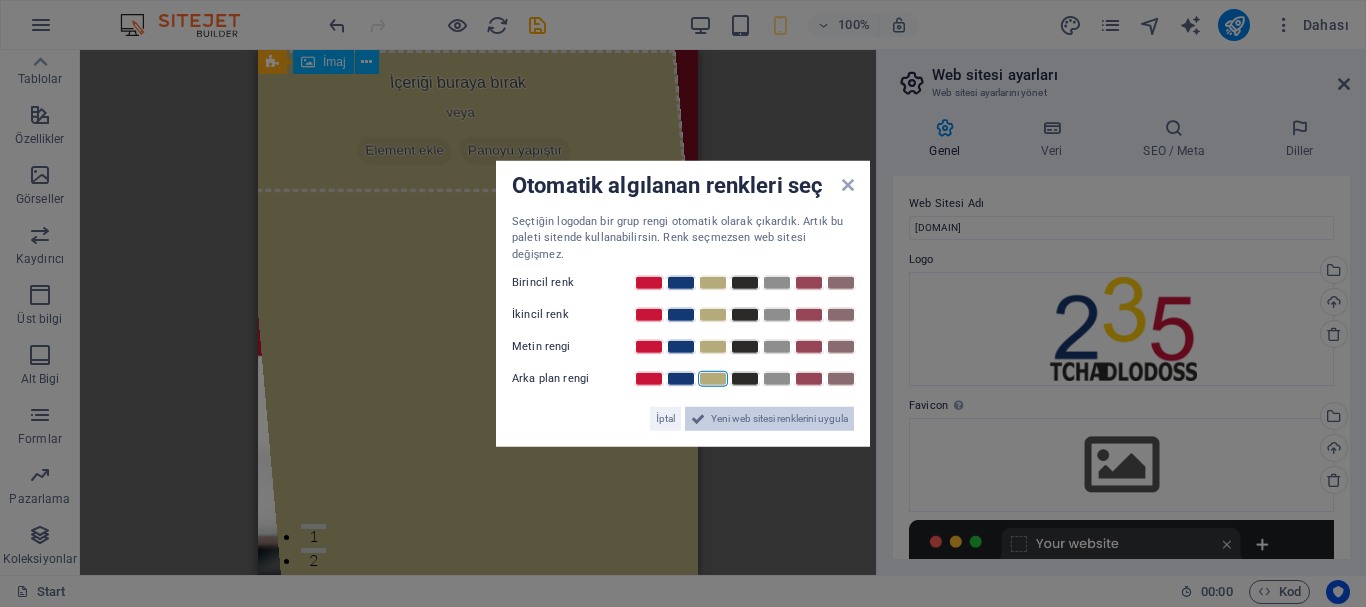 click on "Yeni web sitesi renklerini uygula" at bounding box center [779, 419] 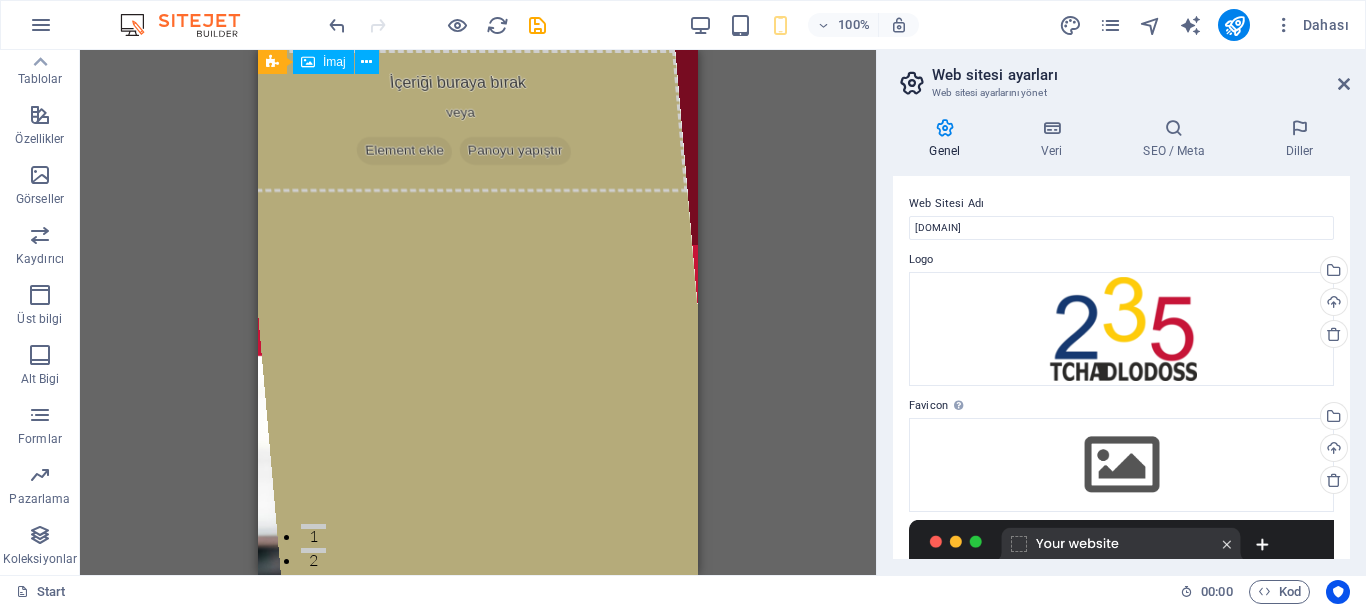 click on "Mevcut içeriği değiştirmek için buraya sürükleyin. Yeni bir element oluşturmak istiyorsanız “Ctrl” tuşuna basın.
H1   Yer Tutucu   Banner   Banner   Kapsayıcı   Kapsayıcı   Banner   Kapsayıcı   Kapsayıcı   Metin   Kapsayıcı   H3   2 sütun   Kapsayıcı   Metin   Aralık   Menü Çubuğu   Menü   Bilgi Çubuğu   Metin   Kapsayıcı   Logo   Kapsayıcı   Metin   Kapsayıcı   Metin   Kapsayıcı   Aralık   Düğme   Kapsayıcı   H2   Kutular   Kapsayıcı   Kutular   Kapsayıcı   H3   Kapsayıcı   Kapsayıcı   Metin   Kapsayıcı   Kapsayıcı   H3   Simge   H2   Metinle geniş görüntü   Kapsayıcı   Aralık   Metin   Kapsayıcı   Metinle geniş görüntü   Metin   Metinle geniş görüntü   Metinle geniş görüntü   Kapsayıcı   Kapsayıcı   H3   Görüntü sekmeleri   H3   Kapsayıcı   Metin   İmaj   Kapsayıcı   Metin   İmaj   H3   Kapsayıcı   Metin   Kaydırıcı   Kaydırıcı   Metin   Kapsayıcı   Kaydırıcı   Kaydırıcı     H2" at bounding box center (478, 312) 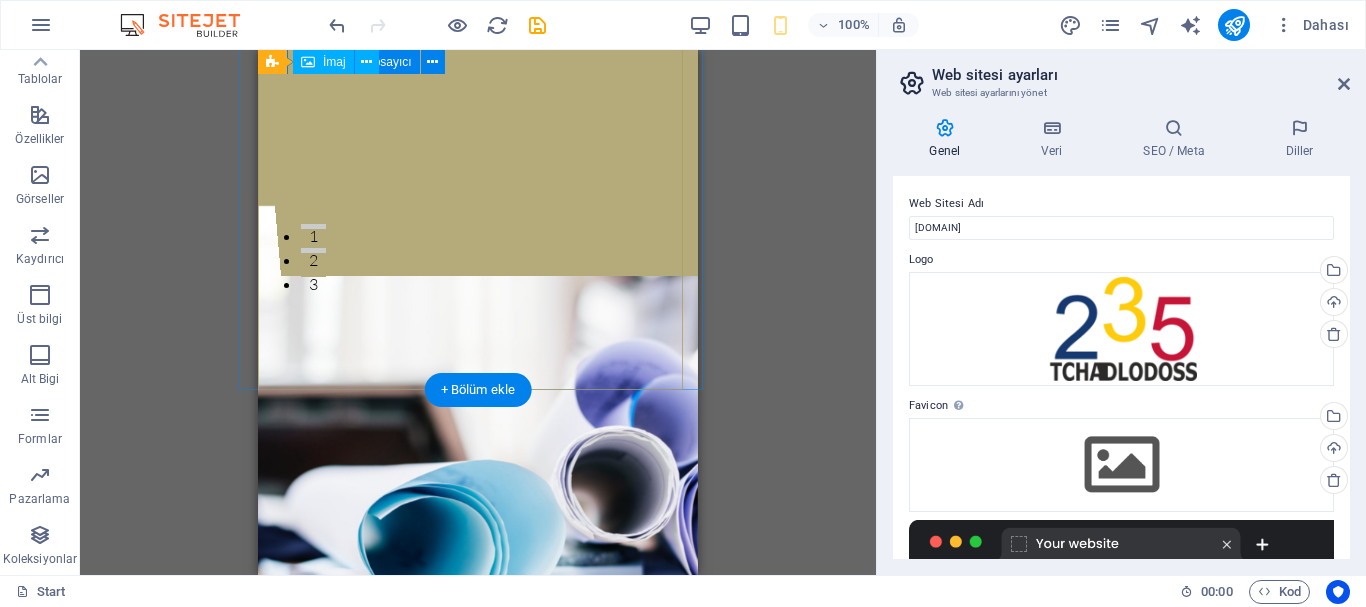 scroll, scrollTop: 0, scrollLeft: 0, axis: both 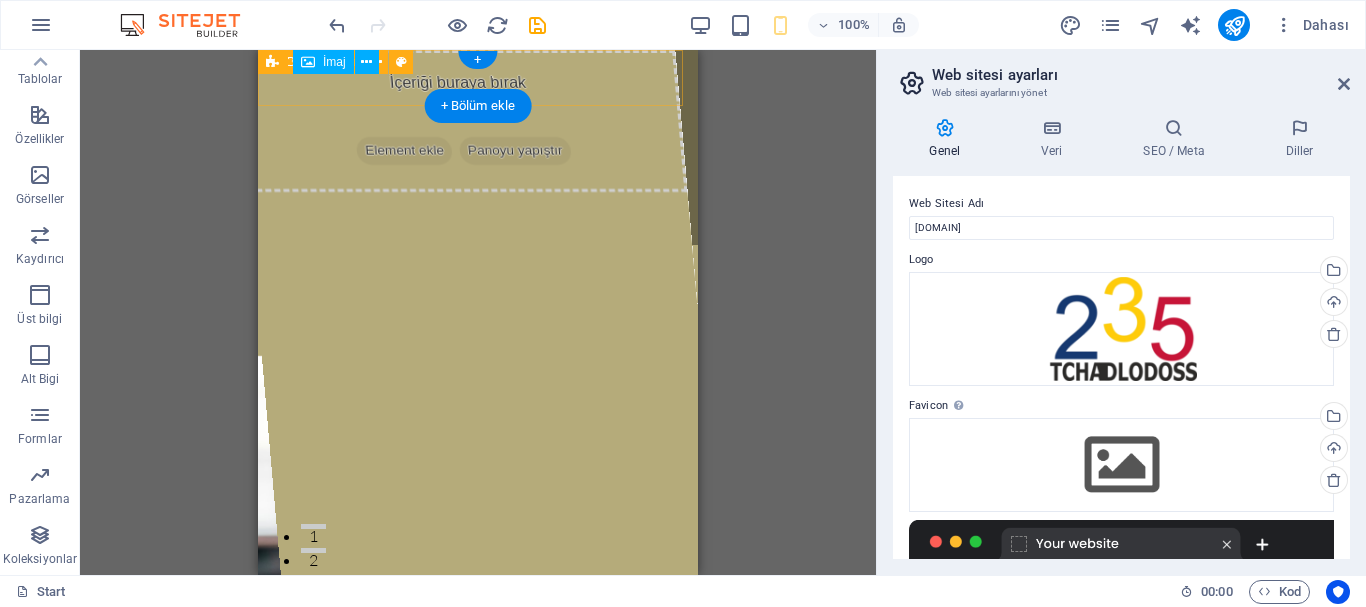 click on ",  [CITY]   [PHONE] [CITY]" at bounding box center (478, 147) 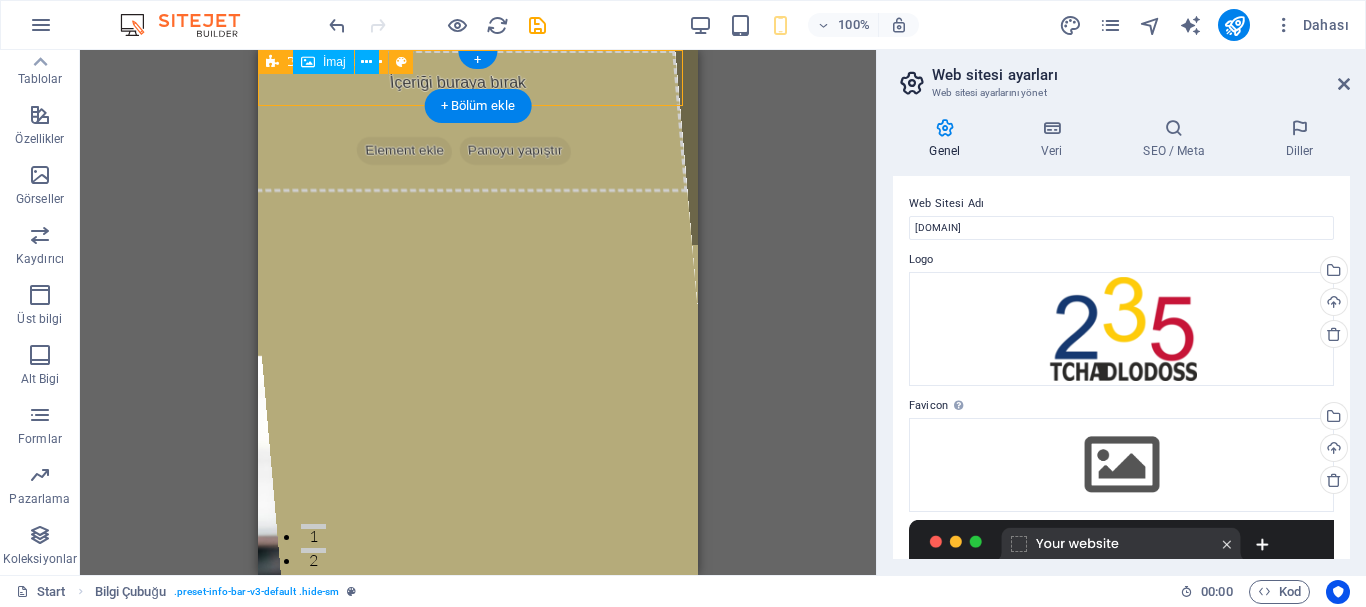 click on ",  [CITY]   [PHONE] [CITY]" at bounding box center (478, 147) 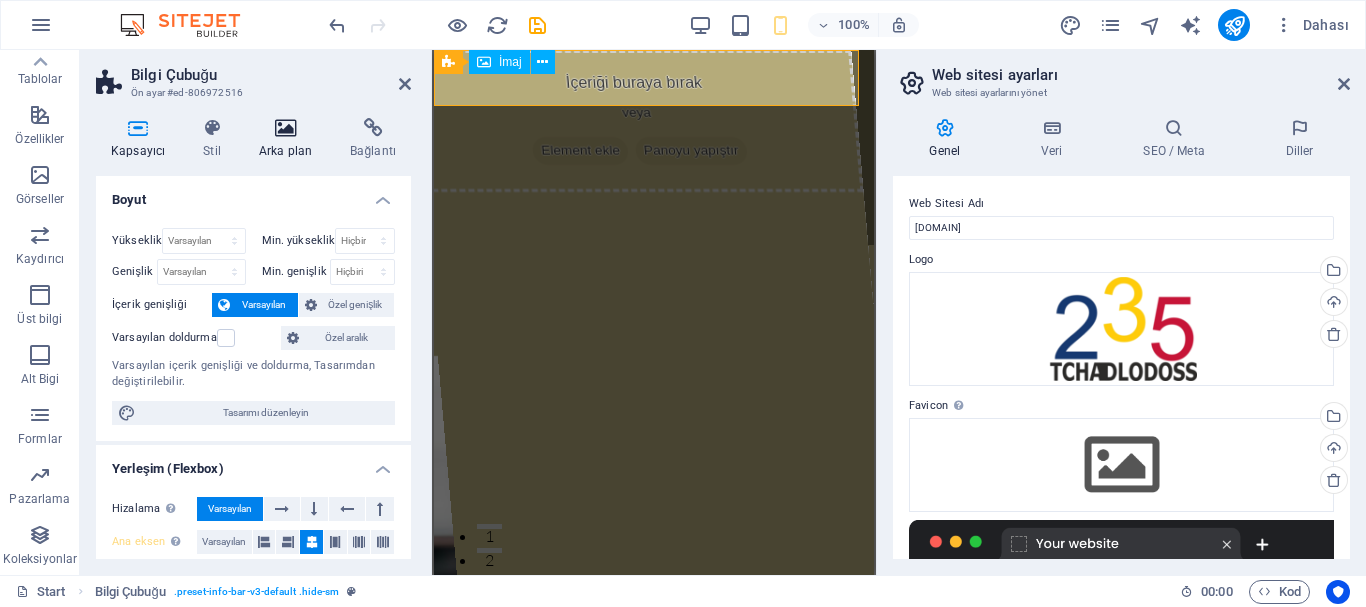 click at bounding box center (285, 128) 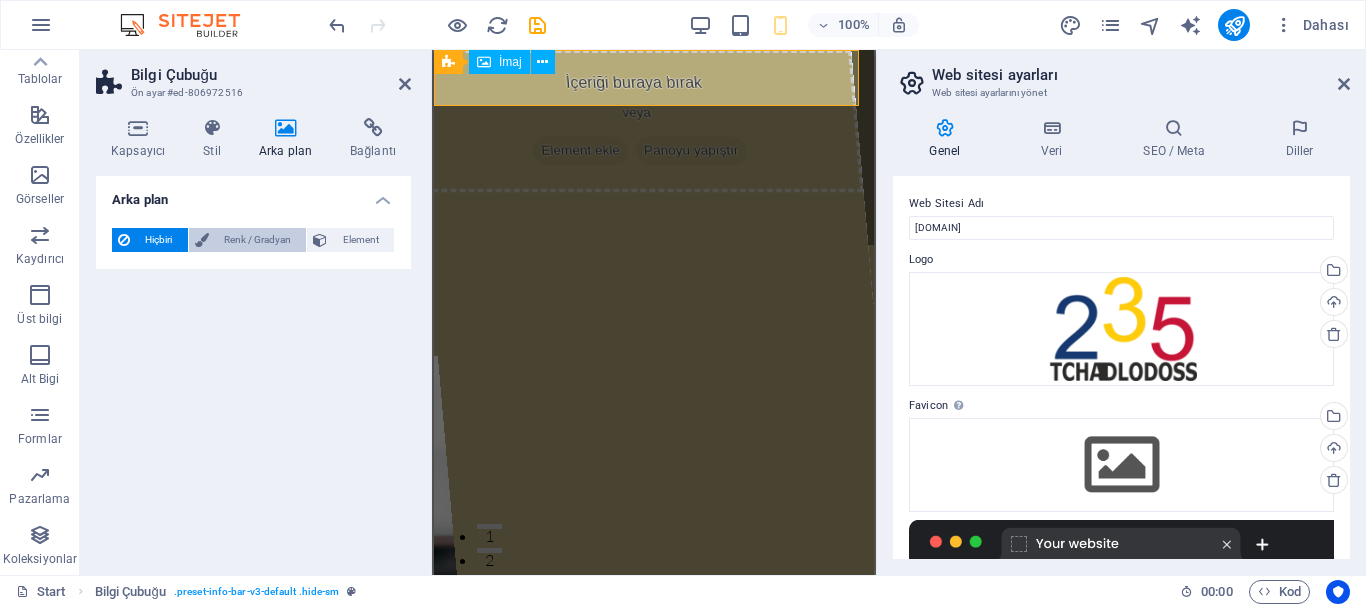 click on "Renk / Gradyan" at bounding box center [258, 240] 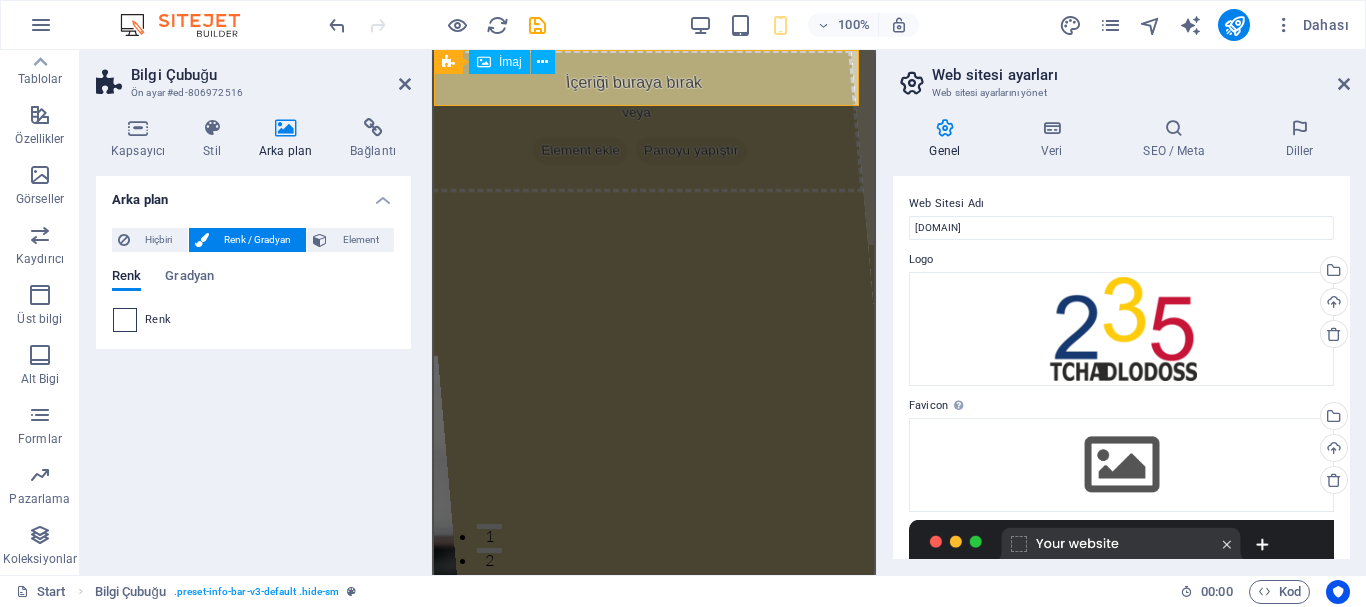 click at bounding box center (125, 320) 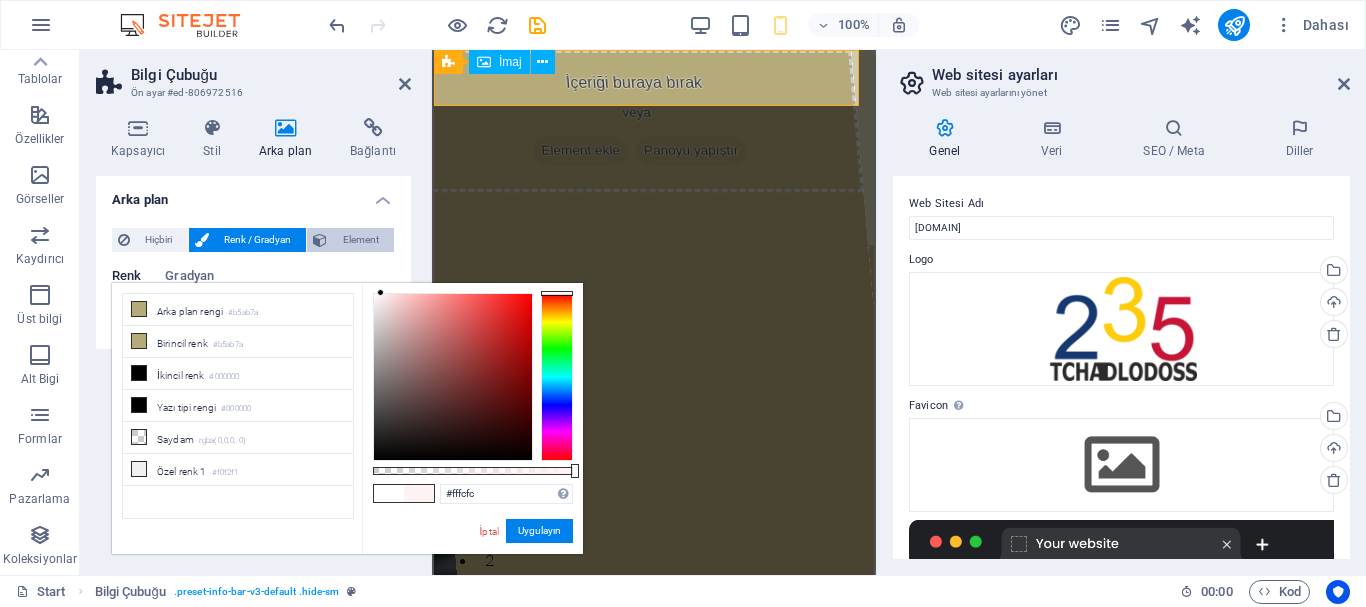 type on "#ffffff" 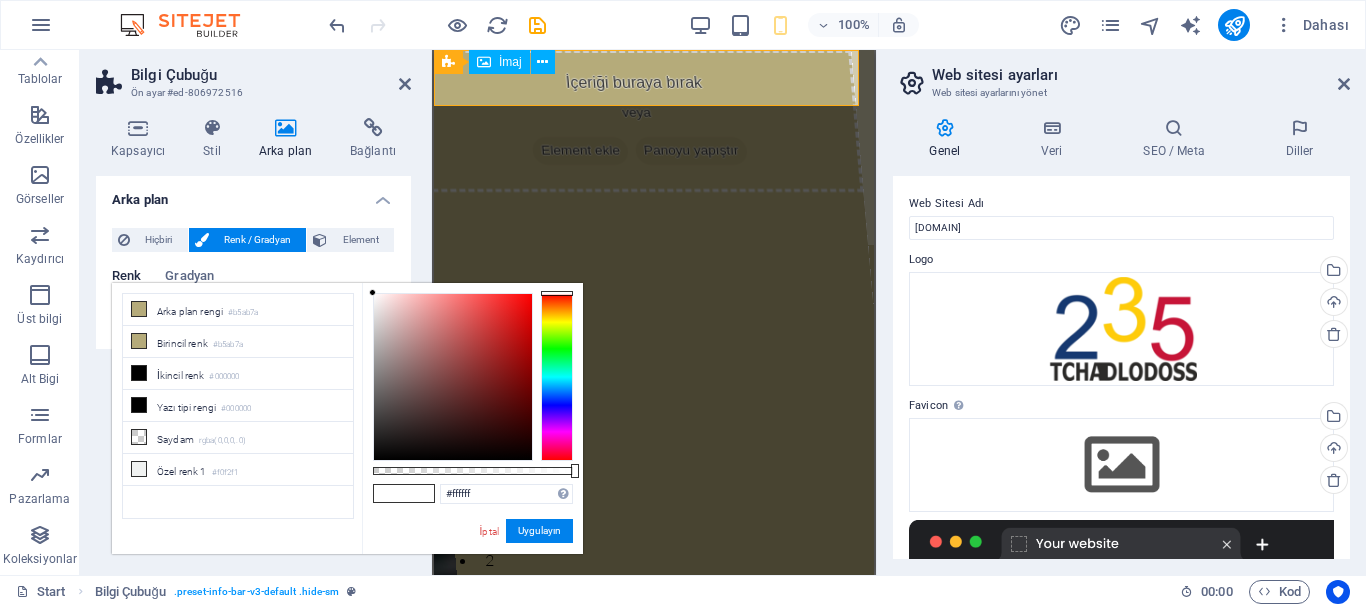 drag, startPoint x: 389, startPoint y: 311, endPoint x: 288, endPoint y: 171, distance: 172.62965 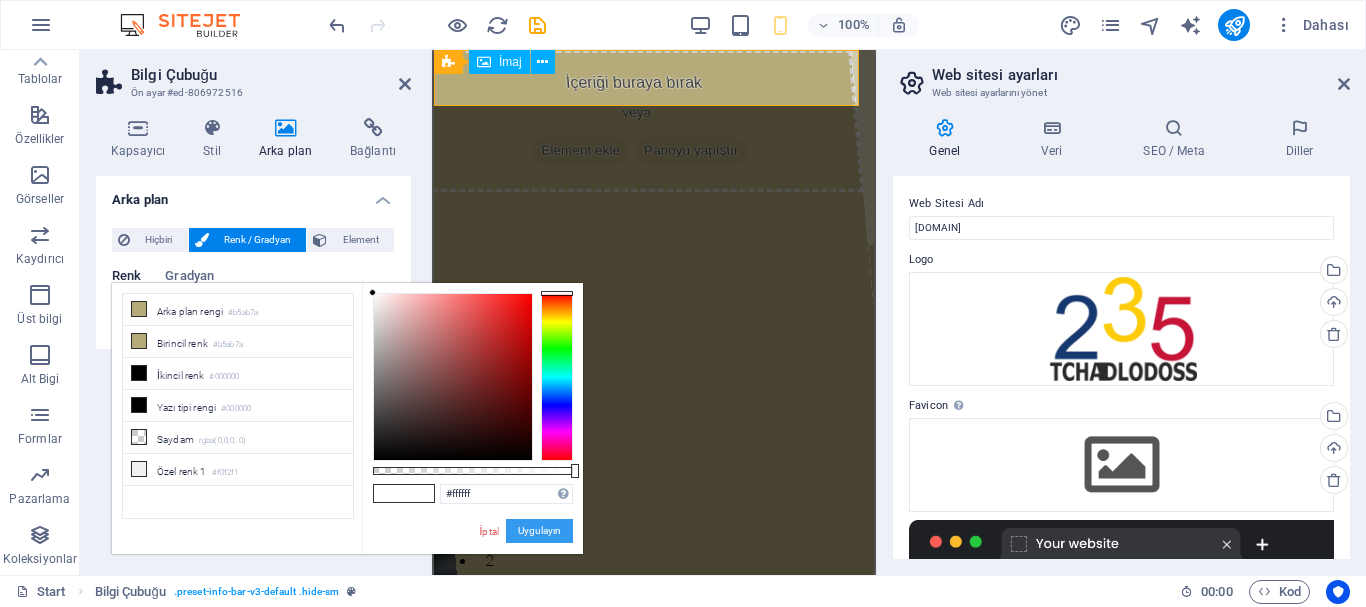 click on "Uygulayın" at bounding box center [539, 531] 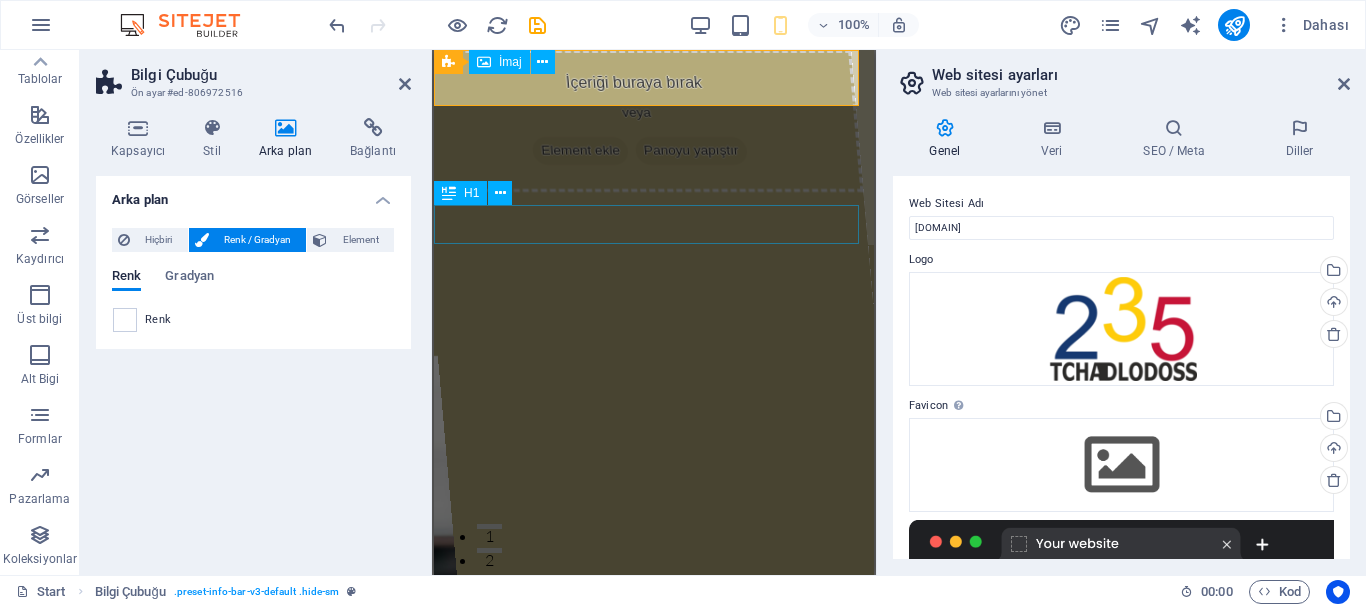 click on "TCHADLODOSS" at bounding box center (654, 433) 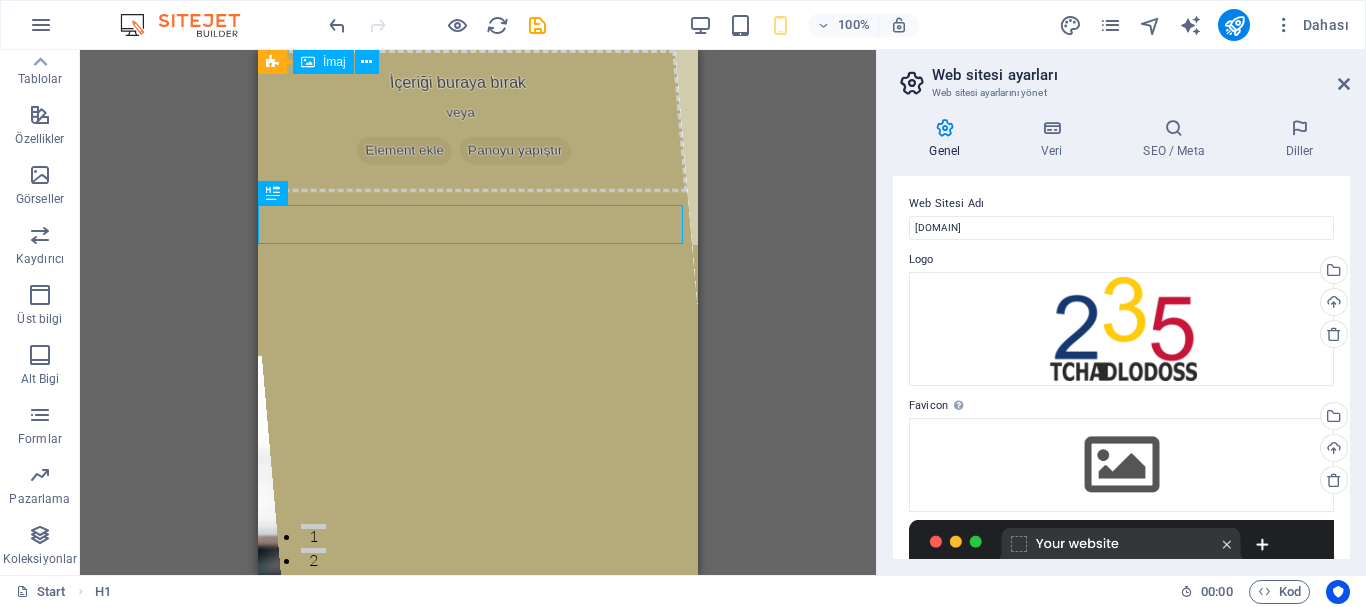 drag, startPoint x: 425, startPoint y: 106, endPoint x: 860, endPoint y: 155, distance: 437.75107 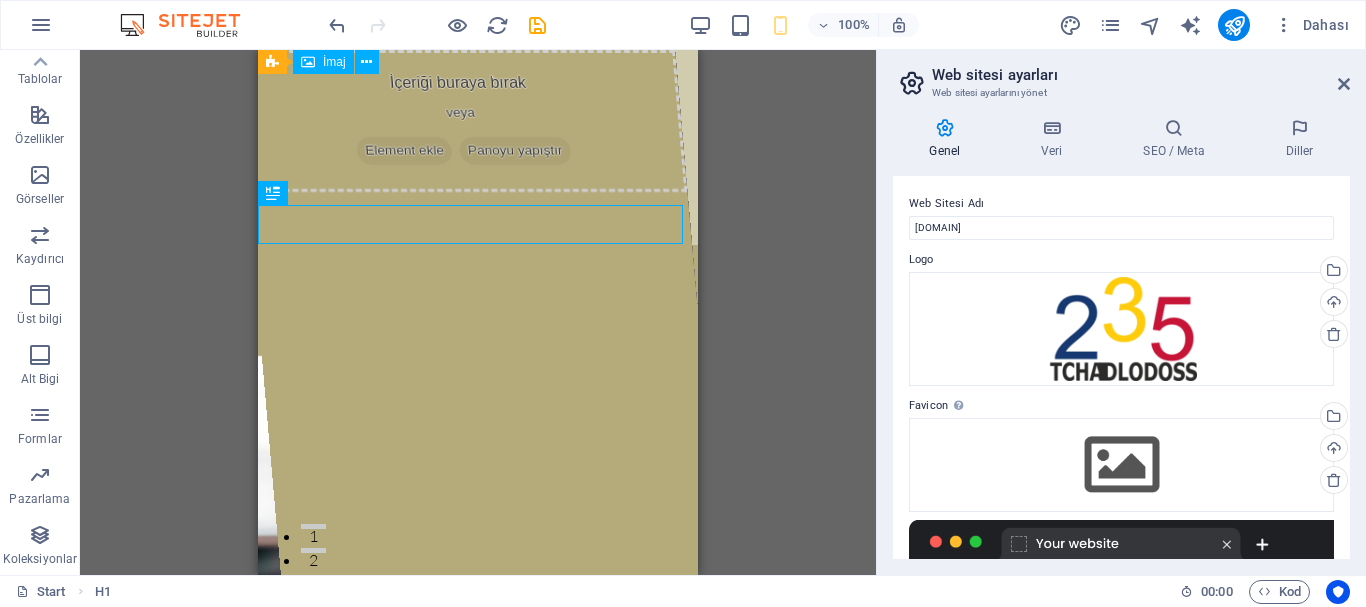 click on "H1   Yer Tutucu   Banner   Banner   Kapsayıcı   Kapsayıcı   Banner   Kapsayıcı   Kapsayıcı   Metin   Kapsayıcı   H3   2 sütun   Kapsayıcı   Metin   Aralık   Menü Çubuğu   Menü   Bilgi Çubuğu   Metin   Kapsayıcı   Logo   Kapsayıcı   Metin   Kapsayıcı   Metin   Kapsayıcı   Aralık   Düğme   Kapsayıcı   H2   Kapsayıcı   Kapsayıcı   Kutular   Kapsayıcı   H3   Kapsayıcı   Kapsayıcı   Metin   Kapsayıcı   Kapsayıcı   H3   Simge   H2   Metinle geniş görüntü   Kapsayıcı   Aralık   Metin   Kapsayıcı   Metinle geniş görüntü   Metin   Metinle geniş görüntü   Metinle geniş görüntü   Kapsayıcı   Kapsayıcı   H3   Görüntü sekmeleri   H3   Kapsayıcı   Metin   İmaj   Kapsayıcı   Metin   İmaj   H3   Kapsayıcı   Metin   Kaydırıcı   Kaydırıcı   Metin   Kapsayıcı   Kaydırıcı   Kaydırıcı   Kaydırıcı   H2   Kapsayıcı   Akordeon   H3   Akordeon   Kapsayıcı   Metin   Kapsayıcı   Kapsayıcı   Metin   Kapsayıcı" at bounding box center [478, 312] 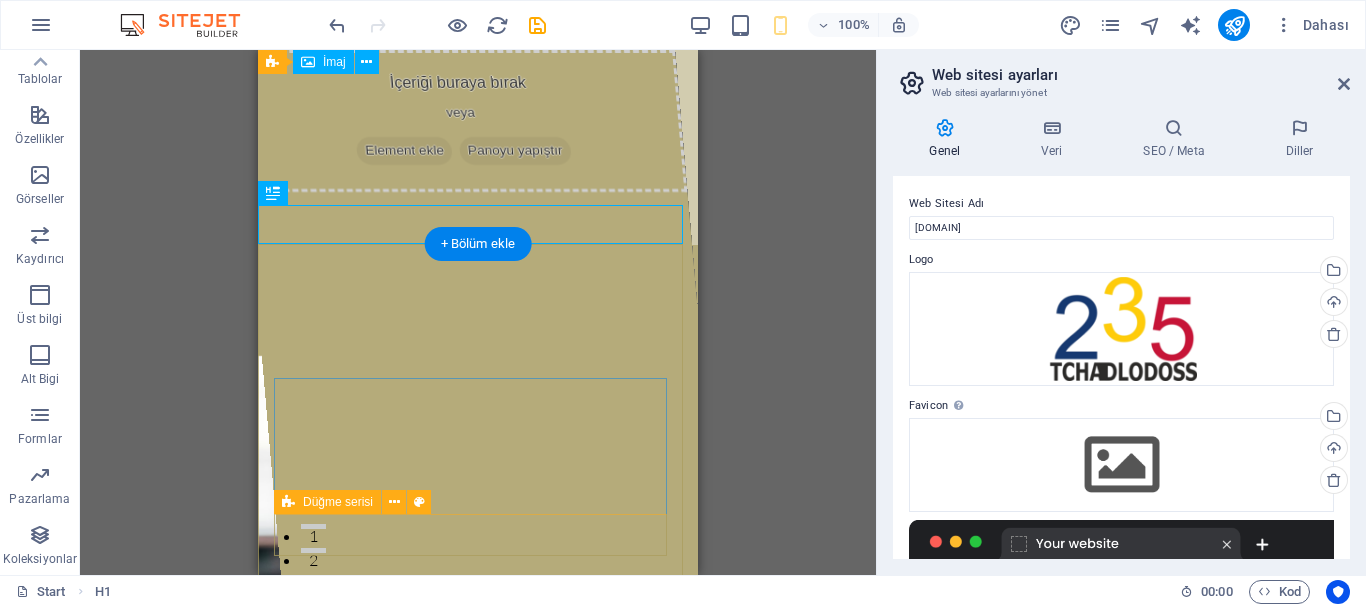 click on "Learn more View Services" at bounding box center (478, 1185) 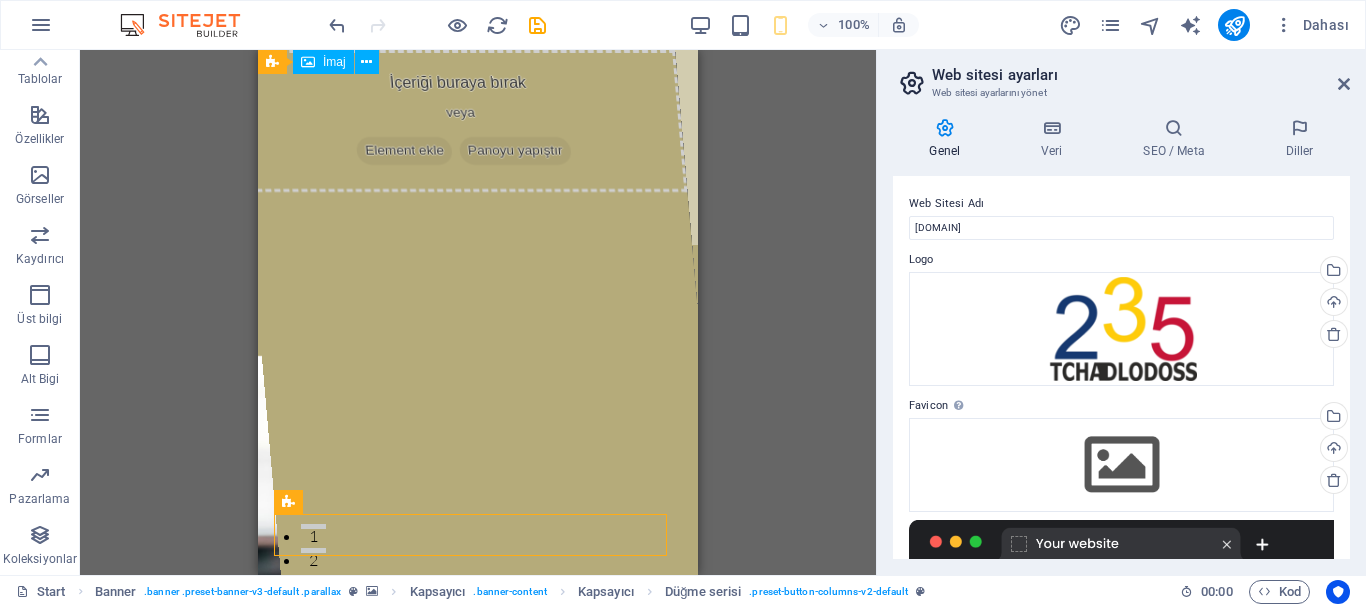 click on "H1   Yer Tutucu   Banner   Banner   Kapsayıcı   Kapsayıcı   Banner   Kapsayıcı   Kapsayıcı   Metin   Kapsayıcı   H3   2 sütun   Kapsayıcı   Metin   Aralık   Menü Çubuğu   Menü   Bilgi Çubuğu   Metin   Kapsayıcı   Logo   Kapsayıcı   Metin   Kapsayıcı   Metin   Kapsayıcı   Aralık   Düğme   Kapsayıcı   H2   Kapsayıcı   Kapsayıcı   Kutular   Kapsayıcı   H3   Kapsayıcı   Kapsayıcı   Metin   Kapsayıcı   Kapsayıcı   H3   Simge   H2   Metinle geniş görüntü   Kapsayıcı   Aralık   Metin   Kapsayıcı   Metinle geniş görüntü   Metin   Metinle geniş görüntü   Metinle geniş görüntü   Kapsayıcı   Kapsayıcı   H3   Görüntü sekmeleri   H3   Kapsayıcı   Metin   İmaj   Kapsayıcı   Metin   İmaj   H3   Kapsayıcı   Metin   Kaydırıcı   Kaydırıcı   Metin   Kapsayıcı   Kaydırıcı   Kaydırıcı   Kaydırıcı   H2   Kapsayıcı   Akordeon   H3   Akordeon   Kapsayıcı   Metin   Kapsayıcı   Kapsayıcı   Metin   Kapsayıcı" at bounding box center [478, 312] 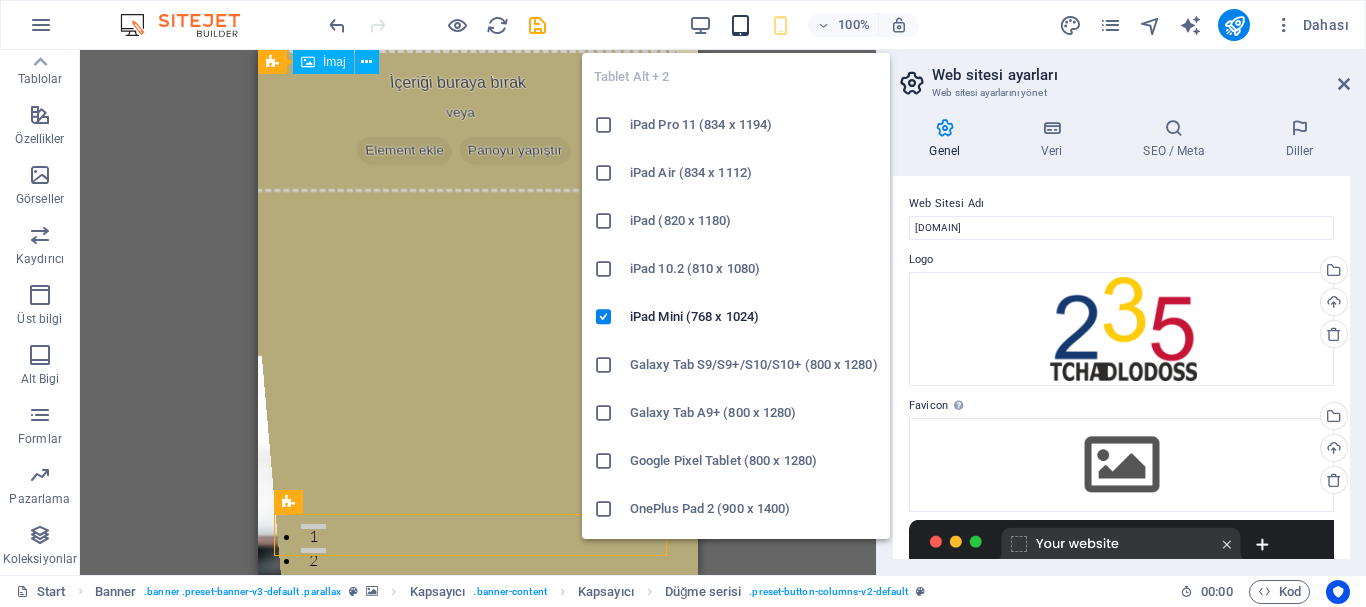 click at bounding box center [740, 25] 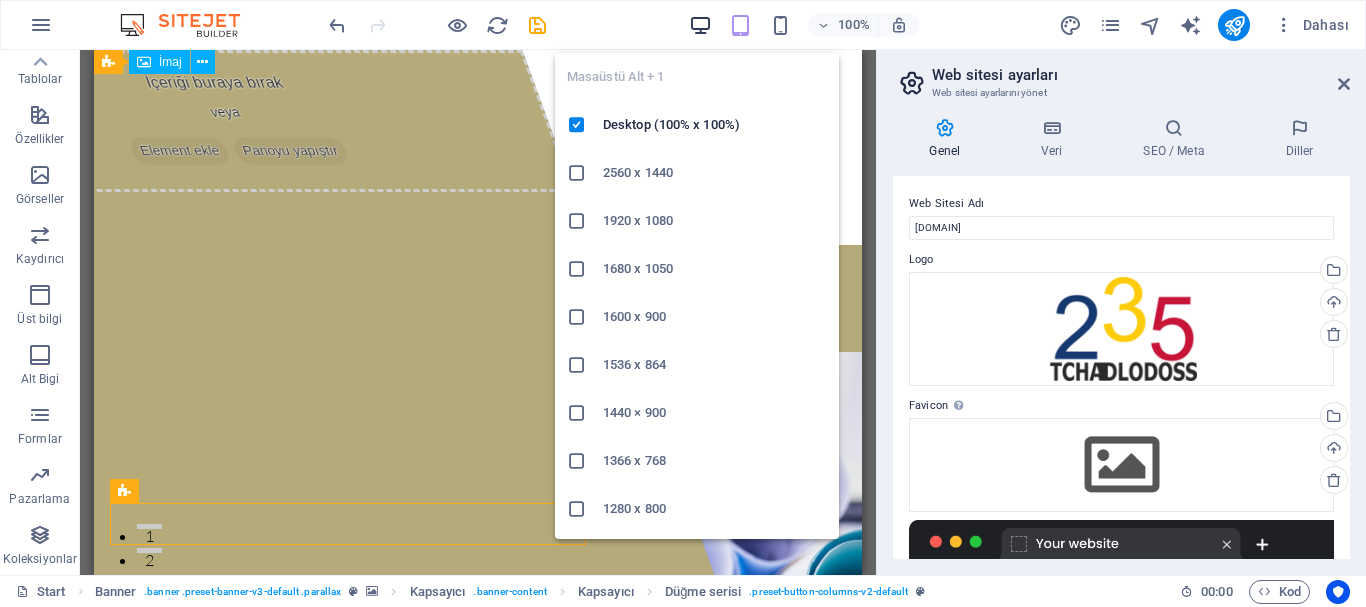 click at bounding box center [700, 25] 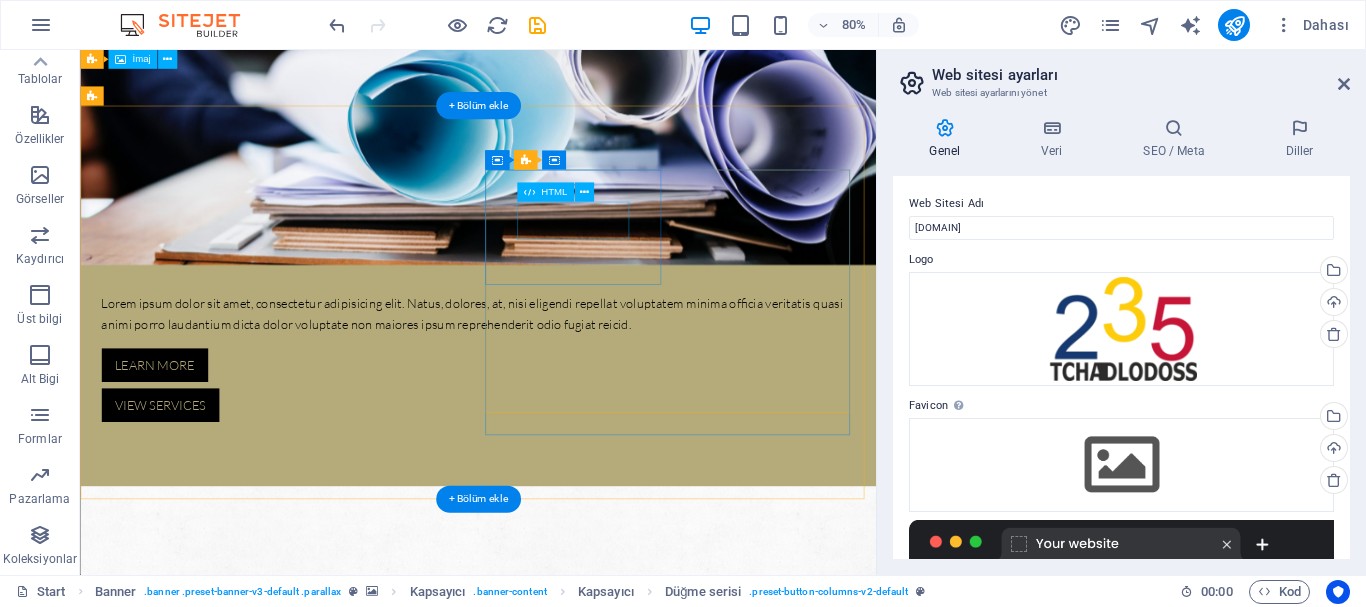 scroll, scrollTop: 0, scrollLeft: 0, axis: both 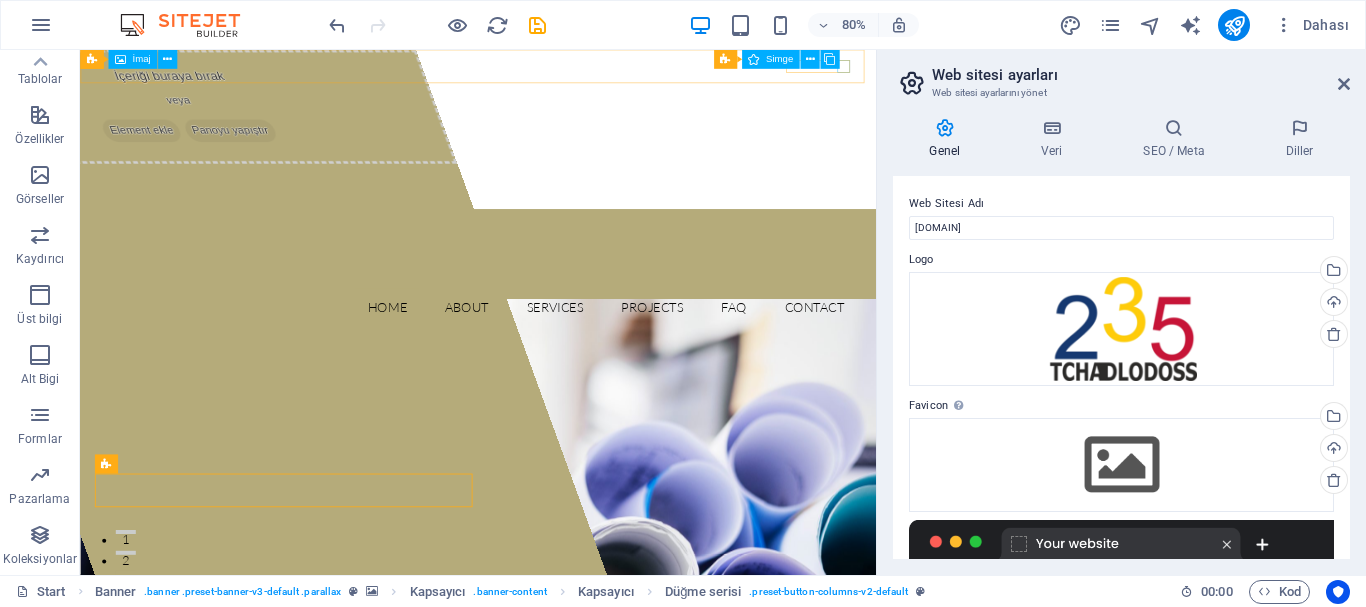 click on "Sosyal Medya Simgeleri   Simge" at bounding box center (782, 60) 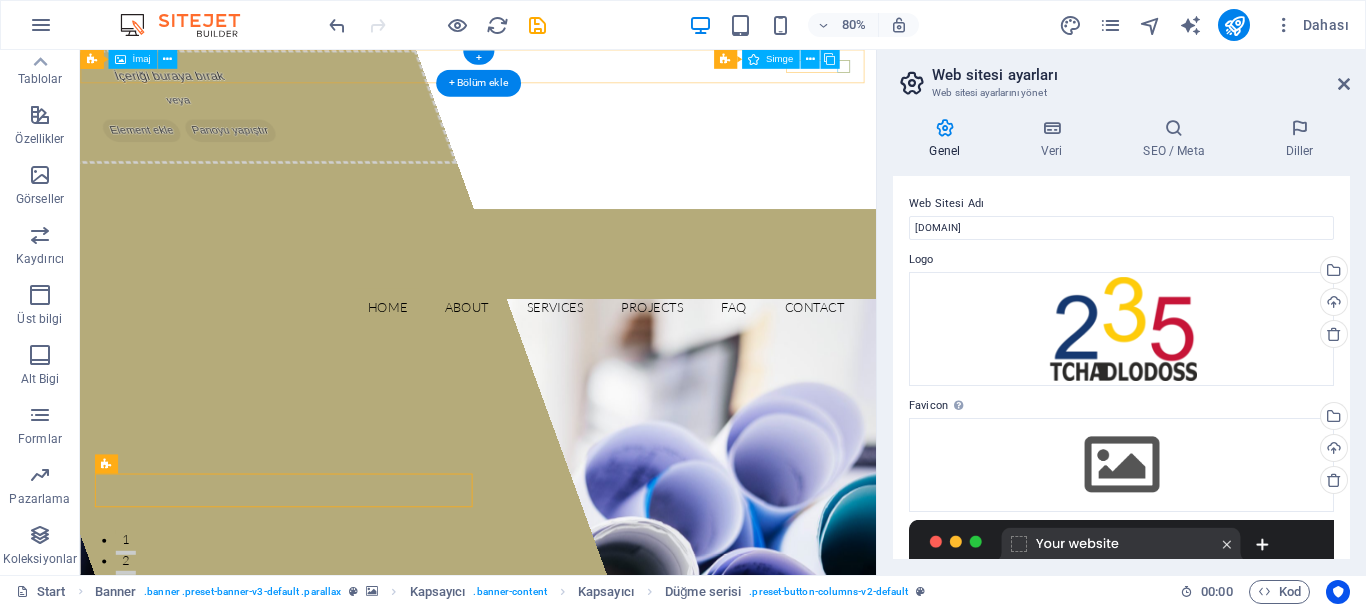 click at bounding box center [578, 233] 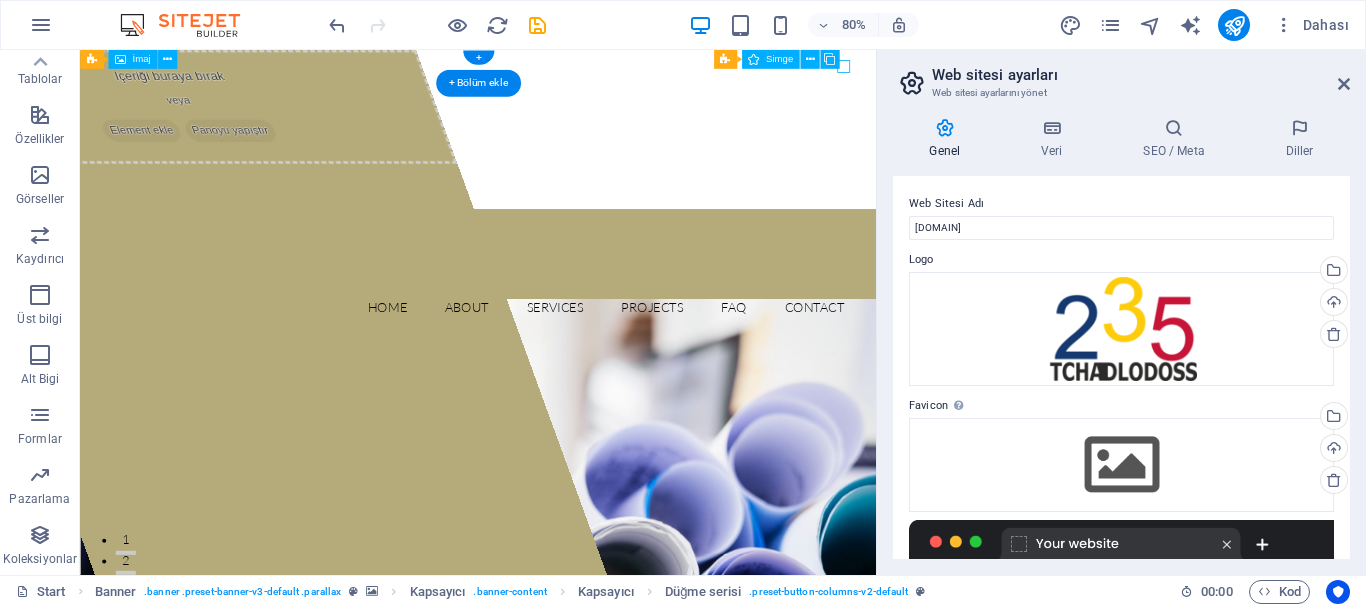 click at bounding box center [578, 233] 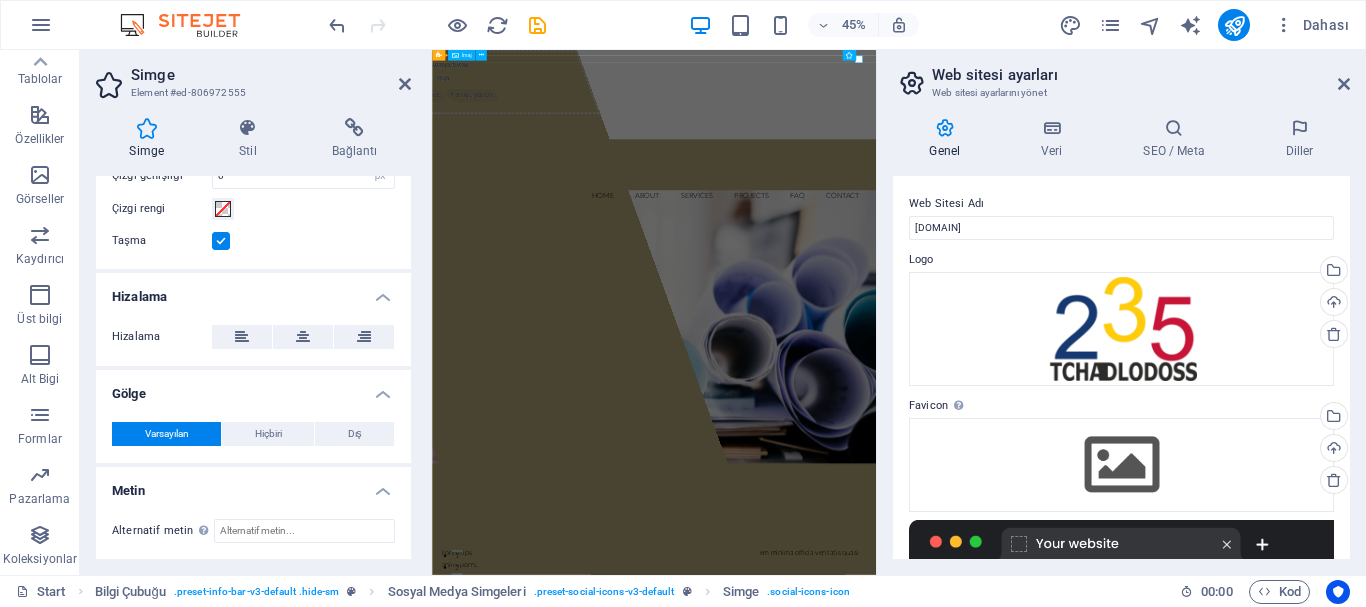 scroll, scrollTop: 567, scrollLeft: 0, axis: vertical 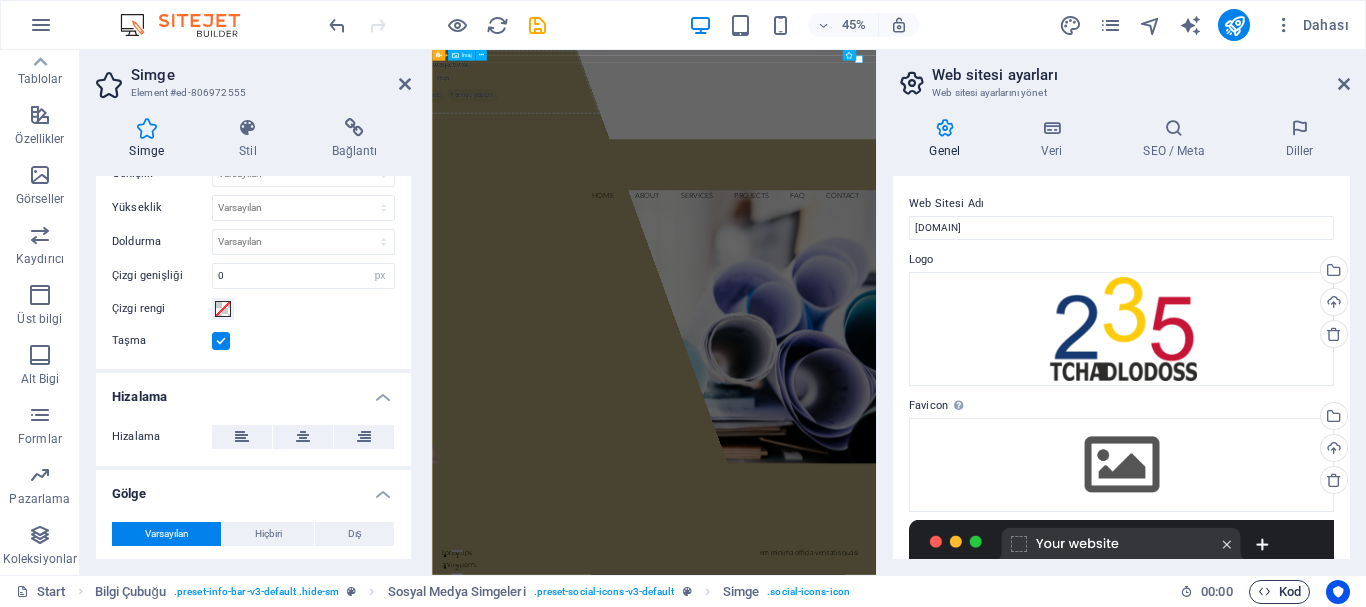 click on "Kod" at bounding box center (1279, 592) 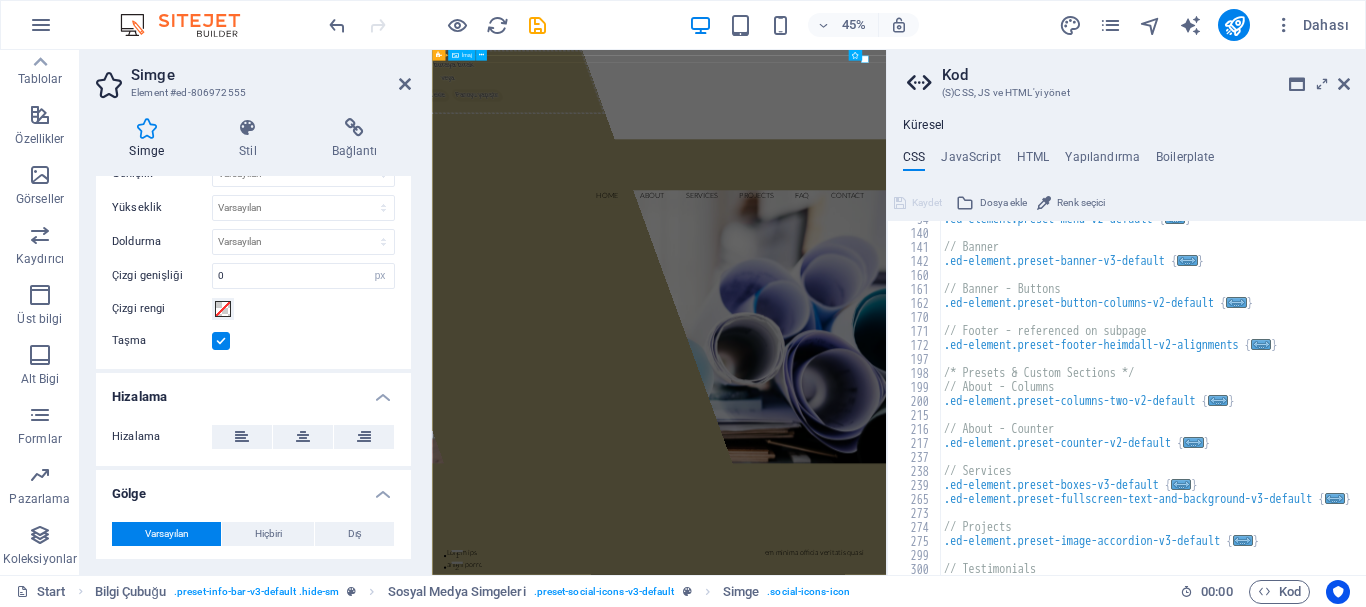 scroll, scrollTop: 0, scrollLeft: 0, axis: both 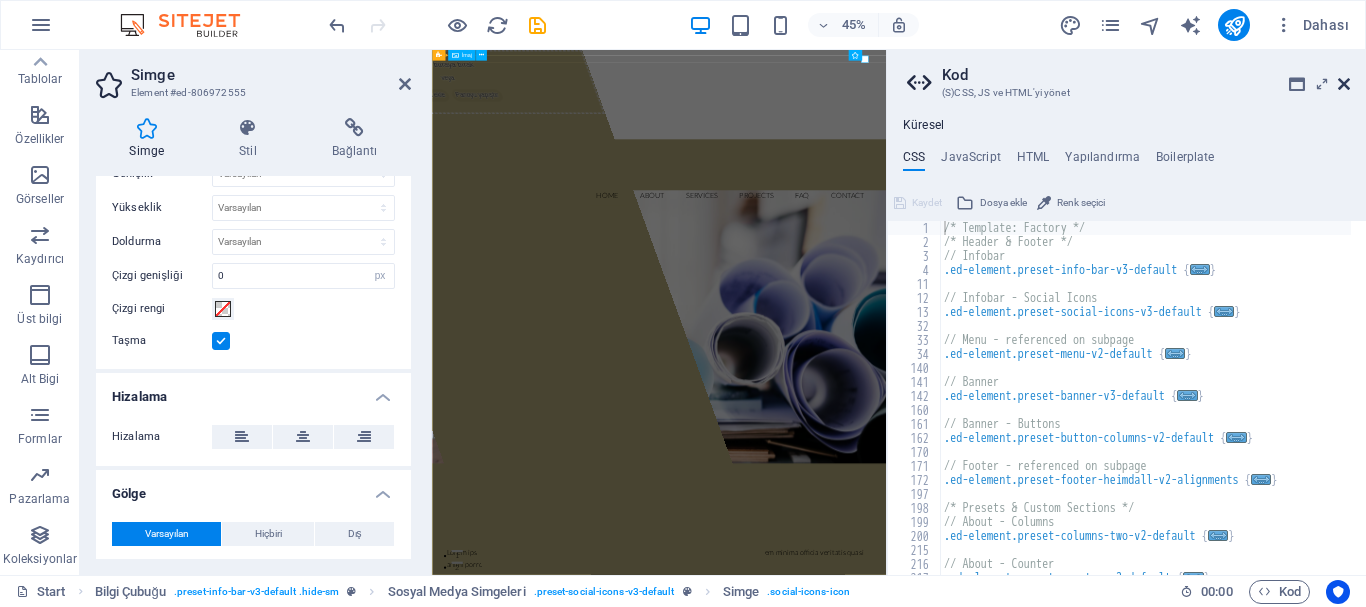click at bounding box center (1344, 84) 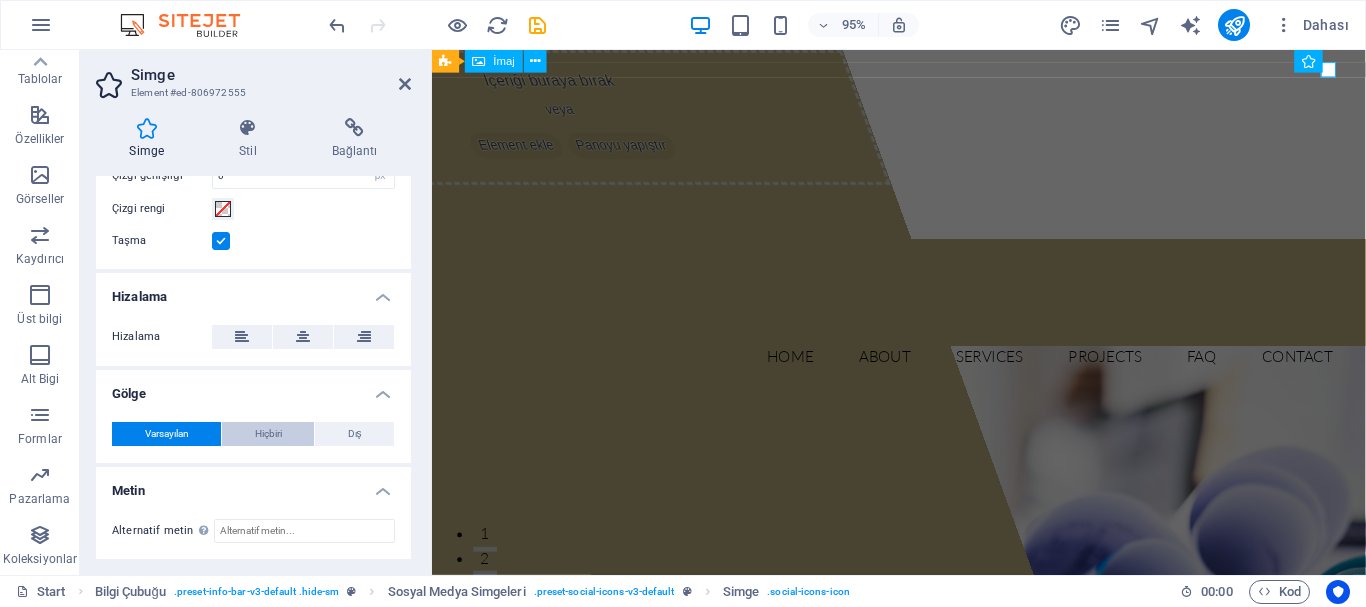 scroll, scrollTop: 0, scrollLeft: 0, axis: both 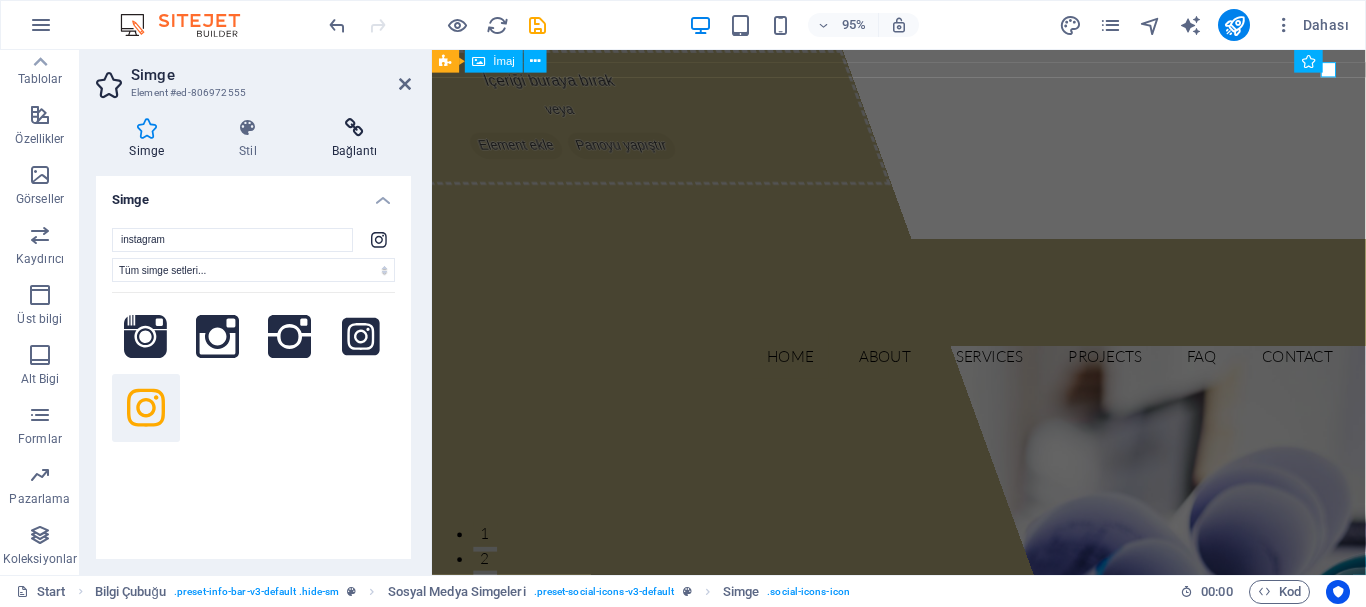 click on "Bağlantı" at bounding box center (354, 139) 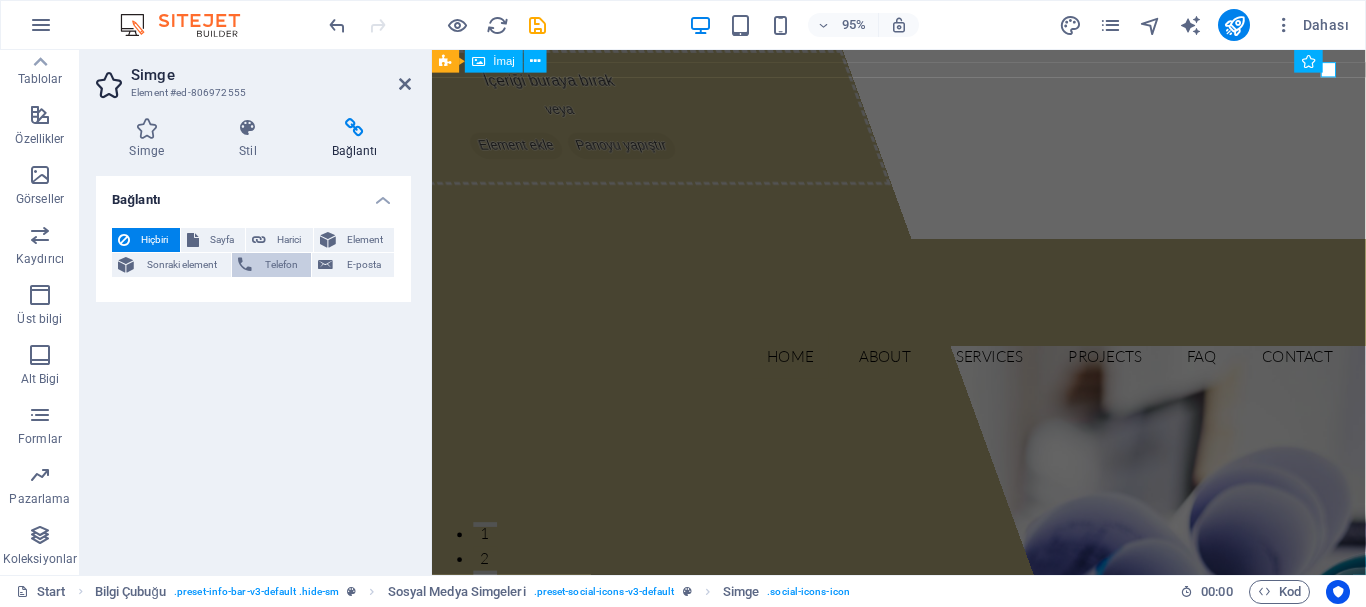 click on "Telefon" at bounding box center [282, 265] 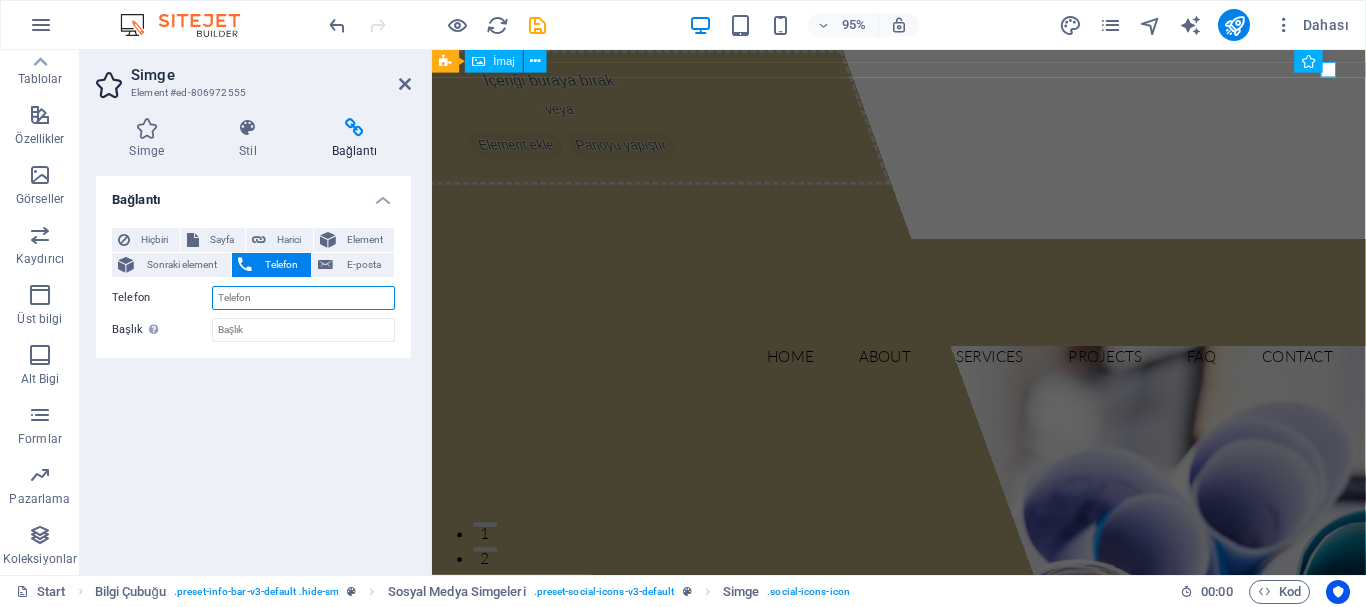 click on "Telefon" at bounding box center (303, 298) 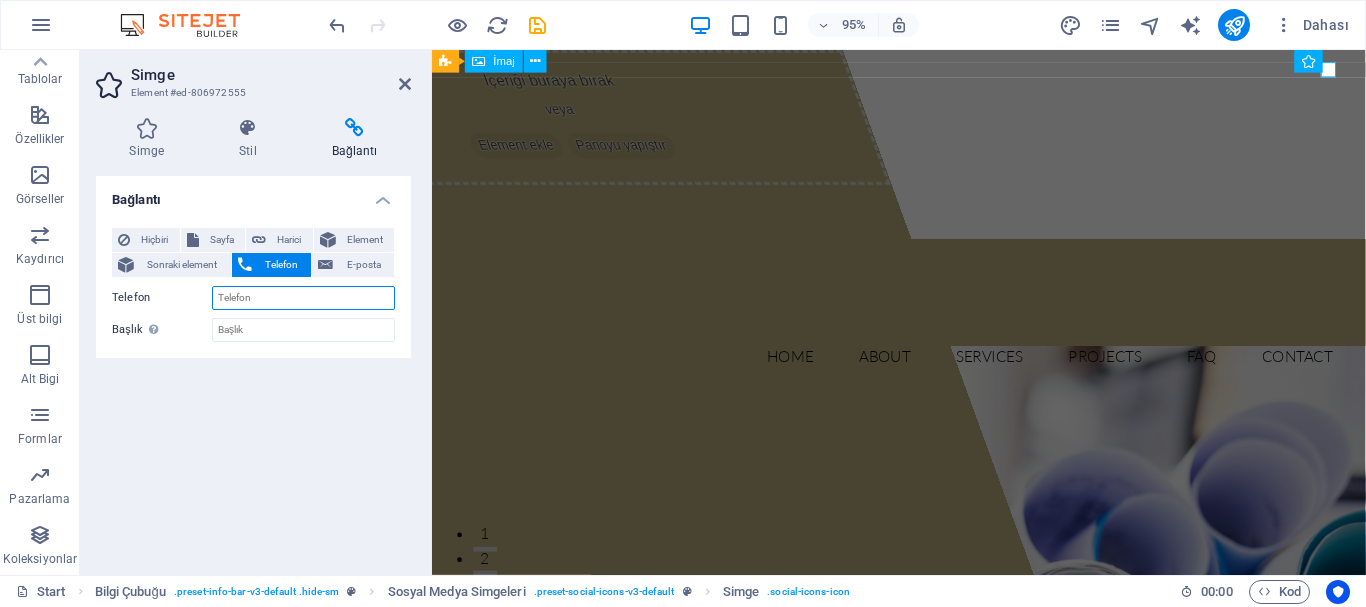 drag, startPoint x: 295, startPoint y: 301, endPoint x: 226, endPoint y: 283, distance: 71.30919 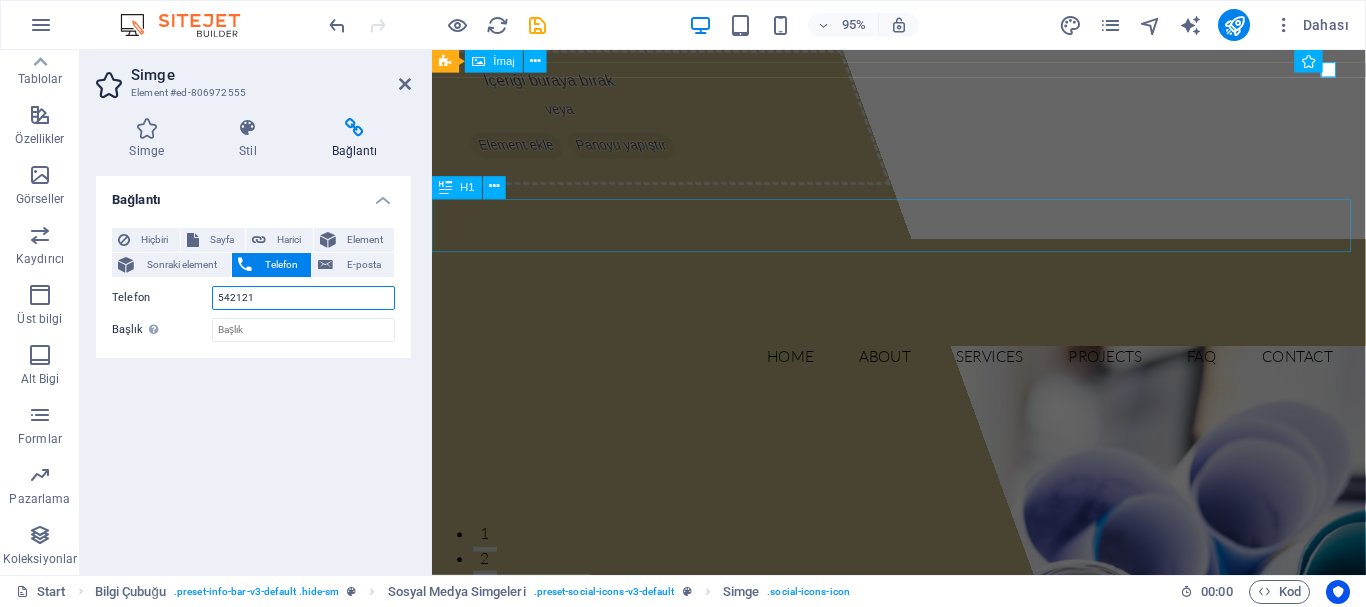 type on "542121" 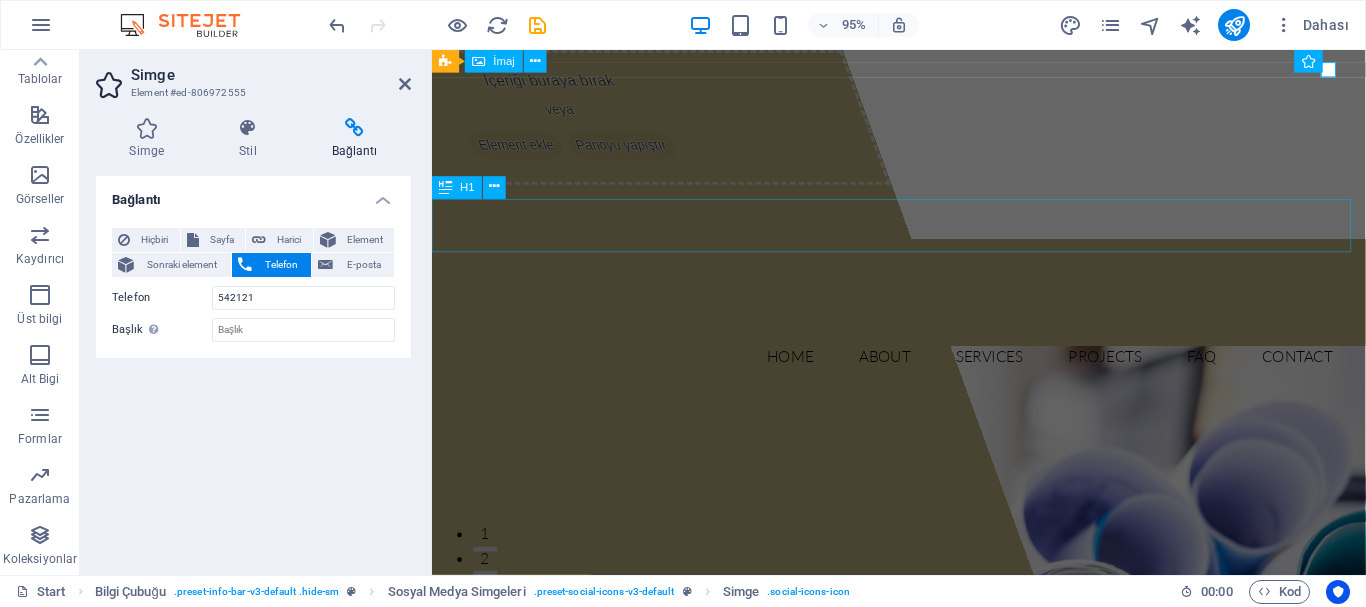 click on "TCHADLODOSS" at bounding box center (923, 440) 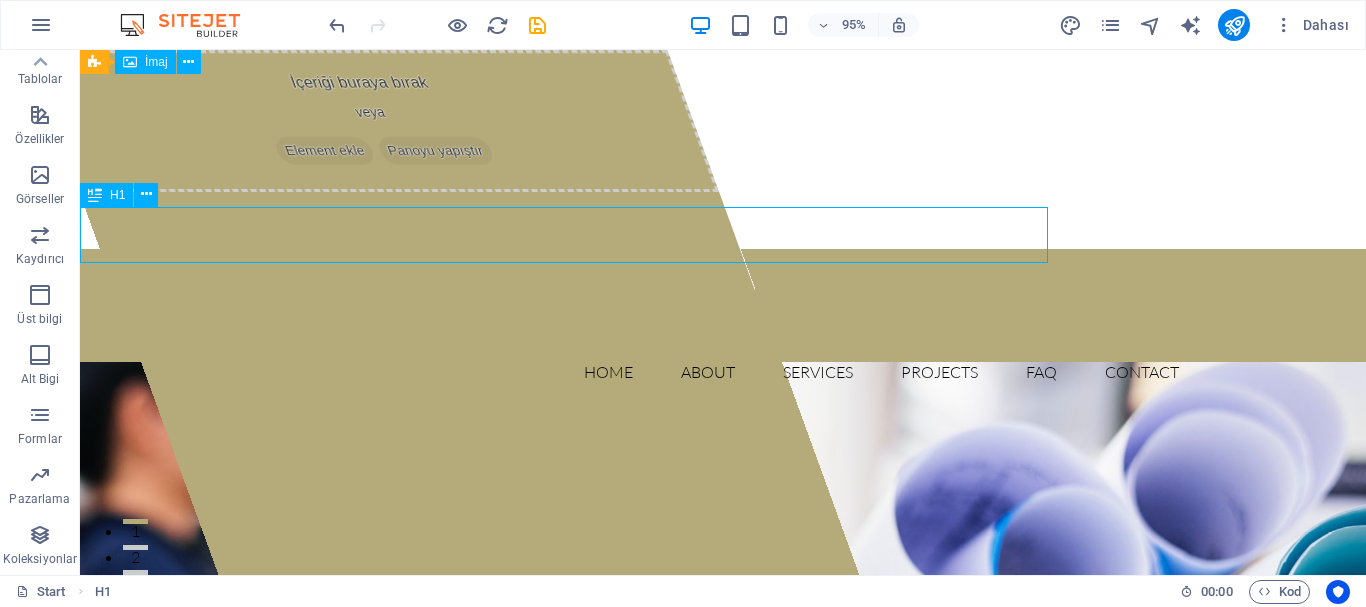 click on "TCHADLODOSS" at bounding box center (723, 440) 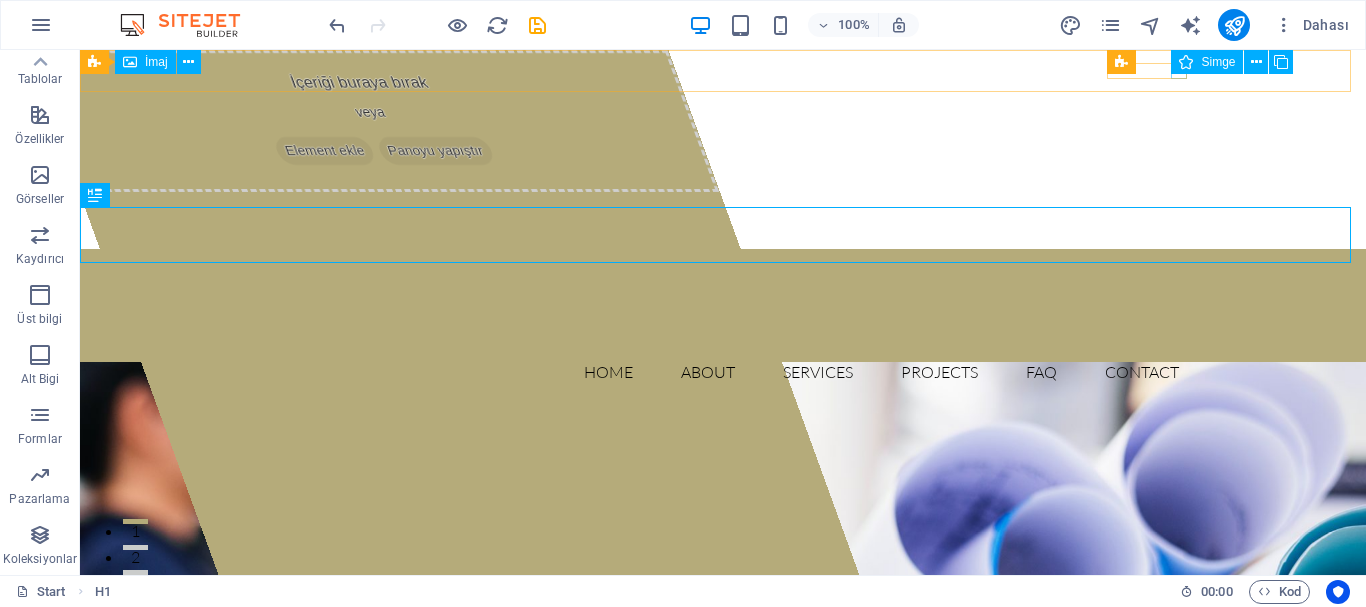 click on "Simge" at bounding box center [1207, 62] 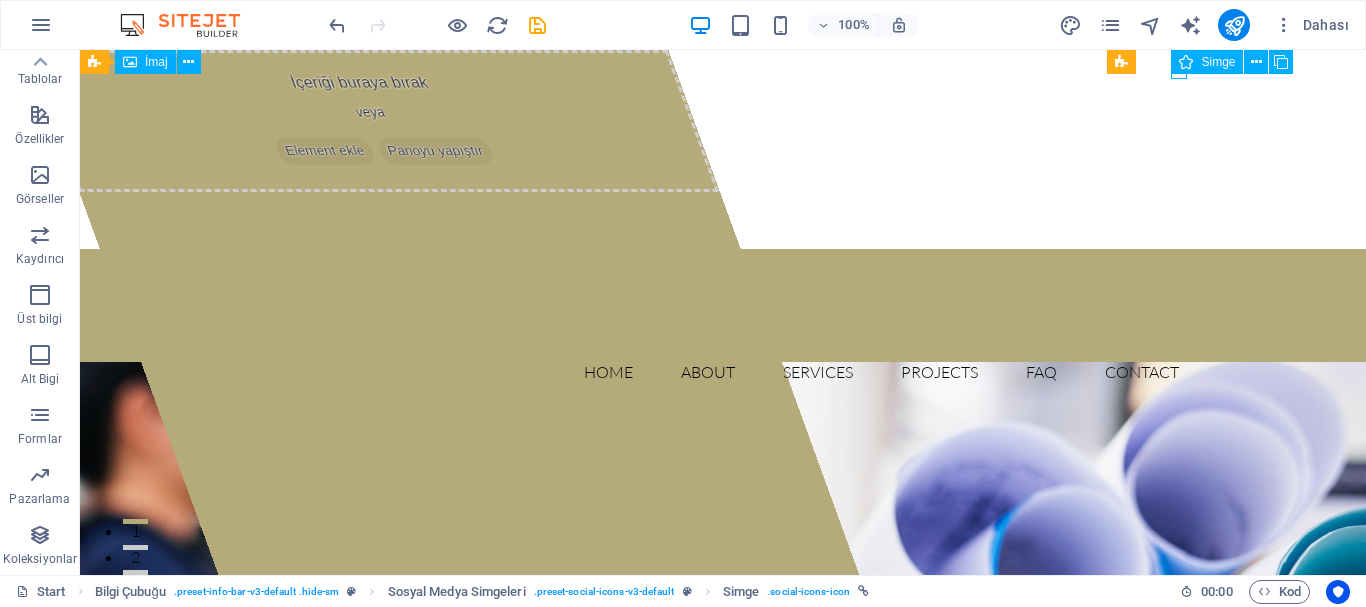 click on "Simge" at bounding box center [1207, 62] 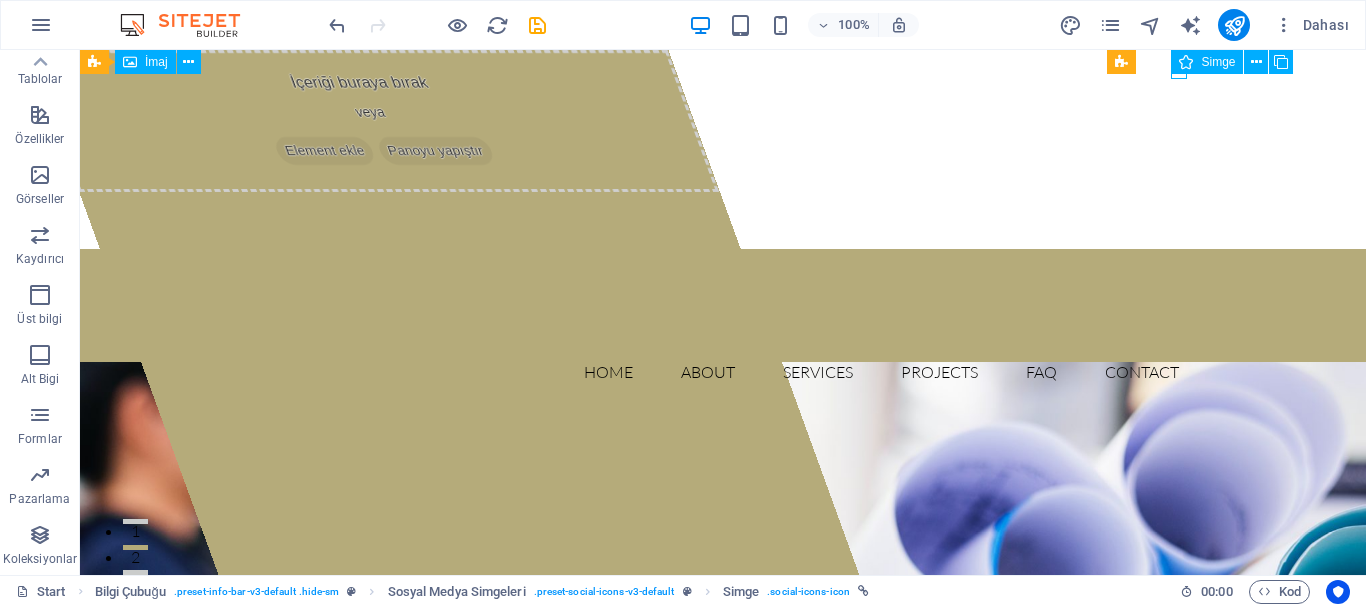 click on "Simge" at bounding box center [1207, 62] 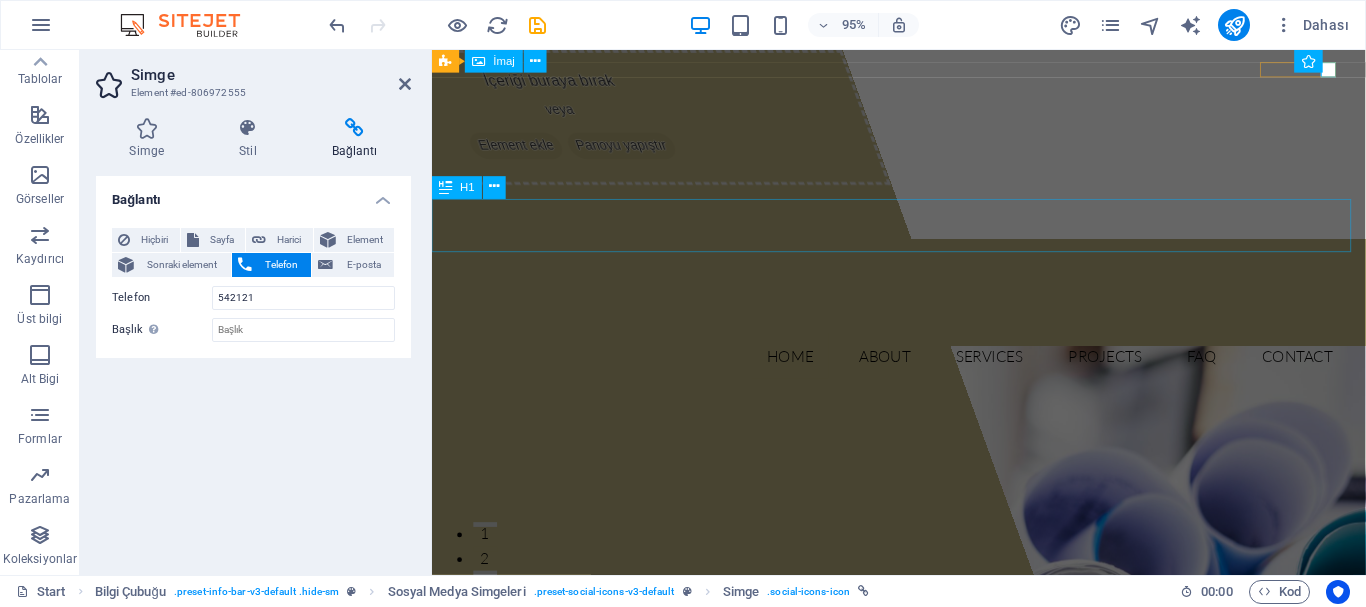 click on "TCHADLODOSS" at bounding box center (923, 440) 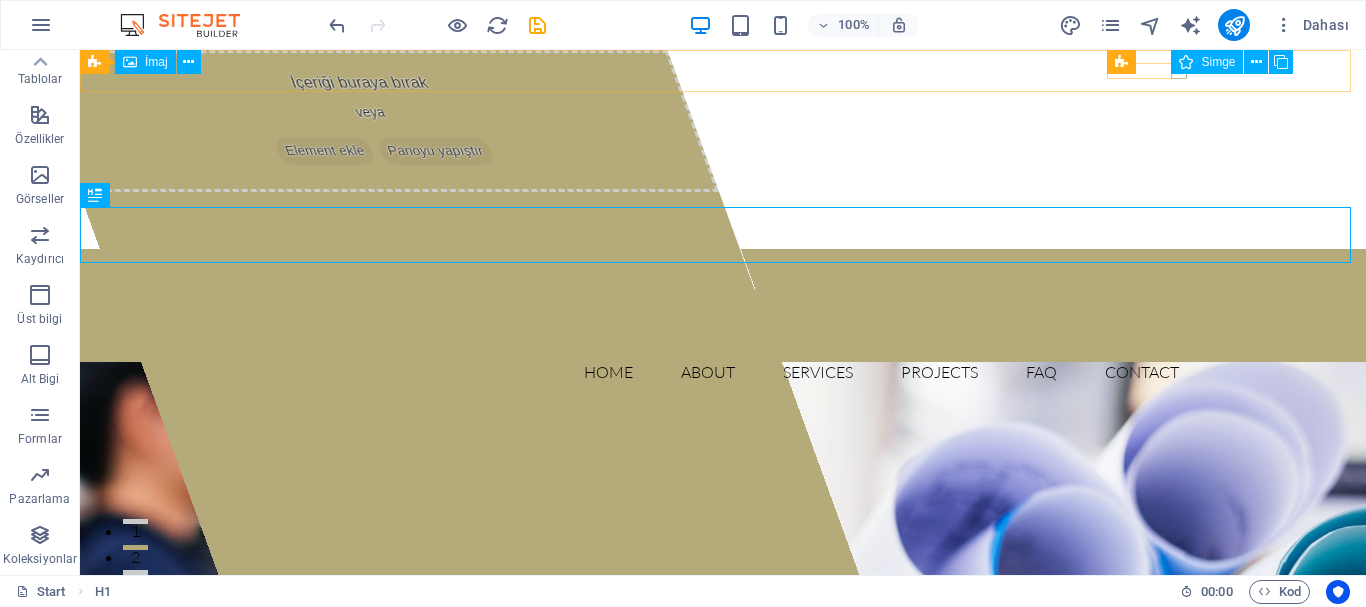 click on "Simge" at bounding box center (1207, 62) 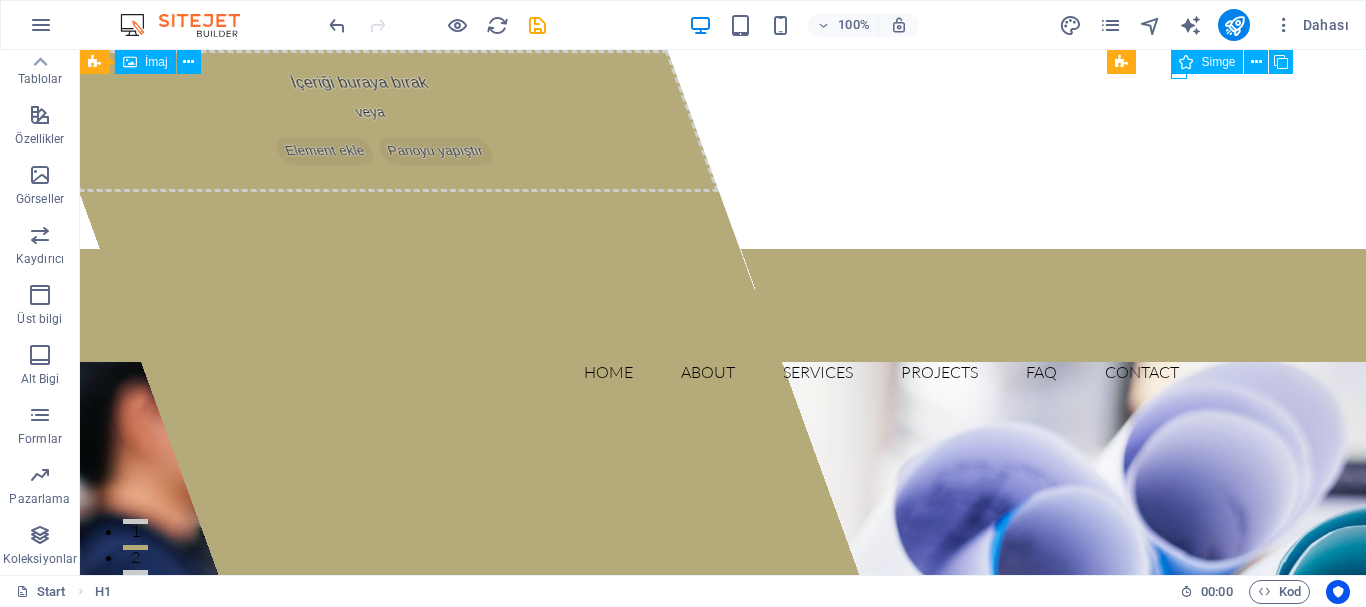 click on "Simge" at bounding box center [1207, 62] 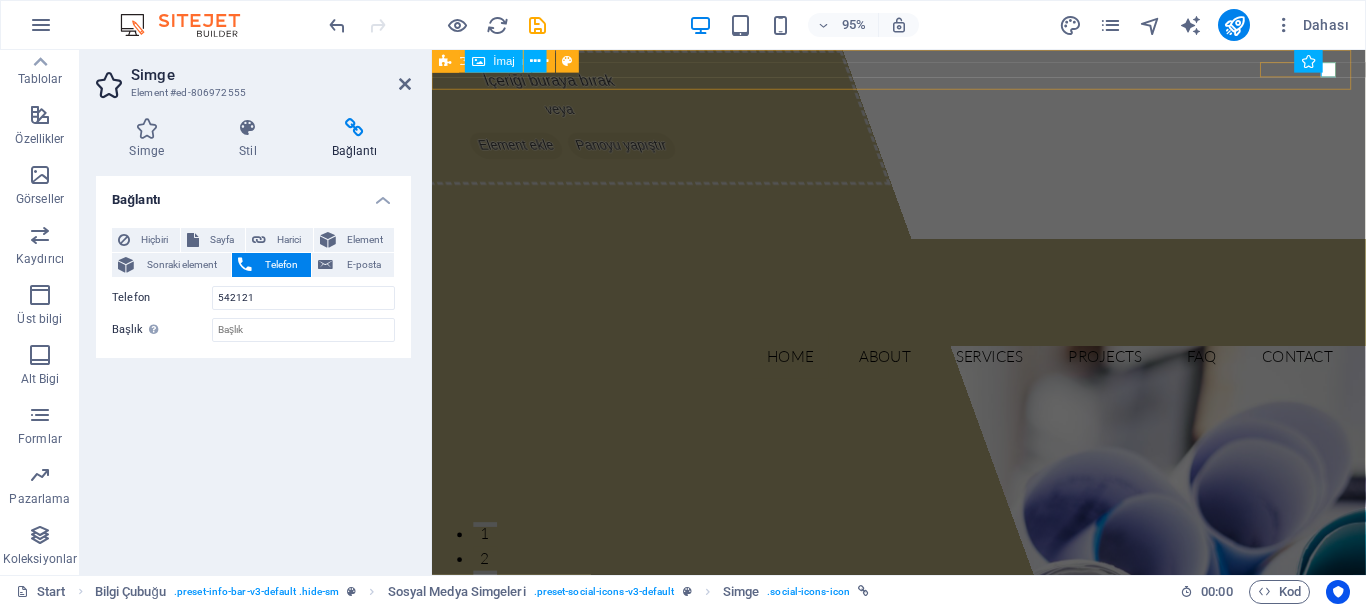click on ",  [CITY]   [PHONE] [CITY]" at bounding box center (923, 149) 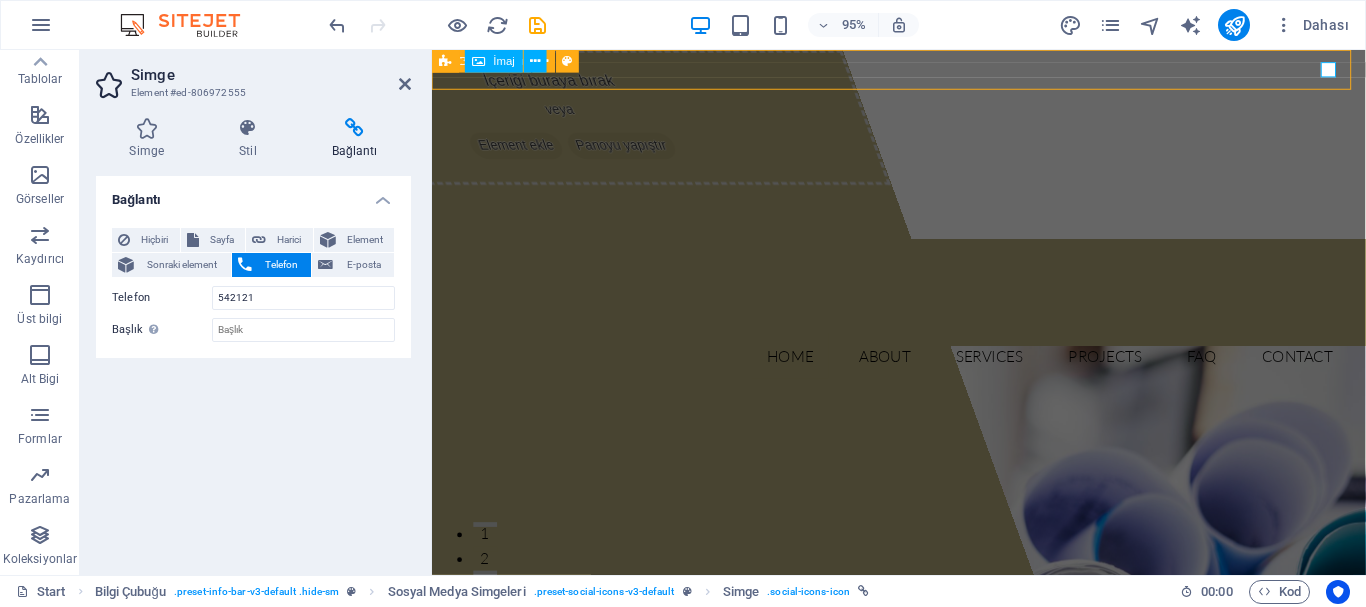 click on ",  [CITY]   [PHONE] [CITY]" at bounding box center (923, 149) 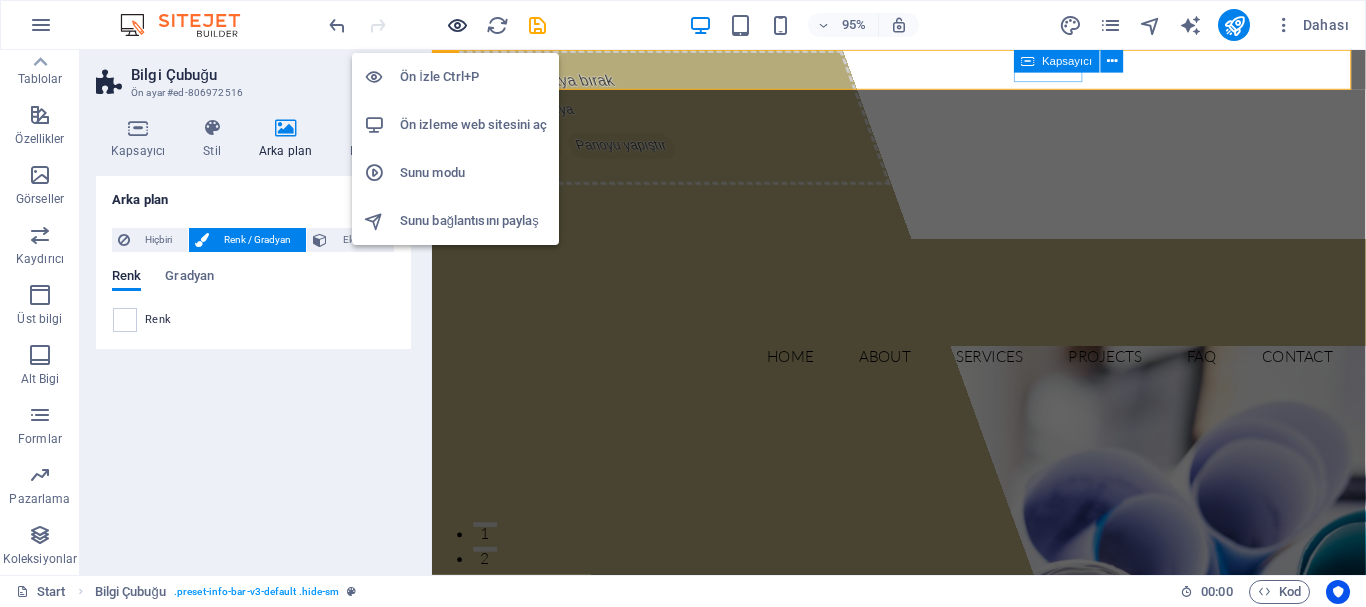 click at bounding box center [457, 25] 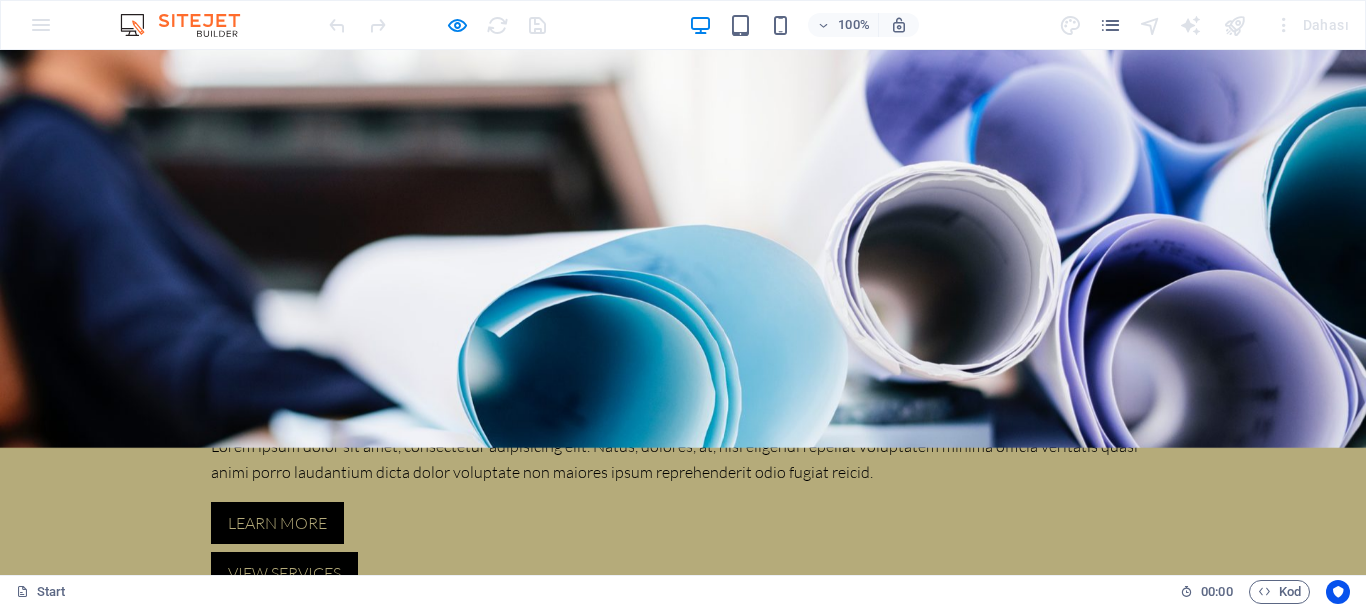 scroll, scrollTop: 800, scrollLeft: 0, axis: vertical 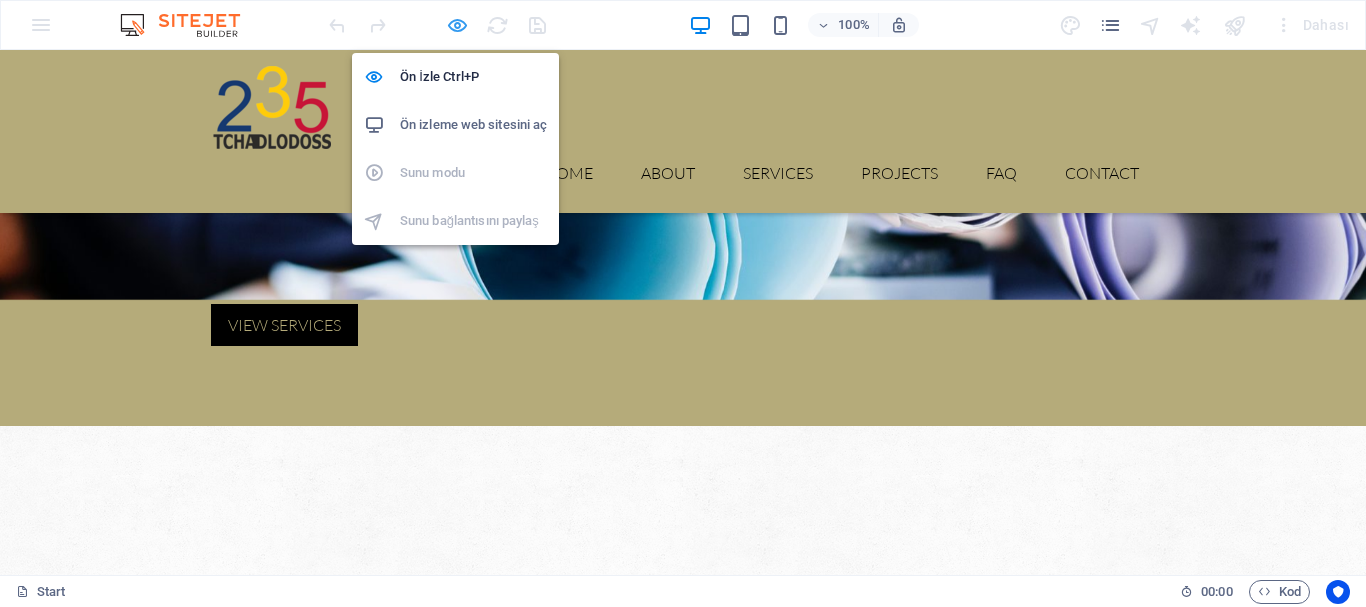 click at bounding box center (457, 25) 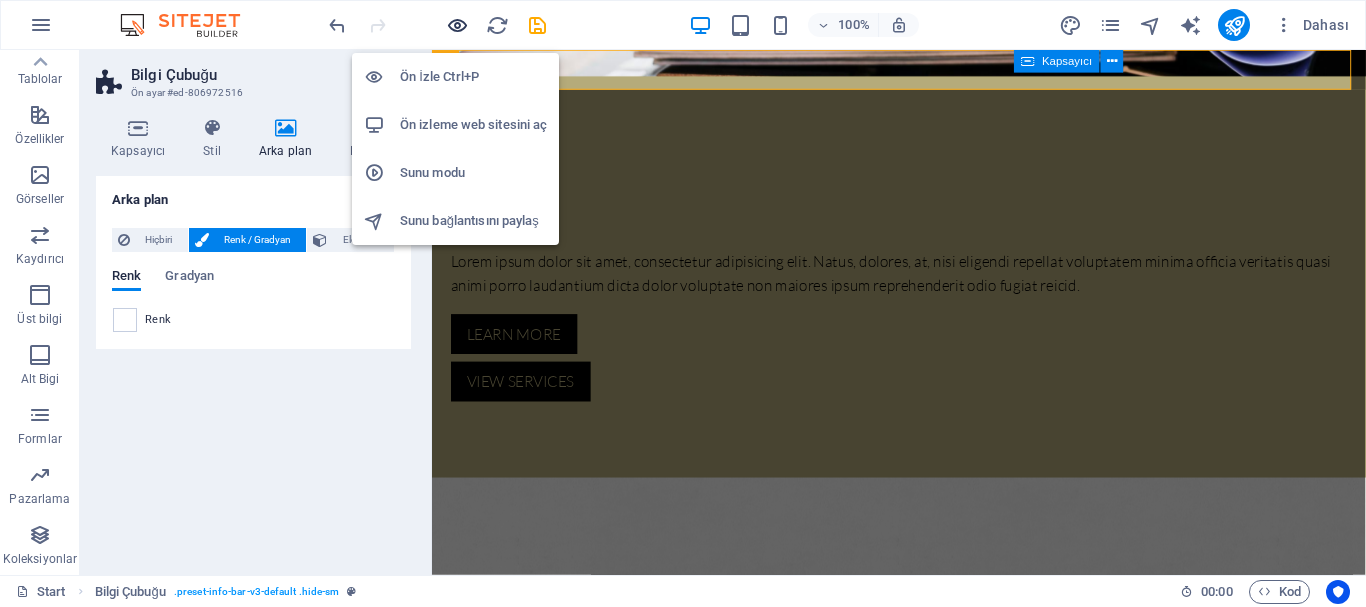 scroll, scrollTop: 0, scrollLeft: 0, axis: both 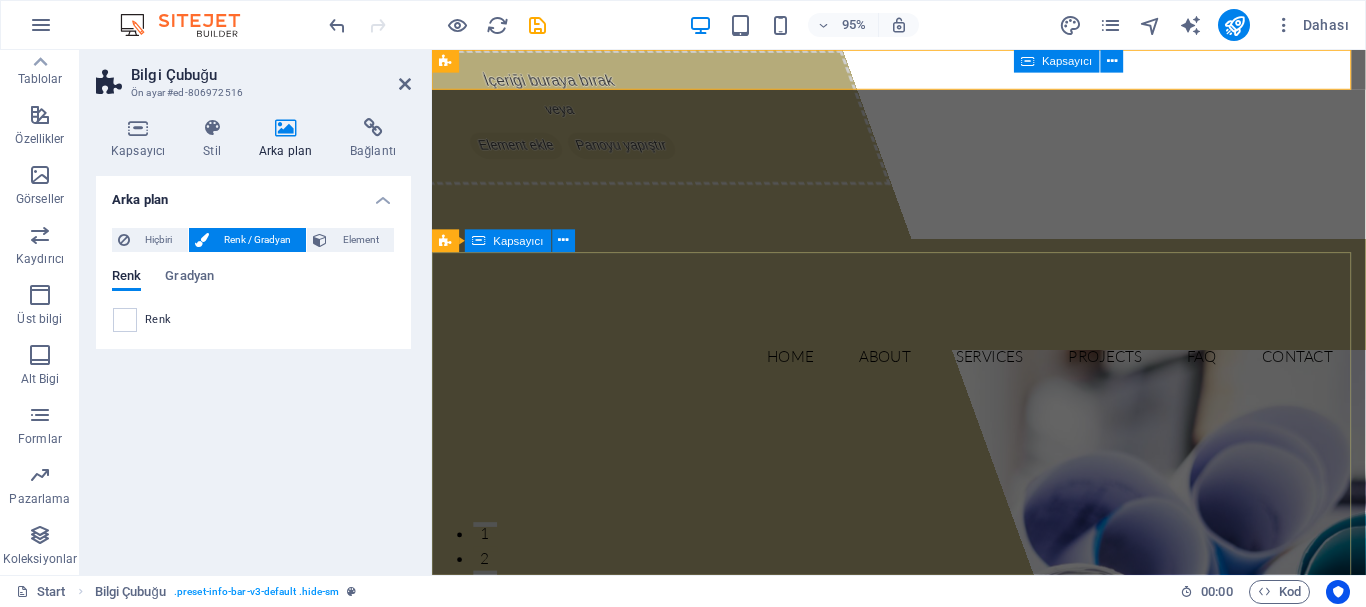 click on "İçeriği buraya bırak veya  Element ekle  Panoyu yapıştır Lorem ipsum dolor sit amet, consectetur adipisicing elit. Natus, dolores, at, nisi eligendi repellat voluptatem minima officia veritatis quasi animi porro laudantium dicta dolor voluptate non maiores ipsum reprehenderit odio fugiat reicid. Learn more View Services" at bounding box center (923, 1139) 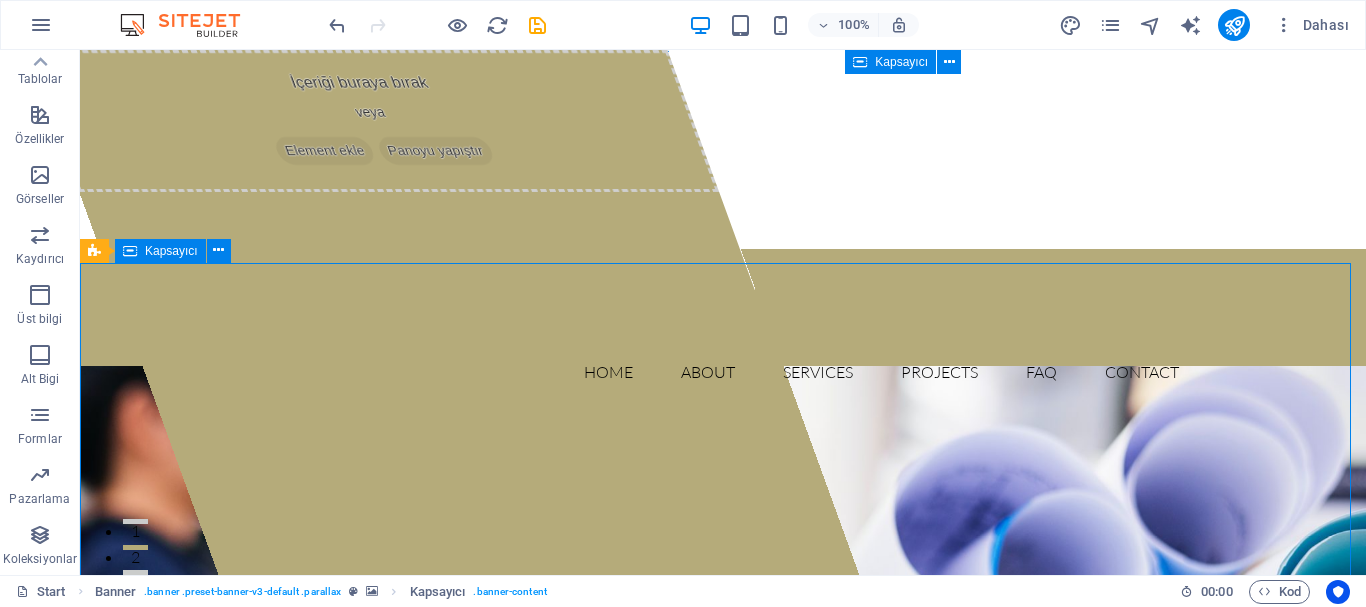 click on "İçeriği buraya bırak veya  Element ekle  Panoyu yapıştır Lorem ipsum dolor sit amet, consectetur adipisicing elit. Natus, dolores, at, nisi eligendi repellat voluptatem minima officia veritatis quasi animi porro laudantium dicta dolor voluptate non maiores ipsum reprehenderit odio fugiat reicid. Learn more View Services" at bounding box center [723, 1139] 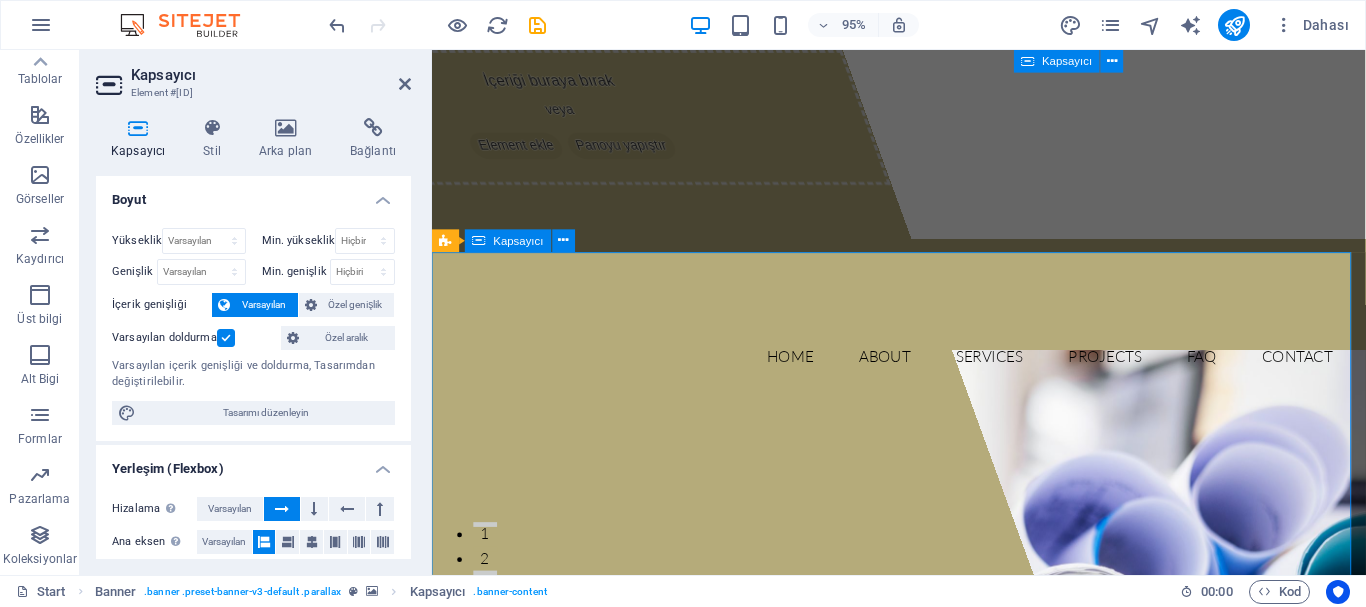 click on "İçeriği buraya bırak veya  Element ekle  Panoyu yapıştır Lorem ipsum dolor sit amet, consectetur adipisicing elit. Natus, dolores, at, nisi eligendi repellat voluptatem minima officia veritatis quasi animi porro laudantium dicta dolor voluptate non maiores ipsum reprehenderit odio fugiat reicid. Learn more View Services" at bounding box center (923, 1139) 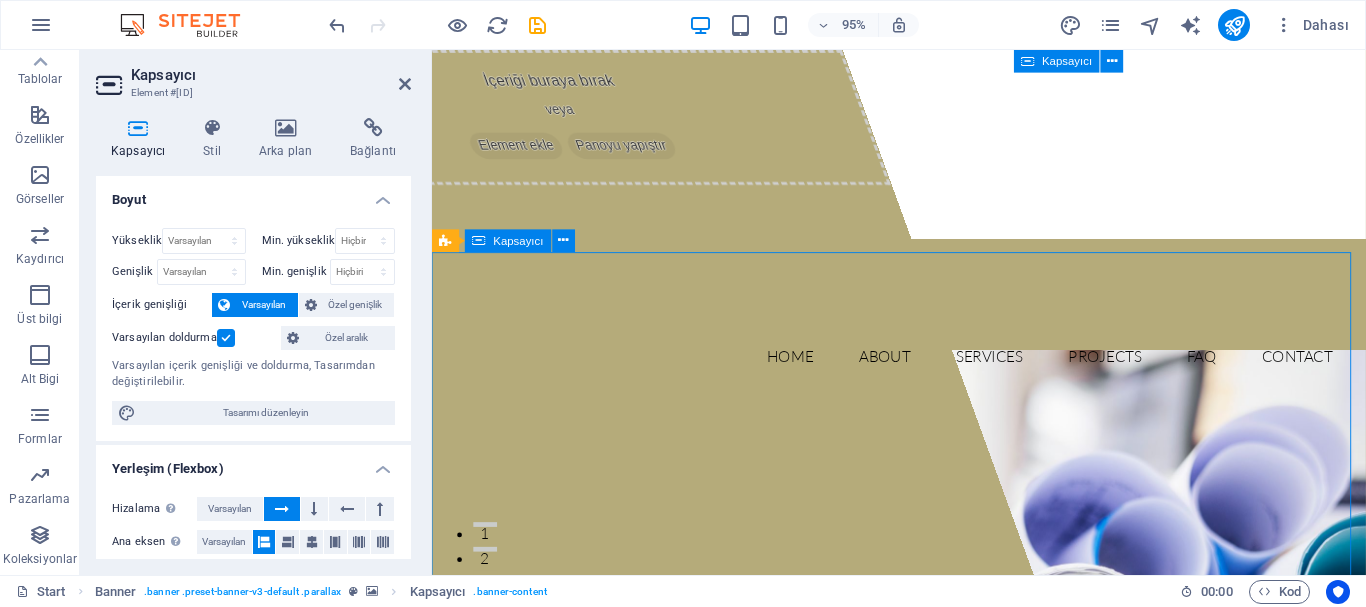drag, startPoint x: 1205, startPoint y: 418, endPoint x: 1023, endPoint y: 417, distance: 182.00275 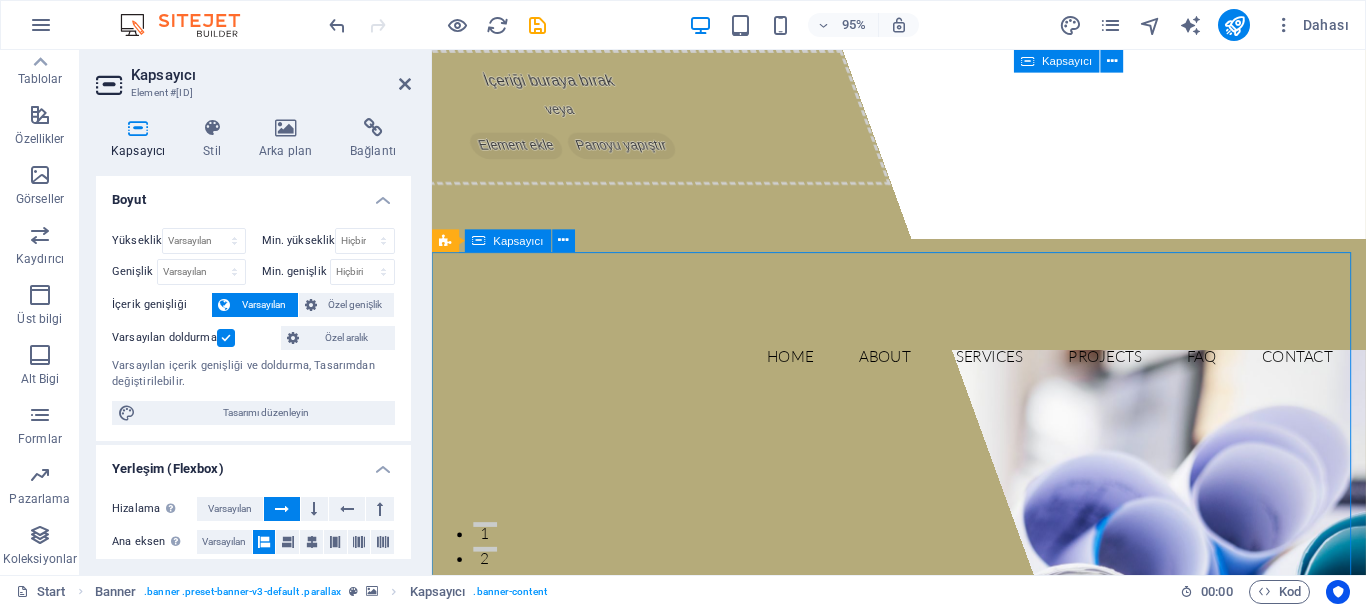click on "İçeriği buraya bırak veya  Element ekle  Panoyu yapıştır Lorem ipsum dolor sit amet, consectetur adipisicing elit. Natus, dolores, at, nisi eligendi repellat voluptatem minima officia veritatis quasi animi porro laudantium dicta dolor voluptate non maiores ipsum reprehenderit odio fugiat reicid. Learn more View Services" at bounding box center [923, 1139] 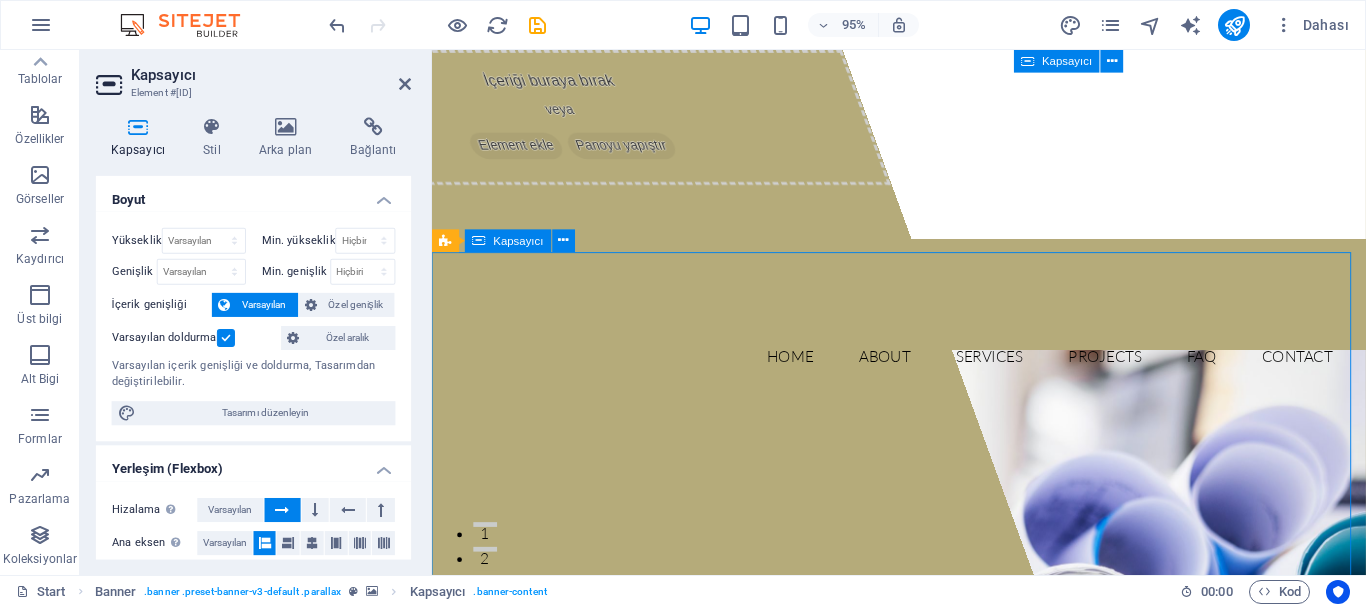 click on "İçeriği buraya bırak veya  Element ekle  Panoyu yapıştır Lorem ipsum dolor sit amet, consectetur adipisicing elit. Natus, dolores, at, nisi eligendi repellat voluptatem minima officia veritatis quasi animi porro laudantium dicta dolor voluptate non maiores ipsum reprehenderit odio fugiat reicid. Learn more View Services" at bounding box center [923, 1139] 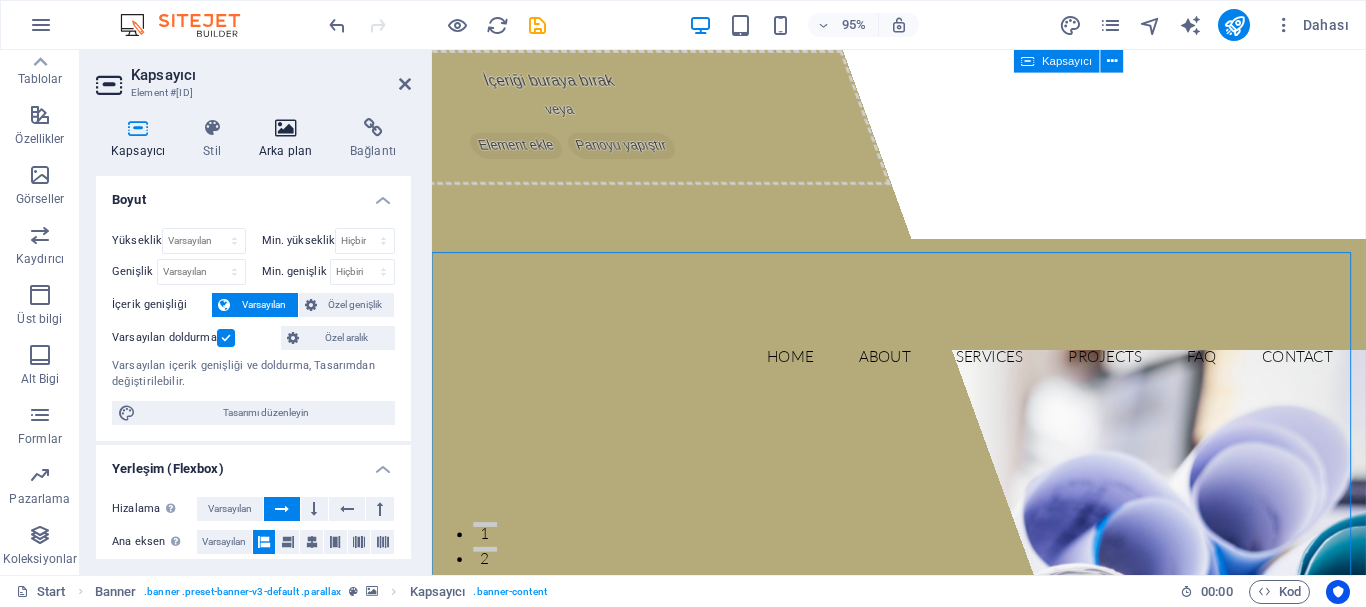 click on "Arka plan" at bounding box center [289, 139] 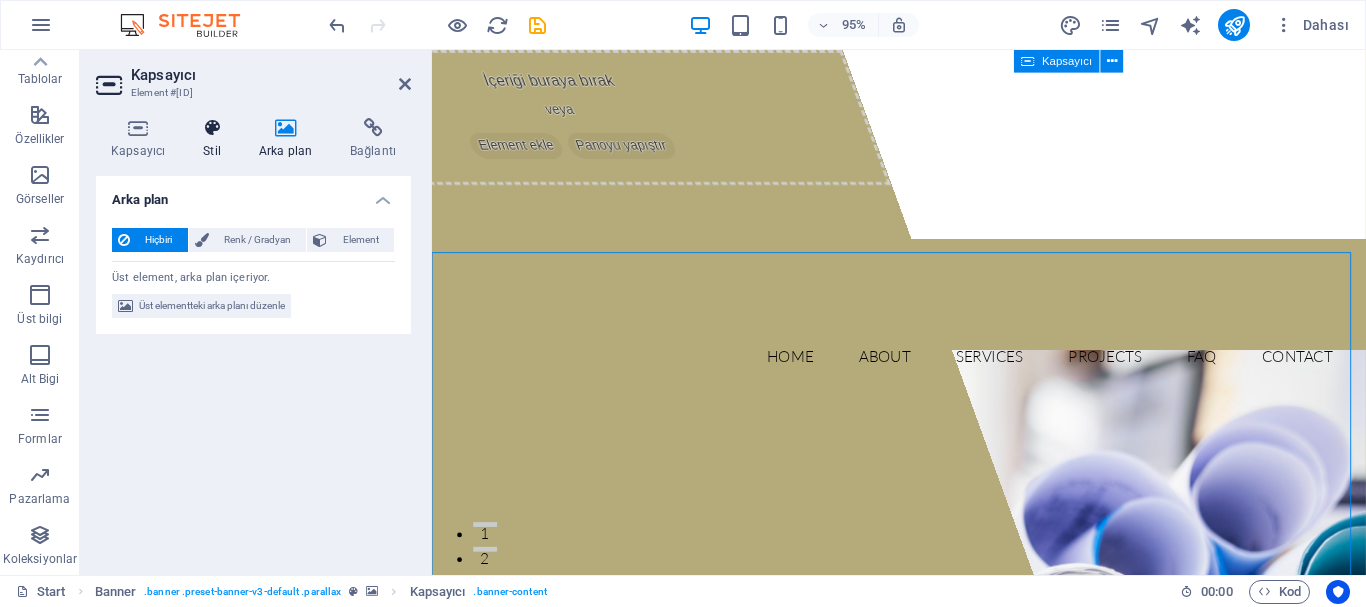 click at bounding box center [212, 128] 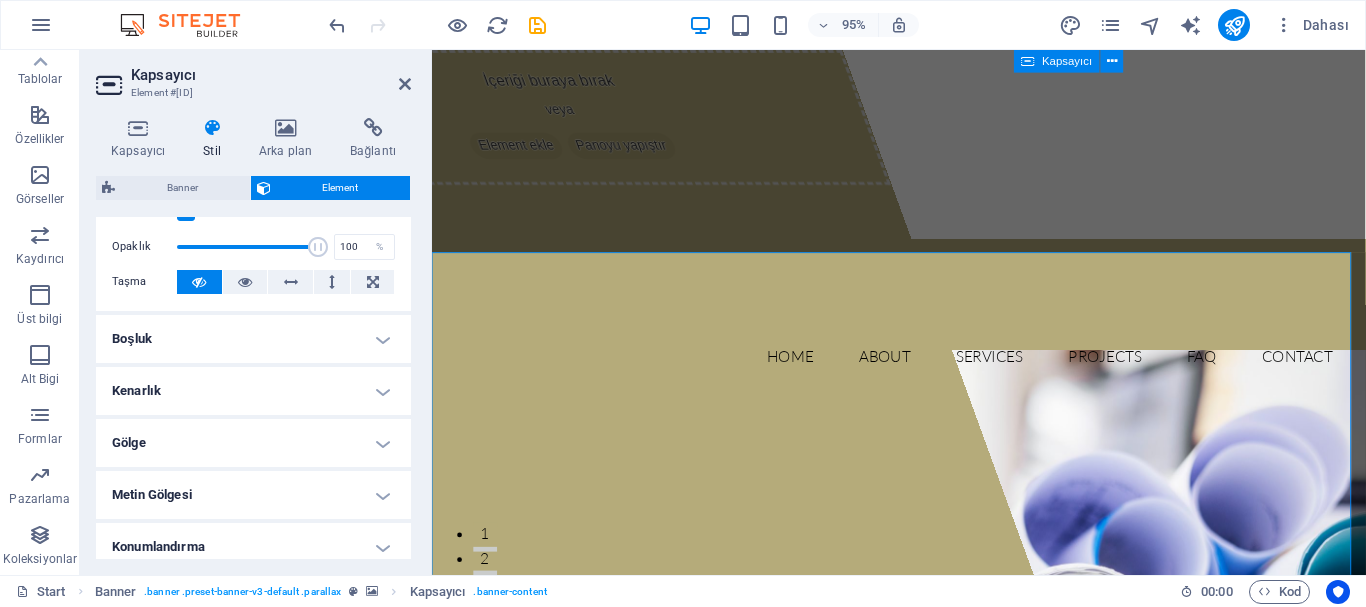 scroll, scrollTop: 400, scrollLeft: 0, axis: vertical 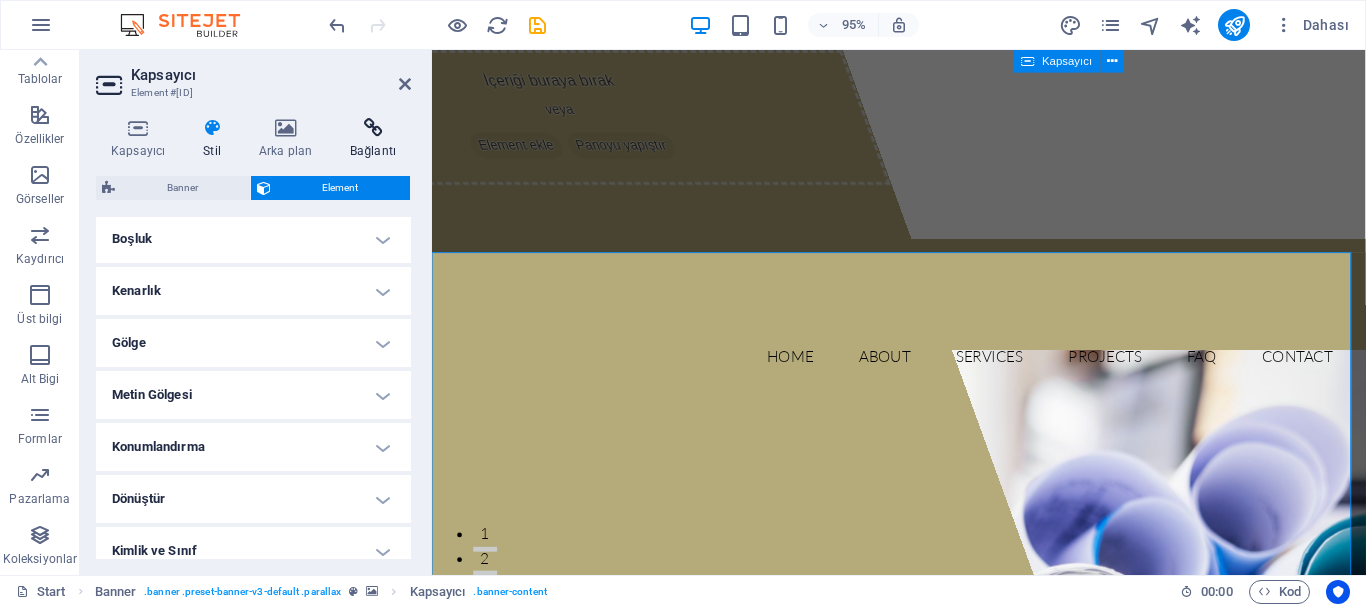 click at bounding box center (373, 128) 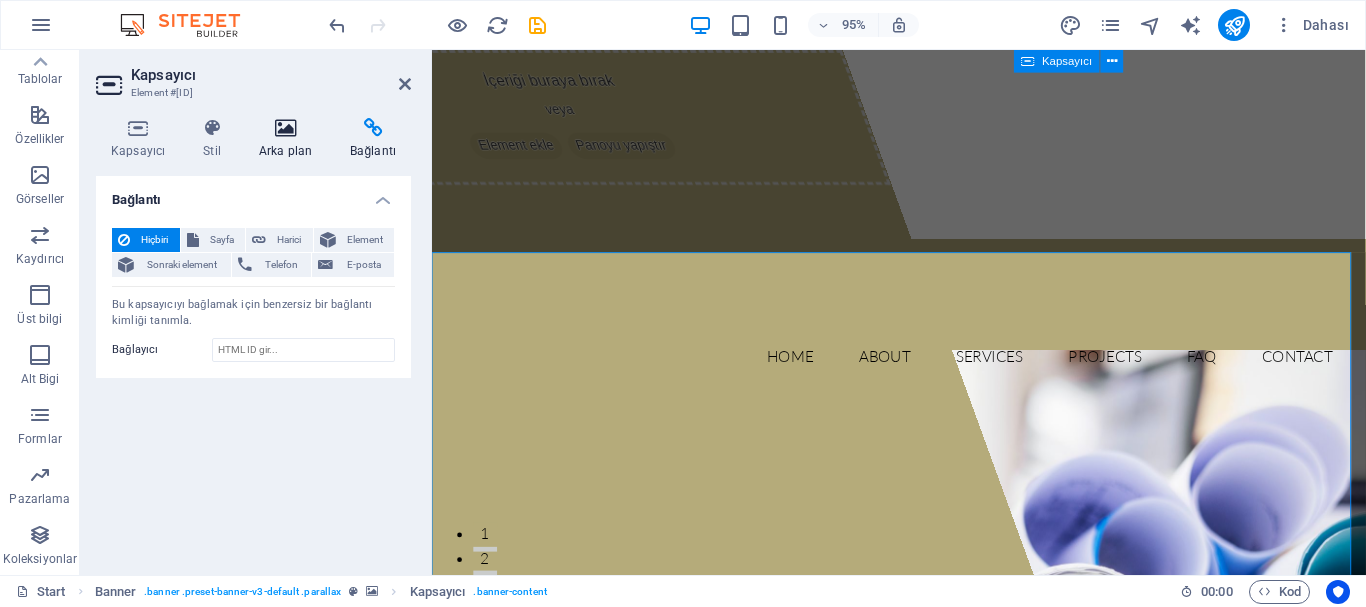 click at bounding box center (285, 128) 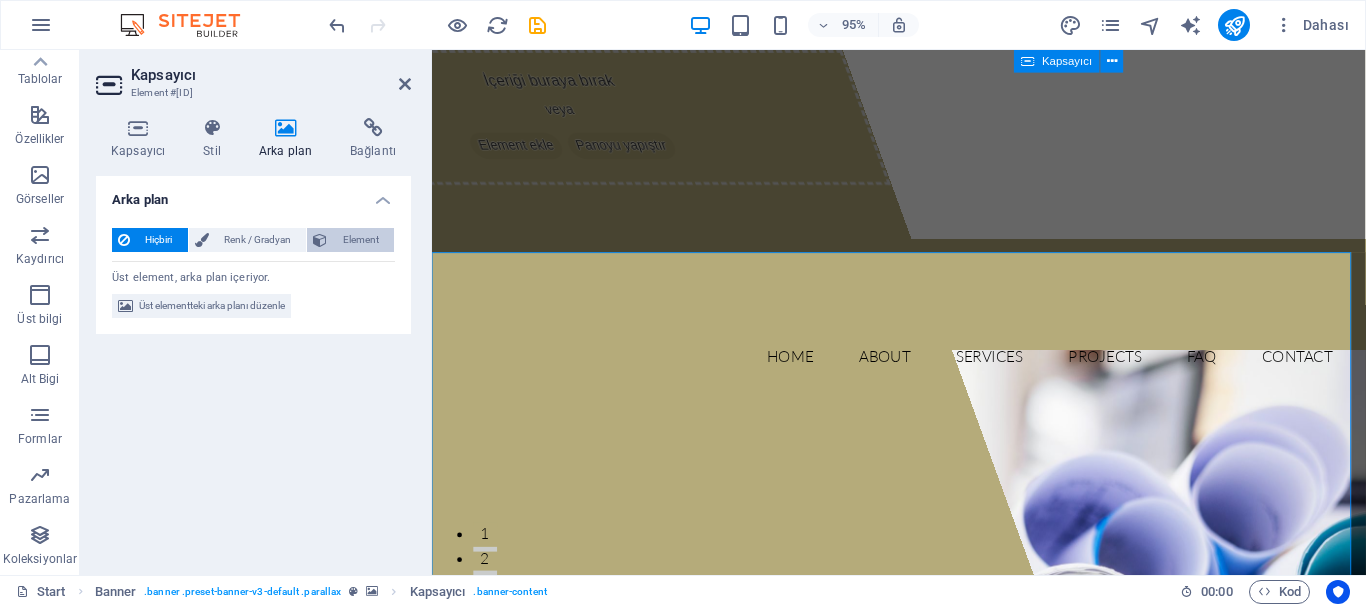 click on "Element" at bounding box center [350, 240] 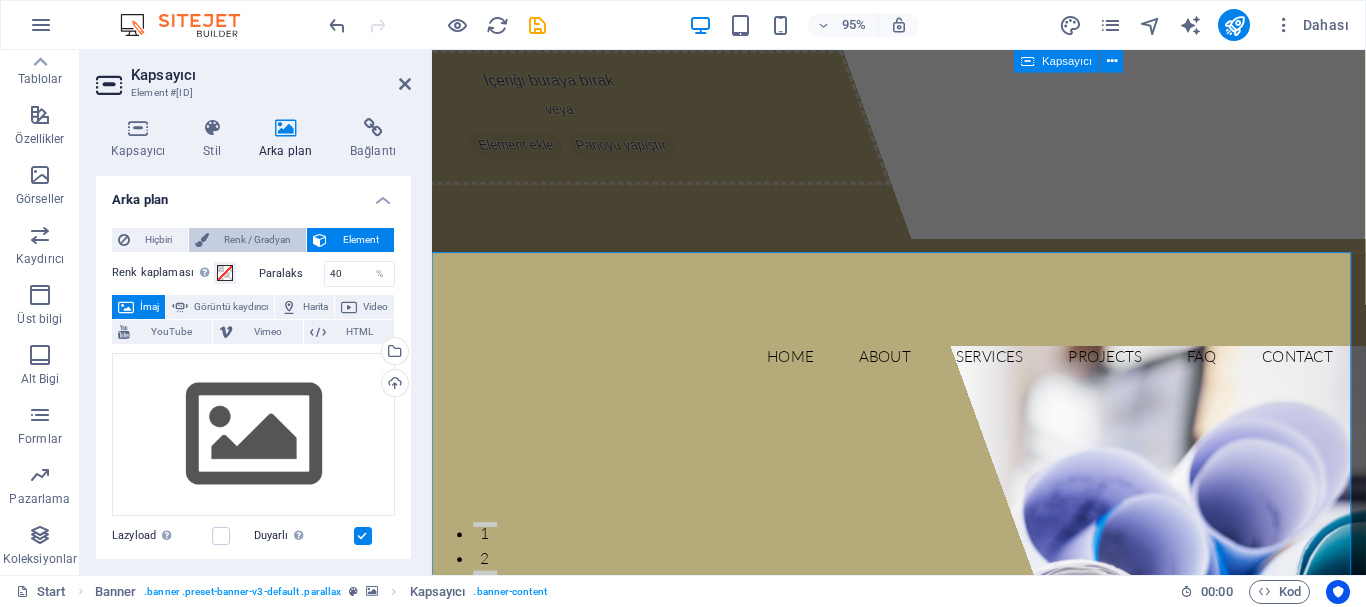 click on "Renk / Gradyan" at bounding box center [258, 240] 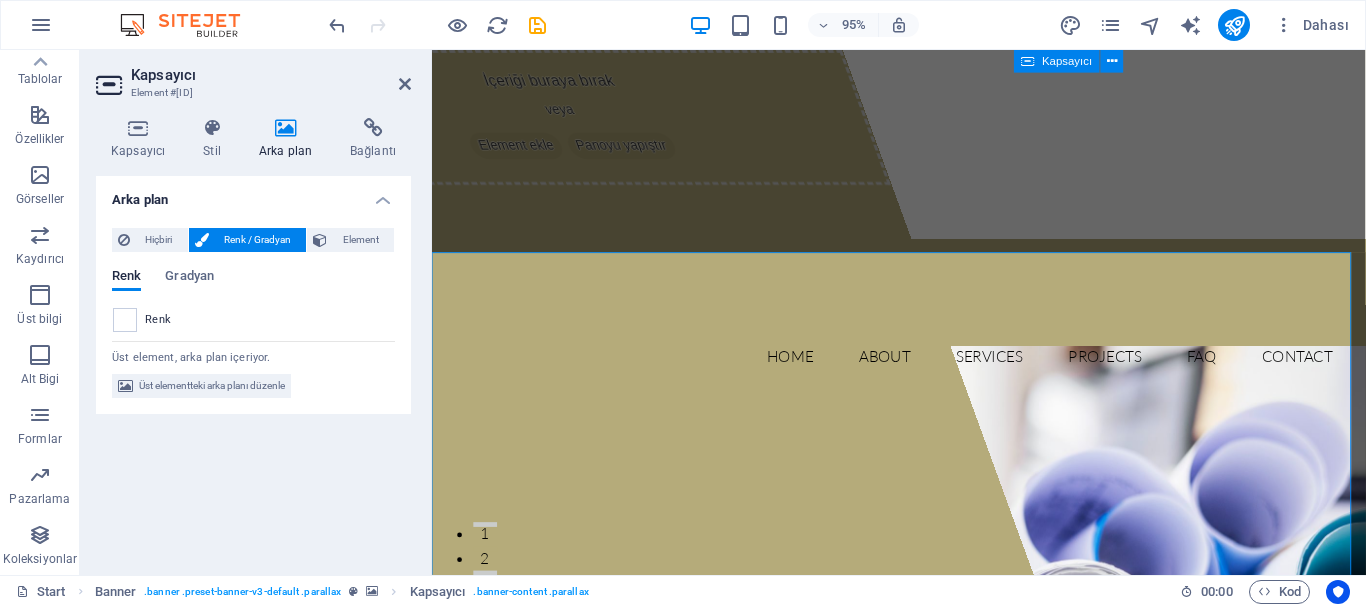 click on "Hiçbiri Renk / Gradyan Element Arka planı tam genişliğe genişlet Renk kaplaması Renklendireceğin arka planın üzerine bir kaplama yerleştirir Paralaks 40 % İmaj Görüntü kaydırıcı Harita Video YouTube Vimeo HTML Dosyaları buraya sürükleyin, dosyaları seçmek için tıklayın veya Dosyalardan ya da ücretsiz stok fotoğraf ve videolarımızdan dosyalar seçin Dosya yöneticisinden, stok fotoğraflardan dosyalar seçin veya dosya(lar) yükleyin Yükle Lazyload Sayfa yüklendikten sonra görüntülerin yüklenmesi, sayfa hızını artırır. Duyarlı Retina görüntüsünü ve akıllı telefon için optimize edilmiş boyutları otomatik olarak yükle. Optimize Görseller, sayfa hızını iyileştirmek için sıkıştırılmıştır. Boyut Varsayılan Kapak İçerir Orijinal Tekrarla Varsayılan Konum Yön Özel X uzaklığı 50 px rem % vh vw Y uzaklığı 50 px rem % vh vw Alternatif metin Görüntü açıklaması Paragraph Format Normal Heading 1 Heading 2 Heading 3 Heading 4 Heading 5 Code" at bounding box center [253, 313] 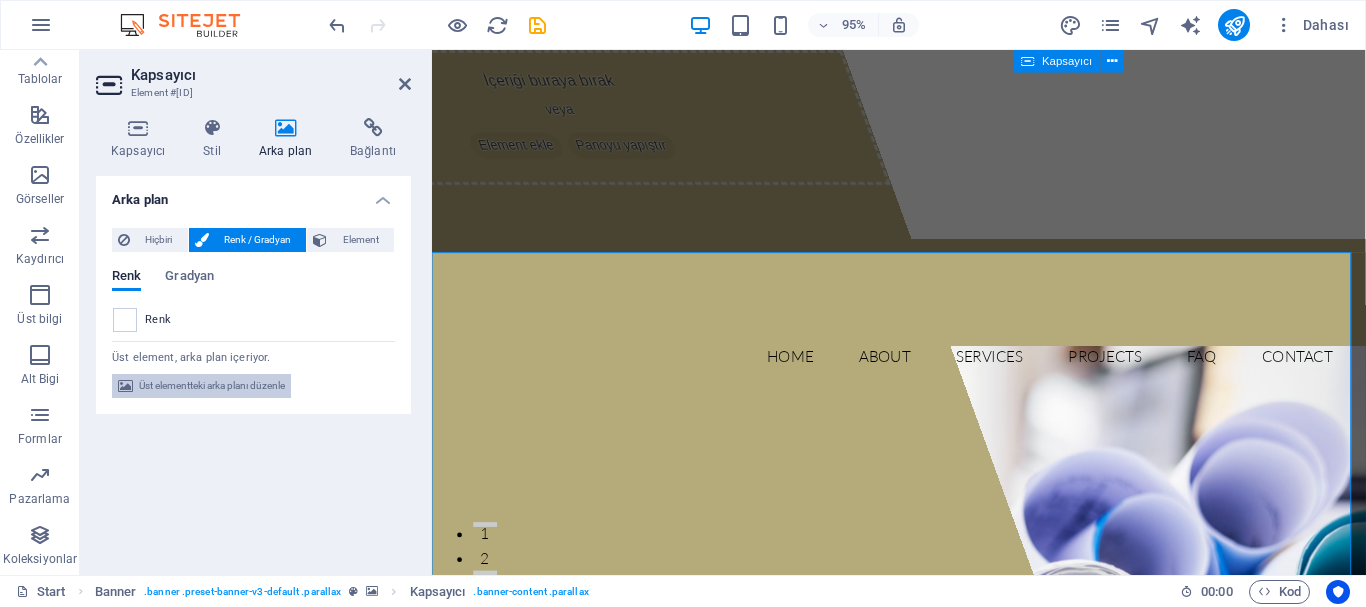 click on "Üst elementteki arka planı düzenle" at bounding box center (212, 386) 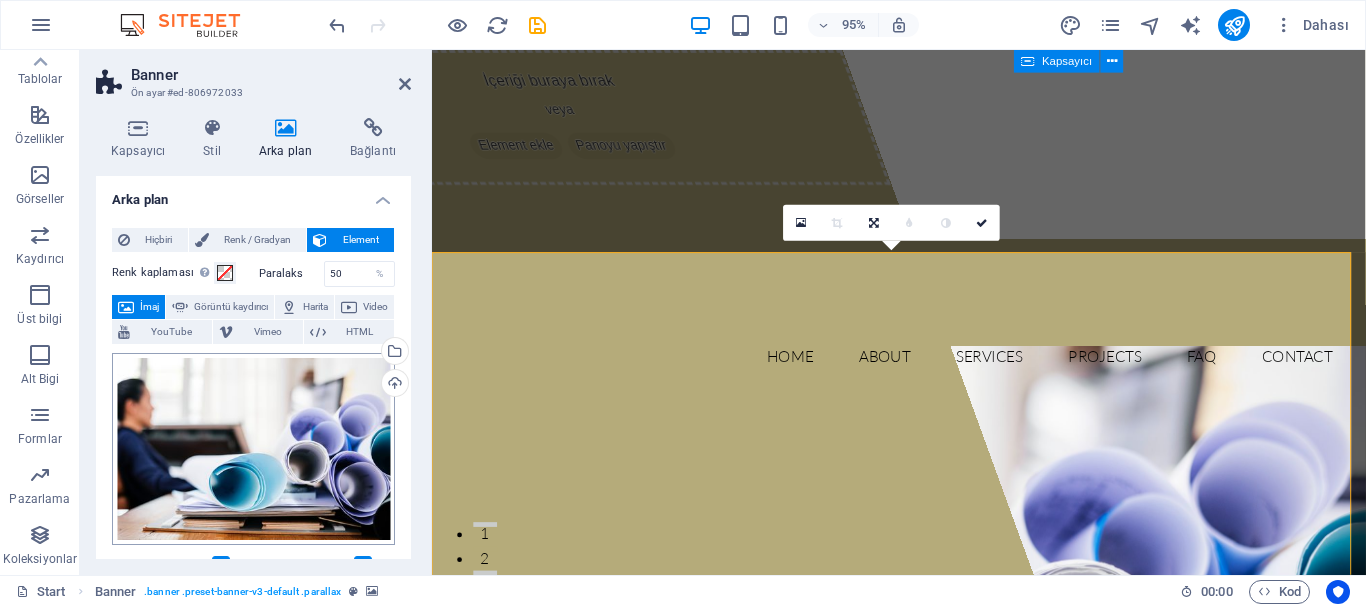 scroll, scrollTop: 100, scrollLeft: 0, axis: vertical 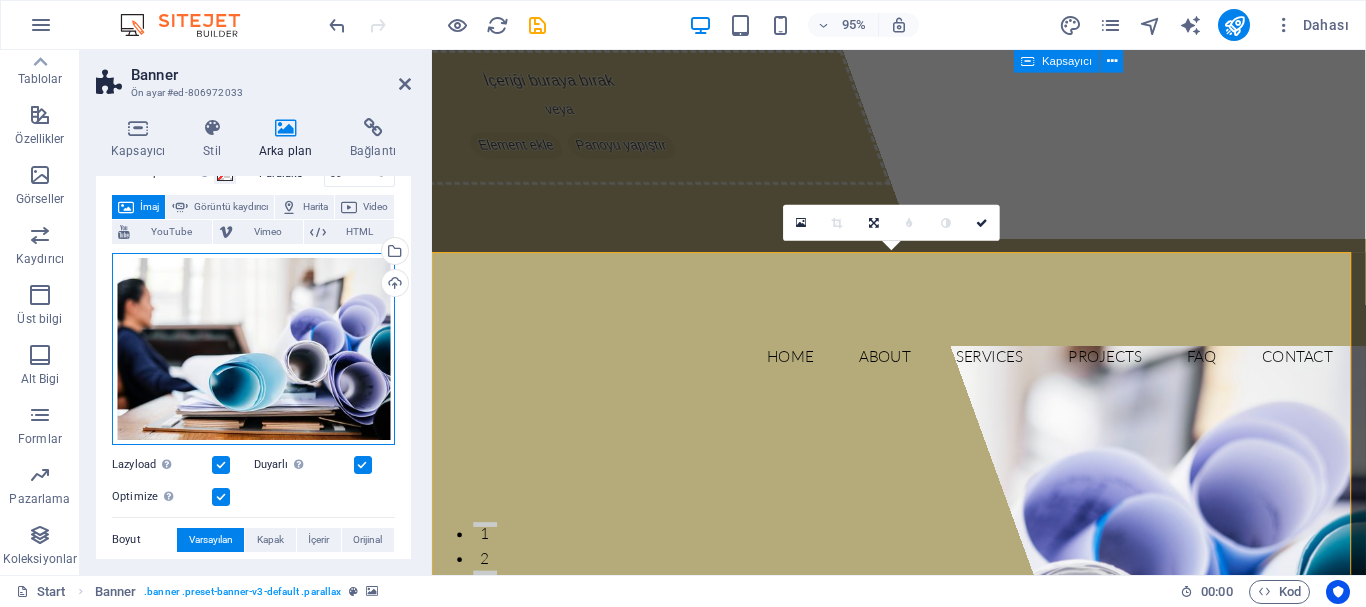 click on "Dosyaları buraya sürükleyin, dosyaları seçmek için tıklayın veya Dosyalardan ya da ücretsiz stok fotoğraf ve videolarımızdan dosyalar seçin" at bounding box center [253, 349] 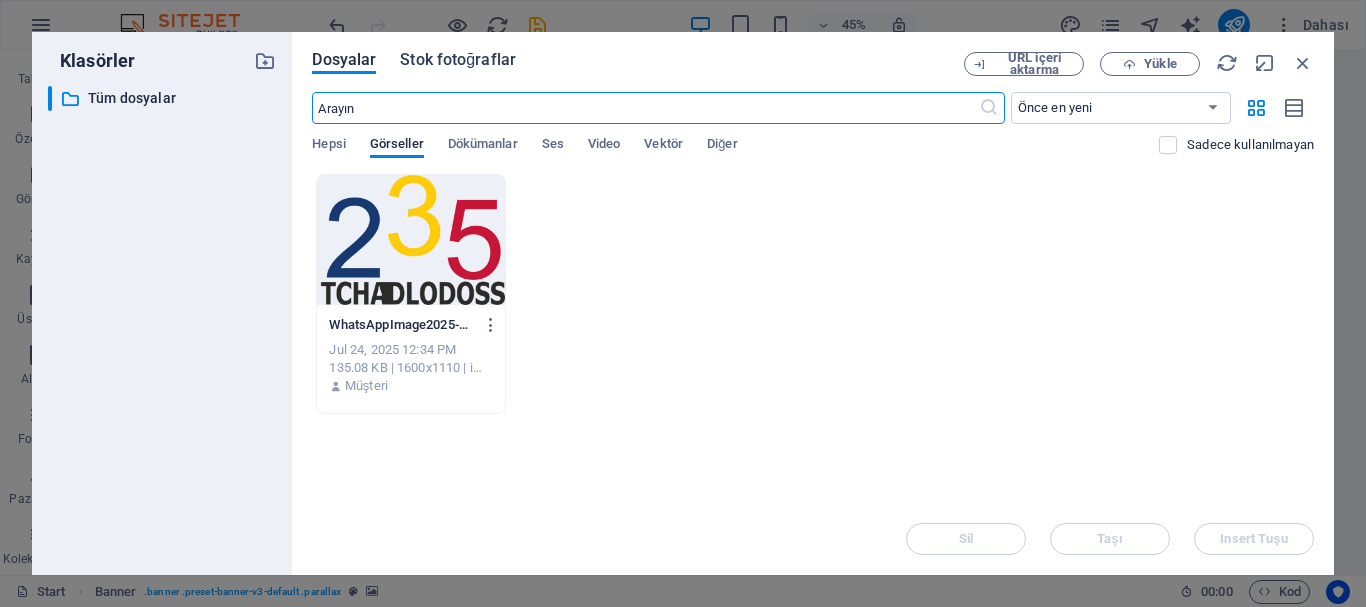 click on "Stok fotoğraflar" at bounding box center [458, 60] 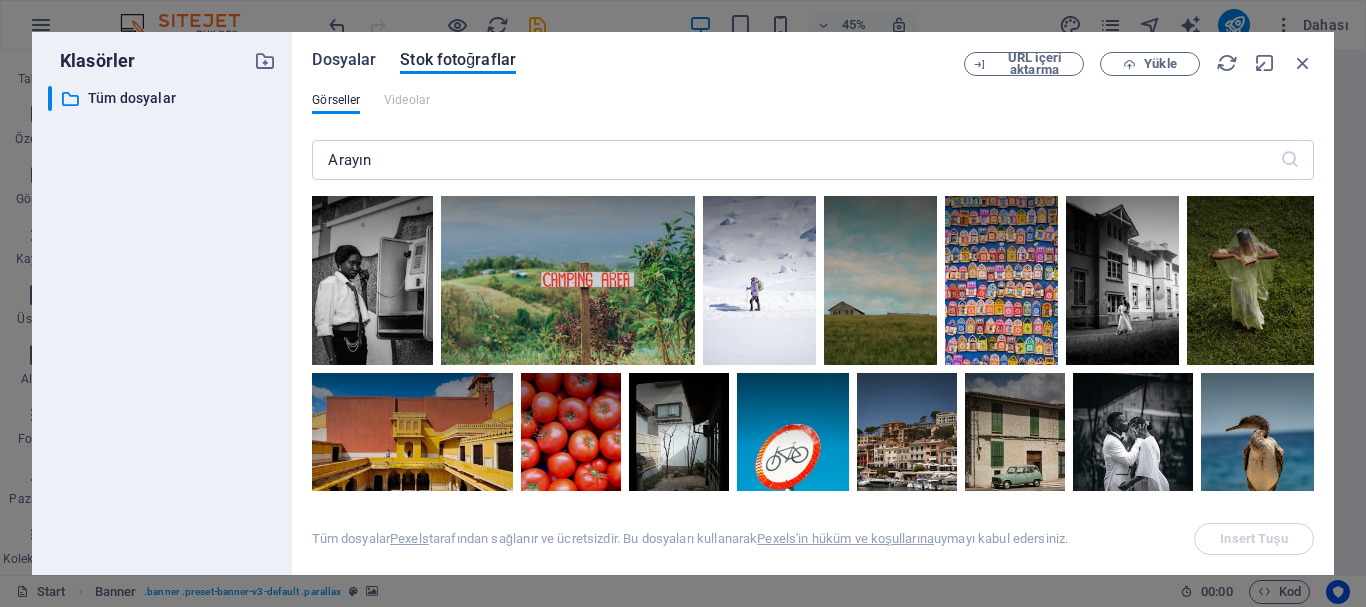 click on "Dosyalar" at bounding box center (344, 60) 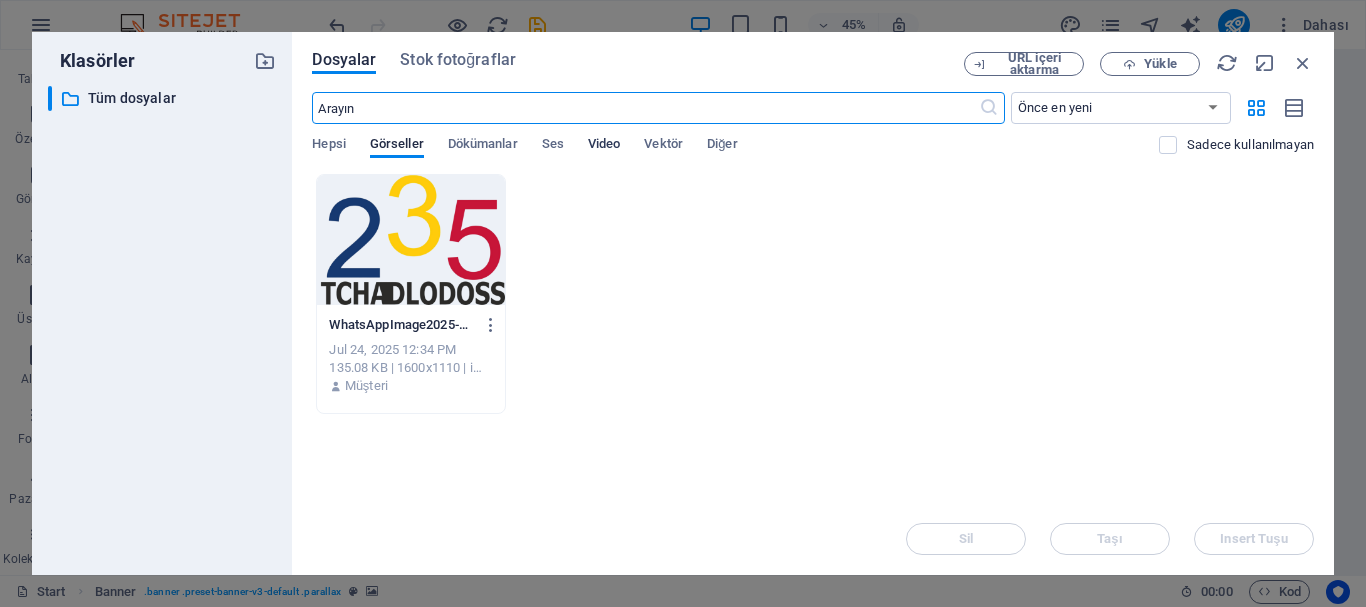 click on "Video" at bounding box center (604, 146) 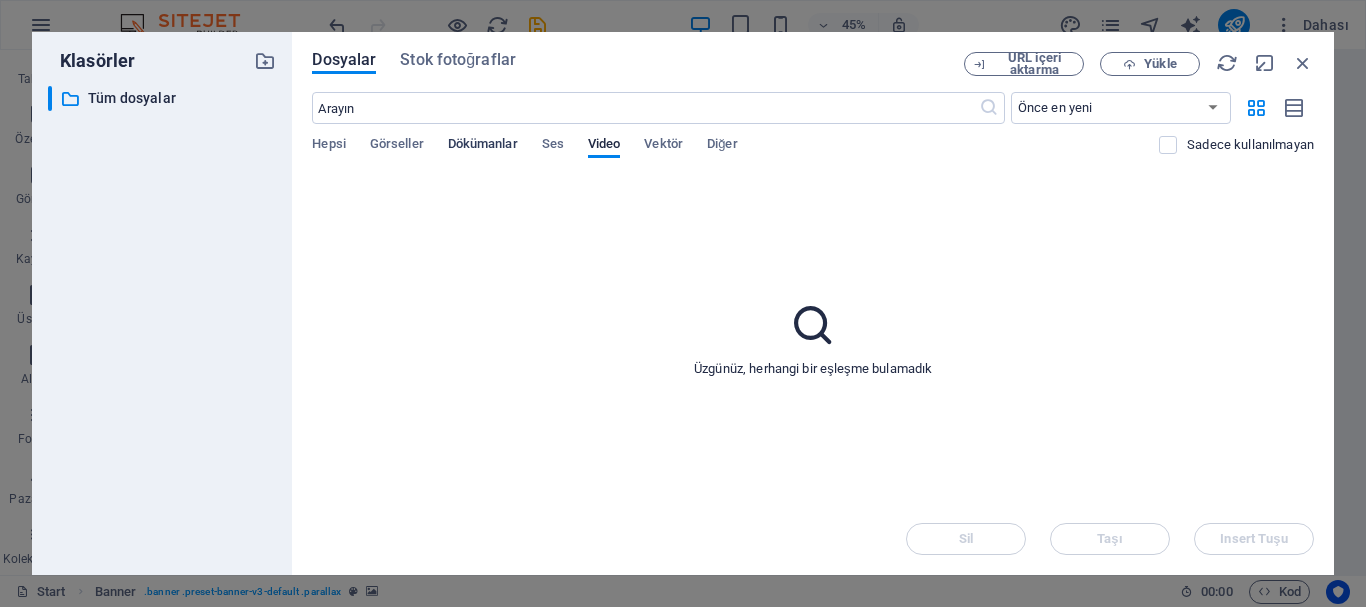 click on "Dökümanlar" at bounding box center [483, 146] 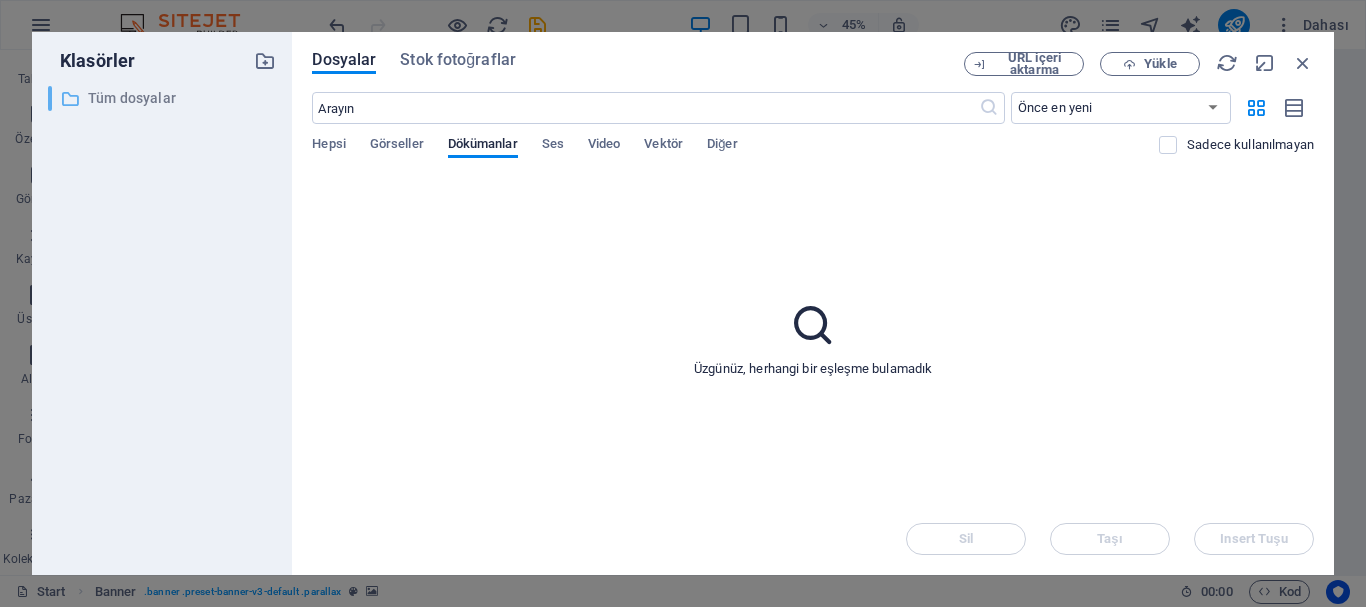 click on "Tüm dosyalar" at bounding box center [164, 98] 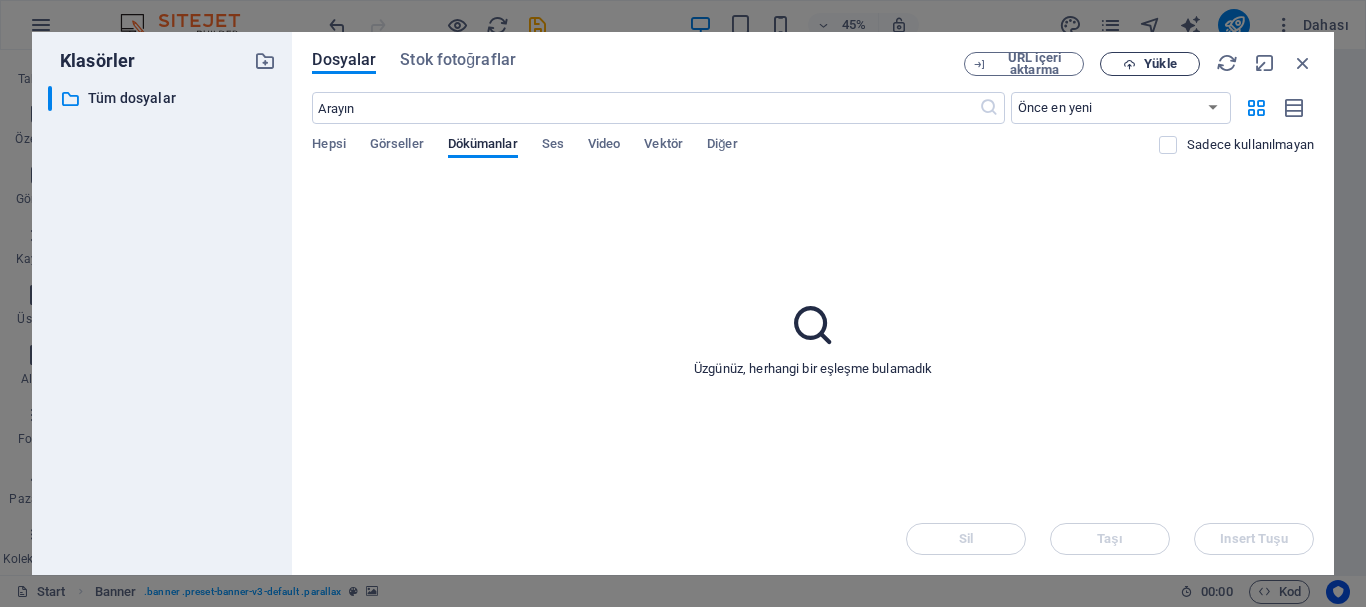 click on "Yükle" at bounding box center [1150, 64] 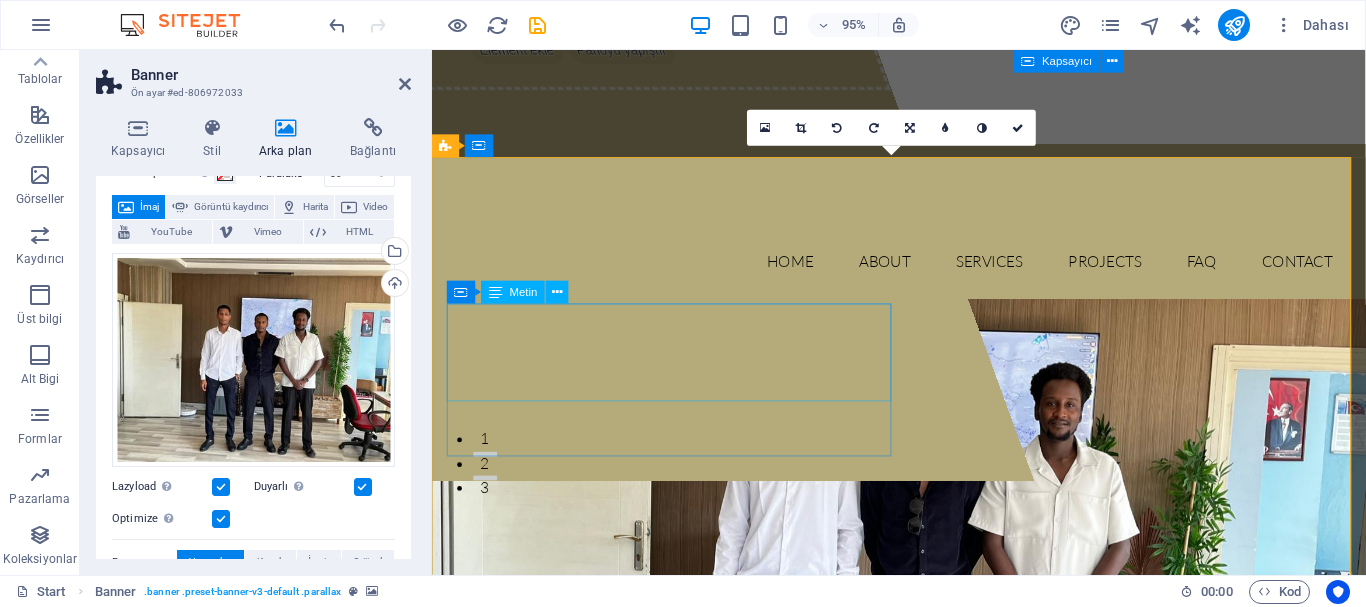 scroll, scrollTop: 200, scrollLeft: 0, axis: vertical 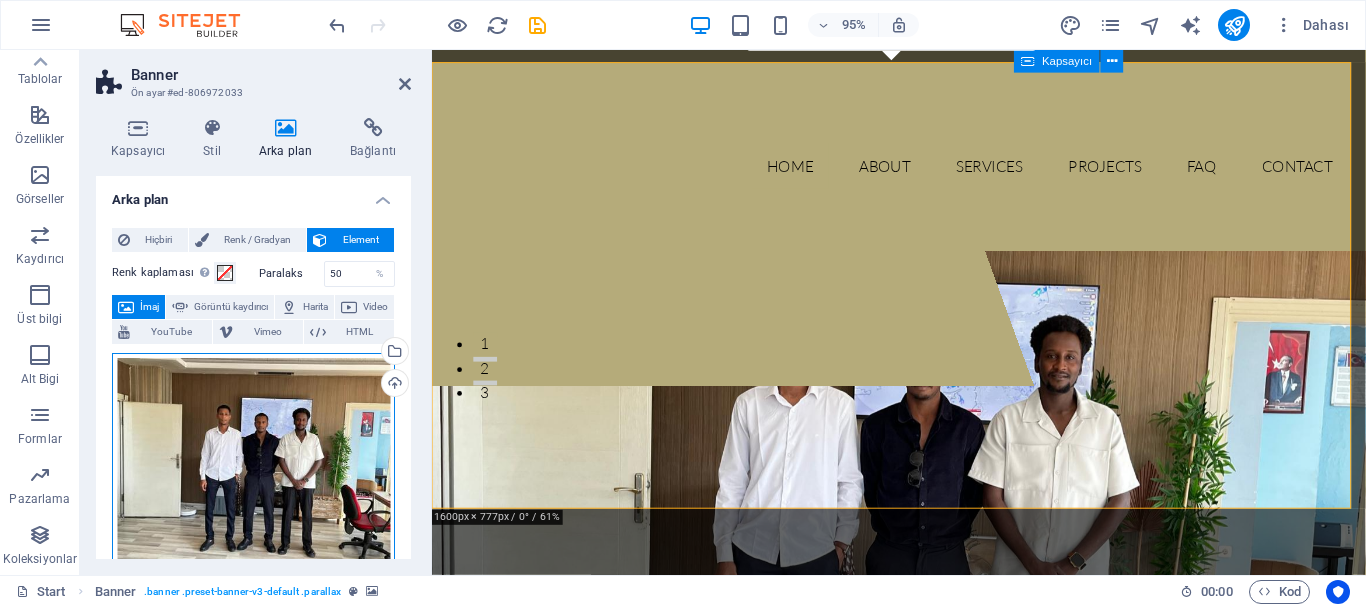 click on "Dosyaları buraya sürükleyin, dosyaları seçmek için tıklayın veya Dosyalardan ya da ücretsiz stok fotoğraf ve videolarımızdan dosyalar seçin" at bounding box center (253, 460) 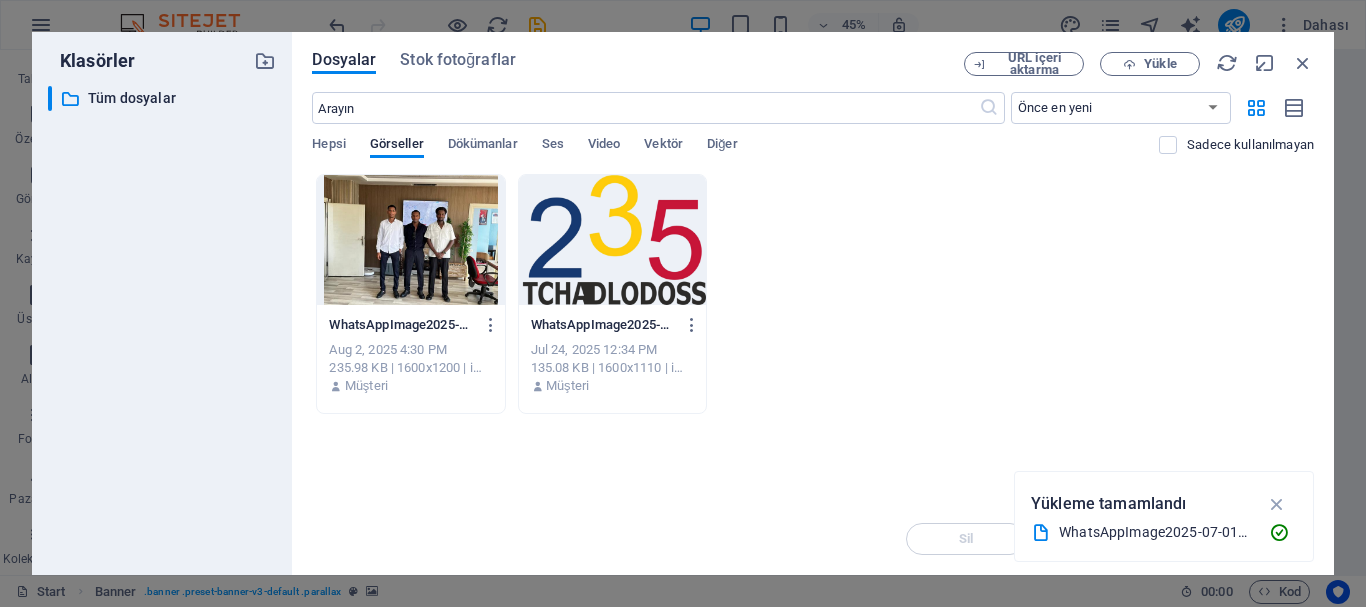 click at bounding box center (410, 240) 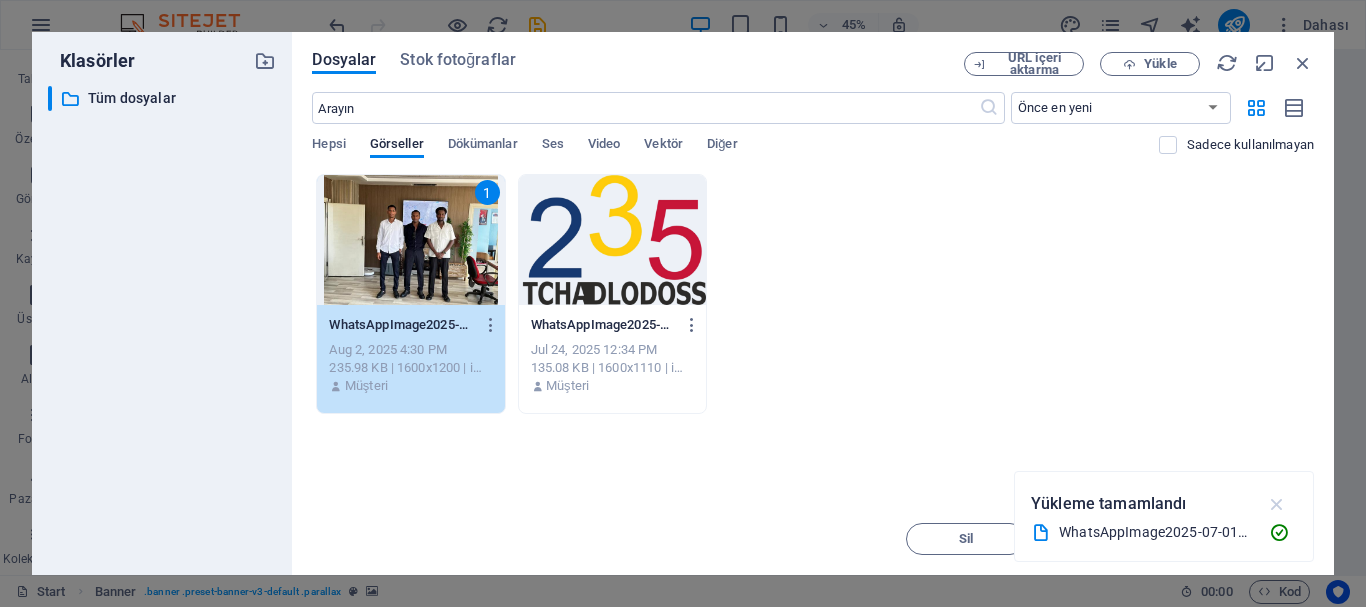 click at bounding box center (1277, 504) 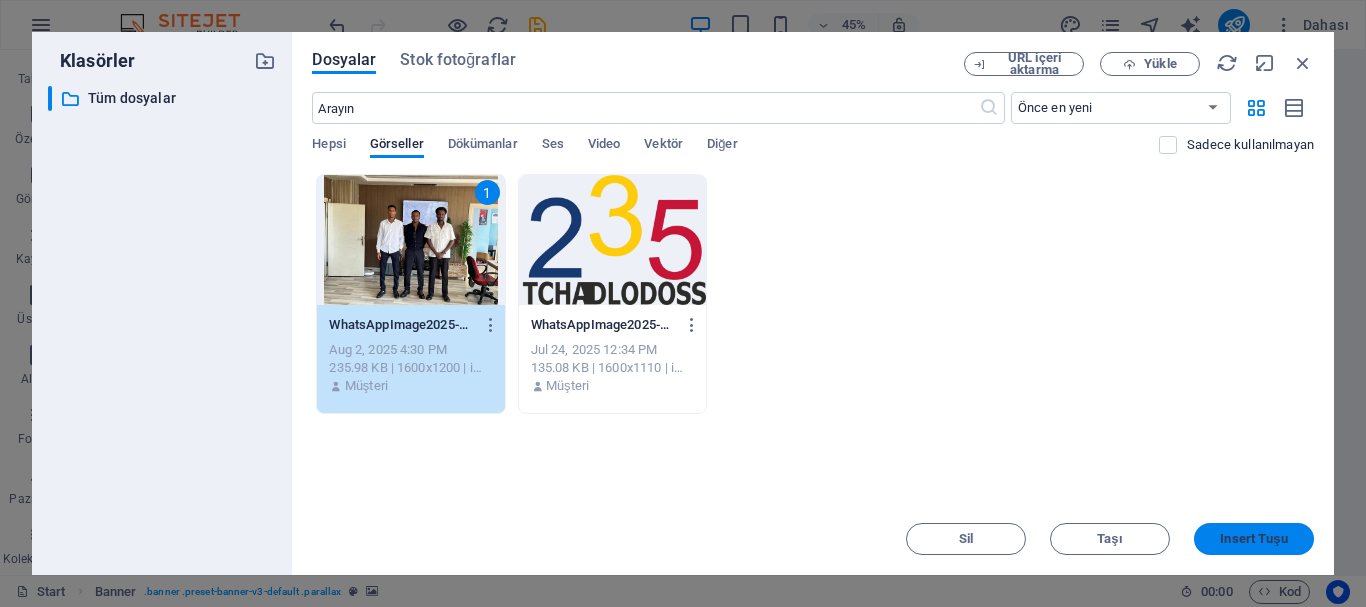 click on "Insert Tuşu" at bounding box center (1253, 539) 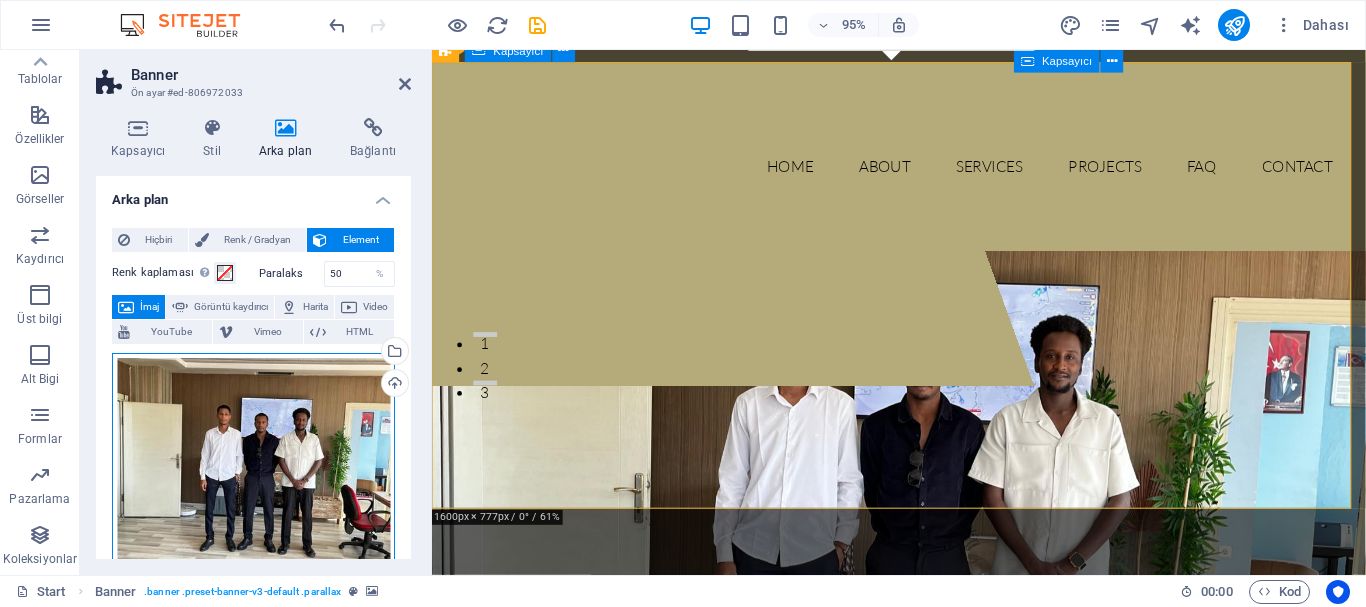 drag, startPoint x: 694, startPoint y: 520, endPoint x: 1093, endPoint y: 312, distance: 449.96112 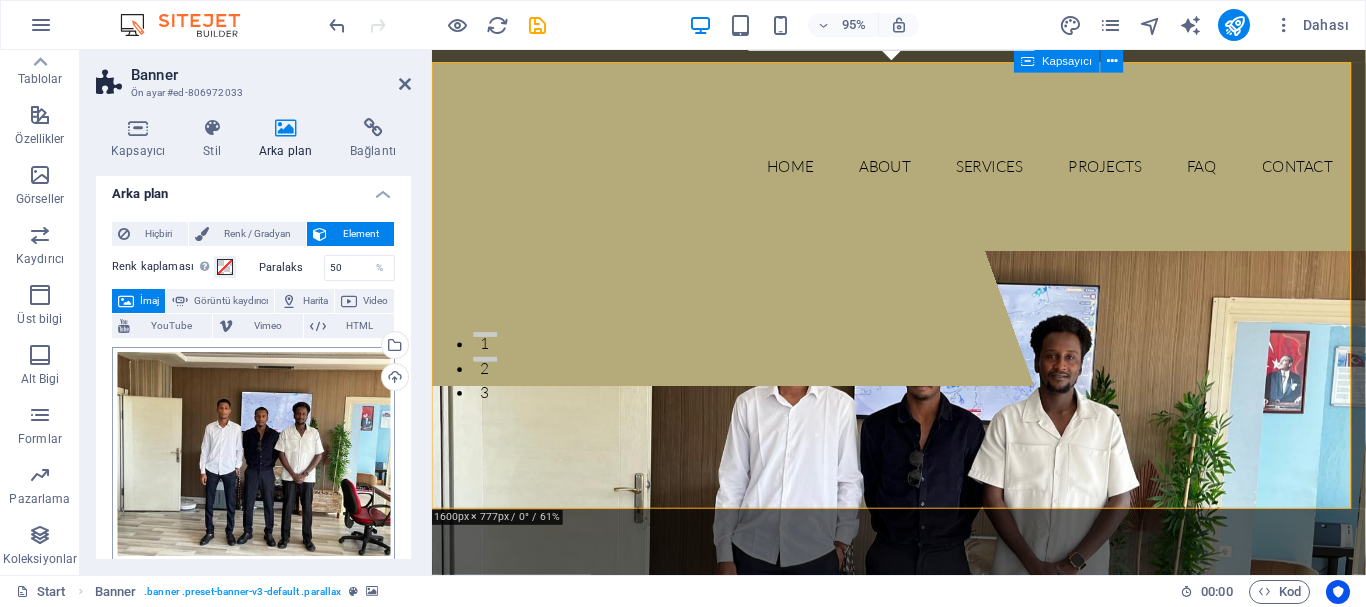 scroll, scrollTop: 0, scrollLeft: 0, axis: both 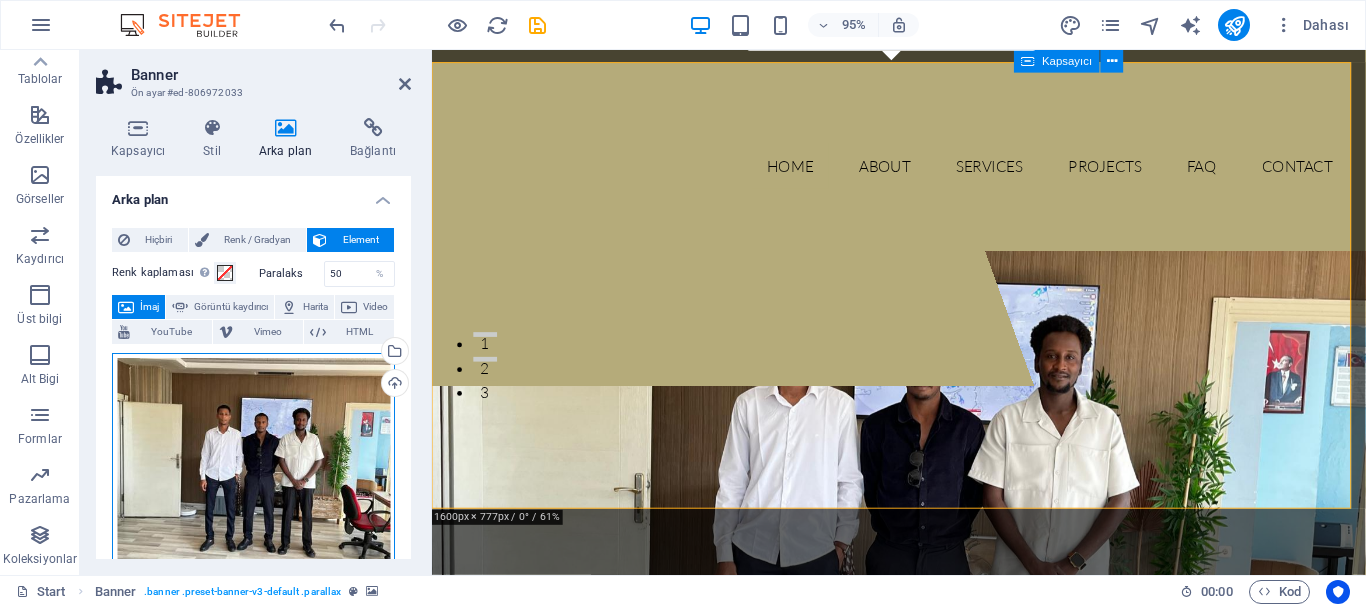 click on "Dosyaları buraya sürükleyin, dosyaları seçmek için tıklayın veya Dosyalardan ya da ücretsiz stok fotoğraf ve videolarımızdan dosyalar seçin" at bounding box center [253, 460] 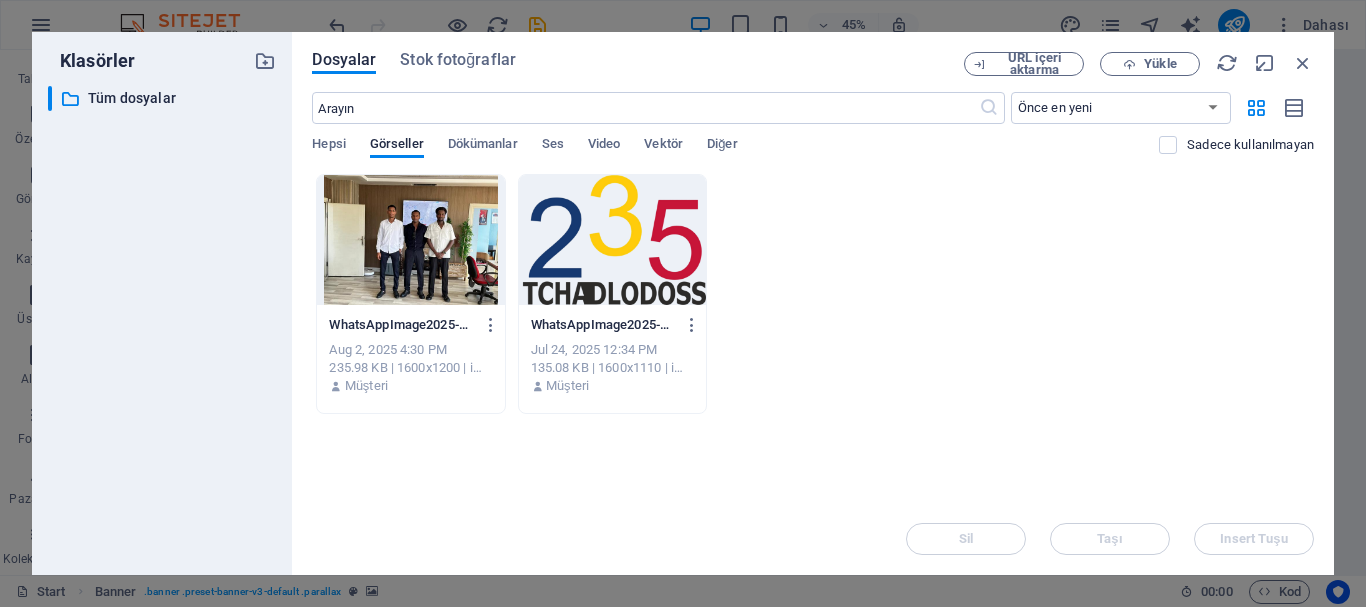 click at bounding box center [410, 240] 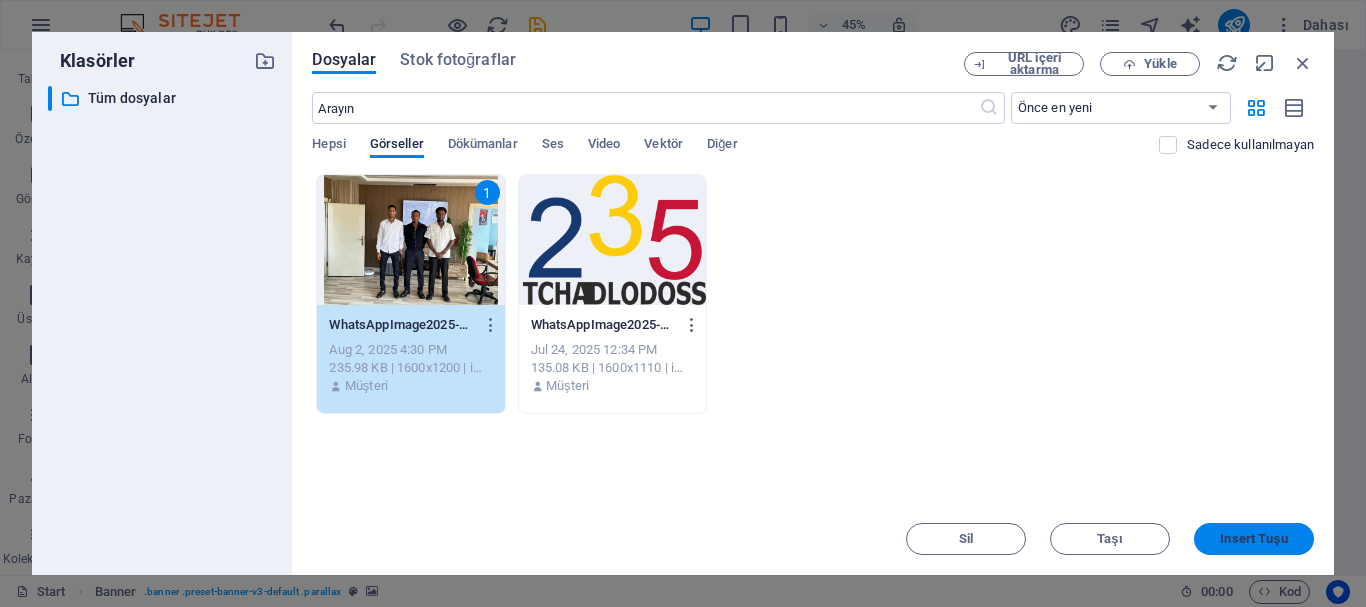click on "Insert Tuşu" at bounding box center [1254, 539] 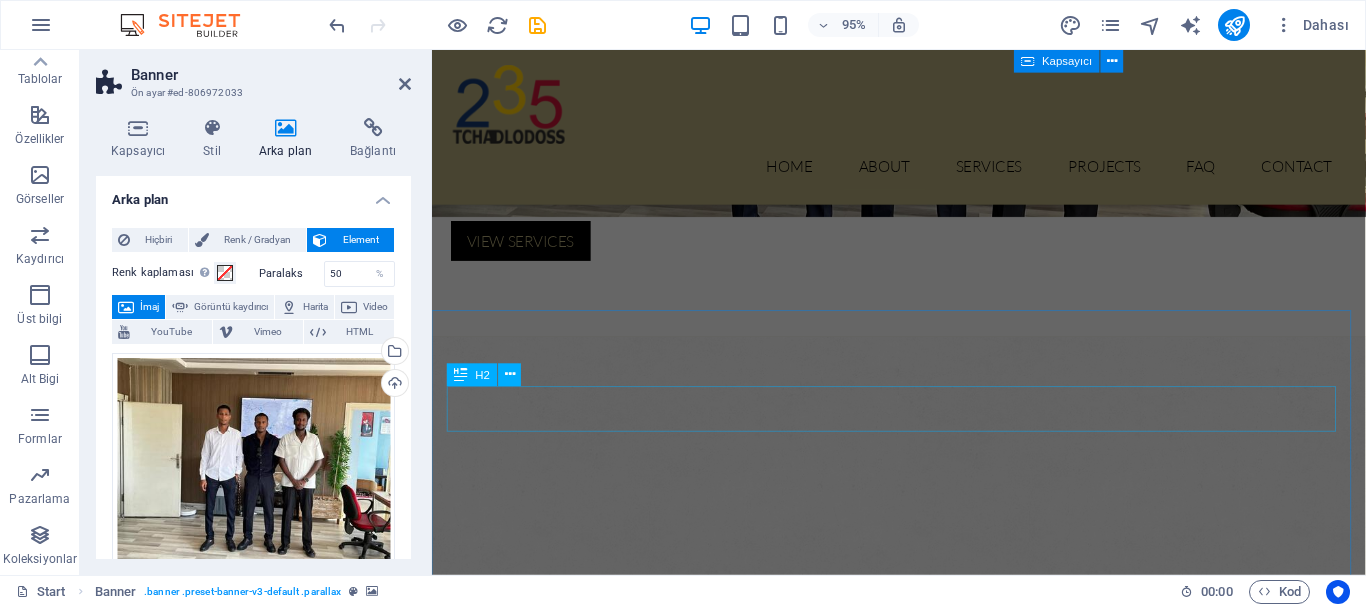 scroll, scrollTop: 0, scrollLeft: 0, axis: both 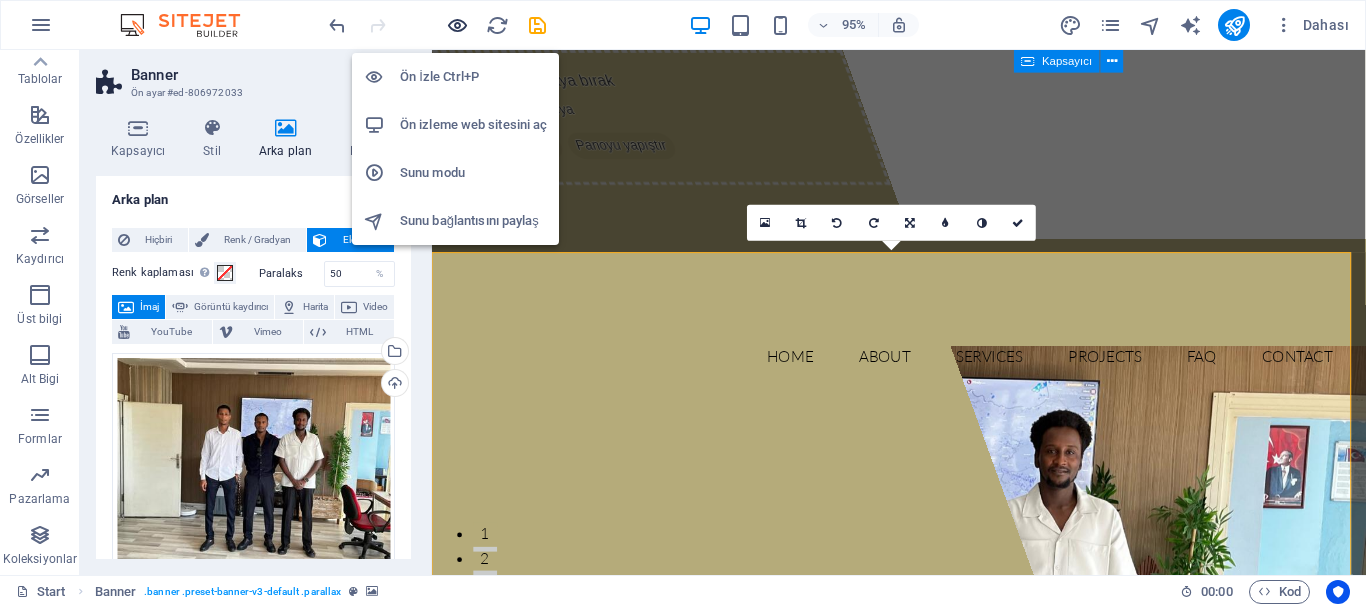 click at bounding box center [457, 25] 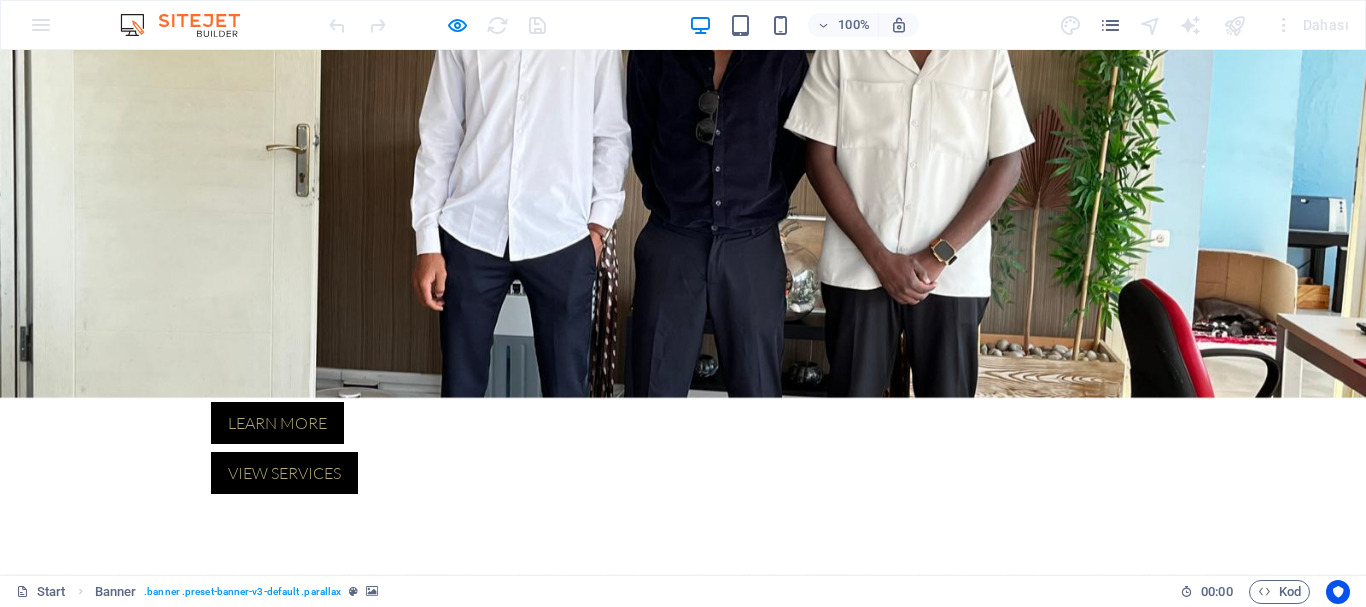 scroll, scrollTop: 100, scrollLeft: 0, axis: vertical 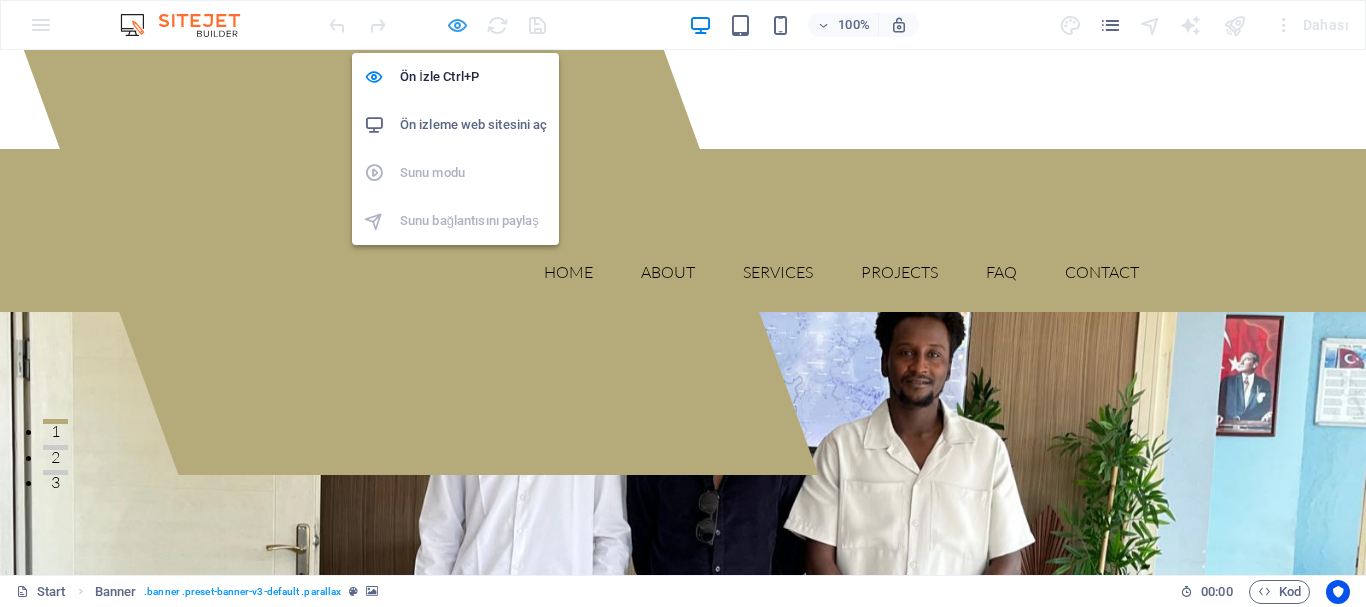 click at bounding box center [457, 25] 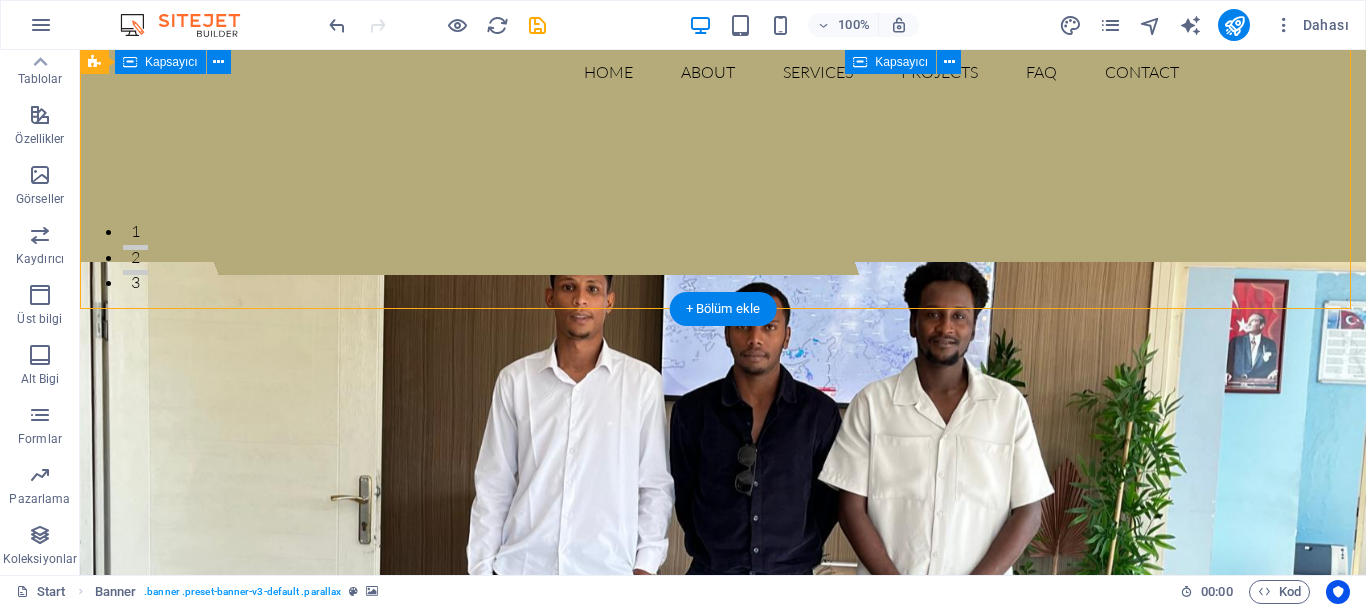 scroll, scrollTop: 400, scrollLeft: 0, axis: vertical 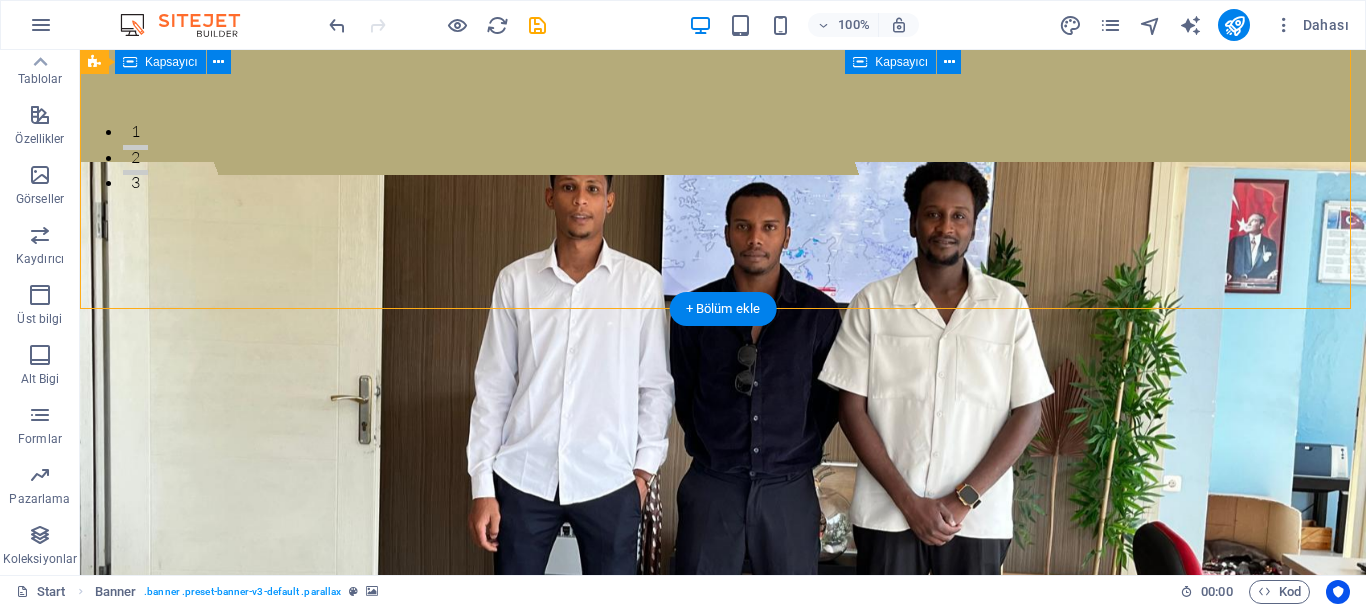 click on "İçeriği buraya bırak veya  Element ekle  Panoyu yapıştır Lorem ipsum dolor sit amet, consectetur adipisicing elit. Natus, dolores, at, nisi eligendi repellat voluptatem minima officia veritatis quasi animi porro laudantium dicta dolor voluptate non maiores ipsum reprehenderit odio fugiat reicid. Learn more View Services" at bounding box center (723, 713) 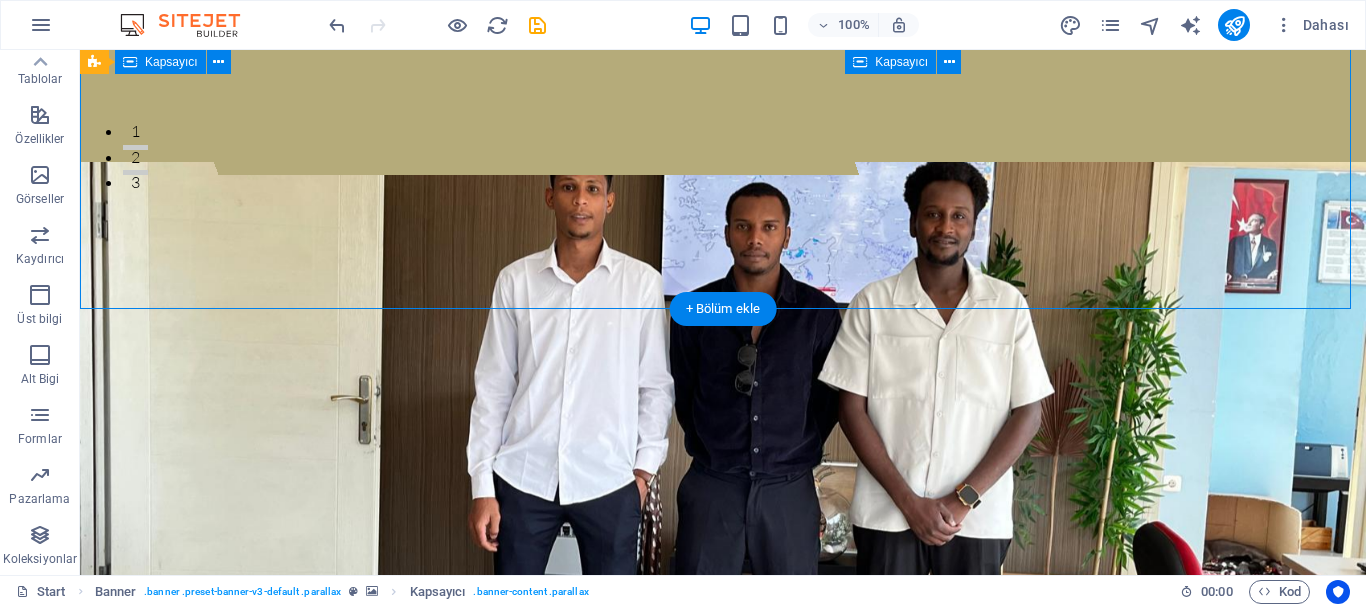click on "İçeriği buraya bırak veya  Element ekle  Panoyu yapıştır Lorem ipsum dolor sit amet, consectetur adipisicing elit. Natus, dolores, at, nisi eligendi repellat voluptatem minima officia veritatis quasi animi porro laudantium dicta dolor voluptate non maiores ipsum reprehenderit odio fugiat reicid. Learn more View Services" at bounding box center [723, 713] 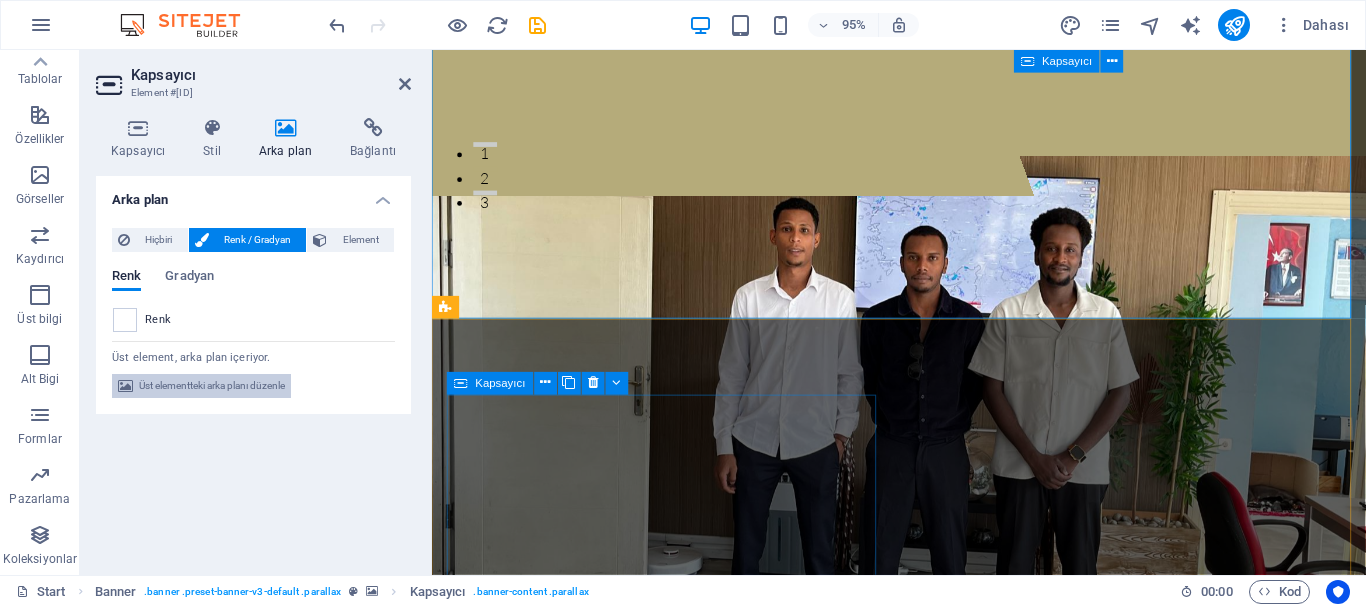 click on "Üst elementteki arka planı düzenle" at bounding box center [212, 386] 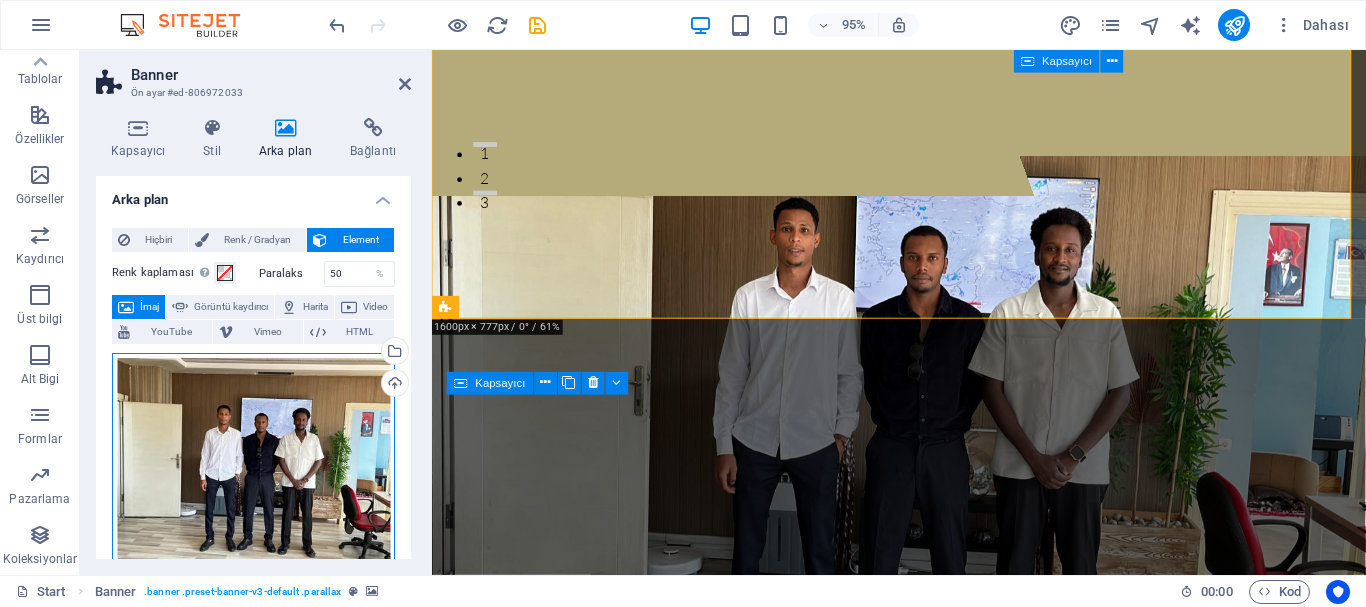 click on "Dosyaları buraya sürükleyin, dosyaları seçmek için tıklayın veya Dosyalardan ya da ücretsiz stok fotoğraf ve videolarımızdan dosyalar seçin" at bounding box center [253, 460] 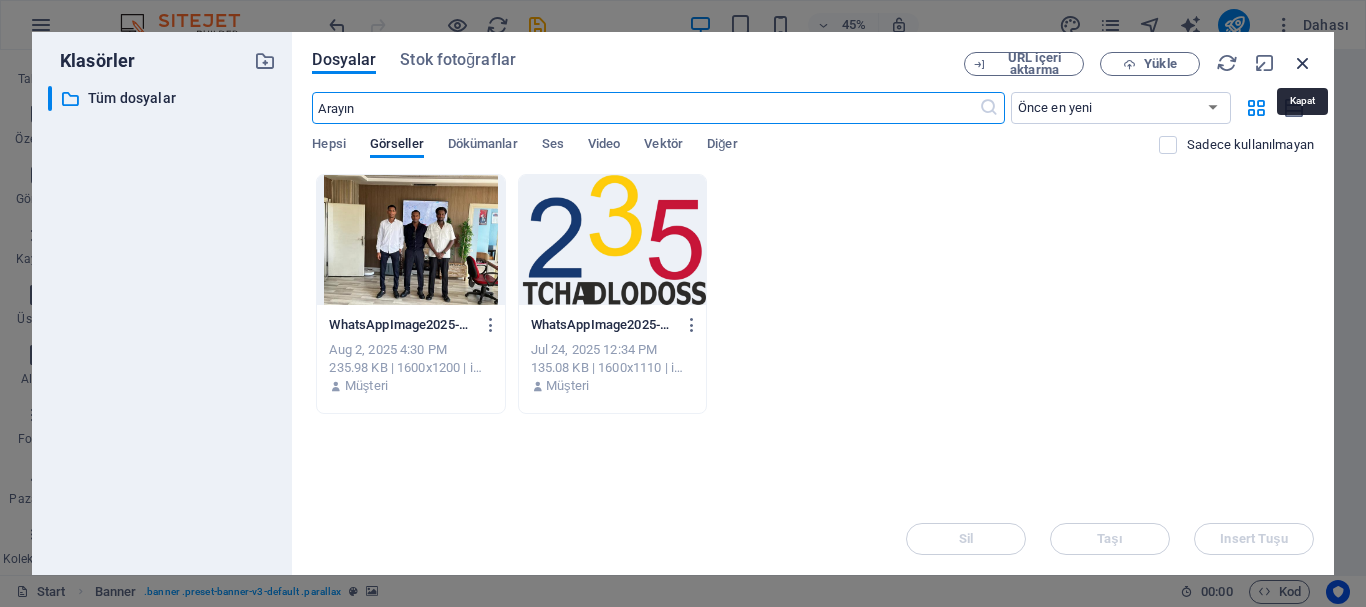 click at bounding box center (1303, 63) 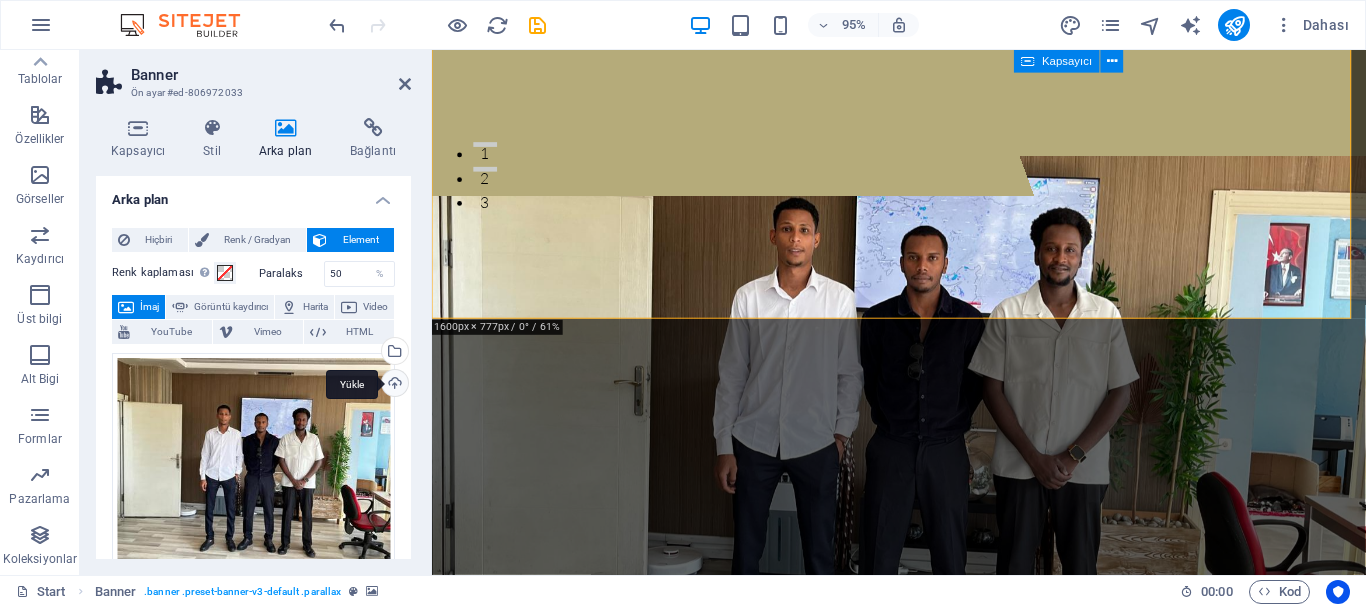 click on "Yükle" at bounding box center [393, 385] 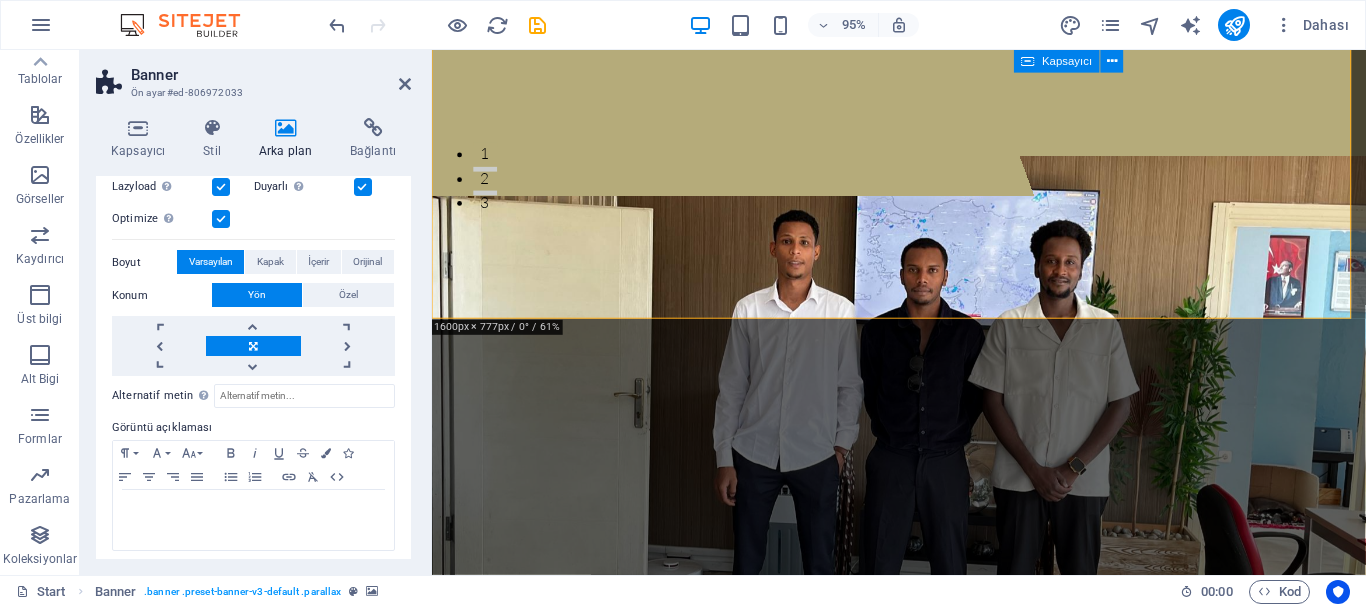 scroll, scrollTop: 406, scrollLeft: 0, axis: vertical 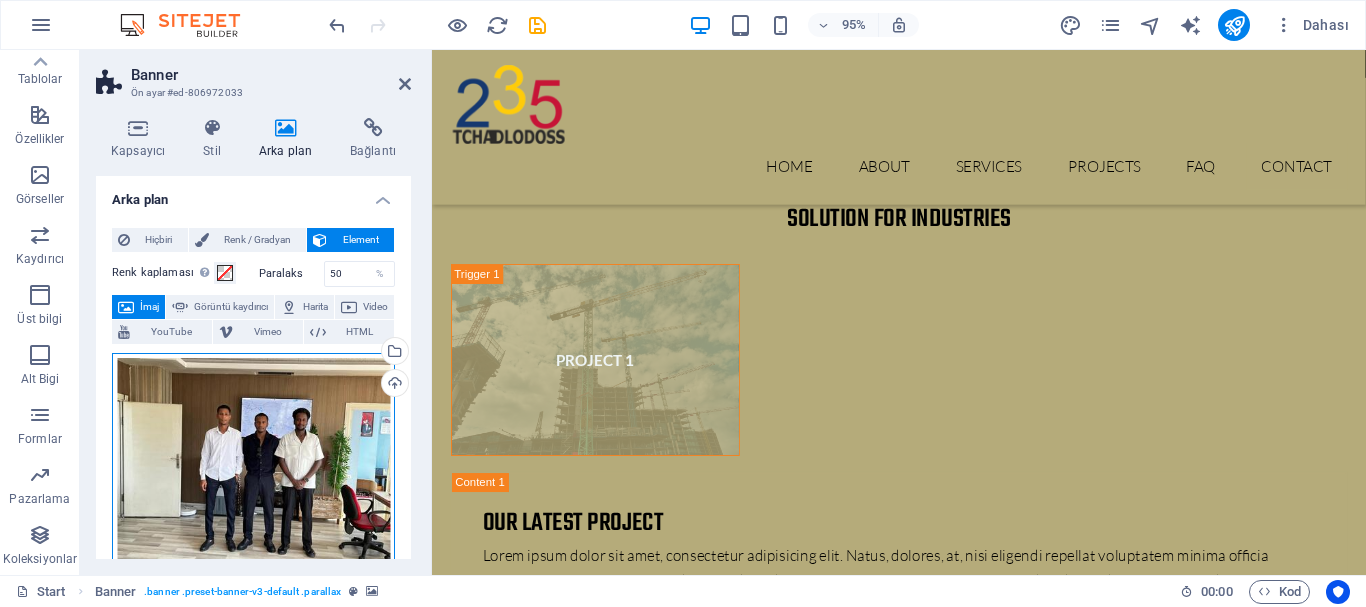 click on "Dosyaları buraya sürükleyin, dosyaları seçmek için tıklayın veya Dosyalardan ya da ücretsiz stok fotoğraf ve videolarımızdan dosyalar seçin" at bounding box center [253, 460] 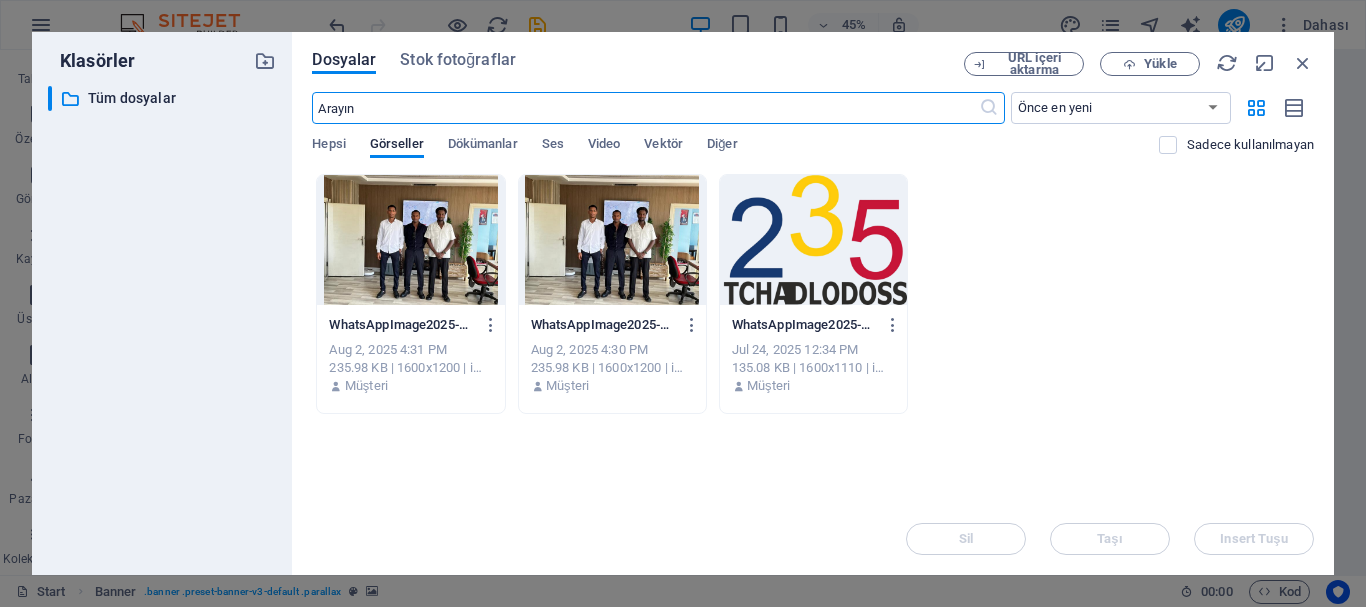 scroll, scrollTop: 125, scrollLeft: 0, axis: vertical 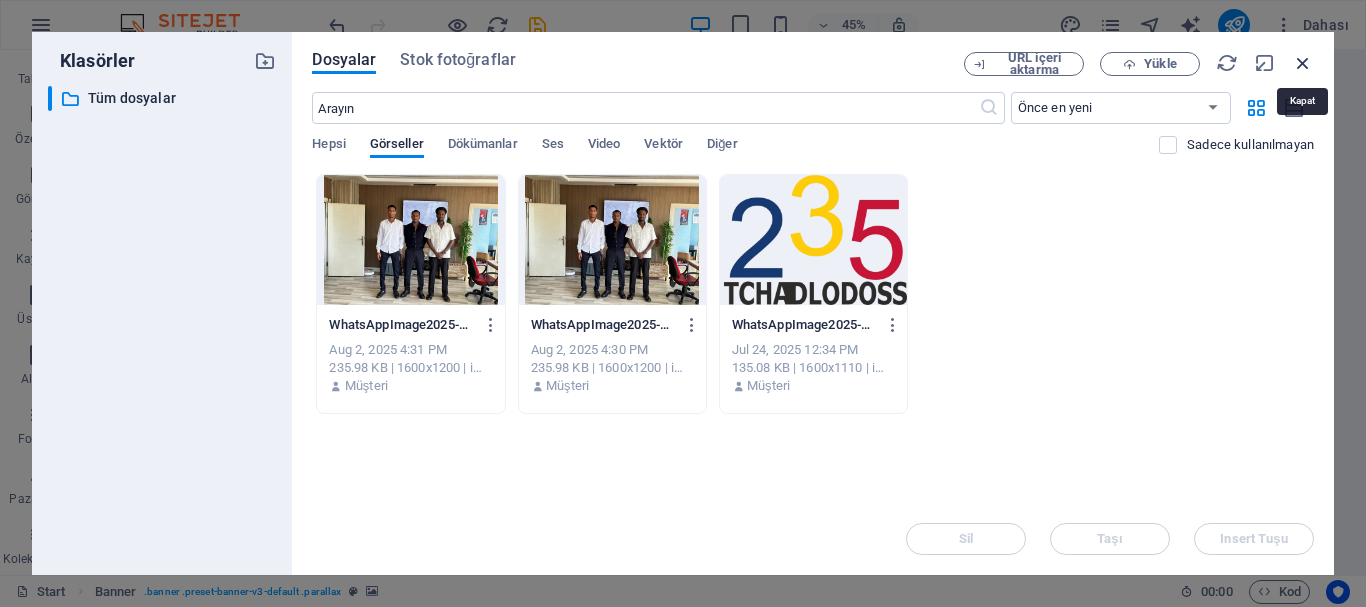click at bounding box center (1303, 63) 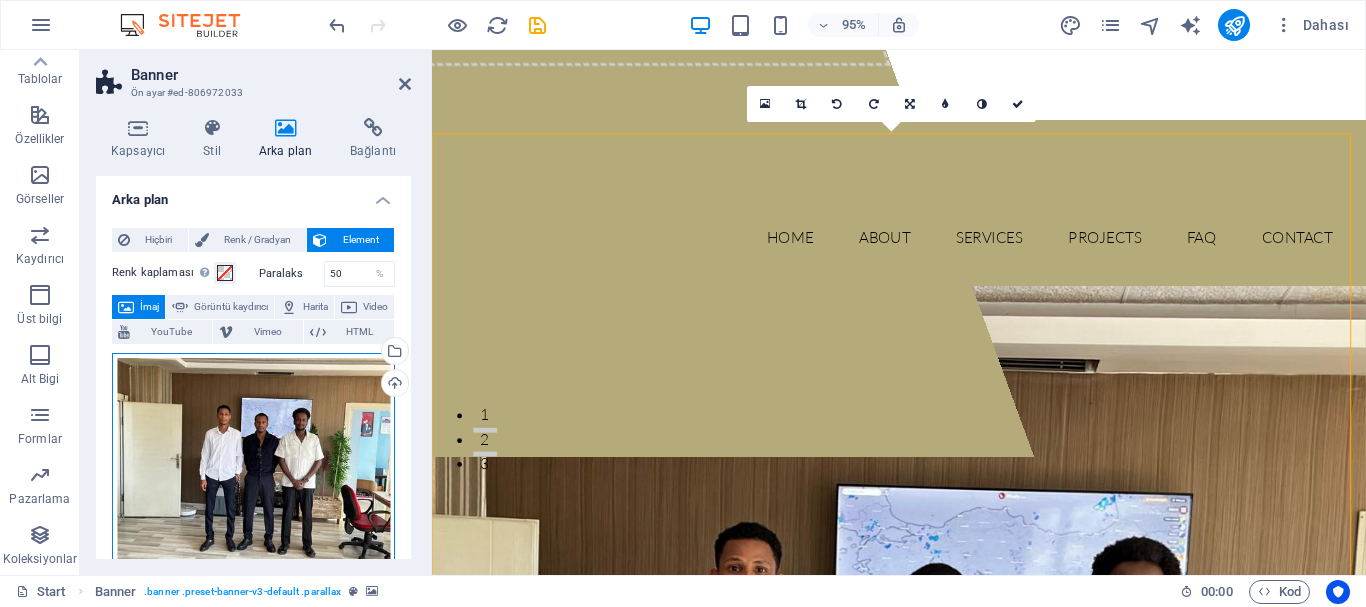 click on "Dosyaları buraya sürükleyin, dosyaları seçmek için tıklayın veya Dosyalardan ya da ücretsiz stok fotoğraf ve videolarımızdan dosyalar seçin" at bounding box center [253, 460] 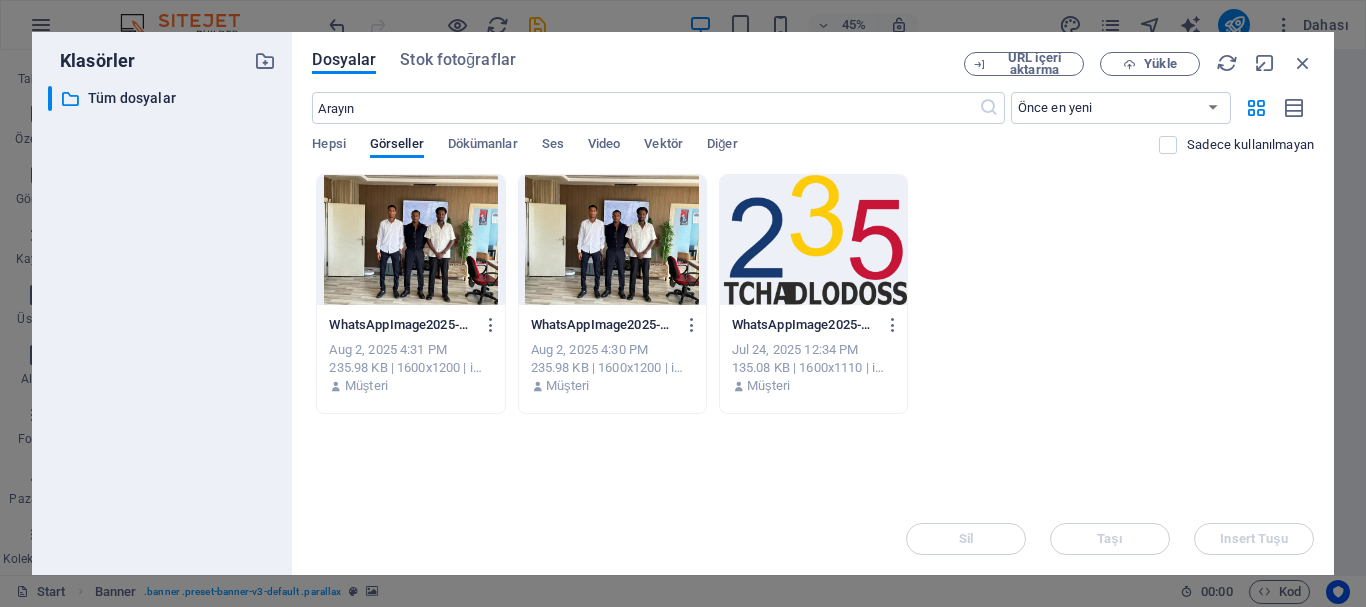click at bounding box center [410, 240] 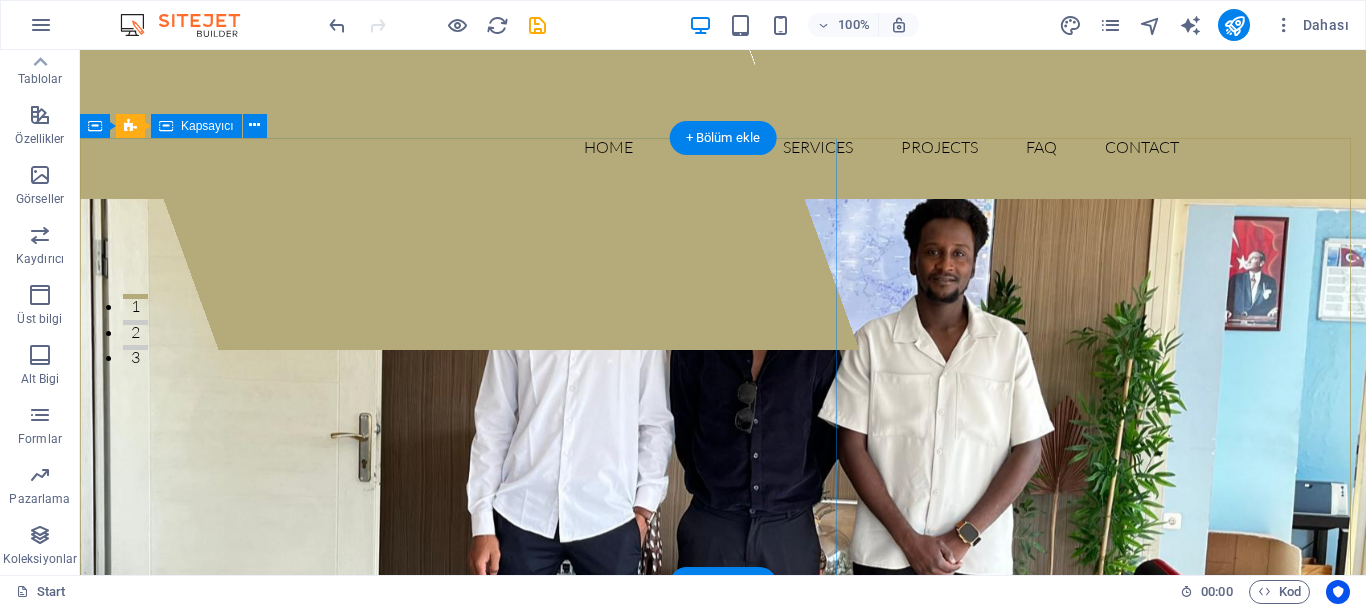 scroll, scrollTop: 125, scrollLeft: 0, axis: vertical 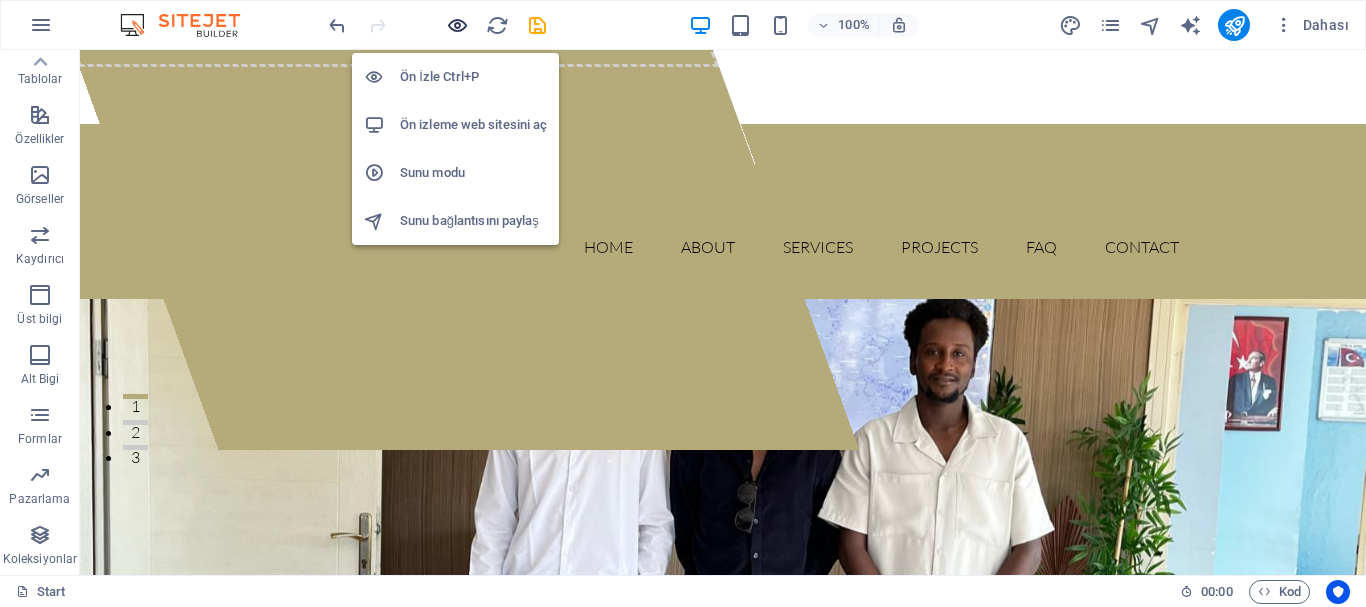 click at bounding box center (457, 25) 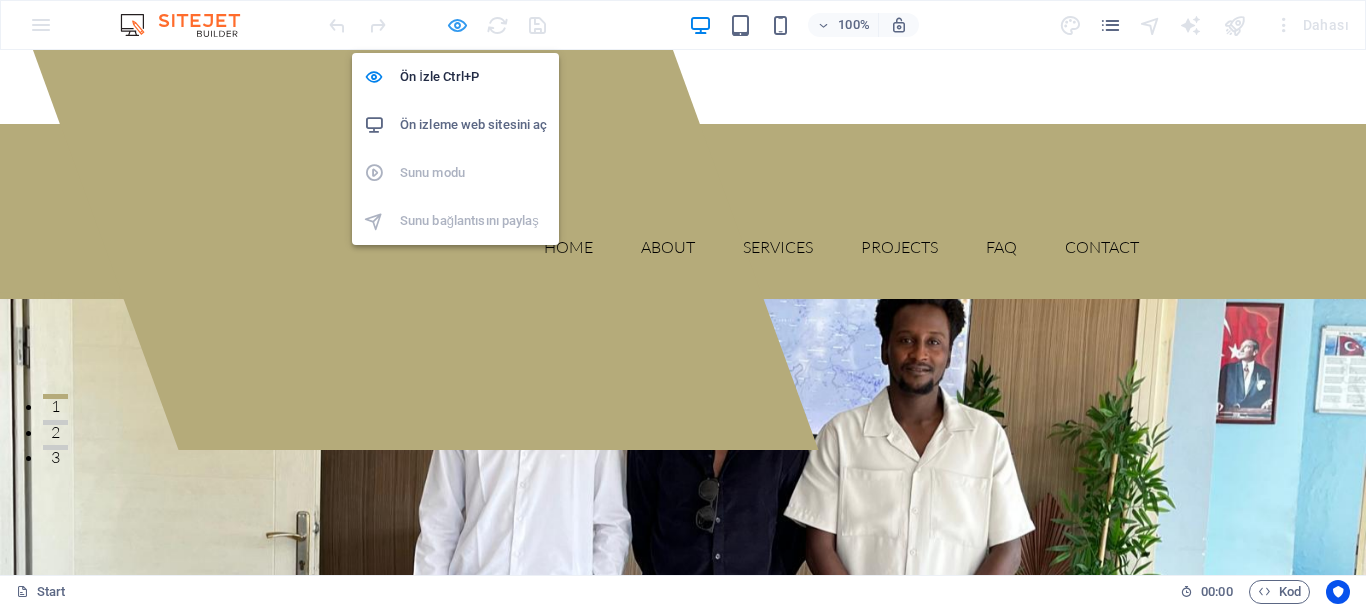 click at bounding box center (457, 25) 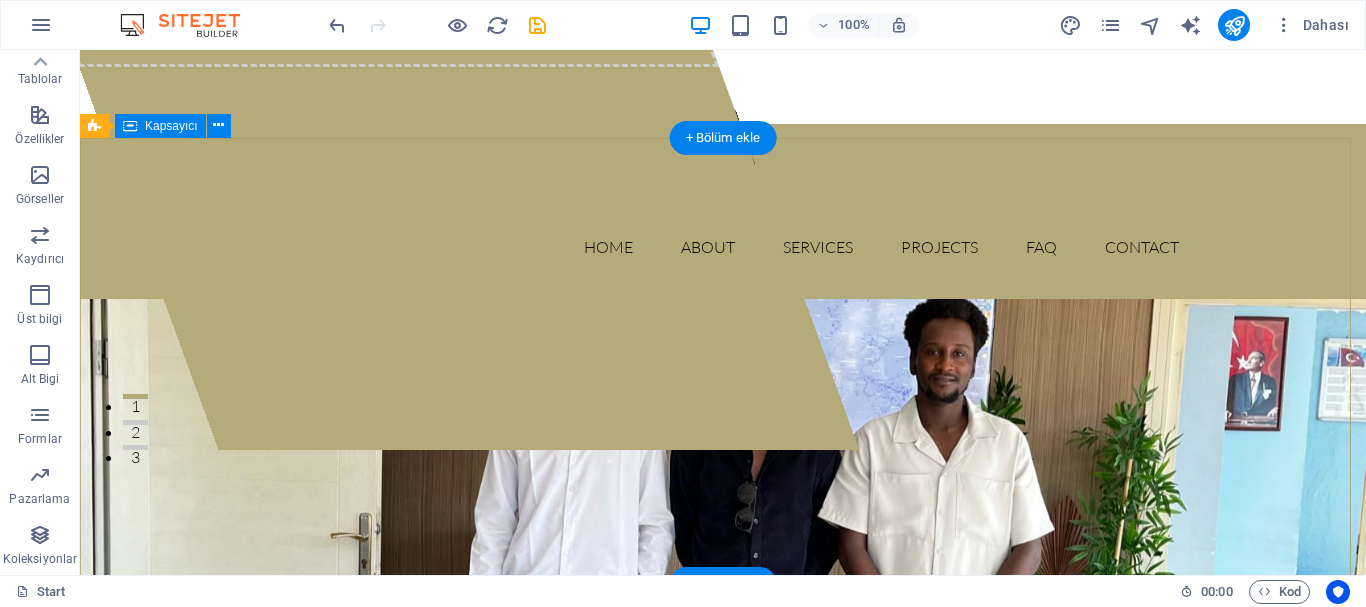 click on "İçeriği buraya bırak veya  Element ekle  Panoyu yapıştır Lorem ipsum dolor sit amet, consectetur adipisicing elit. Natus, dolores, at, nisi eligendi repellat voluptatem minima officia veritatis quasi animi porro laudantium dicta dolor voluptate non maiores ipsum reprehenderit odio fugiat reicid. Learn more View Services" at bounding box center [723, 988] 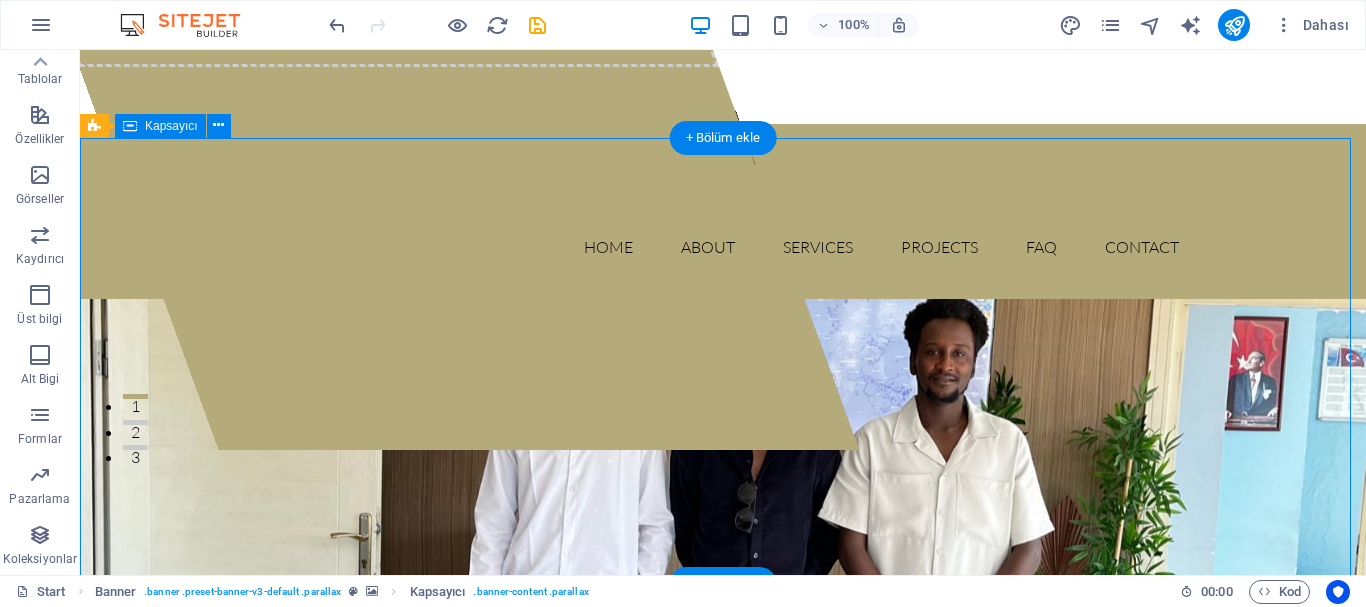 click on "İçeriği buraya bırak veya  Element ekle  Panoyu yapıştır Lorem ipsum dolor sit amet, consectetur adipisicing elit. Natus, dolores, at, nisi eligendi repellat voluptatem minima officia veritatis quasi animi porro laudantium dicta dolor voluptate non maiores ipsum reprehenderit odio fugiat reicid. Learn more View Services" at bounding box center [723, 988] 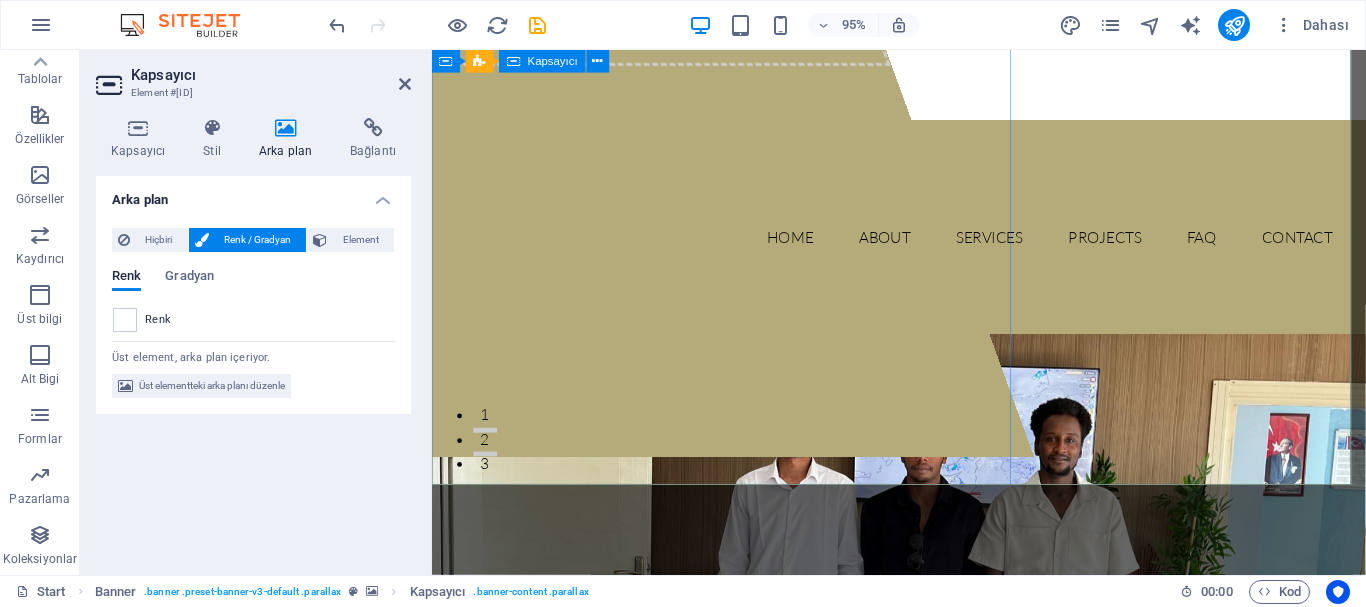scroll, scrollTop: 225, scrollLeft: 0, axis: vertical 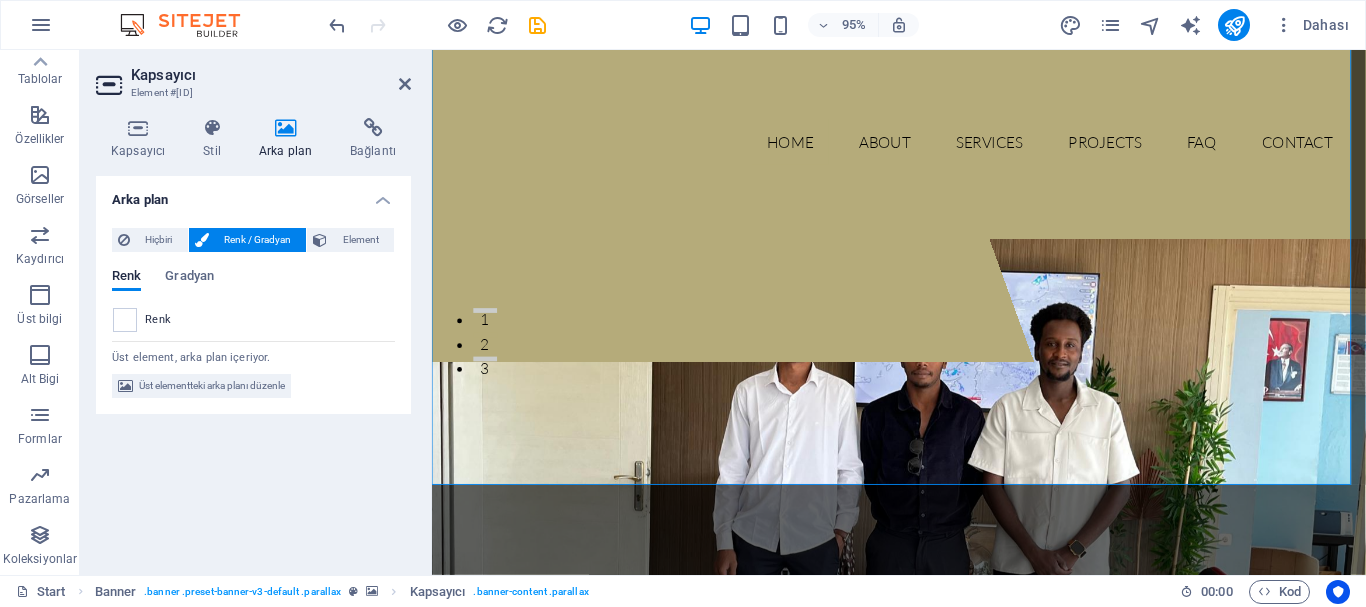 drag, startPoint x: 189, startPoint y: 380, endPoint x: 201, endPoint y: 372, distance: 14.422205 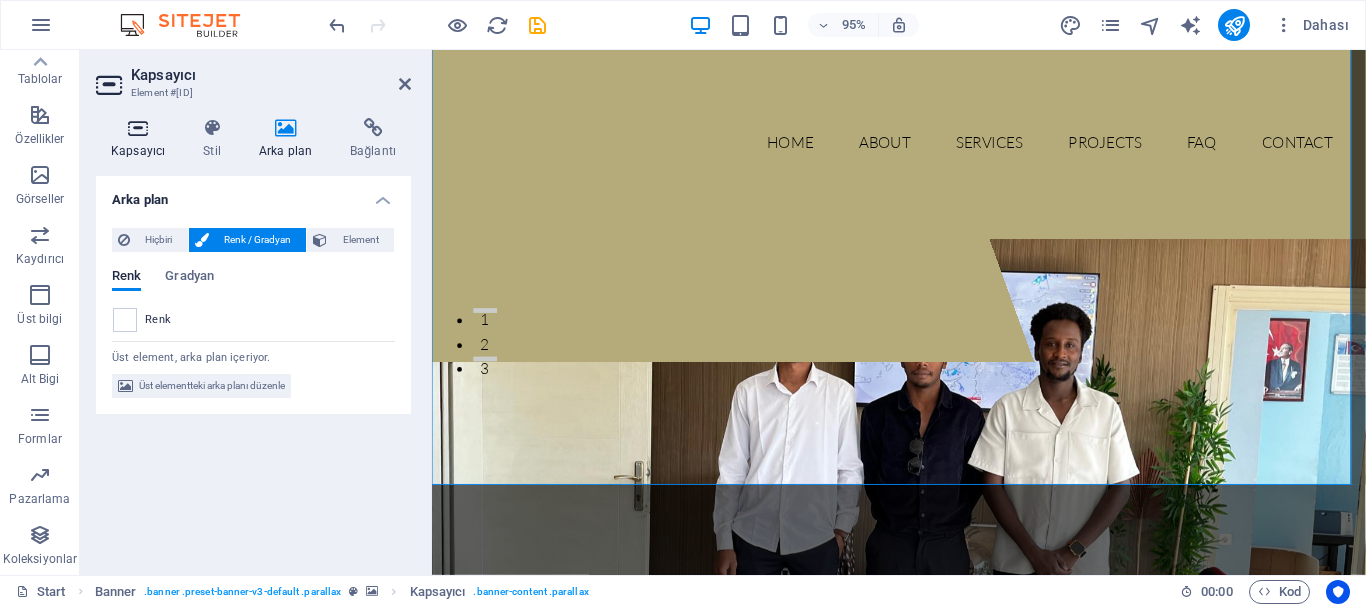click at bounding box center [138, 128] 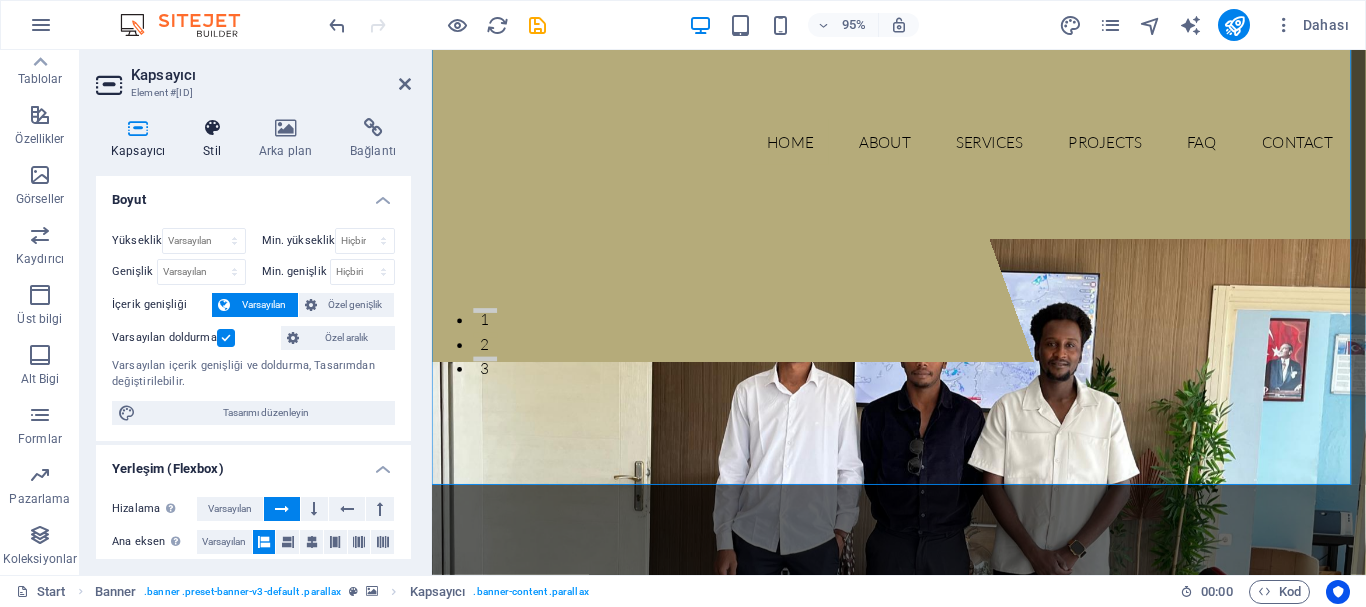 click at bounding box center (212, 128) 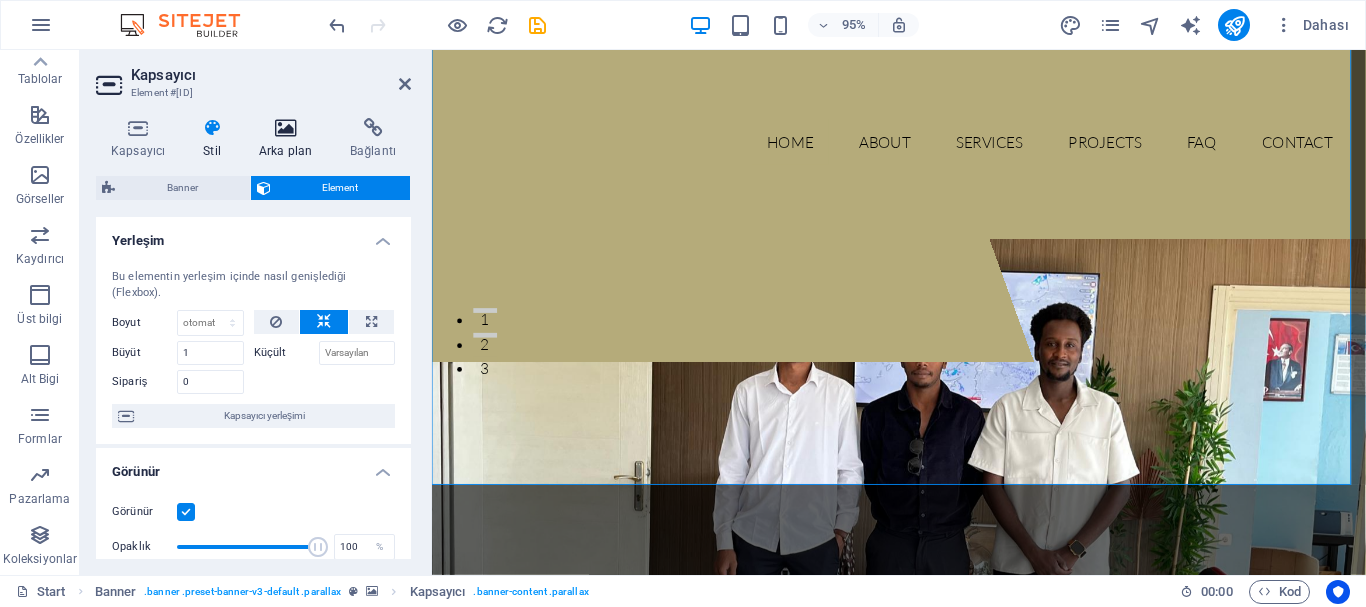 click at bounding box center [285, 128] 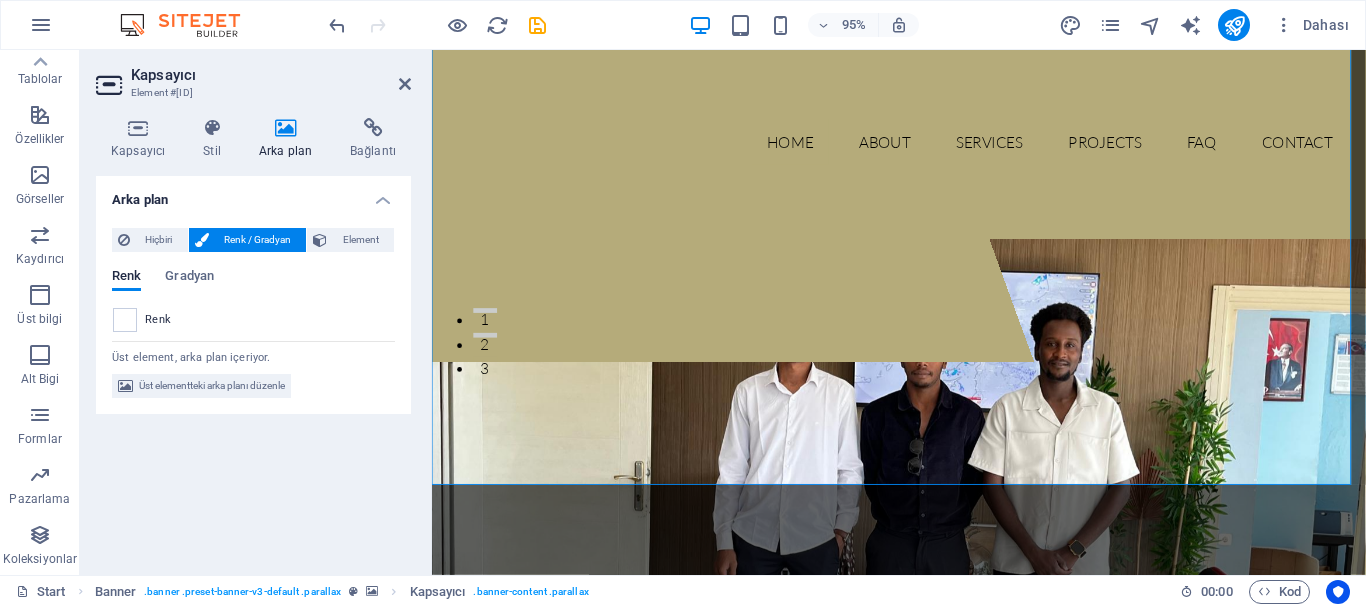 click on "Hiçbiri Renk / Gradyan Element Arka planı tam genişliğe genişlet Renk kaplaması Renklendireceğin arka planın üzerine bir kaplama yerleştirir Paralaks 40 % İmaj Görüntü kaydırıcı Harita Video YouTube Vimeo HTML Dosyaları buraya sürükleyin, dosyaları seçmek için tıklayın veya Dosyalardan ya da ücretsiz stok fotoğraf ve videolarımızdan dosyalar seçin Dosya yöneticisinden, stok fotoğraflardan dosyalar seçin veya dosya(lar) yükleyin Yükle Lazyload Sayfa yüklendikten sonra görüntülerin yüklenmesi, sayfa hızını artırır. Duyarlı Retina görüntüsünü ve akıllı telefon için optimize edilmiş boyutları otomatik olarak yükle. Optimize Görseller, sayfa hızını iyileştirmek için sıkıştırılmıştır. Boyut Varsayılan Kapak İçerir Orijinal Tekrarla Varsayılan Konum Yön Özel X uzaklığı 50 px rem % vh vw Y uzaklığı 50 px rem % vh vw Alternatif metin Görüntü açıklaması Paragraph Format Normal Heading 1 Heading 2 Heading 3 Heading 4 Heading 5 Code" at bounding box center (253, 313) 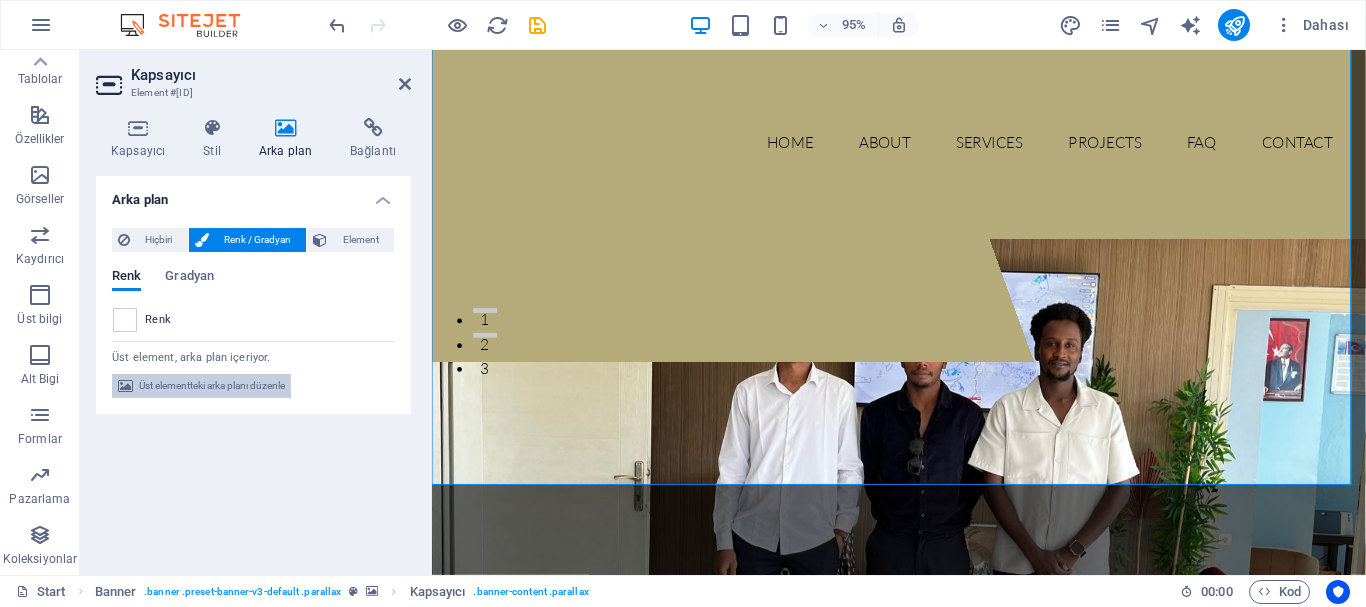 click on "Üst elementteki arka planı düzenle" at bounding box center [212, 386] 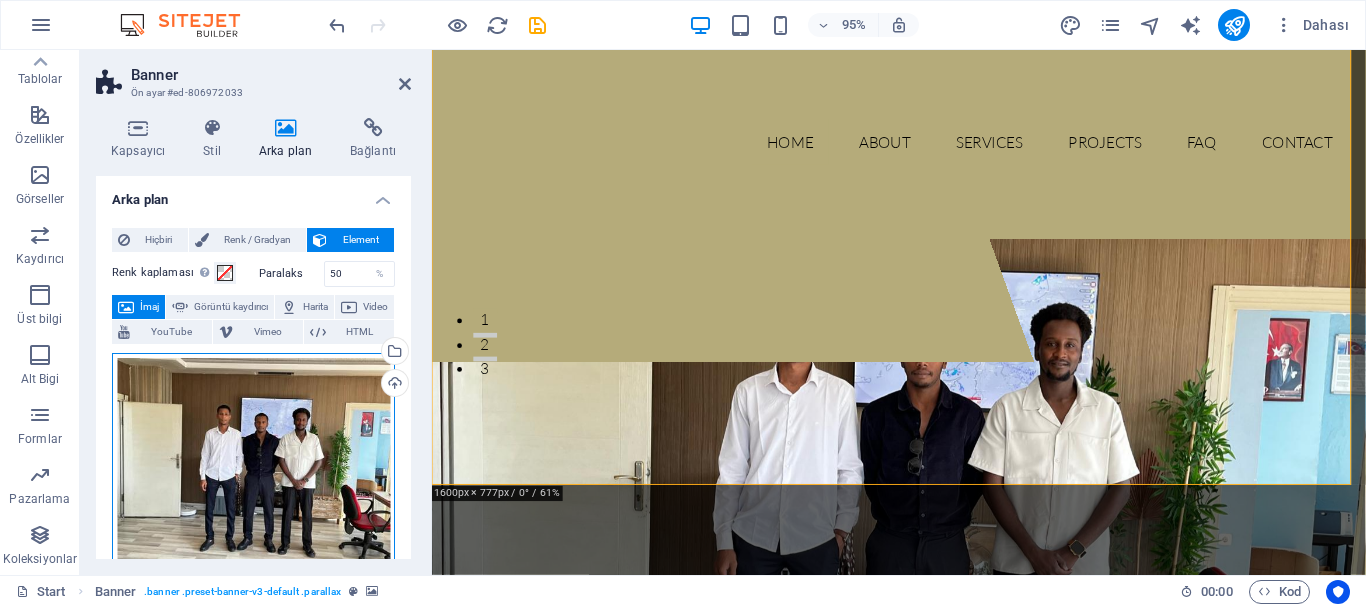 click on "Dosyaları buraya sürükleyin, dosyaları seçmek için tıklayın veya Dosyalardan ya da ücretsiz stok fotoğraf ve videolarımızdan dosyalar seçin" at bounding box center [253, 460] 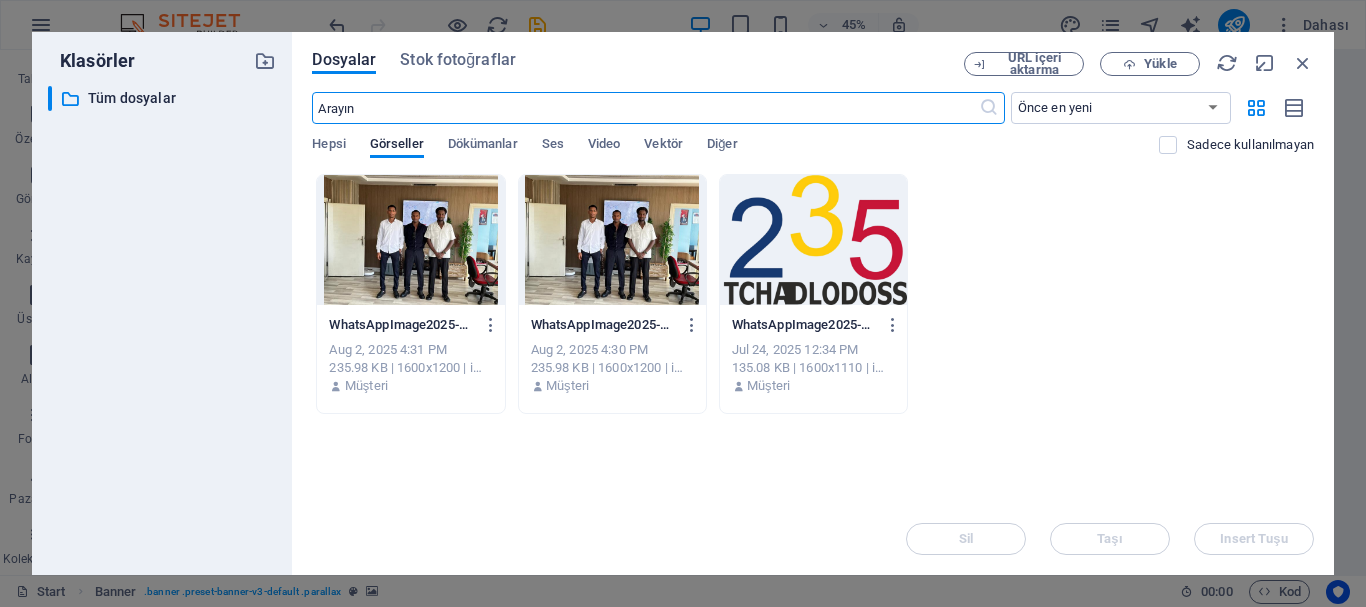 click on "WhatsAppImage2025-07-01at23.26.01-ZWawP2_7FfQ5bqd6pm6wxA.jpeg WhatsAppImage2025-07-01at23.26.01-ZWawP2_7FfQ5bqd6pm6wxA.jpeg" at bounding box center [410, 325] 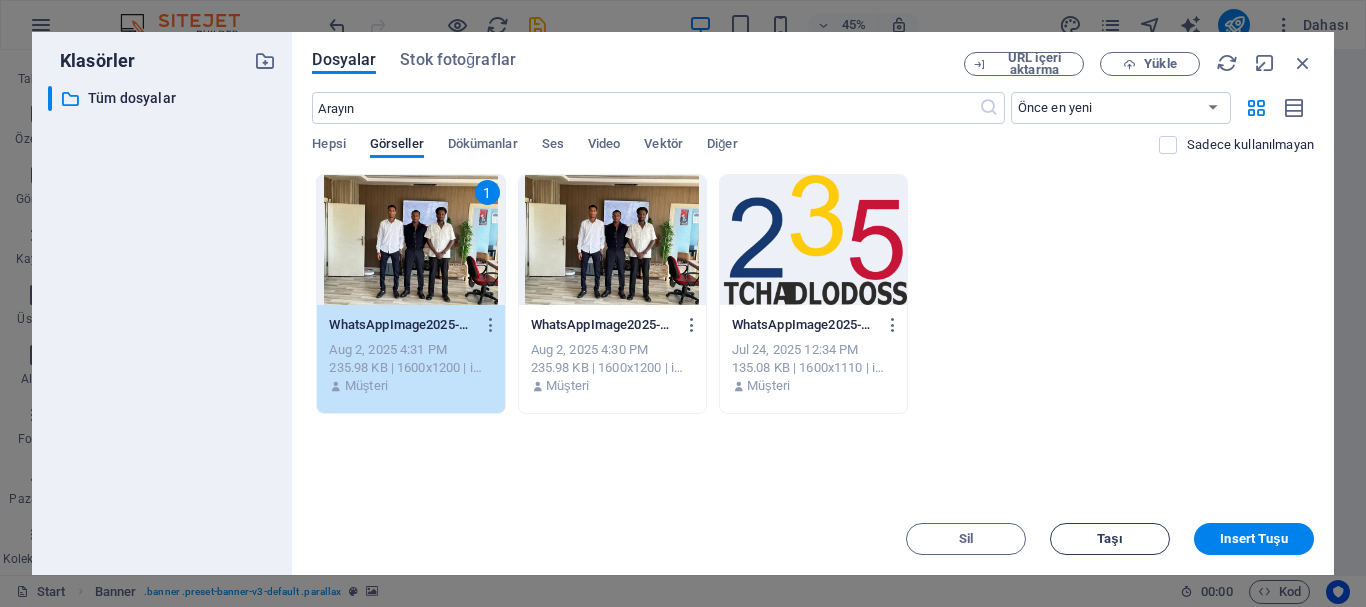 click on "Taşı" at bounding box center (1110, 539) 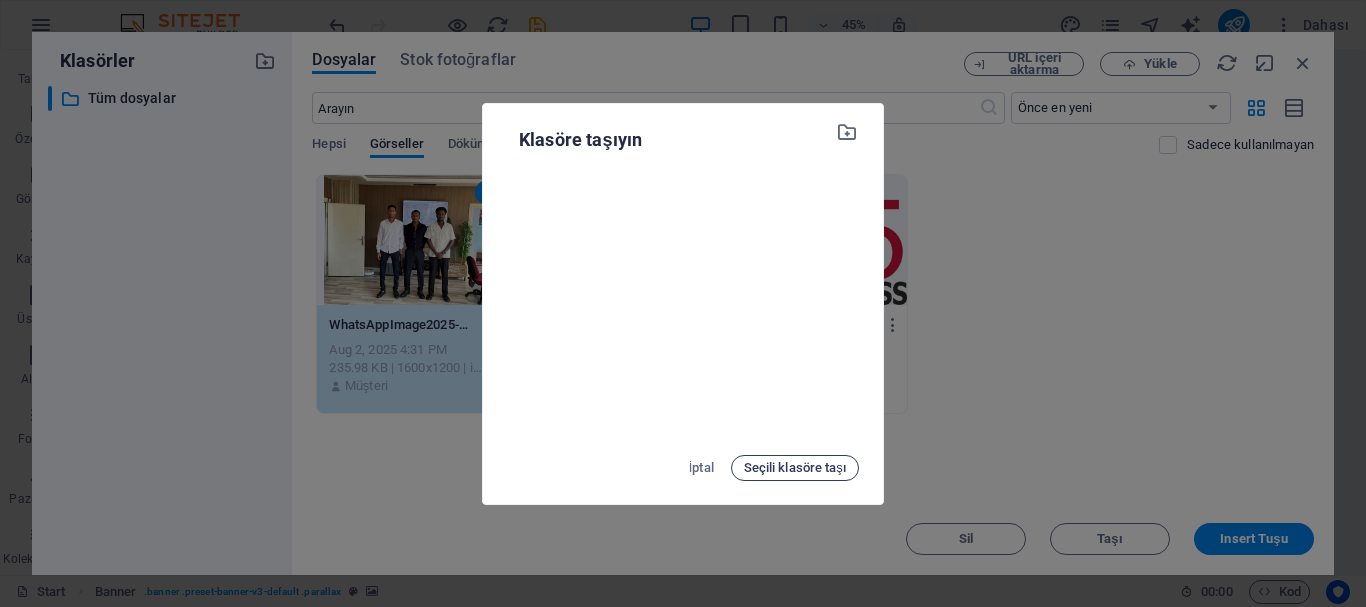 click on "Seçili klasöre taşı" at bounding box center (795, 468) 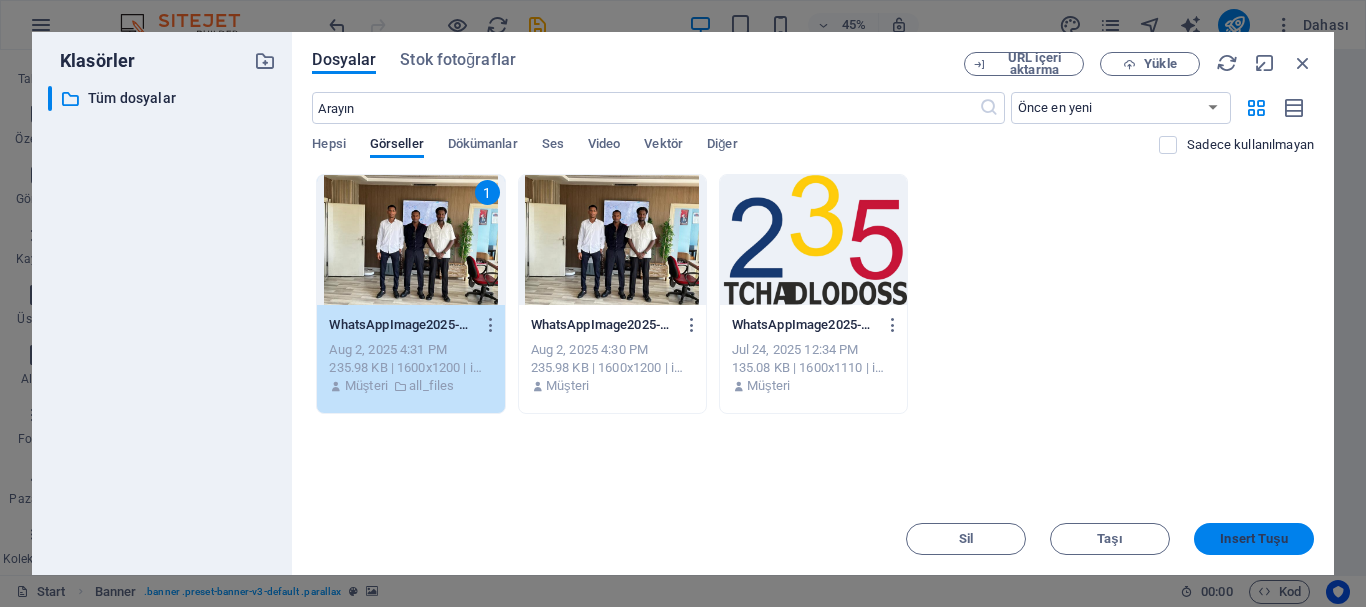 click on "Insert Tuşu" at bounding box center [1253, 539] 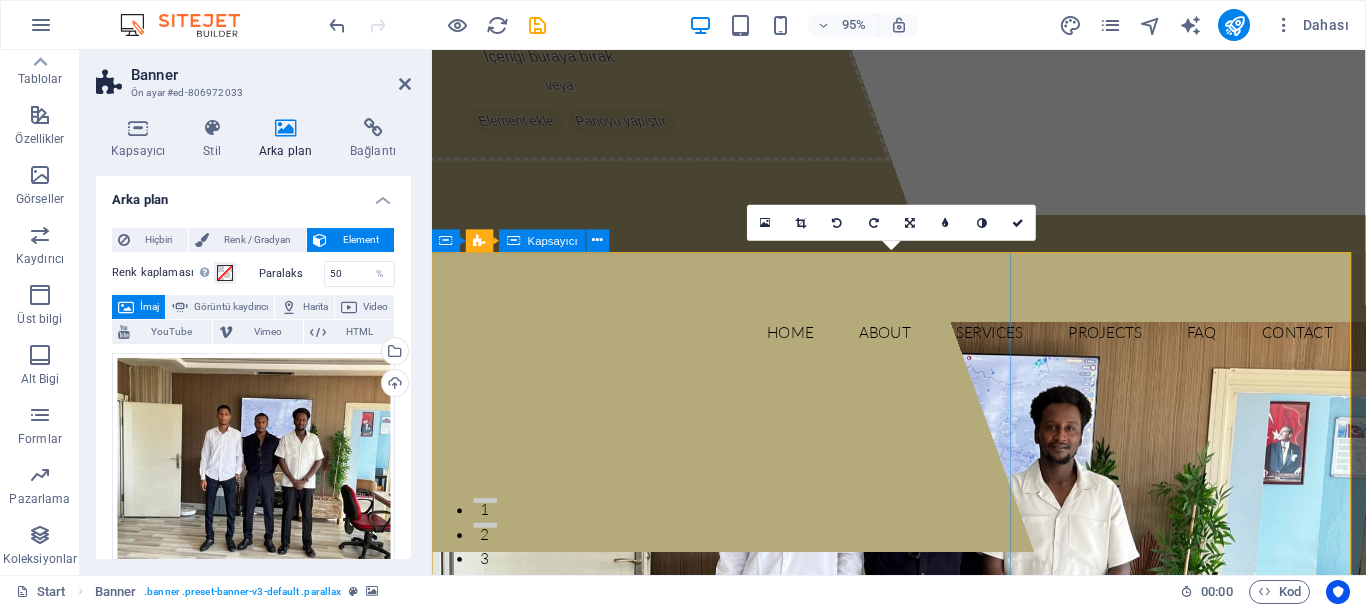 scroll, scrollTop: 0, scrollLeft: 0, axis: both 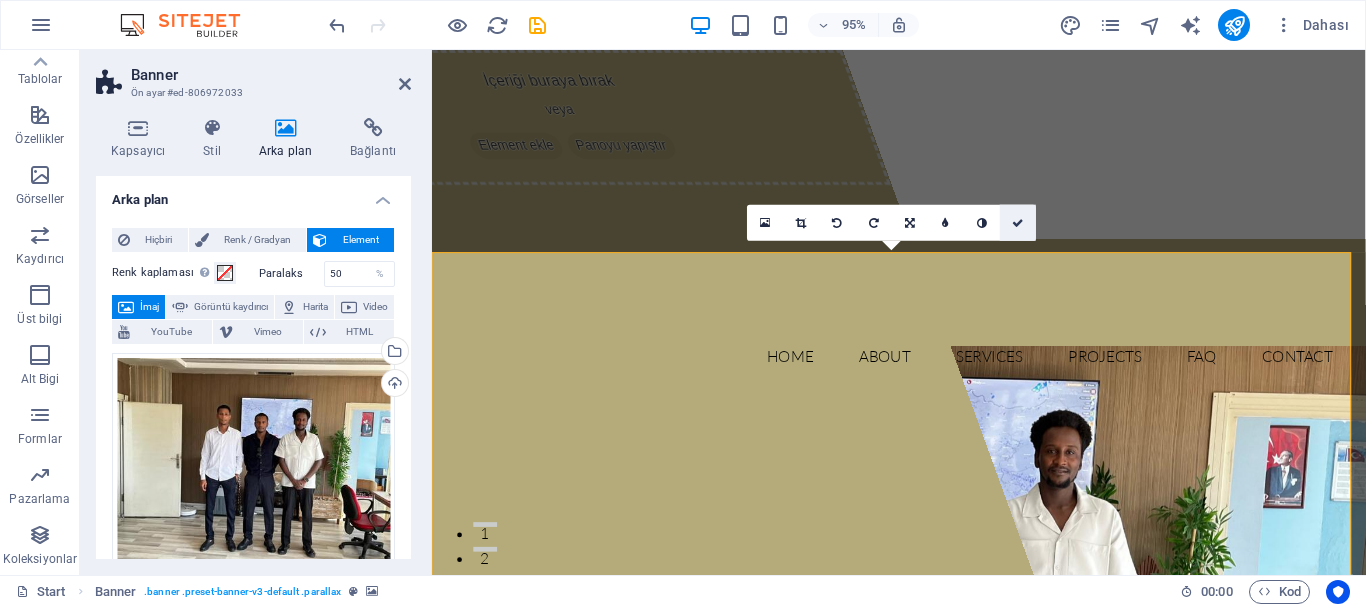 click at bounding box center [1018, 222] 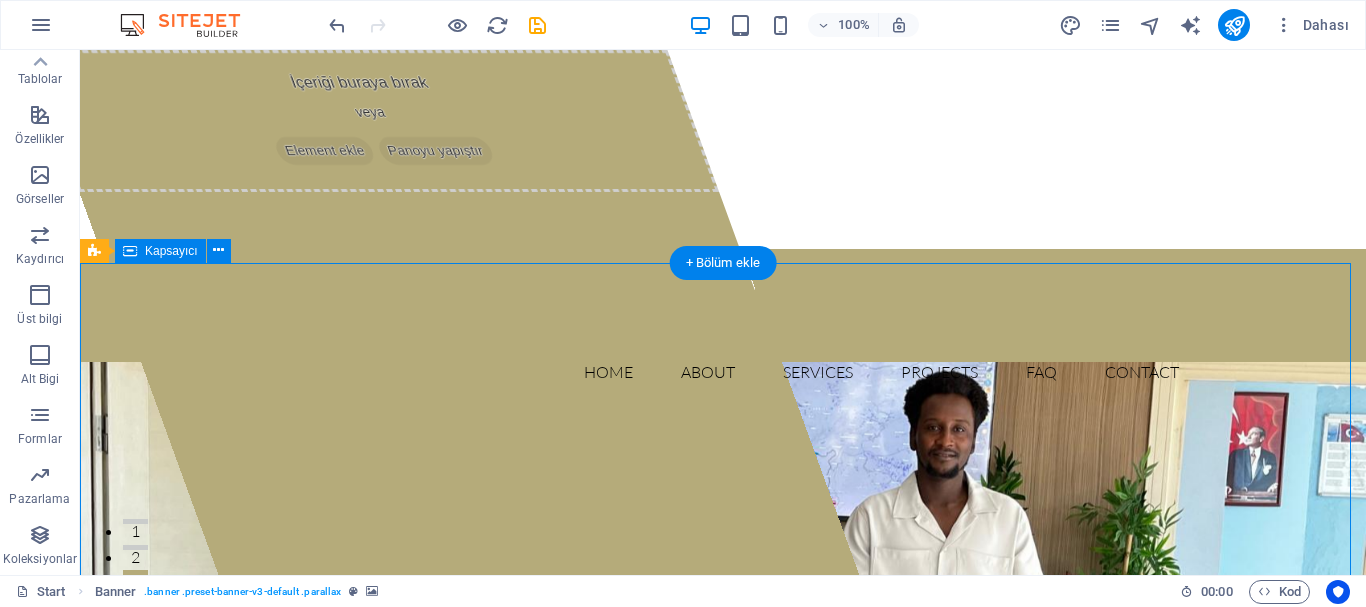 drag, startPoint x: 1069, startPoint y: 318, endPoint x: 1051, endPoint y: 321, distance: 18.248287 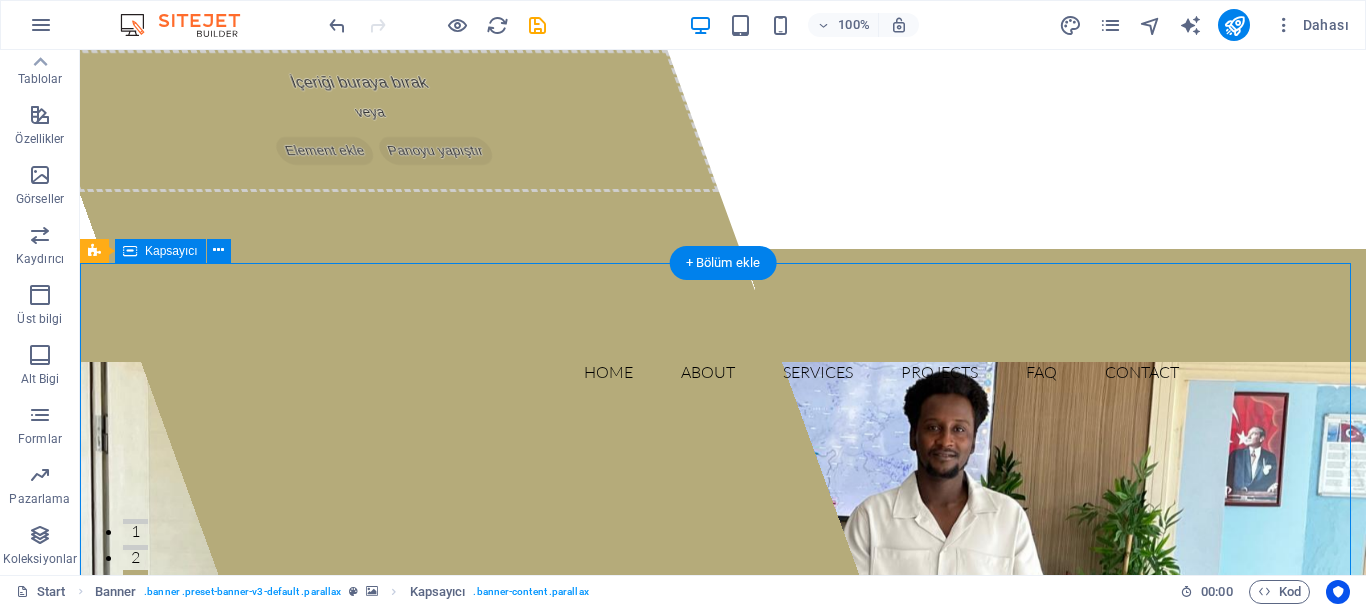 click on "İçeriği buraya bırak veya  Element ekle  Panoyu yapıştır Lorem ipsum dolor sit amet, consectetur adipisicing elit. Natus, dolores, at, nisi eligendi repellat voluptatem minima officia veritatis quasi animi porro laudantium dicta dolor voluptate non maiores ipsum reprehenderit odio fugiat reicid. Learn more View Services" at bounding box center [723, 1139] 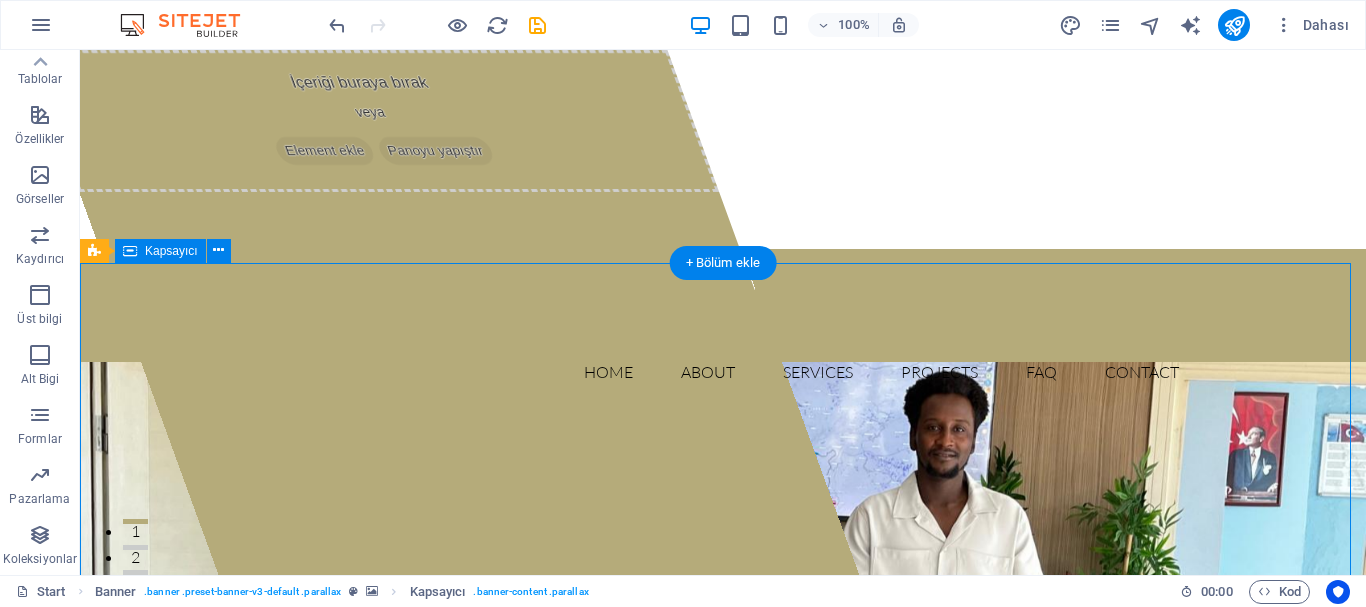 click on "İçeriği buraya bırak veya  Element ekle  Panoyu yapıştır Lorem ipsum dolor sit amet, consectetur adipisicing elit. Natus, dolores, at, nisi eligendi repellat voluptatem minima officia veritatis quasi animi porro laudantium dicta dolor voluptate non maiores ipsum reprehenderit odio fugiat reicid. Learn more View Services" at bounding box center (723, 1139) 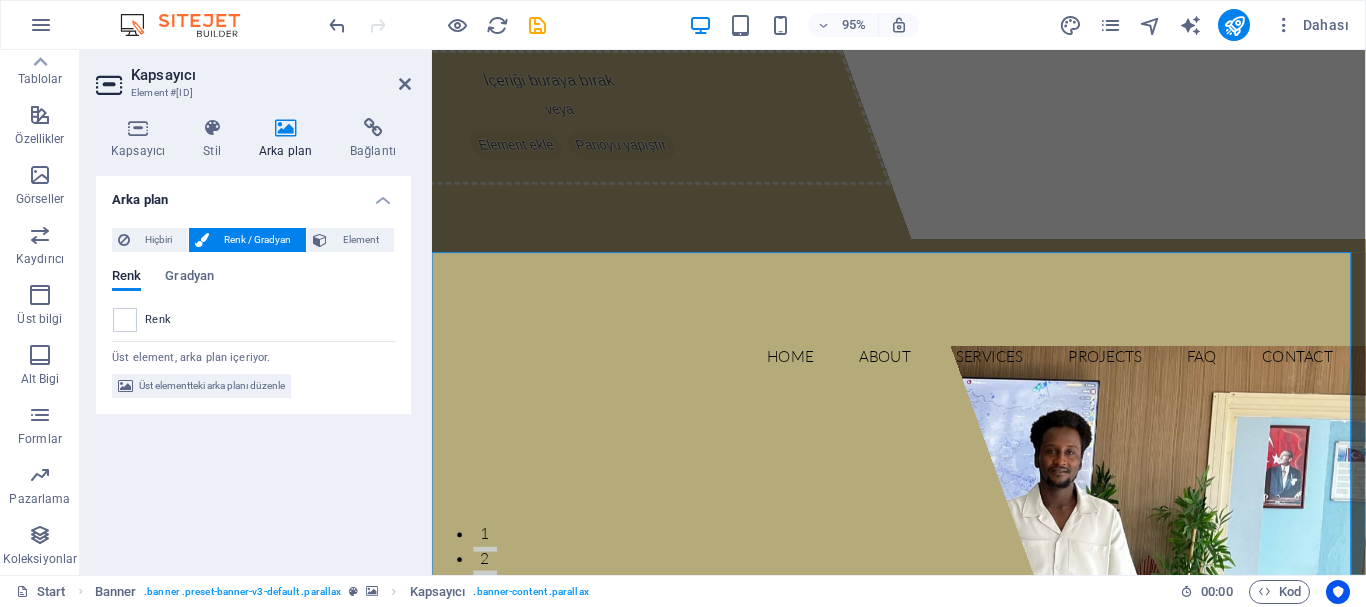 click on "Hiçbiri Renk / Gradyan Element Arka planı tam genişliğe genişlet Renk kaplaması Renklendireceğin arka planın üzerine bir kaplama yerleştirir Paralaks 40 % İmaj Görüntü kaydırıcı Harita Video YouTube Vimeo HTML Dosyaları buraya sürükleyin, dosyaları seçmek için tıklayın veya Dosyalardan ya da ücretsiz stok fotoğraf ve videolarımızdan dosyalar seçin Dosya yöneticisinden, stok fotoğraflardan dosyalar seçin veya dosya(lar) yükleyin Yükle Lazyload Sayfa yüklendikten sonra görüntülerin yüklenmesi, sayfa hızını artırır. Duyarlı Retina görüntüsünü ve akıllı telefon için optimize edilmiş boyutları otomatik olarak yükle. Optimize Görseller, sayfa hızını iyileştirmek için sıkıştırılmıştır. Boyut Varsayılan Kapak İçerir Orijinal Tekrarla Varsayılan Konum Yön Özel X uzaklığı 50 px rem % vh vw Y uzaklığı 50 px rem % vh vw Alternatif metin Görüntü açıklaması Paragraph Format Normal Heading 1 Heading 2 Heading 3 Heading 4 Heading 5 Code" at bounding box center (253, 313) 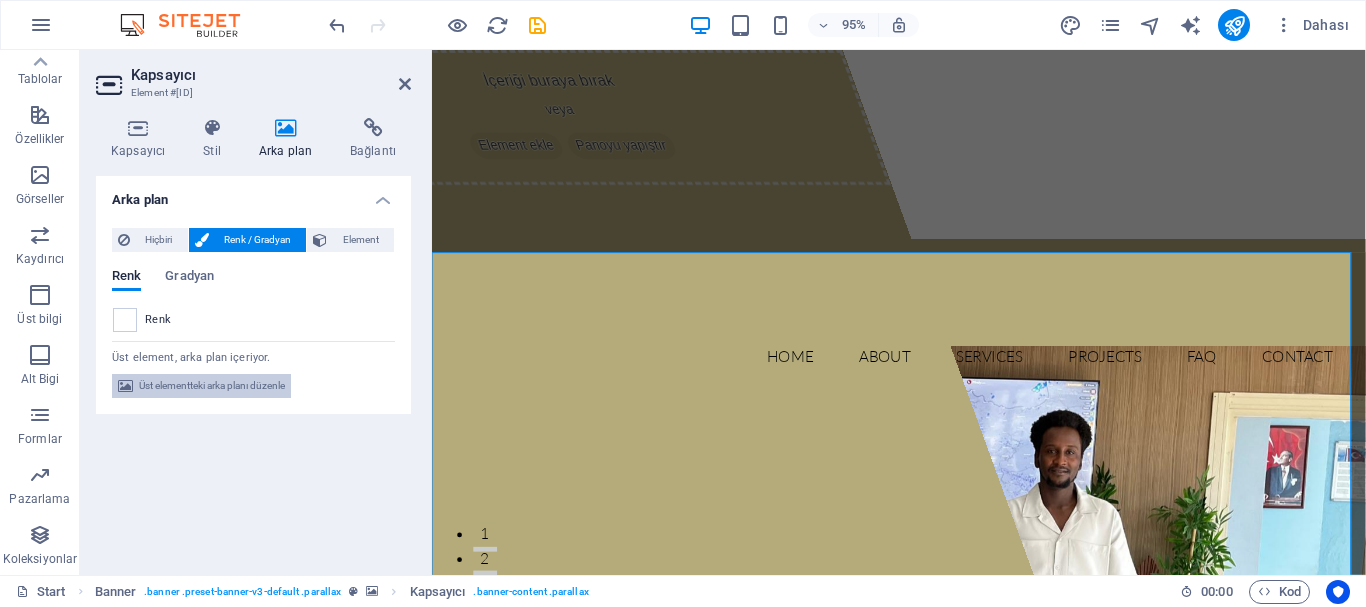 click on "Üst elementteki arka planı düzenle" at bounding box center [212, 386] 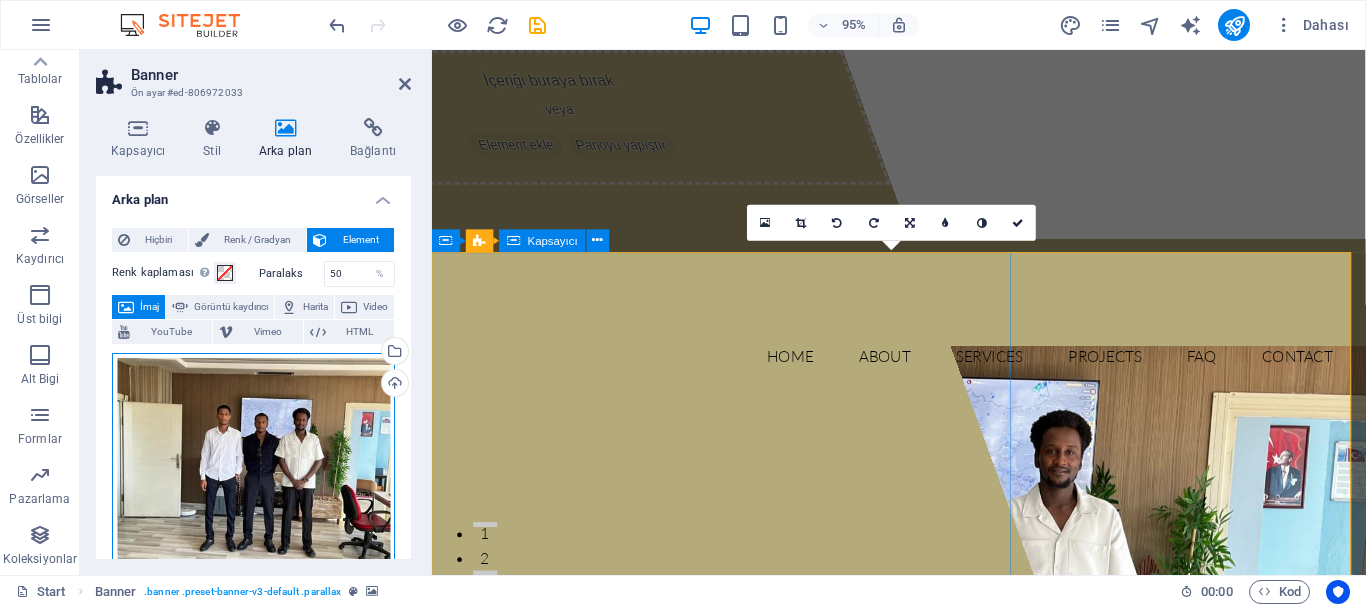 drag, startPoint x: 171, startPoint y: 390, endPoint x: 324, endPoint y: 409, distance: 154.17523 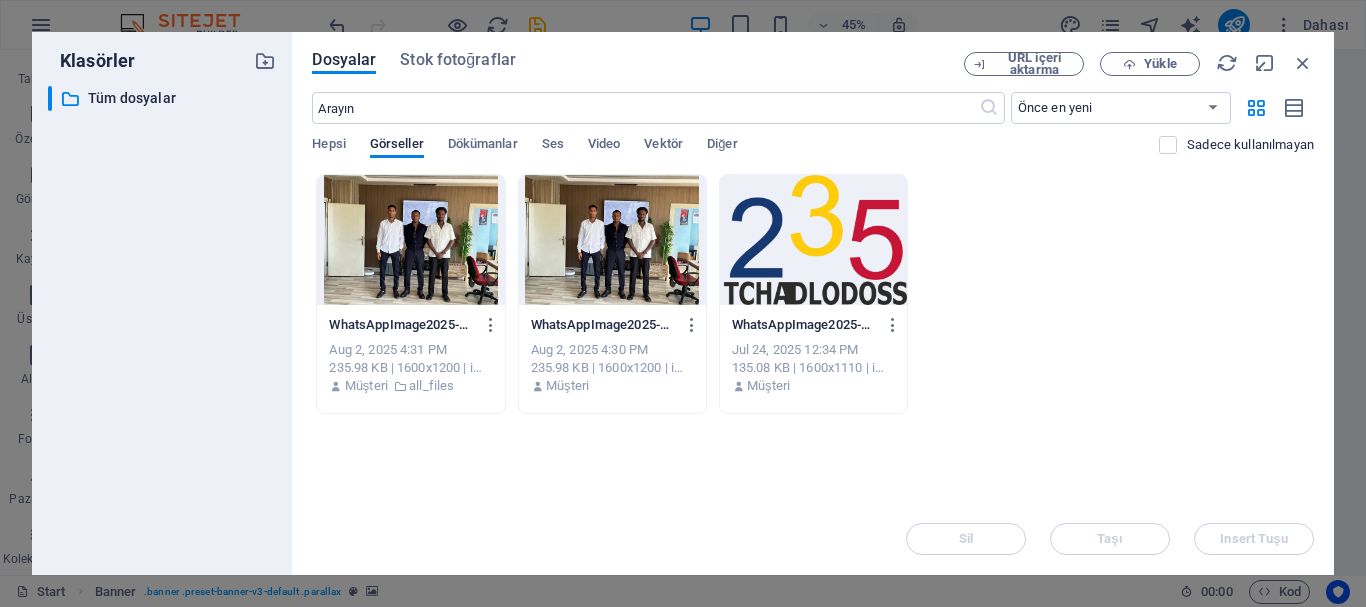 click on "​ Tüm dosyalar Tüm dosyalar" at bounding box center [162, 322] 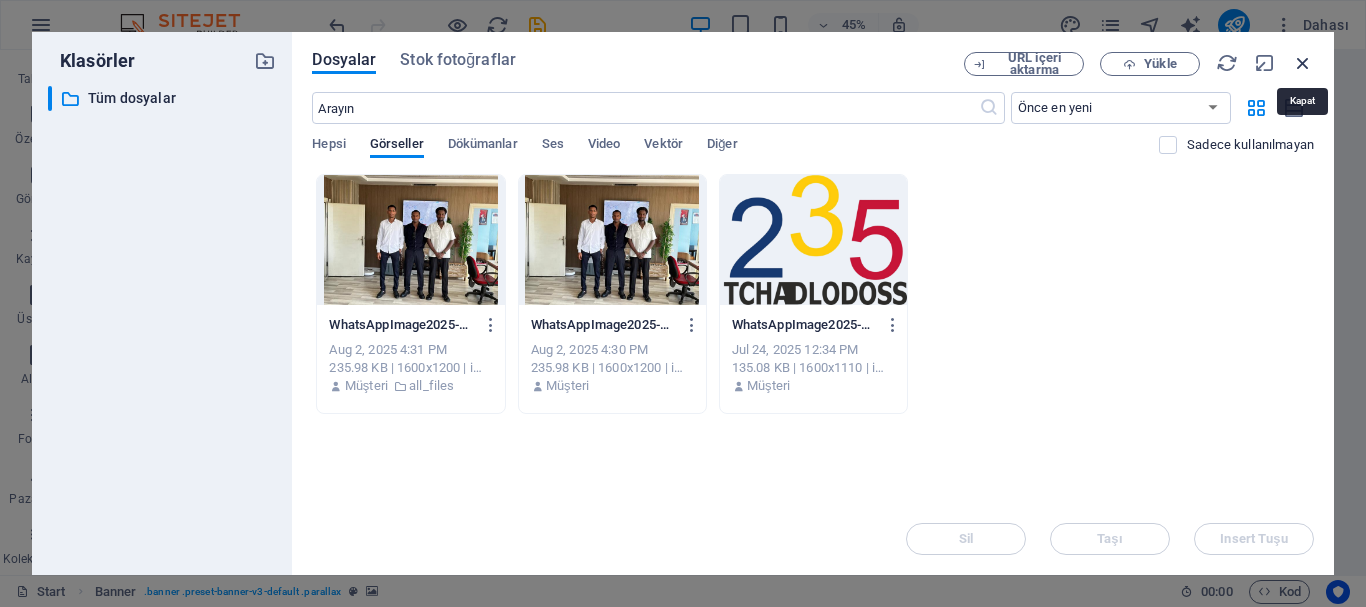 click at bounding box center (1303, 63) 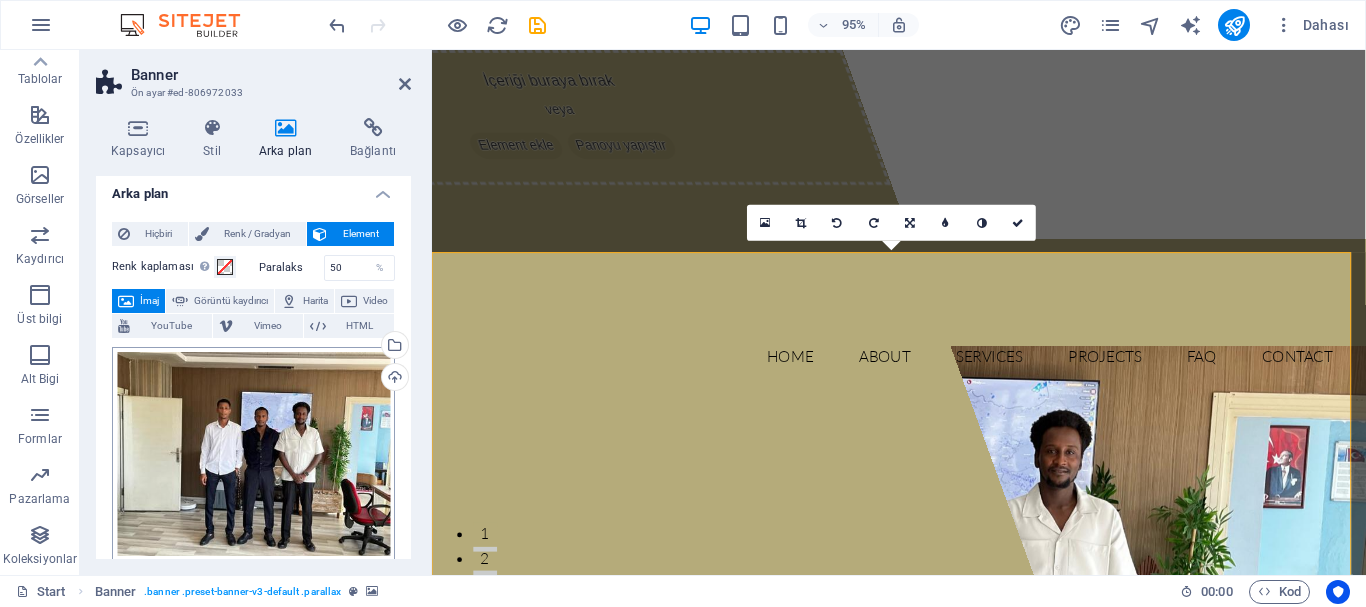 scroll, scrollTop: 0, scrollLeft: 0, axis: both 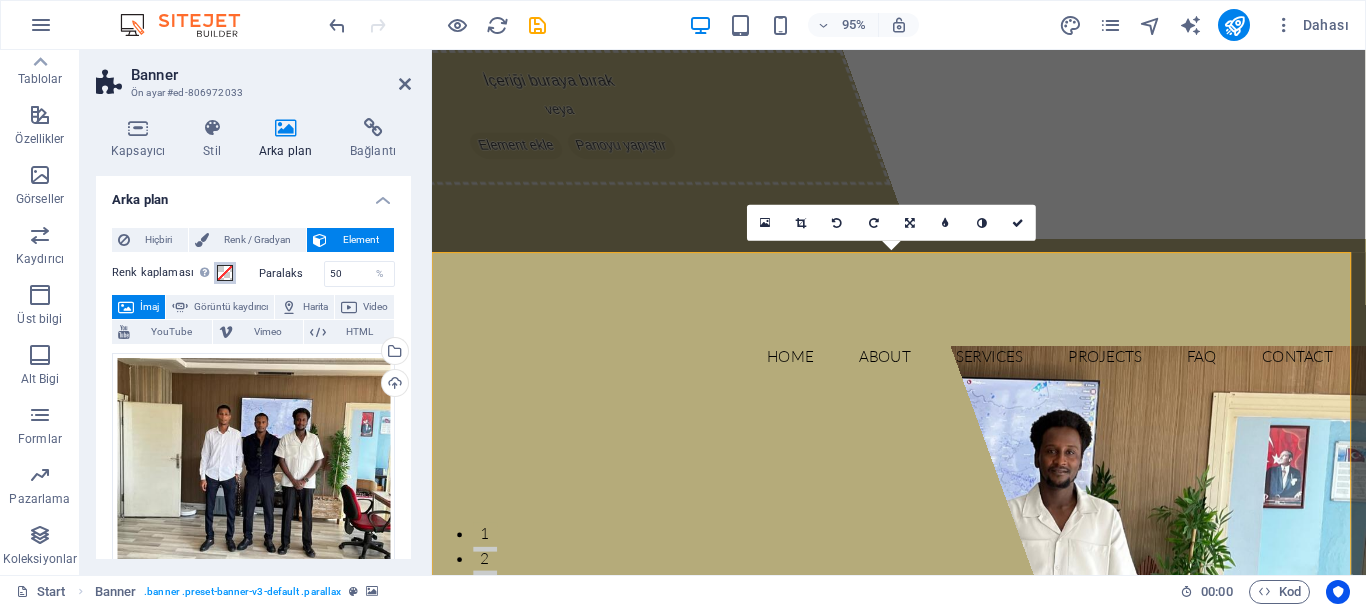 click at bounding box center [225, 273] 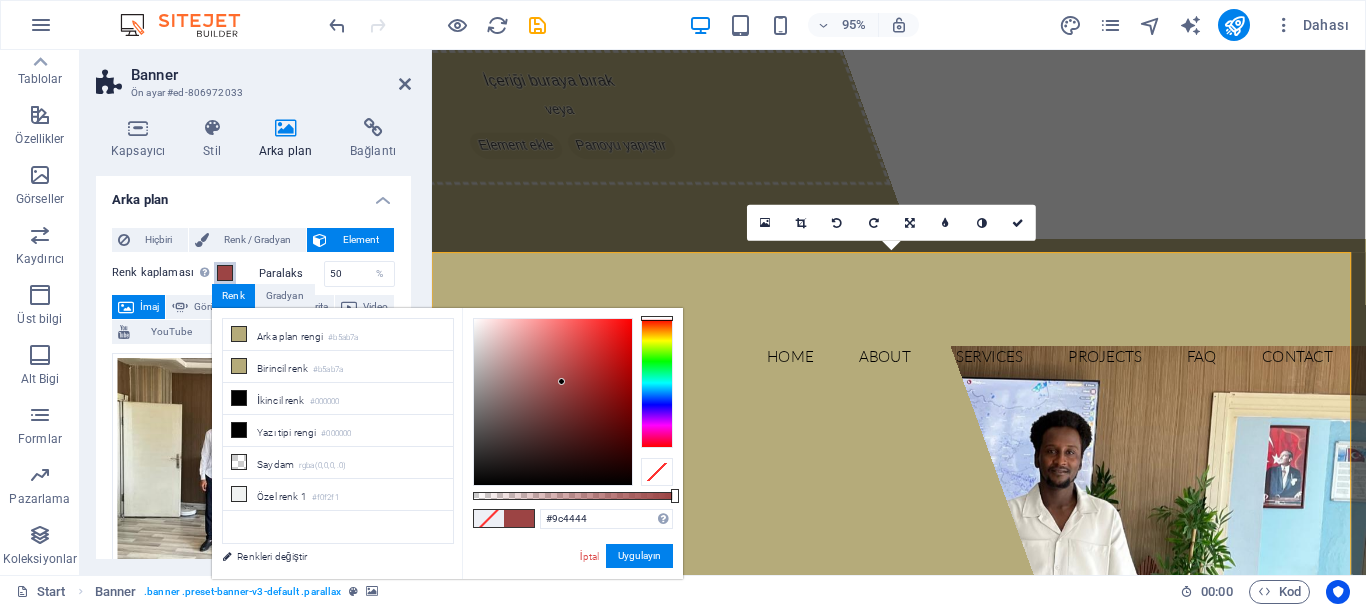 drag, startPoint x: 489, startPoint y: 344, endPoint x: 563, endPoint y: 374, distance: 79.84986 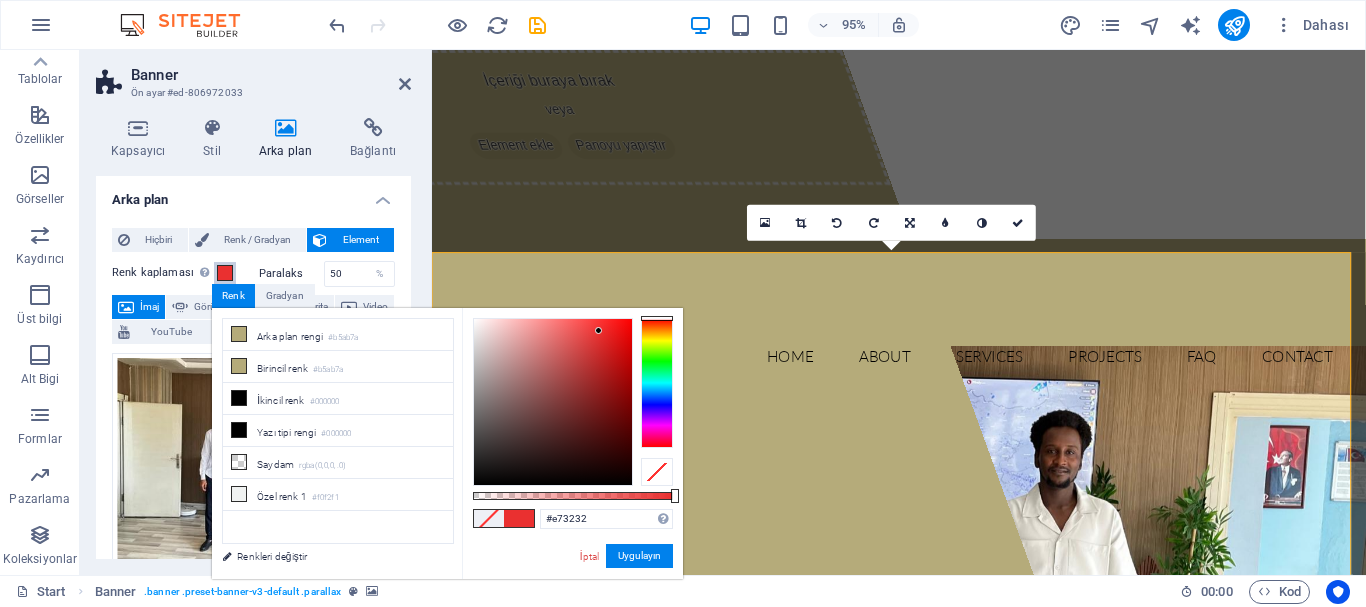 type on "#ea3030" 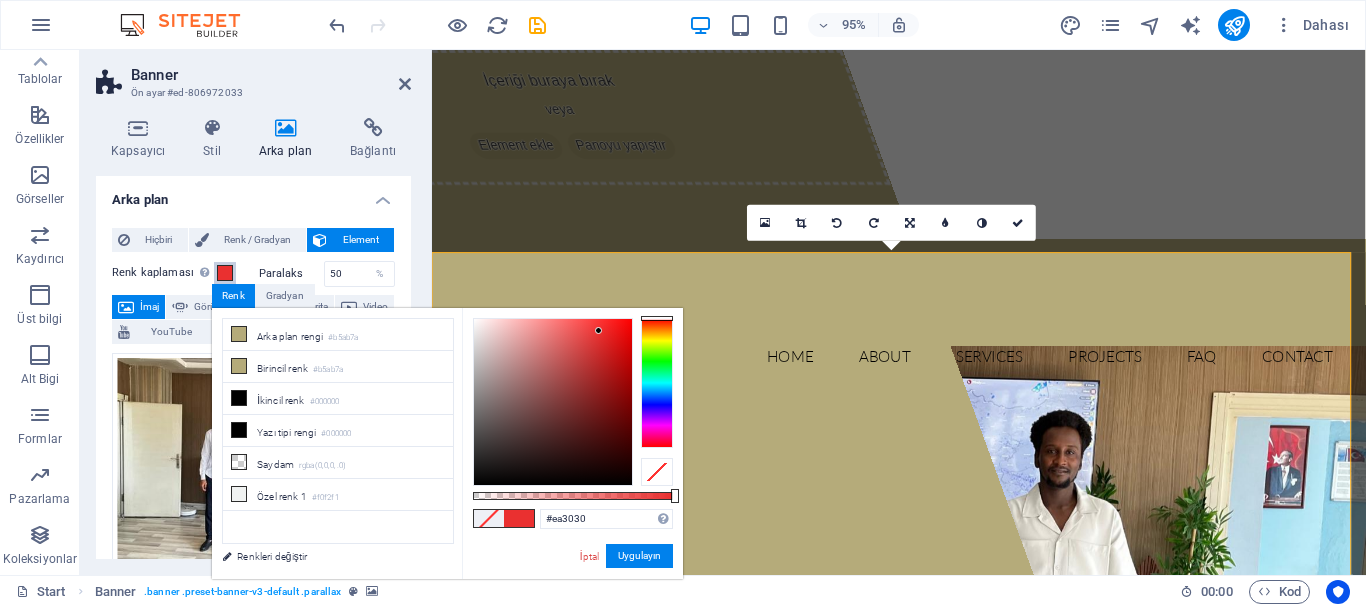 drag, startPoint x: 573, startPoint y: 353, endPoint x: 599, endPoint y: 331, distance: 34.058773 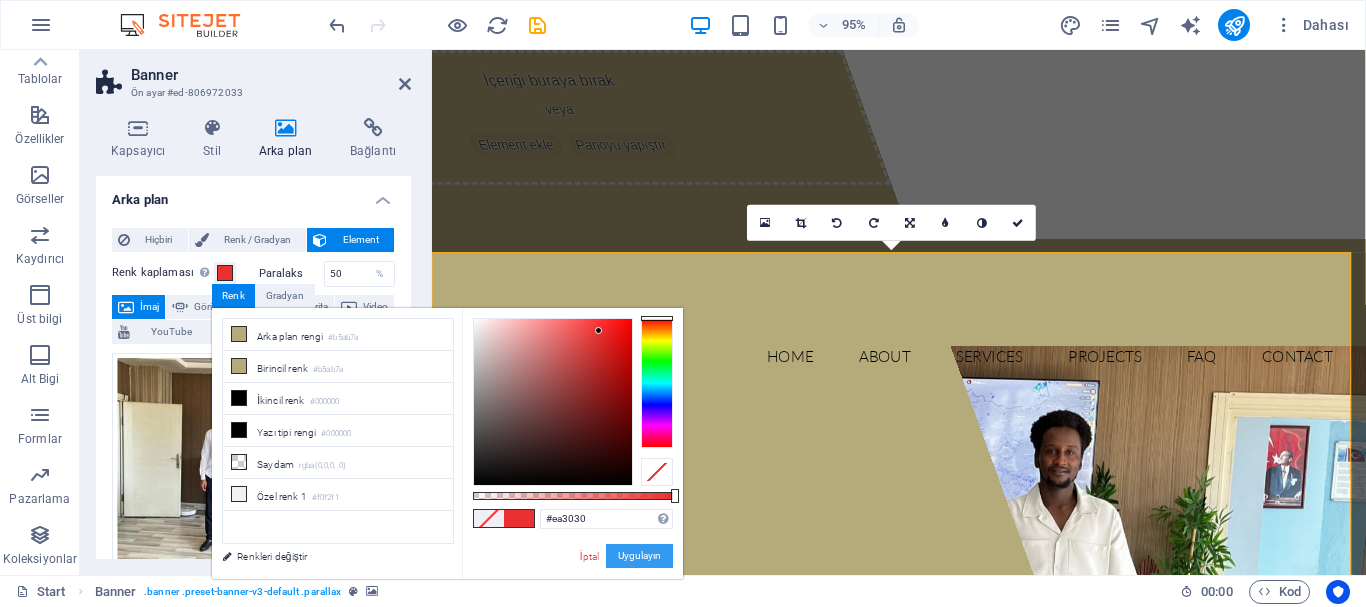 click on "Uygulayın" at bounding box center [639, 556] 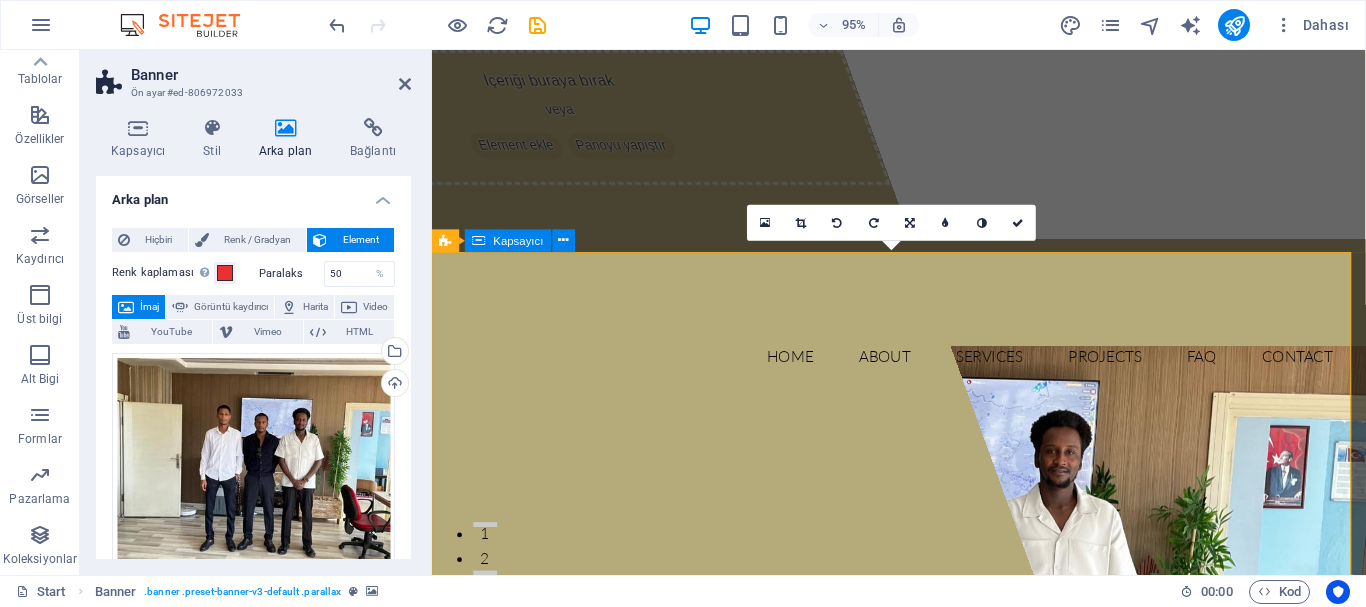 click on "İçeriği buraya bırak veya  Element ekle  Panoyu yapıştır Lorem ipsum dolor sit amet, consectetur adipisicing elit. Natus, dolores, at, nisi eligendi repellat voluptatem minima officia veritatis quasi animi porro laudantium dicta dolor voluptate non maiores ipsum reprehenderit odio fugiat reicid. Learn more View Services" at bounding box center (923, 1139) 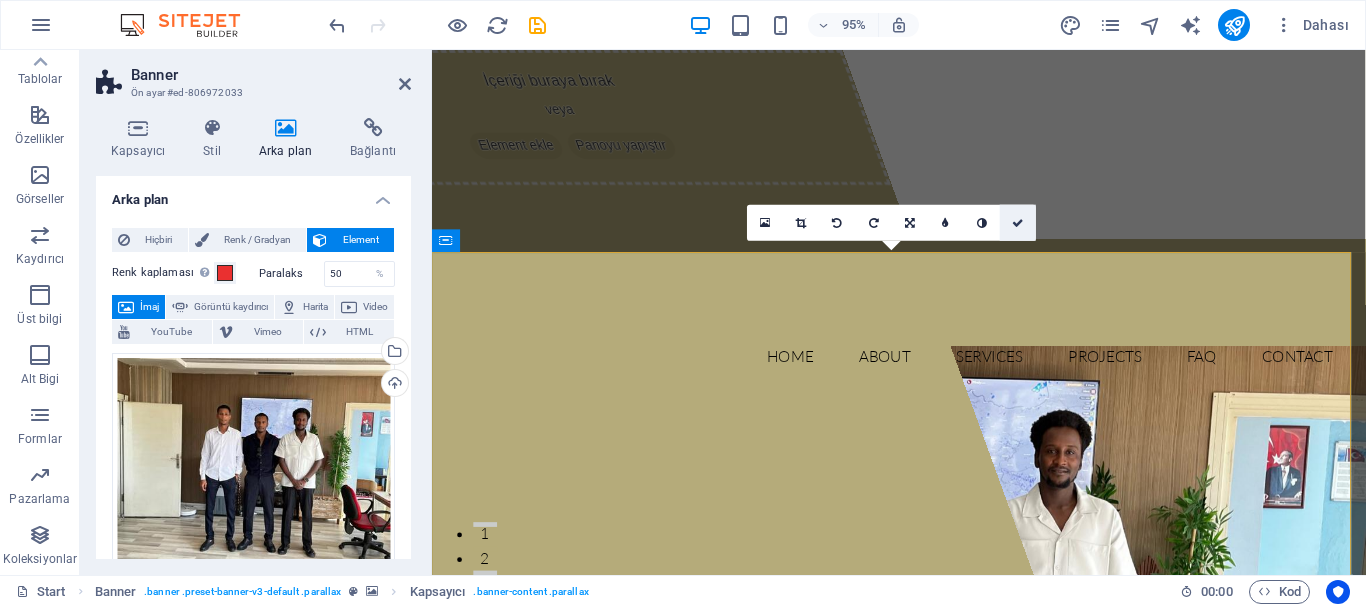 click at bounding box center [1018, 222] 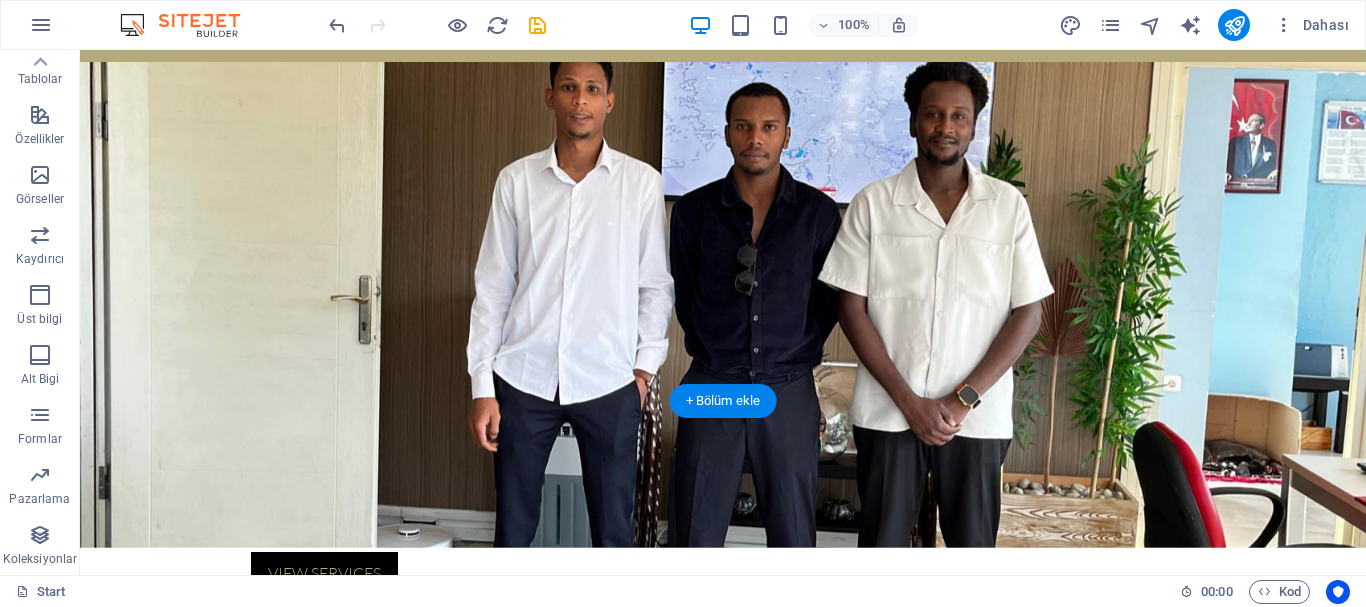 scroll, scrollTop: 500, scrollLeft: 0, axis: vertical 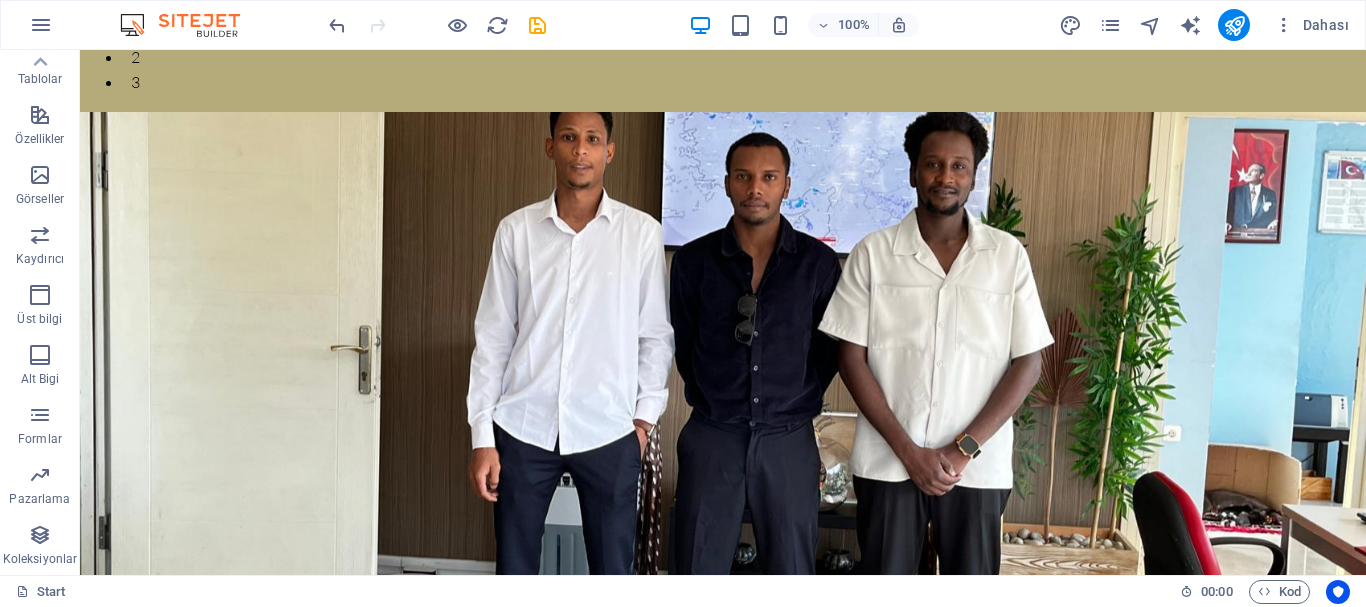 click on "100% Dahası" at bounding box center [683, 25] 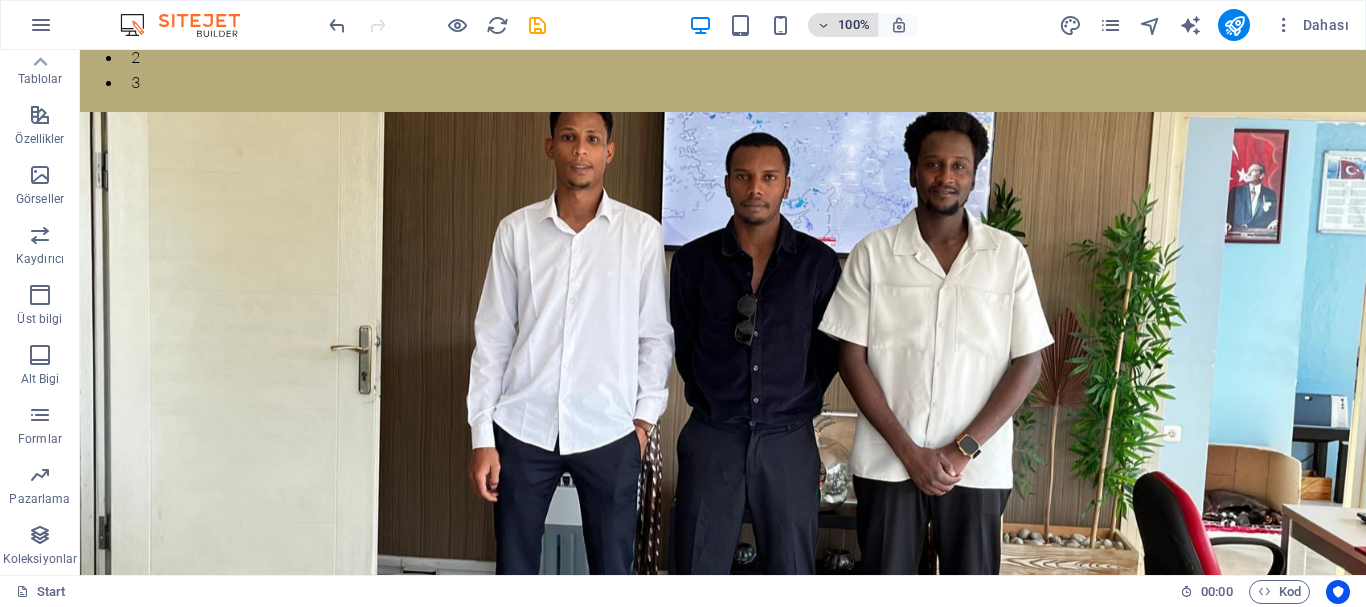 click on "100%" at bounding box center (854, 25) 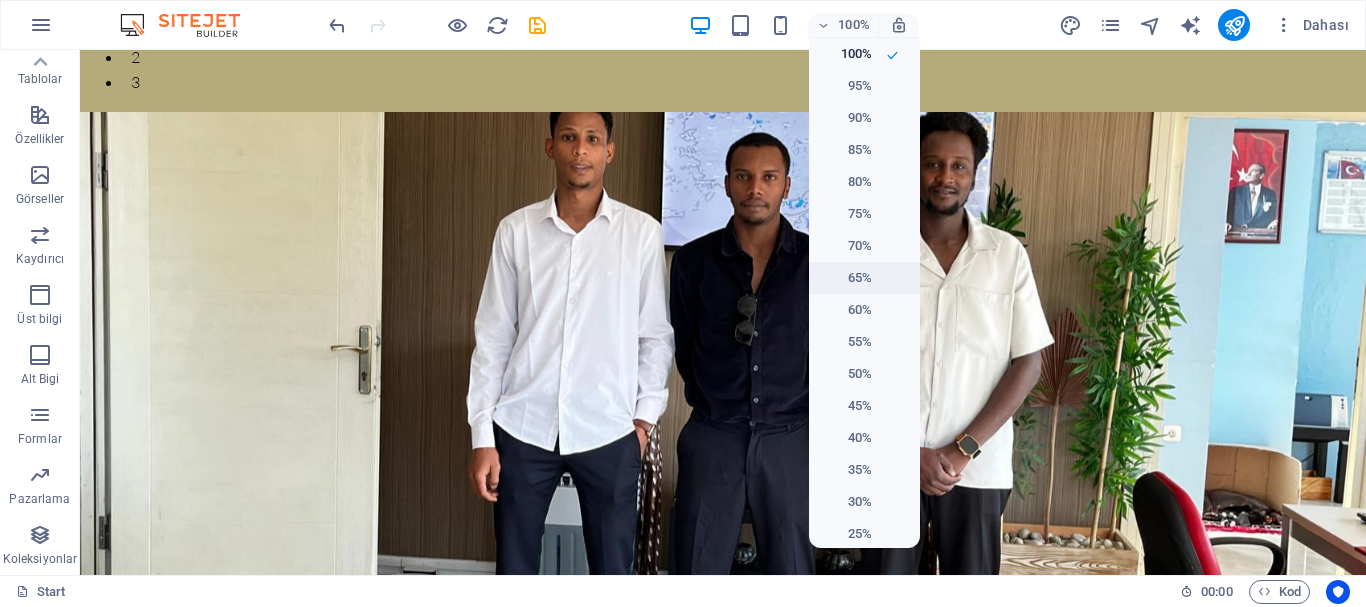 click on "65%" at bounding box center [864, 278] 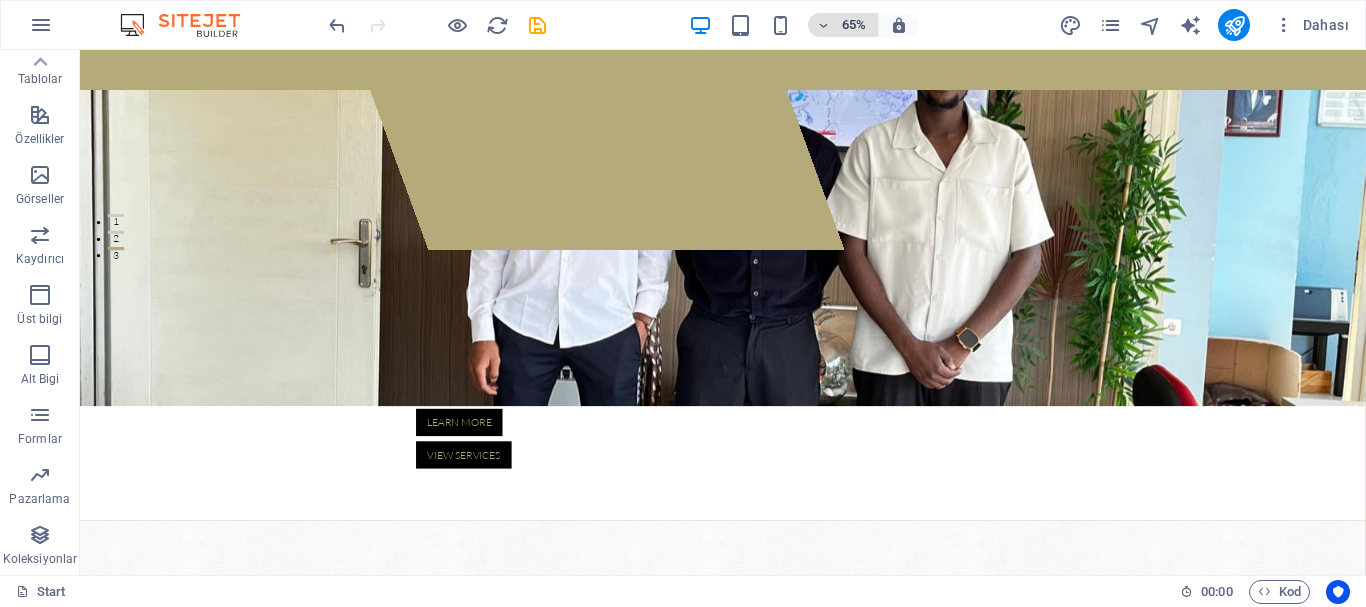click on "65%" at bounding box center [854, 25] 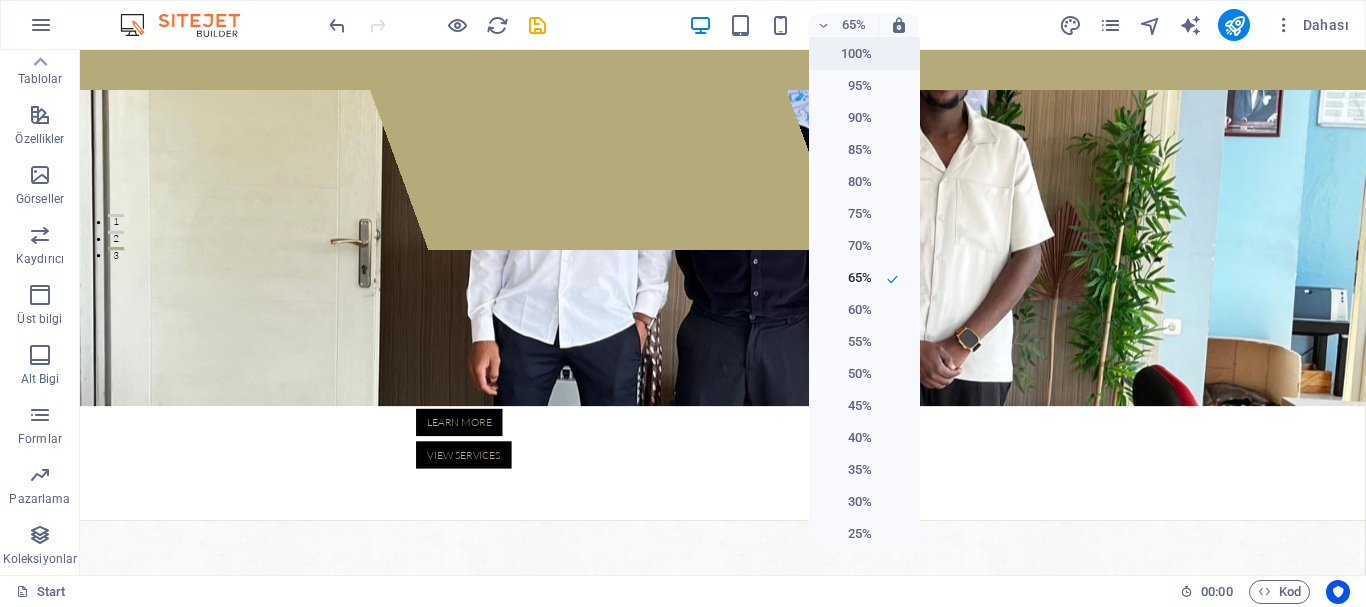 click on "100%" at bounding box center [846, 54] 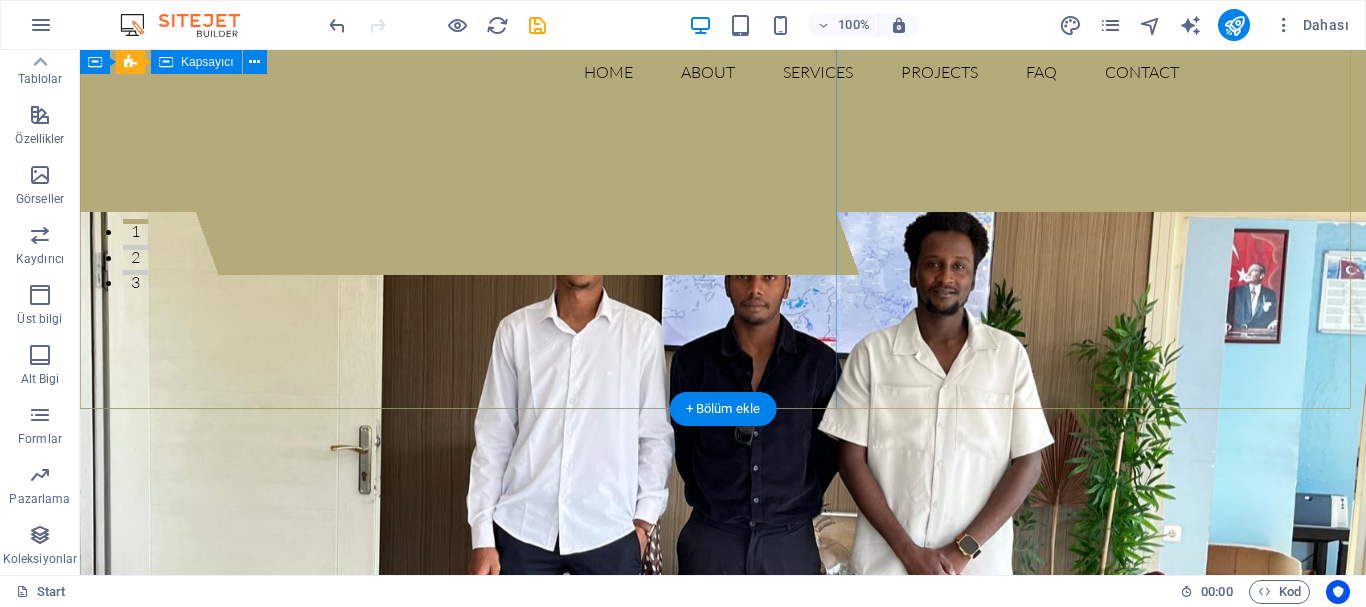 scroll, scrollTop: 100, scrollLeft: 0, axis: vertical 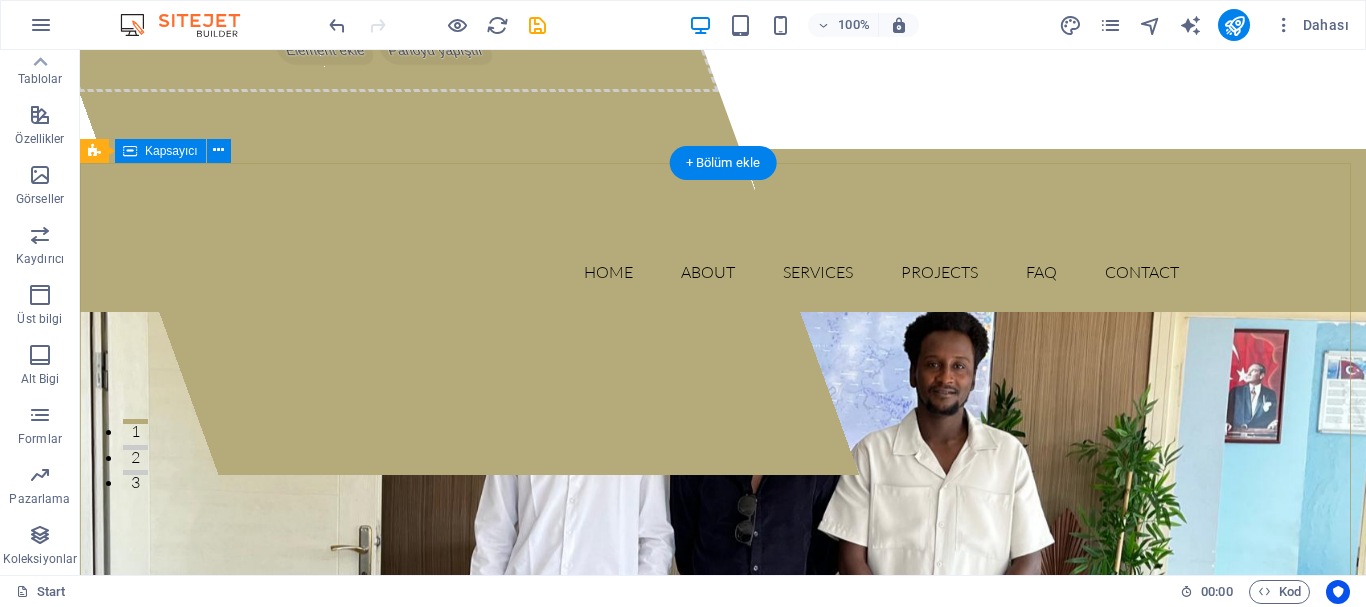 click on "İçeriği buraya bırak veya  Element ekle  Panoyu yapıştır Lorem ipsum dolor sit amet, consectetur adipisicing elit. Natus, dolores, at, nisi eligendi repellat voluptatem minima officia veritatis quasi animi porro laudantium dicta dolor voluptate non maiores ipsum reprehenderit odio fugiat reicid. Learn more View Services" at bounding box center (723, 1013) 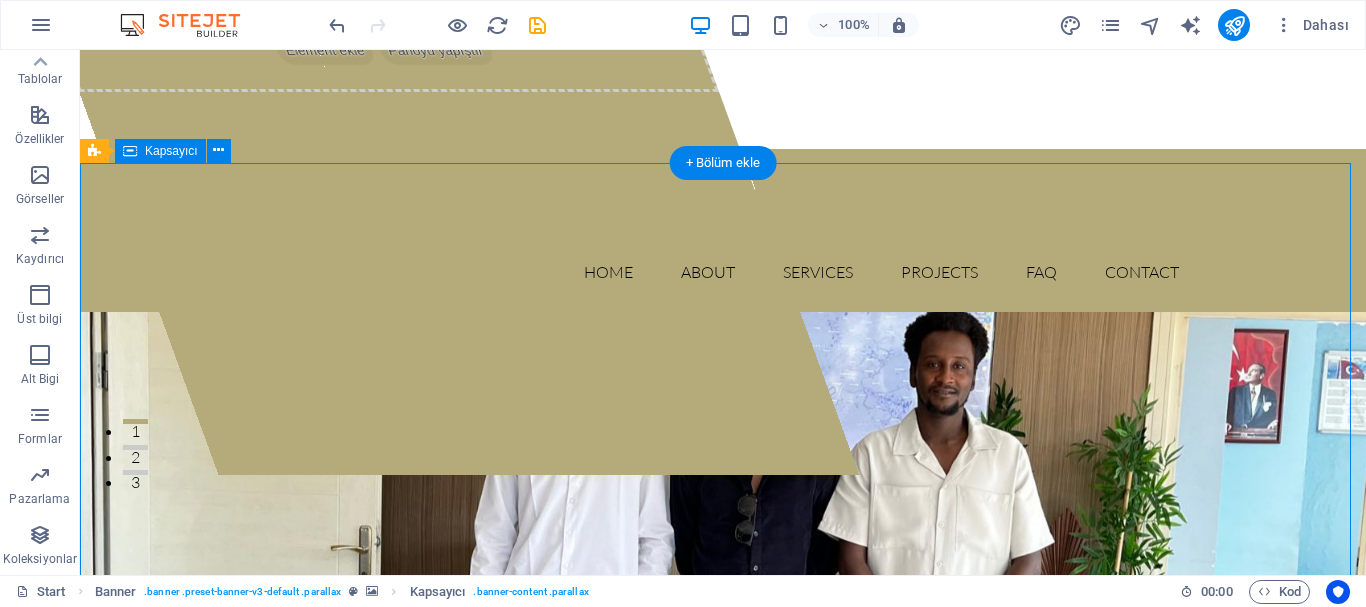 click on "İçeriği buraya bırak veya  Element ekle  Panoyu yapıştır Lorem ipsum dolor sit amet, consectetur adipisicing elit. Natus, dolores, at, nisi eligendi repellat voluptatem minima officia veritatis quasi animi porro laudantium dicta dolor voluptate non maiores ipsum reprehenderit odio fugiat reicid. Learn more View Services" at bounding box center (723, 1013) 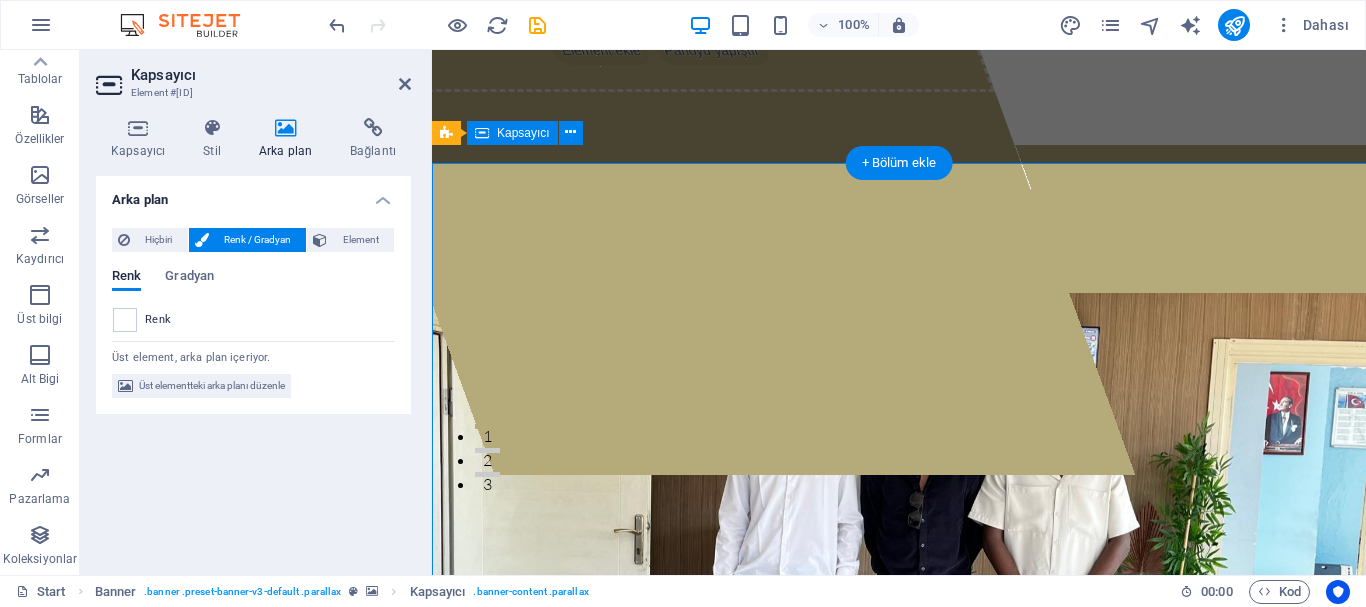 click on "İçeriği buraya bırak veya  Element ekle  Panoyu yapıştır Lorem ipsum dolor sit amet, consectetur adipisicing elit. Natus, dolores, at, nisi eligendi repellat voluptatem minima officia veritatis quasi animi porro laudantium dicta dolor voluptate non maiores ipsum reprehenderit odio fugiat reicid. Learn more View Services" at bounding box center (899, 993) 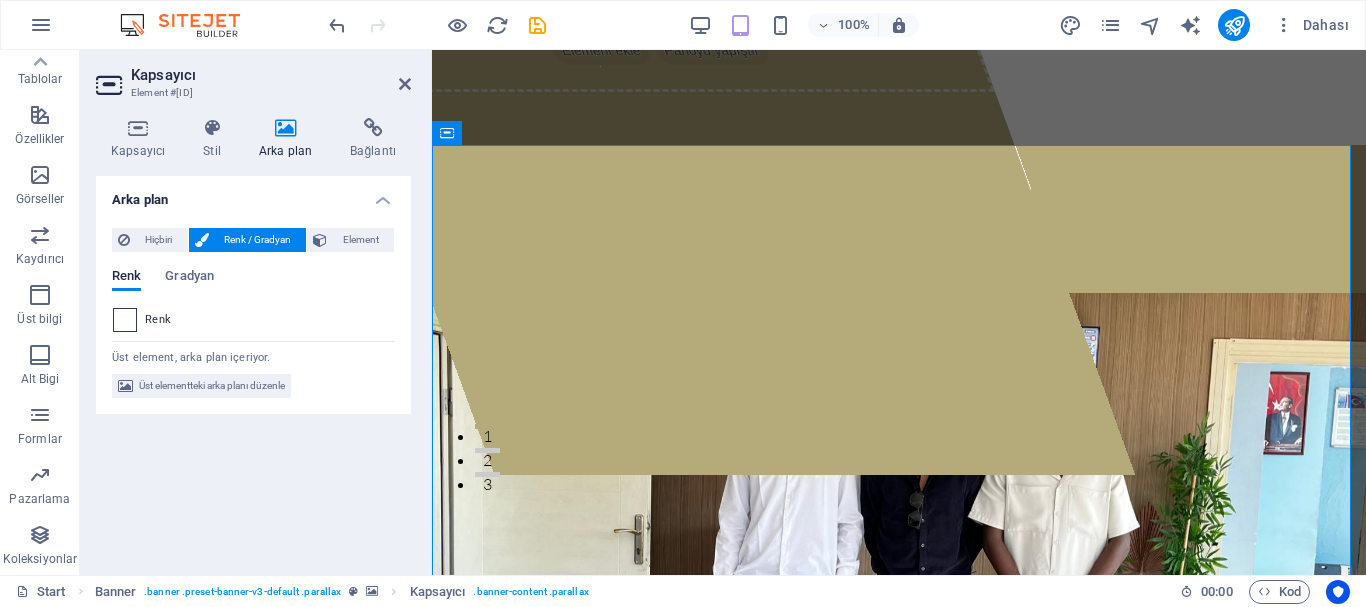 click at bounding box center [125, 320] 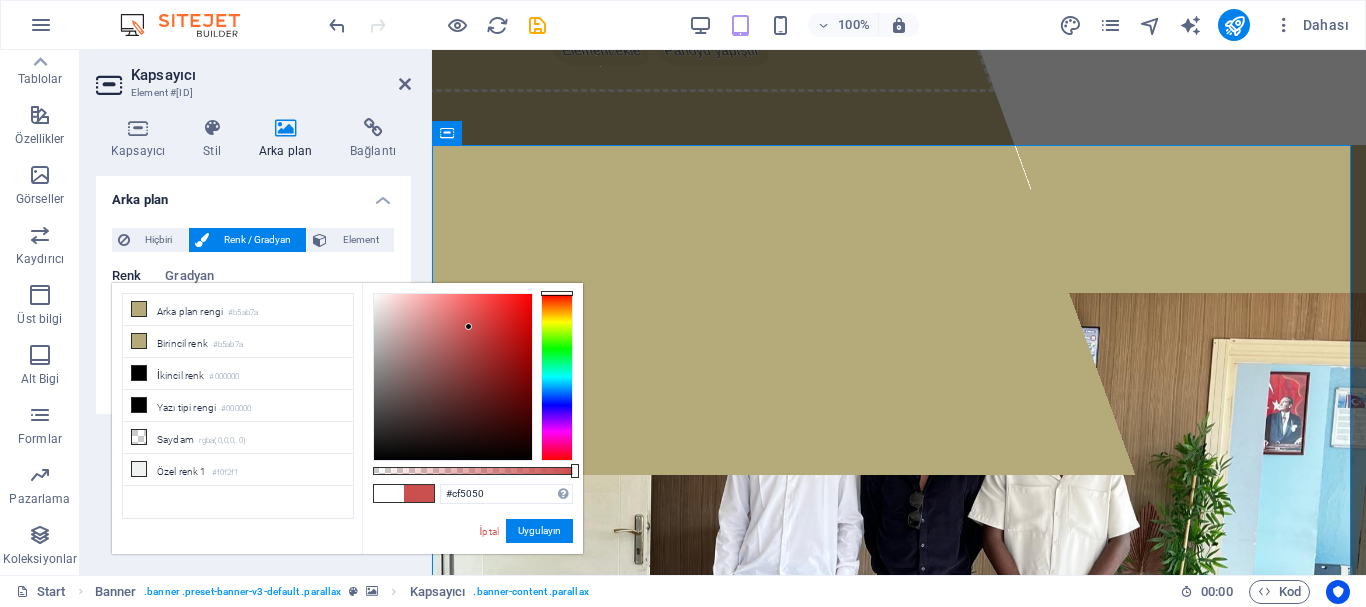 type on "#d05050" 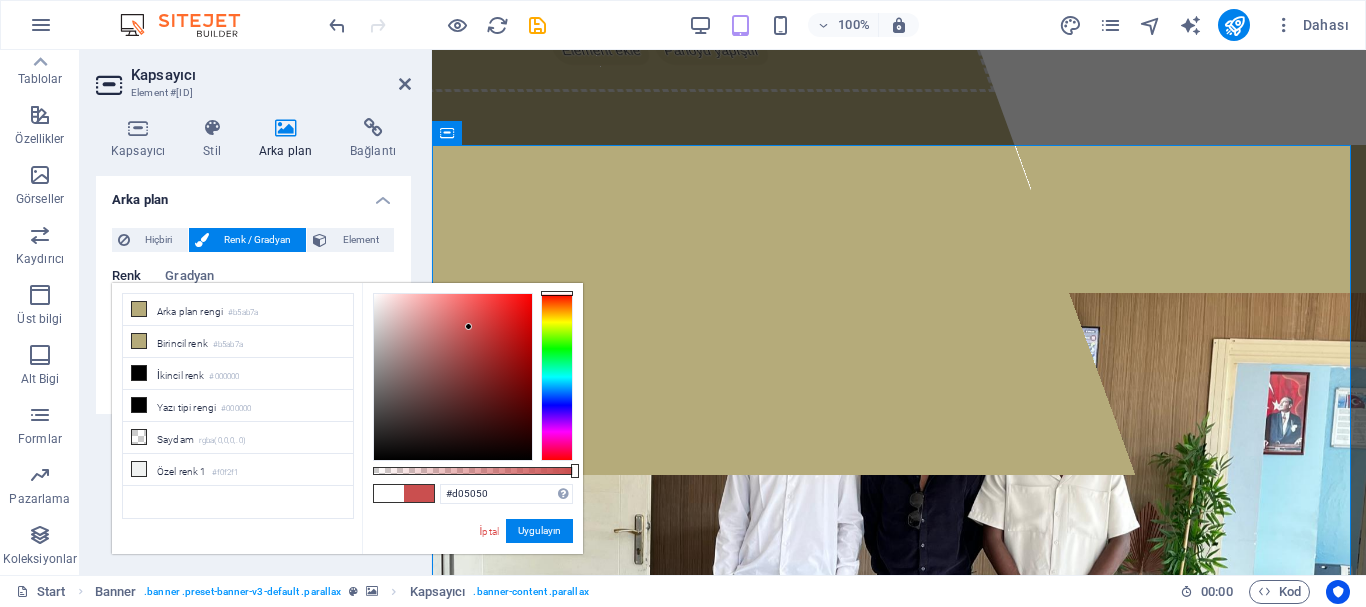 click at bounding box center (453, 377) 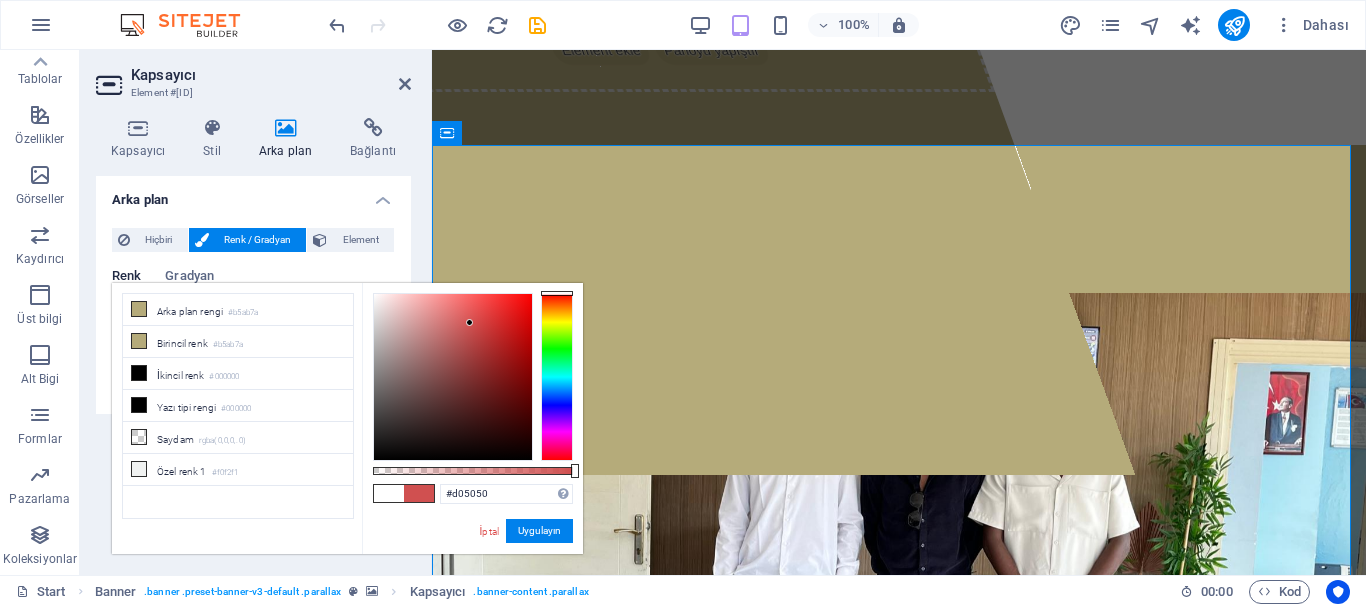 click on "Renk Gradyan" at bounding box center [253, 288] 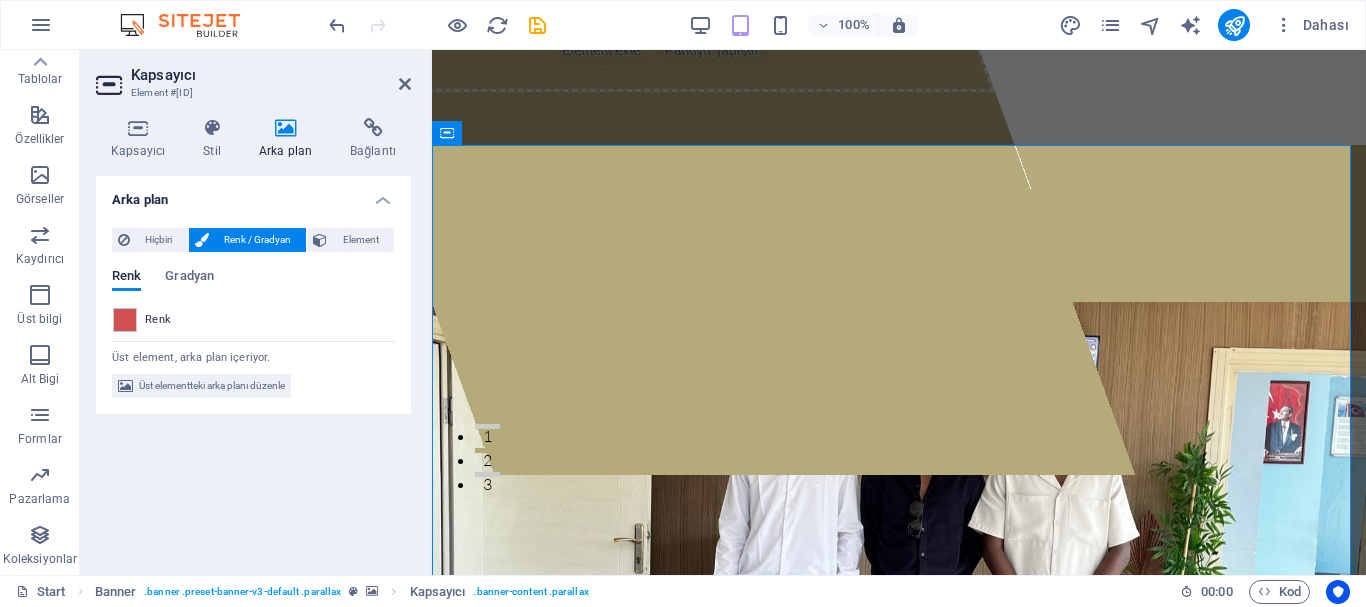 click on "Renk" at bounding box center (158, 320) 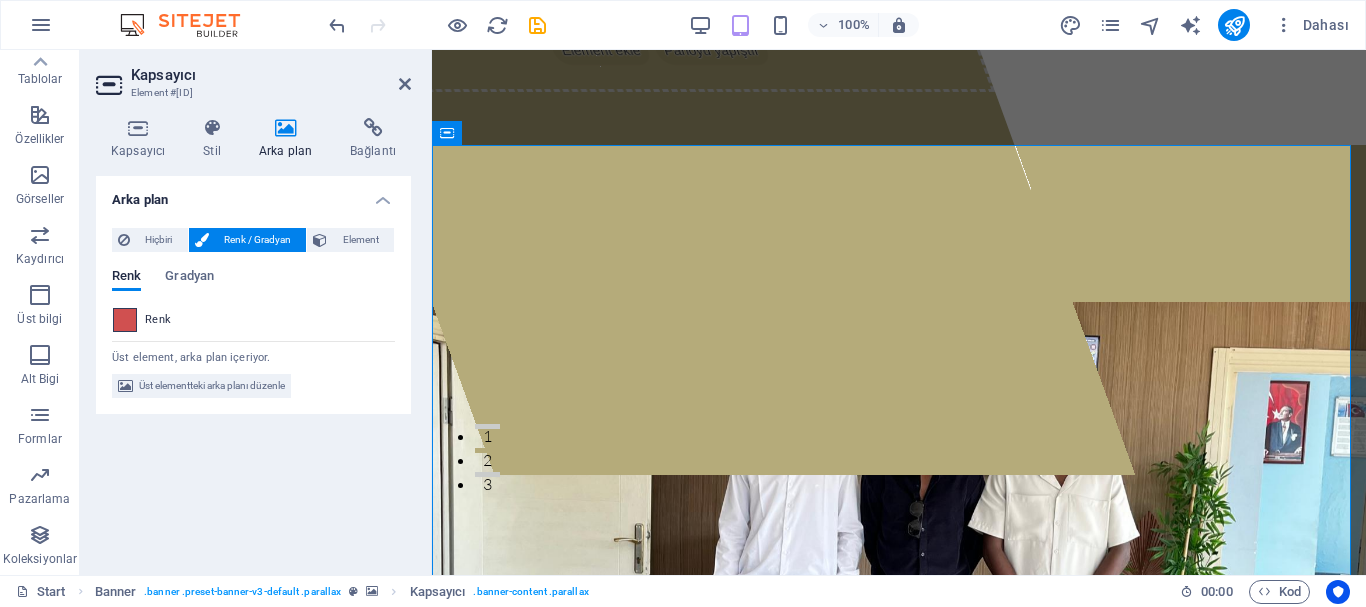 click at bounding box center [125, 320] 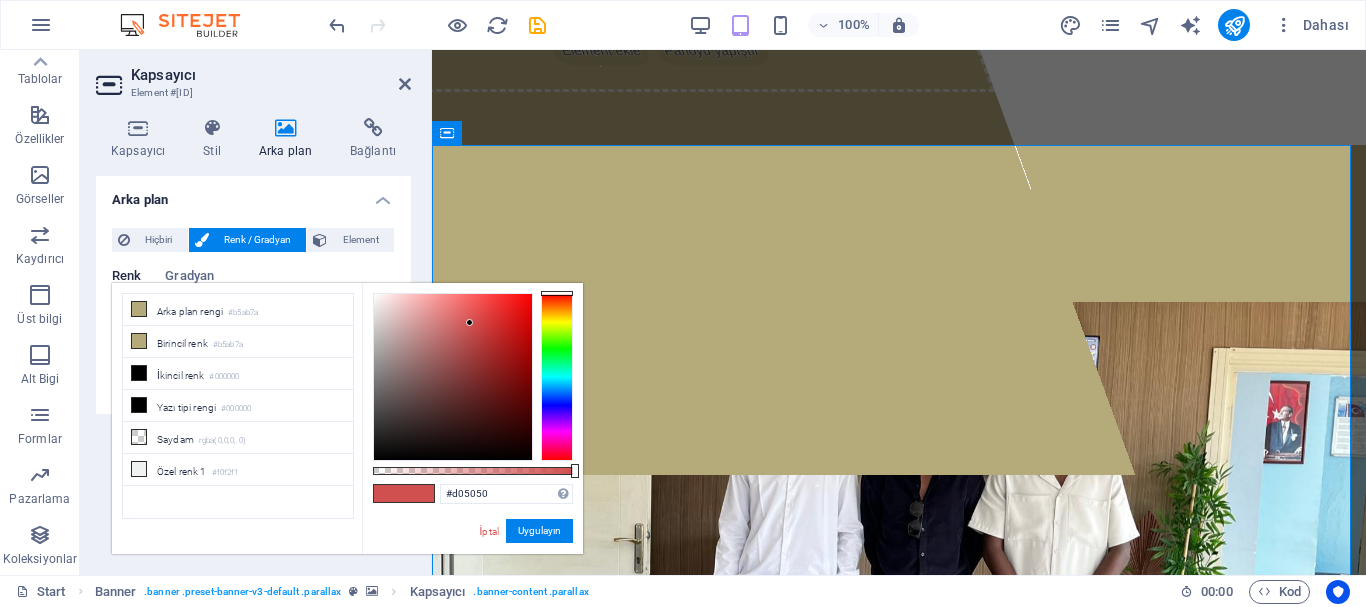 click on "Renk Gradyan" at bounding box center [253, 288] 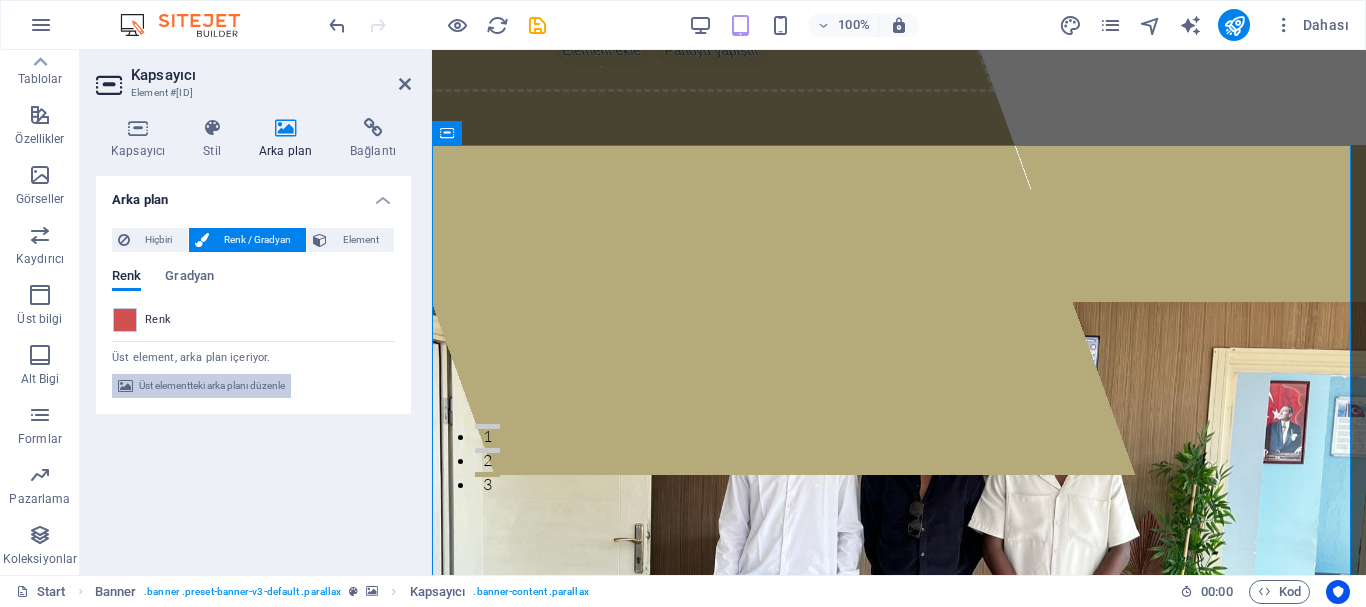 click on "Üst elementteki arka planı düzenle" at bounding box center [212, 386] 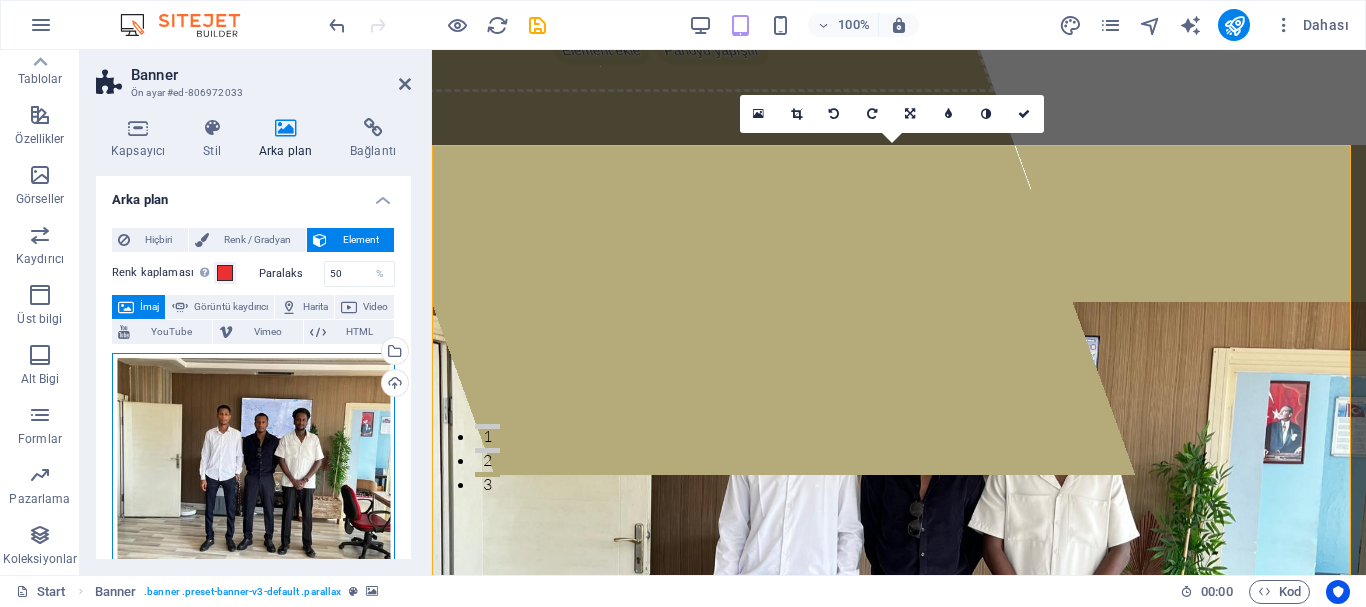 click on "Dosyaları buraya sürükleyin, dosyaları seçmek için tıklayın veya Dosyalardan ya da ücretsiz stok fotoğraf ve videolarımızdan dosyalar seçin" at bounding box center (253, 460) 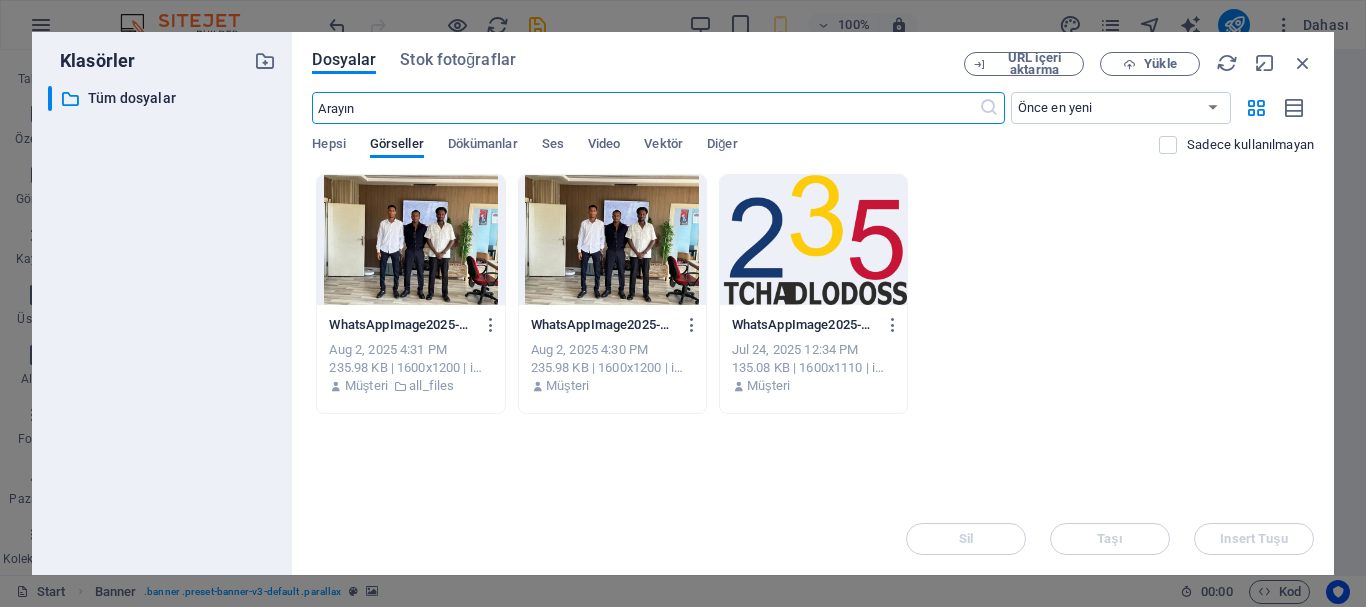 click at bounding box center [410, 240] 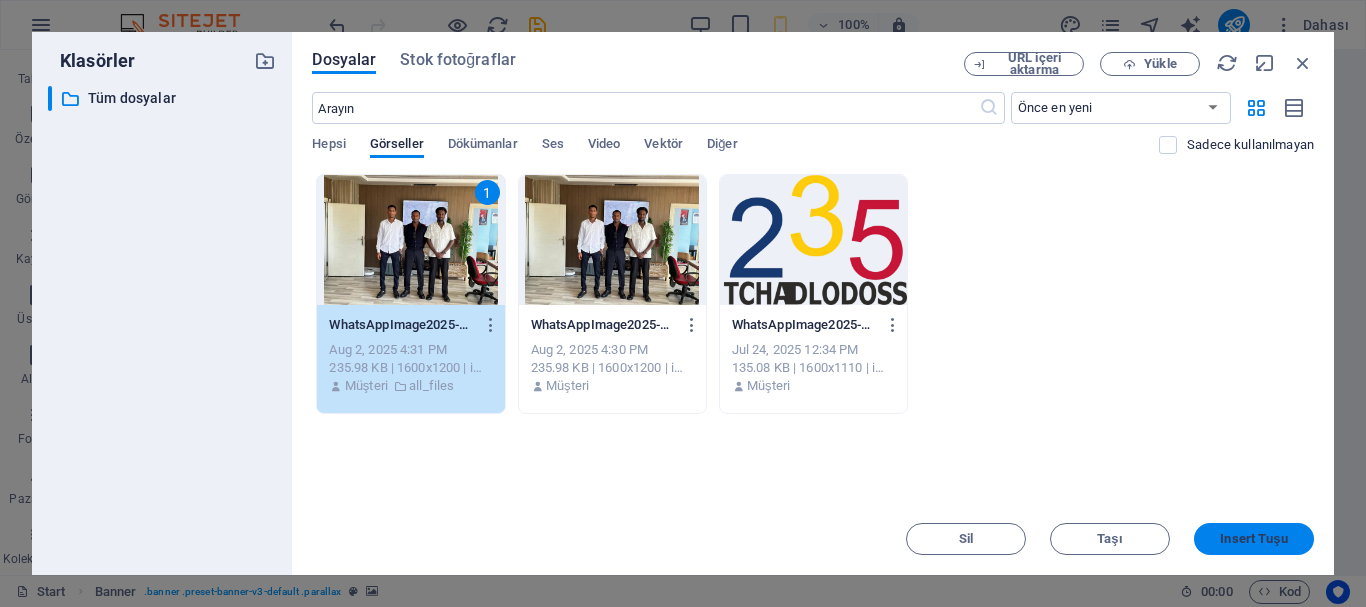 click on "Insert Tuşu" at bounding box center (1254, 539) 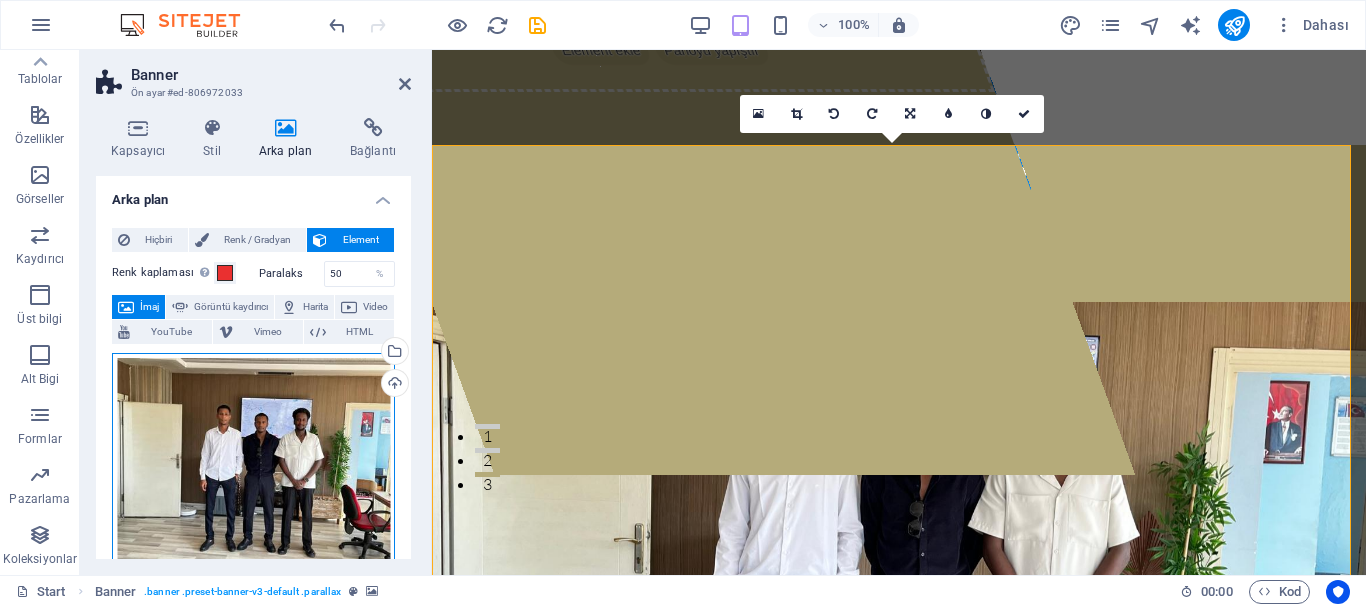 click on "Dosyaları buraya sürükleyin, dosyaları seçmek için tıklayın veya Dosyalardan ya da ücretsiz stok fotoğraf ve videolarımızdan dosyalar seçin" at bounding box center [253, 460] 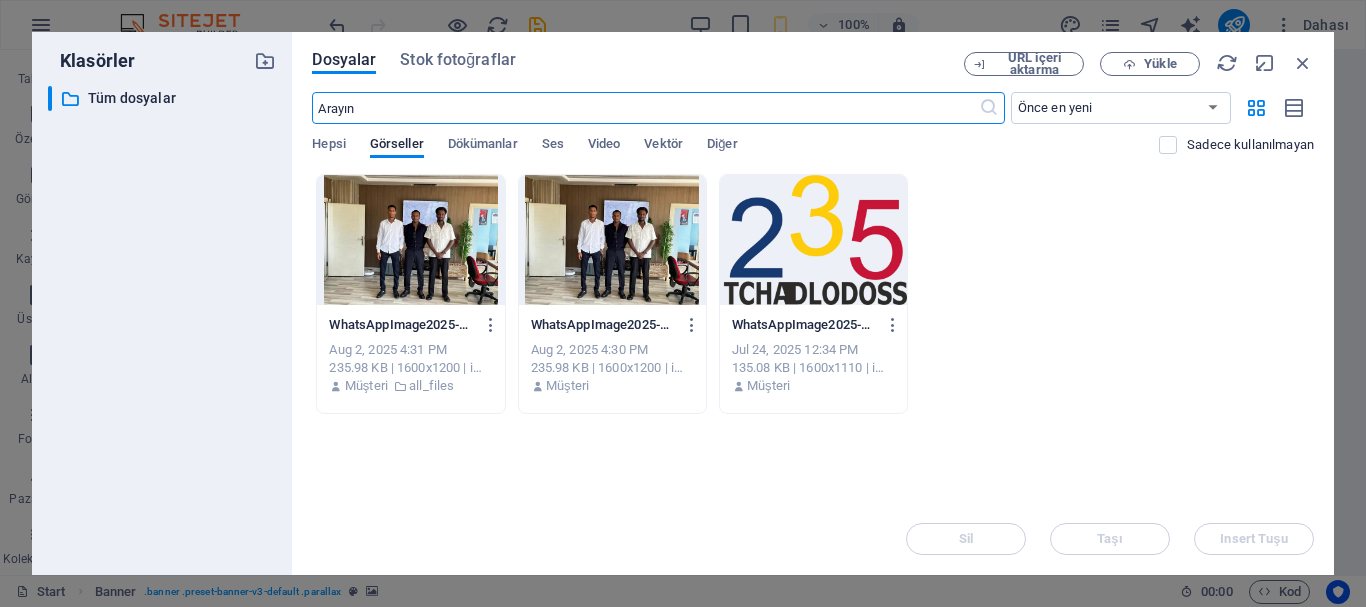 click at bounding box center (410, 240) 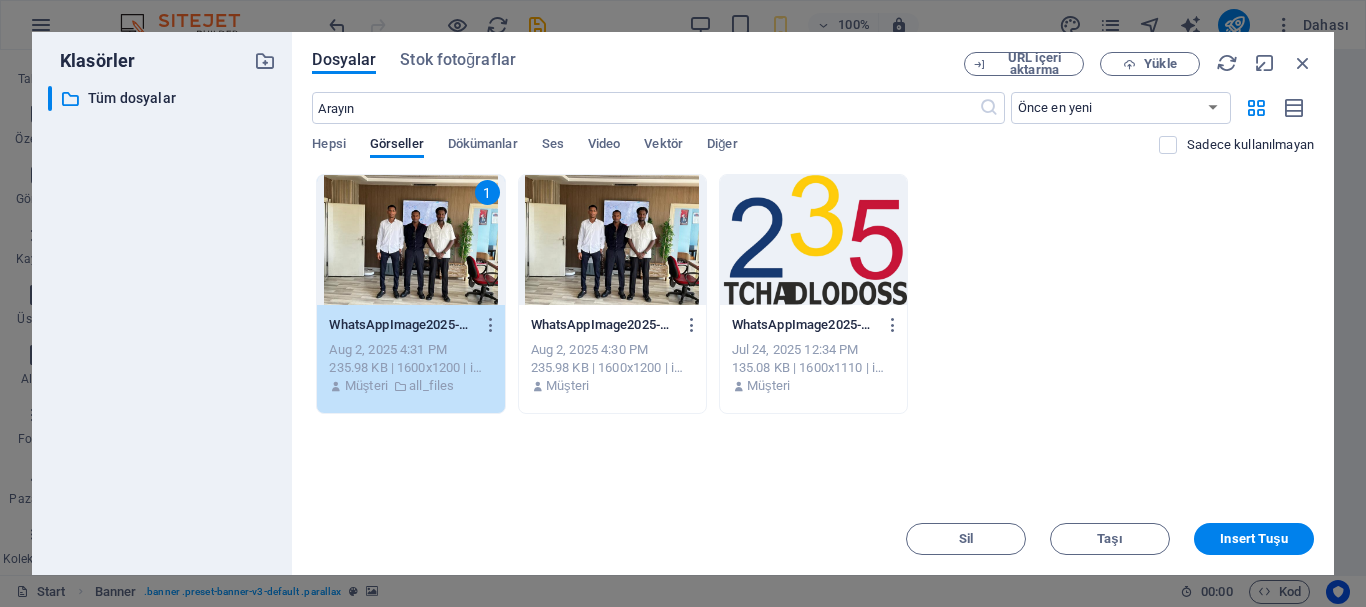 click on "1" at bounding box center (410, 240) 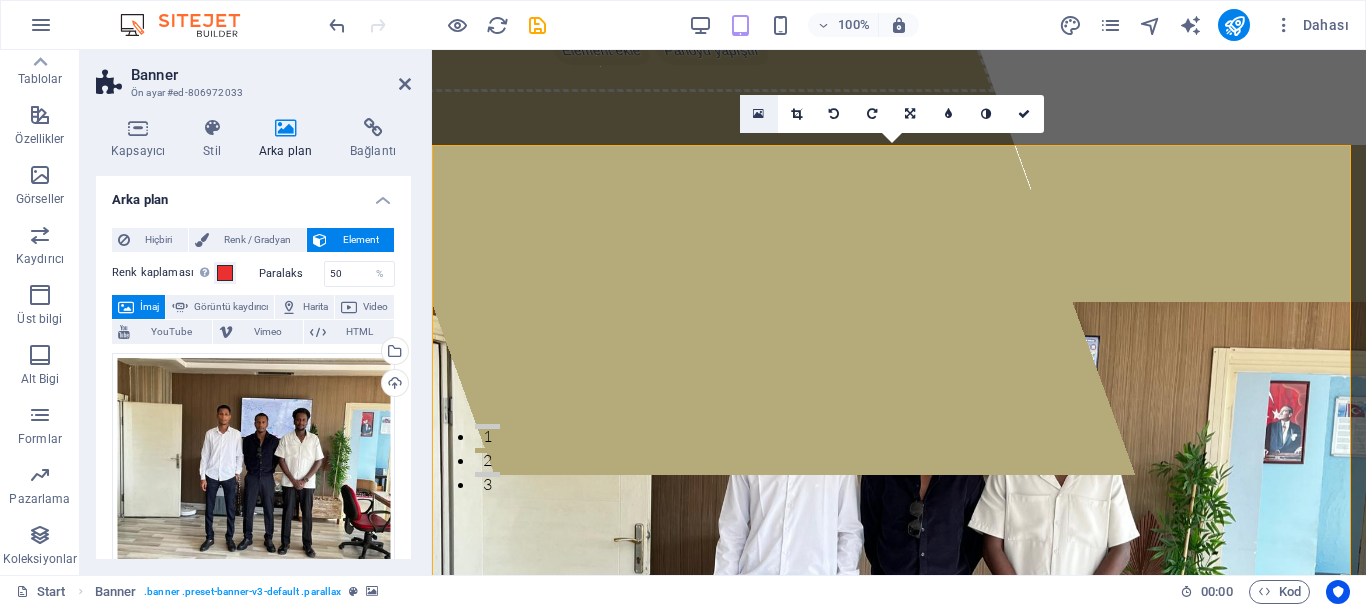 click at bounding box center [758, 114] 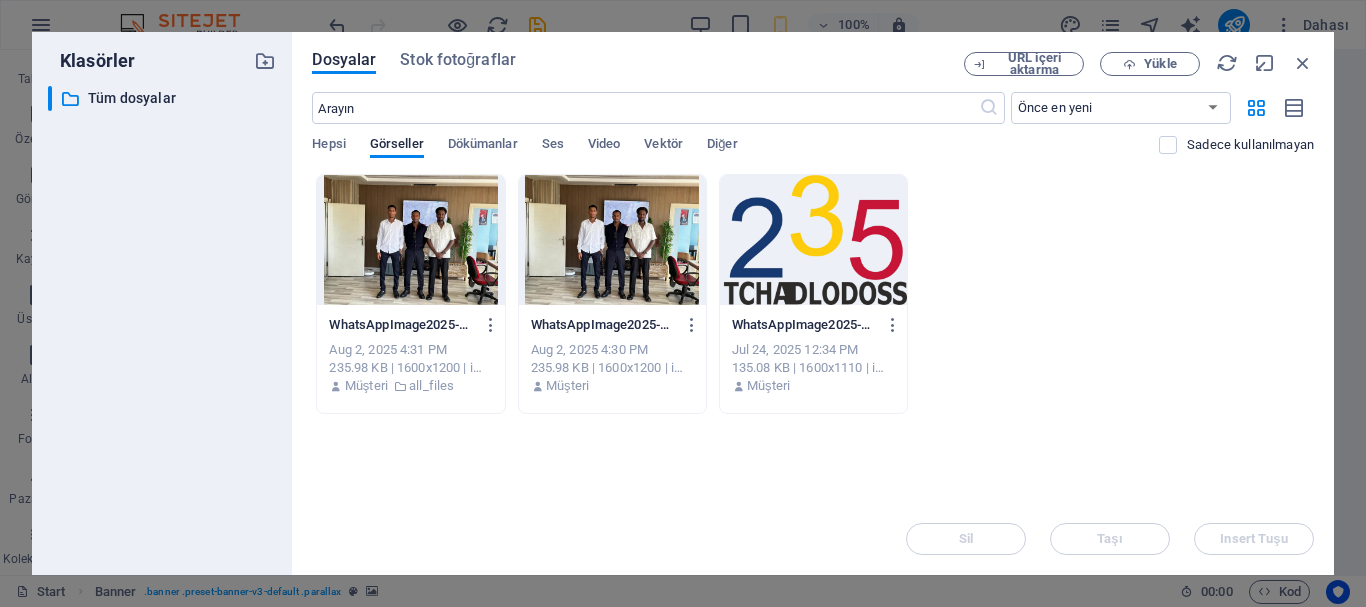 click at bounding box center [410, 240] 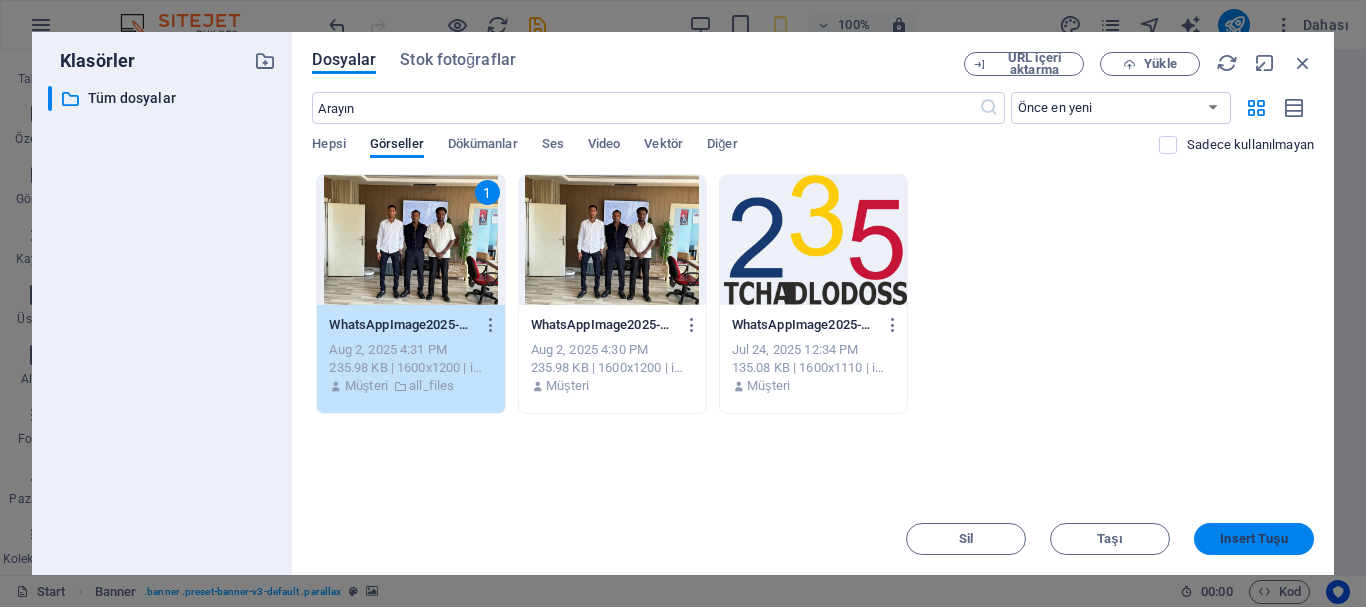 click on "Insert Tuşu" at bounding box center (1254, 539) 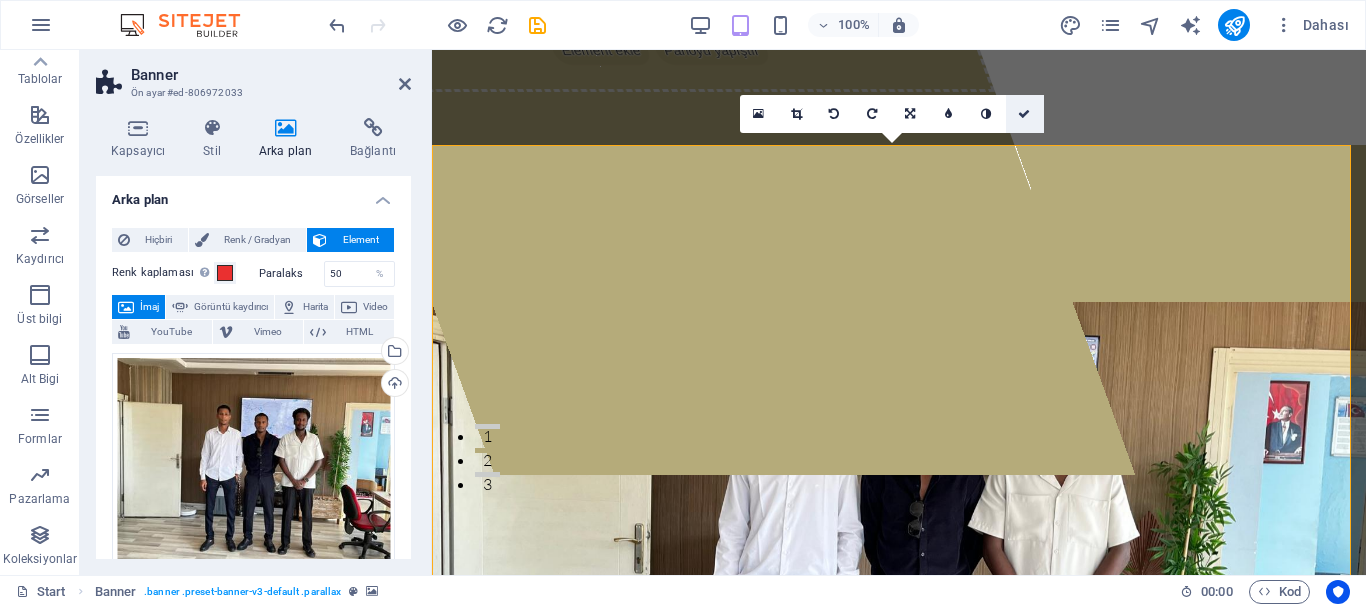 click at bounding box center (1025, 114) 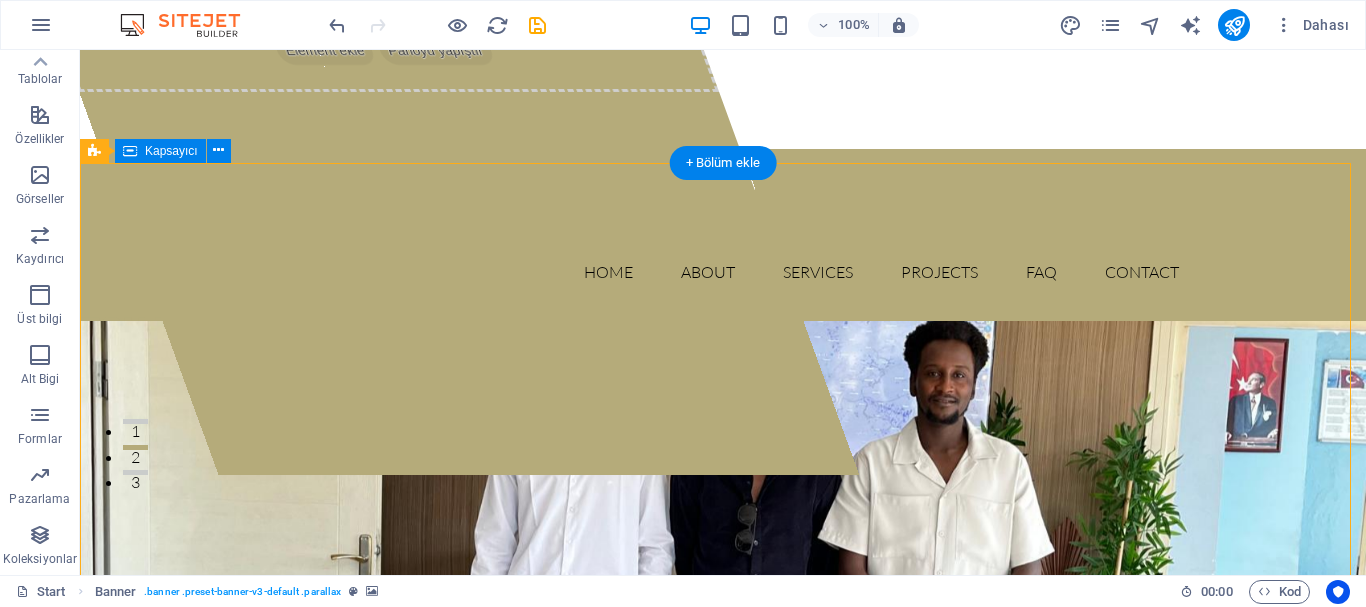 click on "İçeriği buraya bırak veya  Element ekle  Panoyu yapıştır Lorem ipsum dolor sit amet, consectetur adipisicing elit. Natus, dolores, at, nisi eligendi repellat voluptatem minima officia veritatis quasi animi porro laudantium dicta dolor voluptate non maiores ipsum reprehenderit odio fugiat reicid. Learn more View Services" at bounding box center [723, 1013] 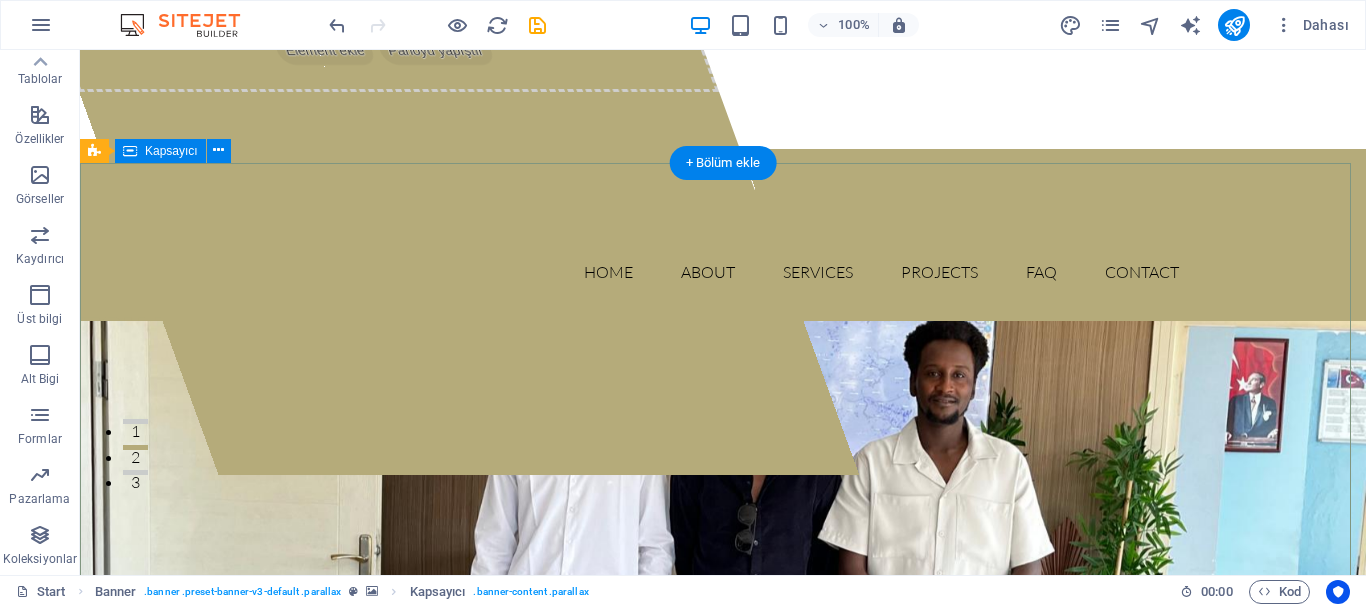 click on "İçeriği buraya bırak veya  Element ekle  Panoyu yapıştır Lorem ipsum dolor sit amet, consectetur adipisicing elit. Natus, dolores, at, nisi eligendi repellat voluptatem minima officia veritatis quasi animi porro laudantium dicta dolor voluptate non maiores ipsum reprehenderit odio fugiat reicid. Learn more View Services" at bounding box center [723, 1013] 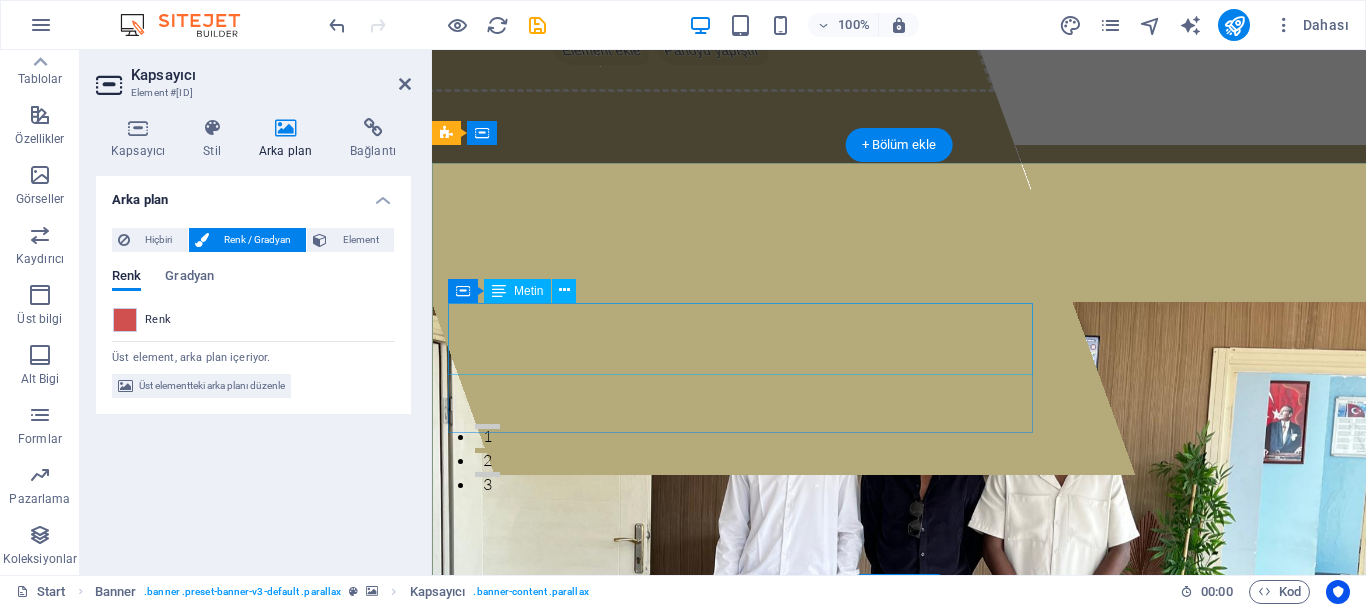 click on "Lorem ipsum dolor sit amet, consectetur adipisicing elit. Natus, dolores, at, nisi eligendi repellat voluptatem minima officia veritatis quasi animi porro laudantium dicta dolor voluptate non maiores ipsum reprehenderit odio fugiat reicid." at bounding box center [899, 939] 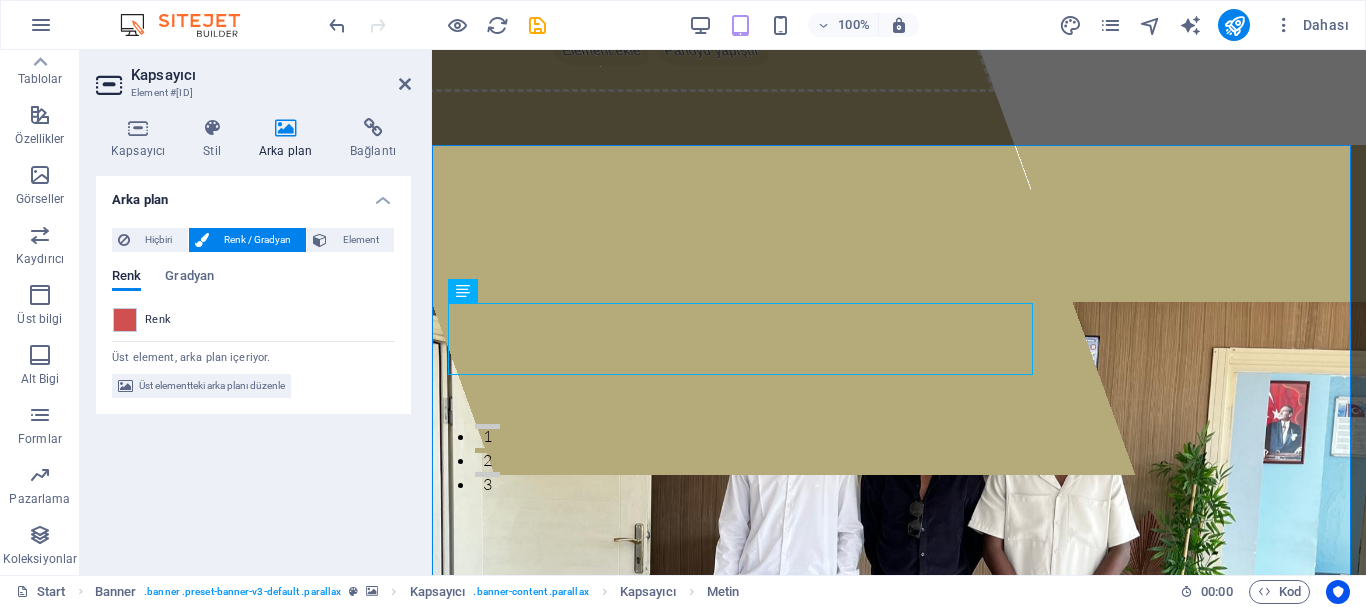 click on "Renk Gradyan" at bounding box center [253, 288] 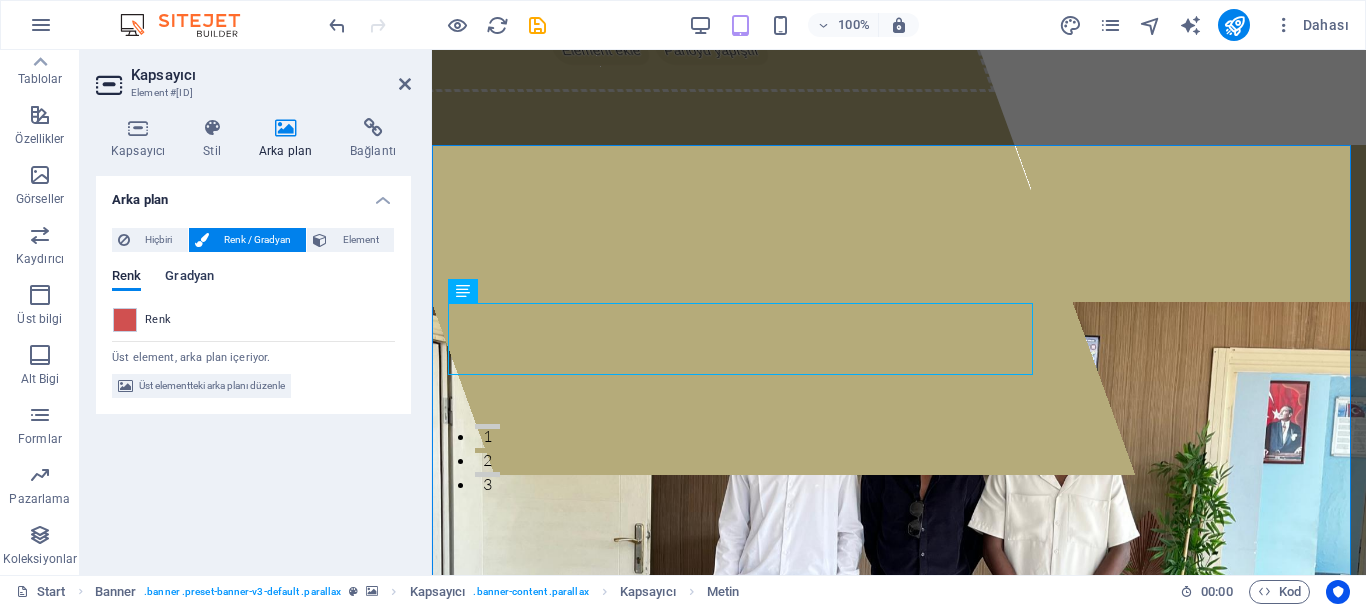 click on "Gradyan" at bounding box center (189, 278) 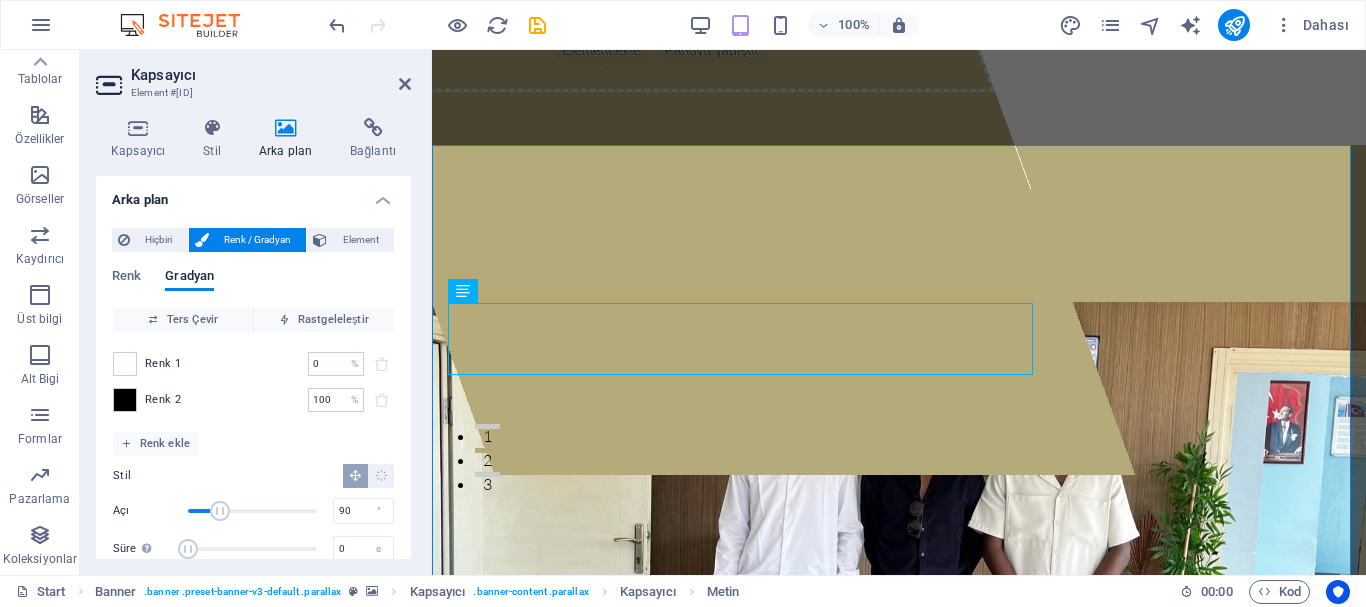 scroll, scrollTop: 95, scrollLeft: 0, axis: vertical 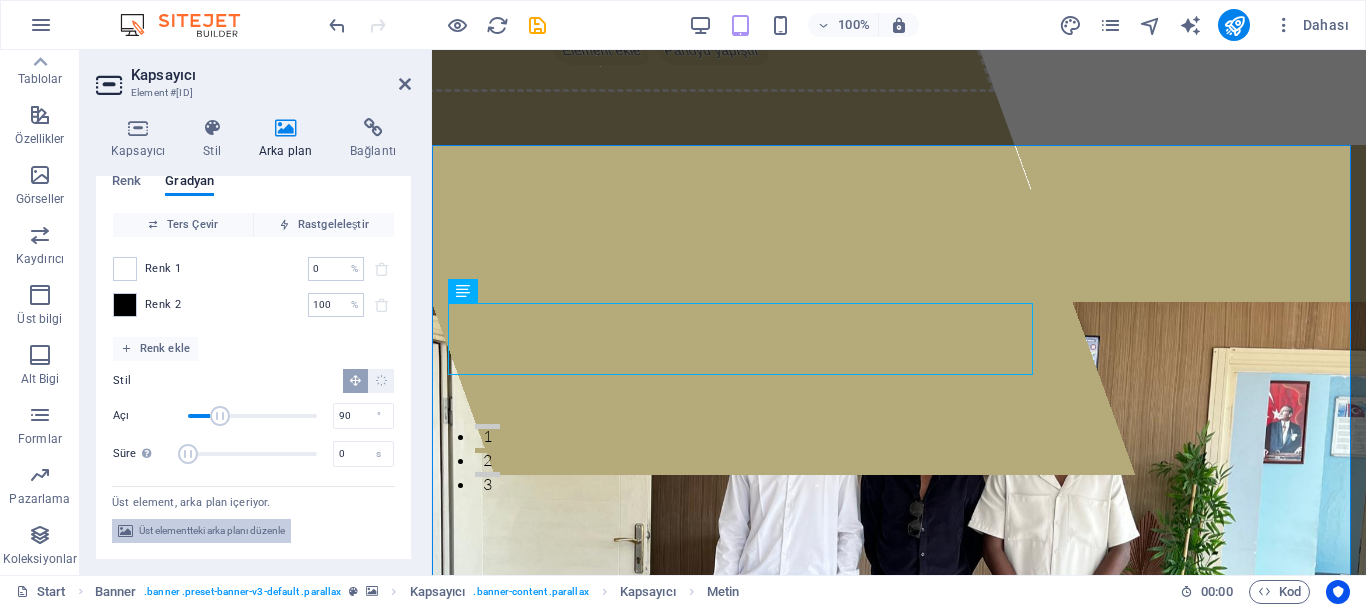 click on "Üst elementteki arka planı düzenle" at bounding box center [212, 531] 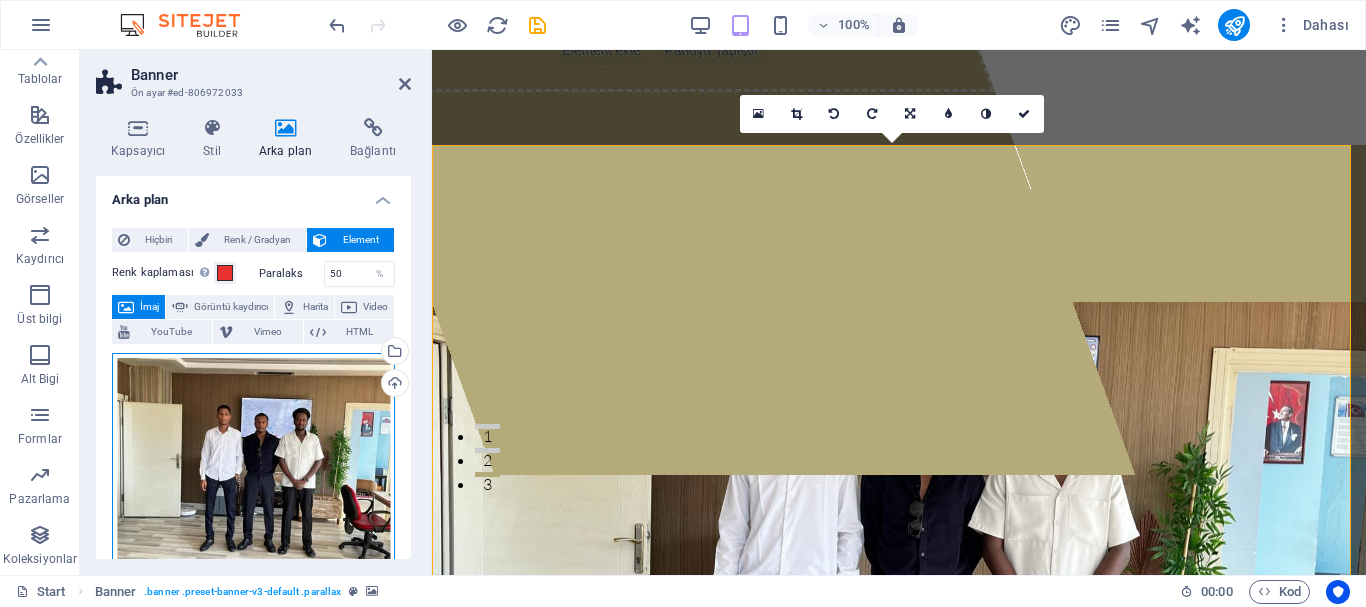 click on "Dosyaları buraya sürükleyin, dosyaları seçmek için tıklayın veya Dosyalardan ya da ücretsiz stok fotoğraf ve videolarımızdan dosyalar seçin" at bounding box center (253, 460) 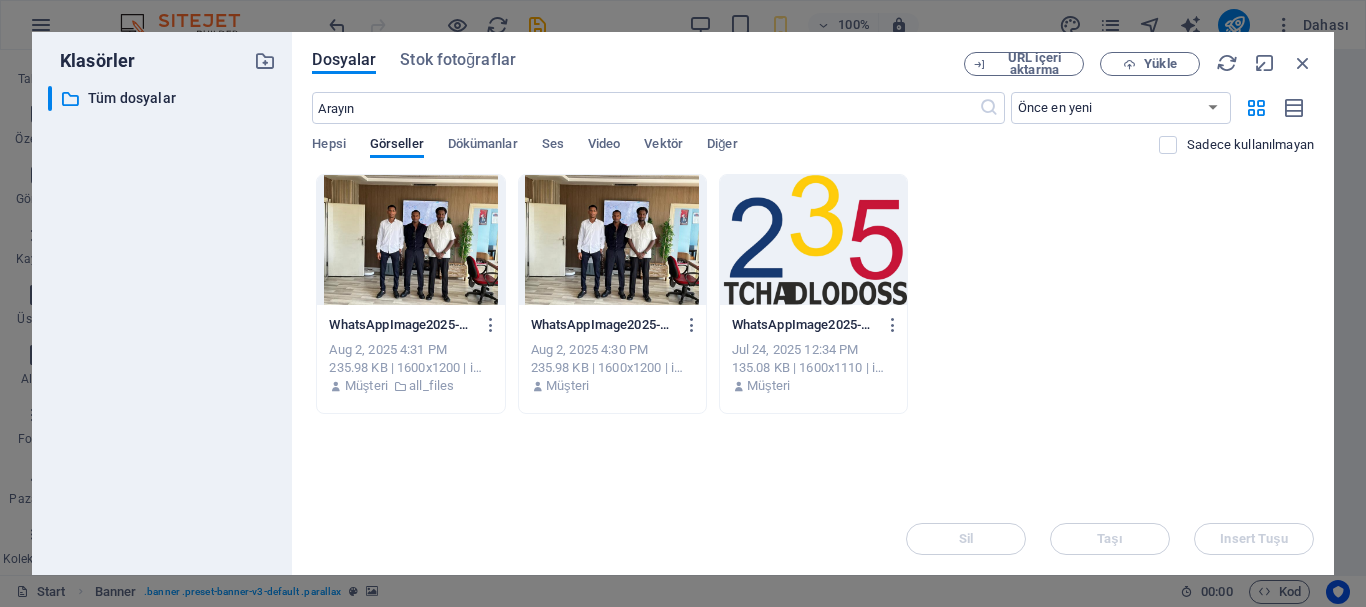 click at bounding box center [410, 240] 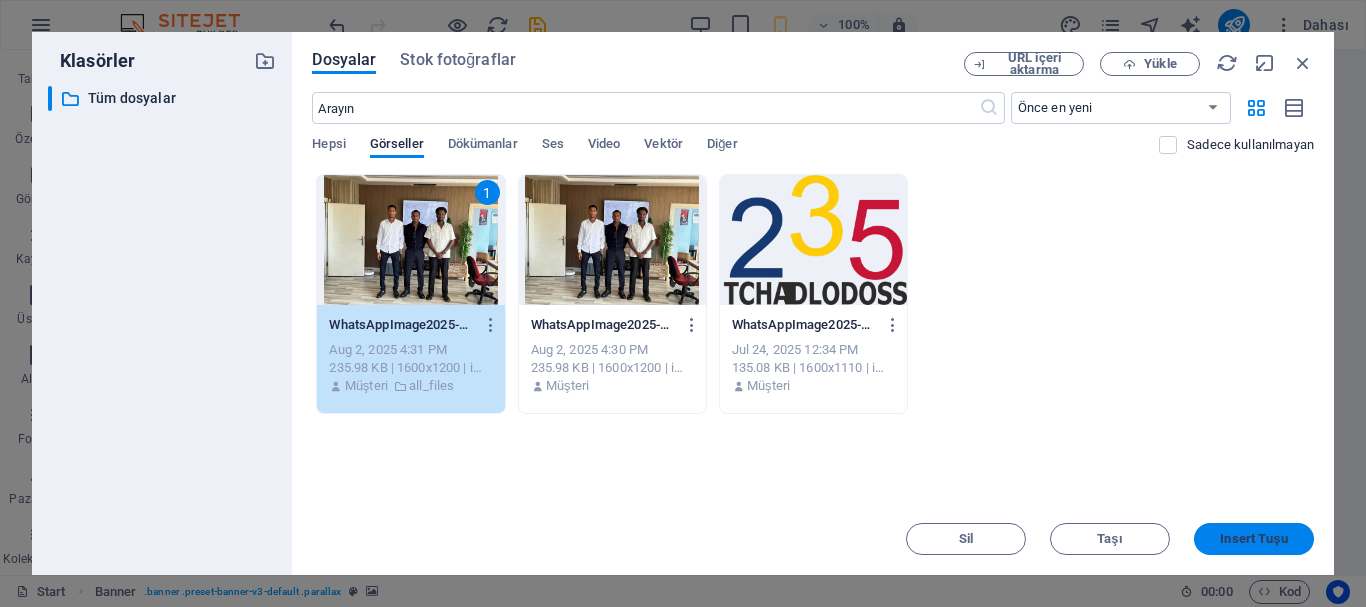click on "Insert Tuşu" at bounding box center (1253, 539) 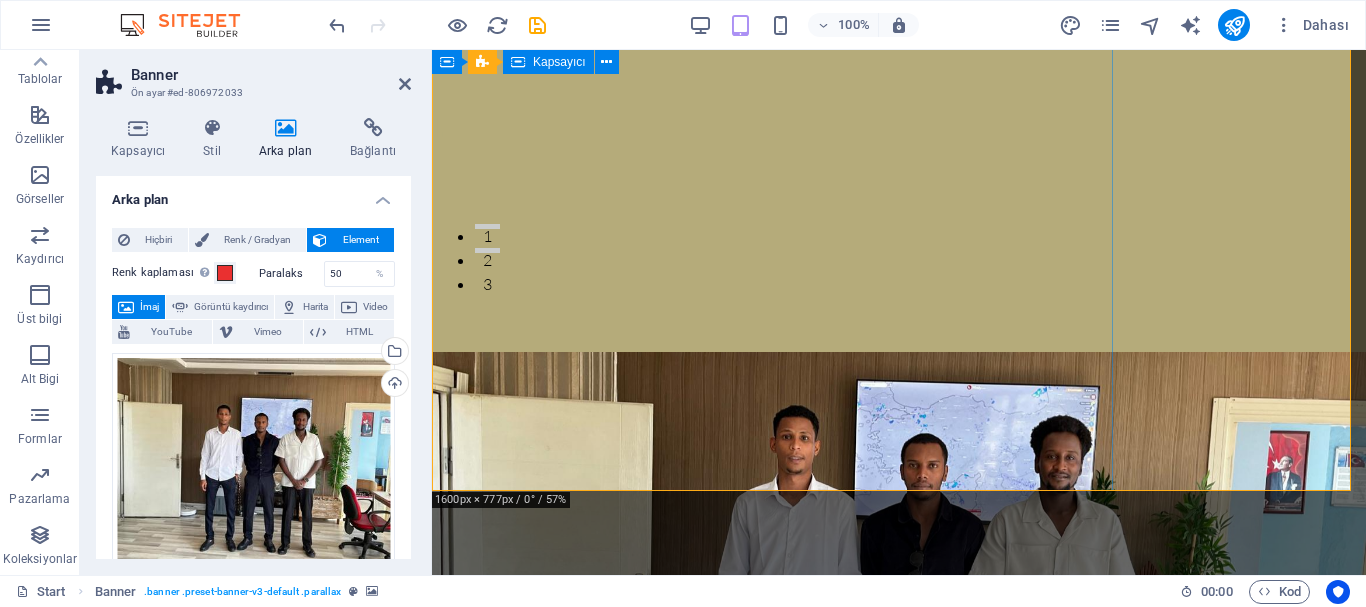 scroll, scrollTop: 200, scrollLeft: 0, axis: vertical 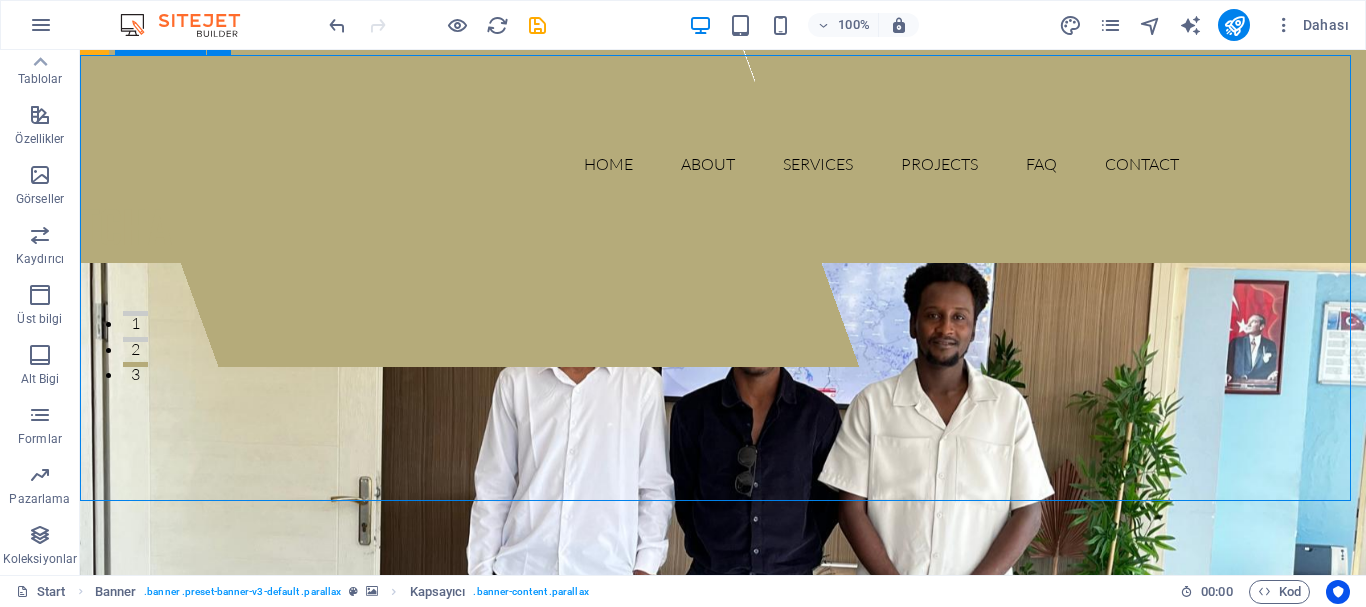 drag, startPoint x: 707, startPoint y: 241, endPoint x: 1210, endPoint y: 253, distance: 503.14313 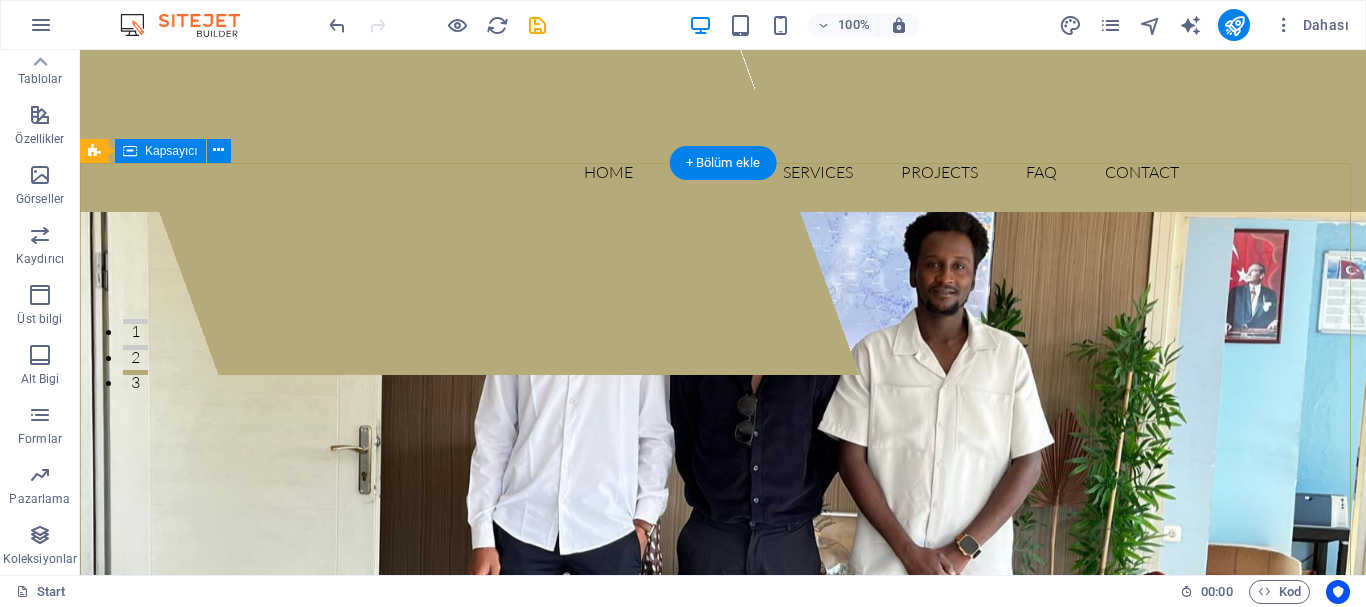 scroll, scrollTop: 0, scrollLeft: 0, axis: both 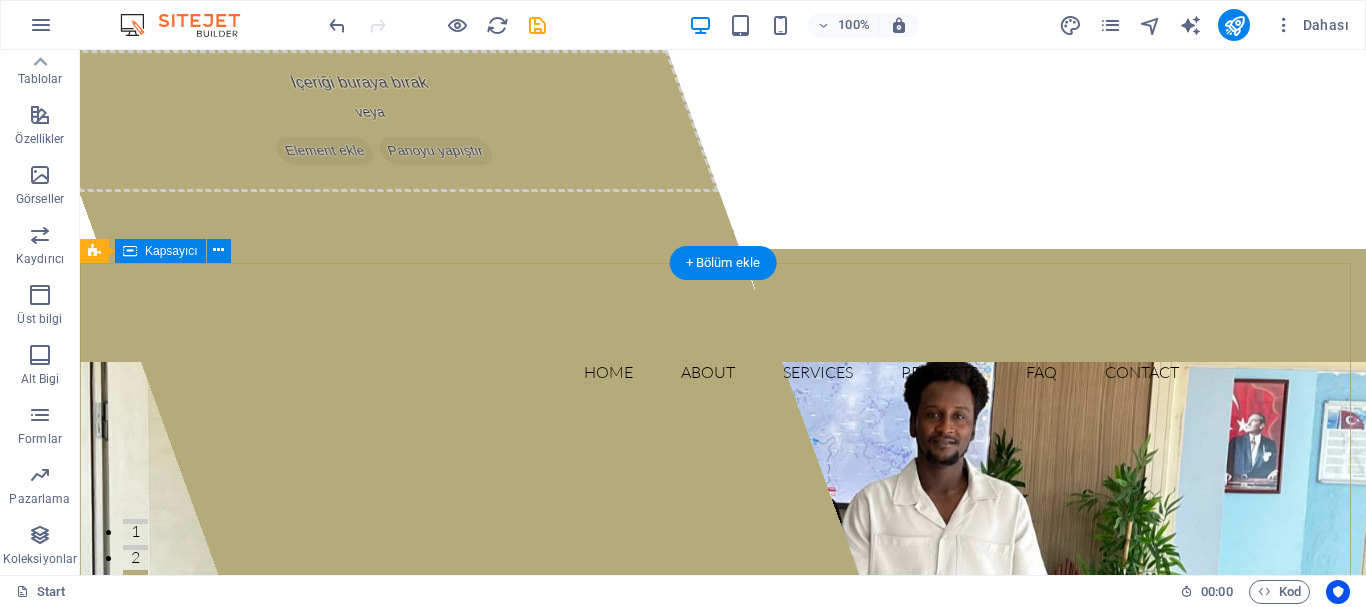 click on "İçeriği buraya bırak veya  Element ekle  Panoyu yapıştır Lorem ipsum dolor sit amet, consectetur adipisicing elit. Natus, dolores, at, nisi eligendi repellat voluptatem minima officia veritatis quasi animi porro laudantium dicta dolor voluptate non maiores ipsum reprehenderit odio fugiat reicid. Learn more View Services" at bounding box center [723, 1113] 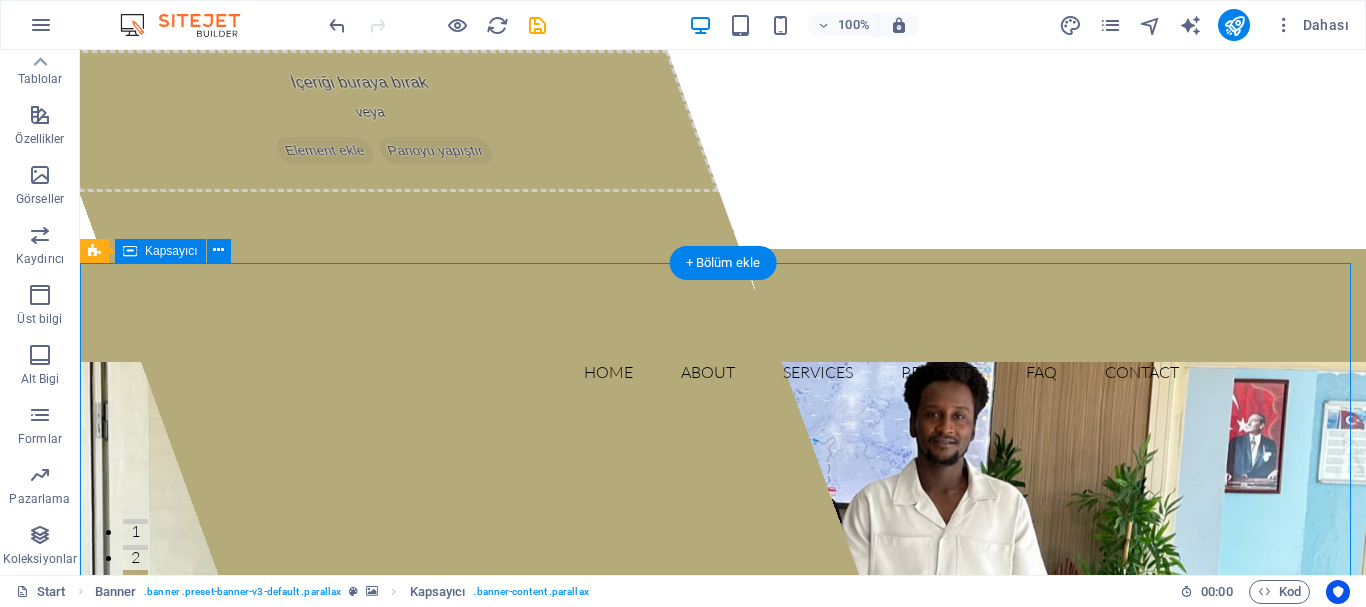 click on "İçeriği buraya bırak veya  Element ekle  Panoyu yapıştır Lorem ipsum dolor sit amet, consectetur adipisicing elit. Natus, dolores, at, nisi eligendi repellat voluptatem minima officia veritatis quasi animi porro laudantium dicta dolor voluptate non maiores ipsum reprehenderit odio fugiat reicid. Learn more View Services" at bounding box center [723, 1113] 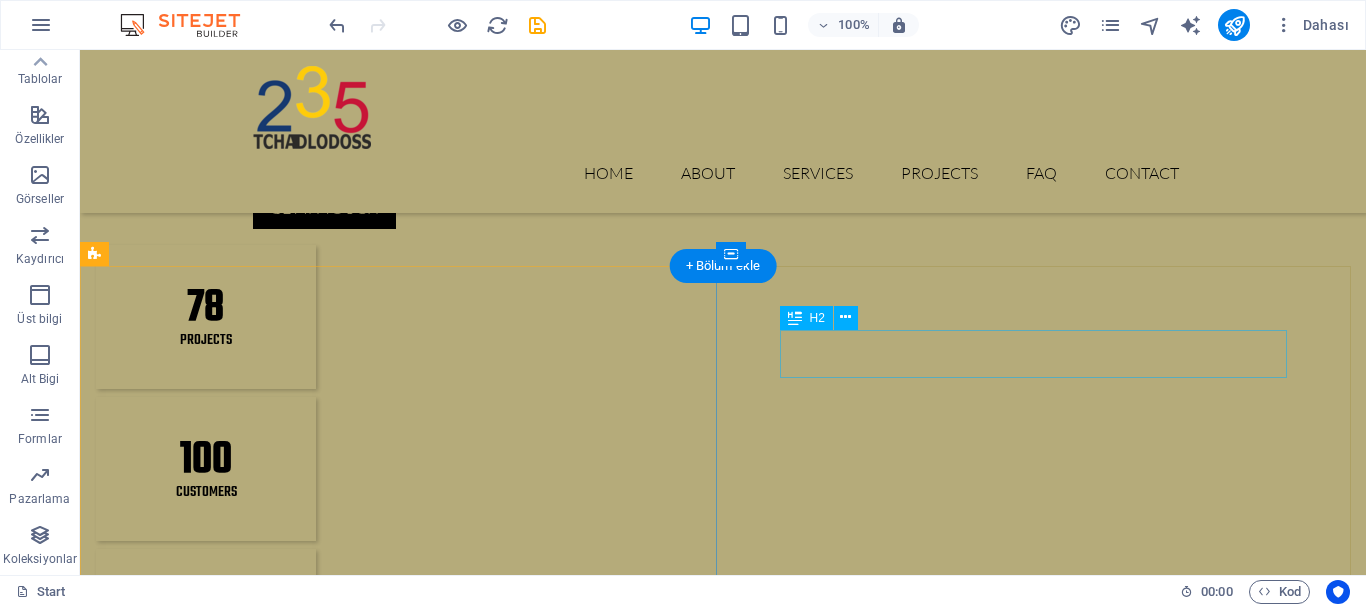 scroll, scrollTop: 2500, scrollLeft: 0, axis: vertical 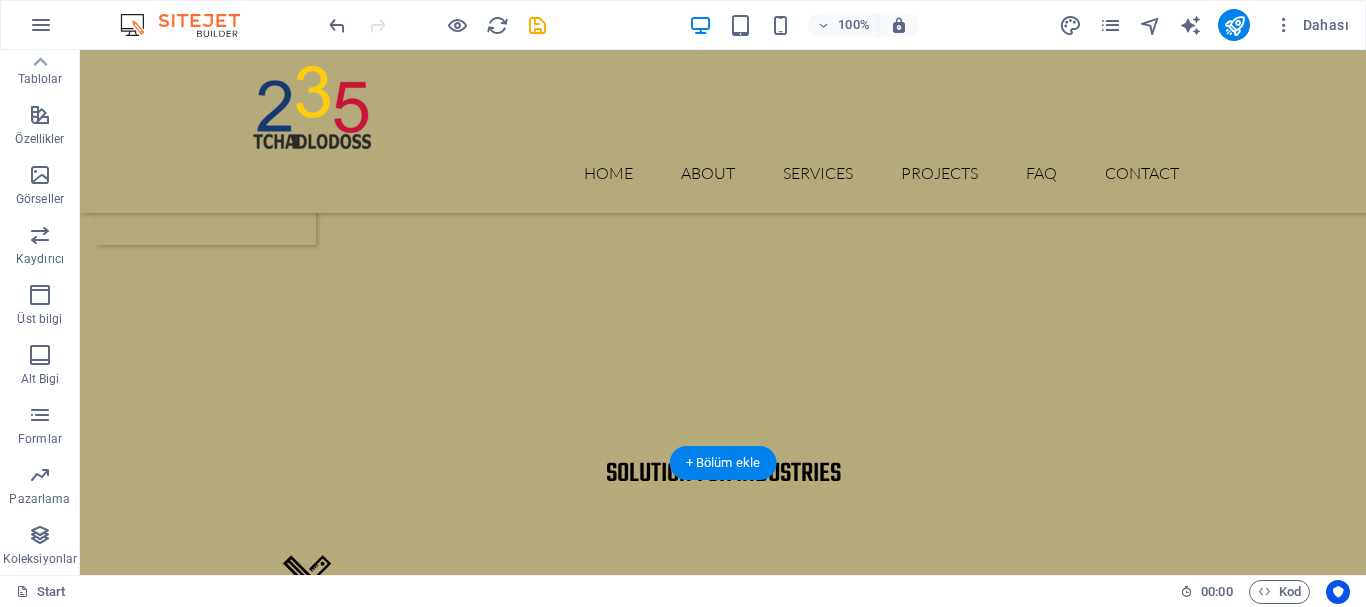 click at bounding box center [723, 3412] 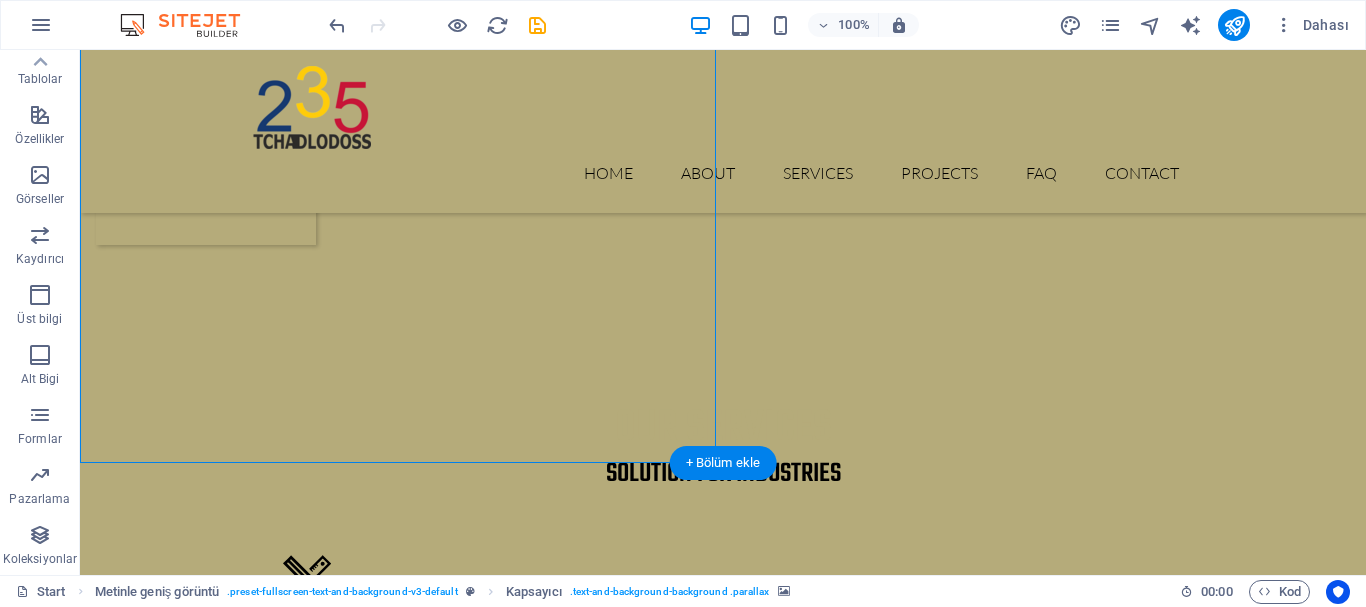 click at bounding box center [723, 3412] 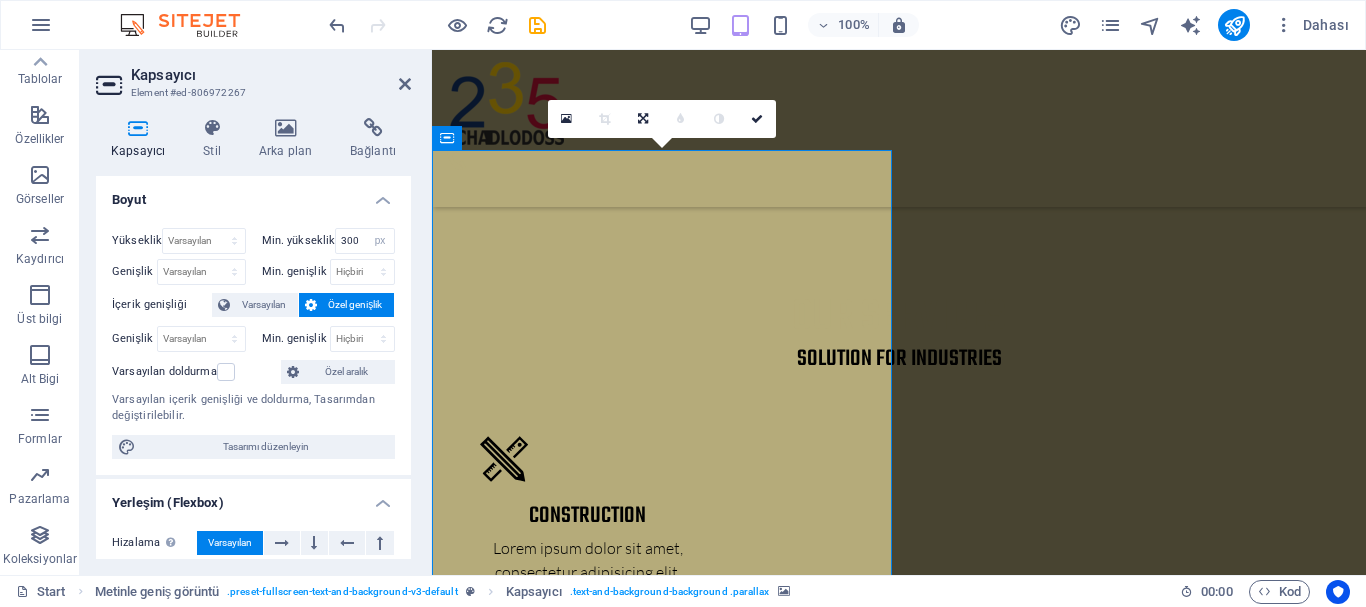 scroll, scrollTop: 2492, scrollLeft: 0, axis: vertical 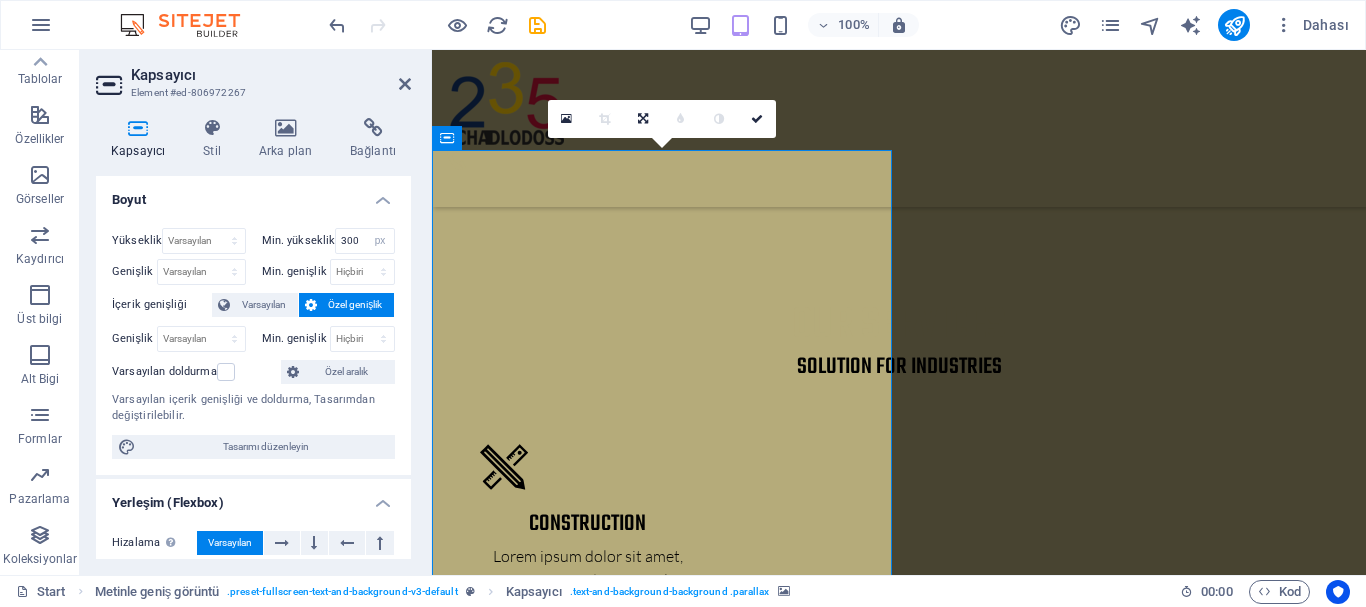 drag, startPoint x: 608, startPoint y: 334, endPoint x: 595, endPoint y: 385, distance: 52.63079 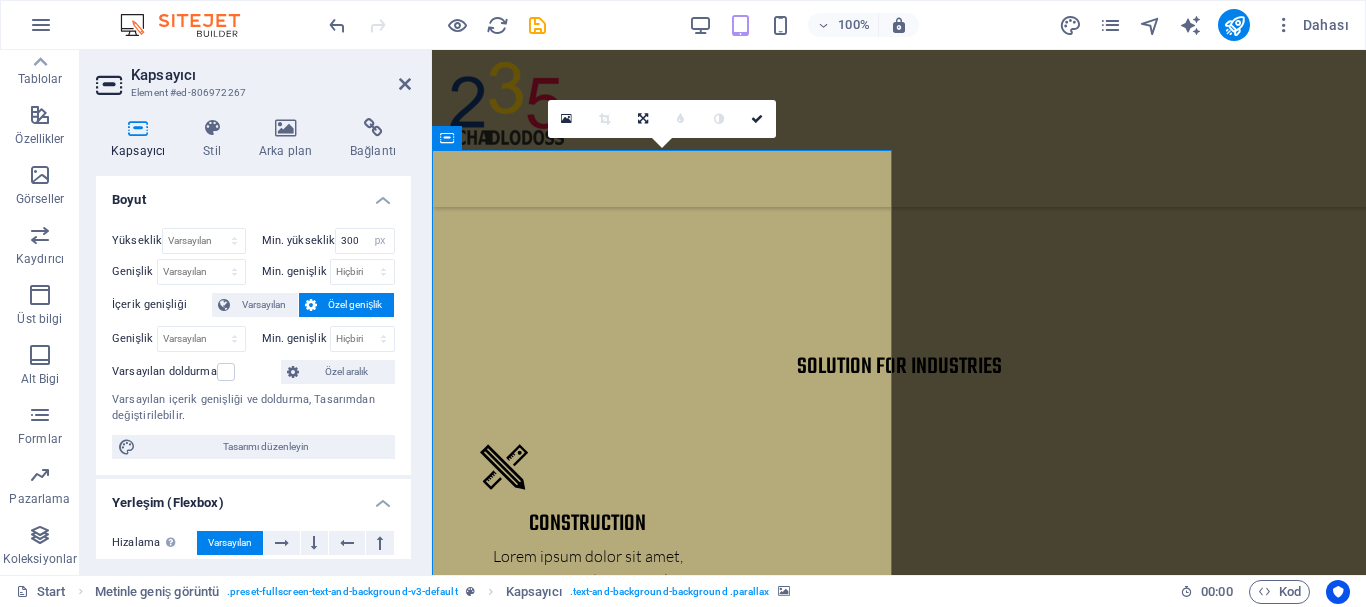 click at bounding box center (899, 3223) 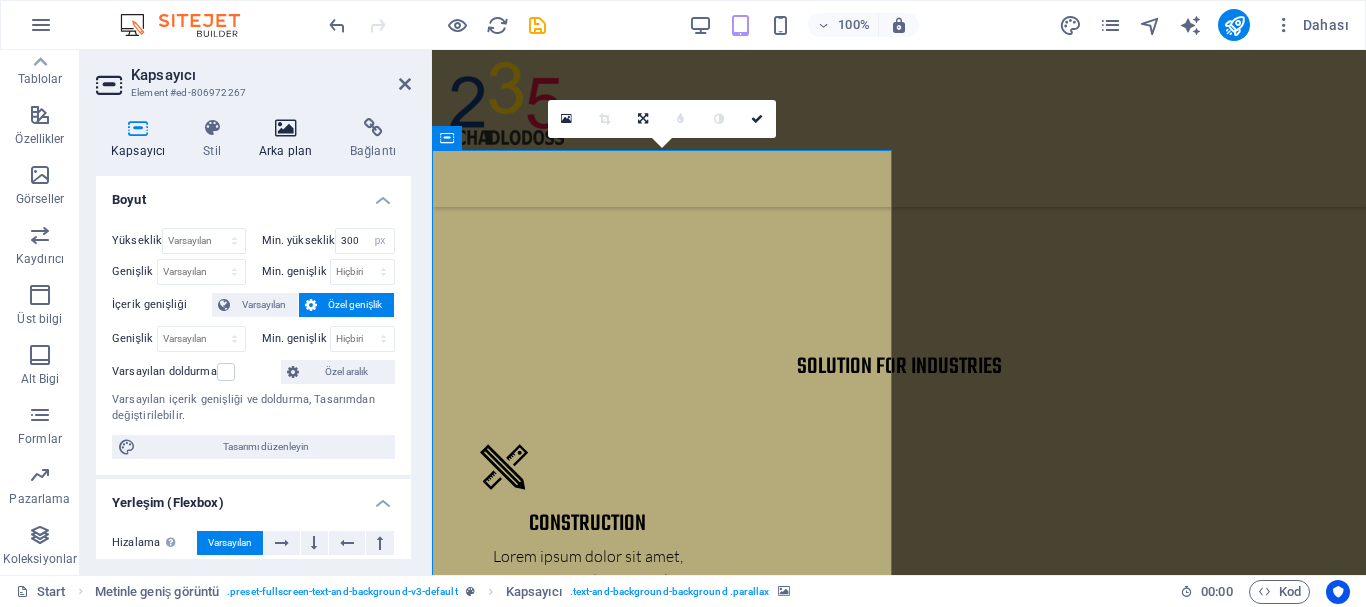 click at bounding box center (285, 128) 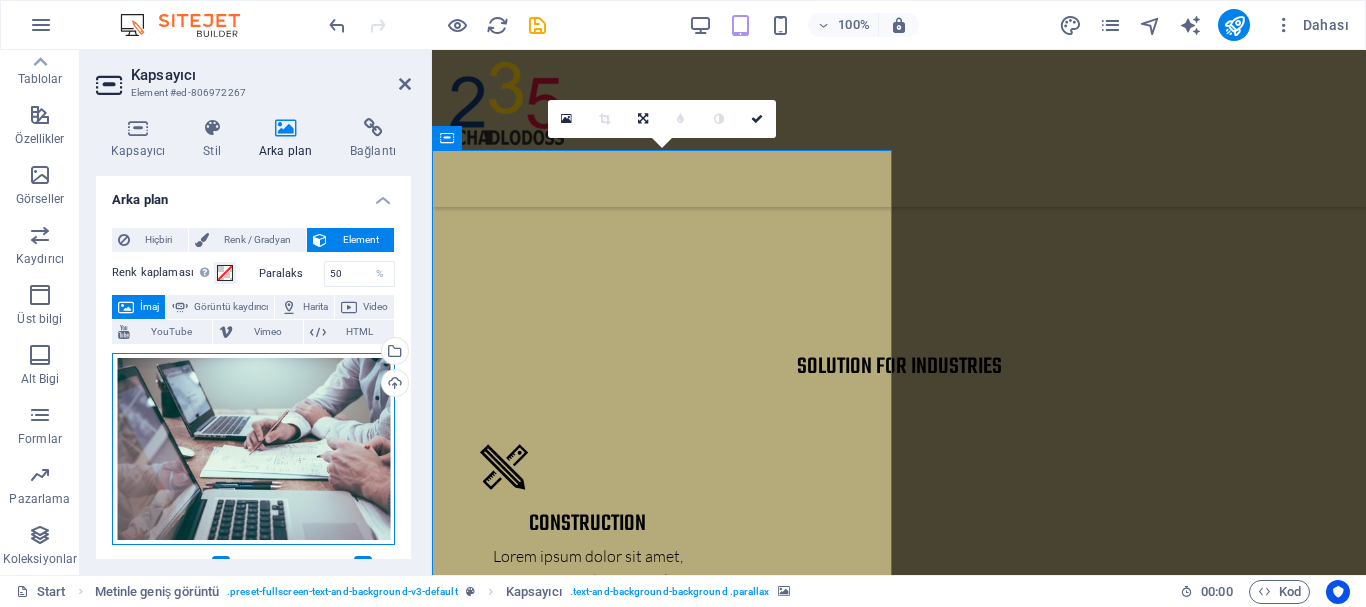 click on "Dosyaları buraya sürükleyin, dosyaları seçmek için tıklayın veya Dosyalardan ya da ücretsiz stok fotoğraf ve videolarımızdan dosyalar seçin" at bounding box center (253, 449) 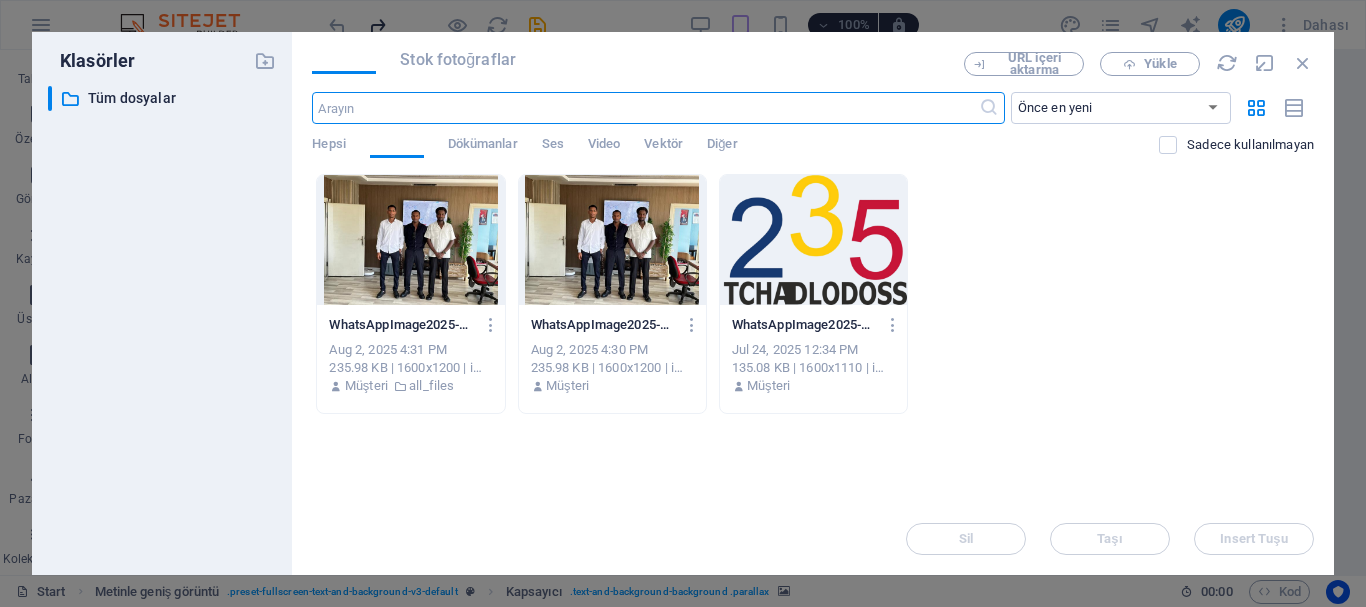 scroll, scrollTop: 3605, scrollLeft: 0, axis: vertical 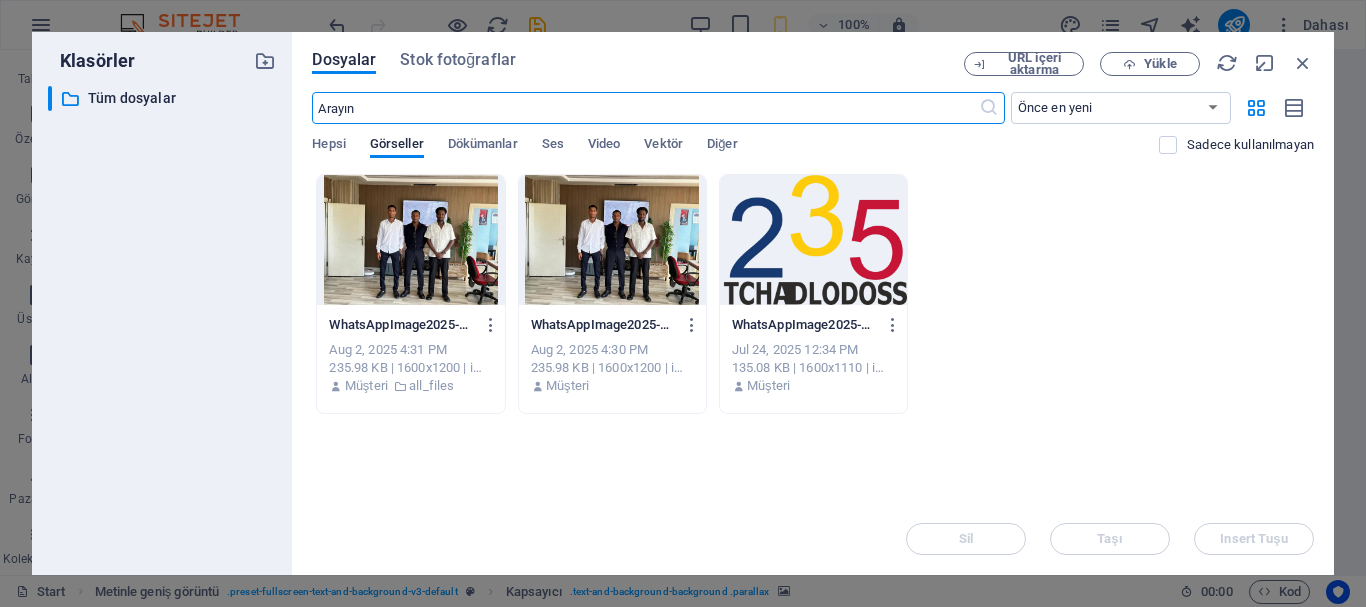 click at bounding box center [410, 240] 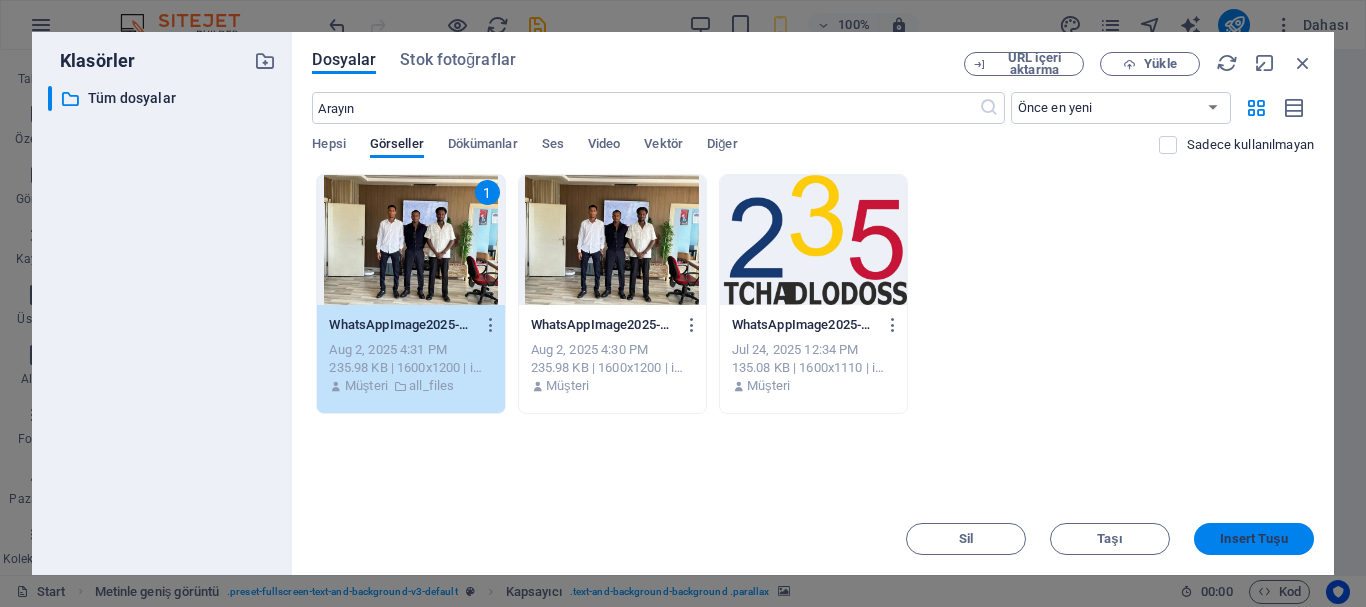click on "Insert Tuşu" at bounding box center [1254, 539] 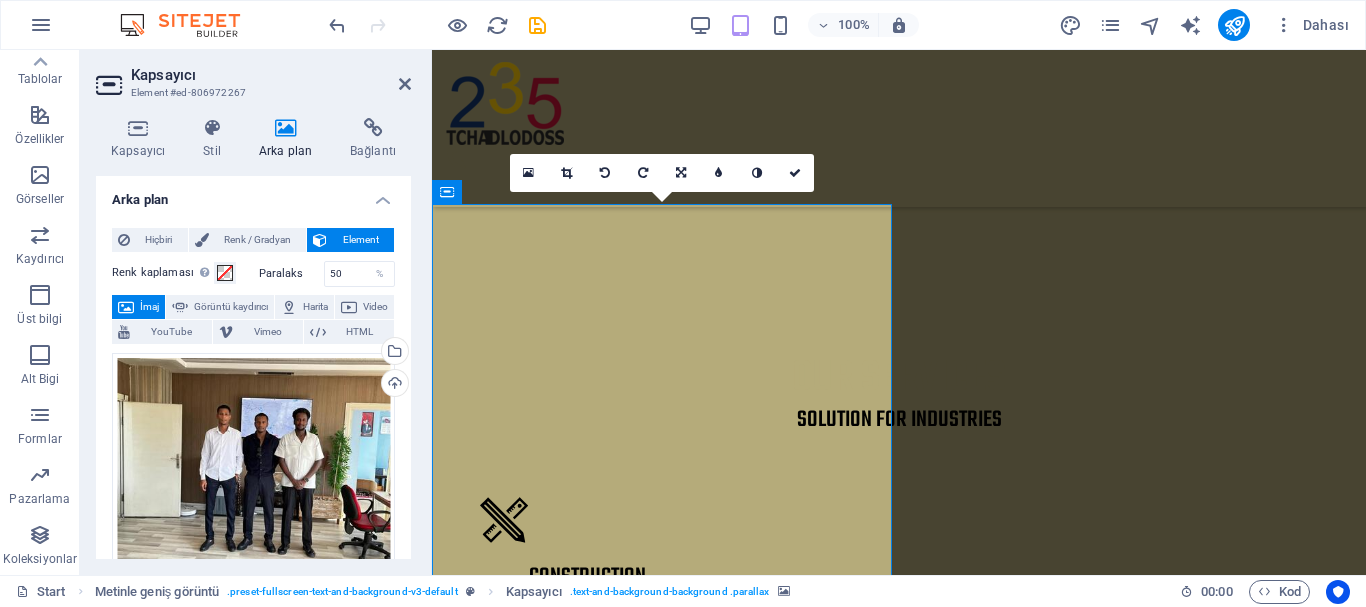 scroll, scrollTop: 2338, scrollLeft: 0, axis: vertical 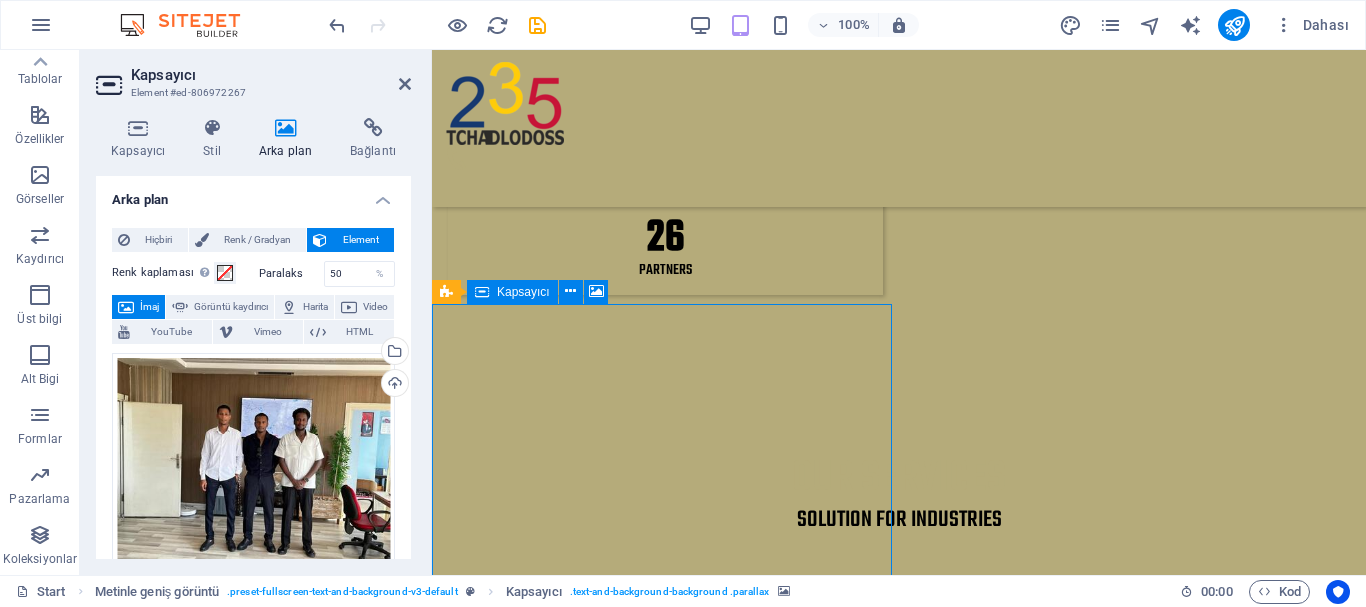 drag, startPoint x: 738, startPoint y: 376, endPoint x: 735, endPoint y: 363, distance: 13.341664 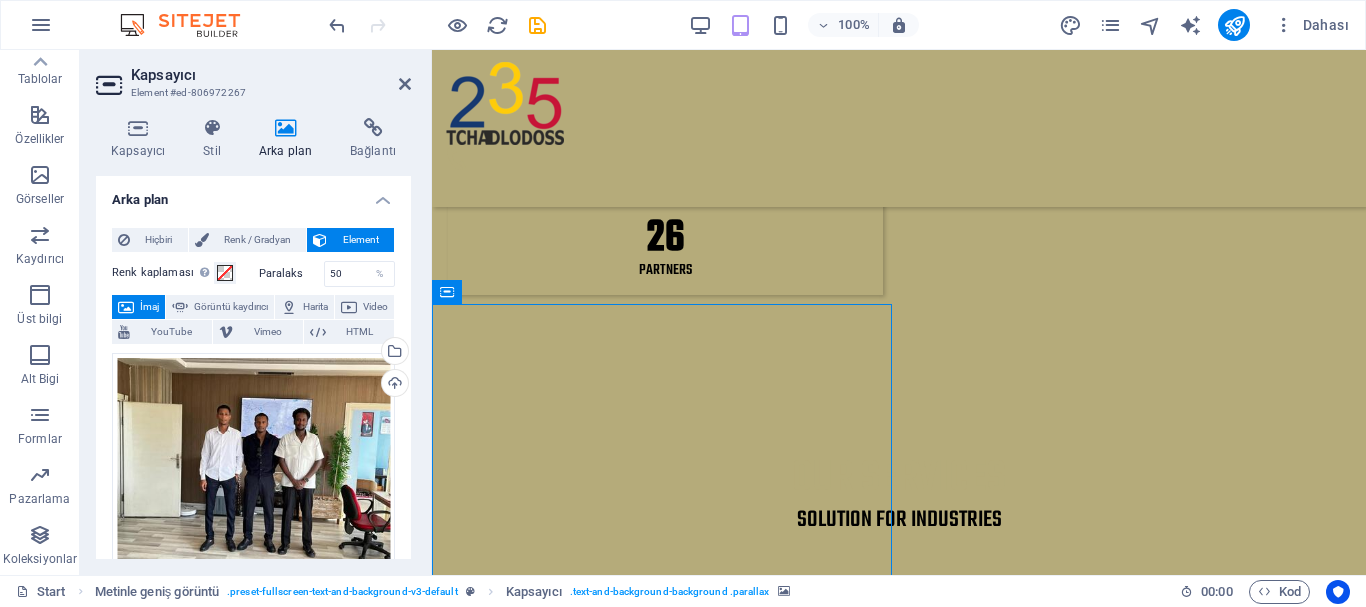 click at bounding box center (899, 3299) 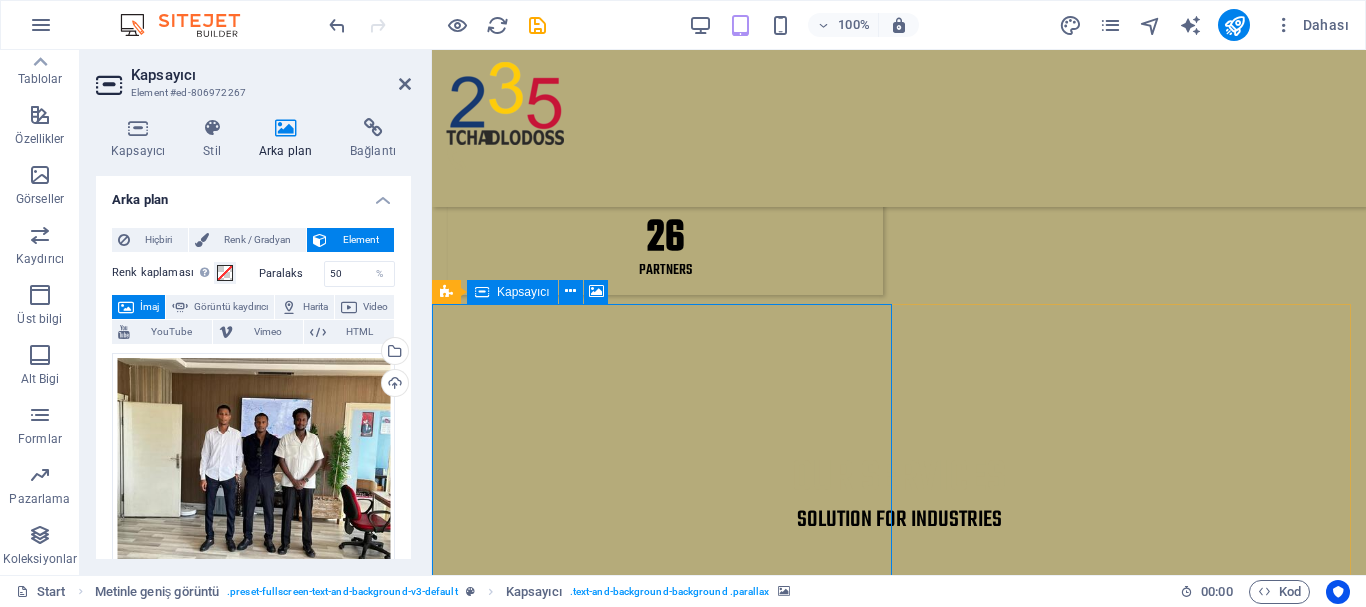 click on "İçeriği buraya bırak veya  Element ekle  Panoyu yapıştır" at bounding box center [899, 3783] 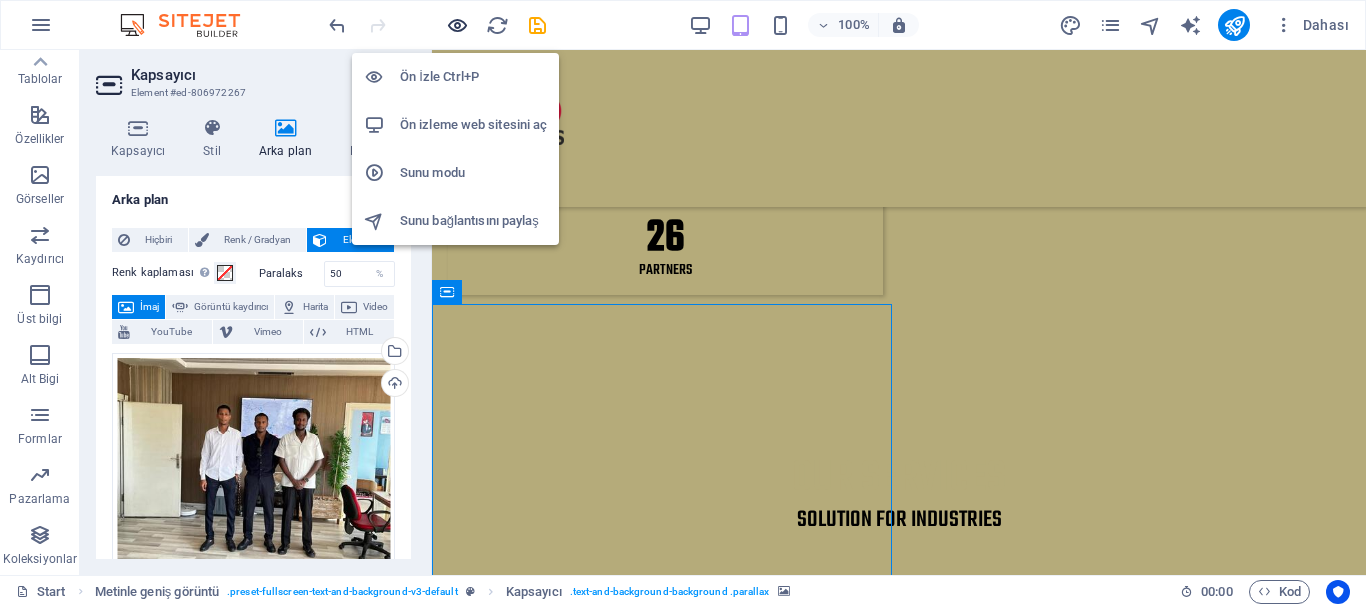 click at bounding box center [457, 25] 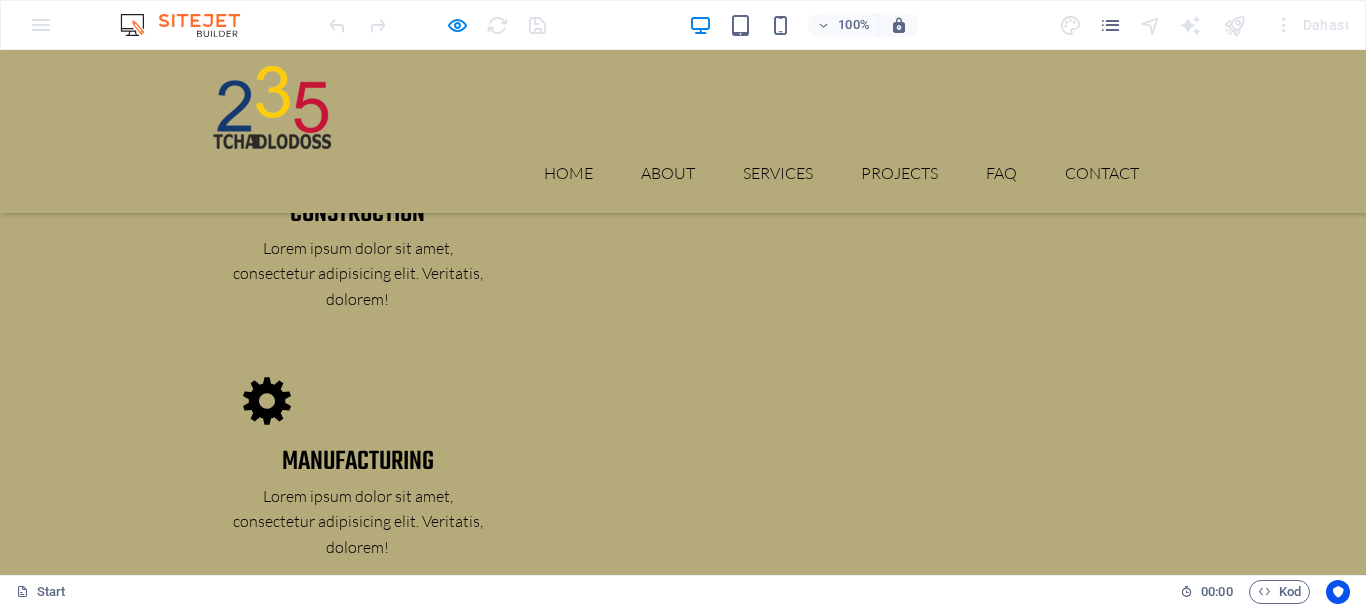scroll, scrollTop: 3025, scrollLeft: 0, axis: vertical 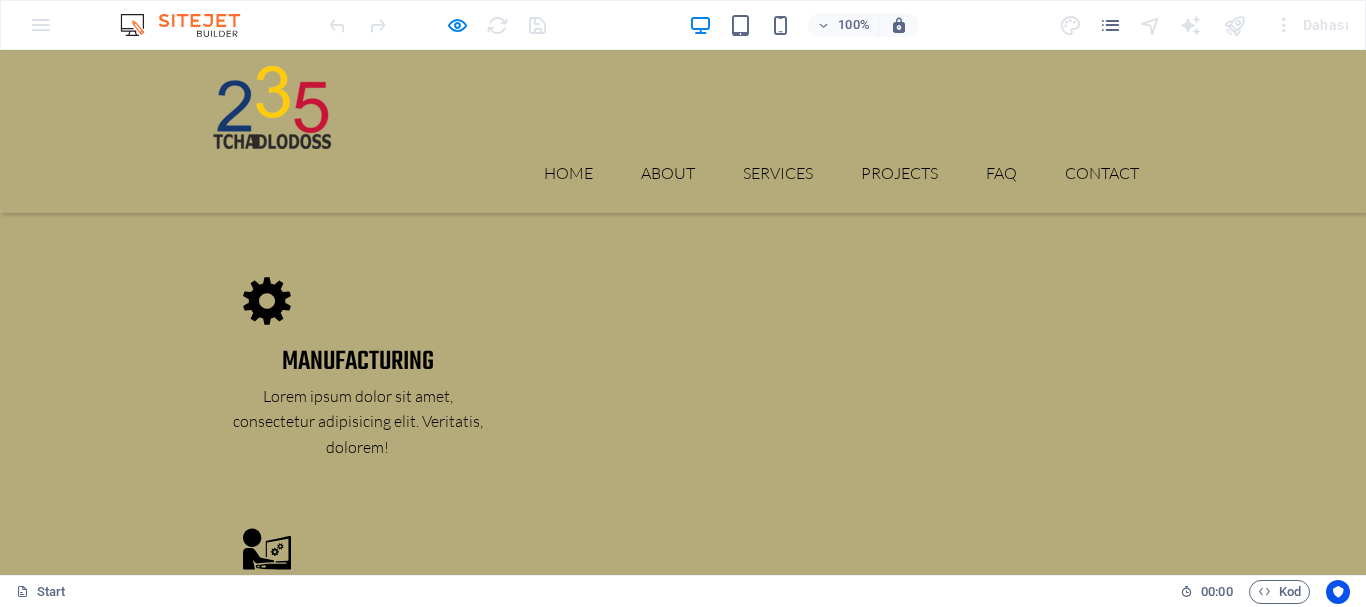 click on "PROJECT 1" at bounding box center (363, 3686) 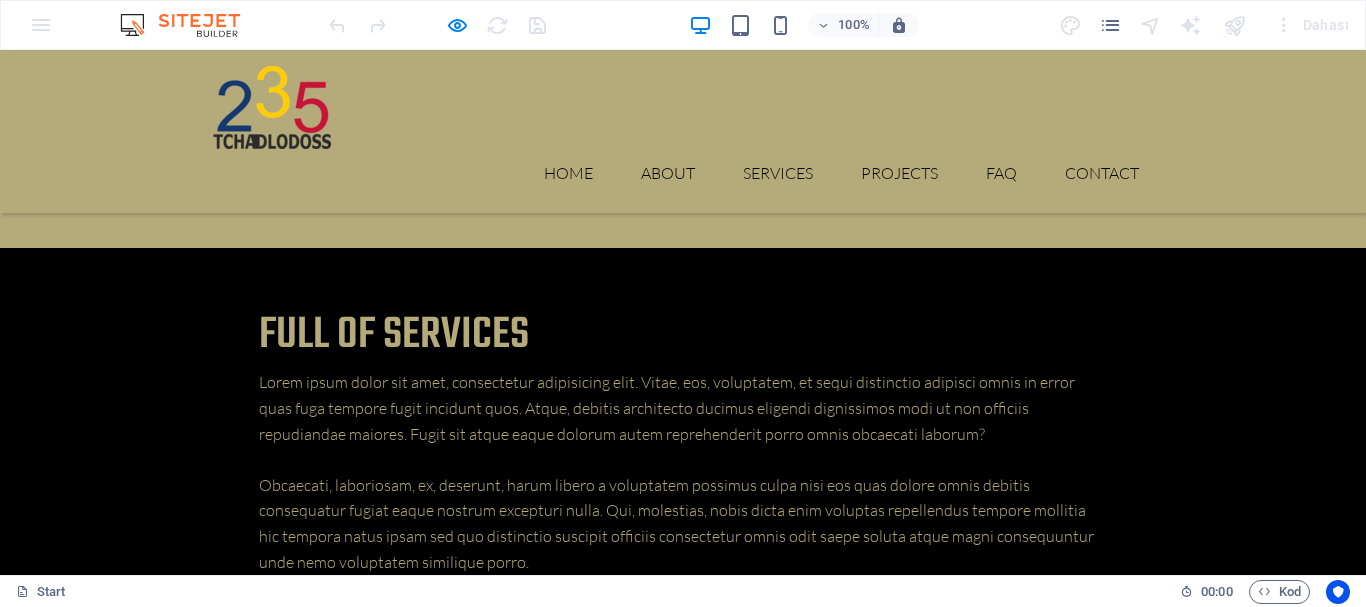 scroll, scrollTop: 4225, scrollLeft: 0, axis: vertical 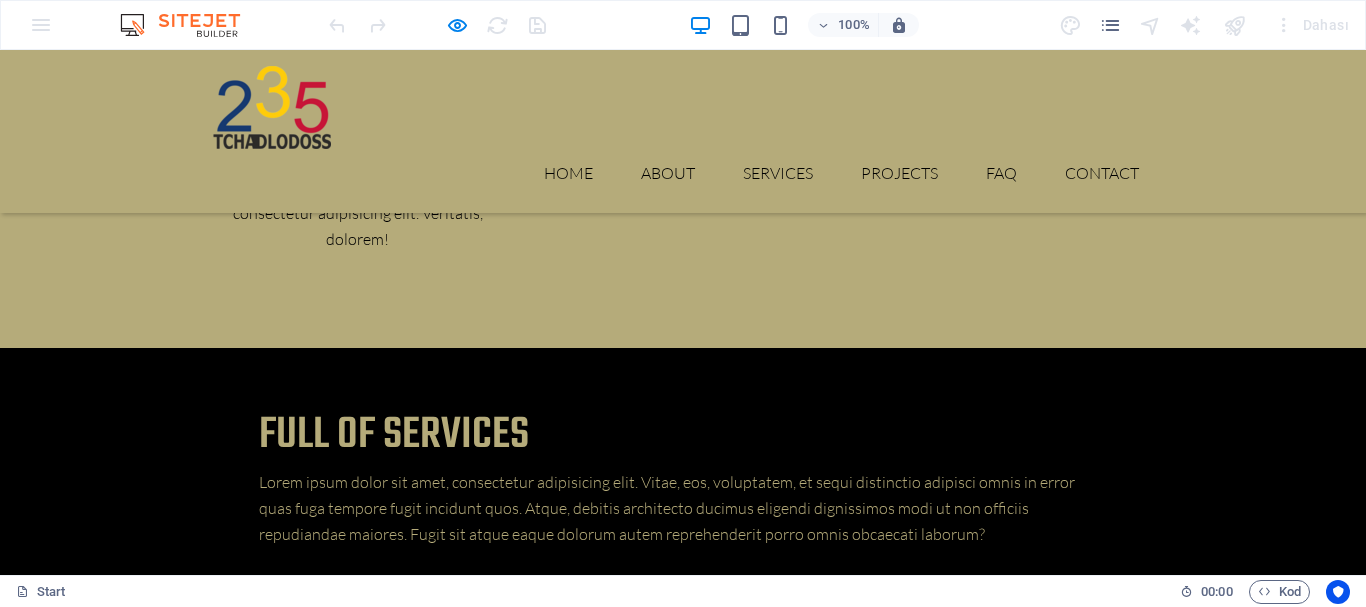 click on "Solution for Industries" at bounding box center (244, 4758) 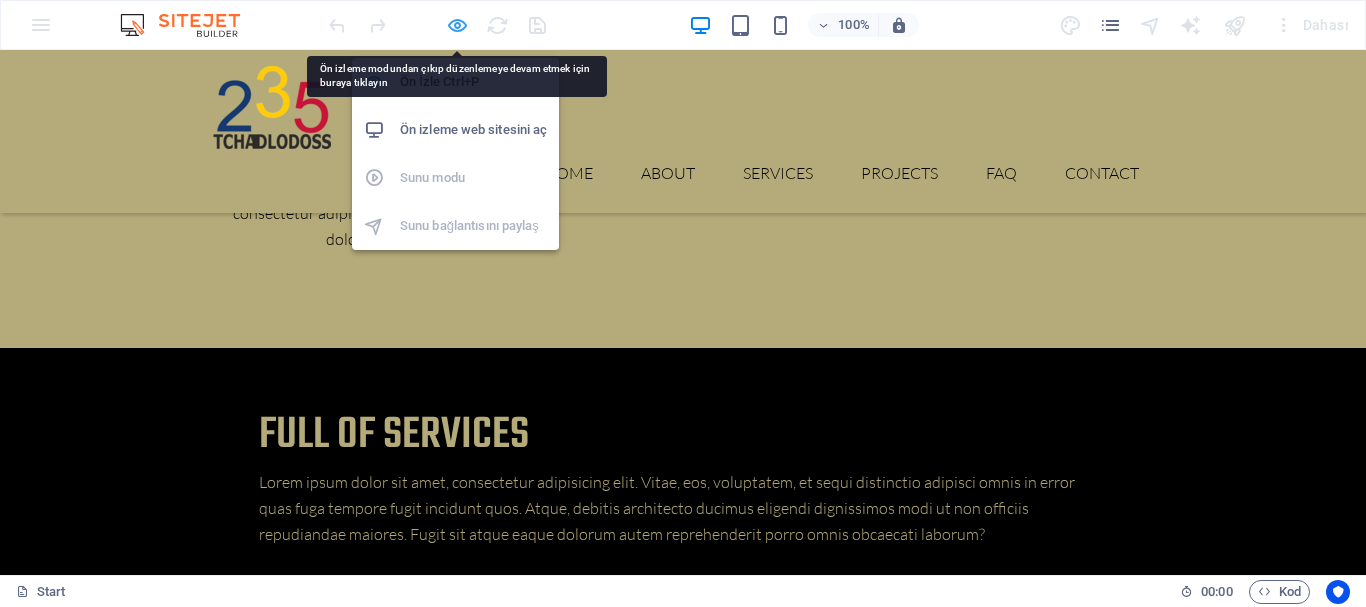 click at bounding box center (457, 25) 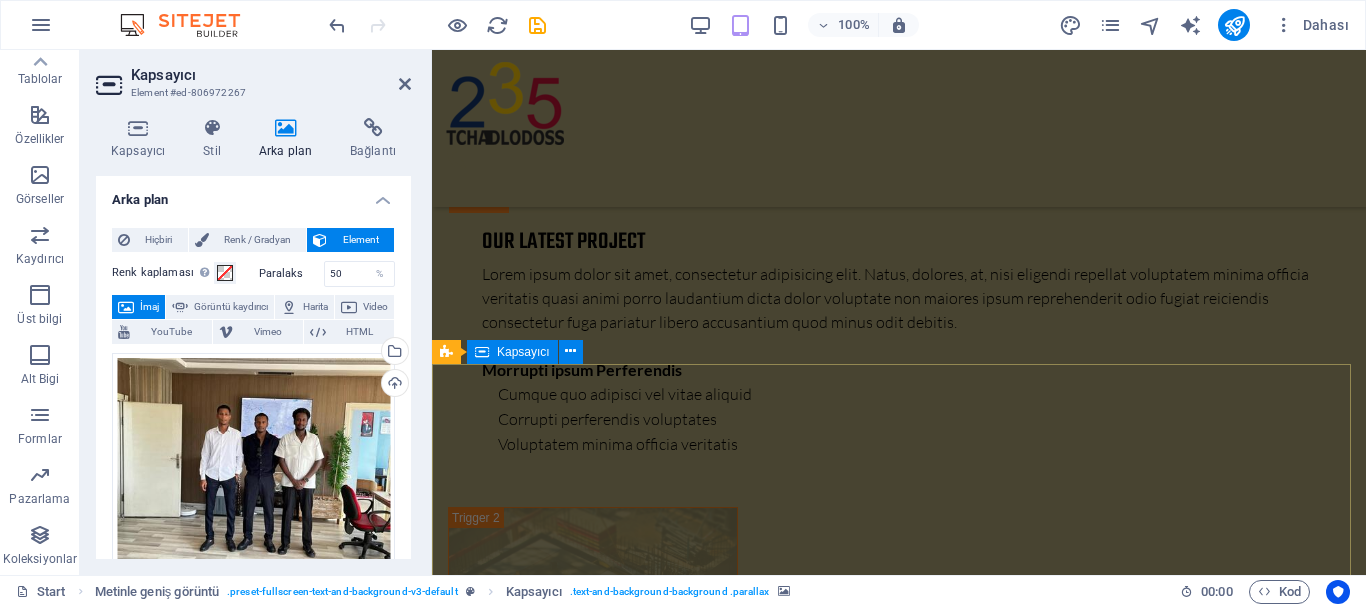 scroll, scrollTop: 6944, scrollLeft: 0, axis: vertical 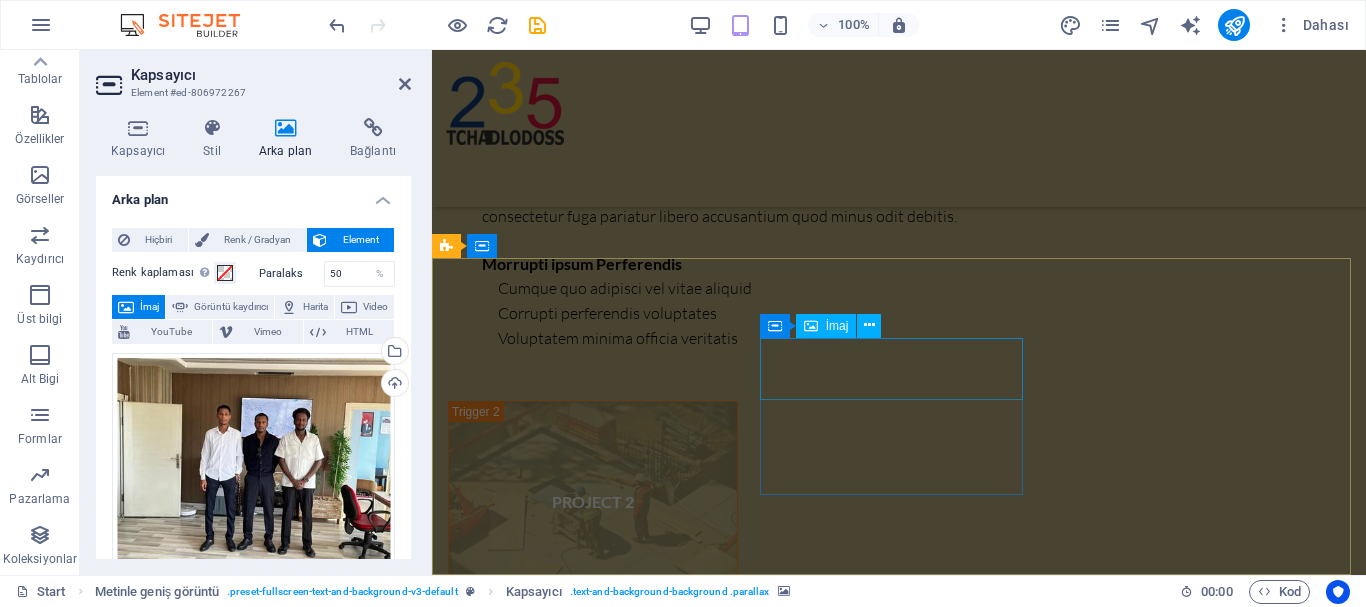 click at bounding box center [582, 5674] 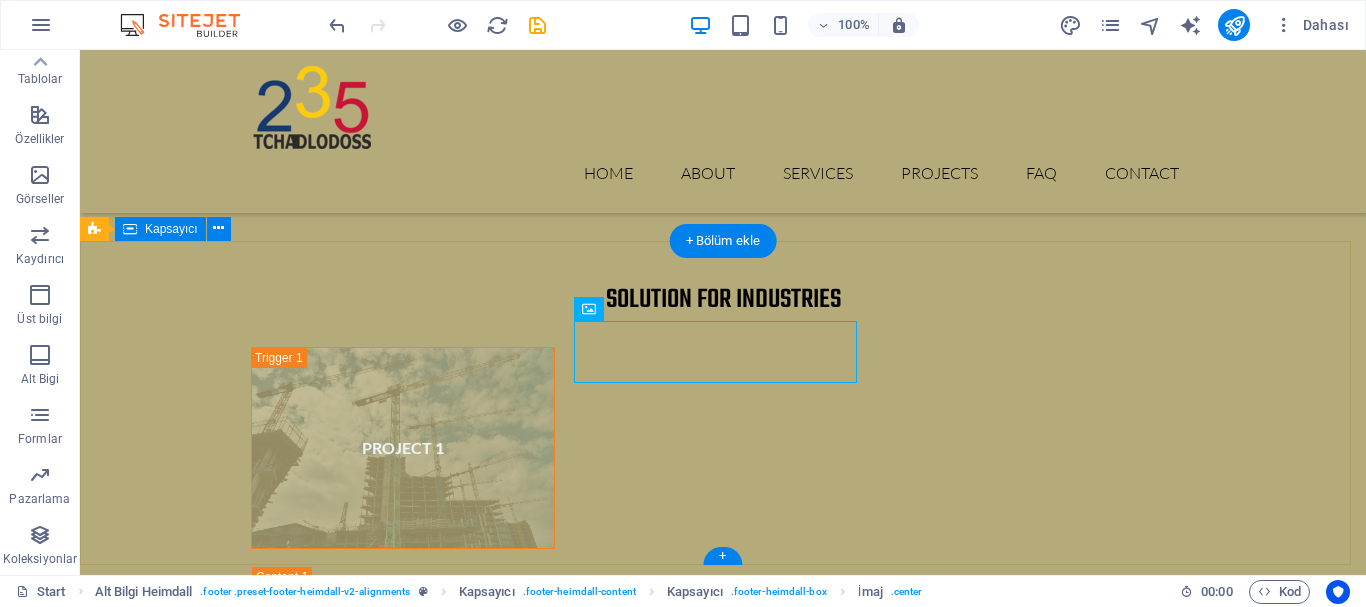 scroll, scrollTop: 6562, scrollLeft: 0, axis: vertical 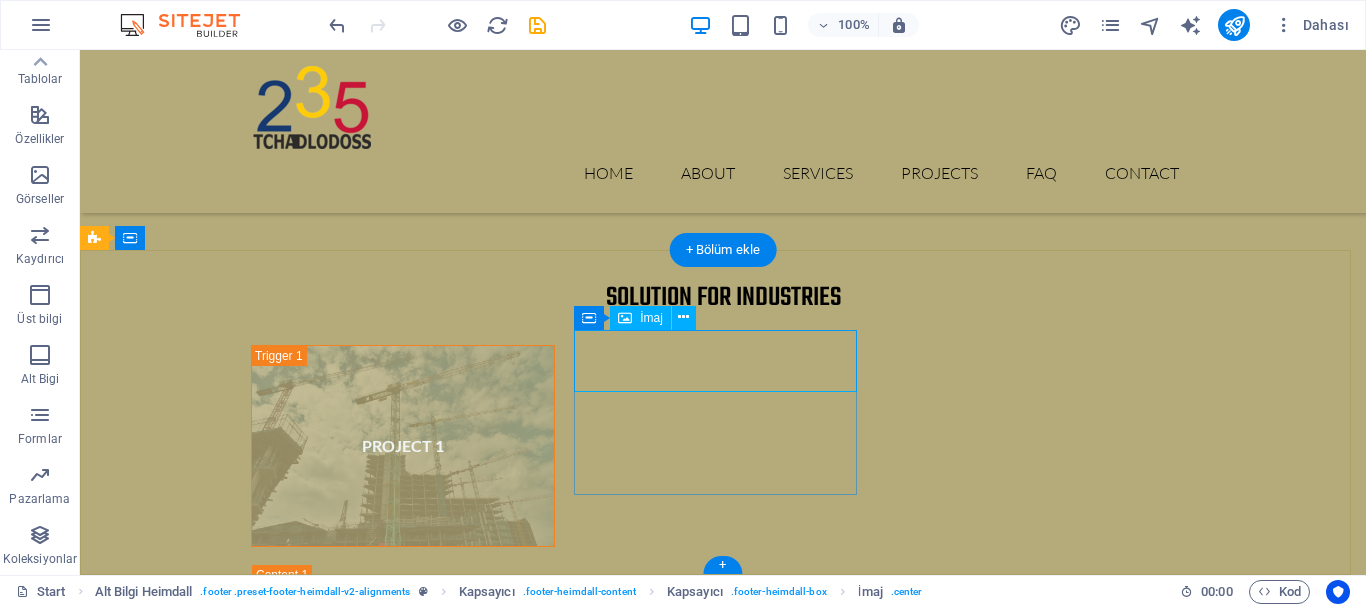 click at bounding box center [237, 6153] 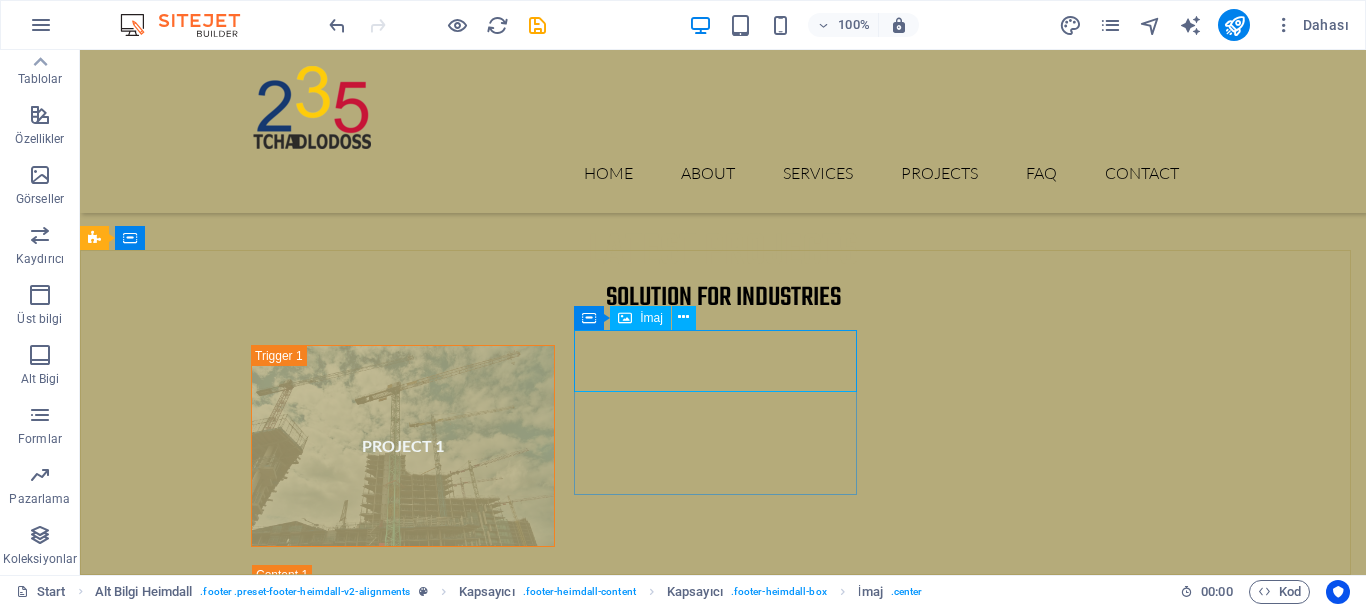 click at bounding box center (625, 318) 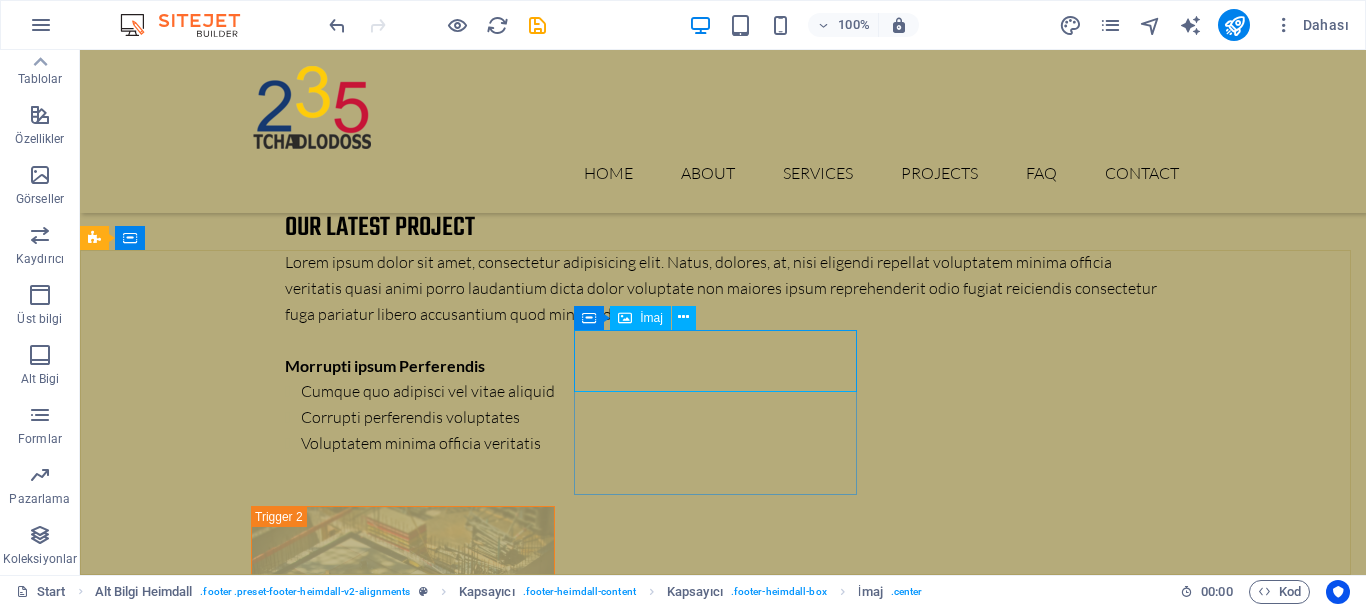 click on "Get in touch [CITY]   Phone:  [PHONE] Email:  [EMAIL] Lorem ipsum dolor sit amet, consetur adipisicing elit. Natus, dores midimak at eligendi repellat voluptatem officia. Navigation About us Our Services Latest Projects Our FAQ´s Contact us" at bounding box center [723, 5812] 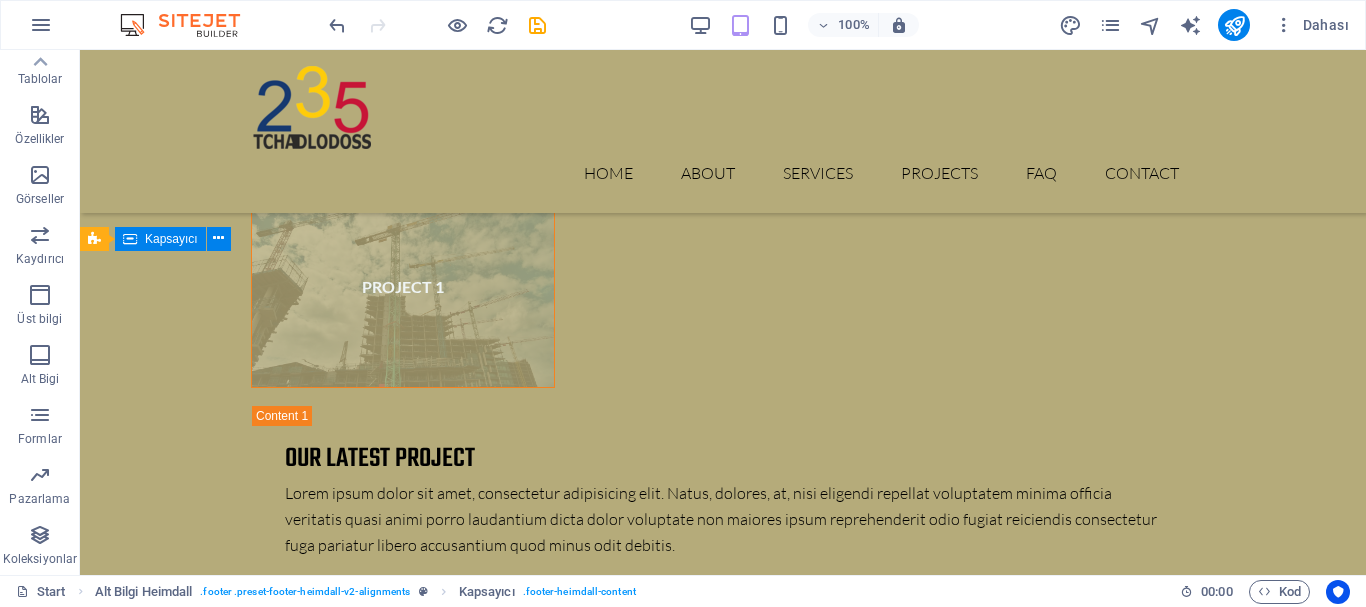 scroll, scrollTop: 6562, scrollLeft: 0, axis: vertical 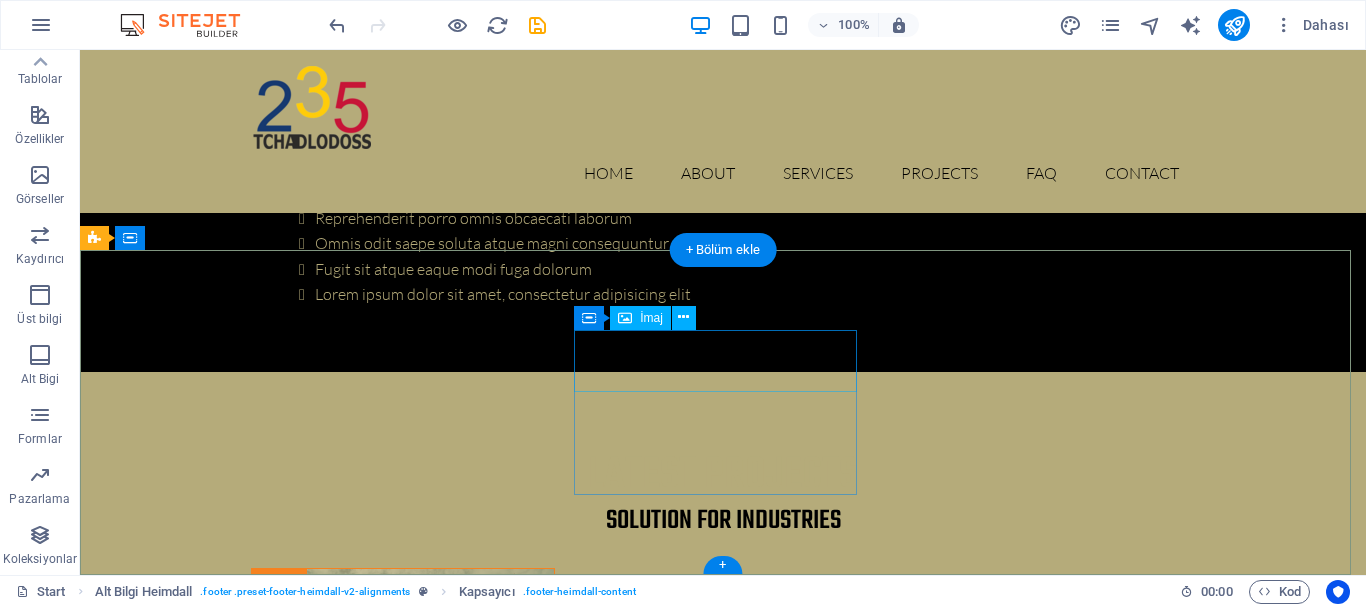 click at bounding box center [237, 6430] 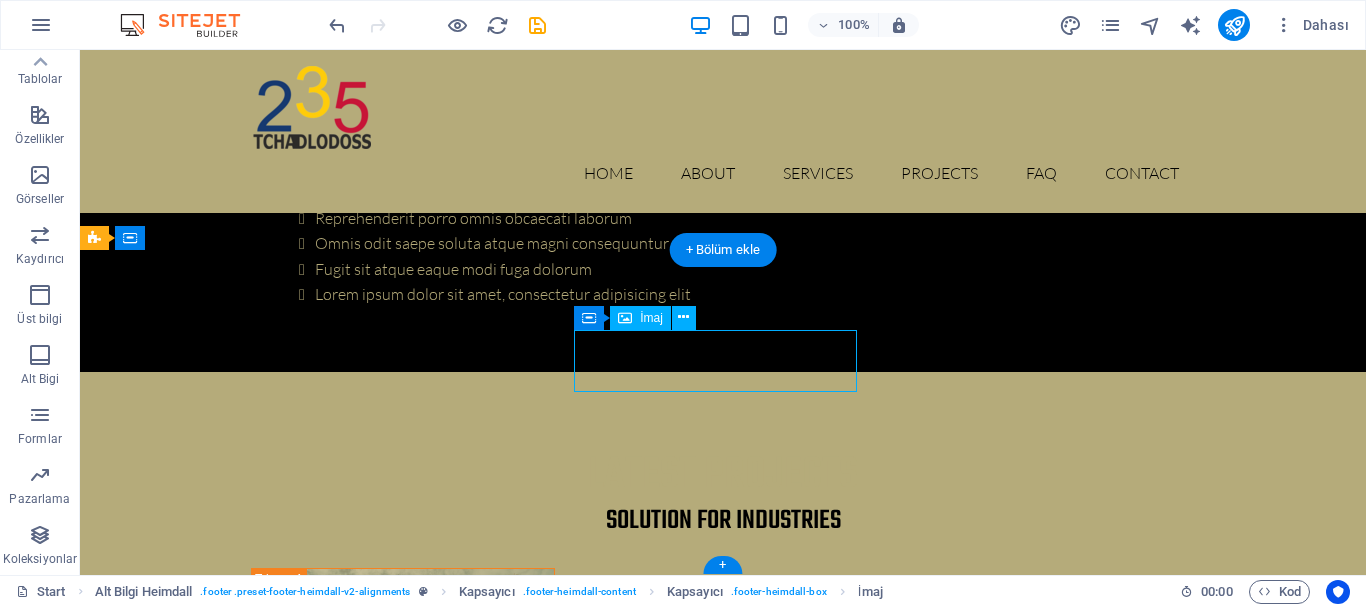 click at bounding box center (237, 6430) 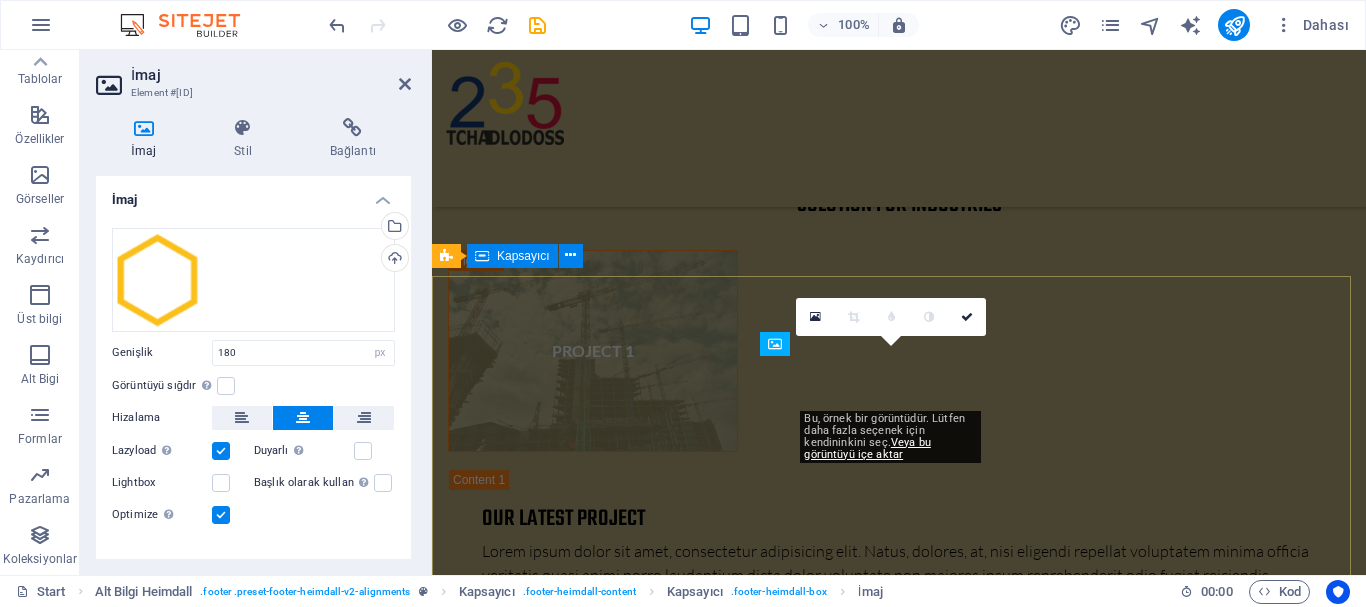 scroll, scrollTop: 6944, scrollLeft: 0, axis: vertical 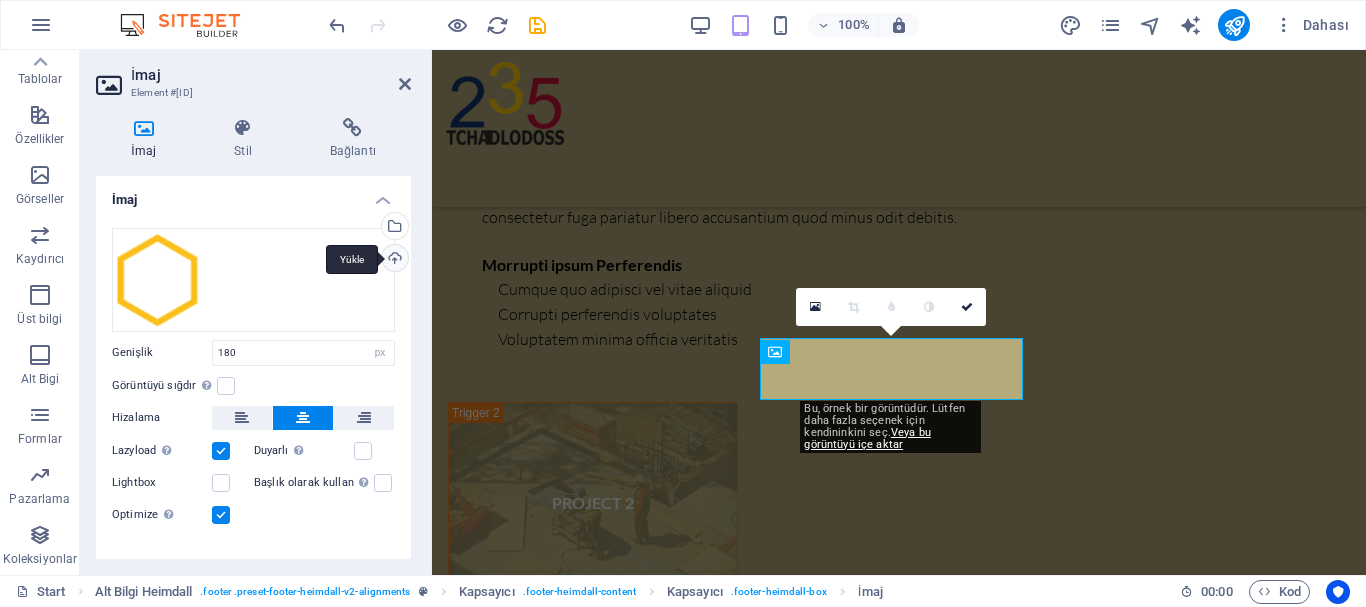 click on "Yükle" at bounding box center [393, 260] 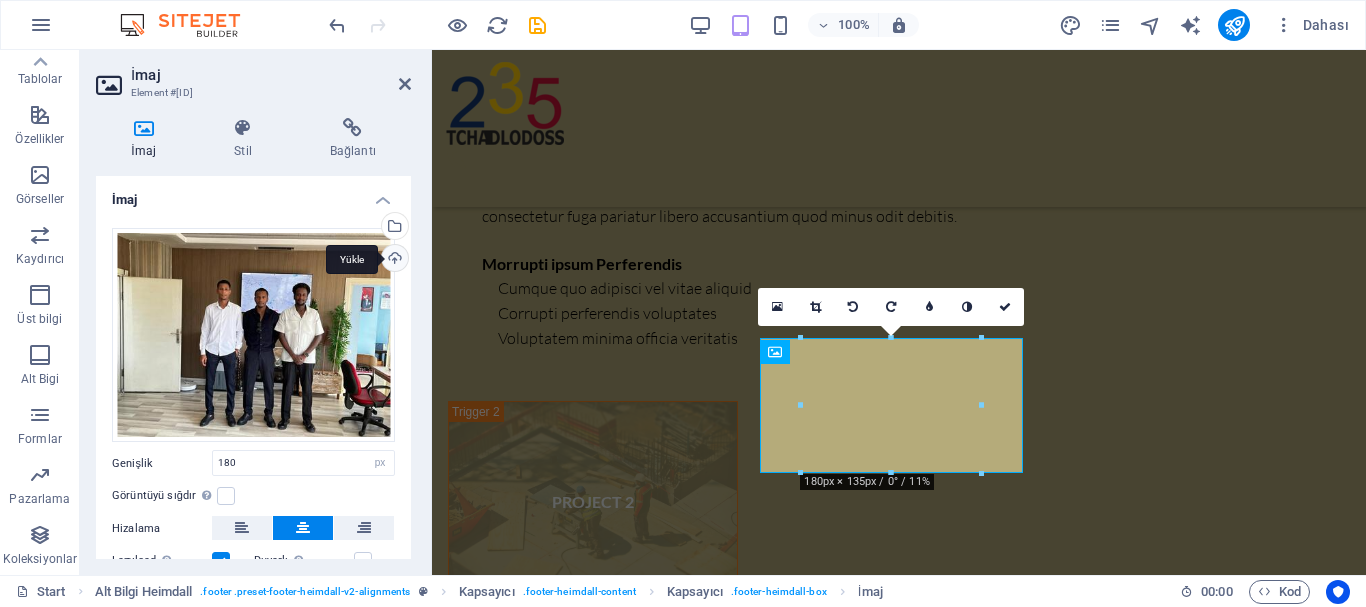 click on "Yükle" at bounding box center [393, 260] 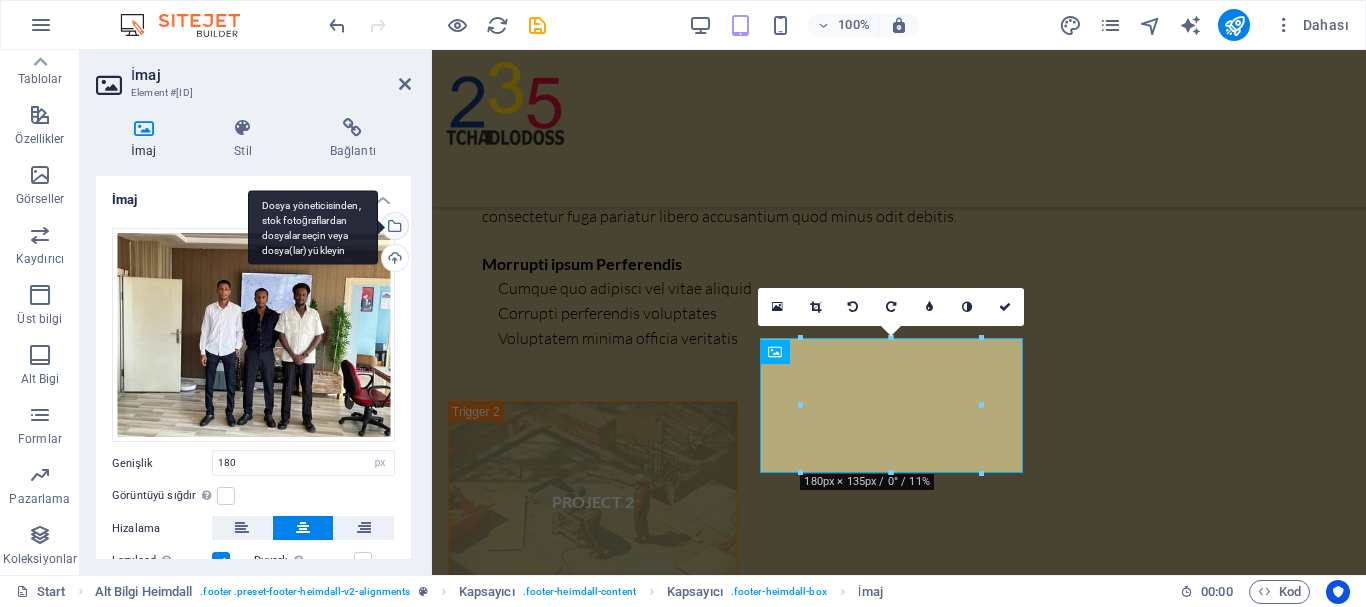 click on "Dosya yöneticisinden, stok fotoğraflardan dosyalar seçin veya dosya(lar) yükleyin" at bounding box center (393, 228) 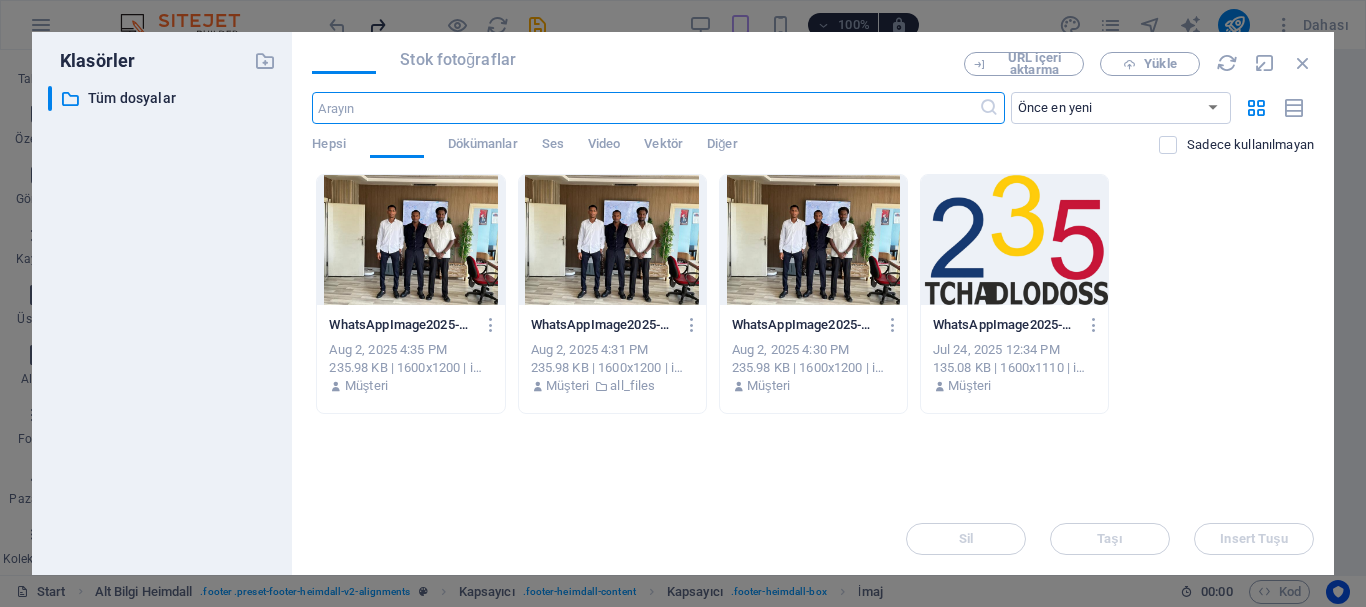 scroll, scrollTop: 9520, scrollLeft: 0, axis: vertical 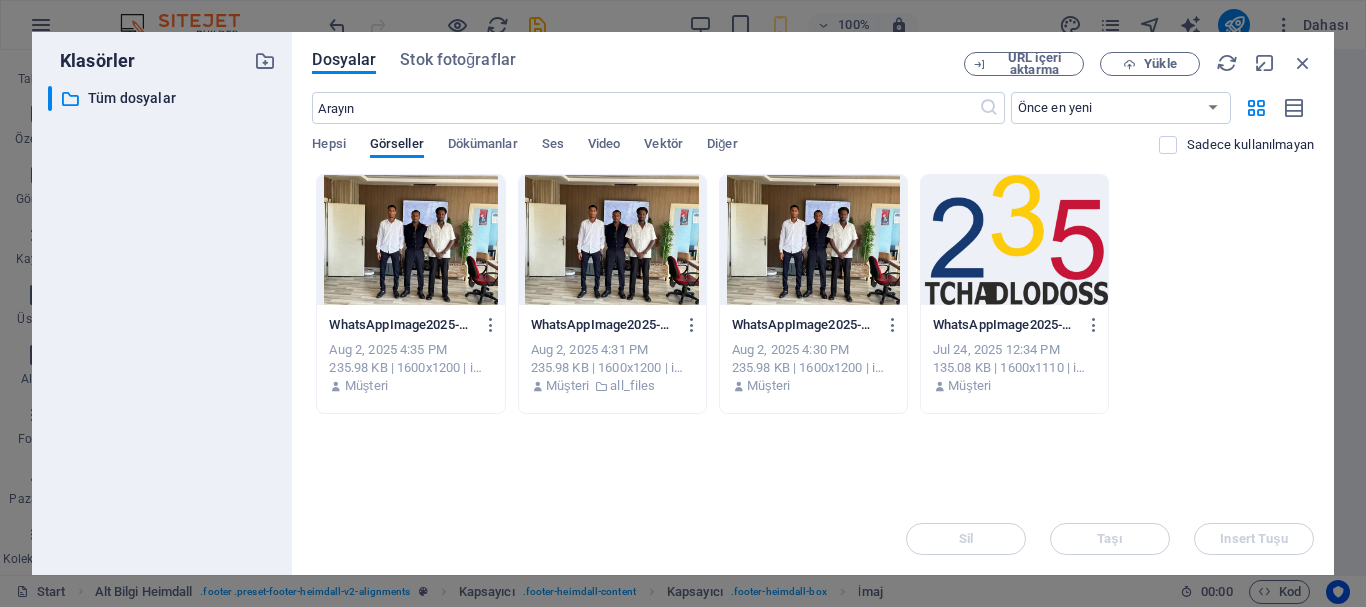 click at bounding box center (1014, 240) 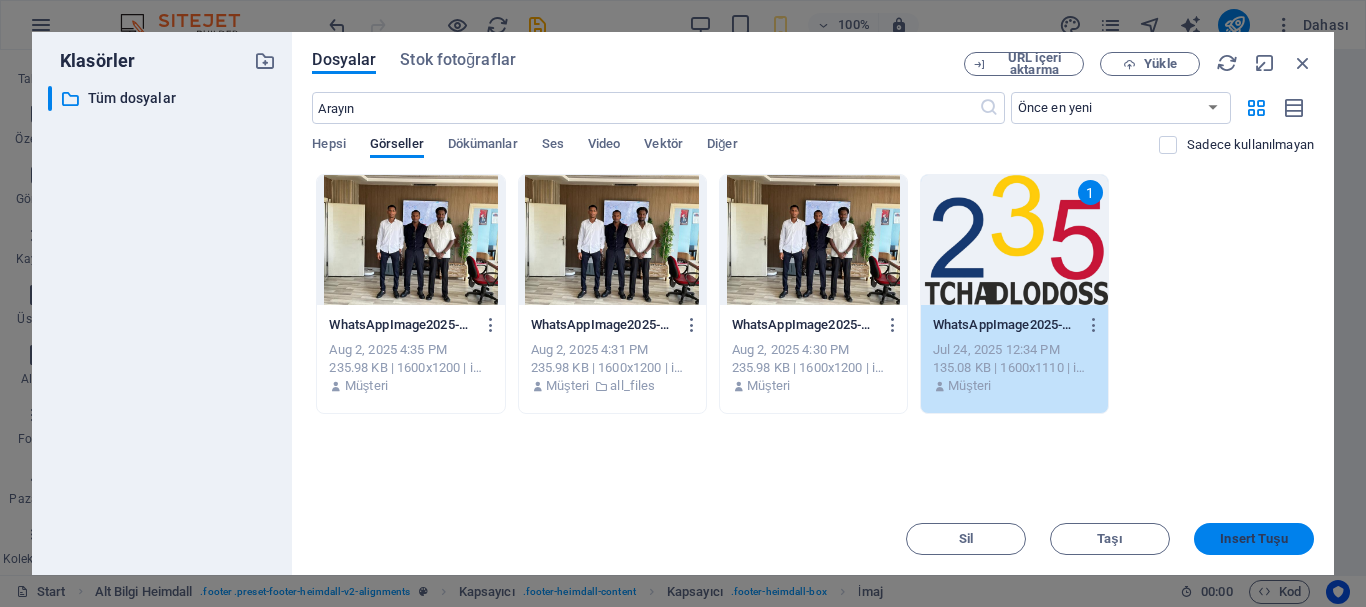 click on "Insert Tuşu" at bounding box center [1254, 539] 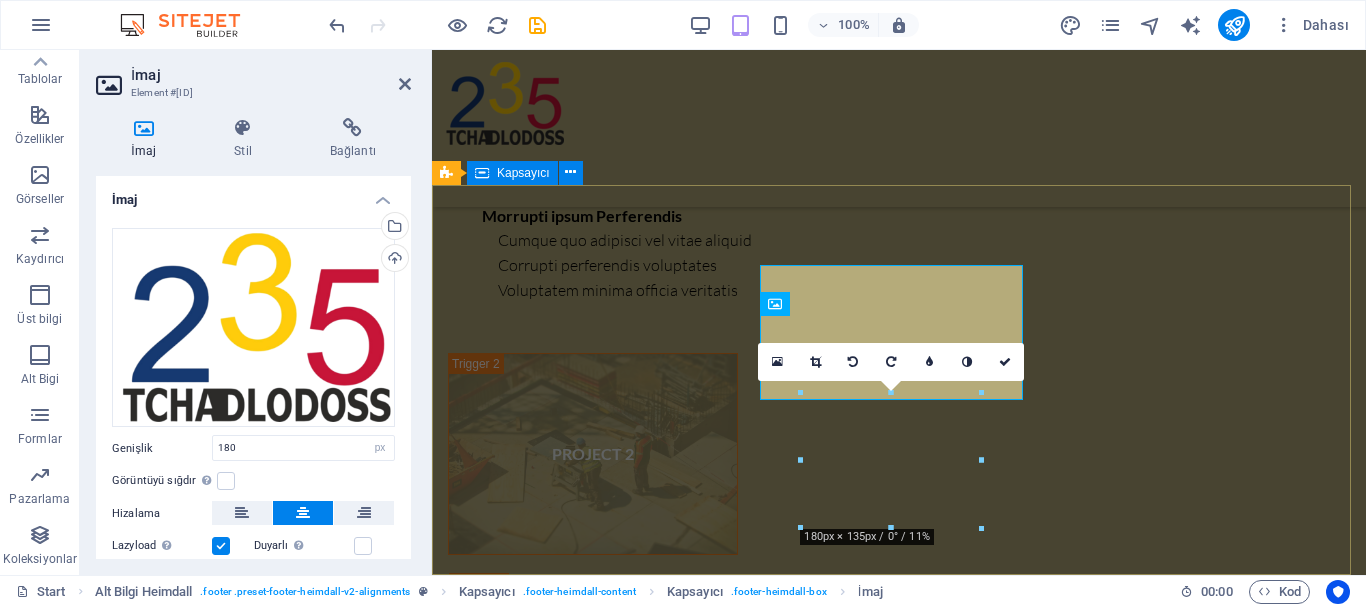 scroll, scrollTop: 7007, scrollLeft: 0, axis: vertical 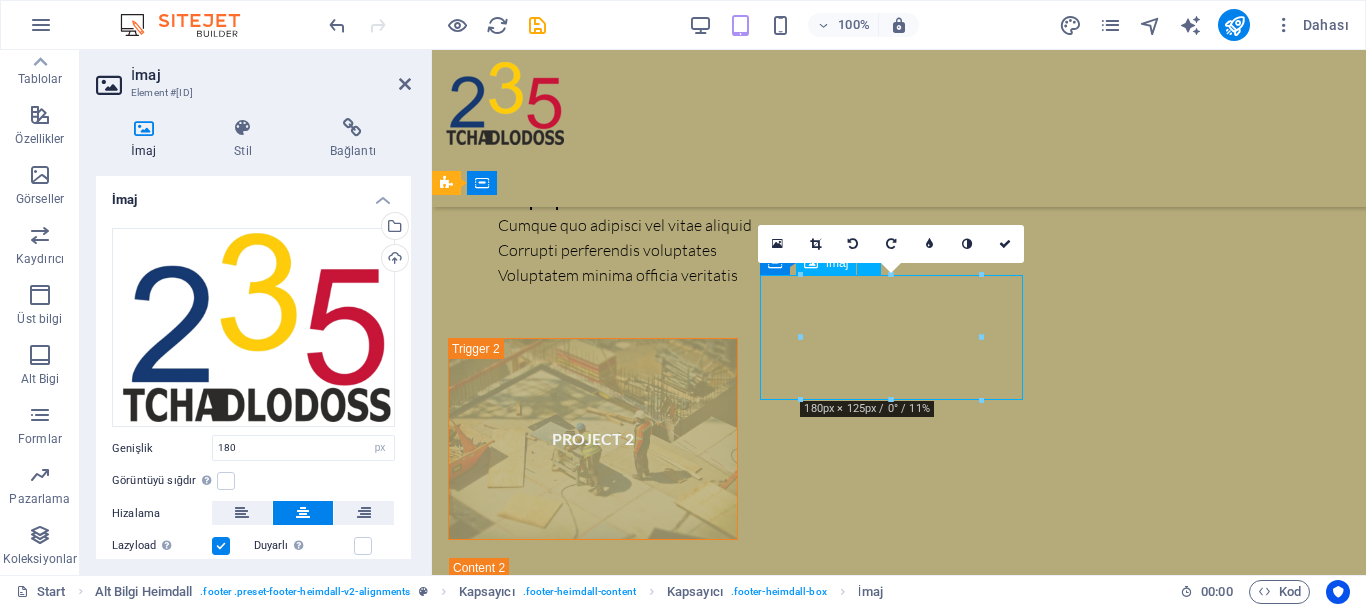 drag, startPoint x: 940, startPoint y: 363, endPoint x: 934, endPoint y: 342, distance: 21.84033 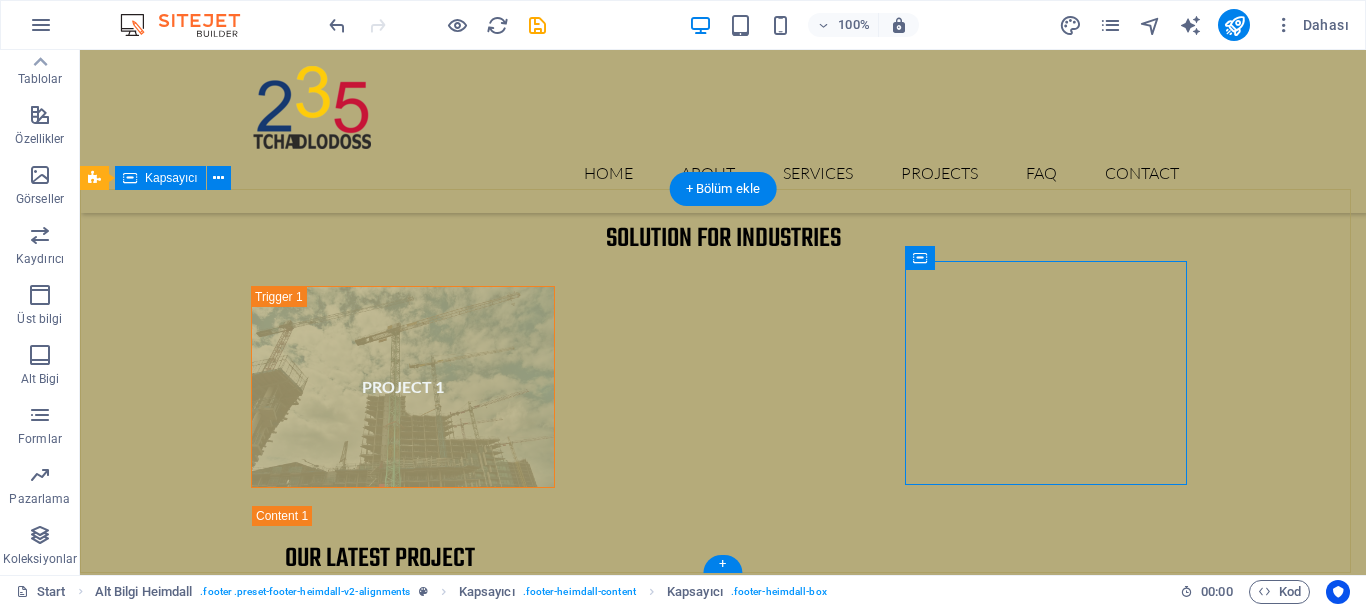 scroll, scrollTop: 6622, scrollLeft: 0, axis: vertical 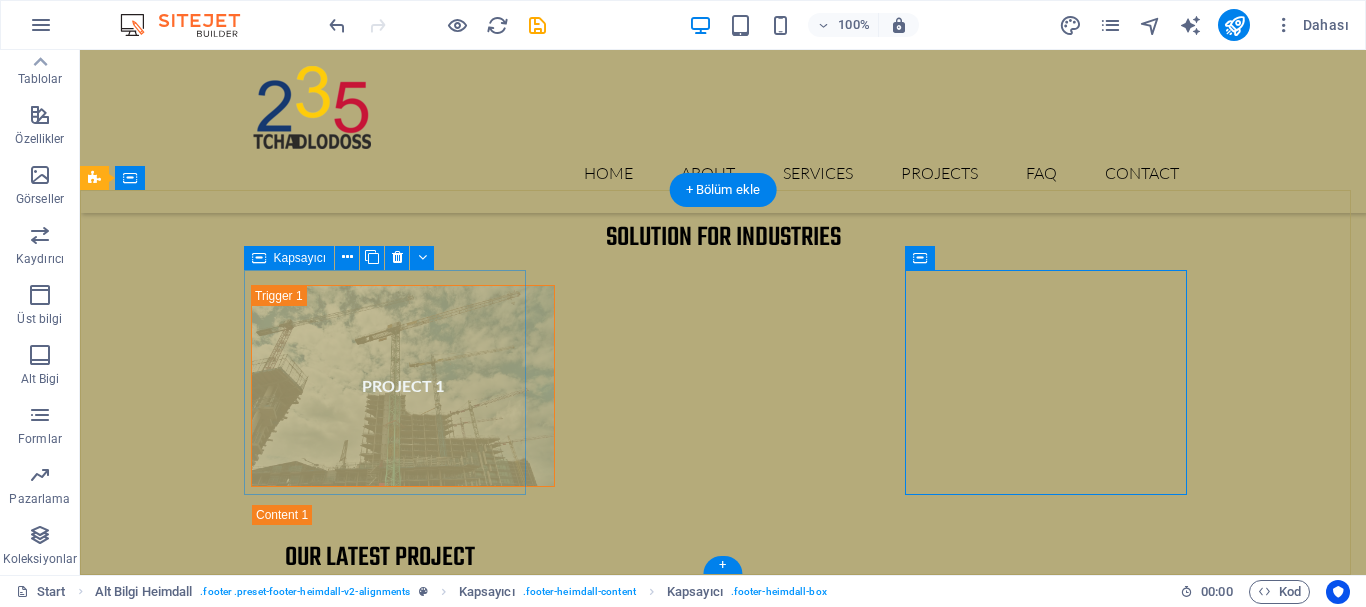 click on "Get in touch [CITY]   Phone:  [PHONE] Email:  [EMAIL]" at bounding box center [237, 5941] 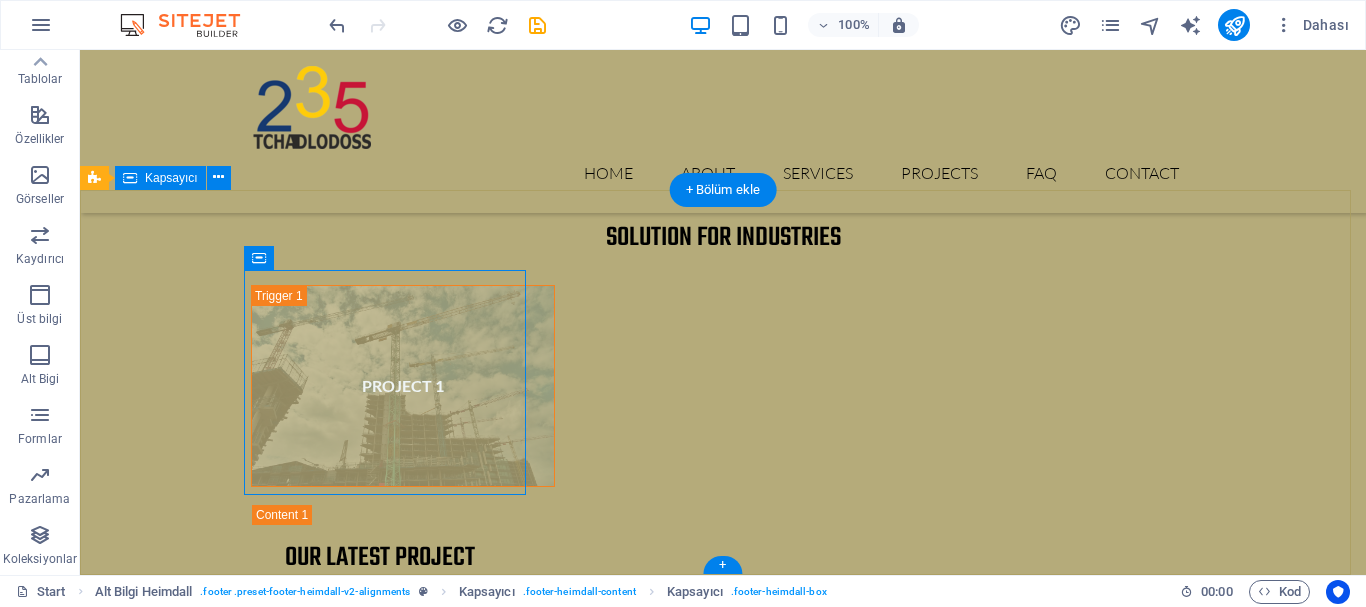 click on "Get in touch [CITY]   Phone:  [PHONE] Email:  [EMAIL] Lorem ipsum dolor sit amet, consetur adipisicing elit. Natus, dores midimak at eligendi repellat voluptatem officia. Navigation About us Our Services Latest Projects Our FAQ´s Contact us" at bounding box center [723, 6174] 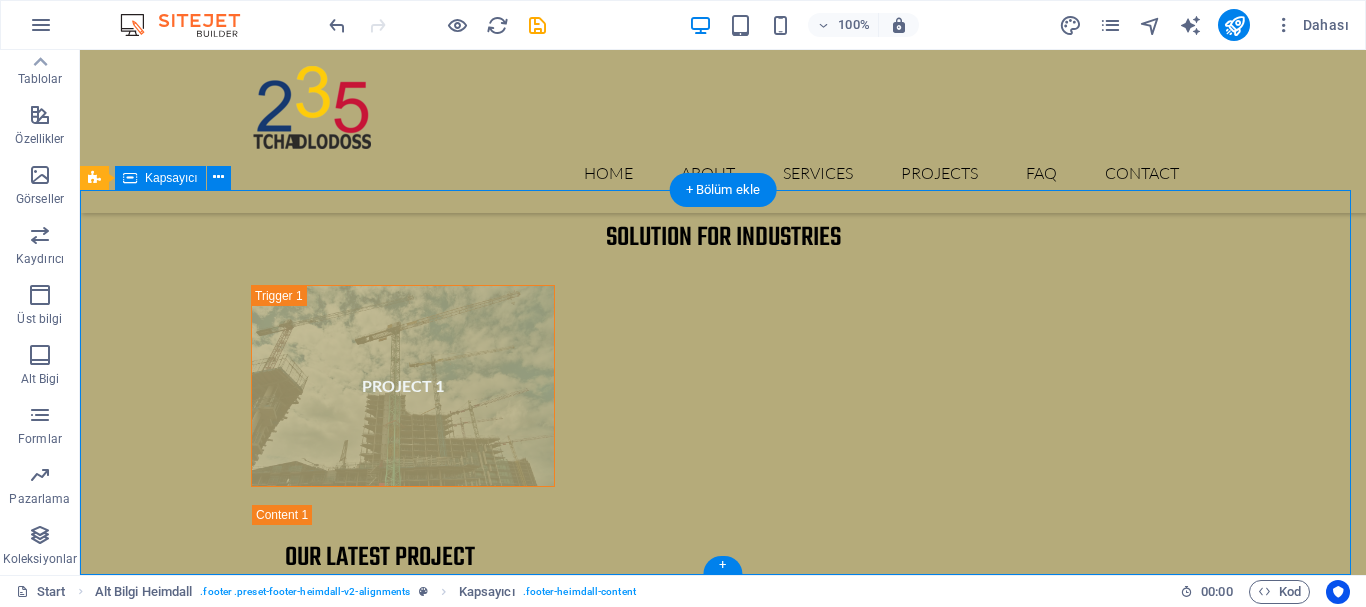 click on "Get in touch [CITY]   Phone:  [PHONE] Email:  [EMAIL] Lorem ipsum dolor sit amet, consetur adipisicing elit. Natus, dores midimak at eligendi repellat voluptatem officia. Navigation About us Our Services Latest Projects Our FAQ´s Contact us" at bounding box center (723, 6174) 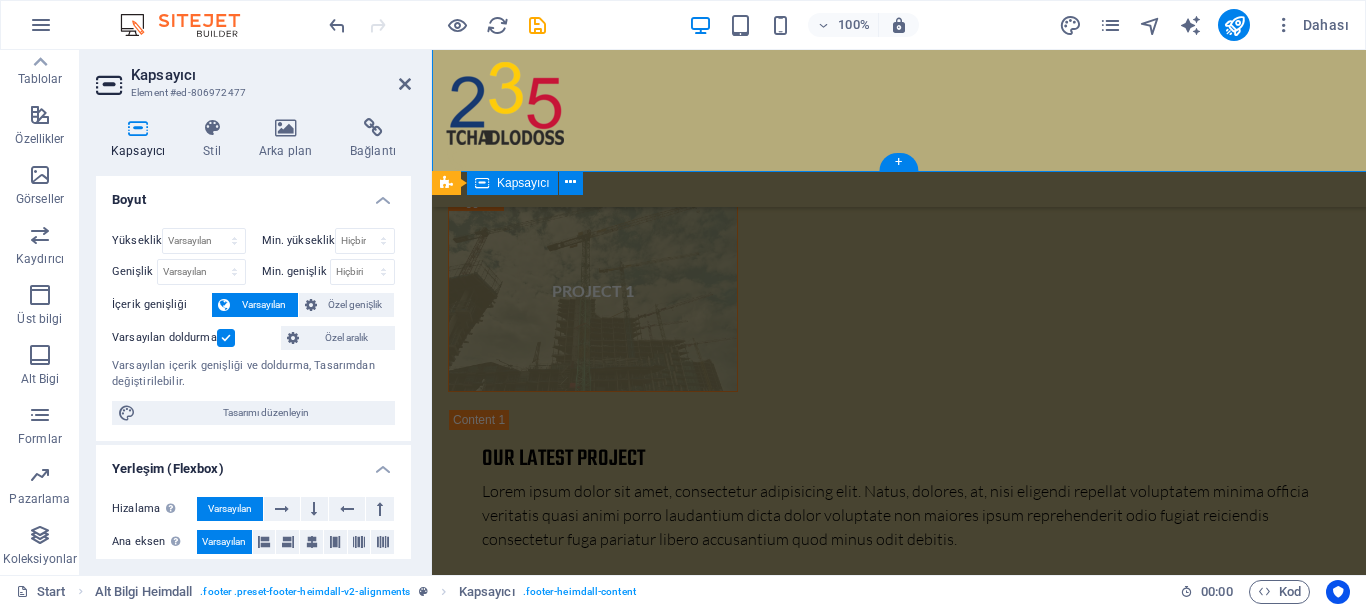 scroll, scrollTop: 7007, scrollLeft: 0, axis: vertical 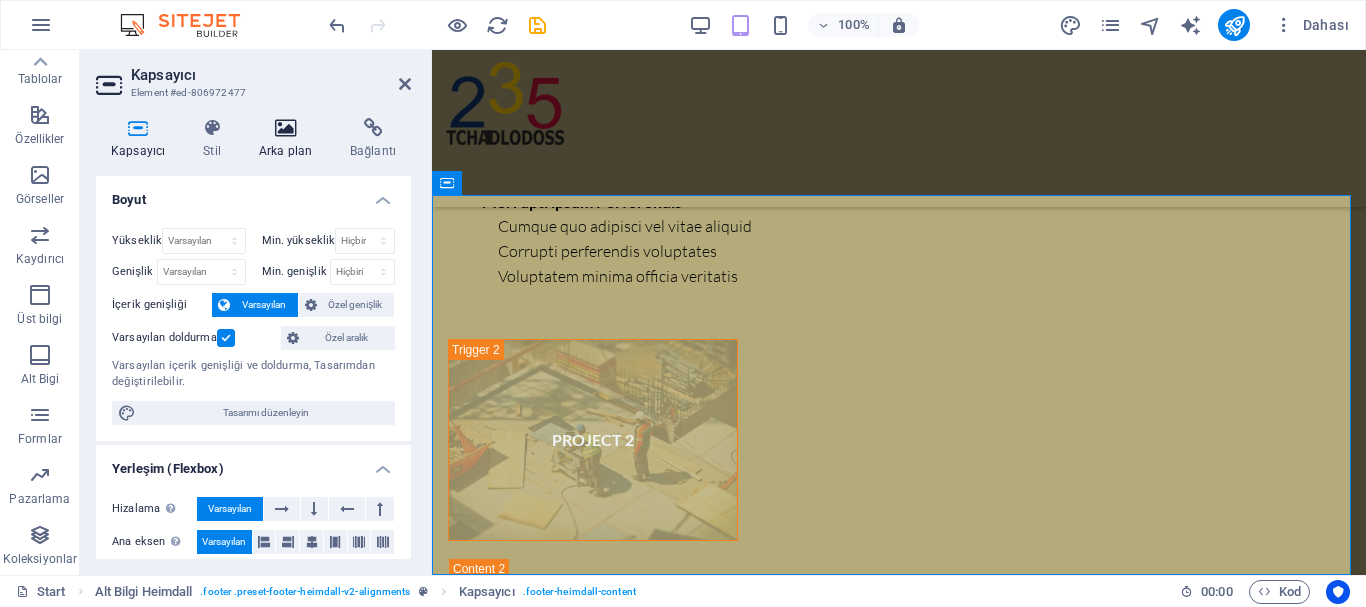 click at bounding box center (285, 128) 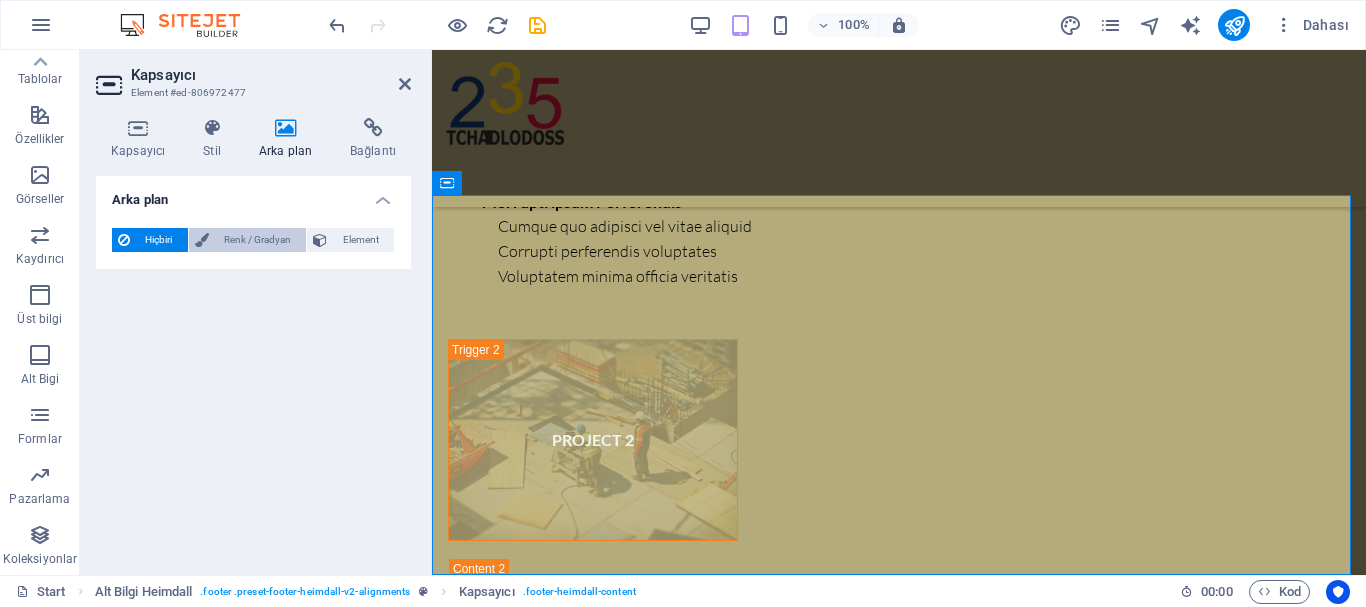 click on "Renk / Gradyan" at bounding box center (258, 240) 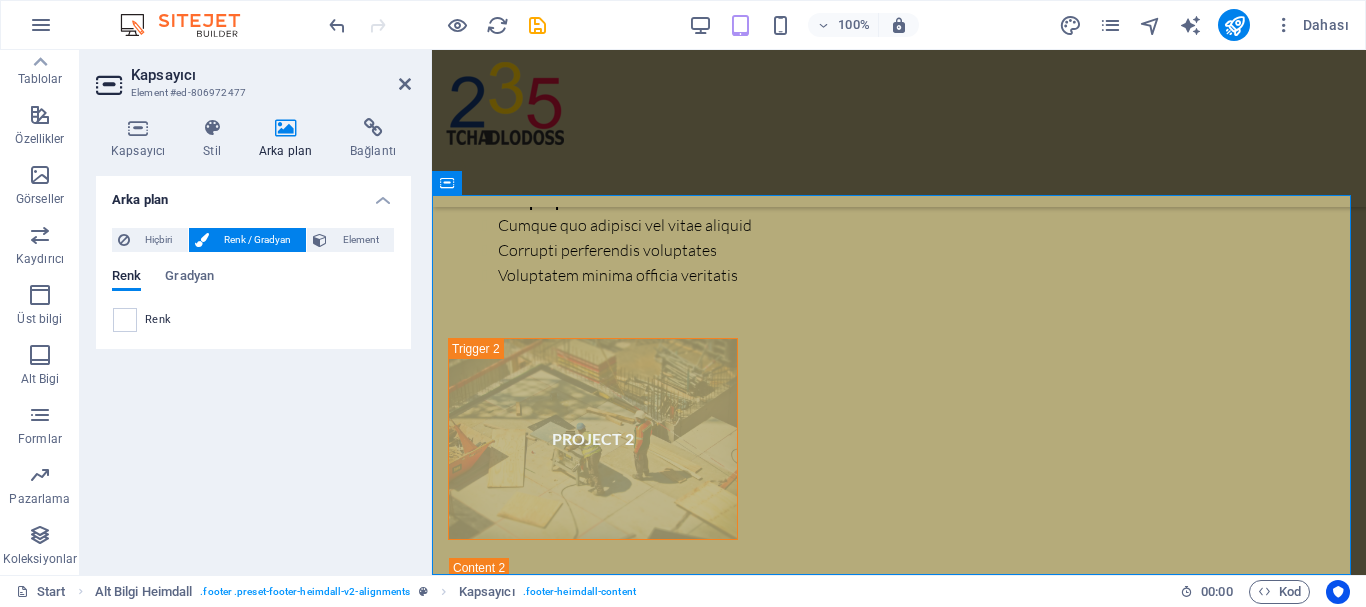 click on "Renk" at bounding box center [253, 320] 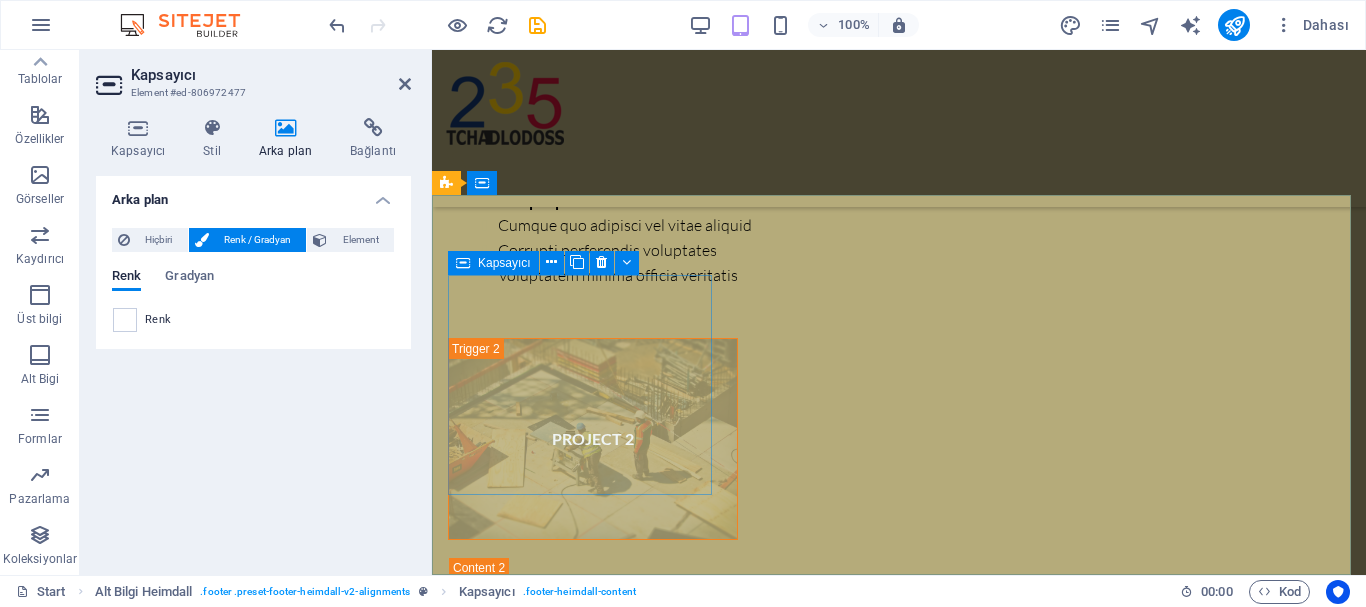 click on "Get in touch [CITY]   Phone:  [PHONE] Email:  [EMAIL]" at bounding box center (582, 5467) 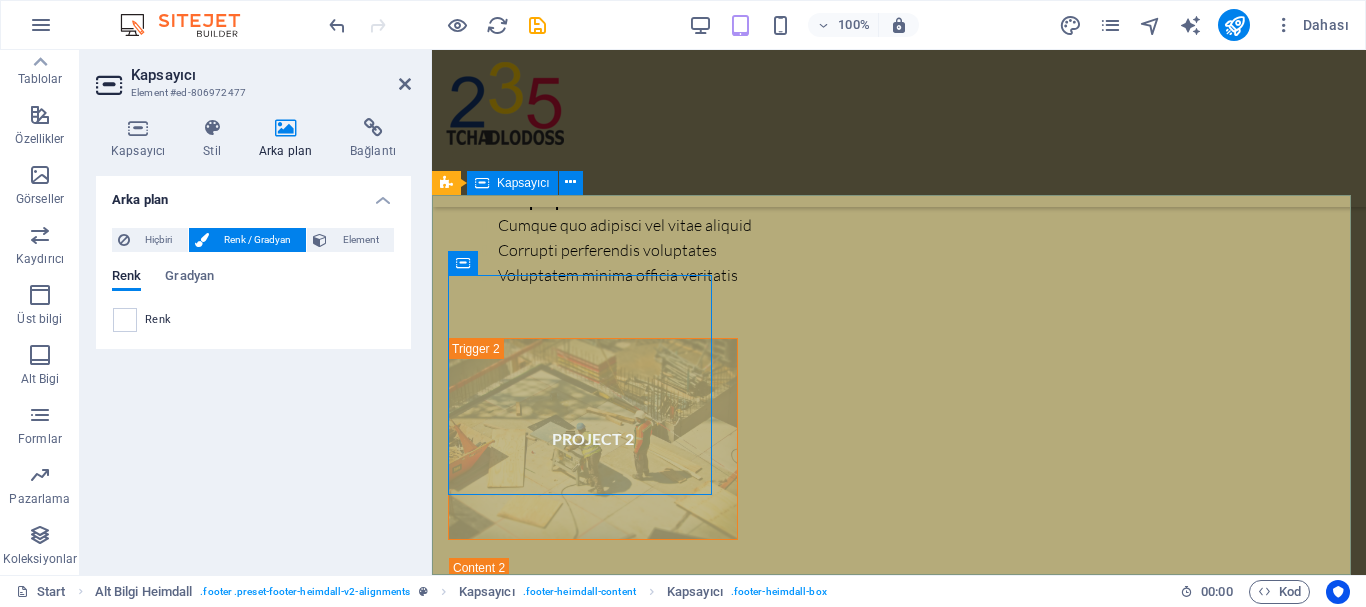 click on "Get in touch [CITY]   Phone:  [PHONE] Email:  [EMAIL] Lorem ipsum dolor sit amet, consetur adipisicing elit. Natus, dores midimak at eligendi repellat voluptatem officia. Navigation About us Our Services Latest Projects Our FAQ´s Contact us" at bounding box center [899, 5690] 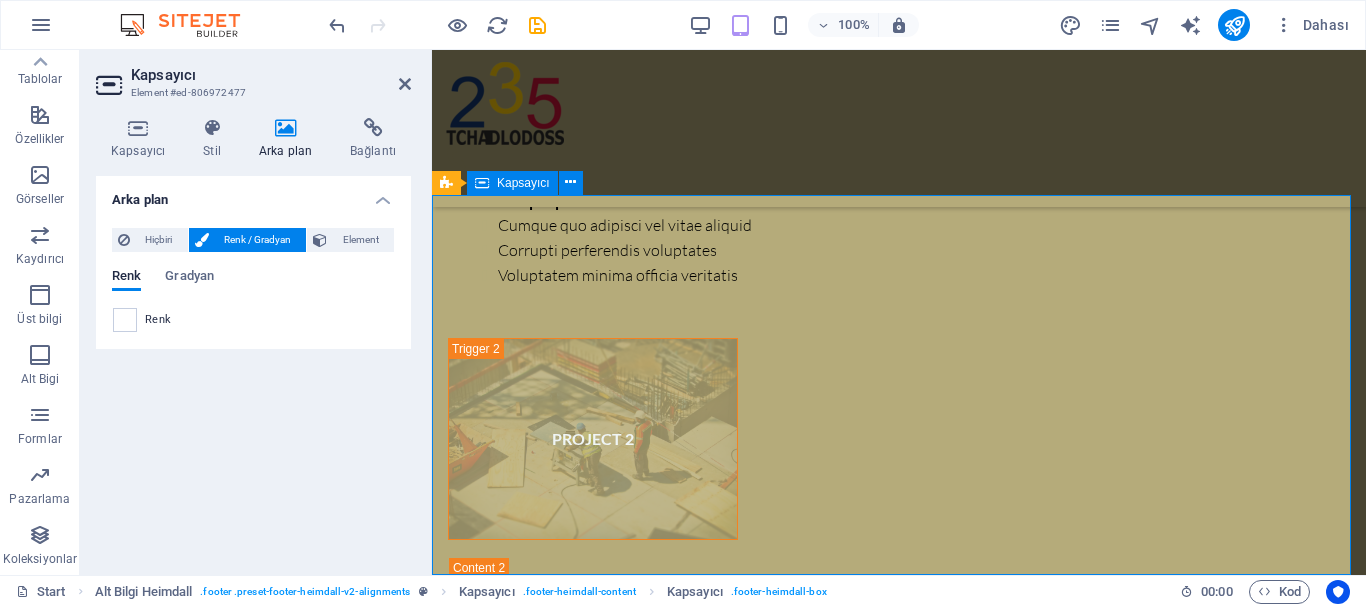 click on "Get in touch [CITY]   Phone:  [PHONE] Email:  [EMAIL] Lorem ipsum dolor sit amet, consetur adipisicing elit. Natus, dores midimak at eligendi repellat voluptatem officia. Navigation About us Our Services Latest Projects Our FAQ´s Contact us" at bounding box center (899, 5690) 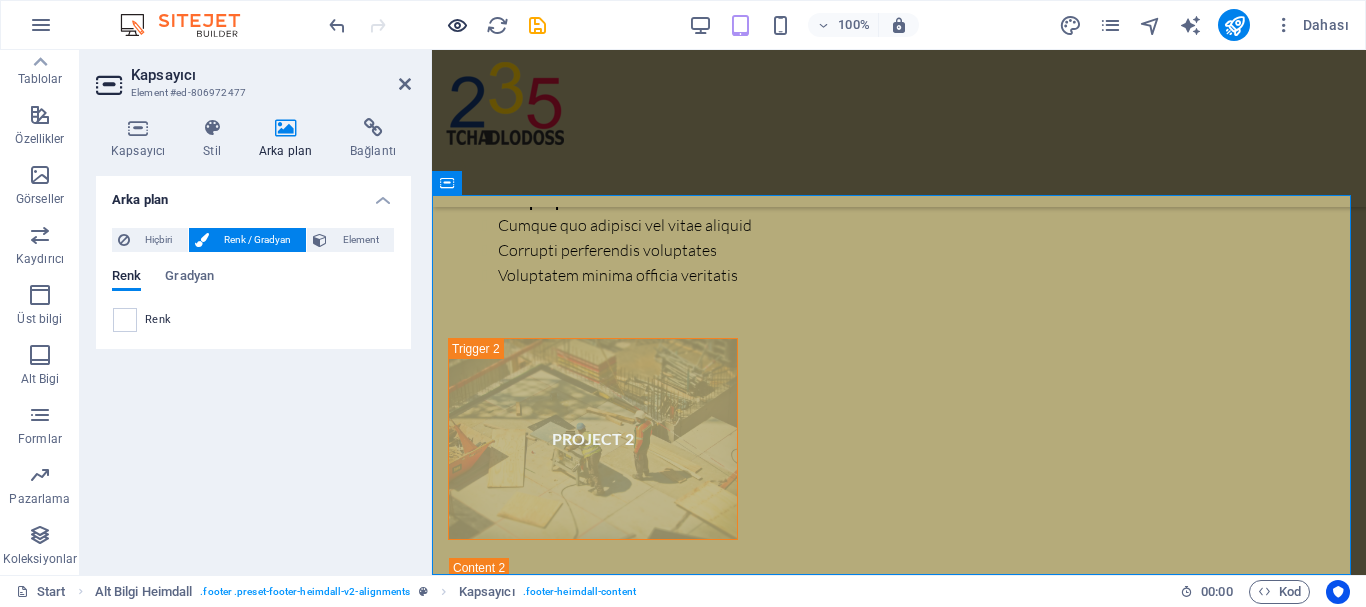 click at bounding box center (457, 25) 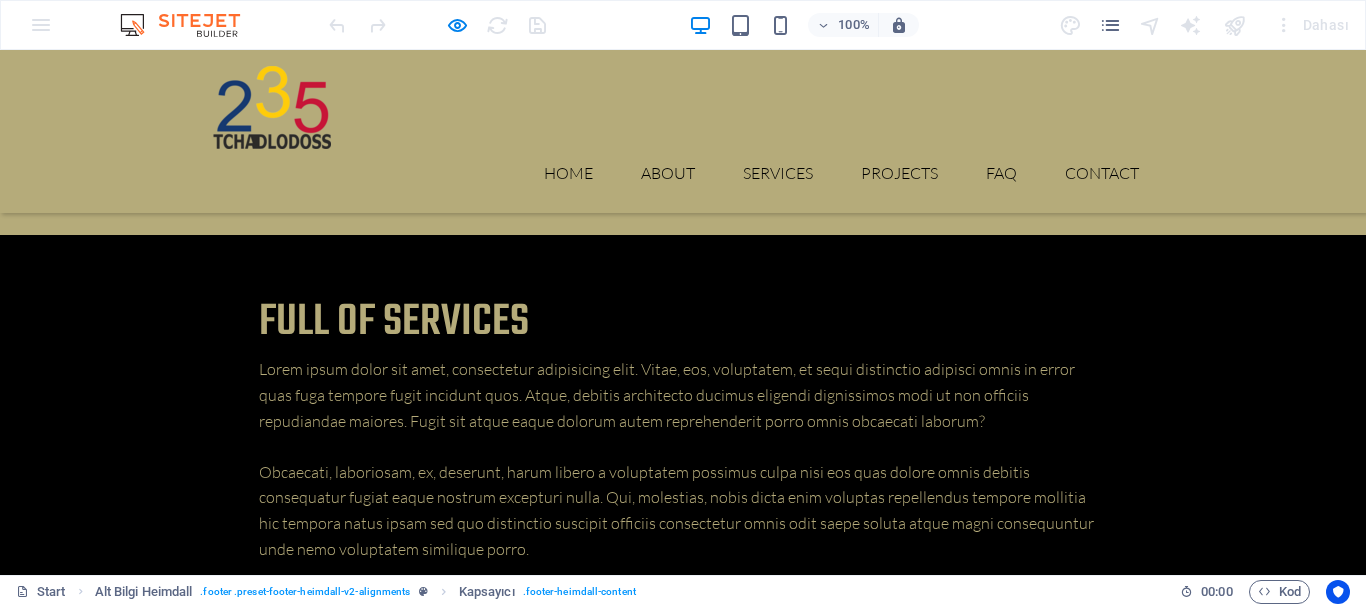 scroll, scrollTop: 4938, scrollLeft: 0, axis: vertical 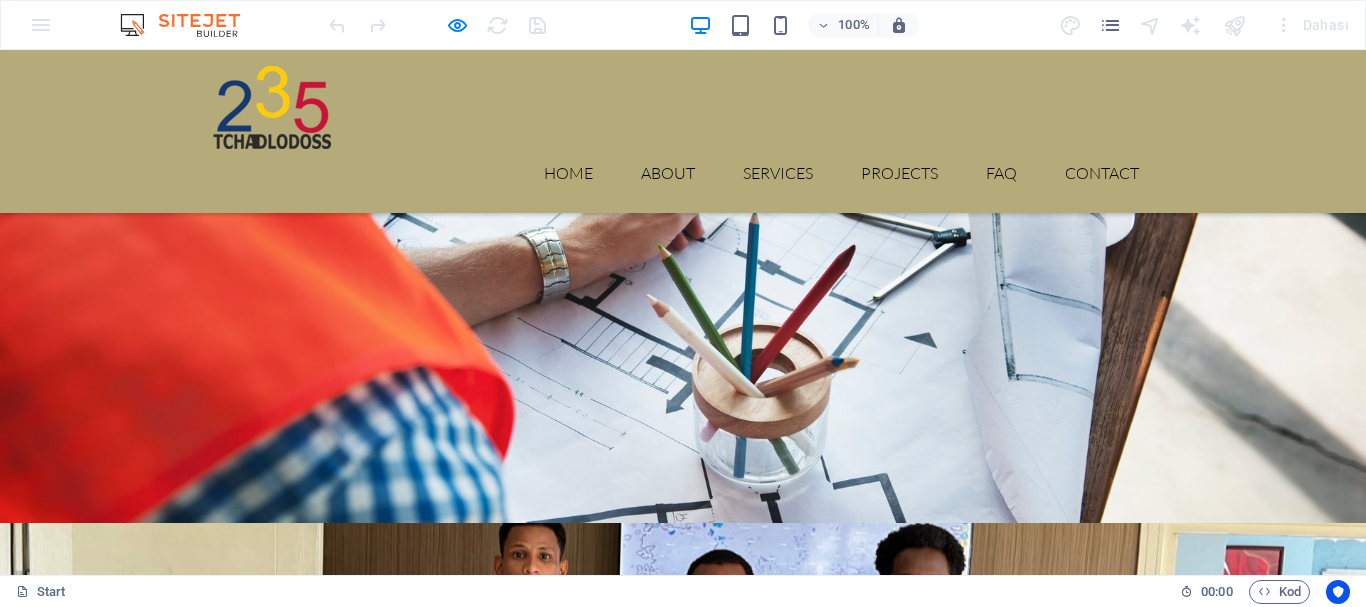 click on "[PHONE]" at bounding box center (98, 5499) 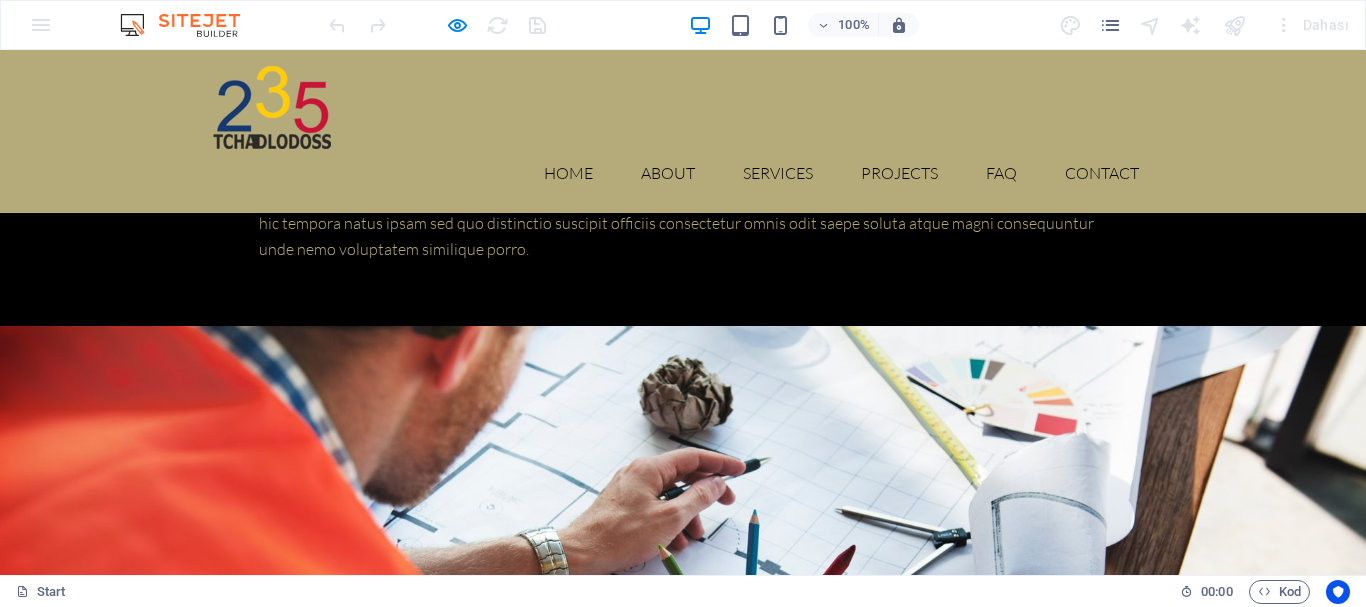 scroll, scrollTop: 4938, scrollLeft: 0, axis: vertical 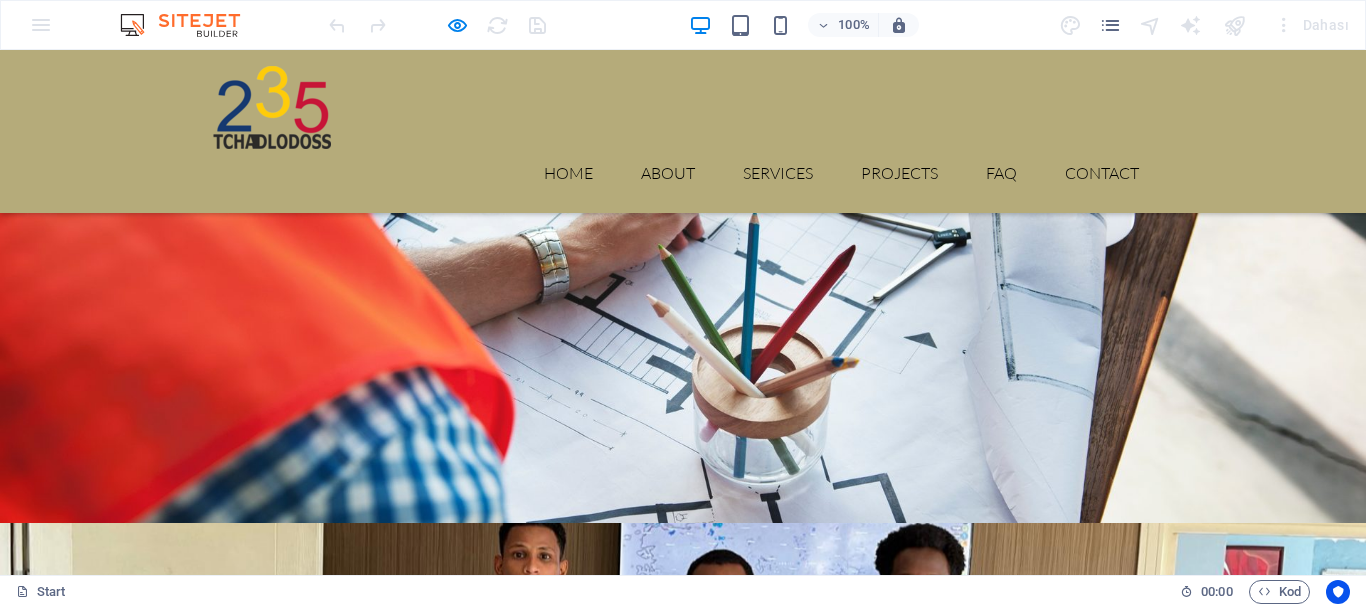 click on "Get in touch [CITY]   Phone:  [PHONE] Email:  [EMAIL] Lorem ipsum dolor sit amet, consetur adipisicing elit. Natus, dores midimak at eligendi repellat voluptatem officia. Navigation About us Our Services Latest Projects Our FAQ´s Contact us" at bounding box center (683, 5700) 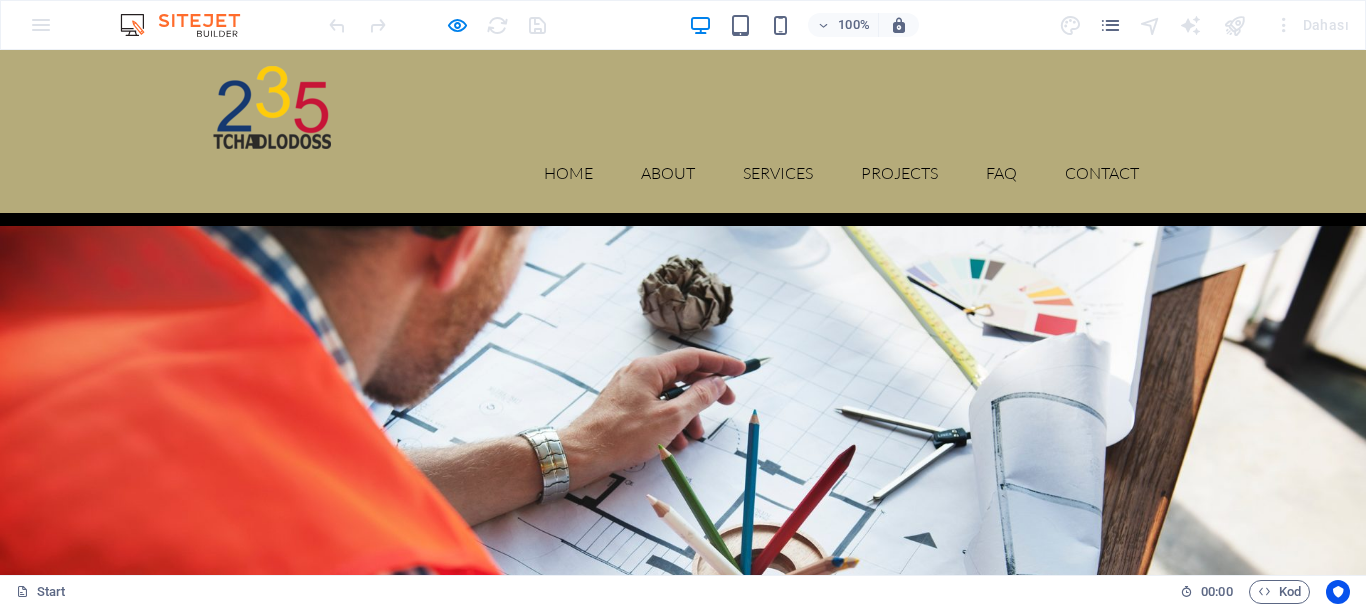 scroll, scrollTop: 4938, scrollLeft: 0, axis: vertical 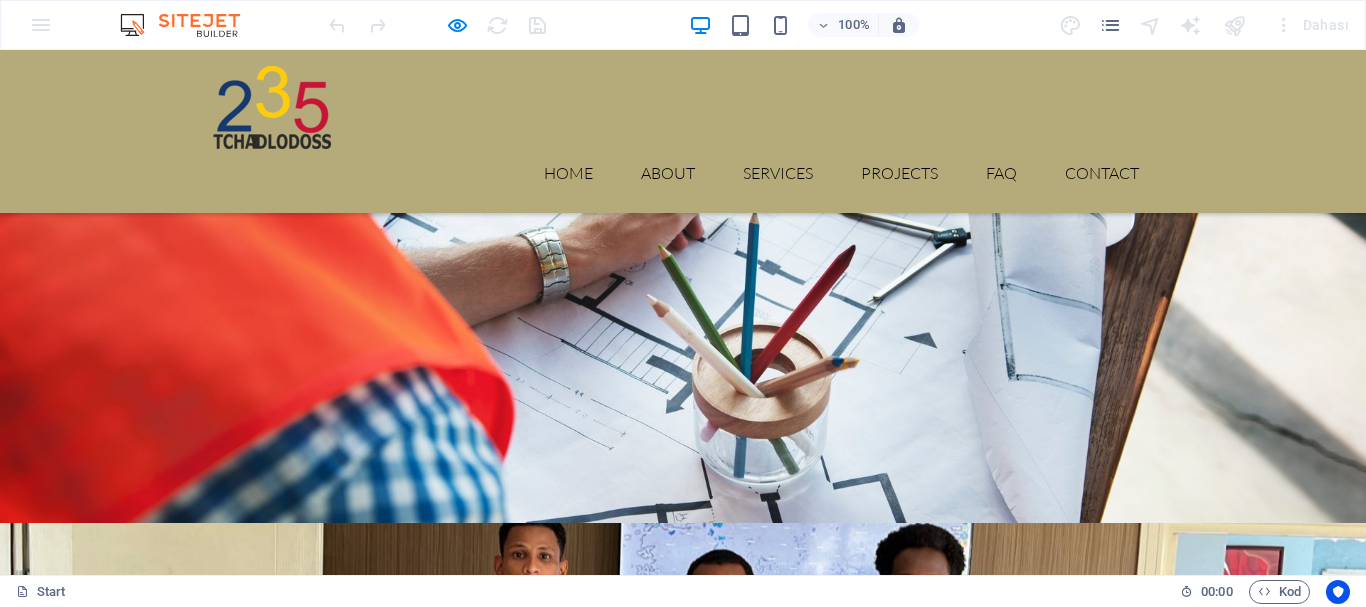click on "Lorem ipsum dolor sit amet, consetur adipisicing elit. Natus, dores midimak at eligendi repellat voluptatem officia." at bounding box center (157, 5759) 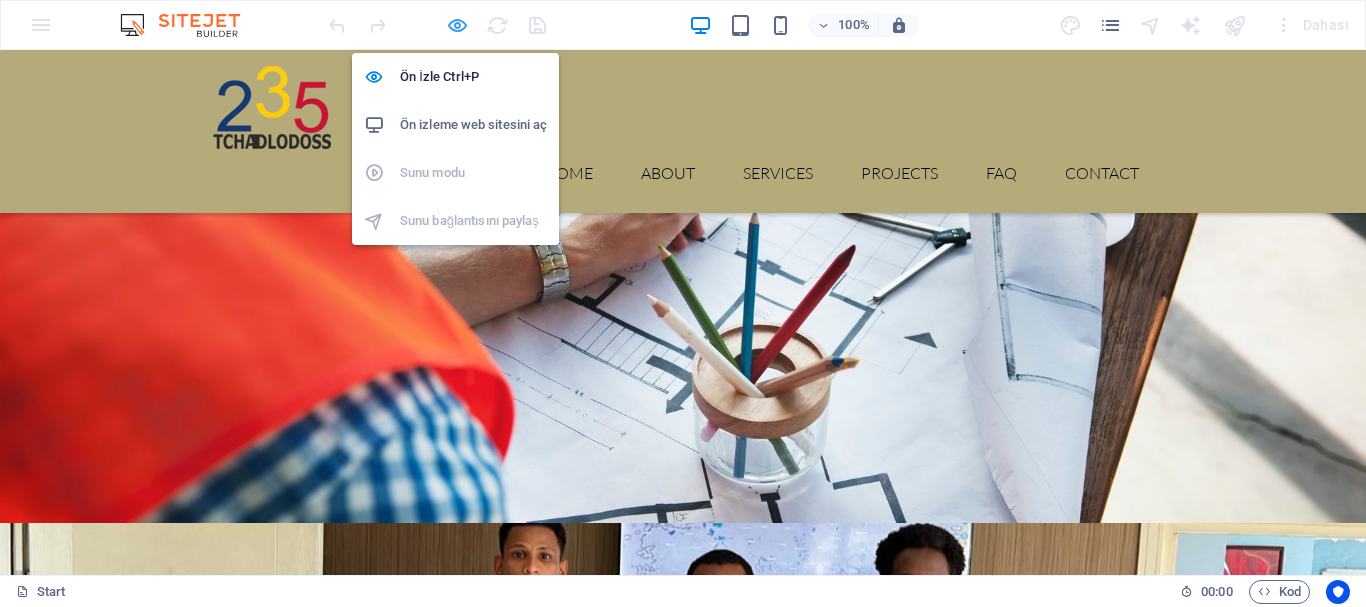 click at bounding box center [457, 25] 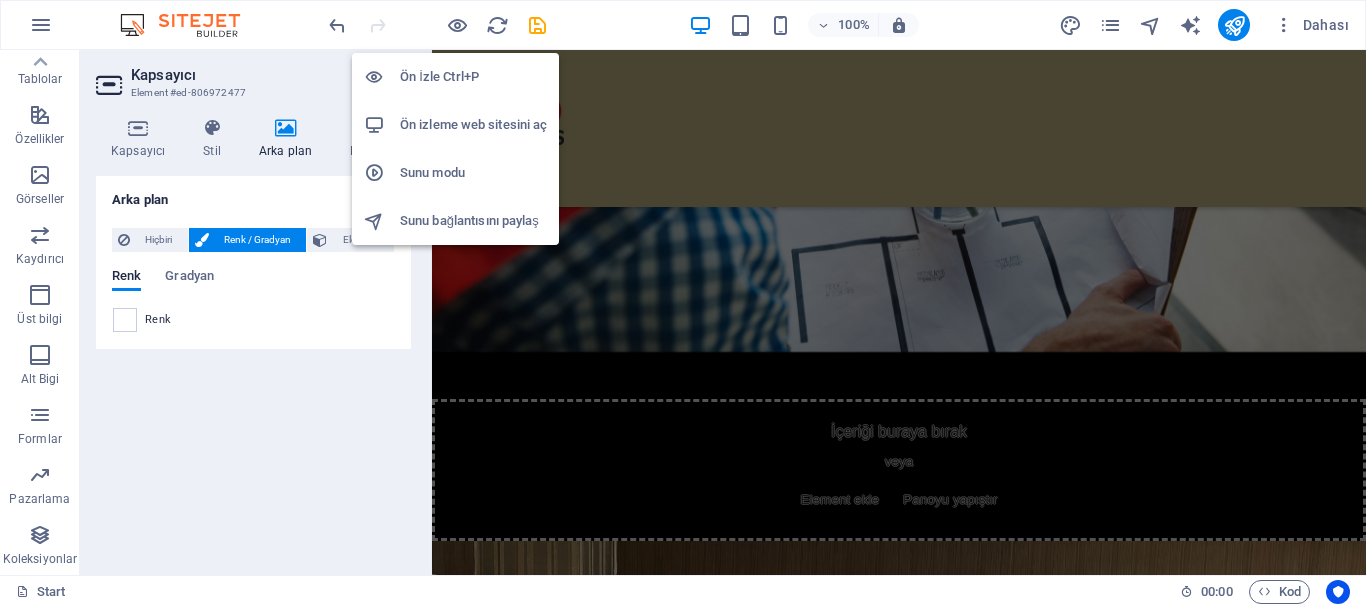 scroll, scrollTop: 7007, scrollLeft: 0, axis: vertical 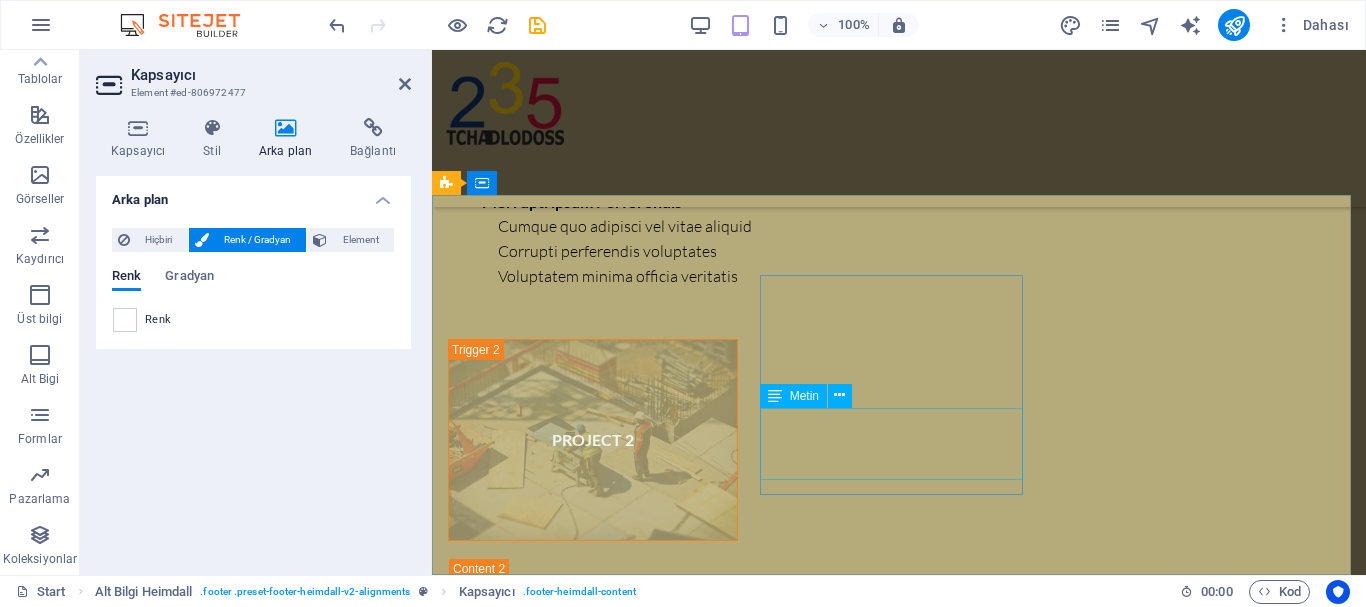 click on "Lorem ipsum dolor sit amet, consetur adipisicing elit. Natus, dores midimak at eligendi repellat voluptatem officia." at bounding box center [582, 5754] 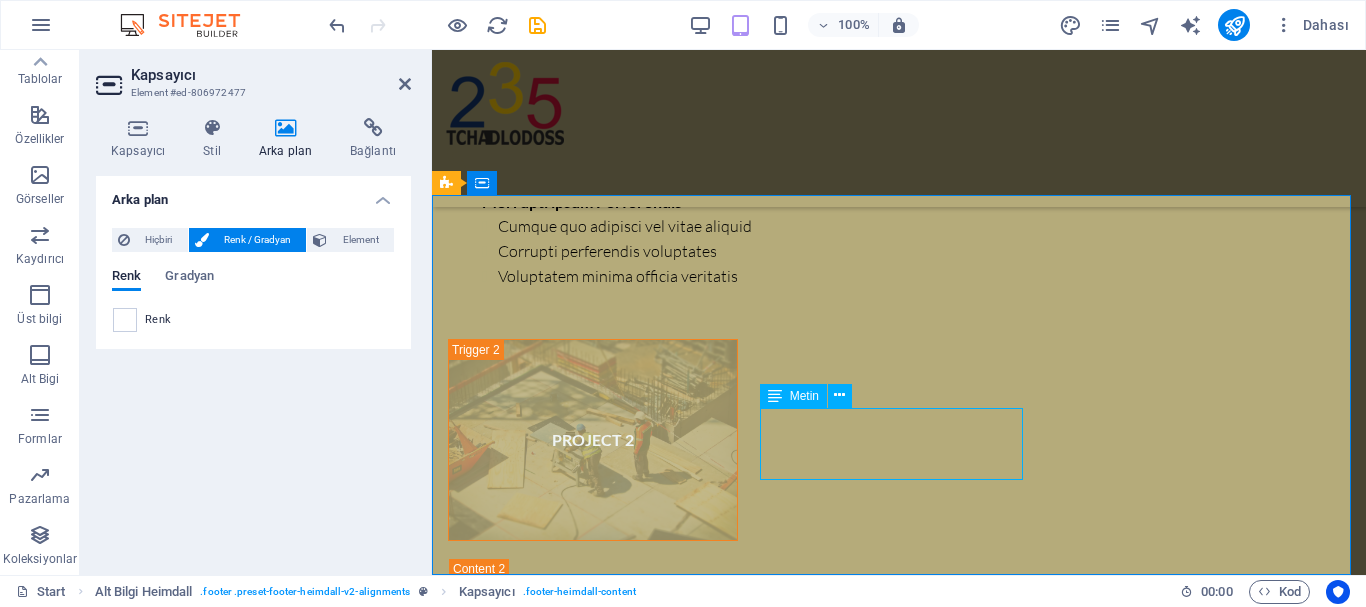 click on "Lorem ipsum dolor sit amet, consetur adipisicing elit. Natus, dores midimak at eligendi repellat voluptatem officia." at bounding box center (582, 5754) 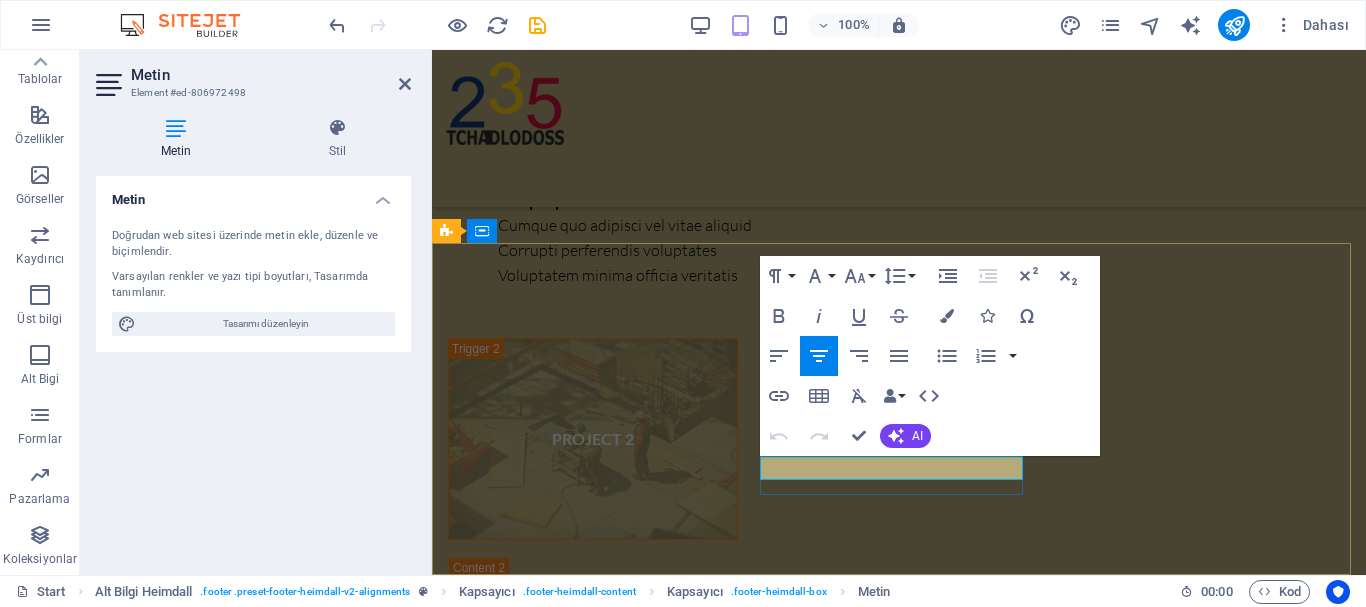 scroll, scrollTop: 6959, scrollLeft: 0, axis: vertical 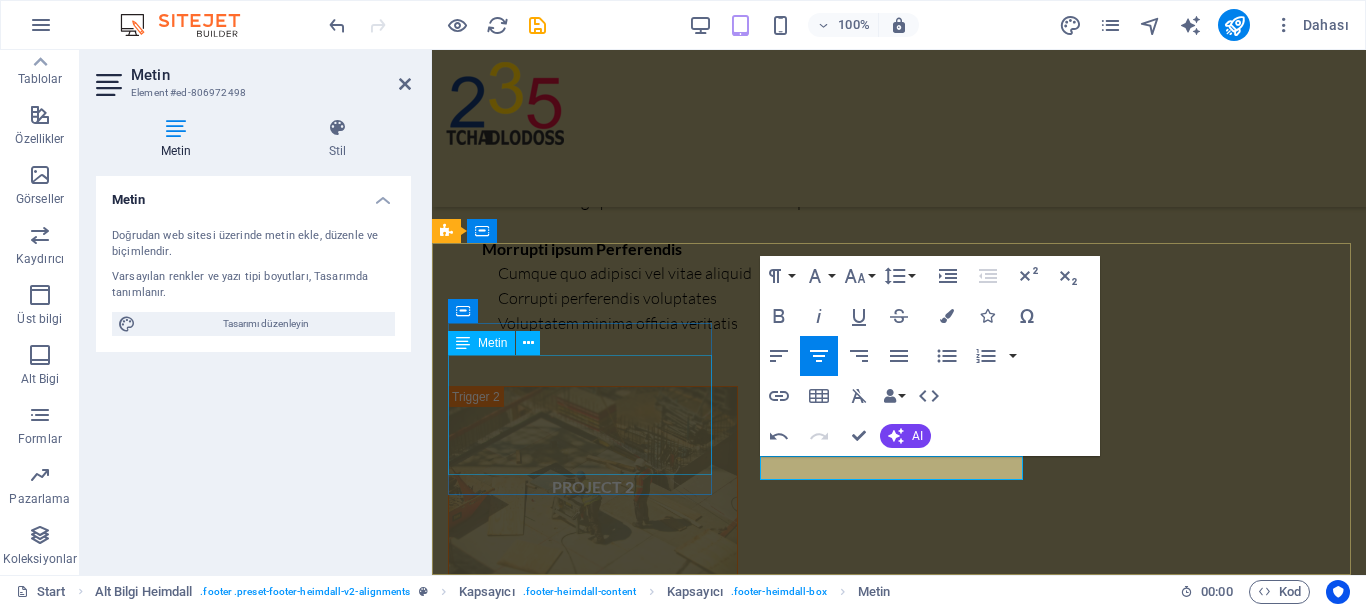 click on "[CITY]   Phone:  [PHONE] Email:  [EMAIL]" at bounding box center [582, 5544] 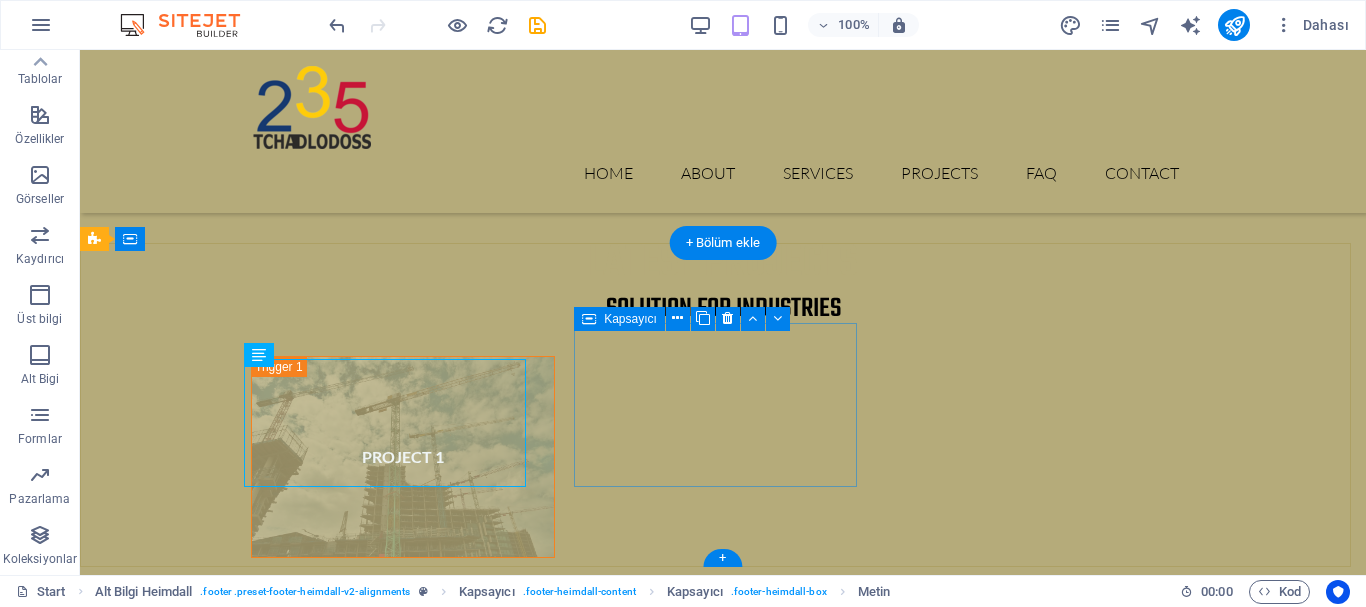 click on "Get in touch [CITY]   Phone:  [PHONE] Email:  [EMAIL] Navigation About us Our Services Latest Projects Our FAQ´s Contact us" at bounding box center [723, 6194] 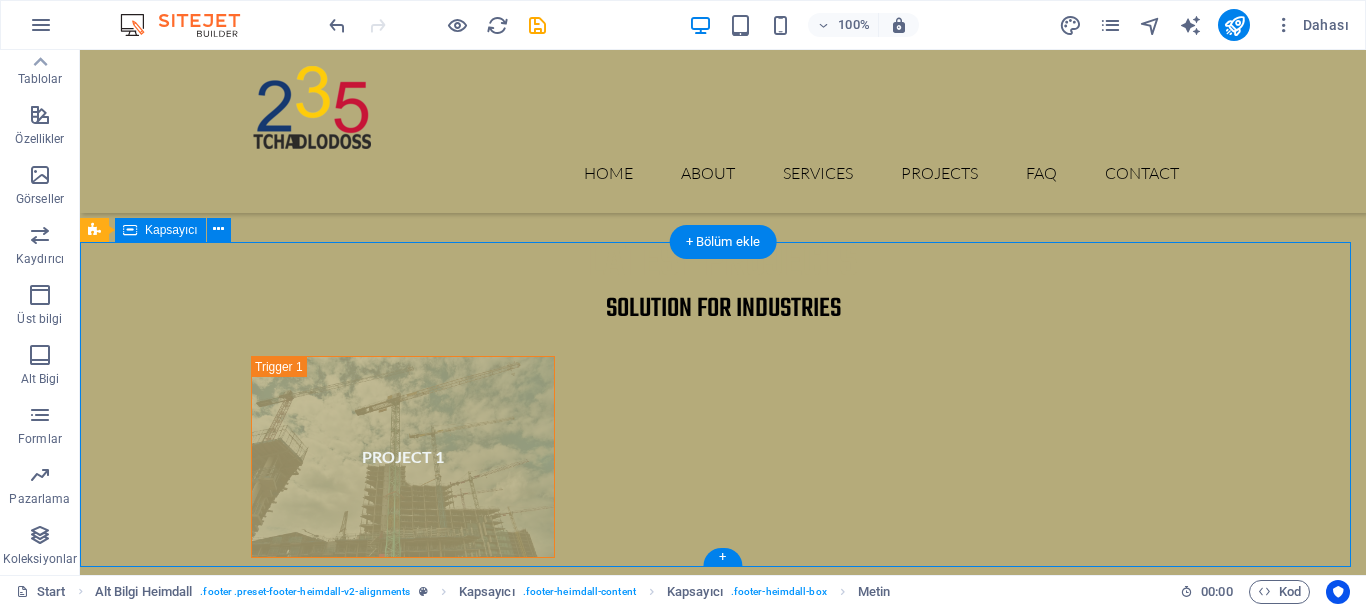 scroll, scrollTop: 6562, scrollLeft: 0, axis: vertical 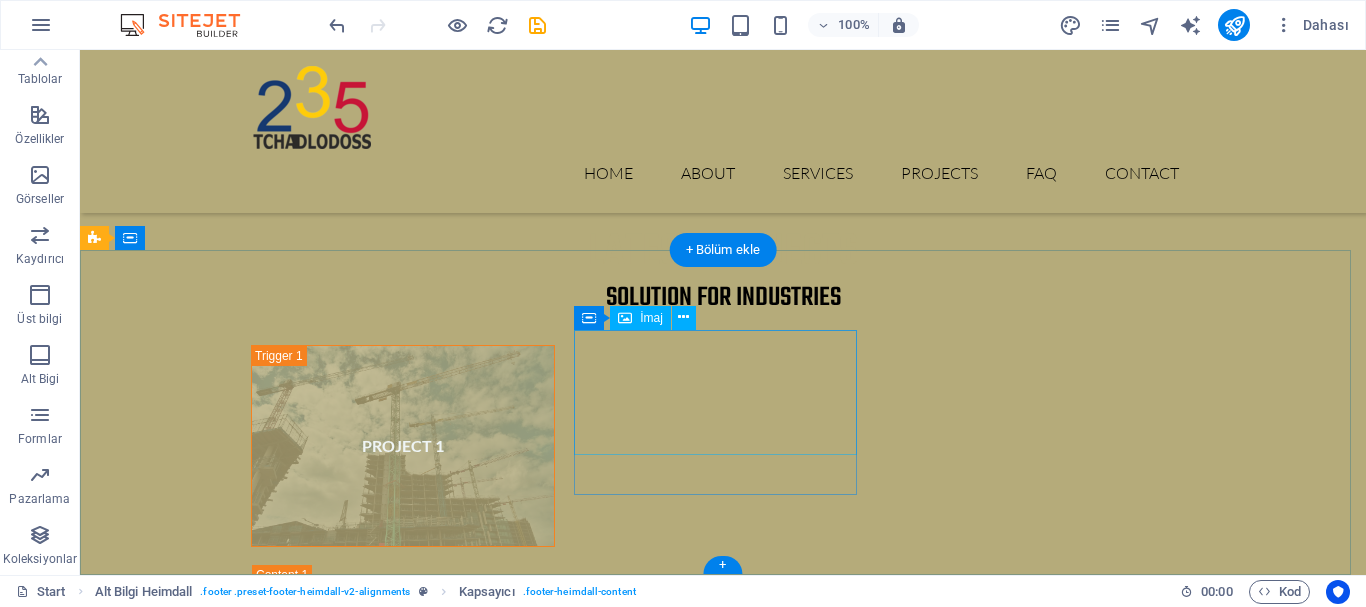 click at bounding box center [237, 6184] 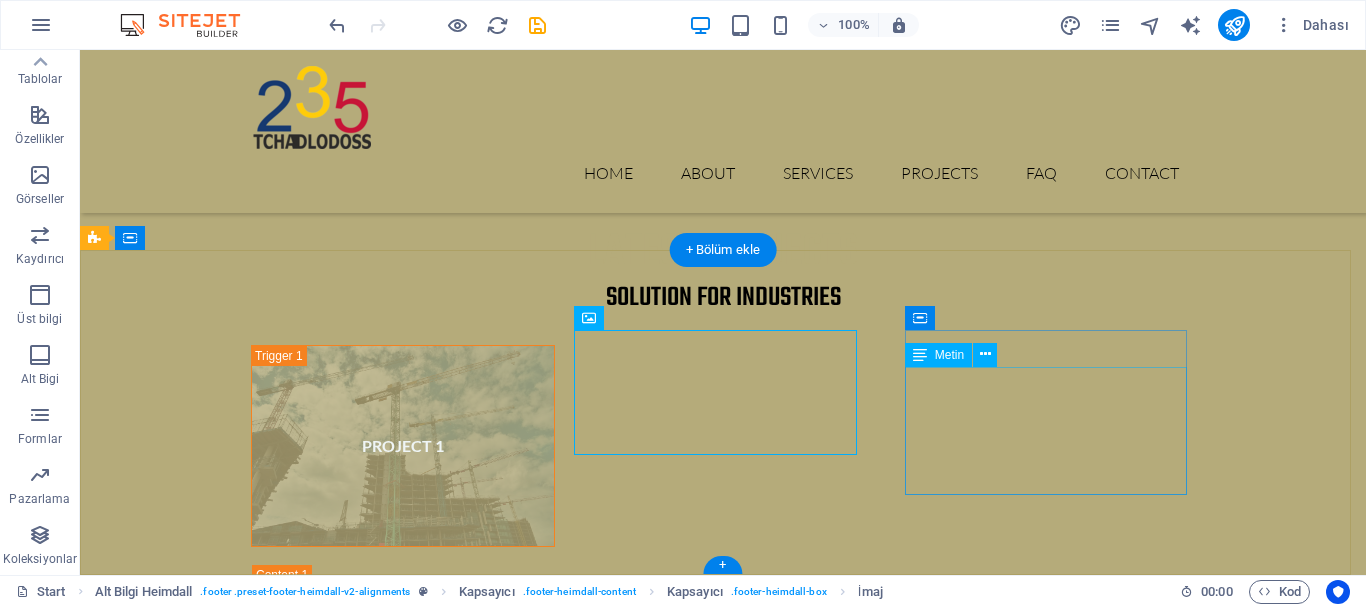 click on "About us Our Services Latest Projects Our FAQ´s Contact us" at bounding box center (237, 6416) 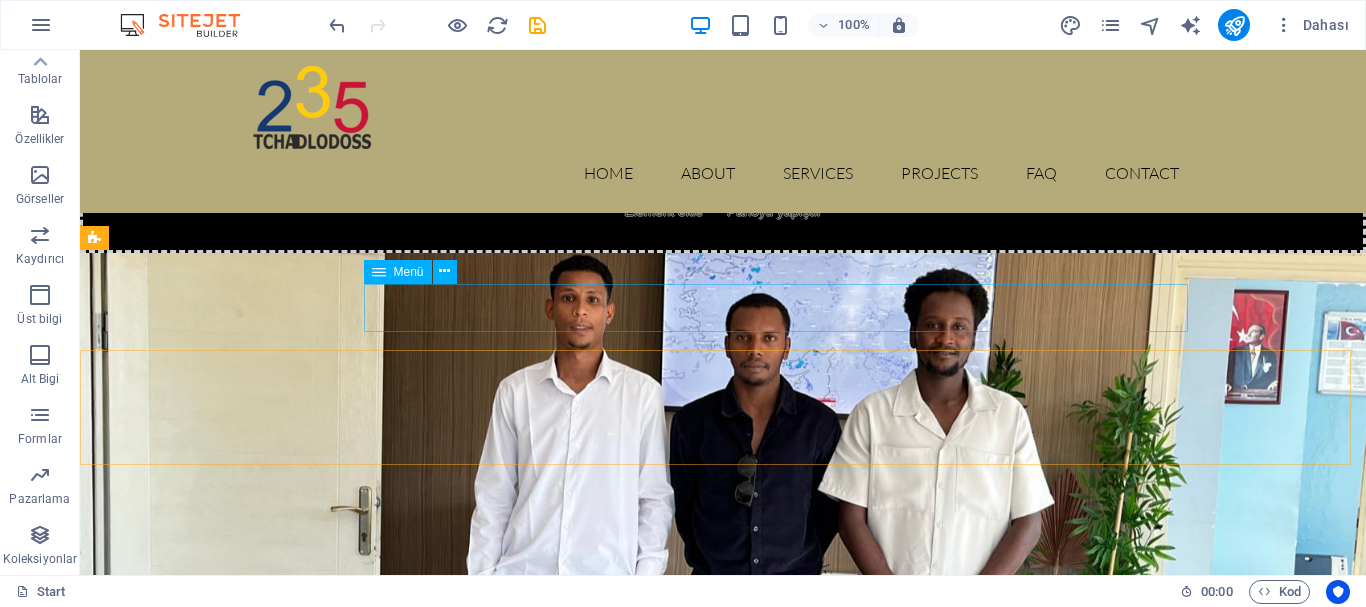 scroll, scrollTop: 5162, scrollLeft: 0, axis: vertical 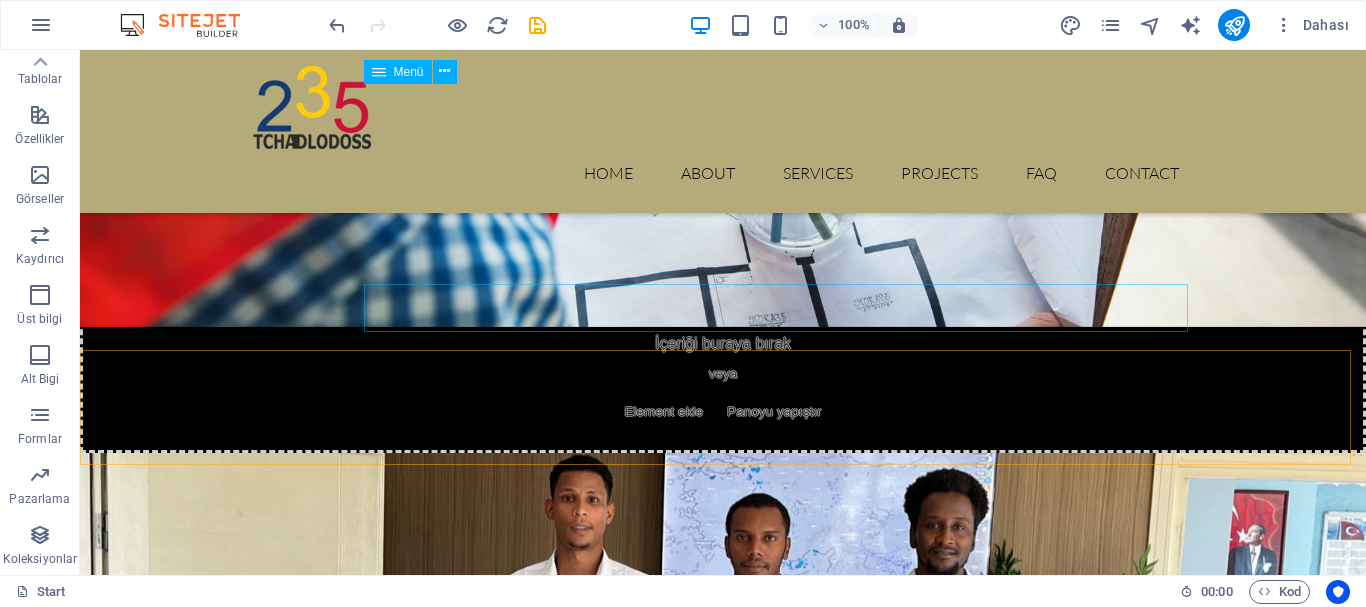 click on "Home About Services Projects FAQ Contact" at bounding box center [723, 173] 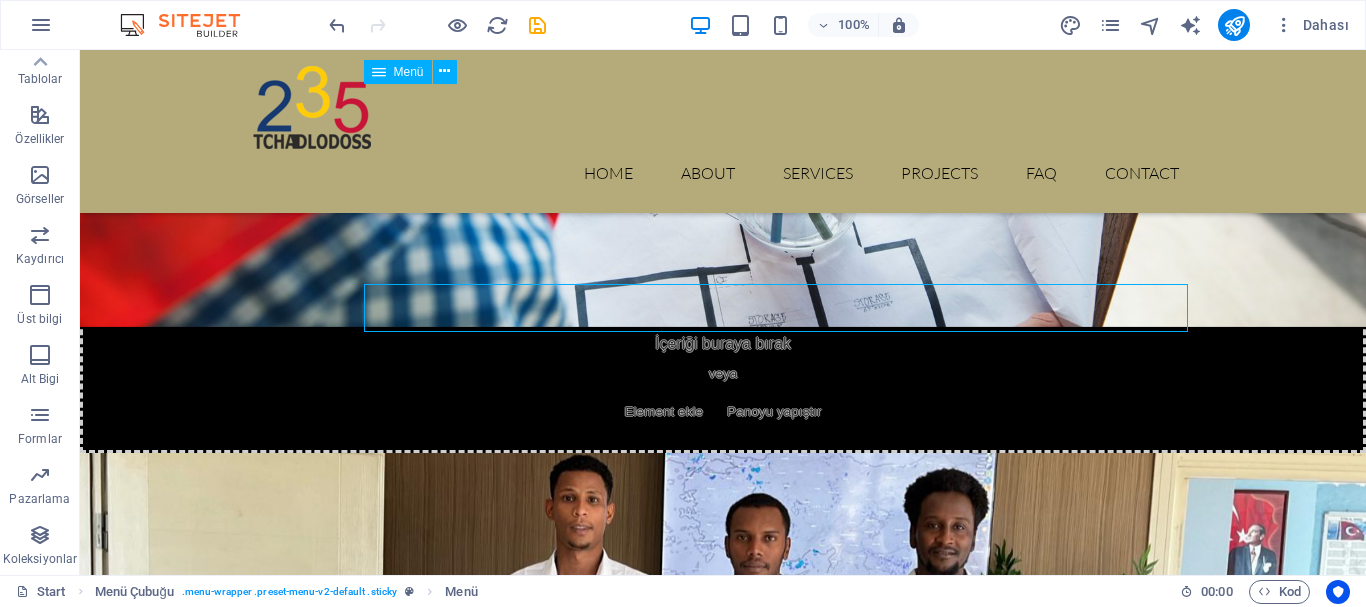 click on "Home About Services Projects FAQ Contact" at bounding box center [723, 173] 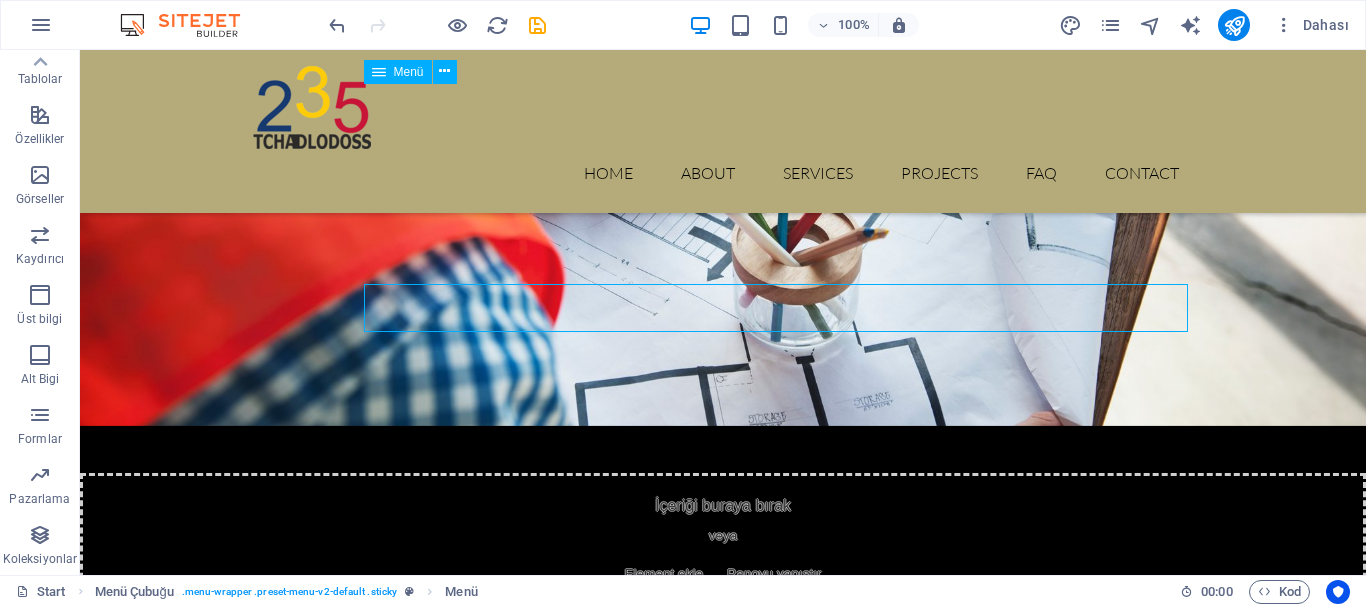 select 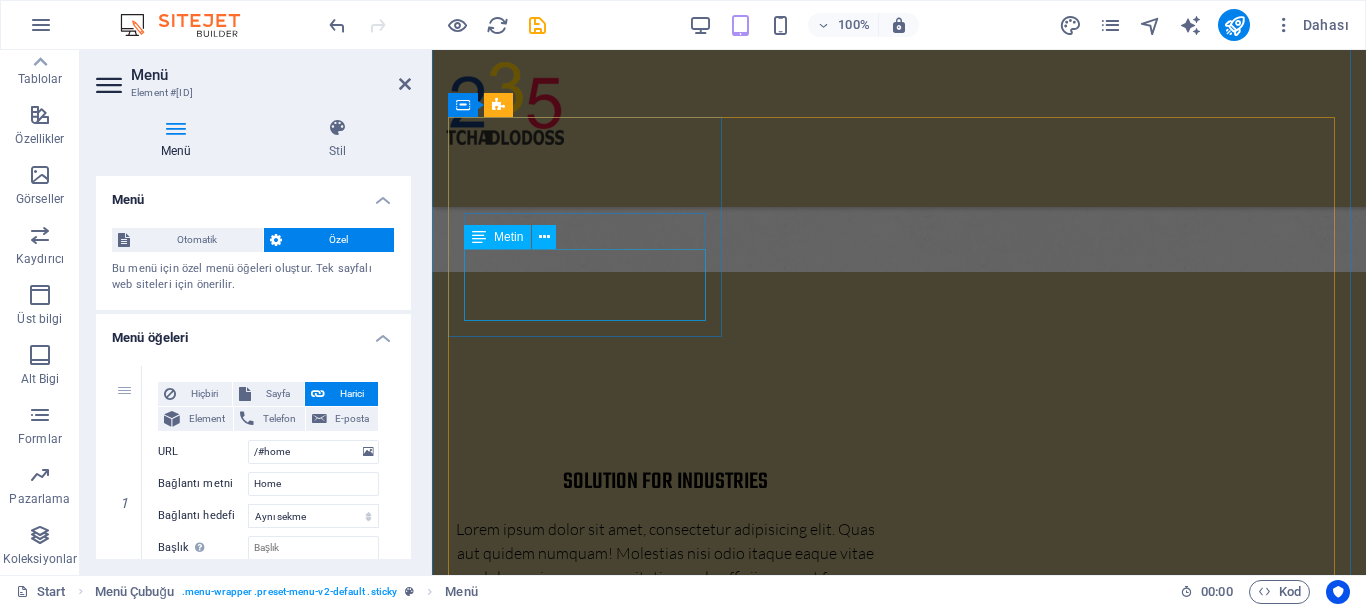 scroll, scrollTop: 1154, scrollLeft: 0, axis: vertical 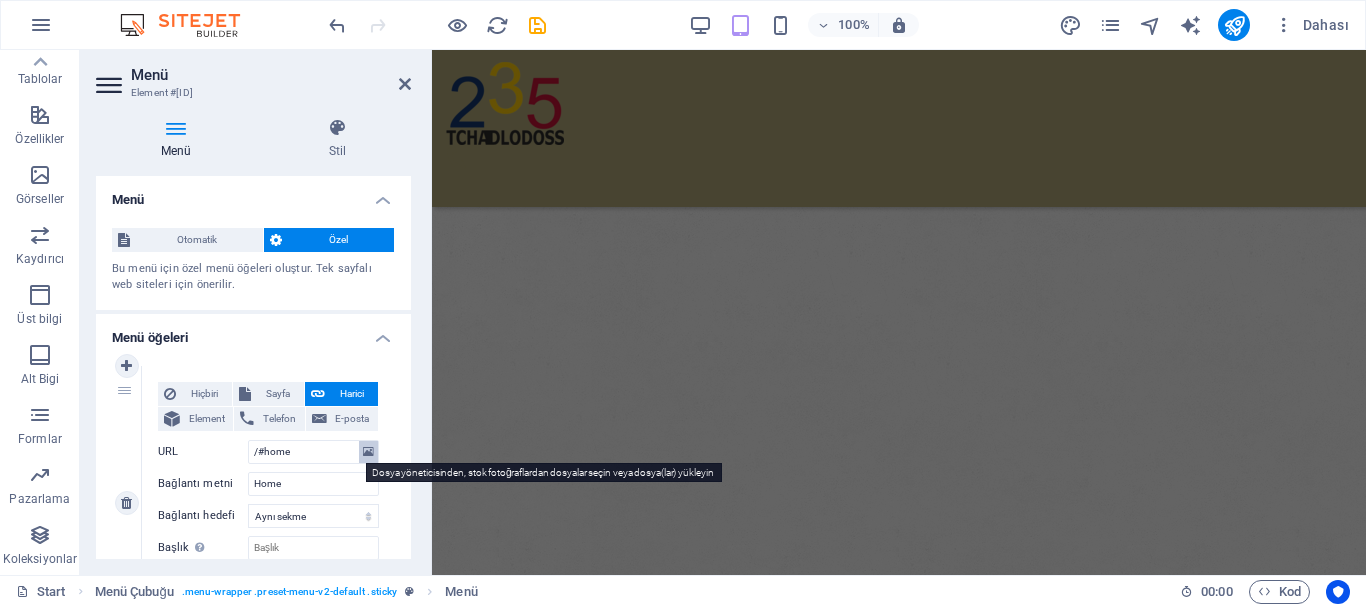 click at bounding box center [368, 452] 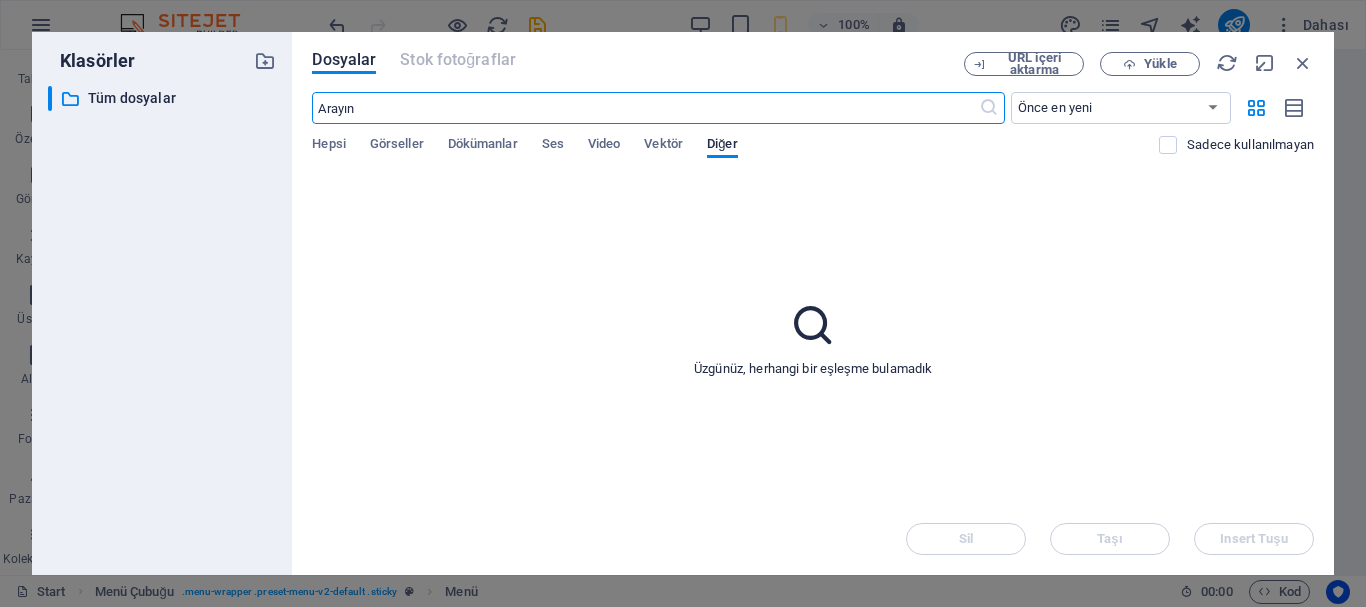 scroll, scrollTop: 1146, scrollLeft: 0, axis: vertical 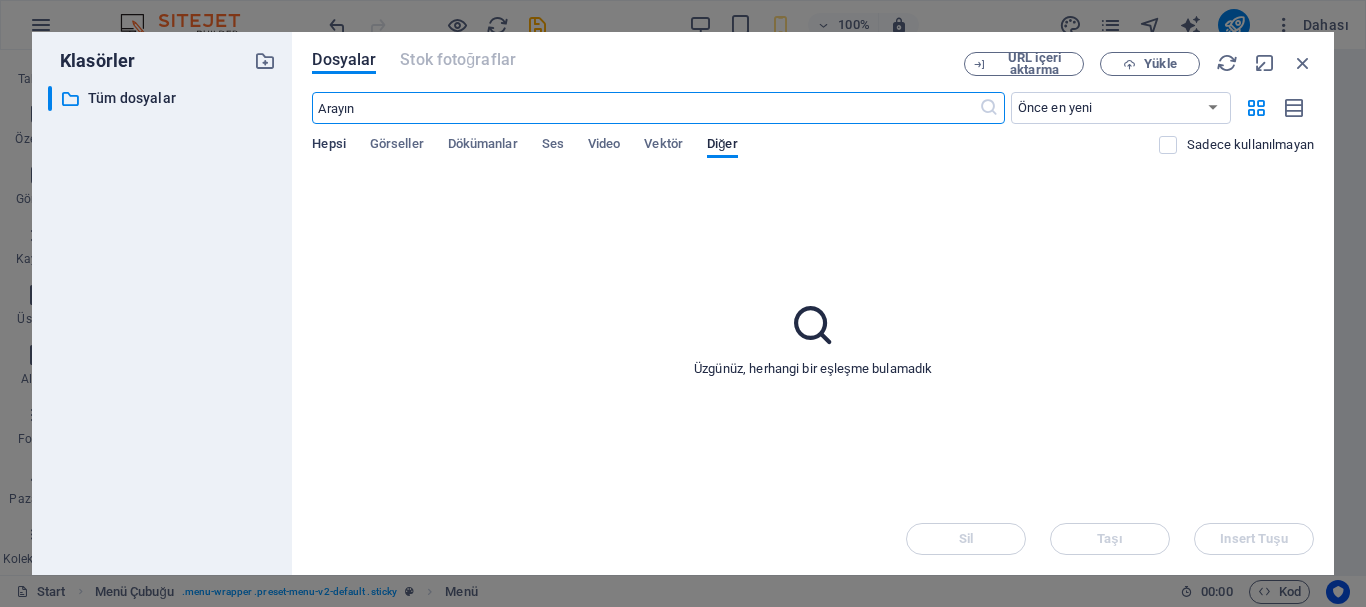 click on "Hepsi" at bounding box center [328, 146] 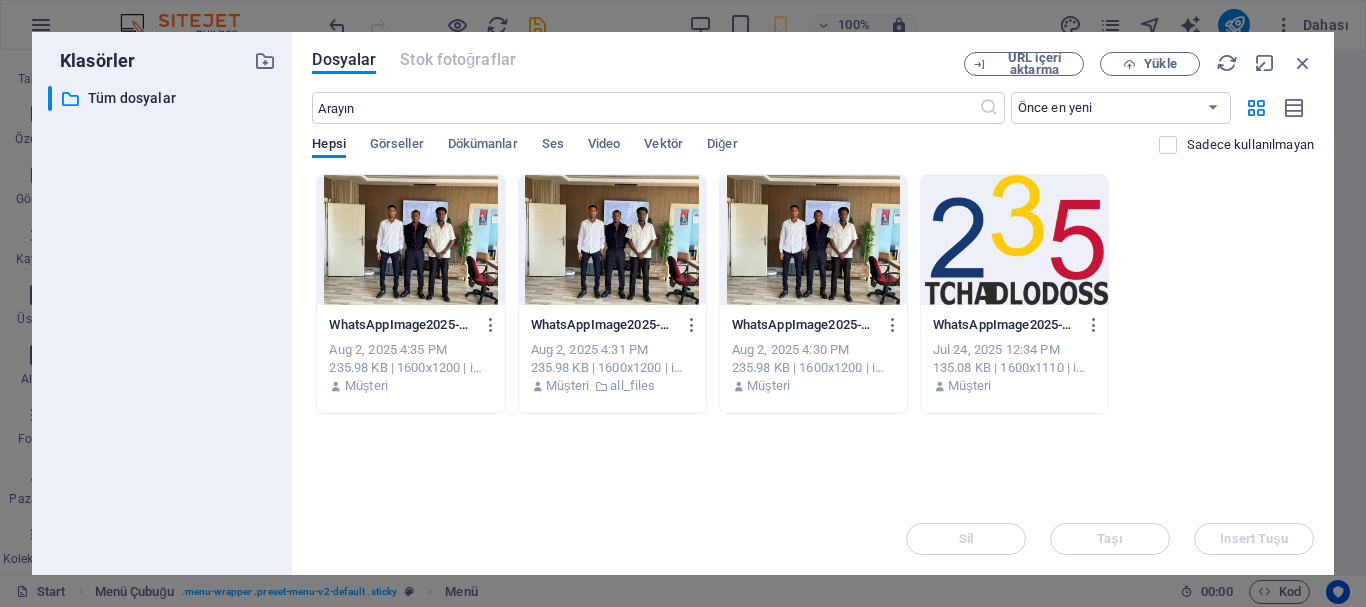 click at bounding box center (1014, 240) 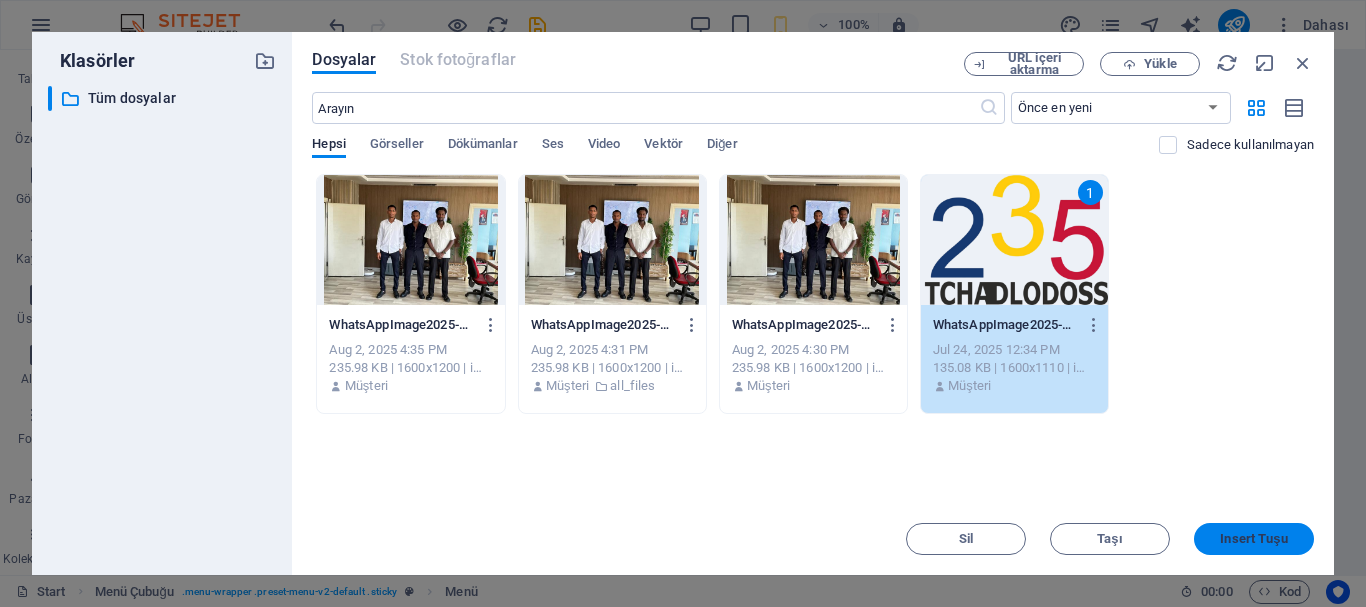 click on "Insert Tuşu" at bounding box center [1253, 539] 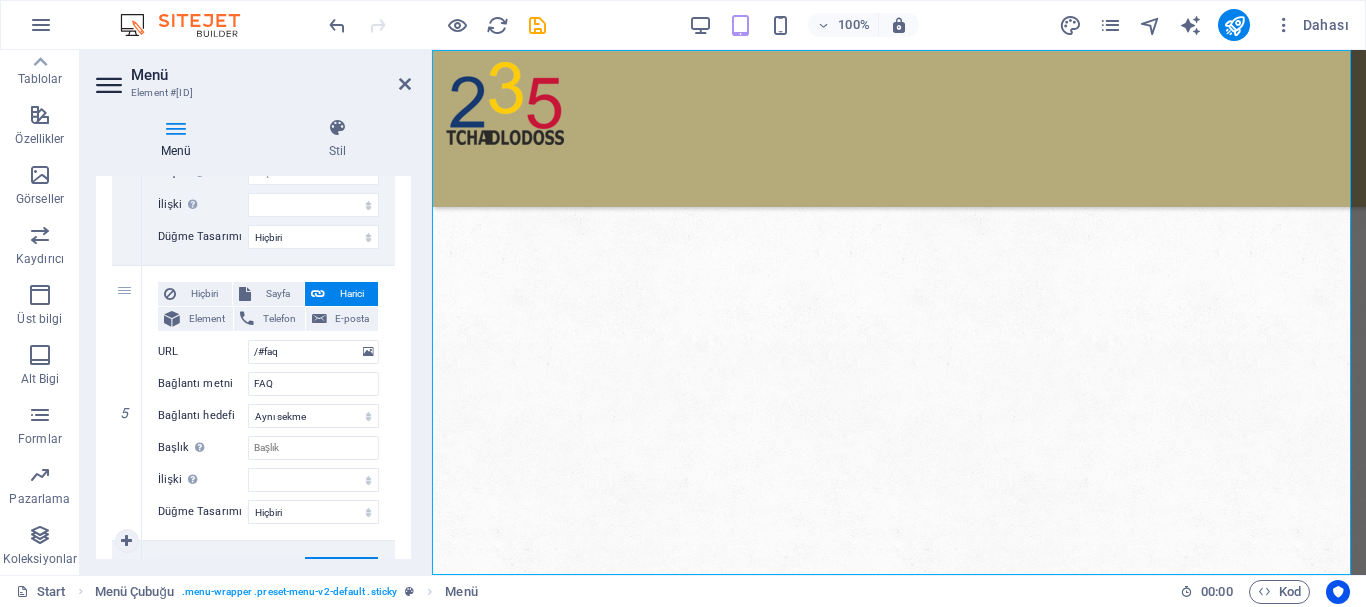 scroll, scrollTop: 1512, scrollLeft: 0, axis: vertical 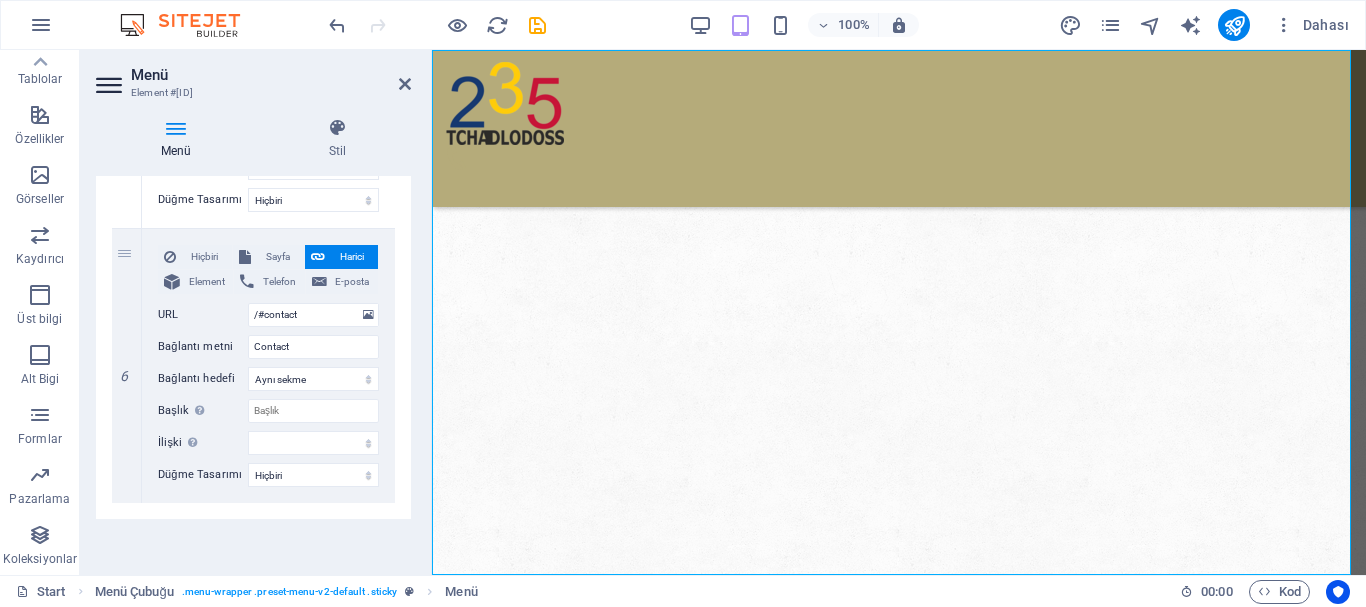 click on "Menü" at bounding box center (271, 75) 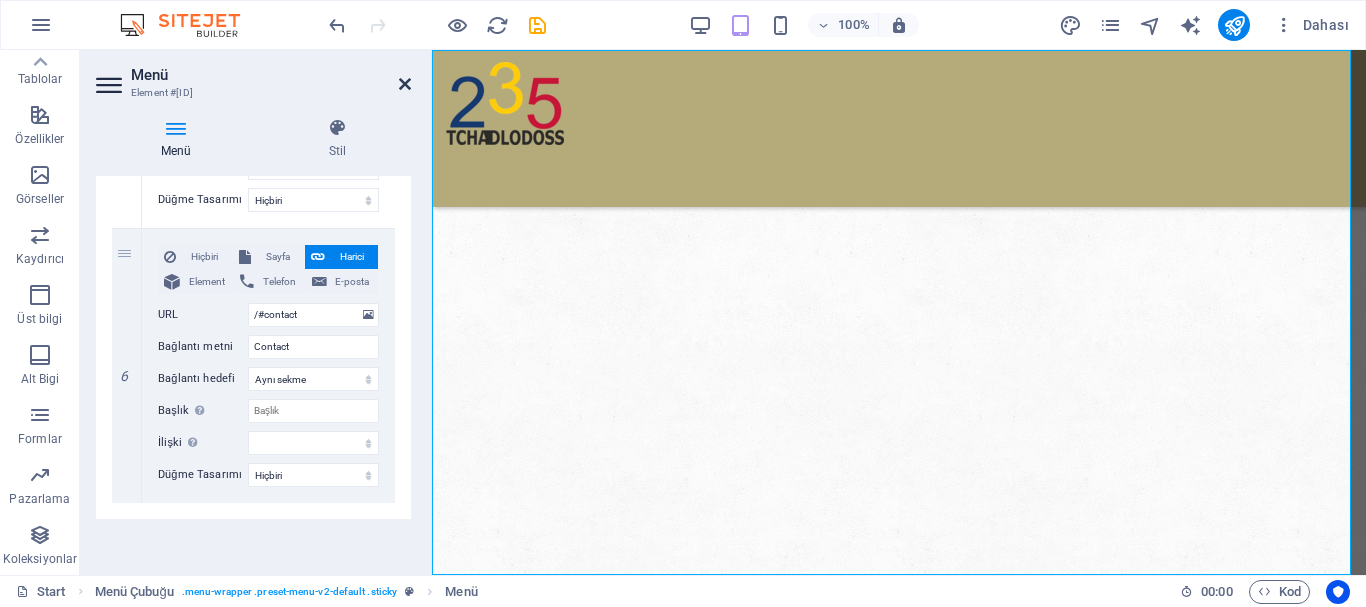 click at bounding box center [405, 84] 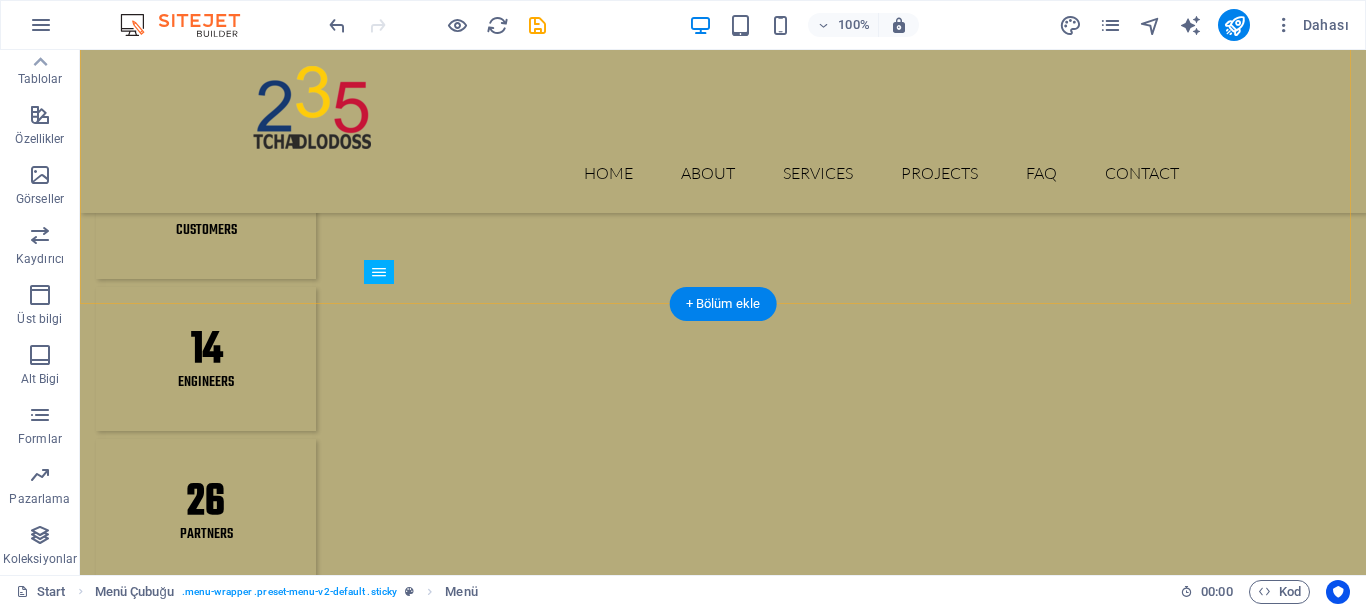 scroll, scrollTop: 2062, scrollLeft: 0, axis: vertical 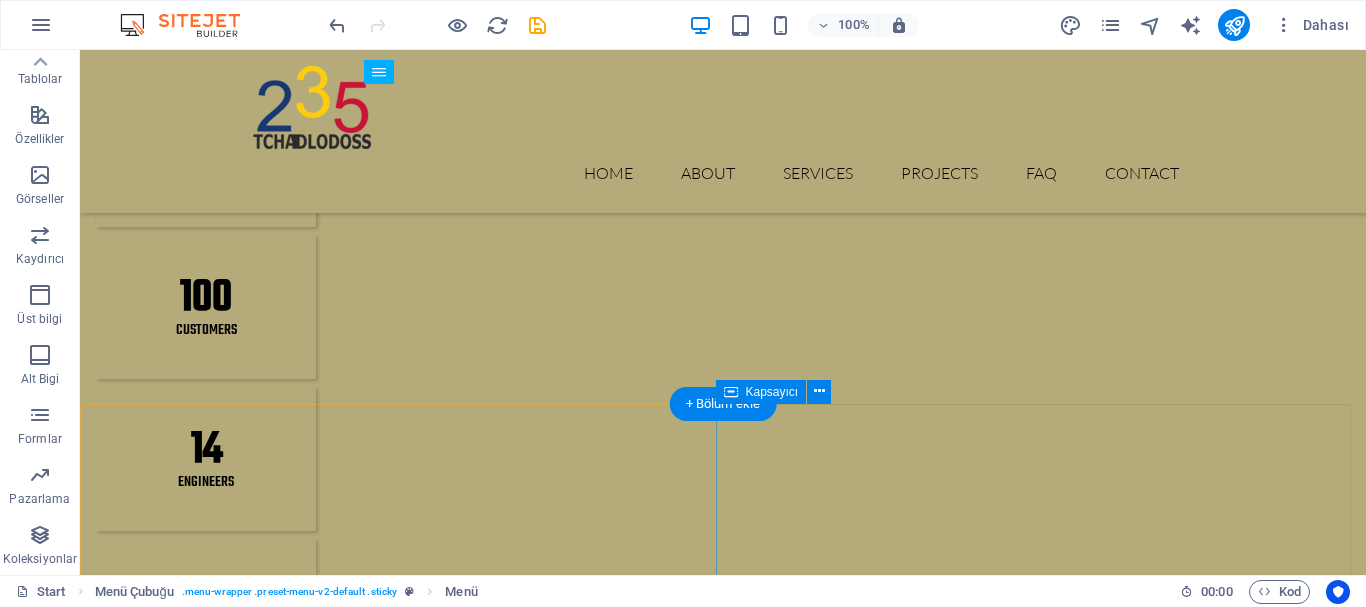click on "Smart Technology Lorem ipsum dolor sit amet, consectetur adipisicing elit. Vitae, eos, voluptatem, et sequi distinctio adipisci omnis in error quas fuga tempore fugit incidunt quos. Atque, debitis architecto ducimus eligendi dignissimos modi ut non officiis repudiandae maiores. Fugit sit atque eaque dolorum autem reprehenderit porro omnis obcaecati laborum? Fugit sit atque eaque dolorum autem reprehenderit porro omnis obcaecati laborum? Mistinctio adipisci error fuga Tempore Reprehenderit porro omnis obcaecati laborum Omnis odit saepe soluta atque magni consequuntur Fugit sit atque eaque modi fuga dolorum Lorem ipsum dolor sit amet, consectetur adipisicing elit" at bounding box center (723, 4427) 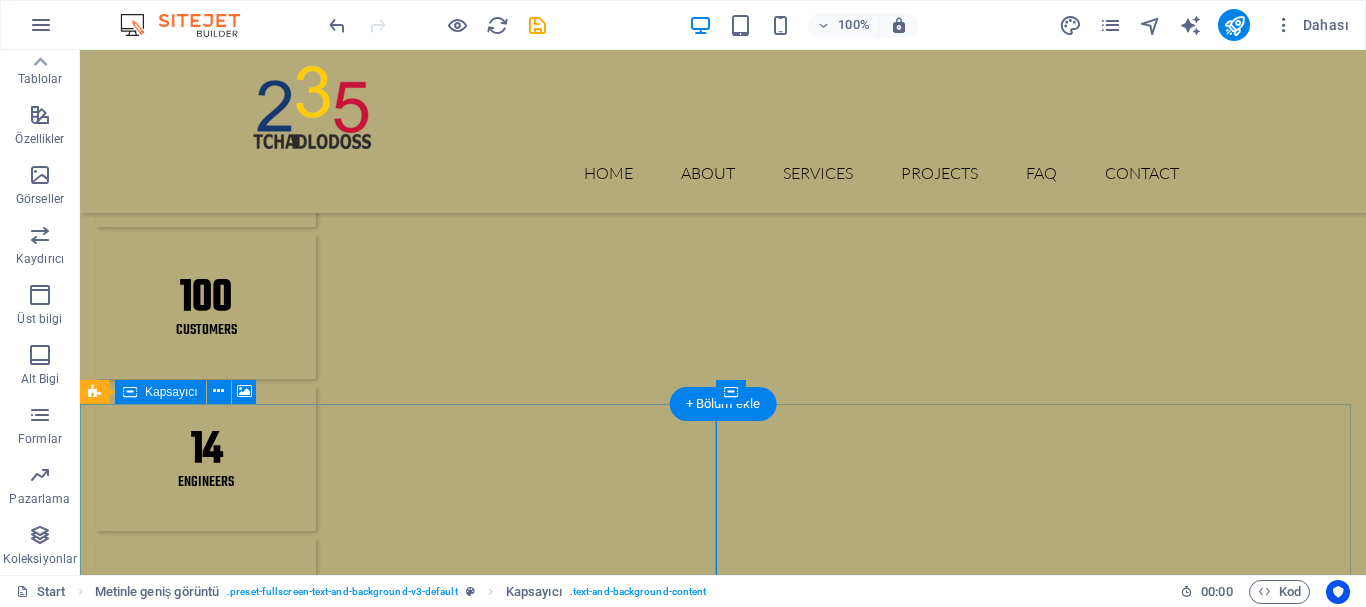 click on "İçeriği buraya bırak veya  Element ekle  Panoyu yapıştır" at bounding box center (723, 4135) 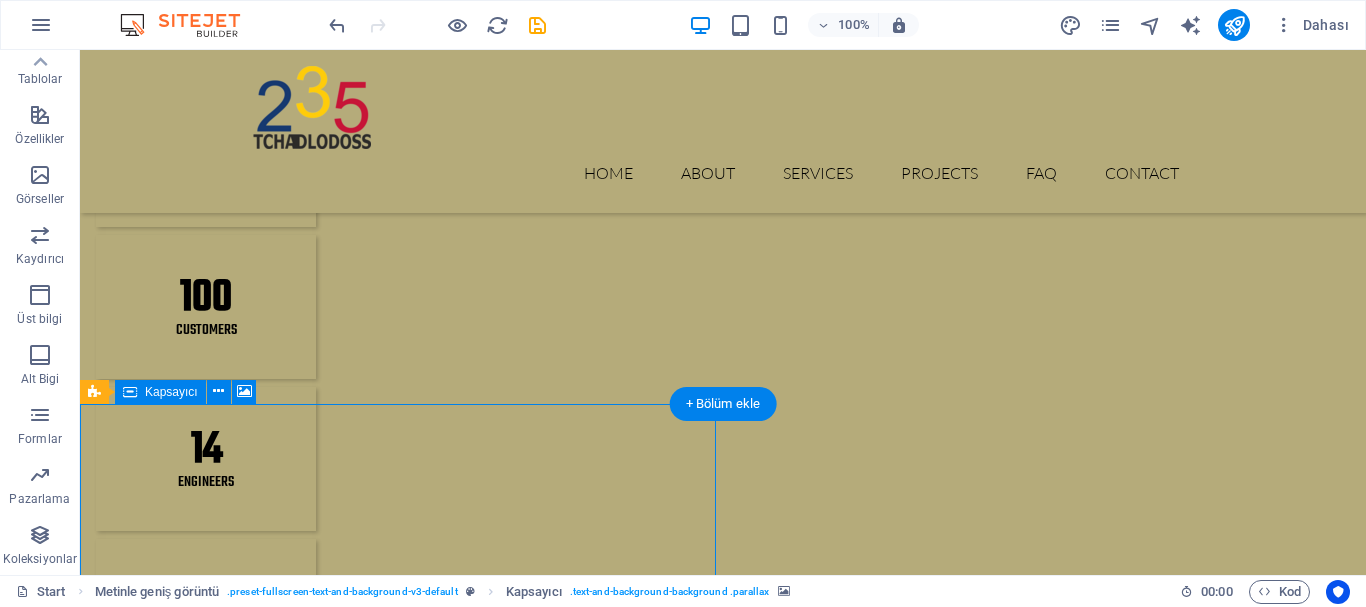 click on "İçeriği buraya bırak veya  Element ekle  Panoyu yapıştır" at bounding box center [723, 4135] 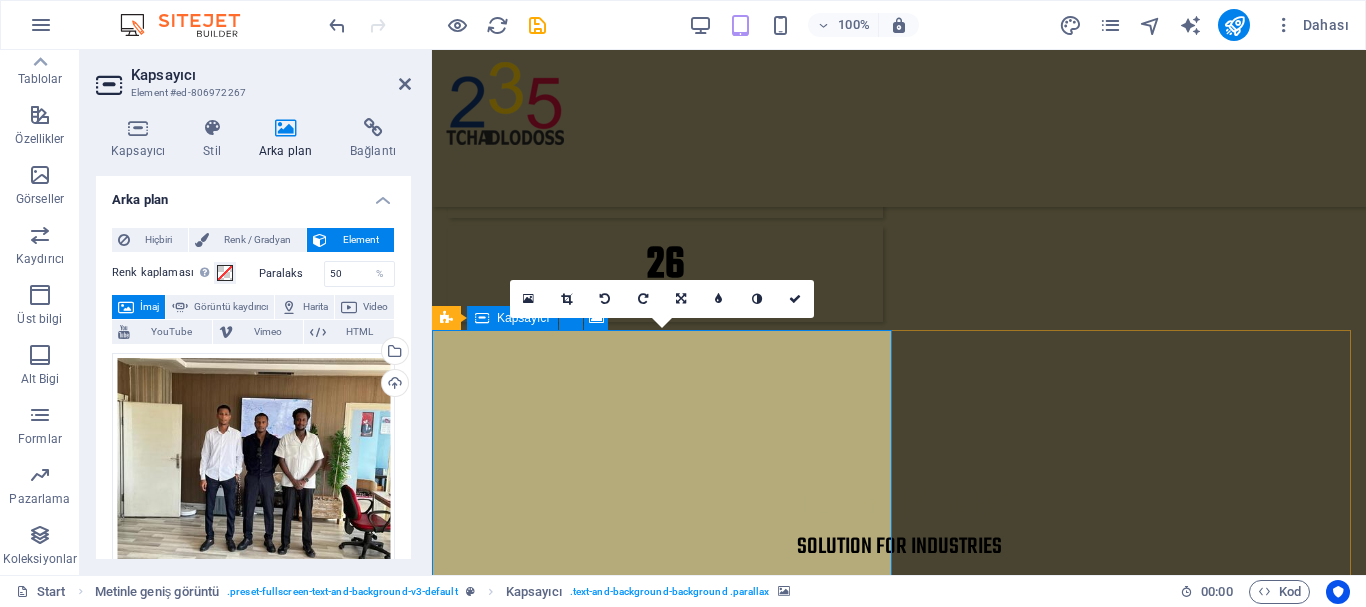 scroll, scrollTop: 2412, scrollLeft: 0, axis: vertical 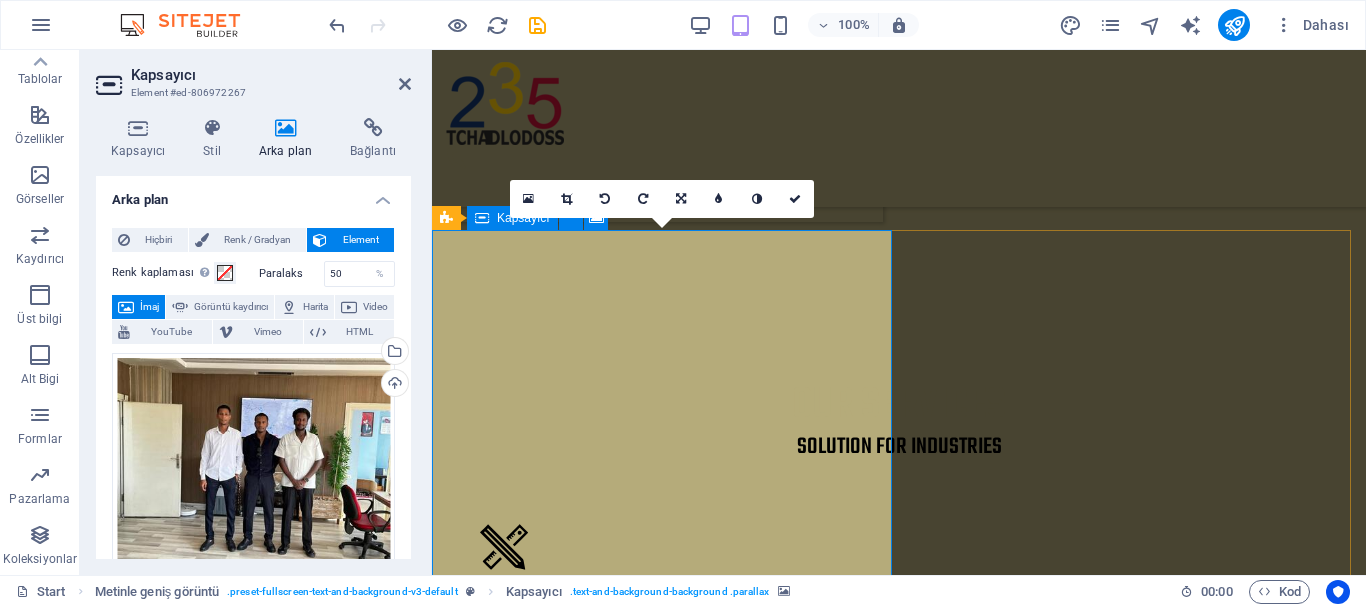 click on "Panoyu yapıştır" at bounding box center (950, 3740) 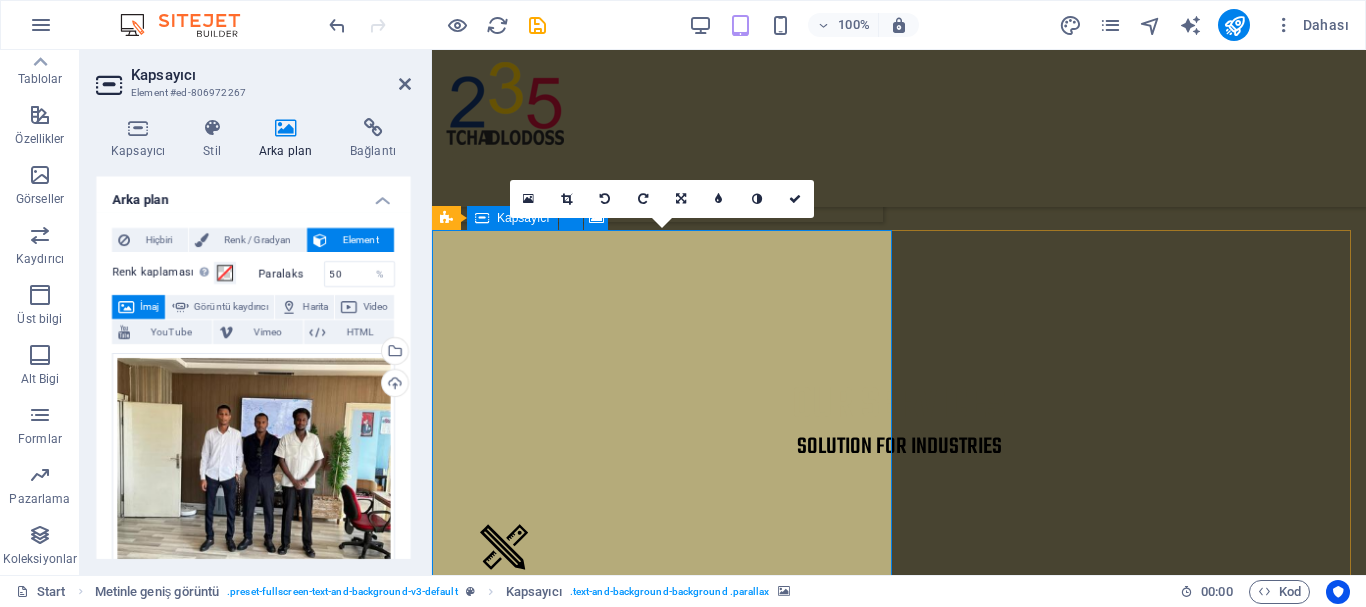 click on "Panoyu yapıştır" at bounding box center [950, 3740] 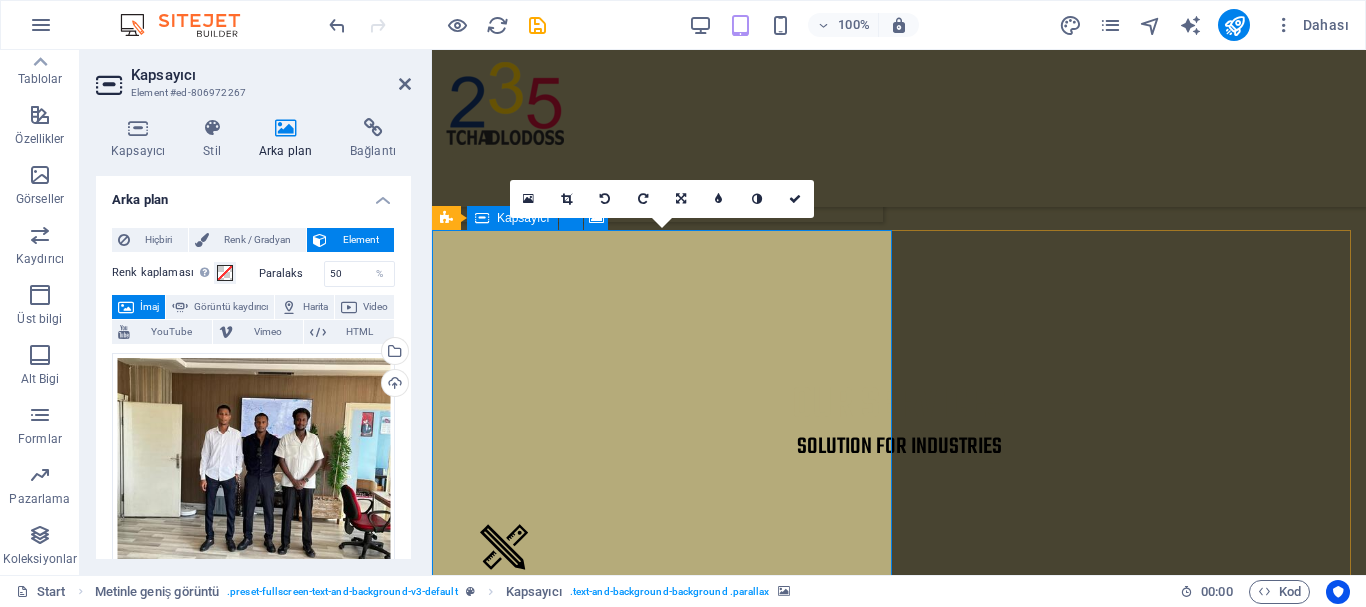 click on "Panoyu yapıştır" at bounding box center (950, 3740) 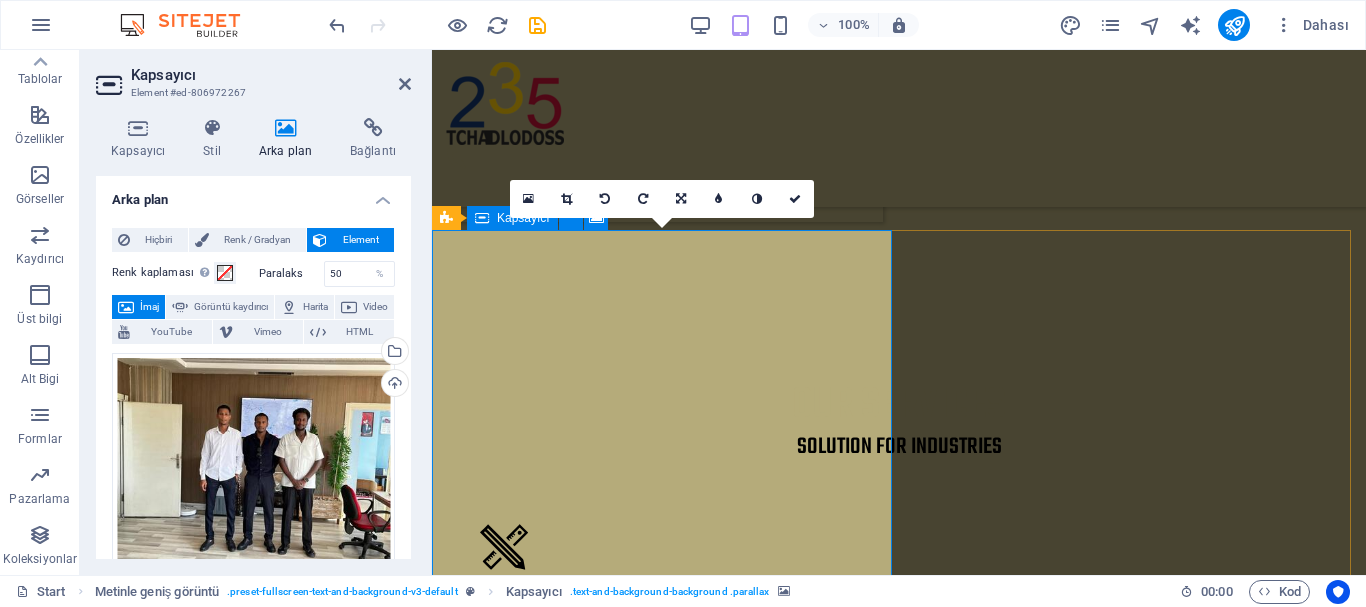 click on "İçeriği buraya bırak veya  Element ekle  Panoyu yapıştır" at bounding box center (899, 3710) 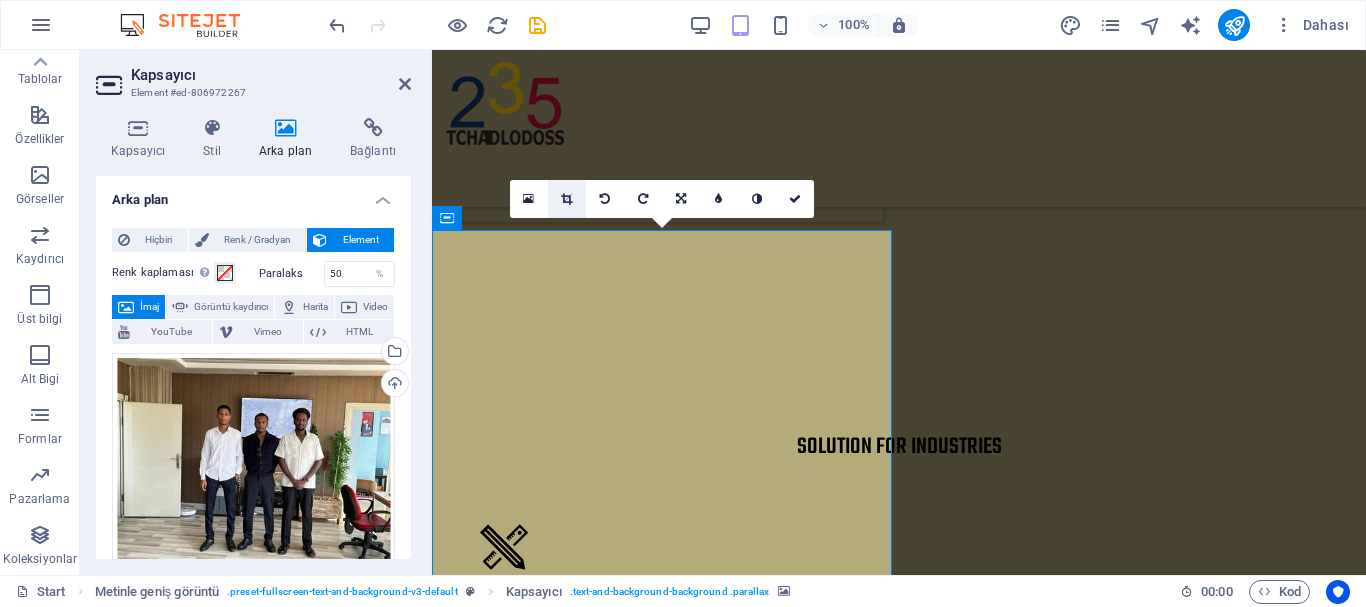 click at bounding box center (566, 199) 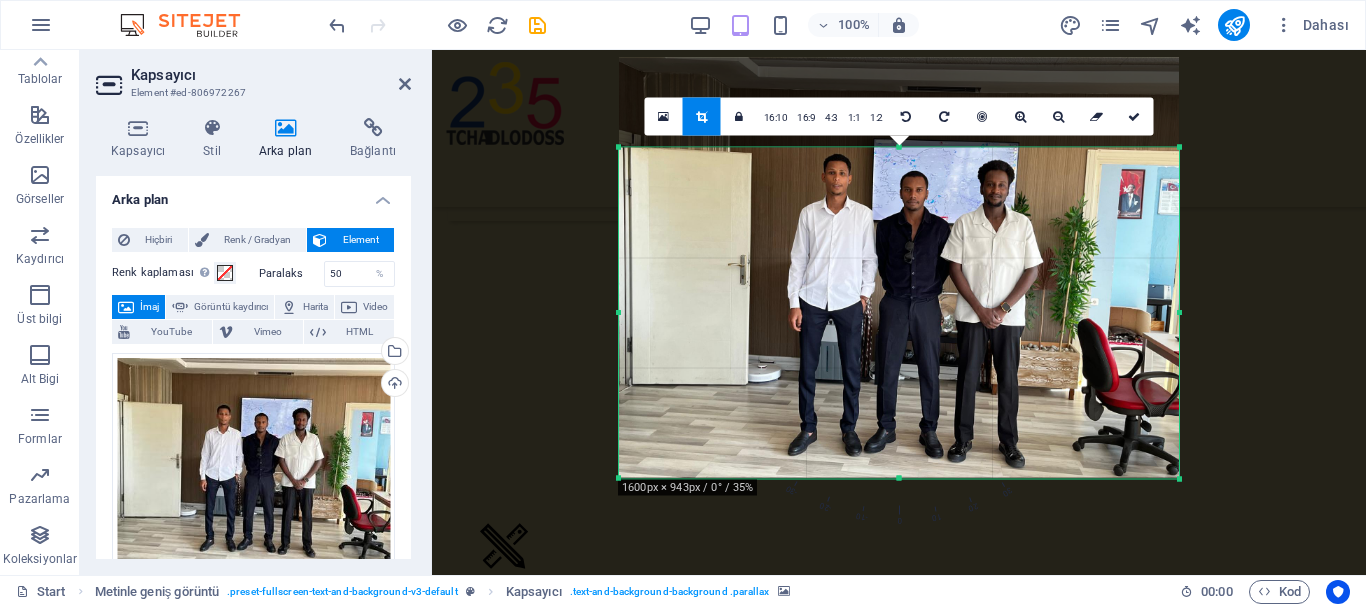 drag, startPoint x: 897, startPoint y: 98, endPoint x: 907, endPoint y: 189, distance: 91.5478 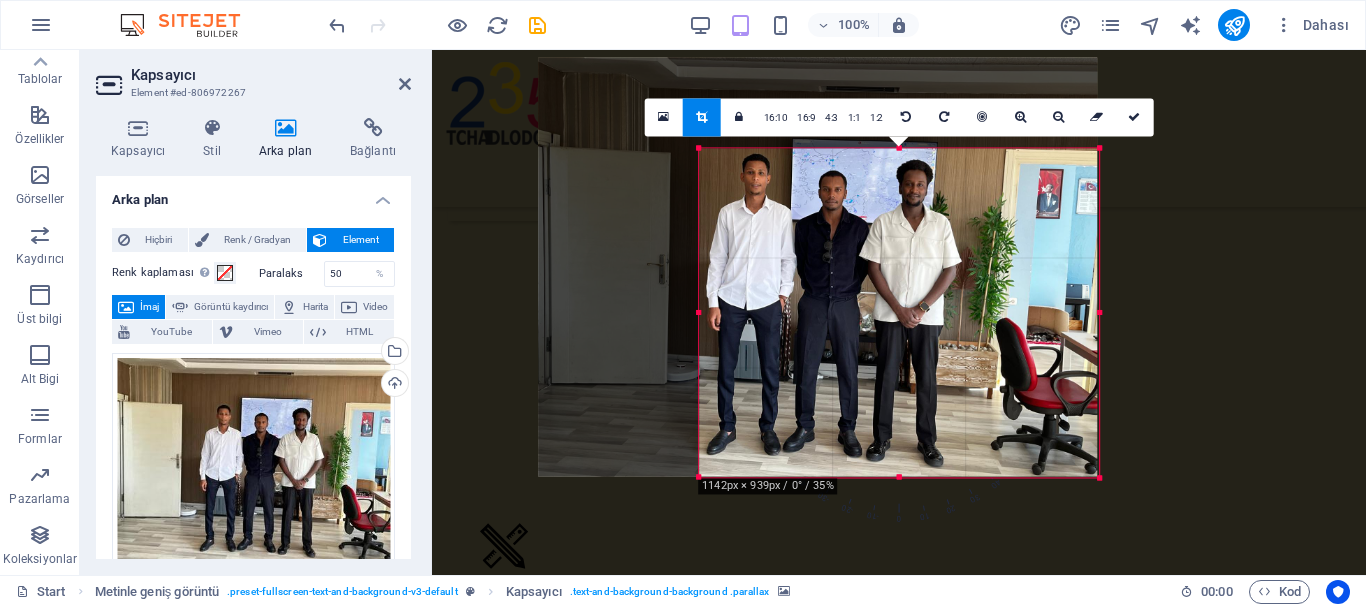 drag, startPoint x: 619, startPoint y: 312, endPoint x: 780, endPoint y: 317, distance: 161.07762 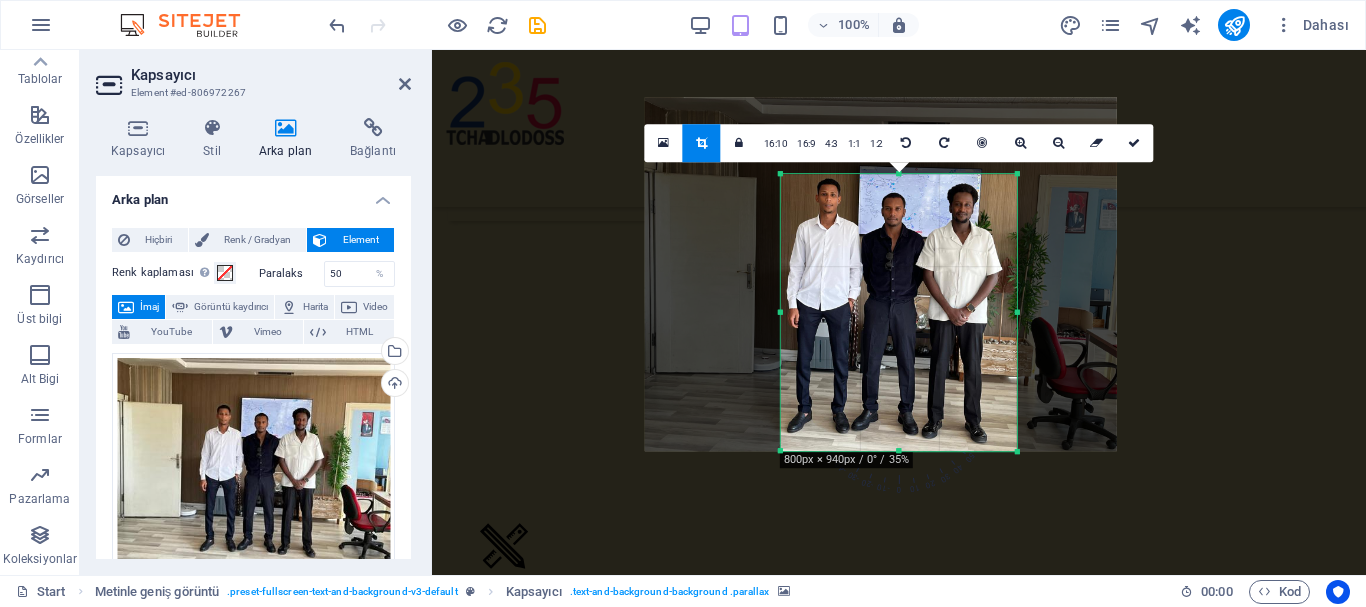drag, startPoint x: 1099, startPoint y: 313, endPoint x: 936, endPoint y: 304, distance: 163.24828 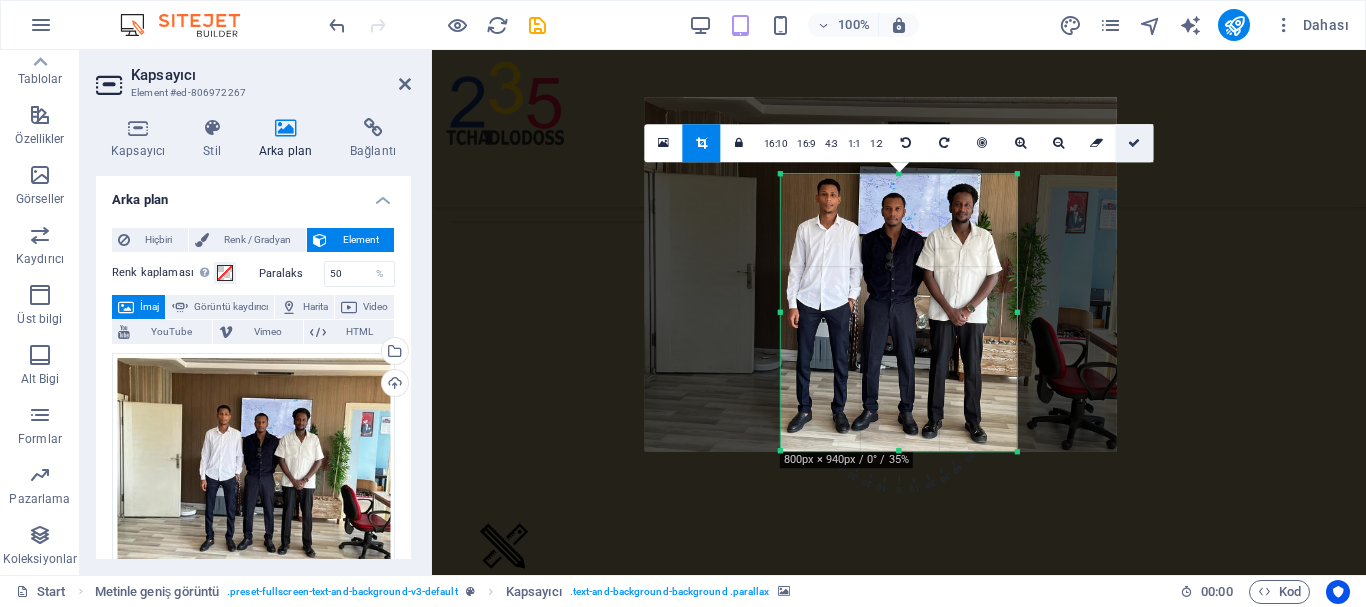 click at bounding box center (1134, 143) 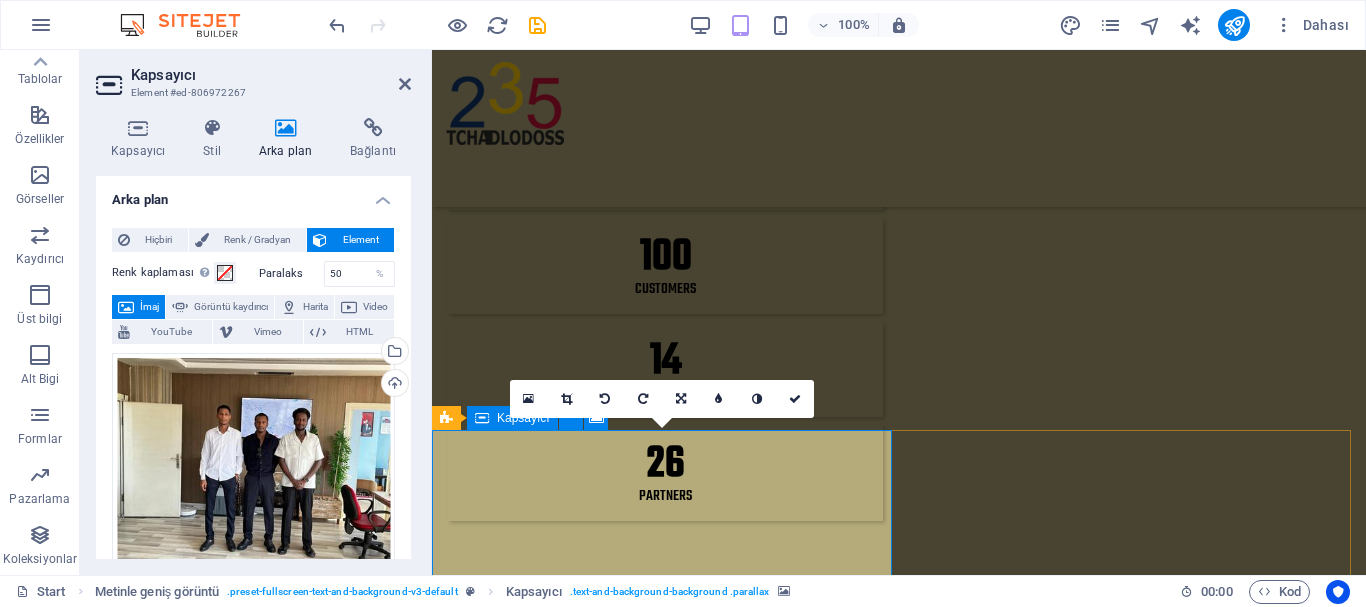 scroll, scrollTop: 2312, scrollLeft: 0, axis: vertical 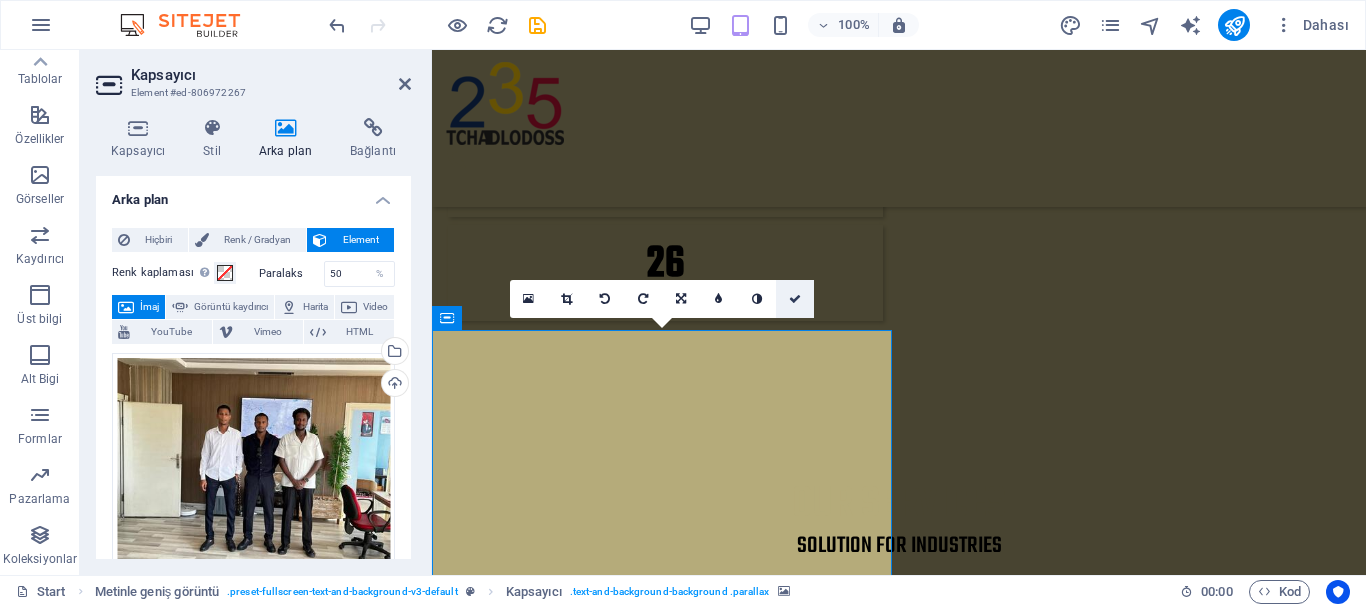 click at bounding box center (795, 299) 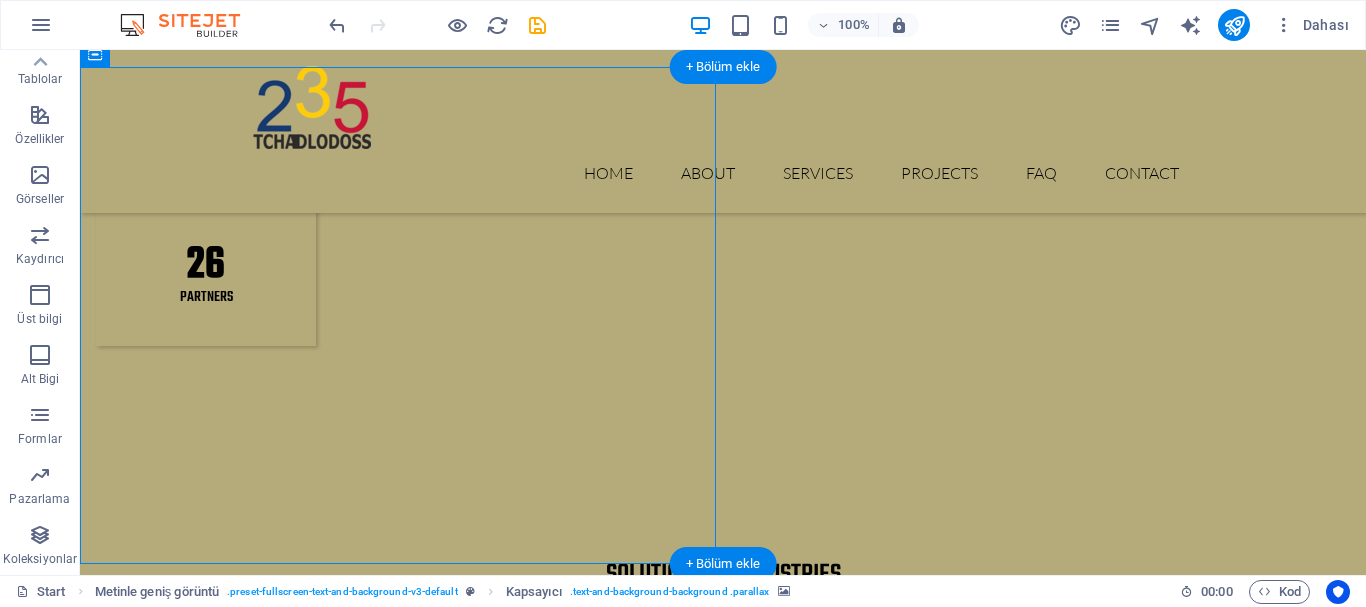 scroll, scrollTop: 2199, scrollLeft: 0, axis: vertical 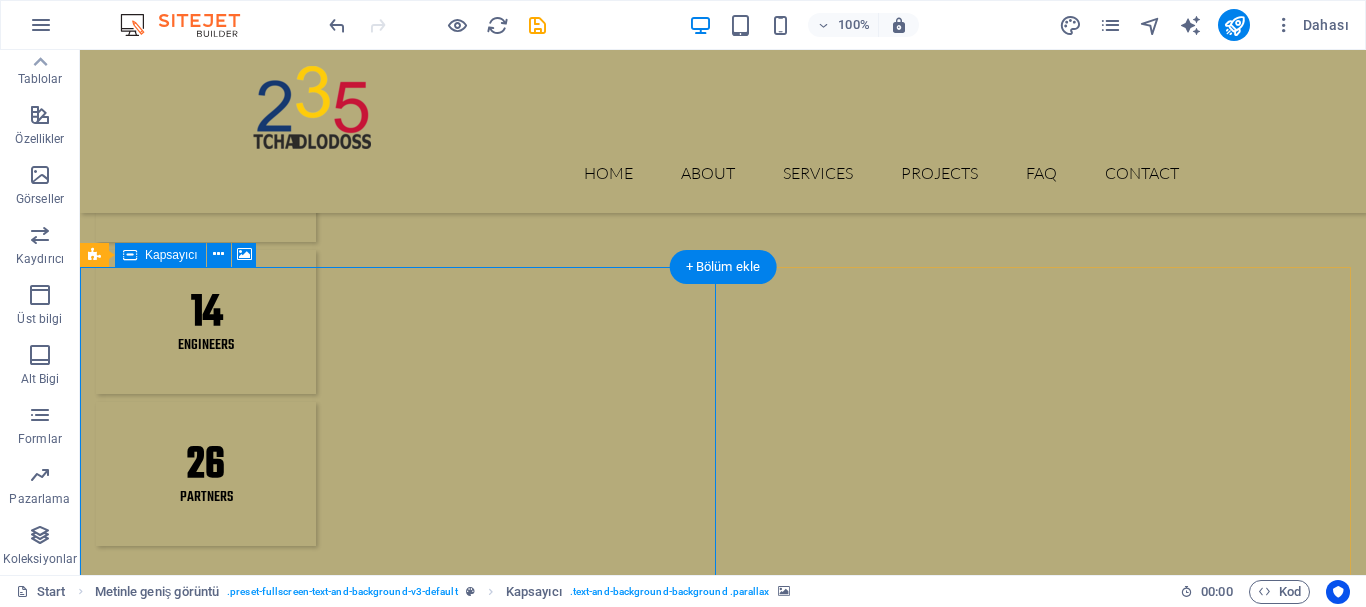 click on "İçeriği buraya bırak veya  Element ekle  Panoyu yapıştır" at bounding box center [723, 3998] 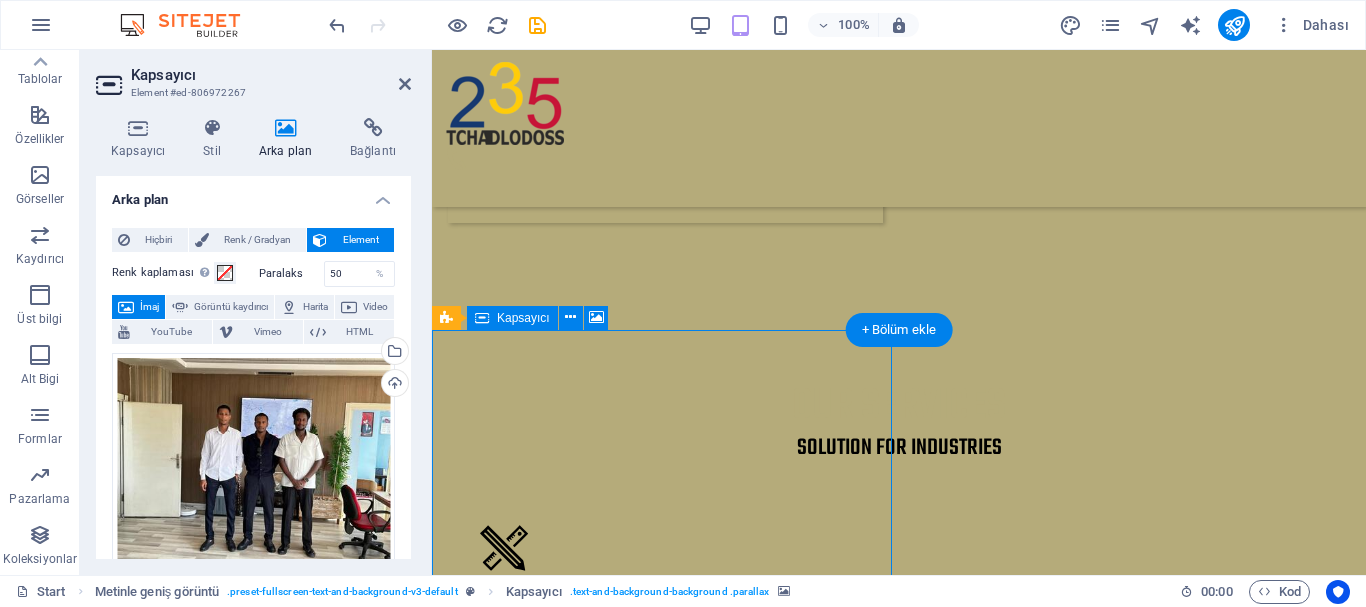 drag, startPoint x: 759, startPoint y: 396, endPoint x: 764, endPoint y: 415, distance: 19.646883 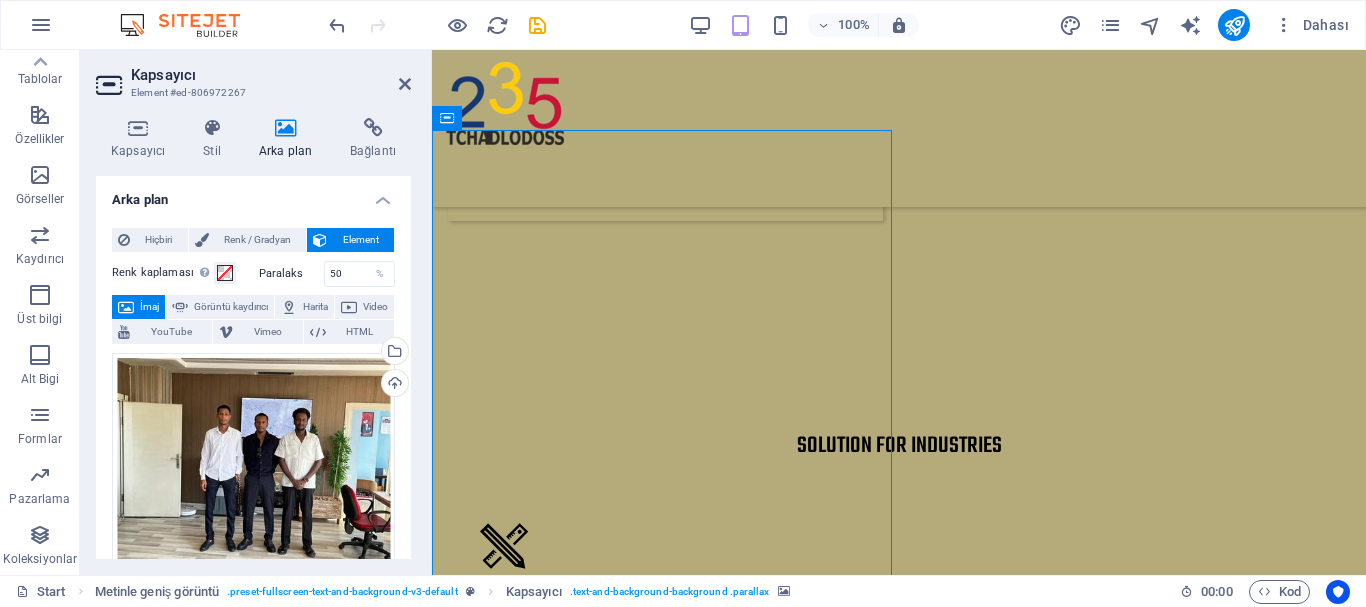scroll, scrollTop: 2312, scrollLeft: 0, axis: vertical 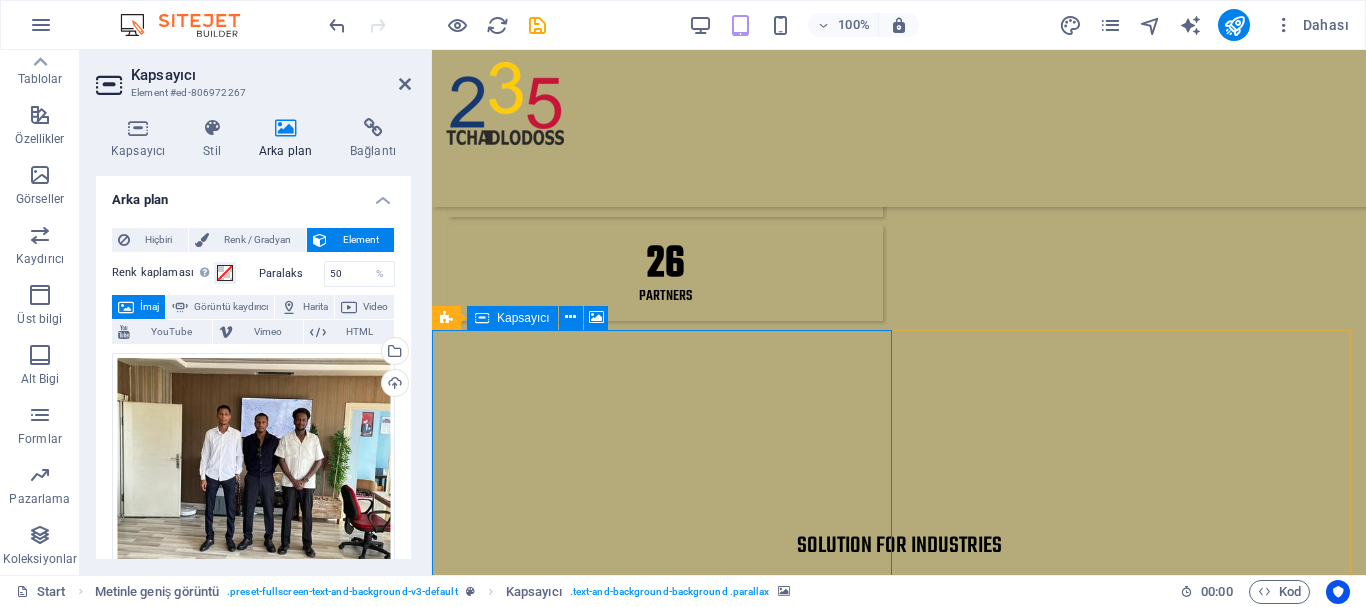 click on "İçeriği buraya bırak veya  Element ekle  Panoyu yapıştır" at bounding box center (899, 3809) 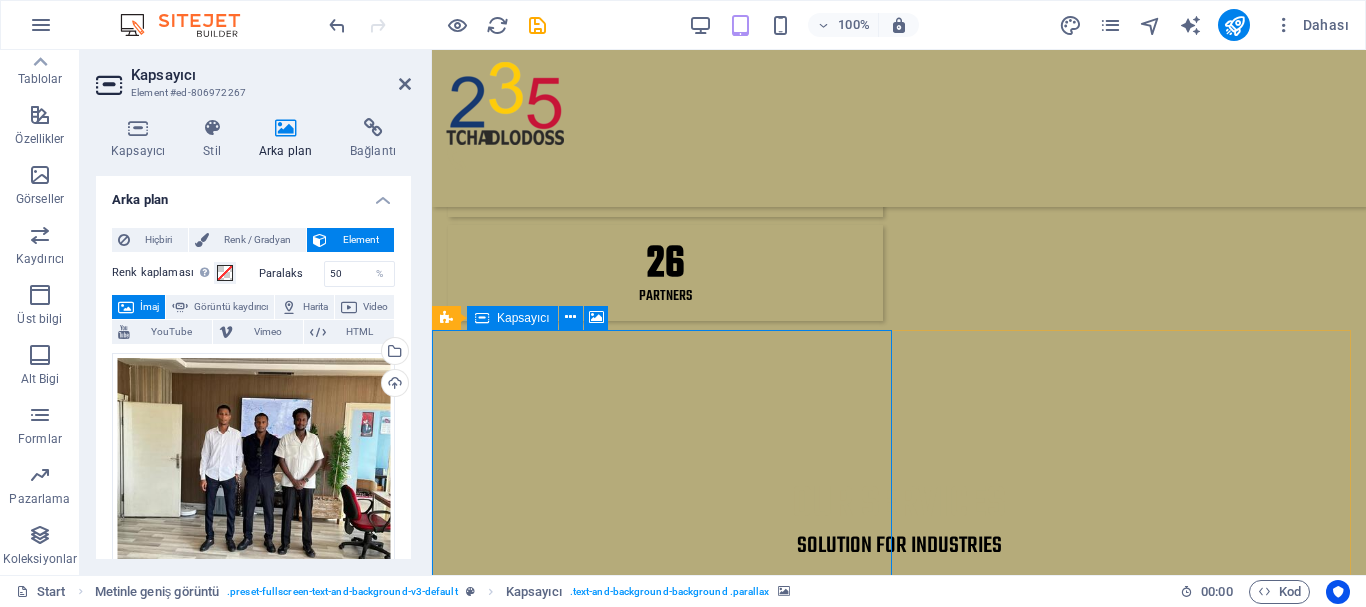 click on "İçeriği buraya bırak veya  Element ekle  Panoyu yapıştır" at bounding box center [899, 3809] 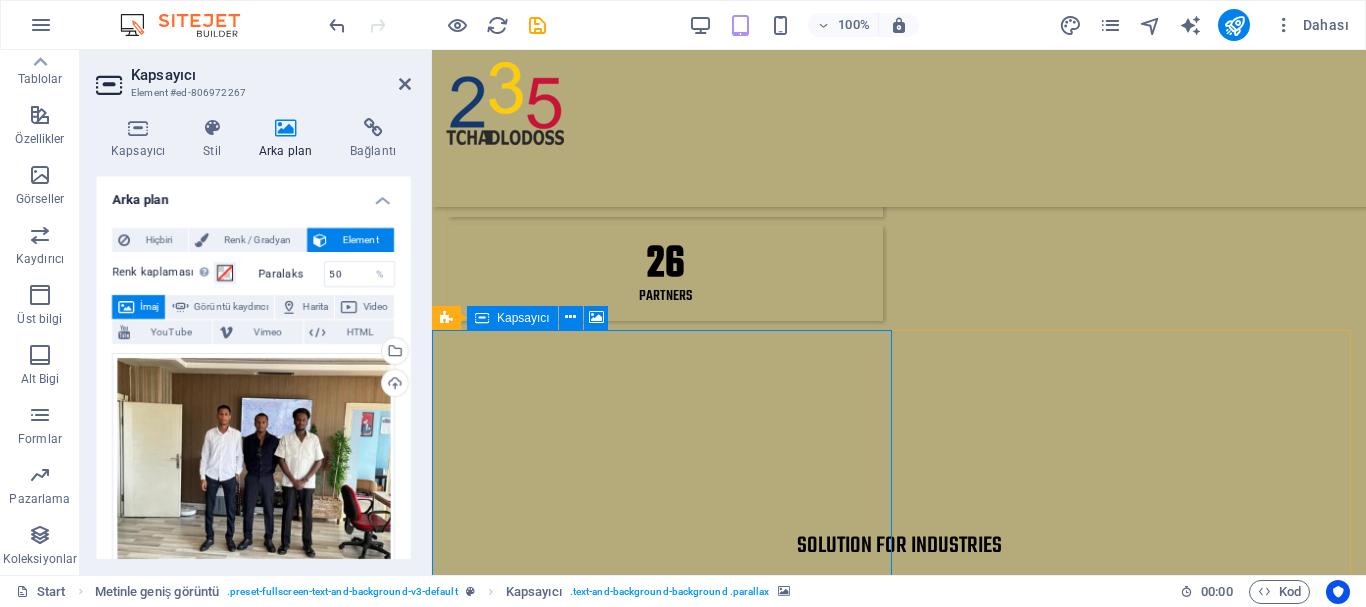 click on "İçeriği buraya bırak veya  Element ekle  Panoyu yapıştır" at bounding box center [899, 3809] 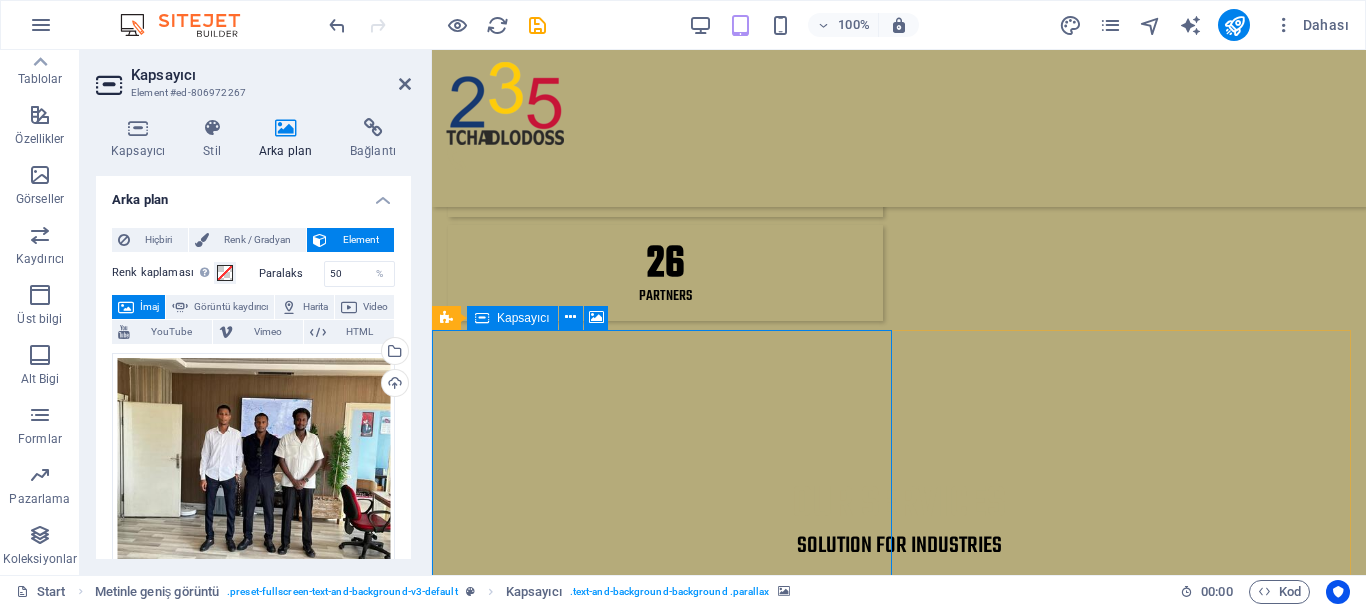 click on "İçeriği buraya bırak veya  Element ekle  Panoyu yapıştır" at bounding box center (899, 3809) 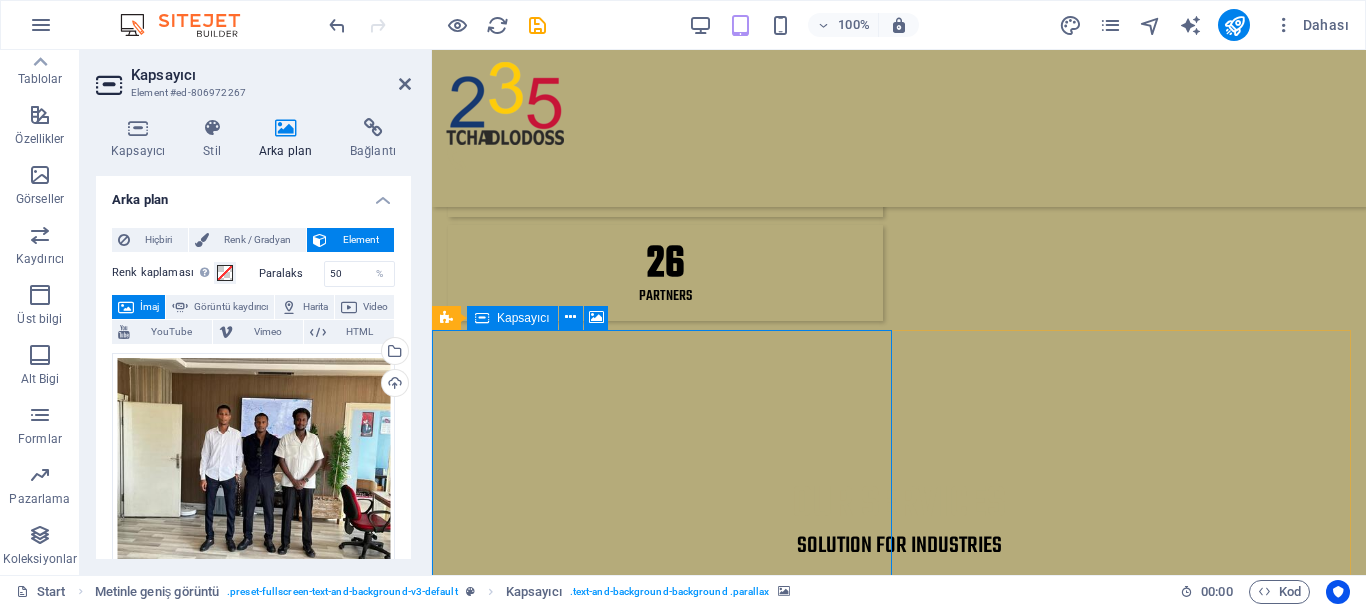 drag, startPoint x: 461, startPoint y: 413, endPoint x: 492, endPoint y: 434, distance: 37.44329 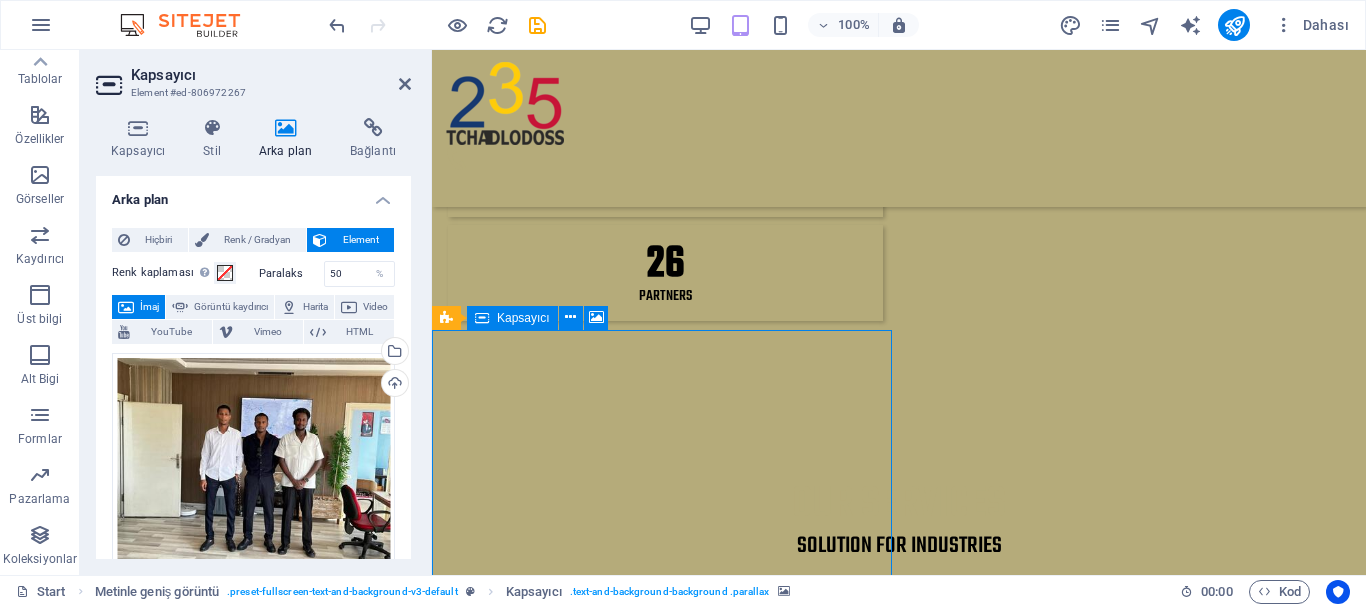 click on "İçeriği buraya bırak veya  Element ekle  Panoyu yapıştır" at bounding box center (899, 3809) 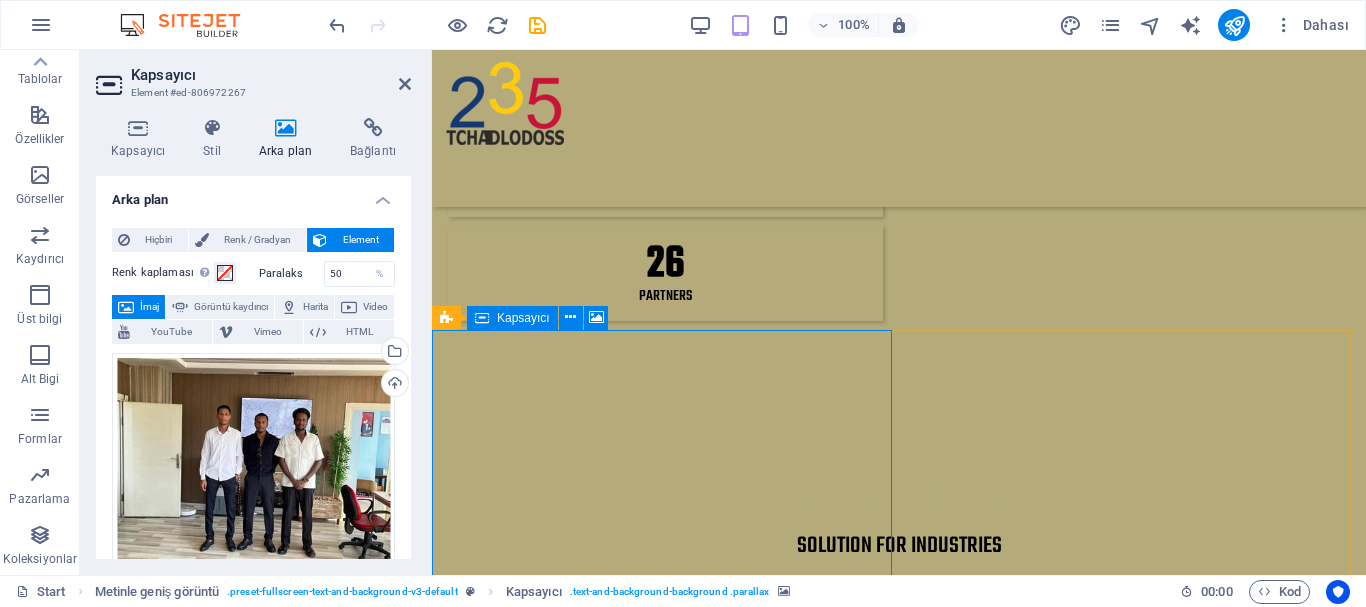 click on "İçeriği buraya bırak veya  Element ekle  Panoyu yapıştır" at bounding box center (899, 3809) 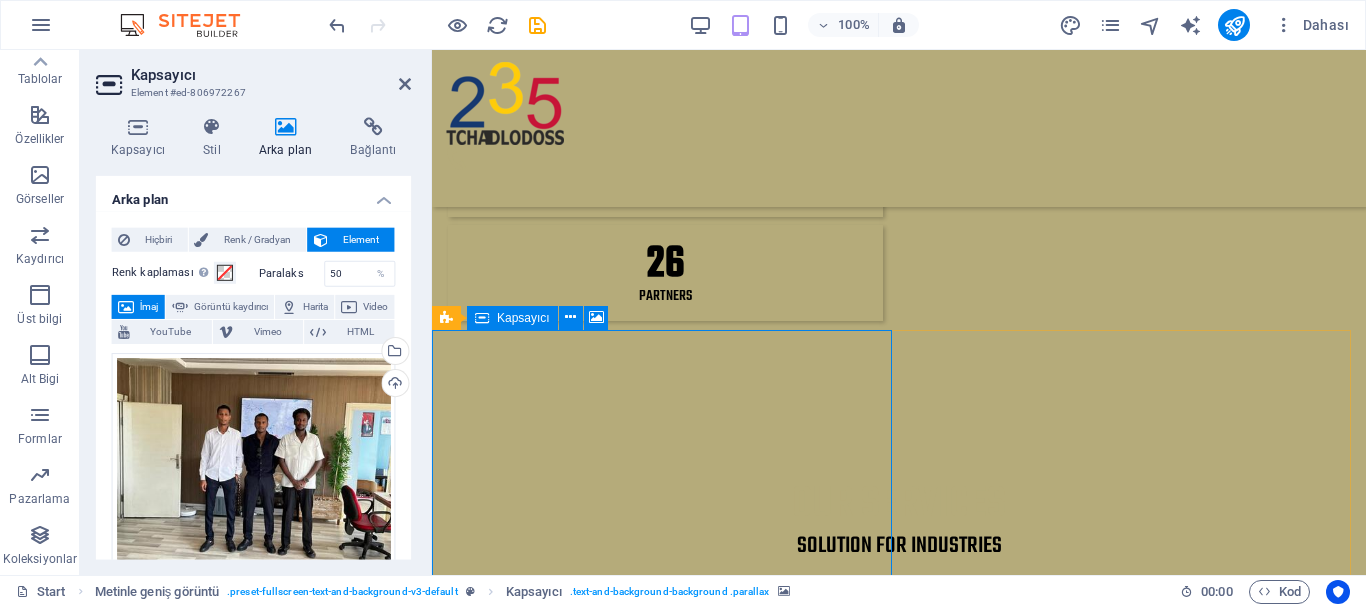 click on "İçeriği buraya bırak veya  Element ekle  Panoyu yapıştır" at bounding box center [899, 3809] 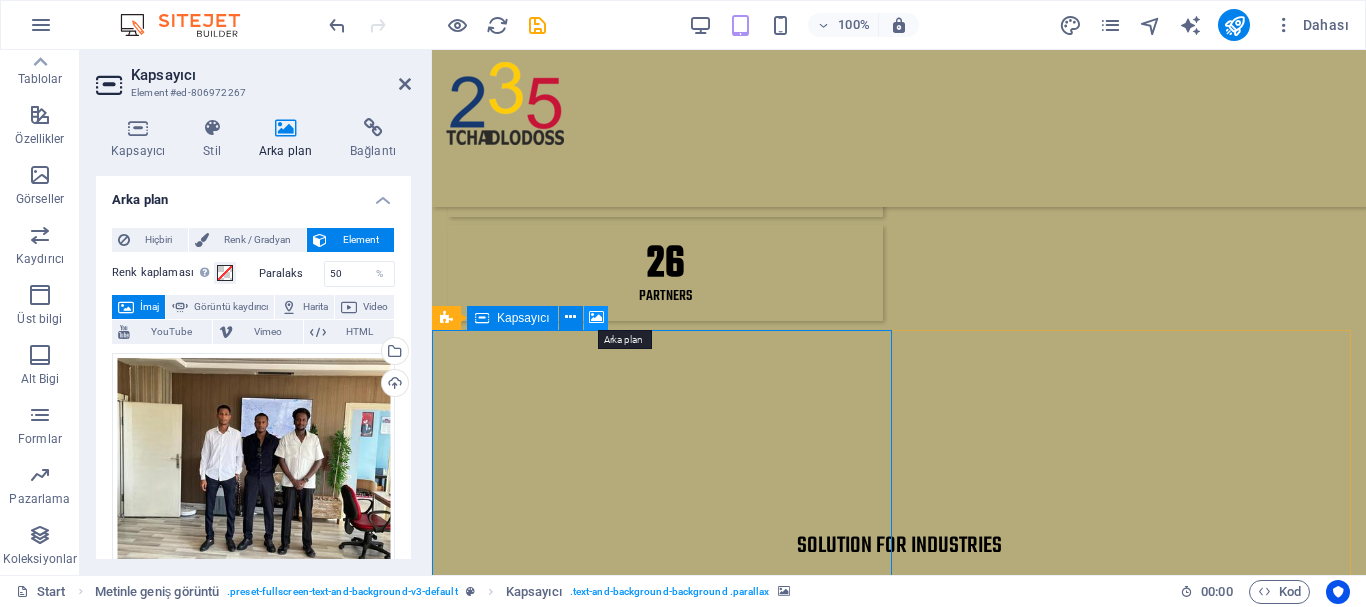 click at bounding box center (596, 317) 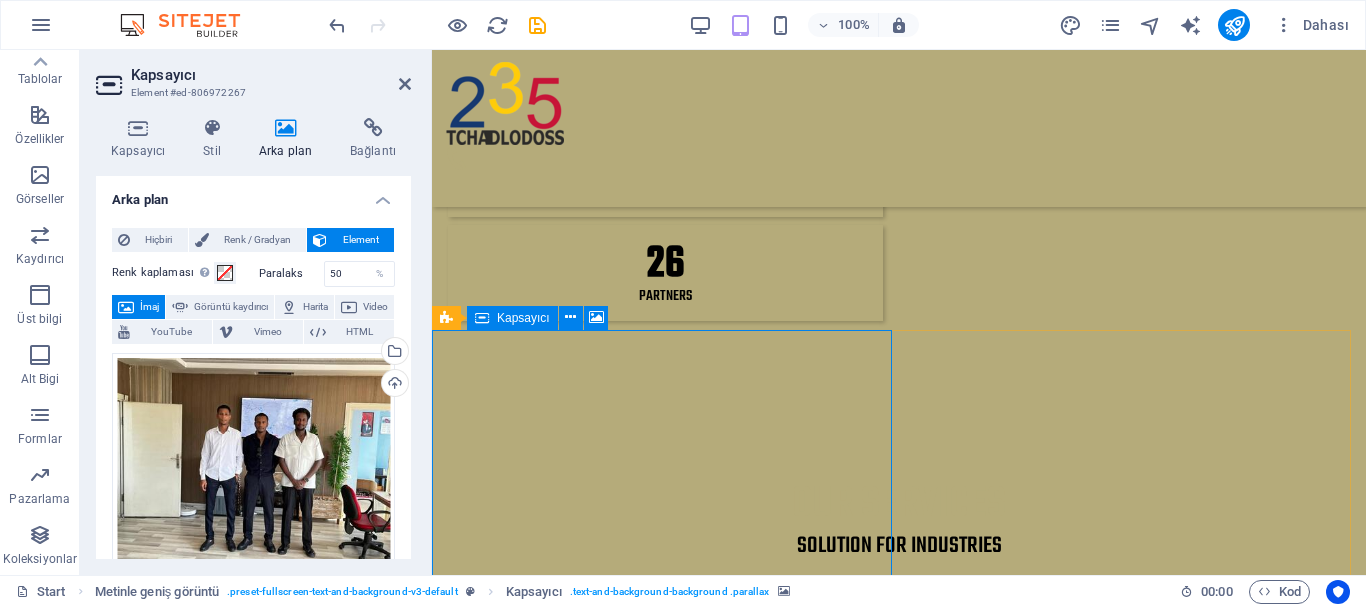click on "İçeriği buraya bırak veya  Element ekle  Panoyu yapıştır" at bounding box center (899, 3809) 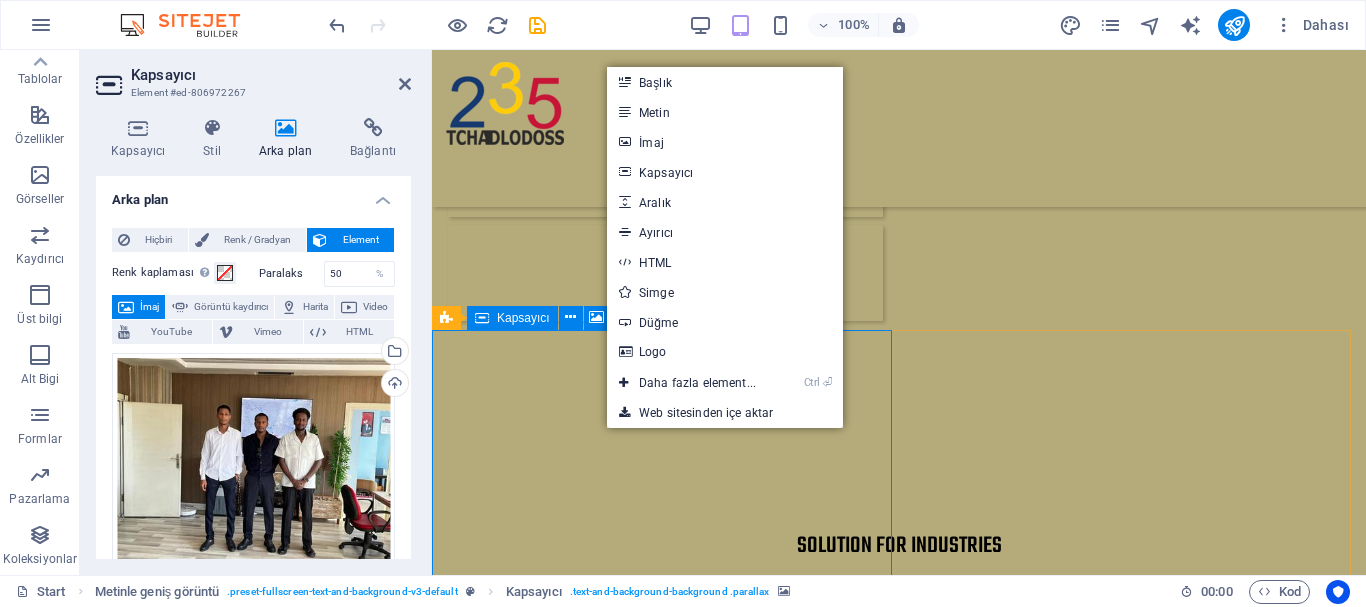 click on "İçeriği buraya bırak veya  Element ekle  Panoyu yapıştır" at bounding box center (899, 3809) 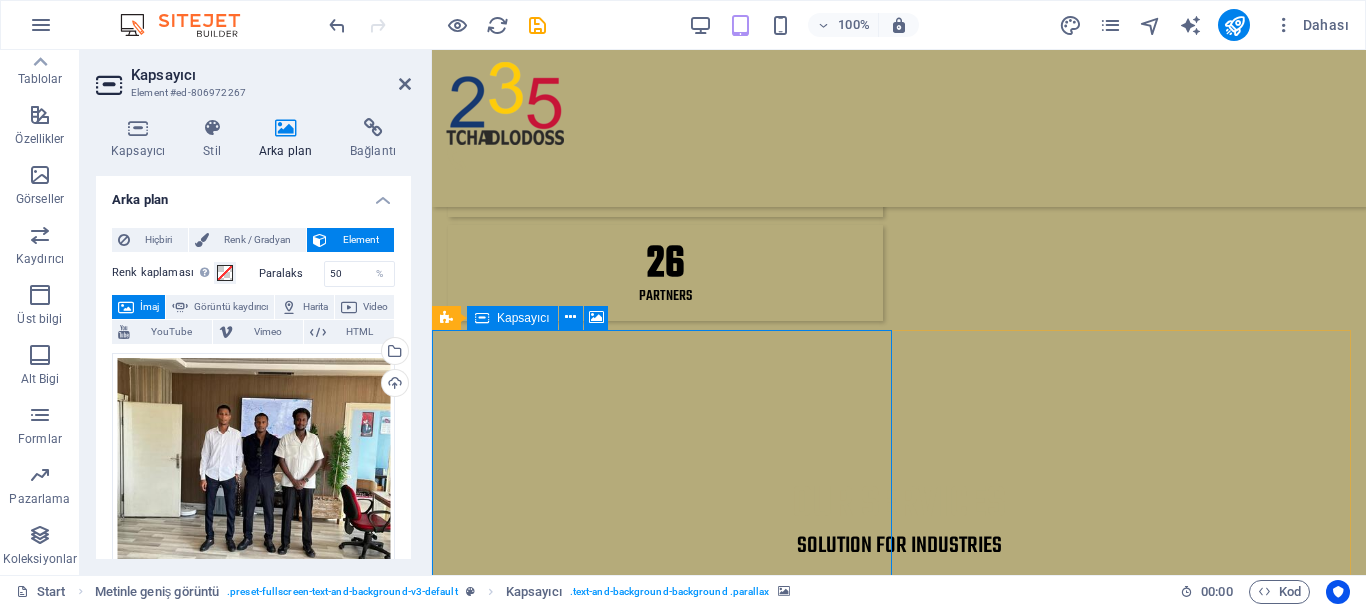 click on "İçeriği buraya bırak veya  Element ekle  Panoyu yapıştır" at bounding box center (899, 3809) 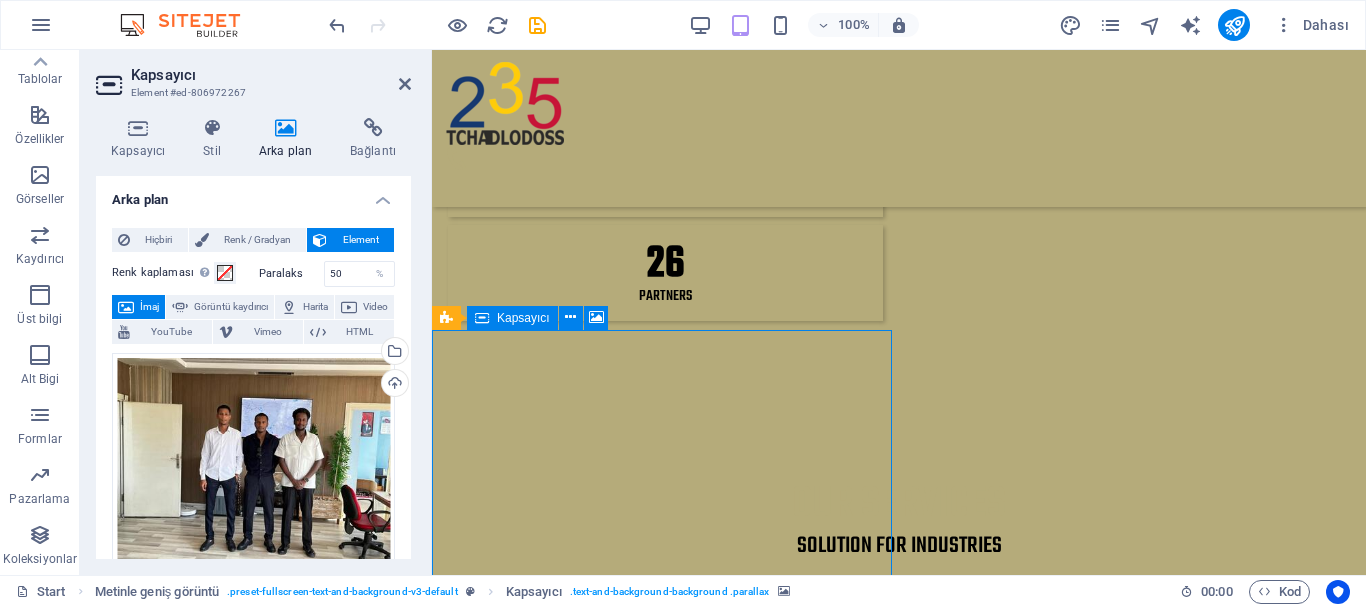 click on "İçeriği buraya bırak veya  Element ekle  Panoyu yapıştır" at bounding box center [899, 3809] 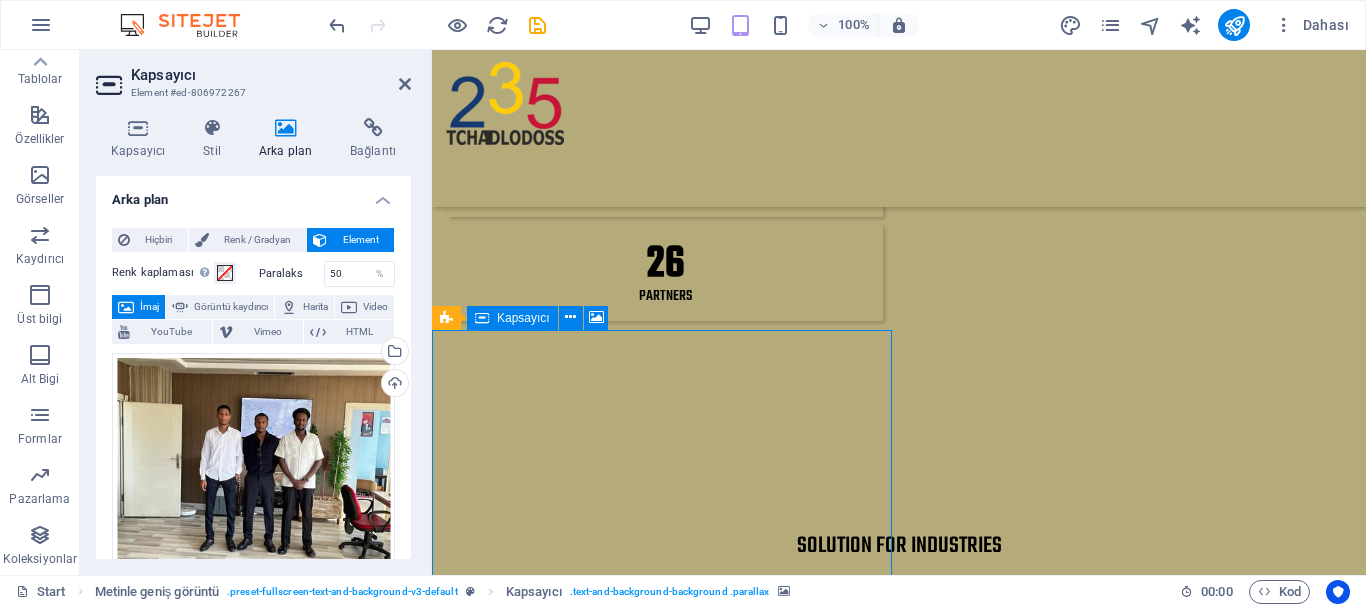 click on "İçeriği buraya bırak veya  Element ekle  Panoyu yapıştır" at bounding box center [899, 3809] 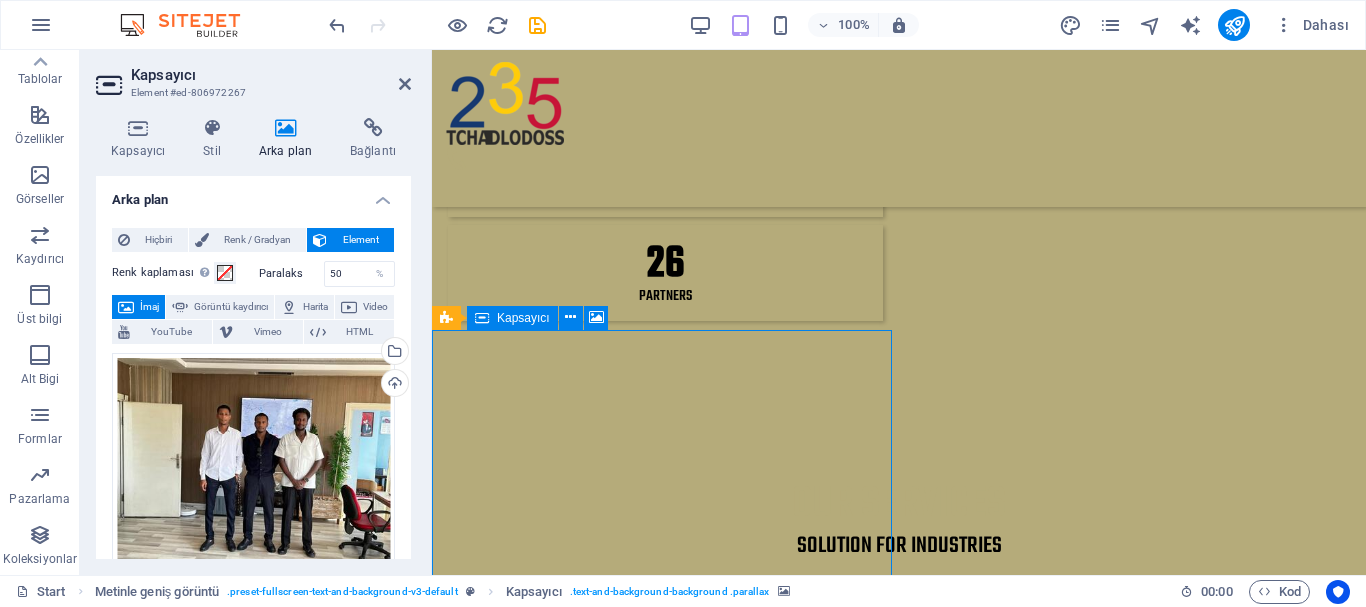 click on "İçeriği buraya bırak veya  Element ekle  Panoyu yapıştır" at bounding box center [899, 3809] 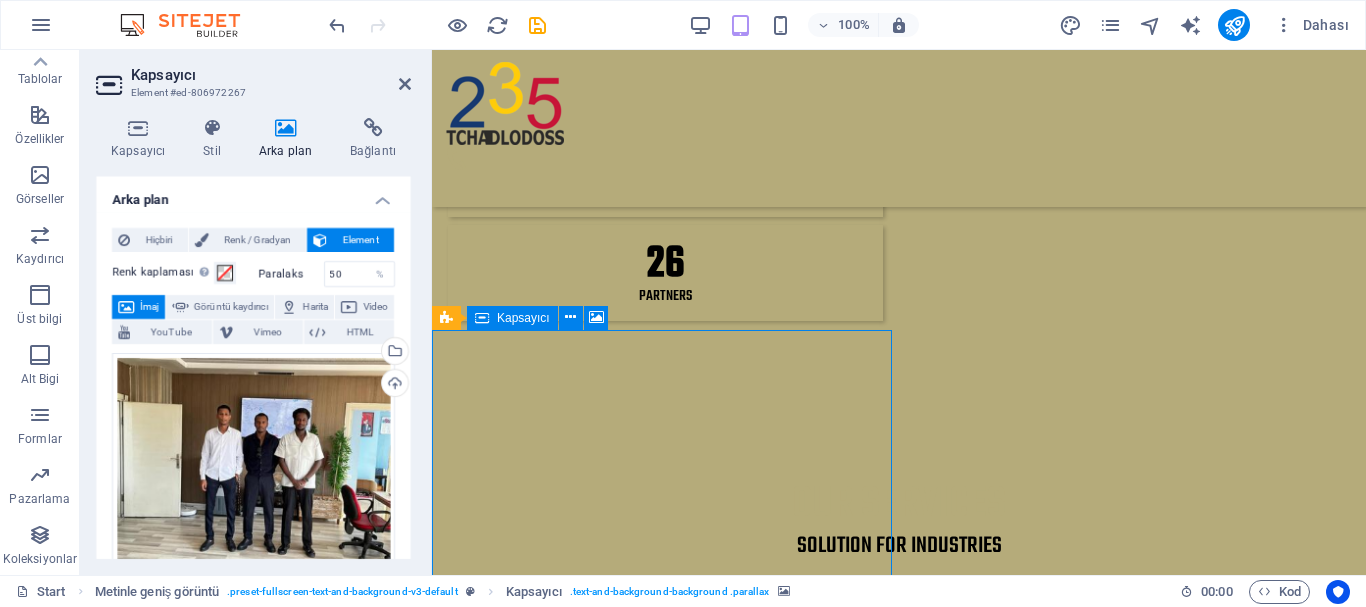click on "İçeriği buraya bırak veya  Element ekle  Panoyu yapıştır" at bounding box center [899, 3809] 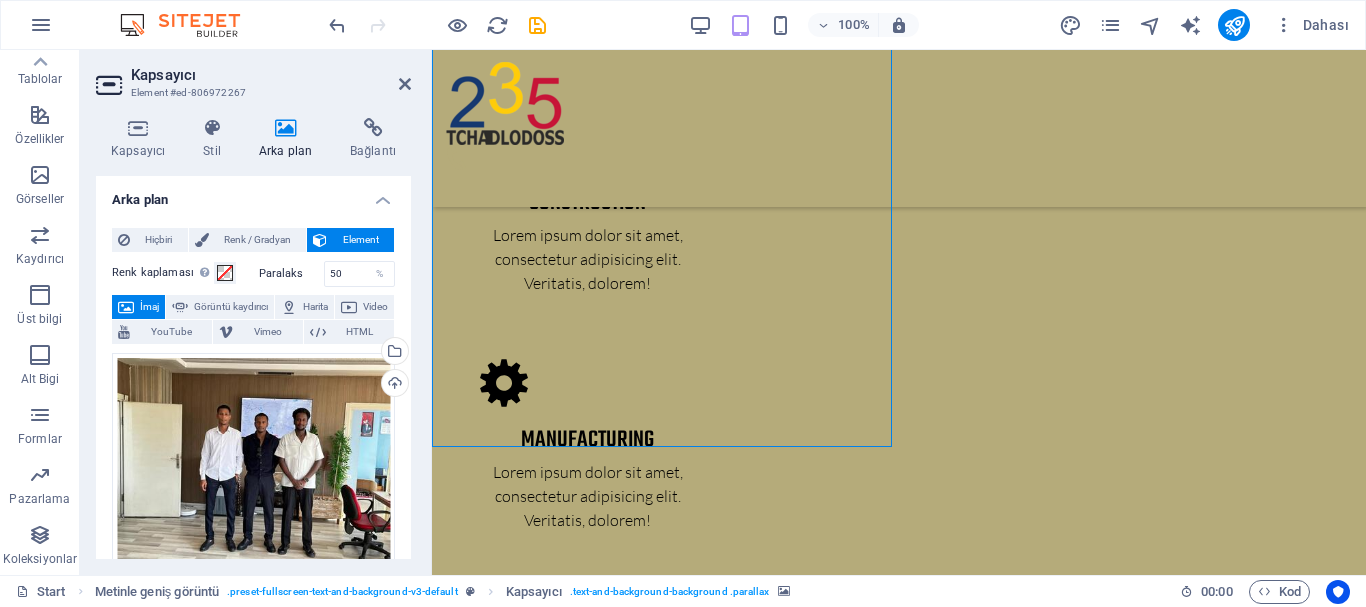 scroll, scrollTop: 2712, scrollLeft: 0, axis: vertical 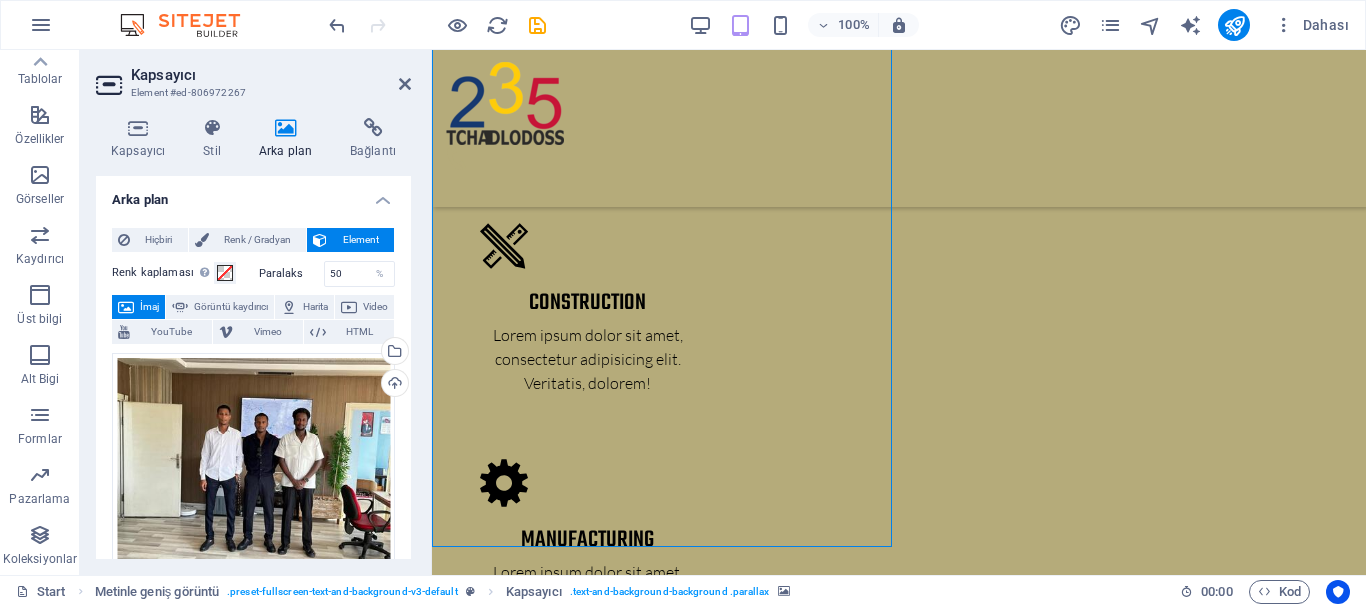 drag, startPoint x: 892, startPoint y: 547, endPoint x: 831, endPoint y: 438, distance: 124.90797 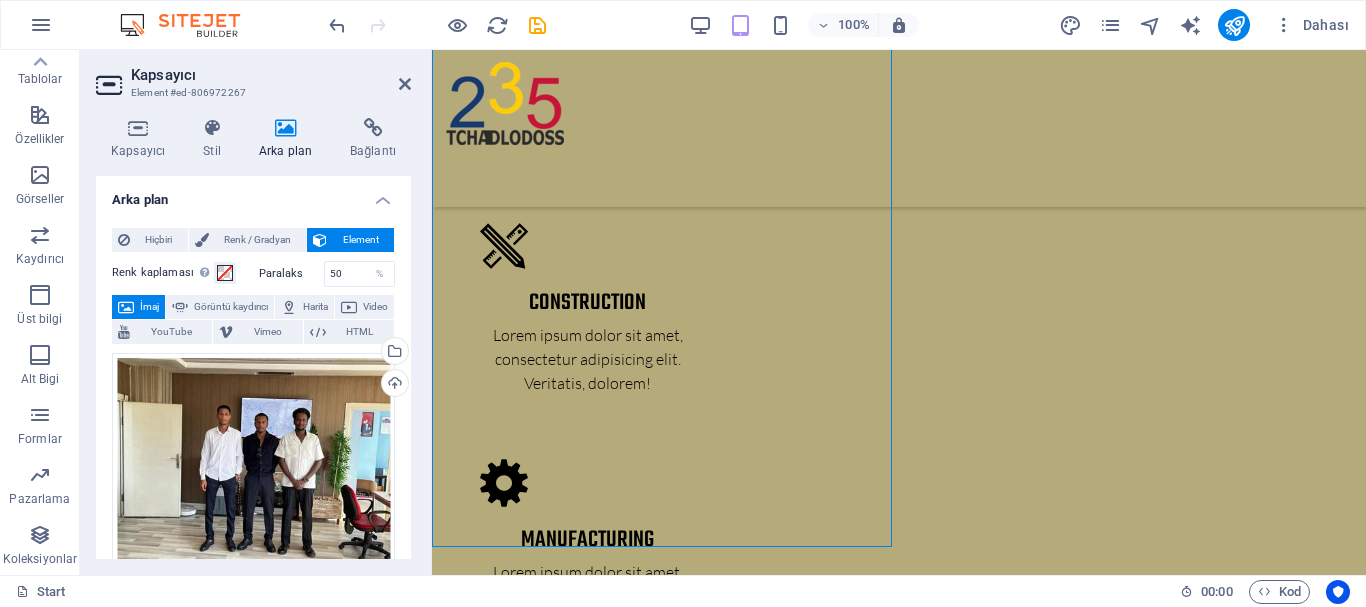 click at bounding box center (899, 3112) 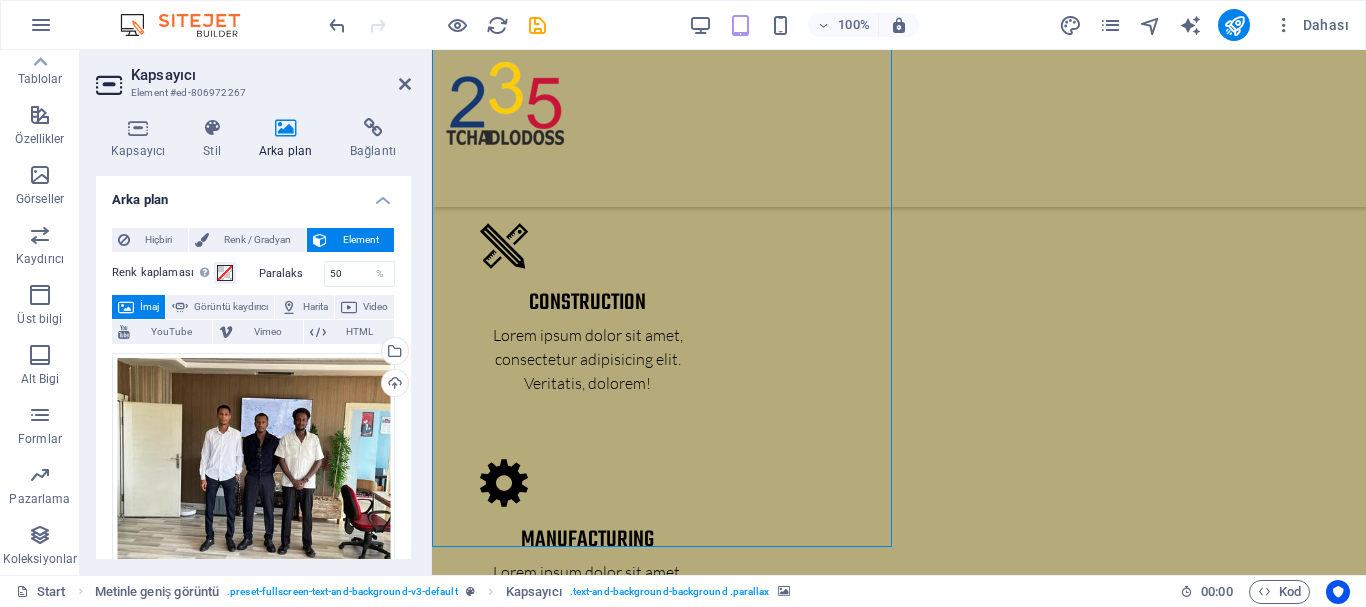 click at bounding box center [899, 3112] 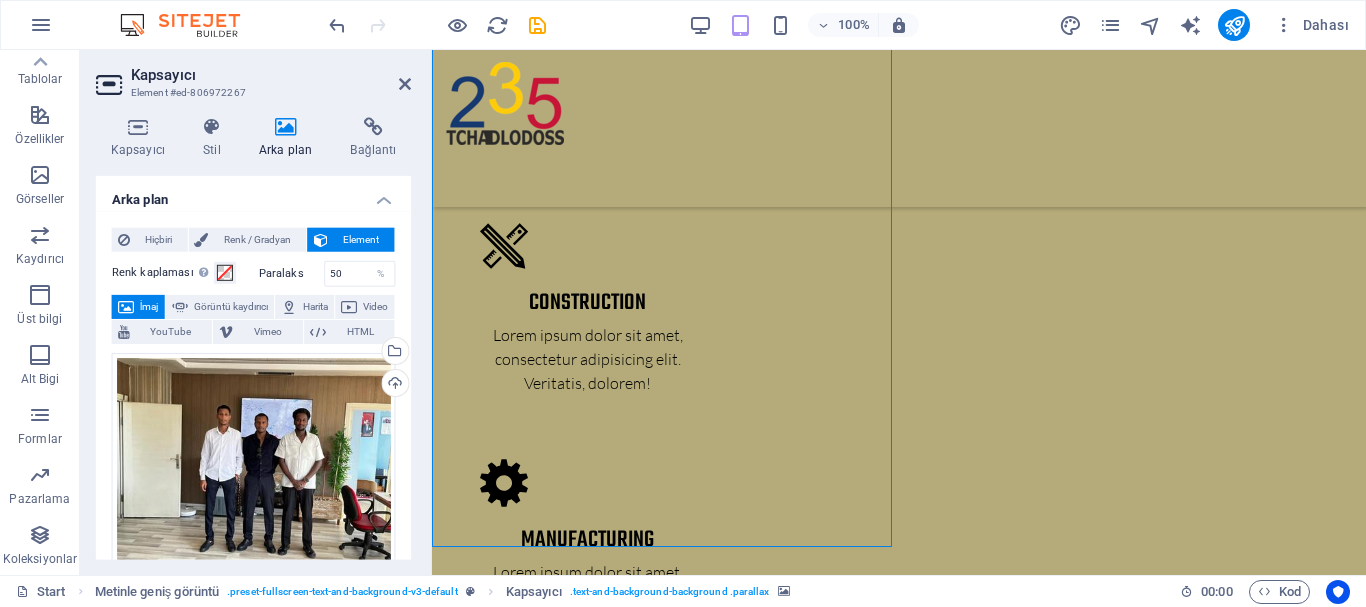 click at bounding box center (899, 3112) 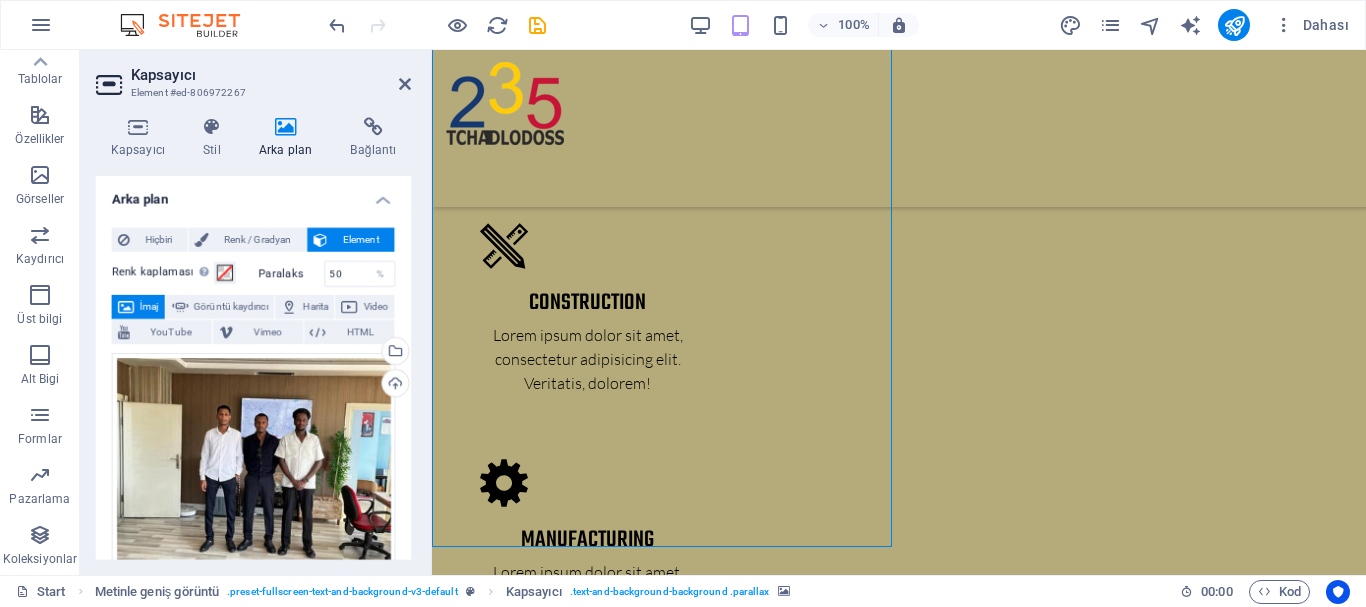 click at bounding box center (899, 3112) 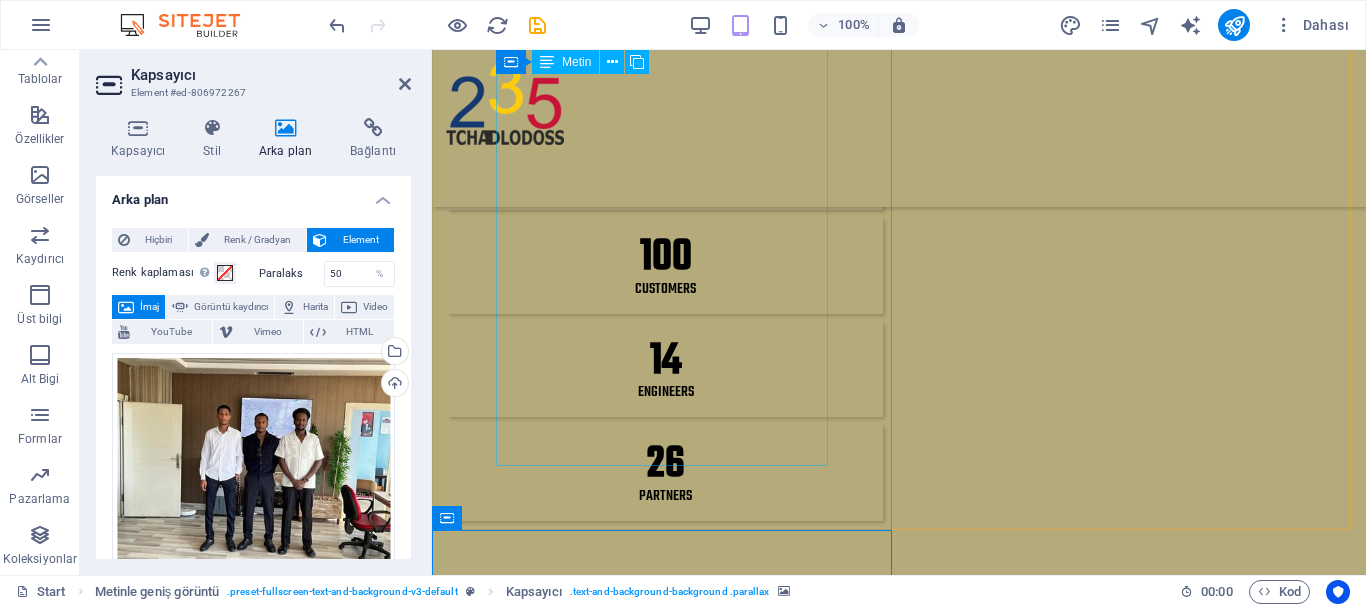 scroll, scrollTop: 2412, scrollLeft: 0, axis: vertical 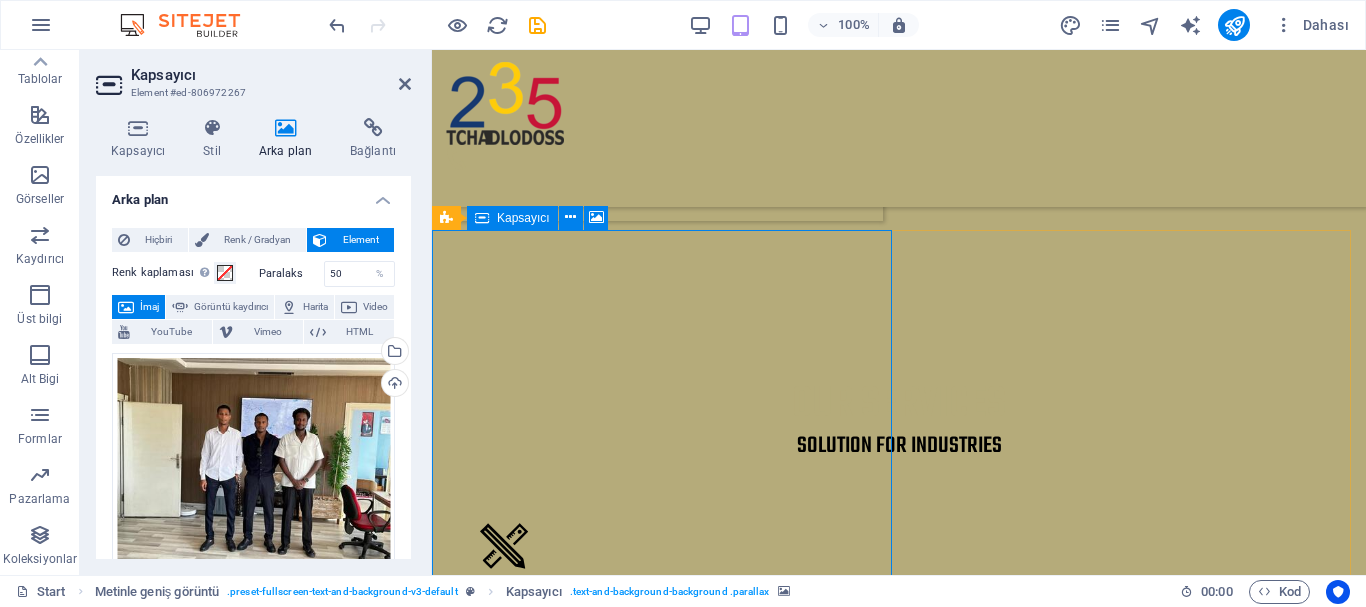 click on "İçeriği buraya bırak veya  Element ekle  Panoyu yapıştır" at bounding box center [899, 3709] 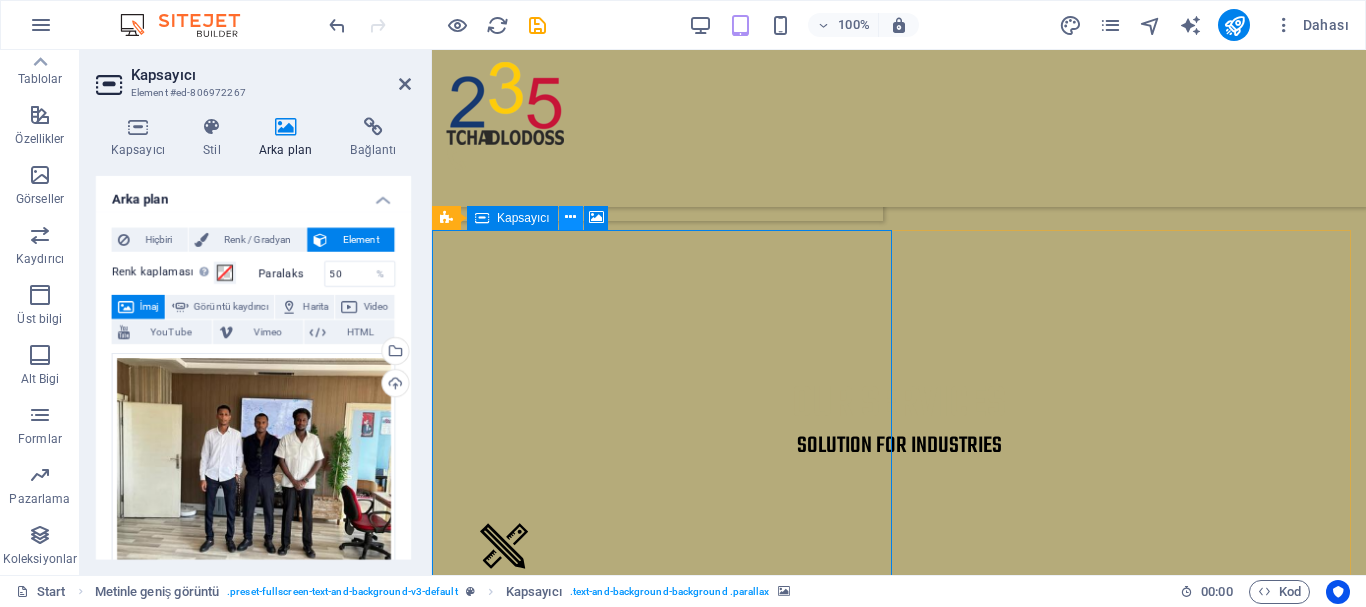click at bounding box center [571, 218] 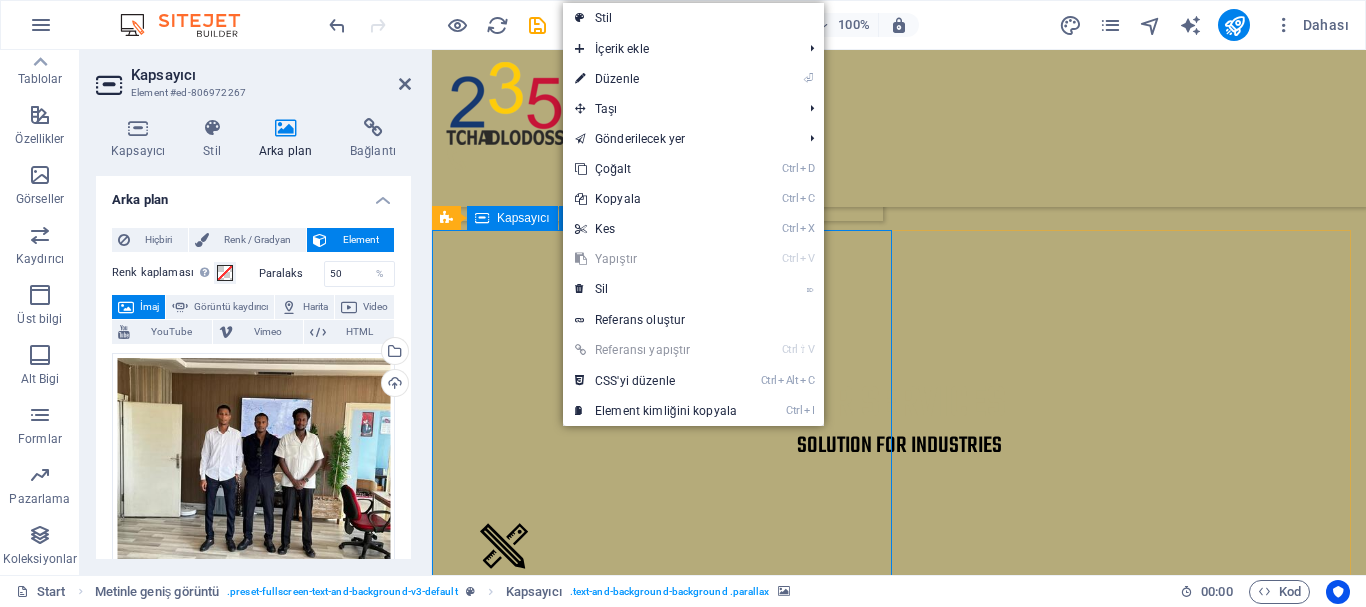 click on "İçeriği buraya bırak veya  Element ekle  Panoyu yapıştır" at bounding box center (899, 3709) 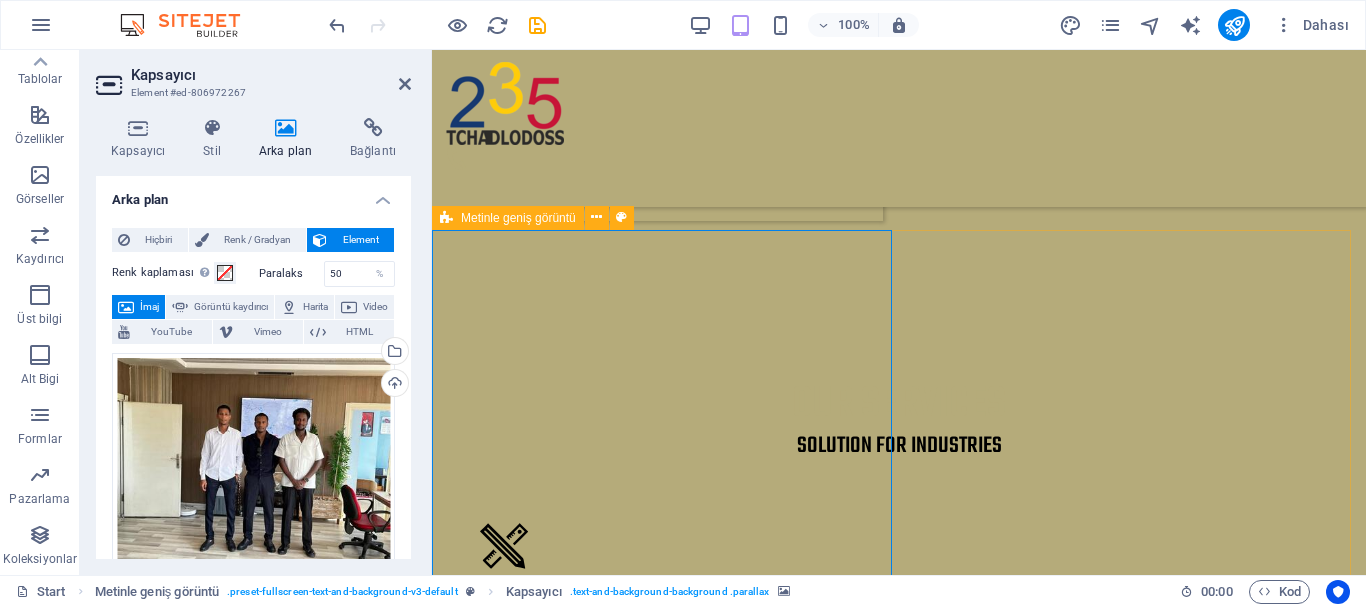 click at bounding box center (446, 218) 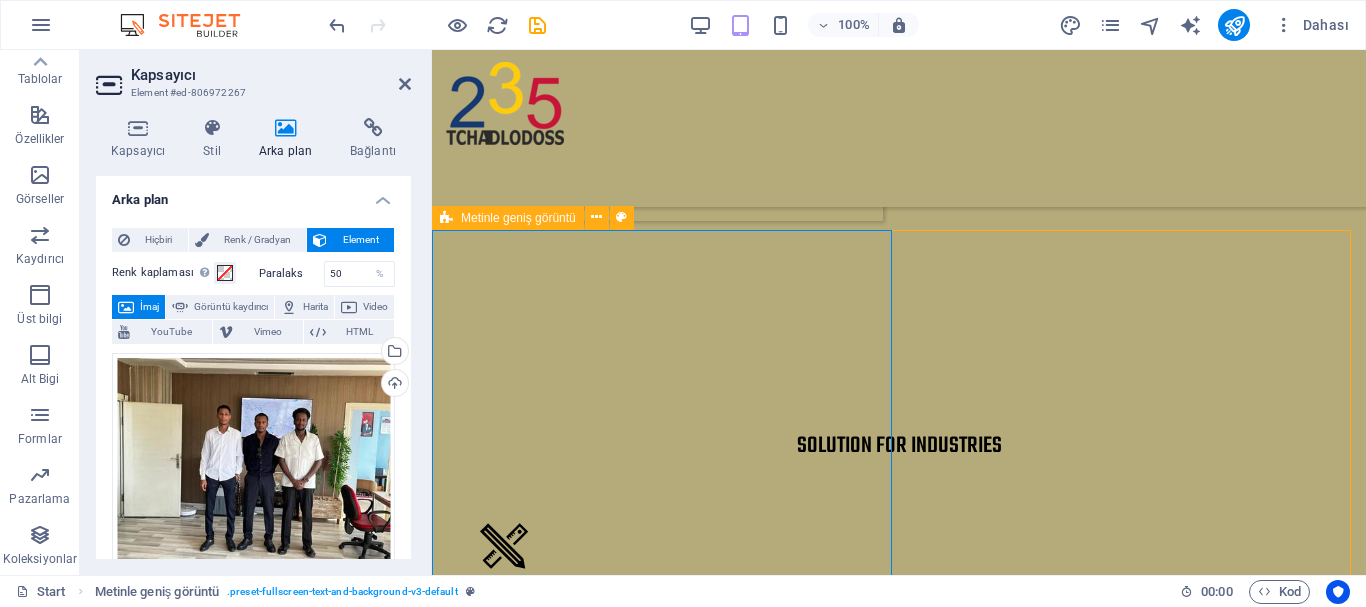 click on "İçeriği buraya bırak veya  Element ekle  Panoyu yapıştır" at bounding box center (899, 3709) 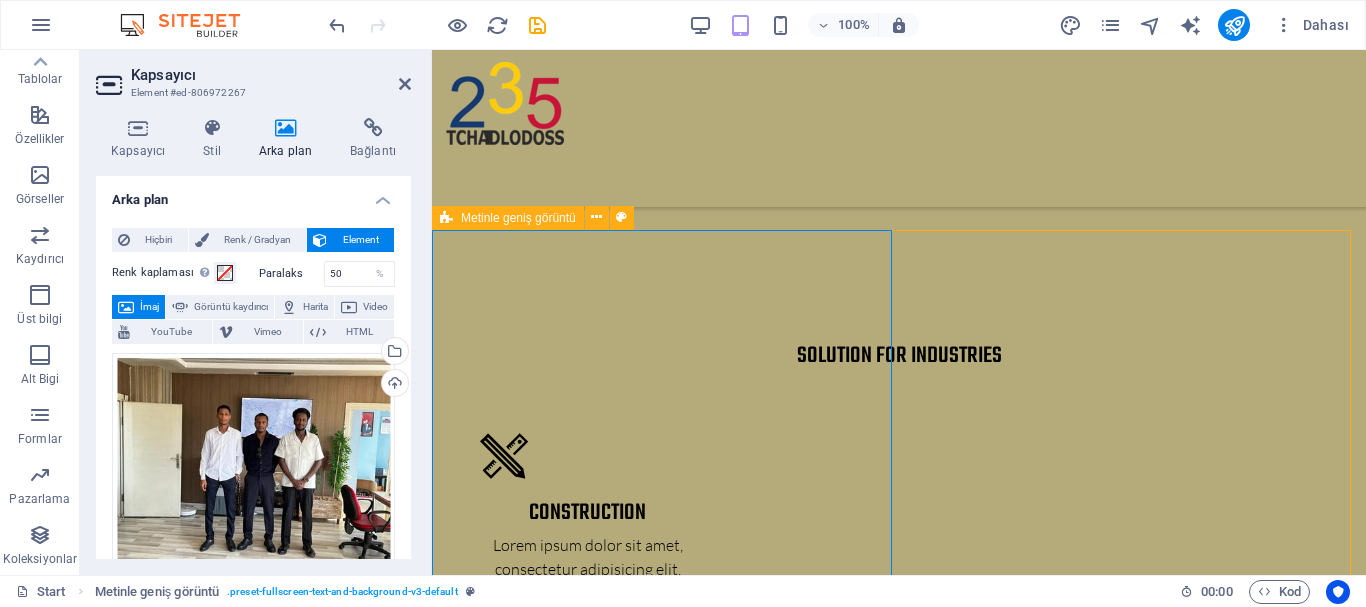 scroll, scrollTop: 2299, scrollLeft: 0, axis: vertical 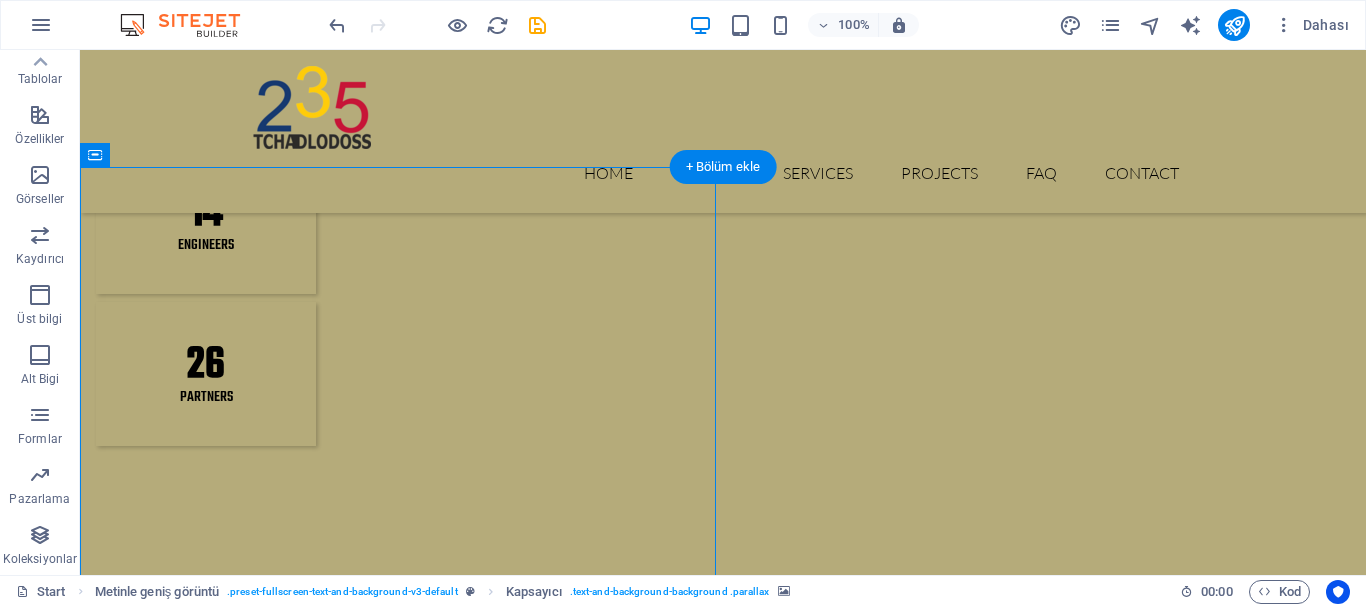 click at bounding box center (723, 3513) 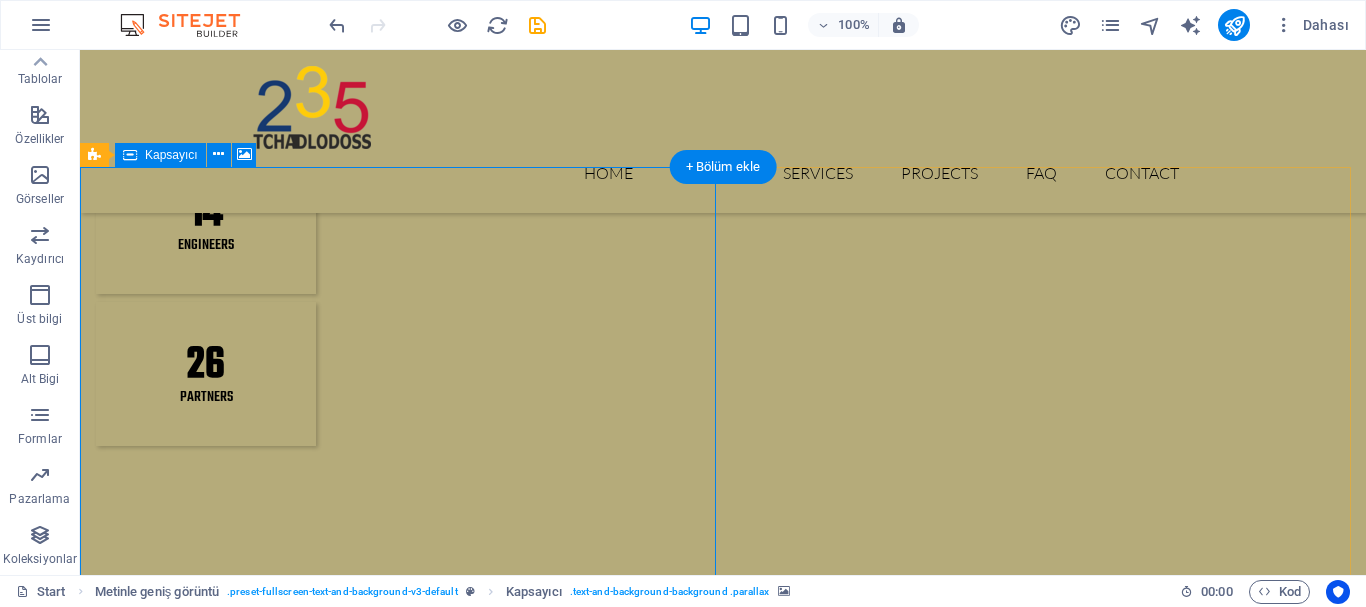 click on "İçeriği buraya bırak veya  Element ekle  Panoyu yapıştır" at bounding box center [723, 3898] 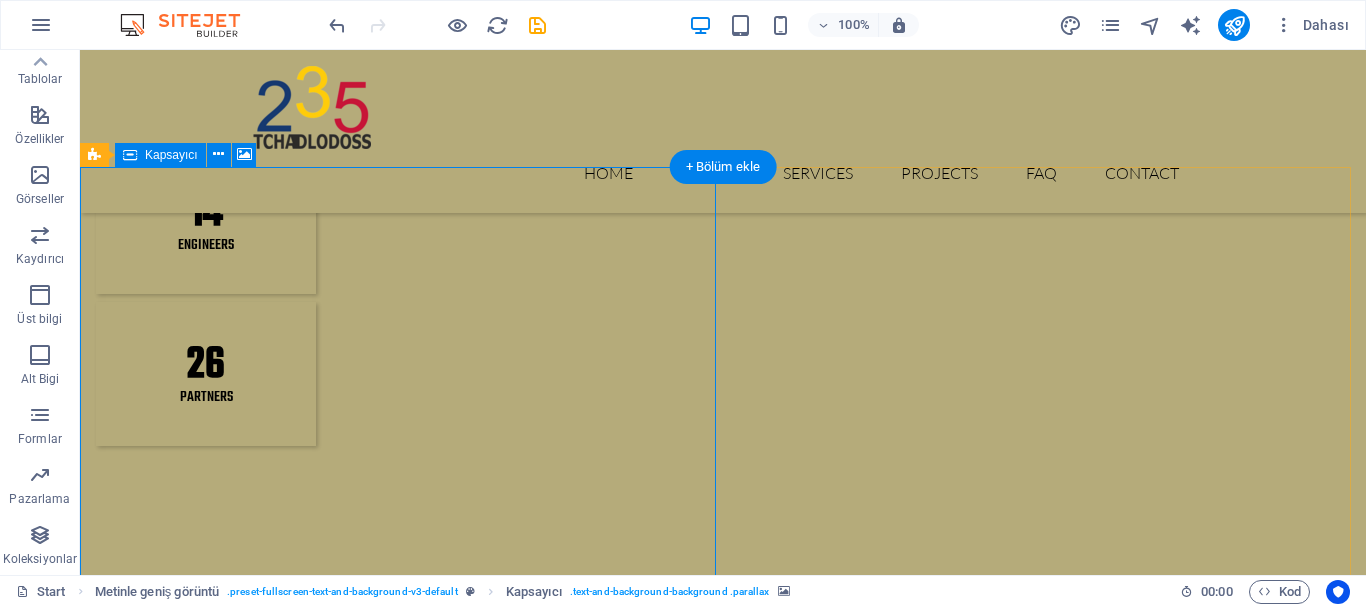 click on "İçeriği buraya bırak veya  Element ekle  Panoyu yapıştır" at bounding box center (723, 3898) 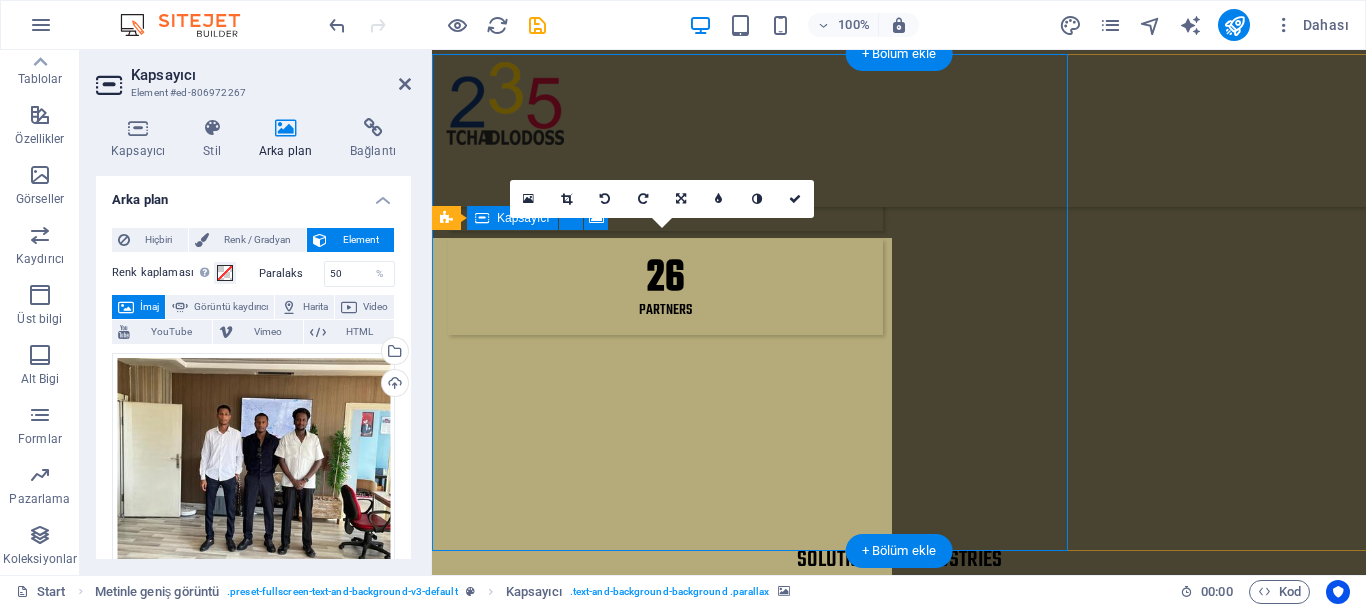 scroll, scrollTop: 2412, scrollLeft: 0, axis: vertical 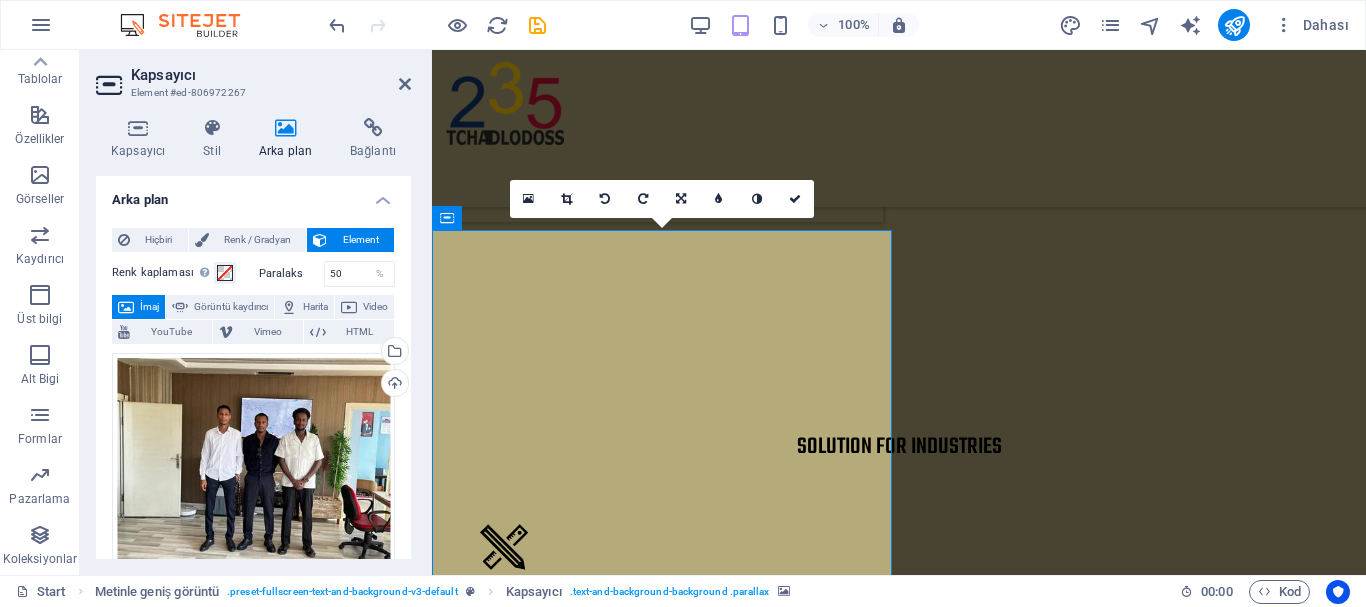 click at bounding box center [899, 3263] 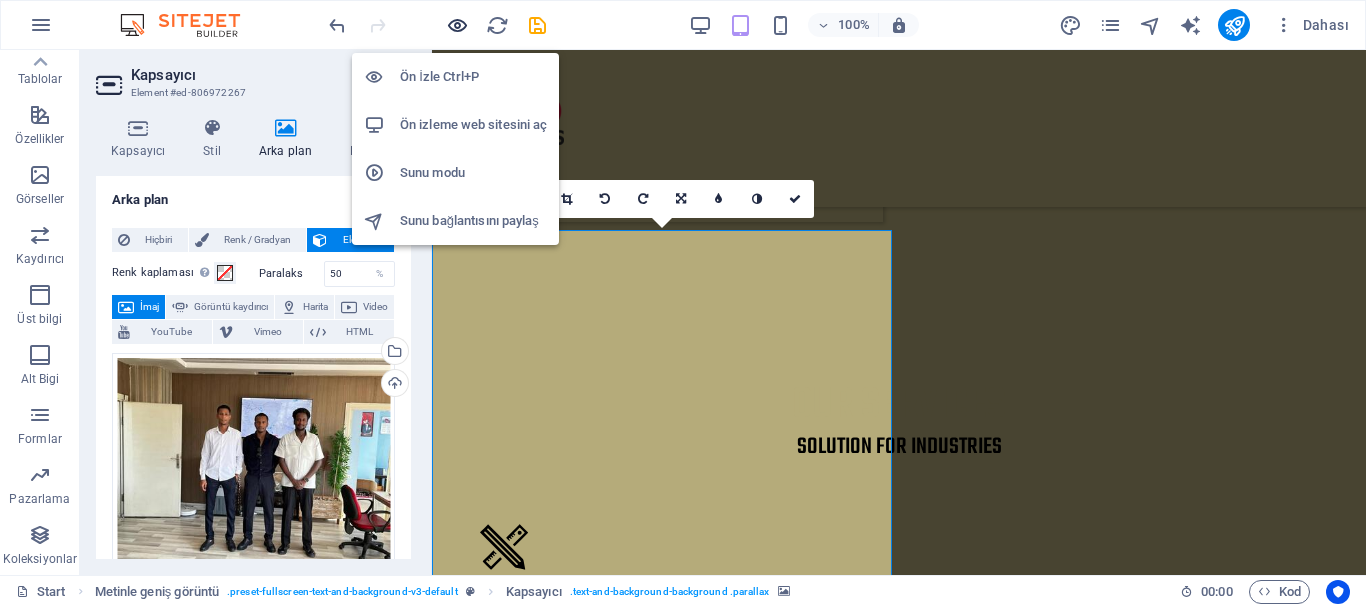 click at bounding box center [457, 25] 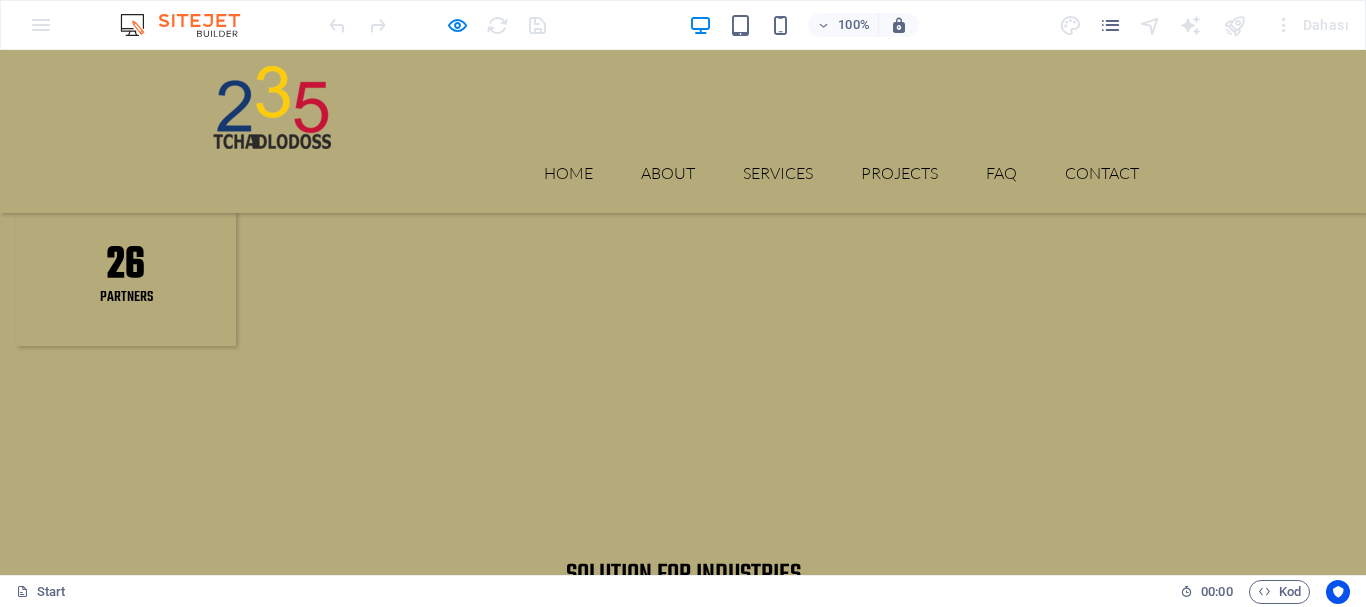 scroll, scrollTop: 2499, scrollLeft: 0, axis: vertical 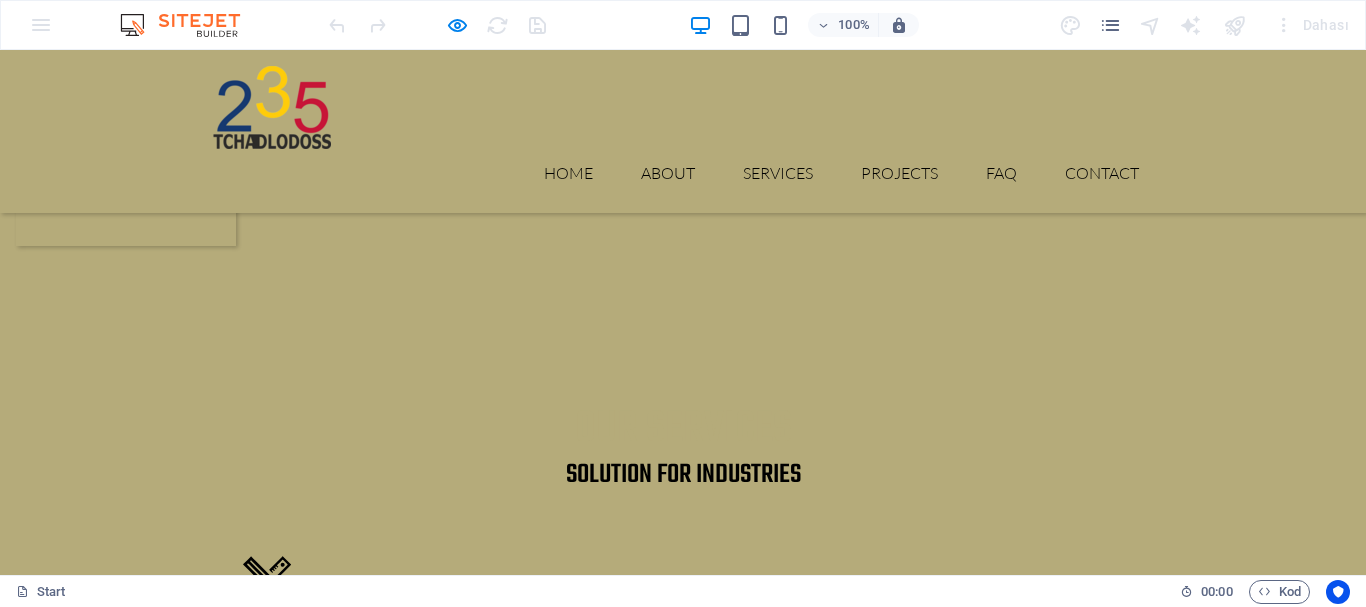 click at bounding box center (683, 3272) 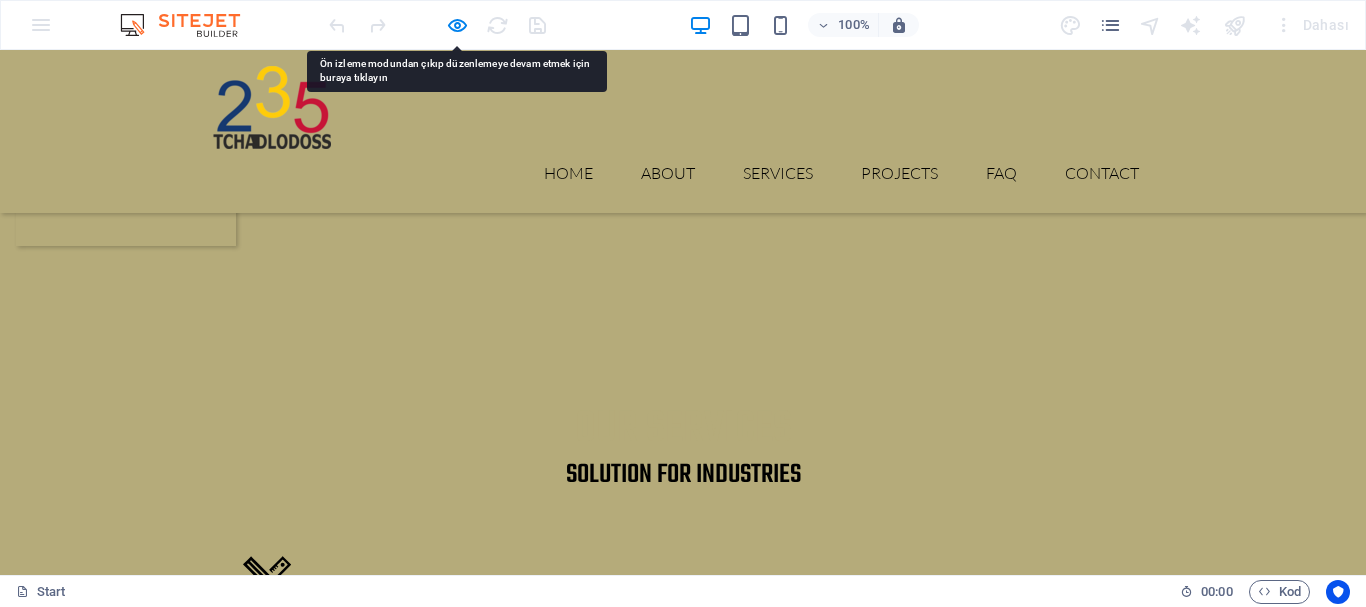click at bounding box center (683, 3272) 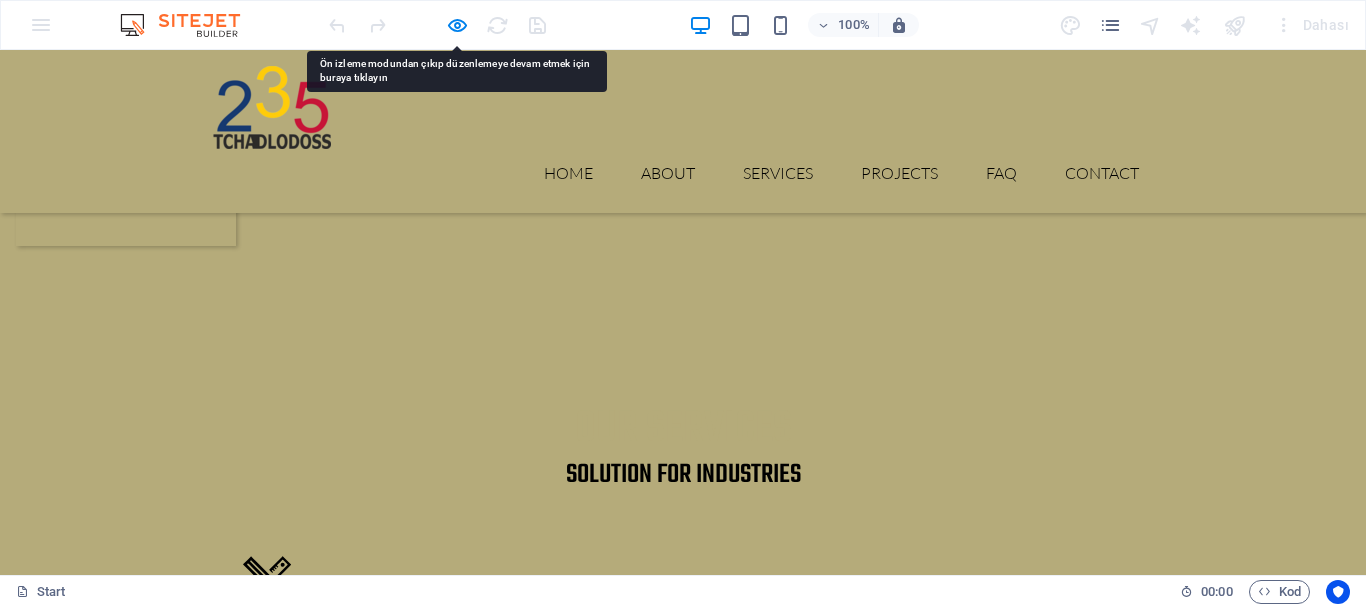 click on "100% Dahası" at bounding box center (683, 25) 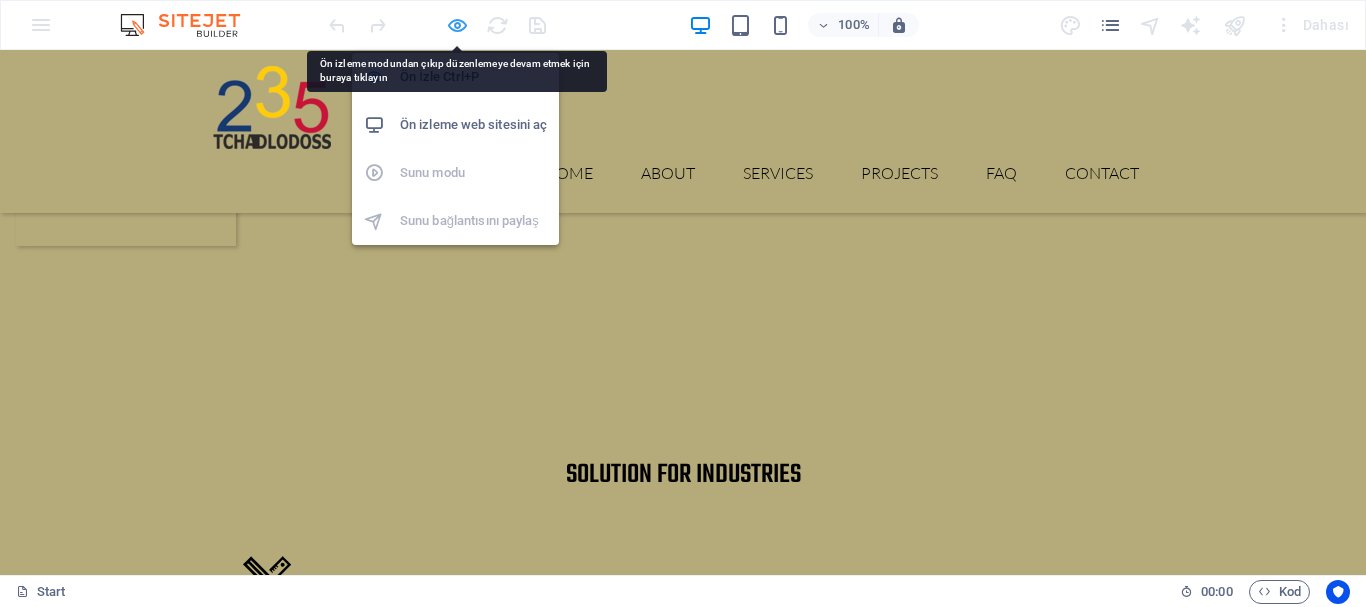 click at bounding box center [457, 25] 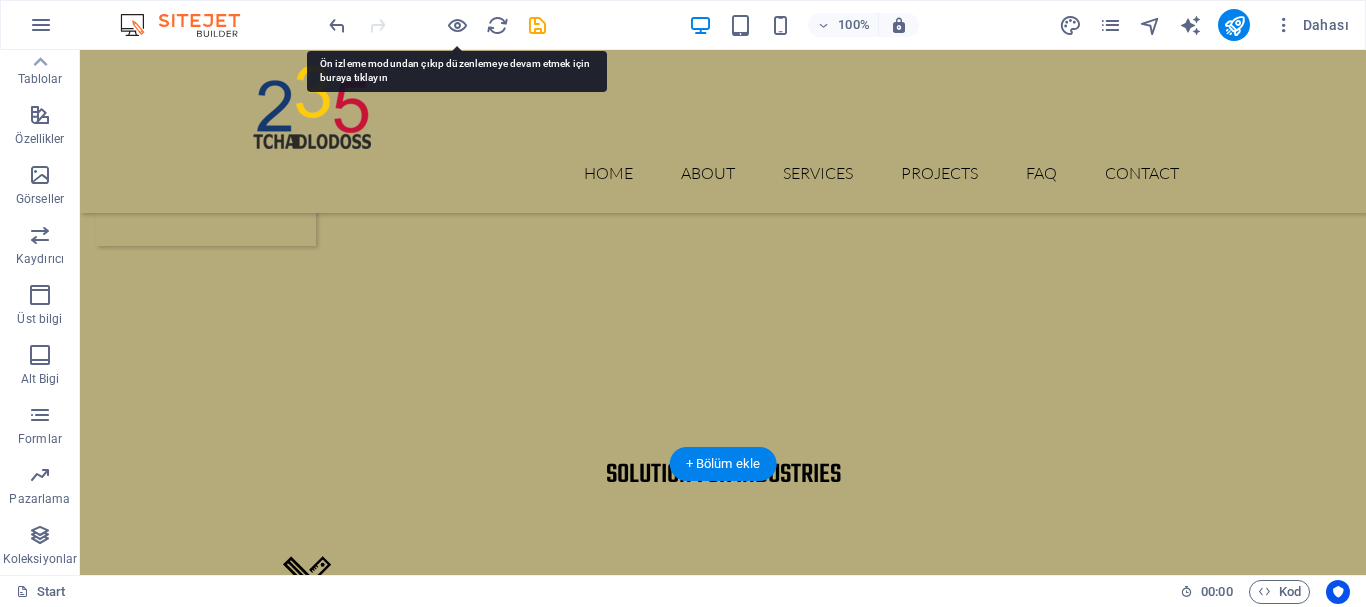 click at bounding box center (723, 3414) 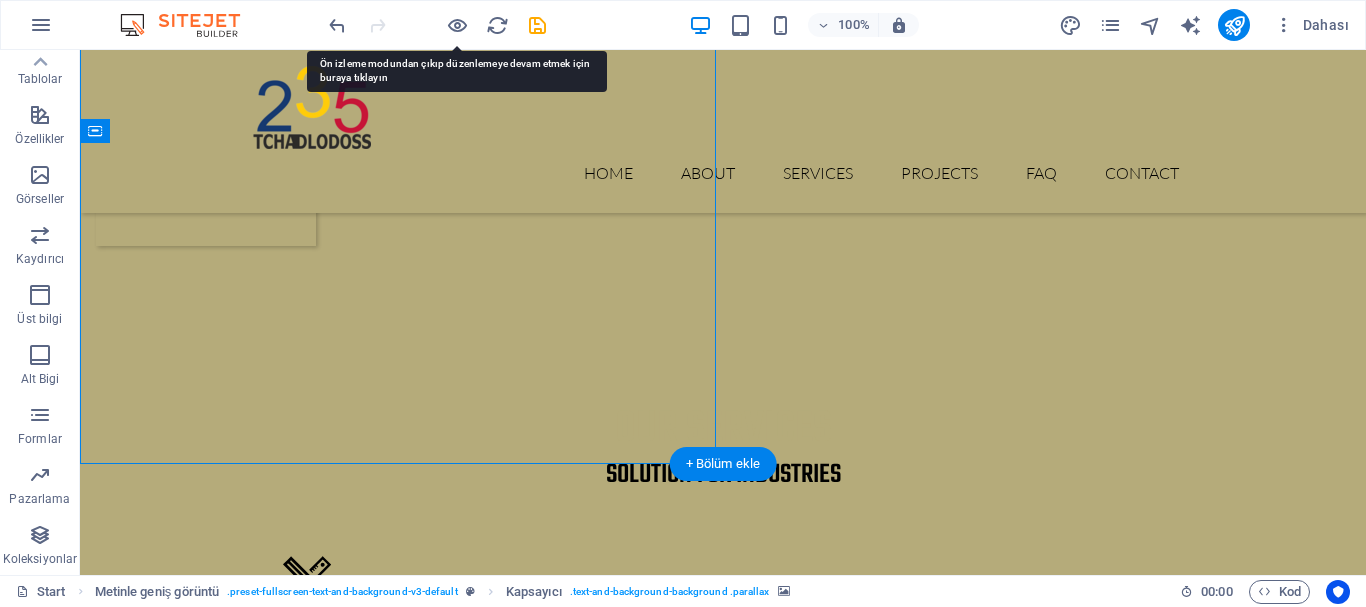 click at bounding box center (723, 3414) 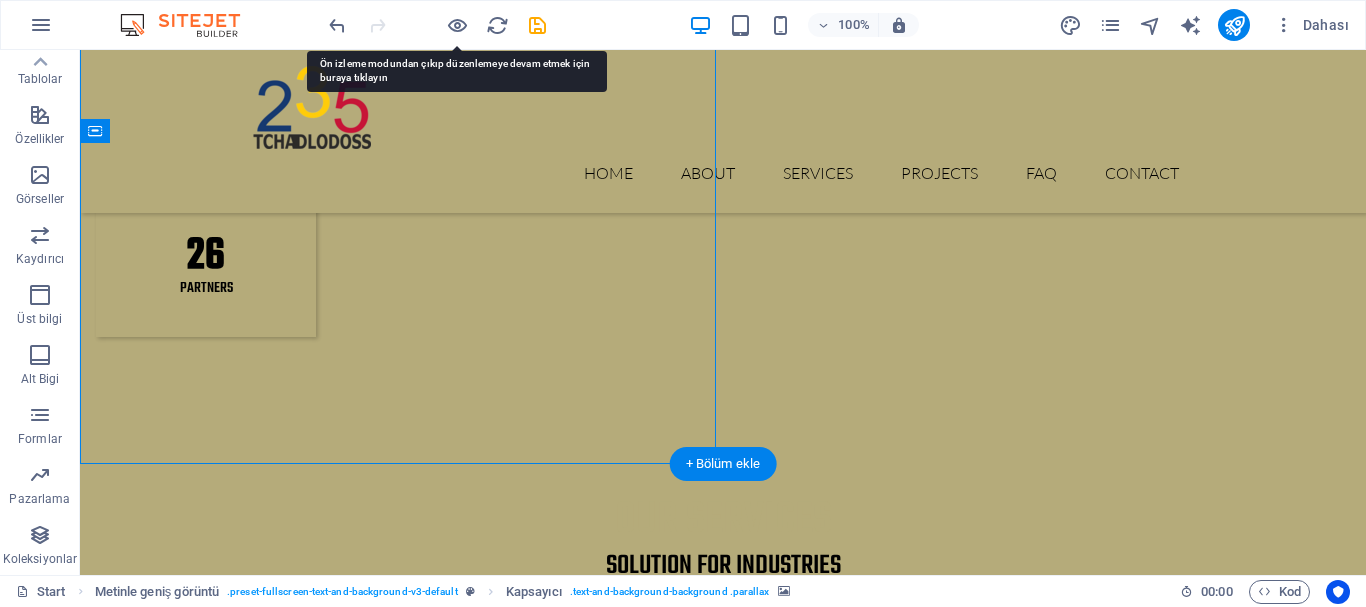 scroll, scrollTop: 2683, scrollLeft: 0, axis: vertical 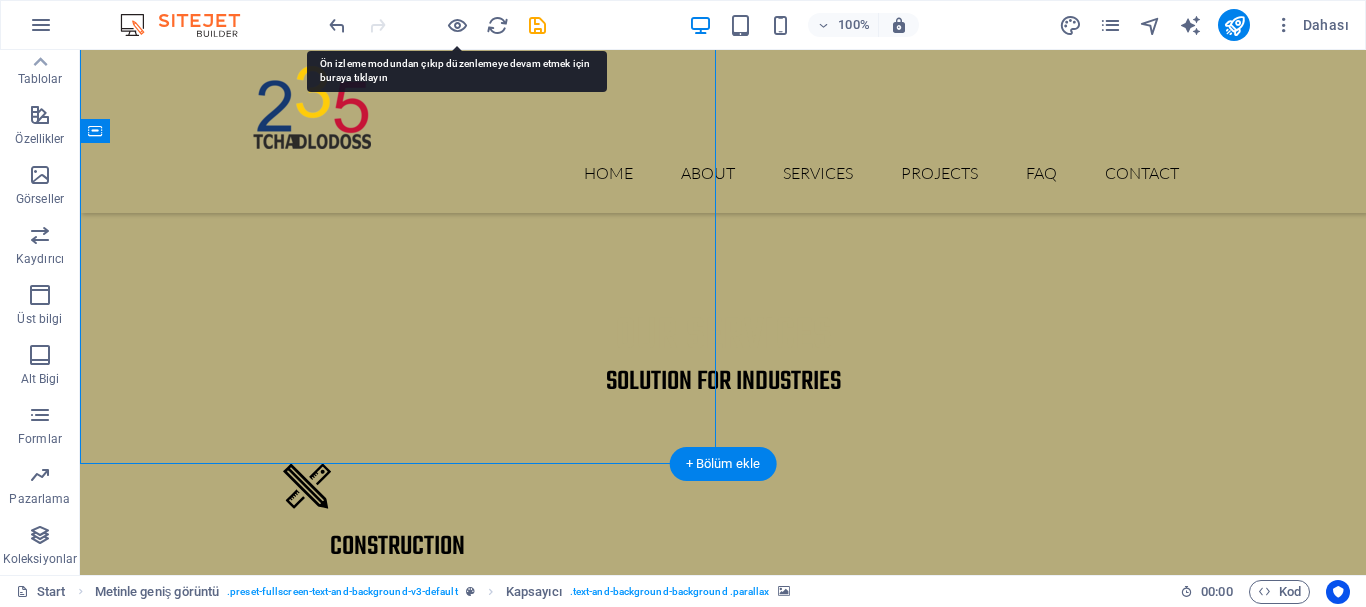 click at bounding box center [723, 3418] 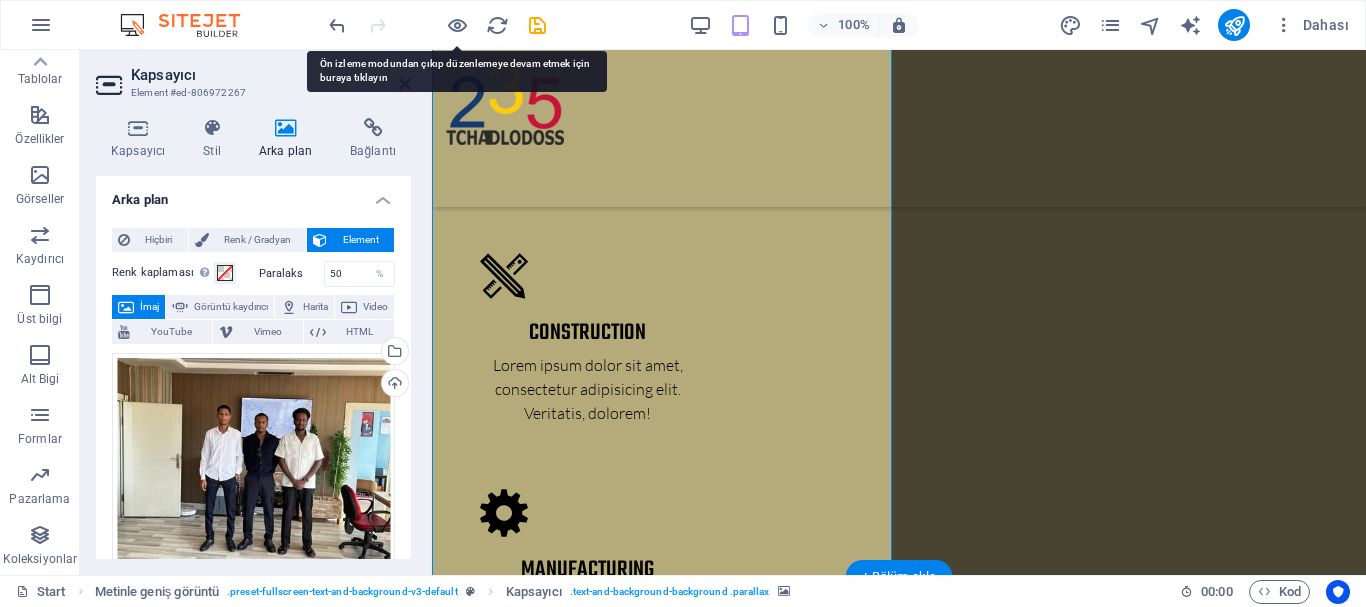 drag, startPoint x: 883, startPoint y: 368, endPoint x: 531, endPoint y: 369, distance: 352.00143 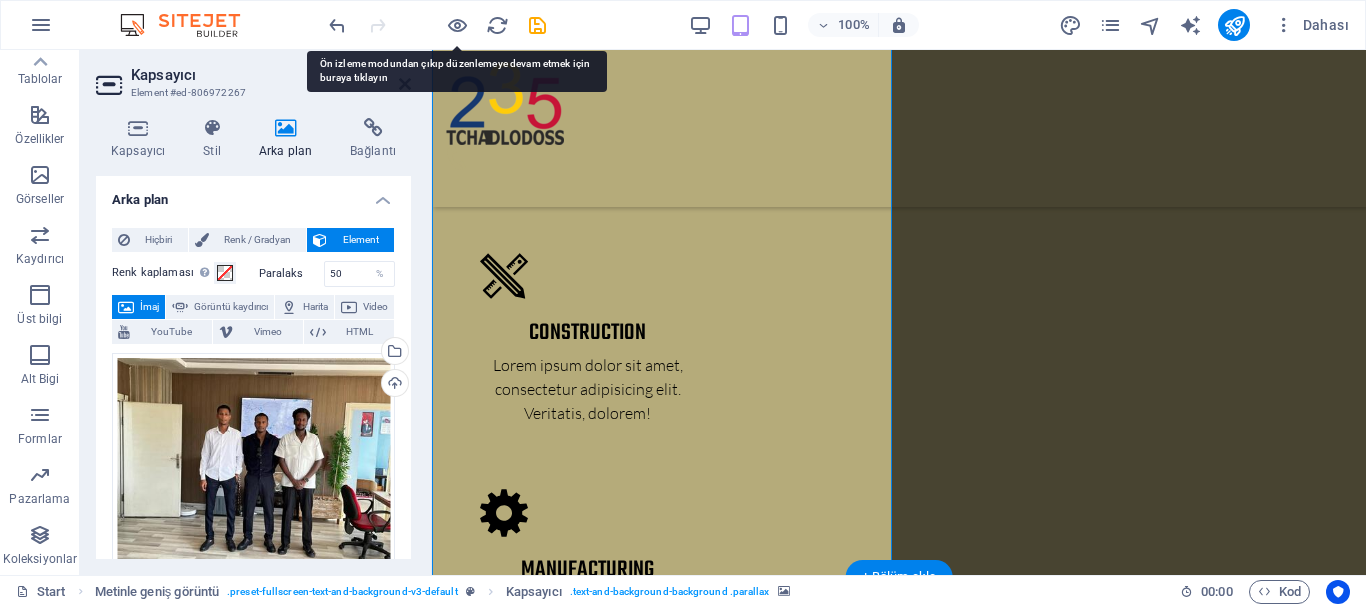 click at bounding box center (899, 3128) 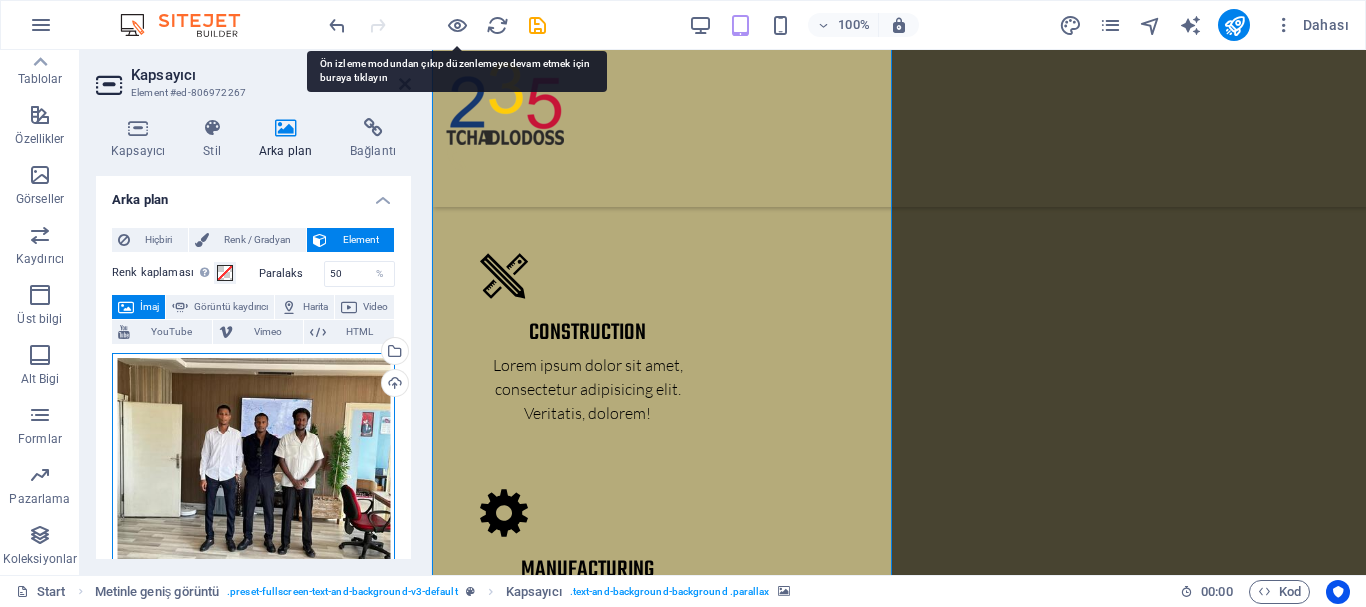 drag, startPoint x: 306, startPoint y: 445, endPoint x: 344, endPoint y: 427, distance: 42.047592 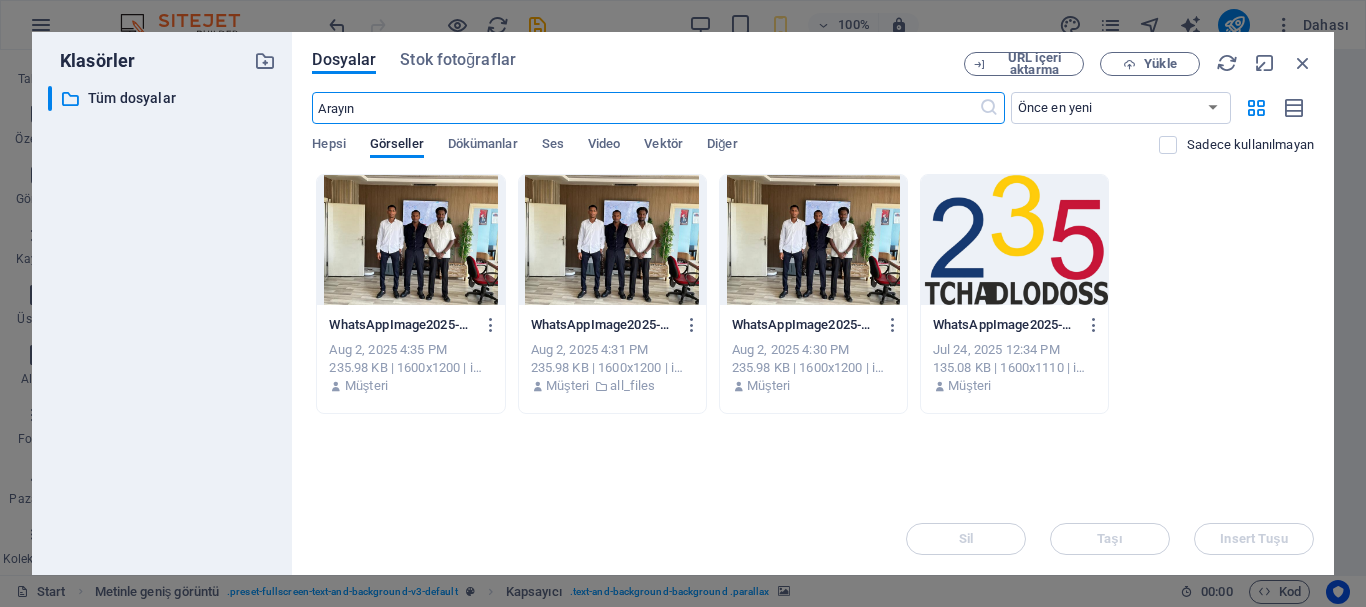 scroll, scrollTop: 3605, scrollLeft: 0, axis: vertical 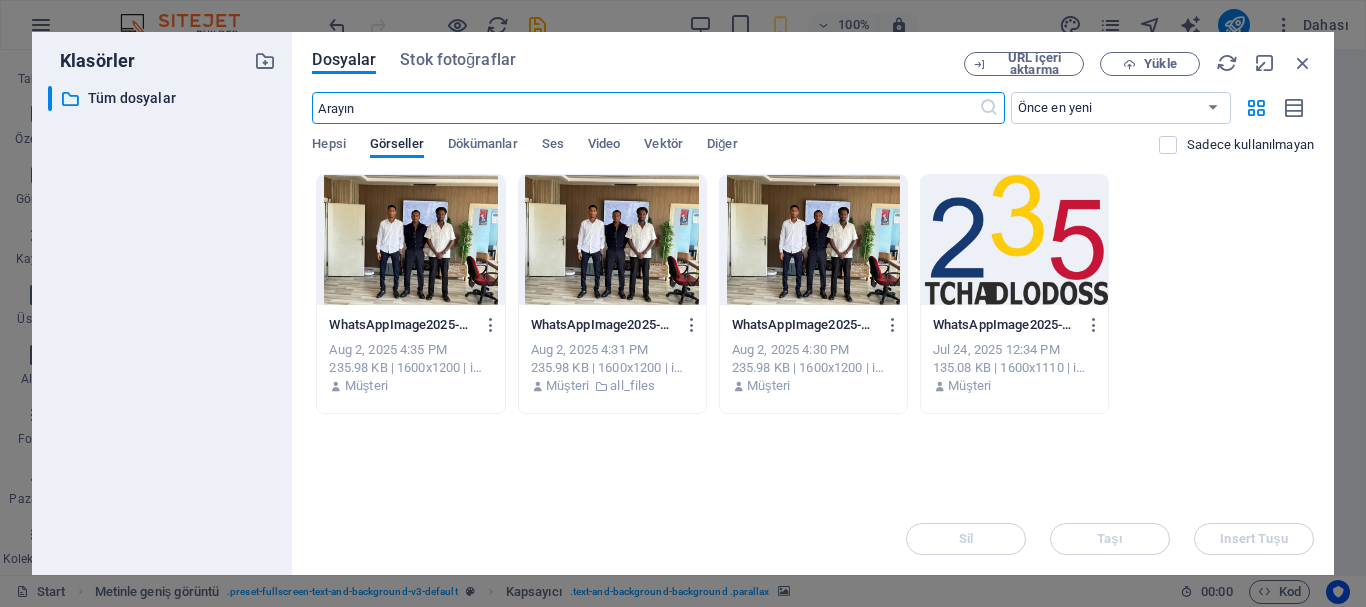 click at bounding box center [410, 240] 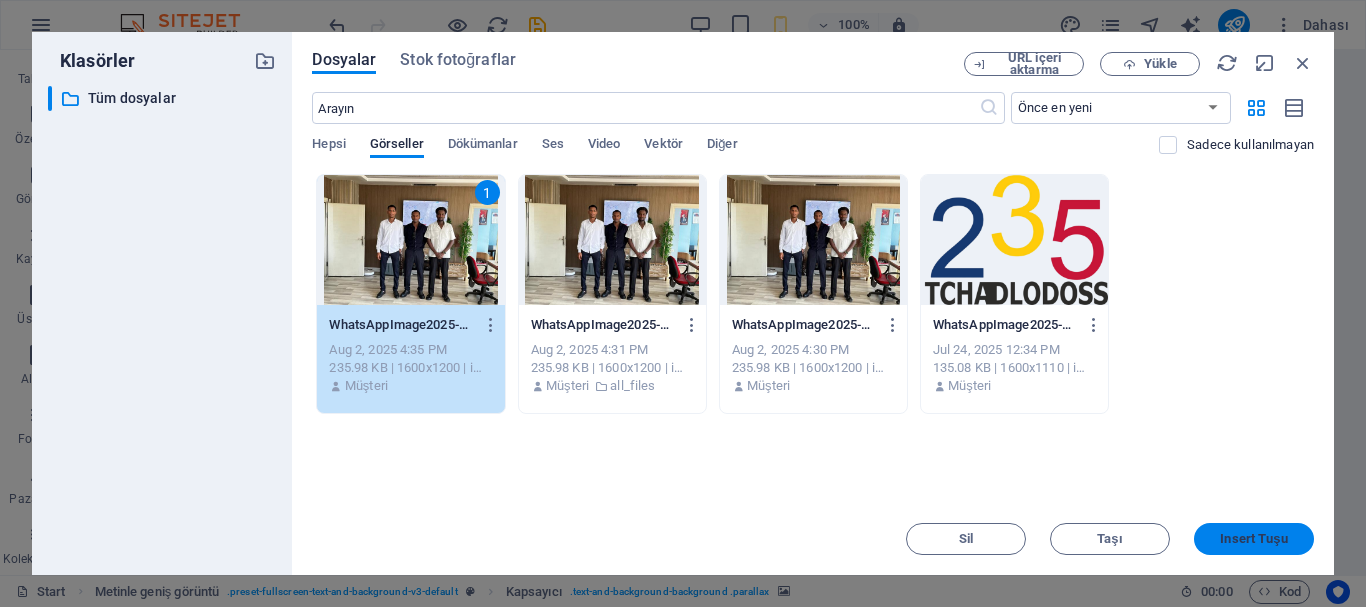 click on "Insert Tuşu" at bounding box center (1253, 539) 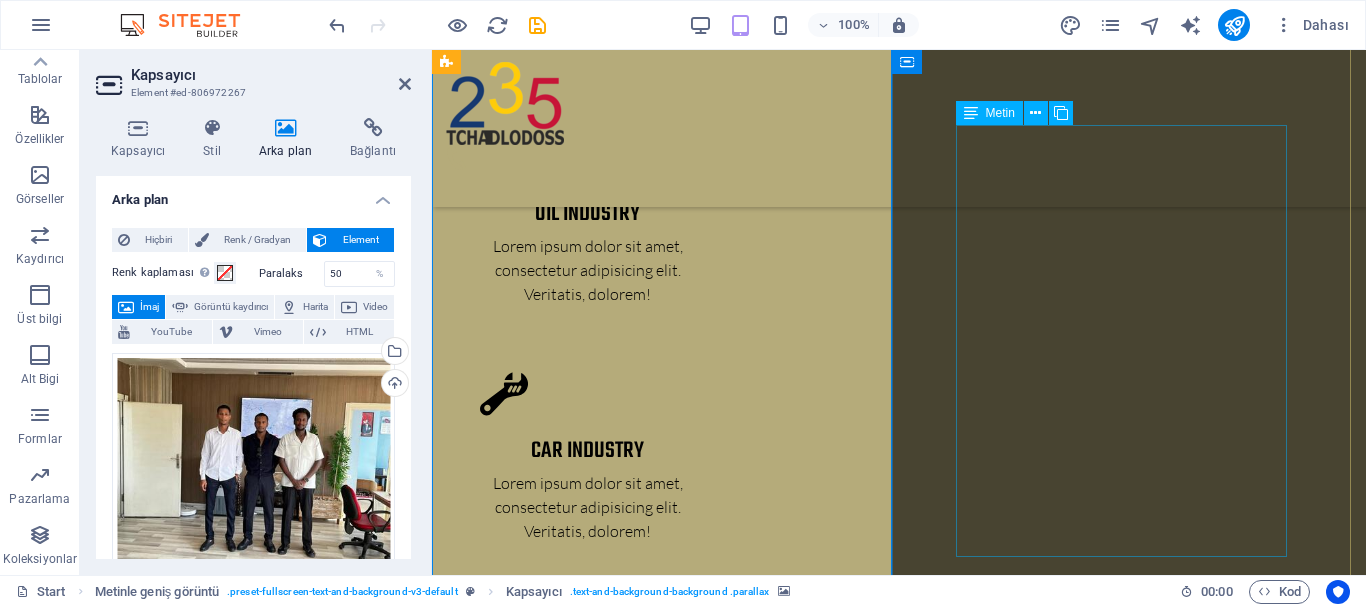 scroll, scrollTop: 2638, scrollLeft: 0, axis: vertical 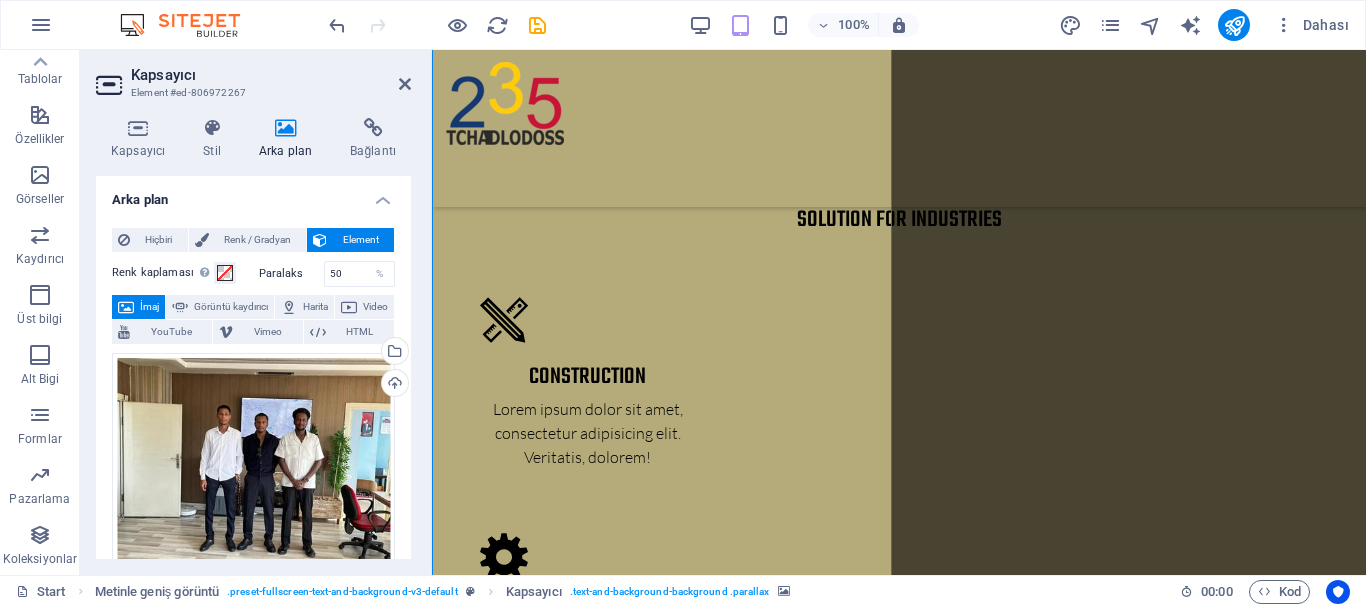 click at bounding box center (899, 3149) 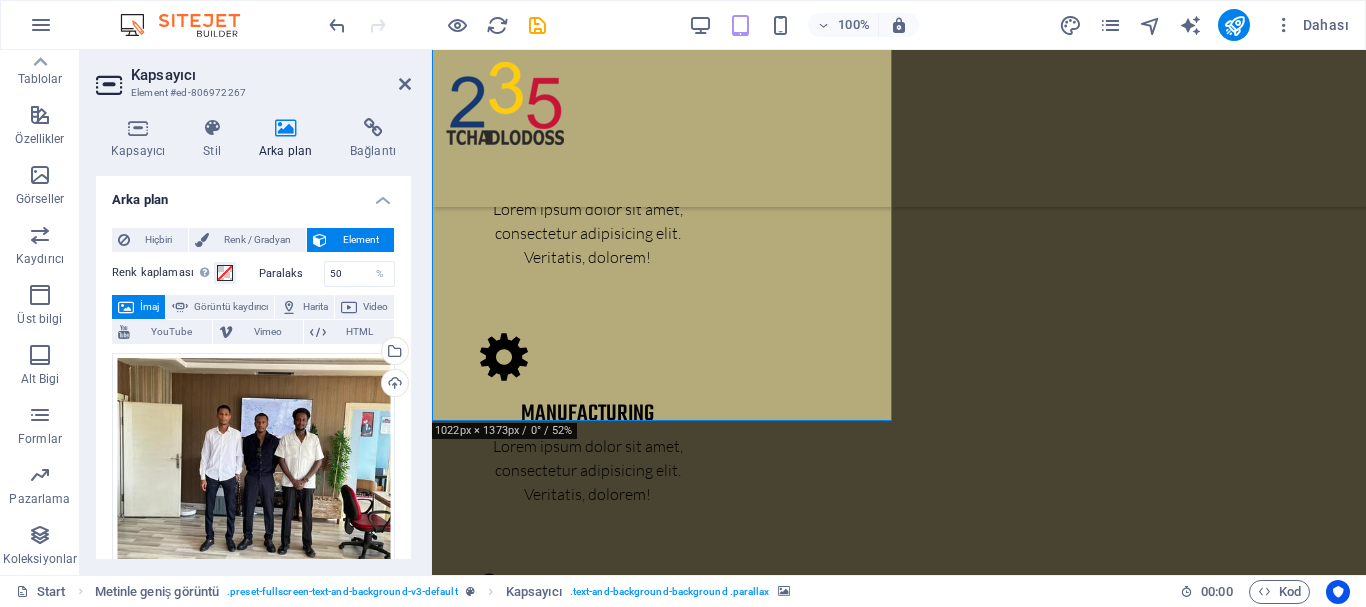 scroll, scrollTop: 2938, scrollLeft: 0, axis: vertical 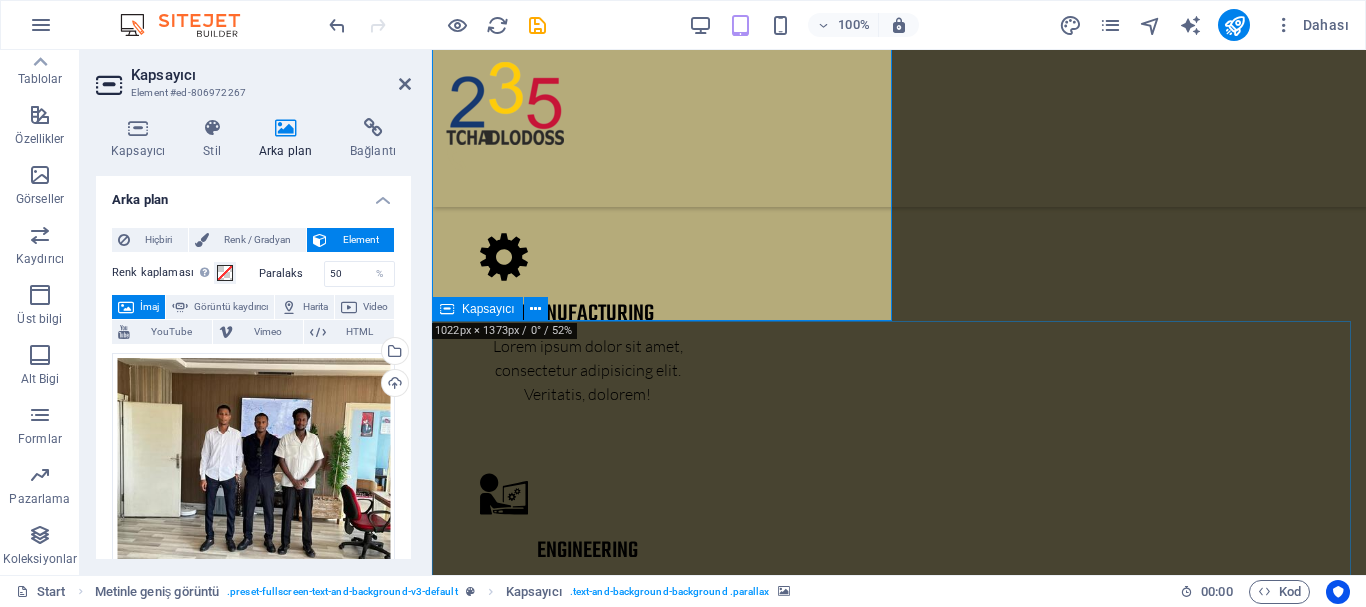 click on "Latest Projects Solution for Industries PROJECT 1 Our latest project Lorem ipsum dolor sit amet, consectetur adipisicing elit. Natus, dolores, at, nisi eligendi repellat voluptatem minima officia veritatis quasi animi porro laudantium dicta dolor voluptate non maiores ipsum reprehenderit odio fugiat reiciendis consectetur fuga pariatur libero accusantium quod minus odit debitis. Morrupti ipsum Perferendis Cumque quo adipisci vel vitae aliquid  Corrupti perferendis voluptates Voluptatem minima officia veritatis PROJECT 2 Our latest project Lorem ipsum dolor sit amet, consectetur adipisicing elit. Natus, dolores, at, nisi eligendi repellat voluptatem minima officia veritatis quasi animi porro laudantium dicta dolor voluptate non maiores ipsum reprehenderit odio fugiat reiciendis consectetur fuga pariatur libero accusantium quod minus odit debitis. Morrupti ipsum Perferendis Cumque quo adipisci vel vitae aliquid  Corrupti perferendis voluptates Voluptatem minima officia veritatis PROJECT 3 Our latest project" at bounding box center (899, 4611) 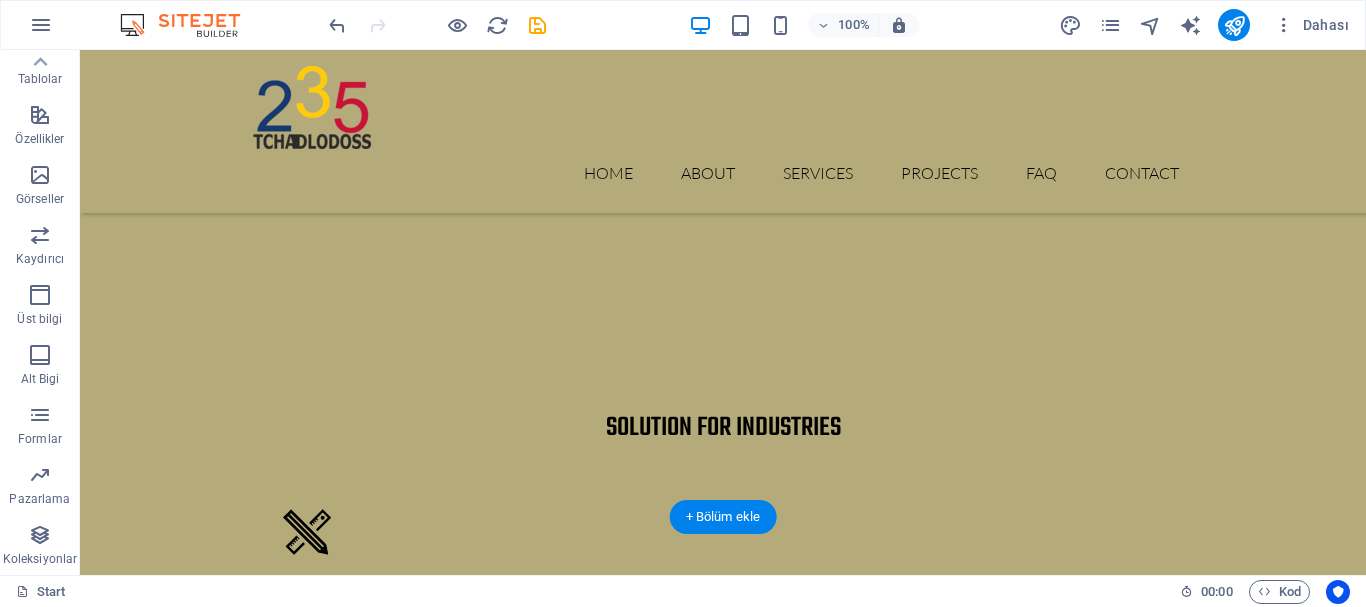 scroll, scrollTop: 2446, scrollLeft: 0, axis: vertical 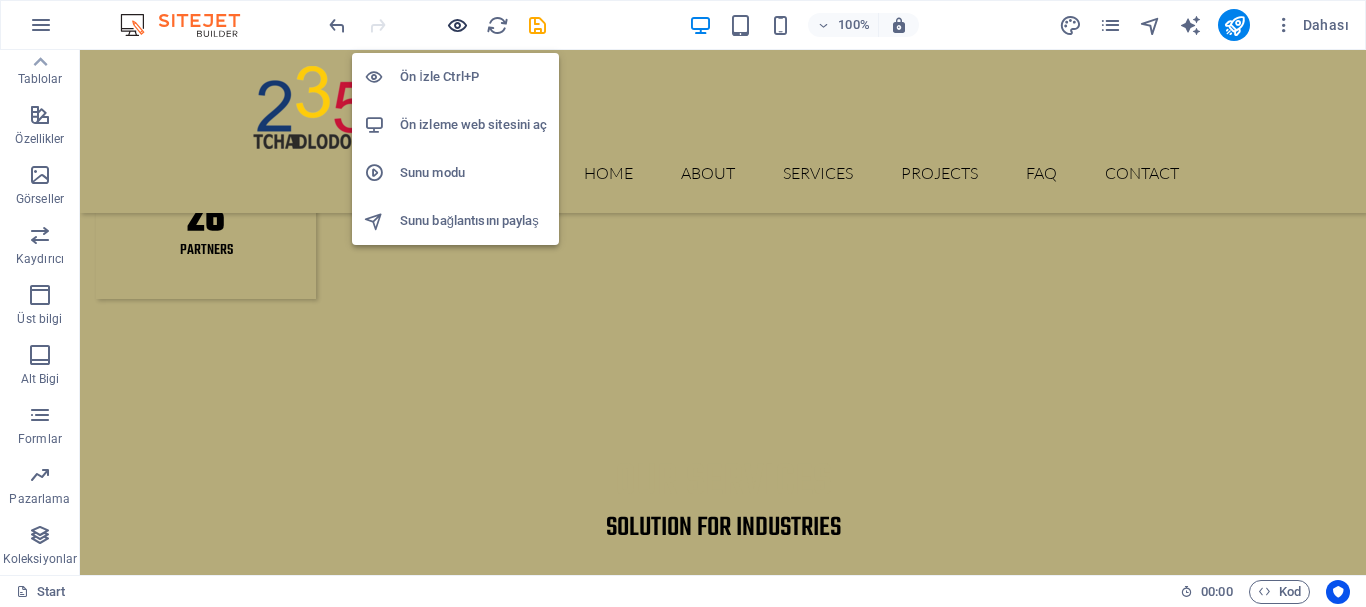 click at bounding box center (457, 25) 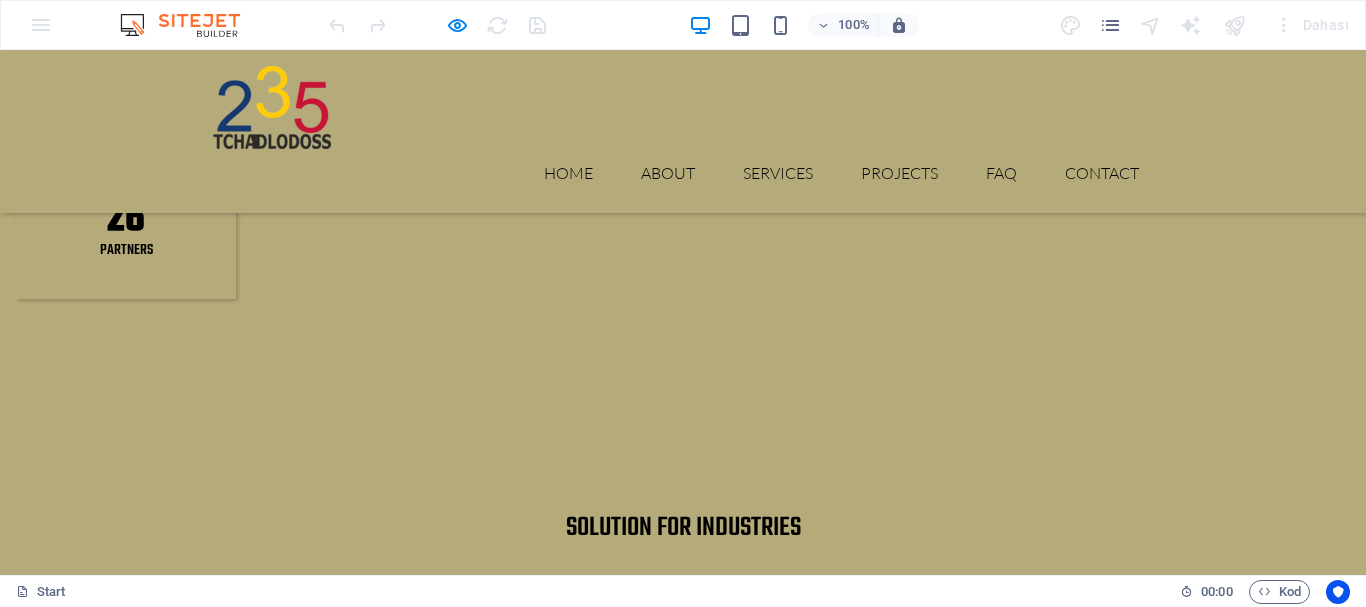 click at bounding box center (683, 3298) 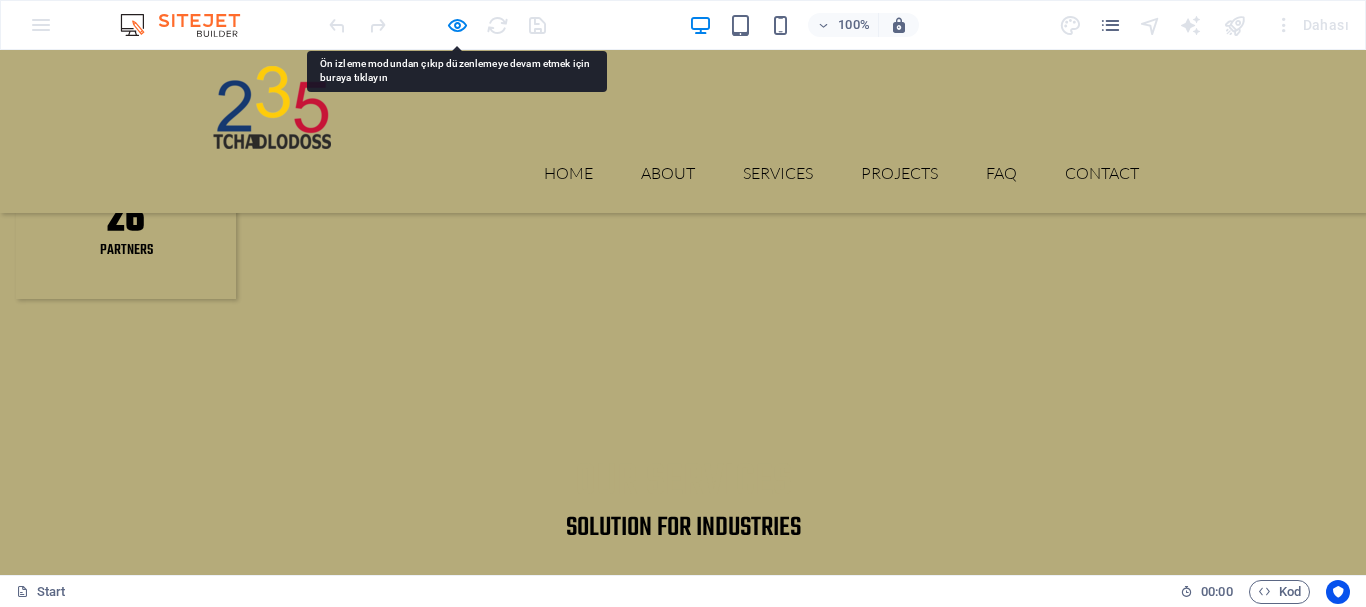 click at bounding box center (683, 3298) 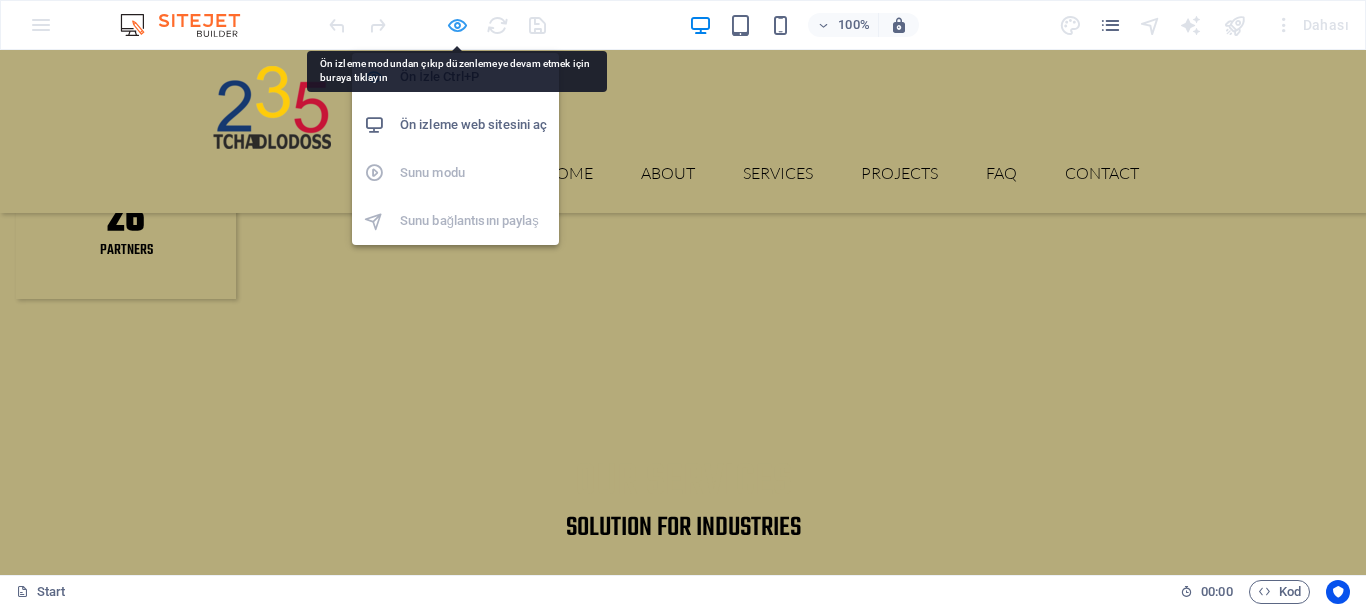 click at bounding box center [457, 25] 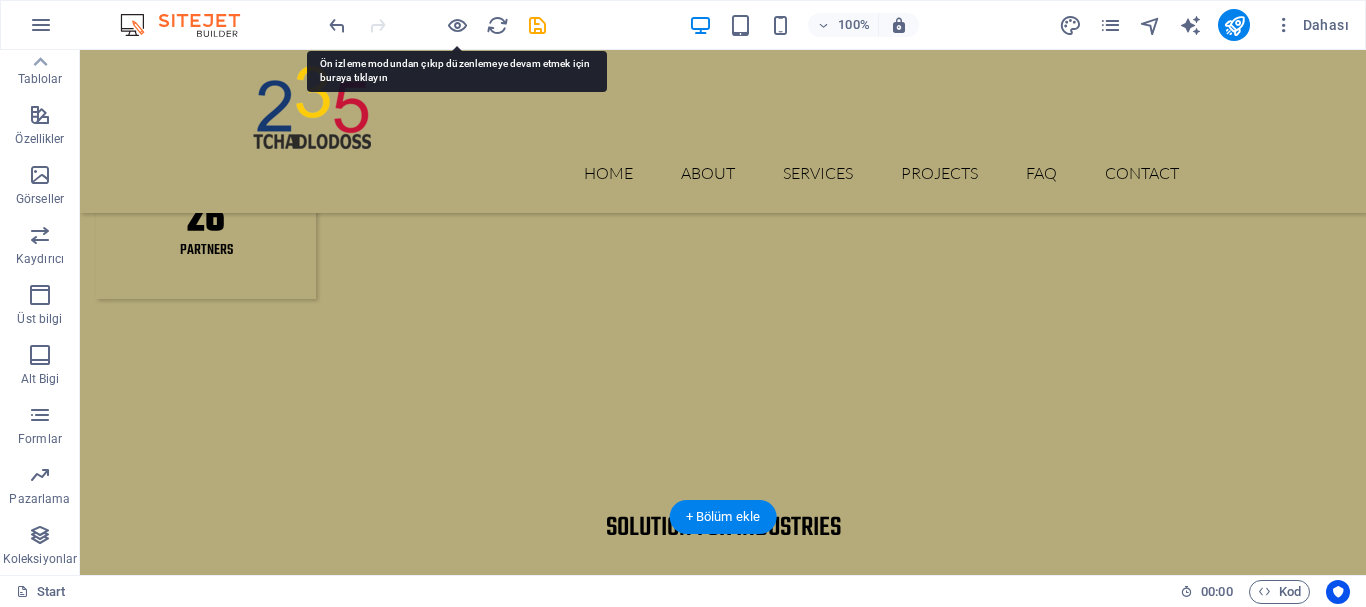 click at bounding box center (723, 3440) 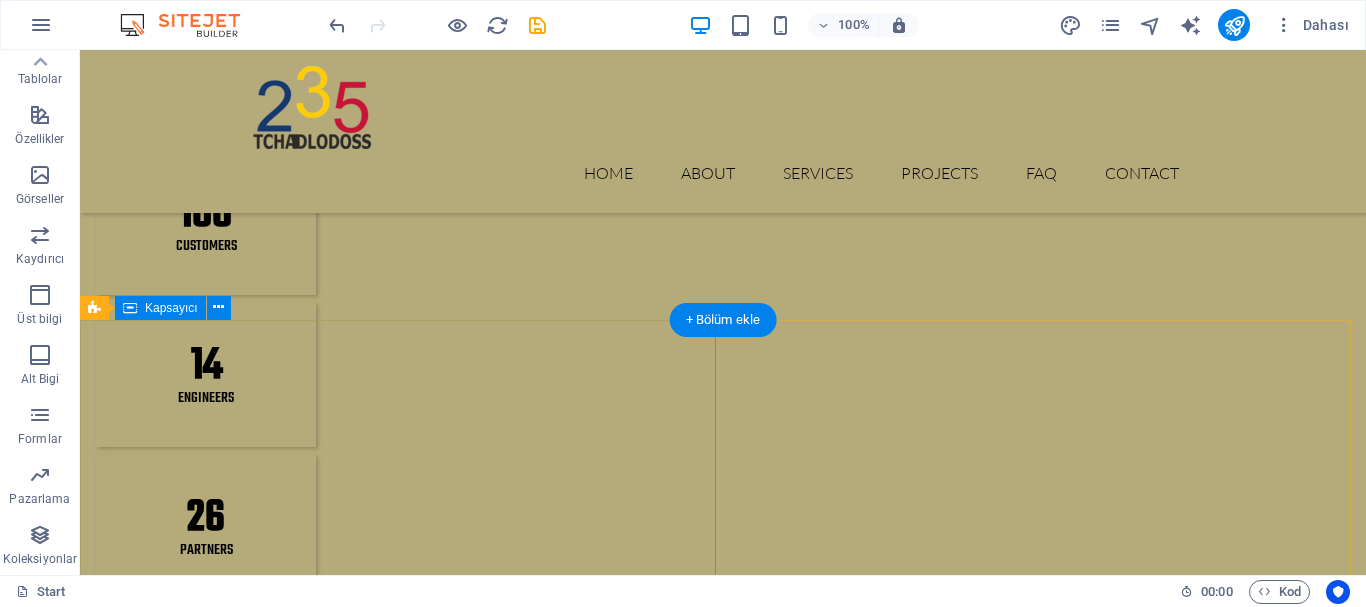 scroll, scrollTop: 2246, scrollLeft: 0, axis: vertical 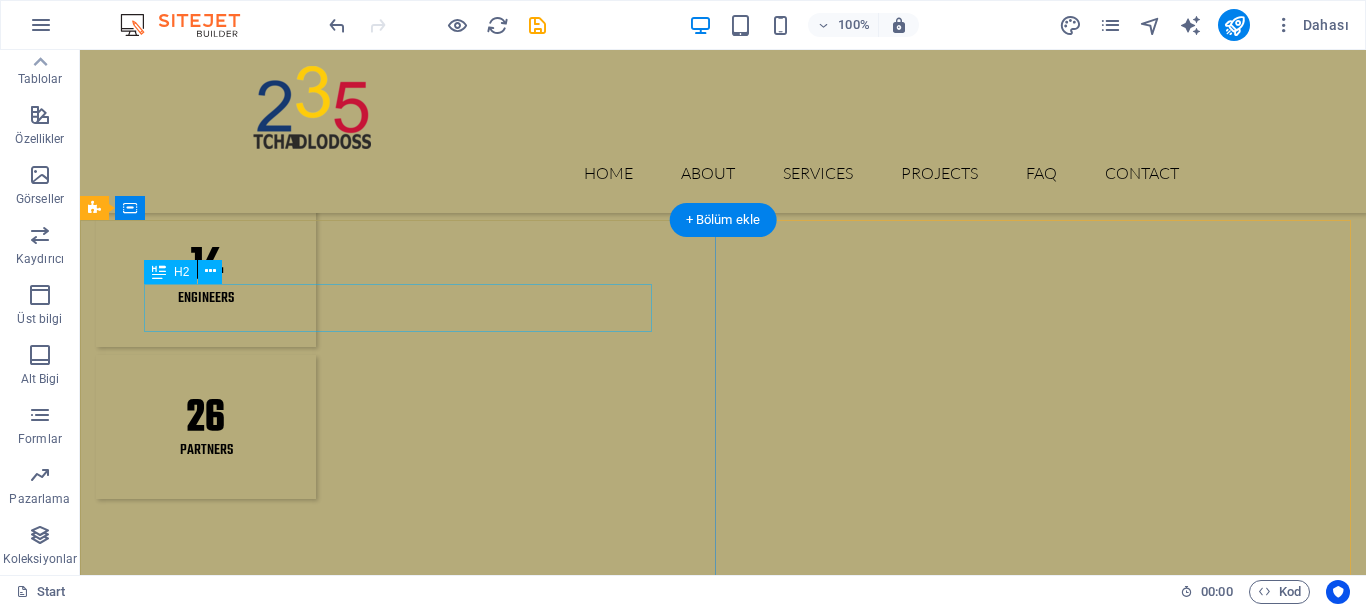 click on "Smart Technology" at bounding box center (723, 3457) 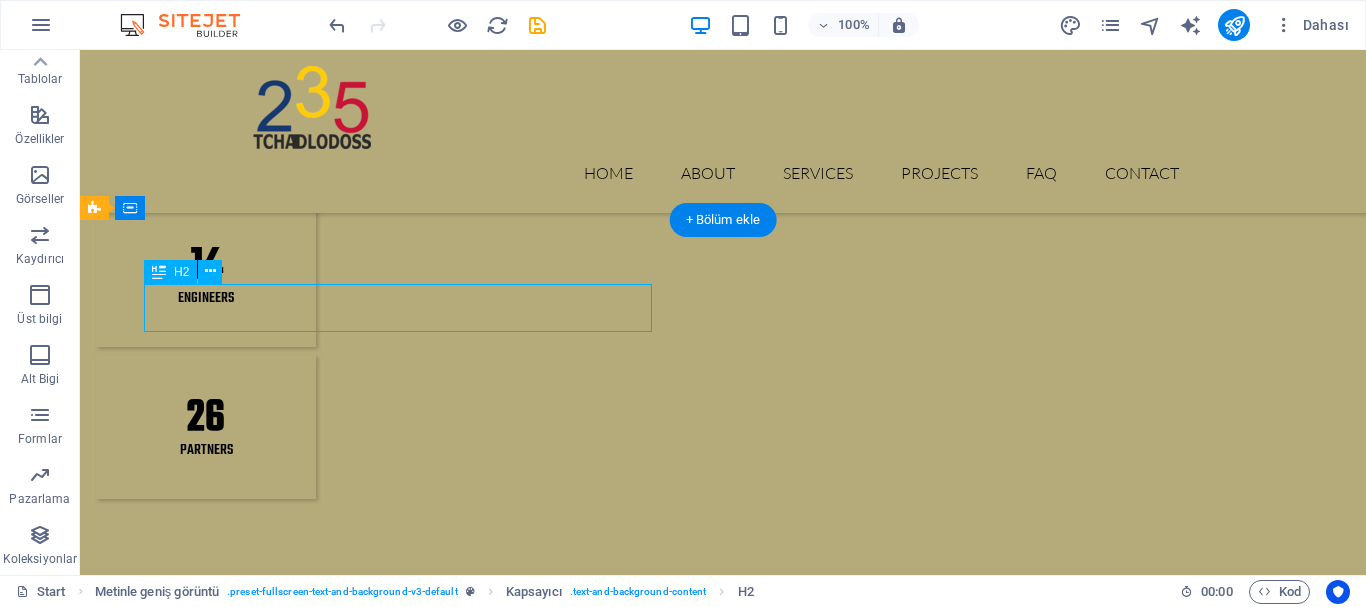 click on "Smart Technology" at bounding box center (723, 3457) 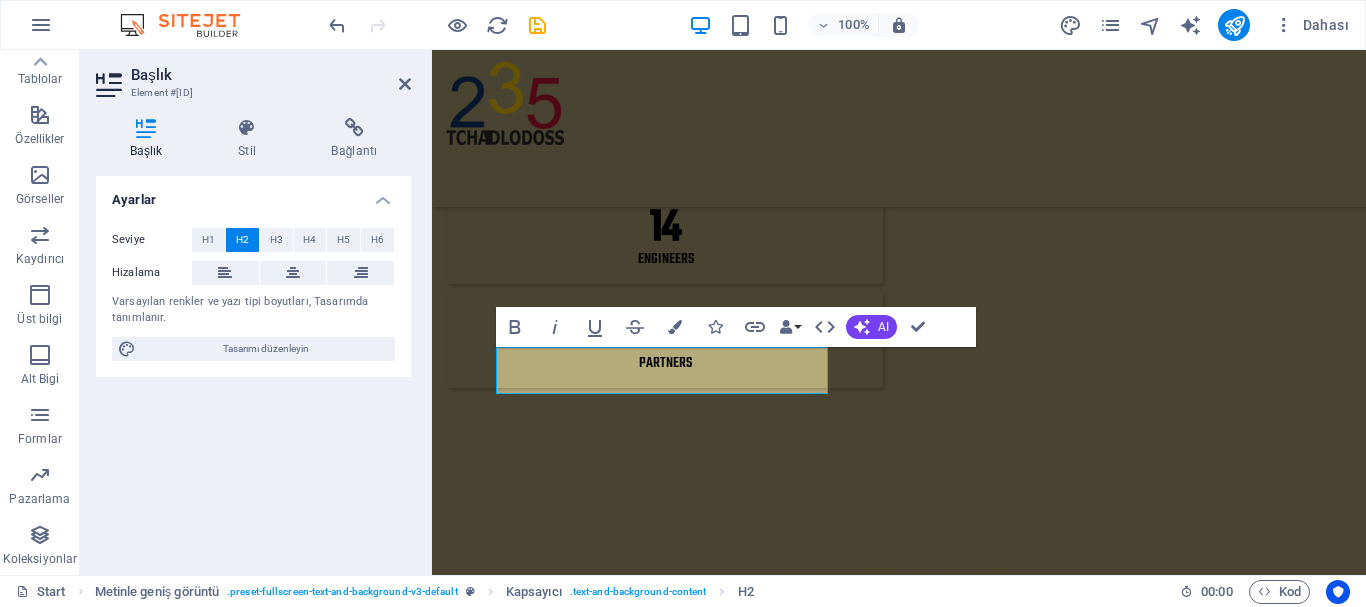 scroll, scrollTop: 2359, scrollLeft: 0, axis: vertical 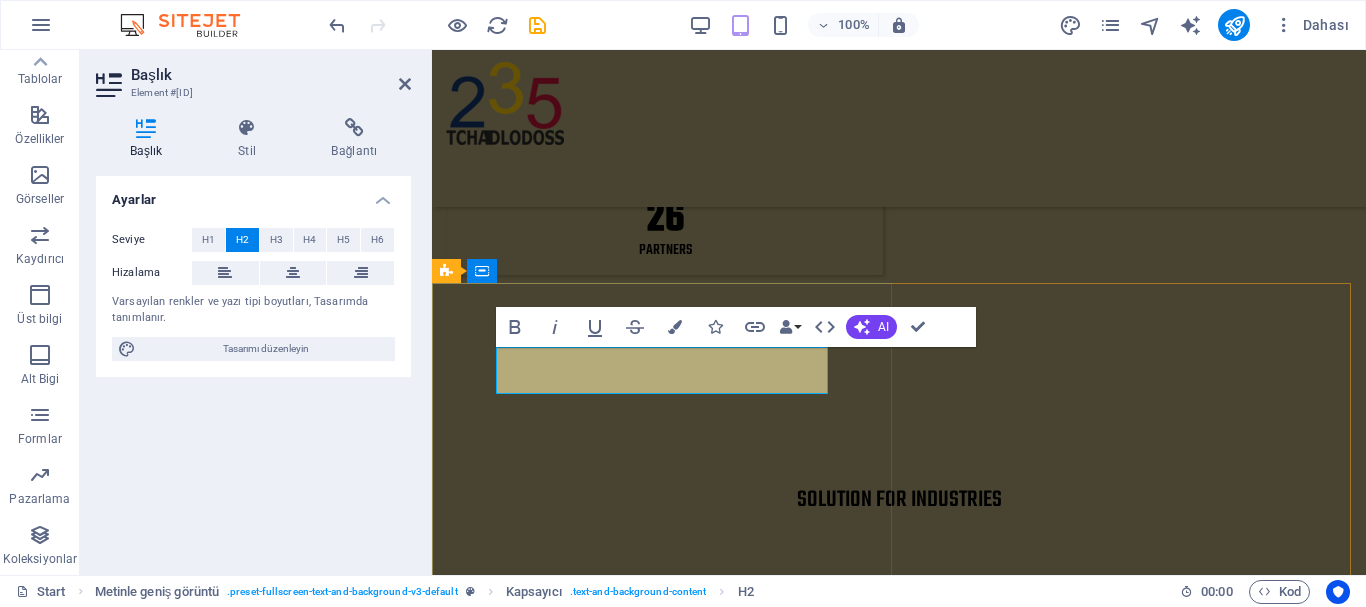 click on "Smart Technology" at bounding box center (899, 3208) 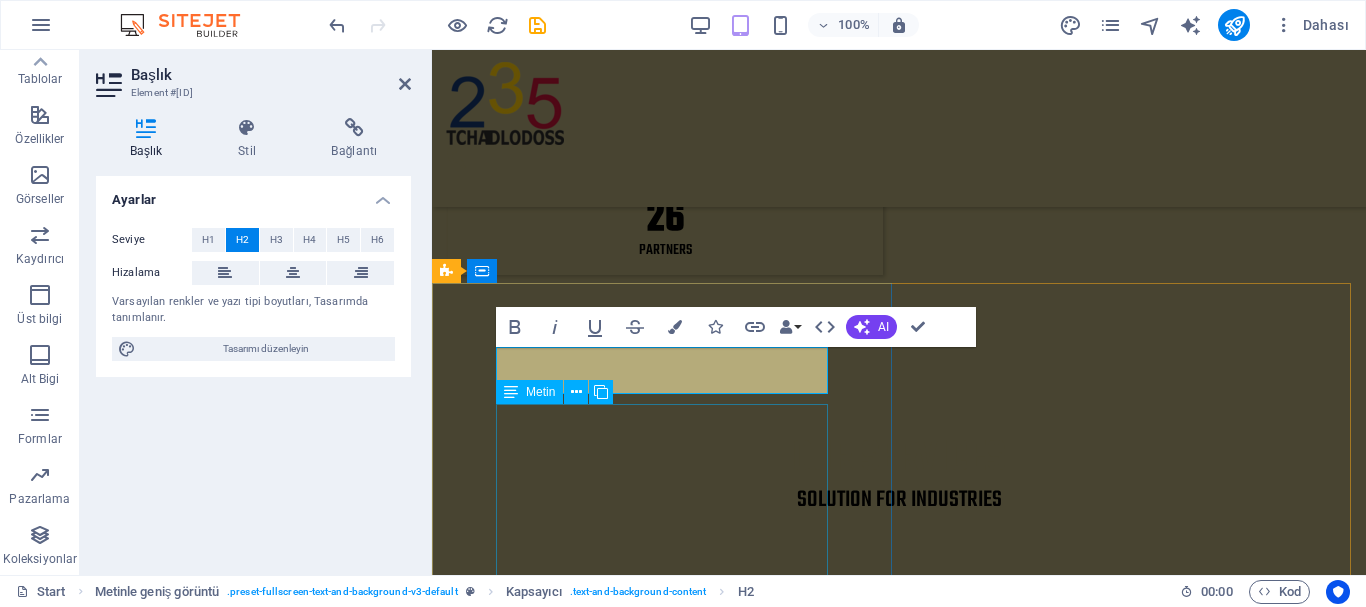 click on "Lorem ipsum dolor sit amet, consectetur adipisicing elit. Vitae, eos, voluptatem, et sequi distinctio adipisci omnis in error quas fuga tempore fugit incidunt quos. Atque, debitis architecto ducimus eligendi dignissimos modi ut non officiis repudiandae maiores. Fugit sit atque eaque dolorum autem reprehenderit porro omnis obcaecati laborum? Fugit sit atque eaque dolorum autem reprehenderit porro omnis obcaecati laborum? Mistinctio adipisci error fuga Tempore Reprehenderit porro omnis obcaecati laborum Omnis odit saepe soluta atque magni consequuntur Fugit sit atque eaque modi fuga dolorum Lorem ipsum dolor sit amet, consectetur adipisicing elit" at bounding box center [899, 3364] 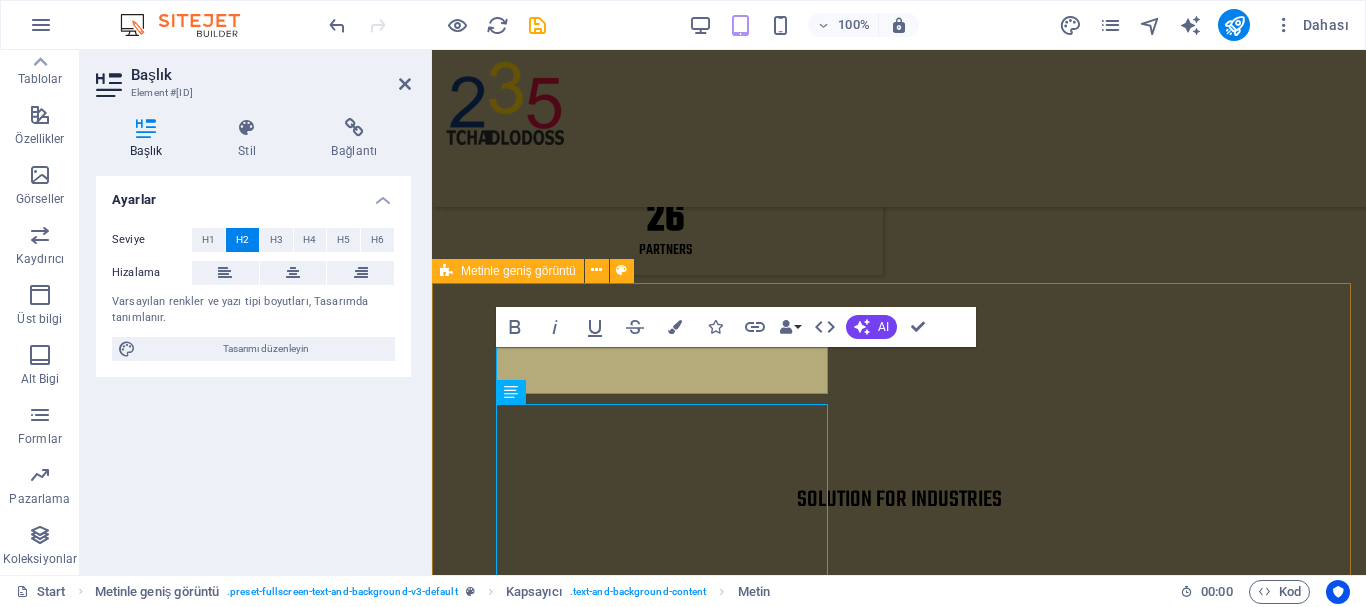 click on "Smart Technology Lorem ipsum dolor sit amet, consectetur adipisicing elit. Vitae, eos, voluptatem, et sequi distinctio adipisci omnis in error quas fuga tempore fugit incidunt quos. Atque, debitis architecto ducimus eligendi dignissimos modi ut non officiis repudiandae maiores. Fugit sit atque eaque dolorum autem reprehenderit porro omnis obcaecati laborum? Fugit sit atque eaque dolorum autem reprehenderit porro omnis obcaecati laborum? Mistinctio adipisci error fuga Tempore Reprehenderit porro omnis obcaecati laborum Omnis odit saepe soluta atque magni consequuntur Fugit sit atque eaque modi fuga dolorum Lorem ipsum dolor sit amet, consectetur adipisicing elit" at bounding box center (899, 3335) 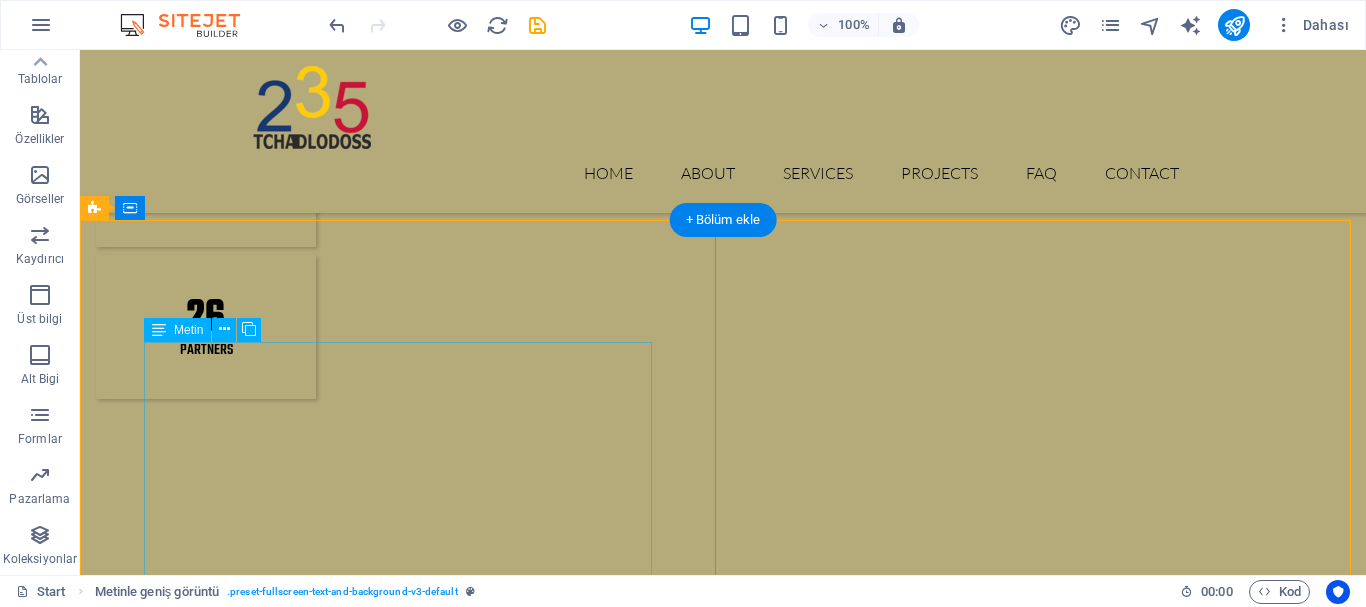 scroll, scrollTop: 2446, scrollLeft: 0, axis: vertical 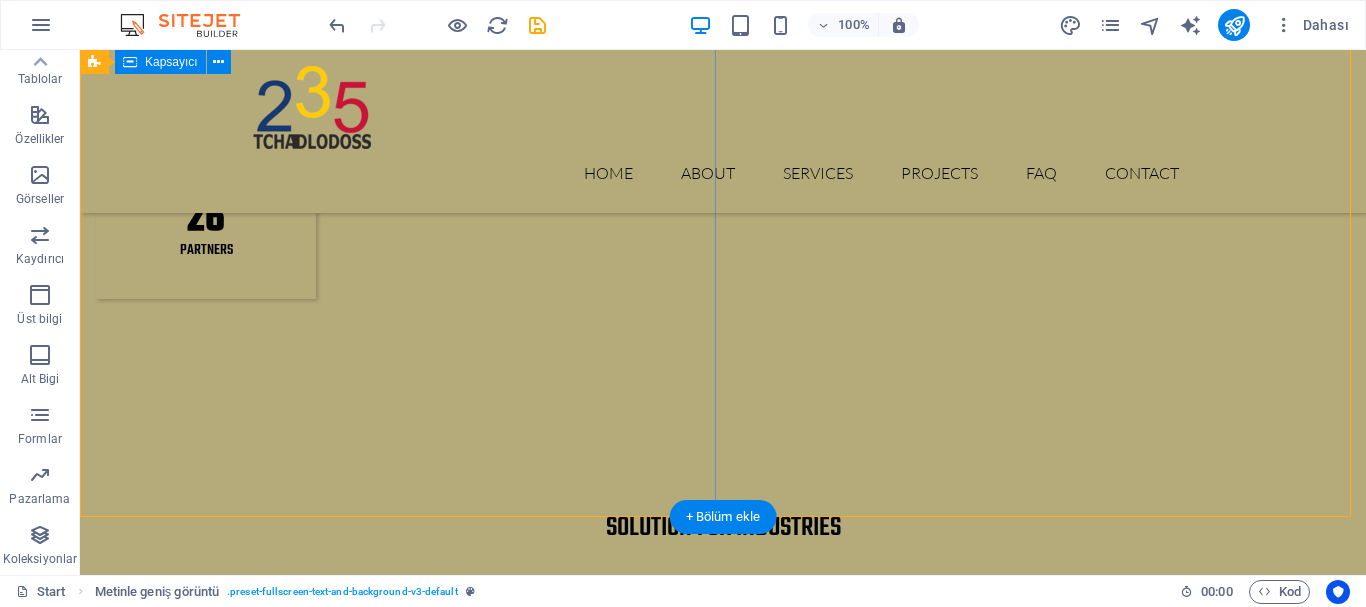 click on "Smart Technology Lorem ipsum dolor sit amet, consectetur adipisicing elit. Vitae, eos, voluptatem, et sequi distinctio adipisci omnis in error quas fuga tempore fugit incidunt quos. Atque, debitis architecto ducimus eligendi dignissimos modi ut non officiis repudiandae maiores. Fugit sit atque eaque dolorum autem reprehenderit porro omnis obcaecati laborum? Fugit sit atque eaque dolorum autem reprehenderit porro omnis obcaecati laborum? Mistinctio adipisci error fuga Tempore Reprehenderit porro omnis obcaecati laborum Omnis odit saepe soluta atque magni consequuntur Fugit sit atque eaque modi fuga dolorum Lorem ipsum dolor sit amet, consectetur adipisicing elit" at bounding box center (723, 3390) 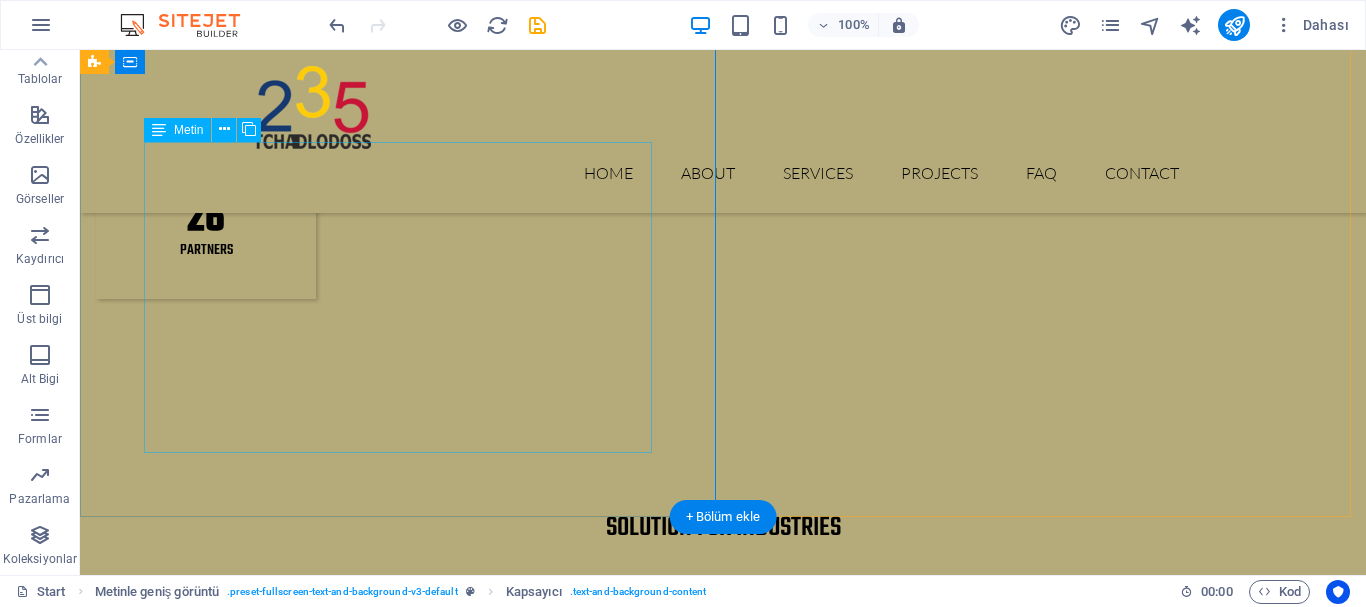 click on "Lorem ipsum dolor sit amet, consectetur adipisicing elit. Vitae, eos, voluptatem, et sequi distinctio adipisci omnis in error quas fuga tempore fugit incidunt quos. Atque, debitis architecto ducimus eligendi dignissimos modi ut non officiis repudiandae maiores. Fugit sit atque eaque dolorum autem reprehenderit porro omnis obcaecati laborum? Fugit sit atque eaque dolorum autem reprehenderit porro omnis obcaecati laborum? Mistinctio adipisci error fuga Tempore Reprehenderit porro omnis obcaecati laborum Omnis odit saepe soluta atque magni consequuntur Fugit sit atque eaque modi fuga dolorum Lorem ipsum dolor sit amet, consectetur adipisicing elit" at bounding box center [723, 3419] 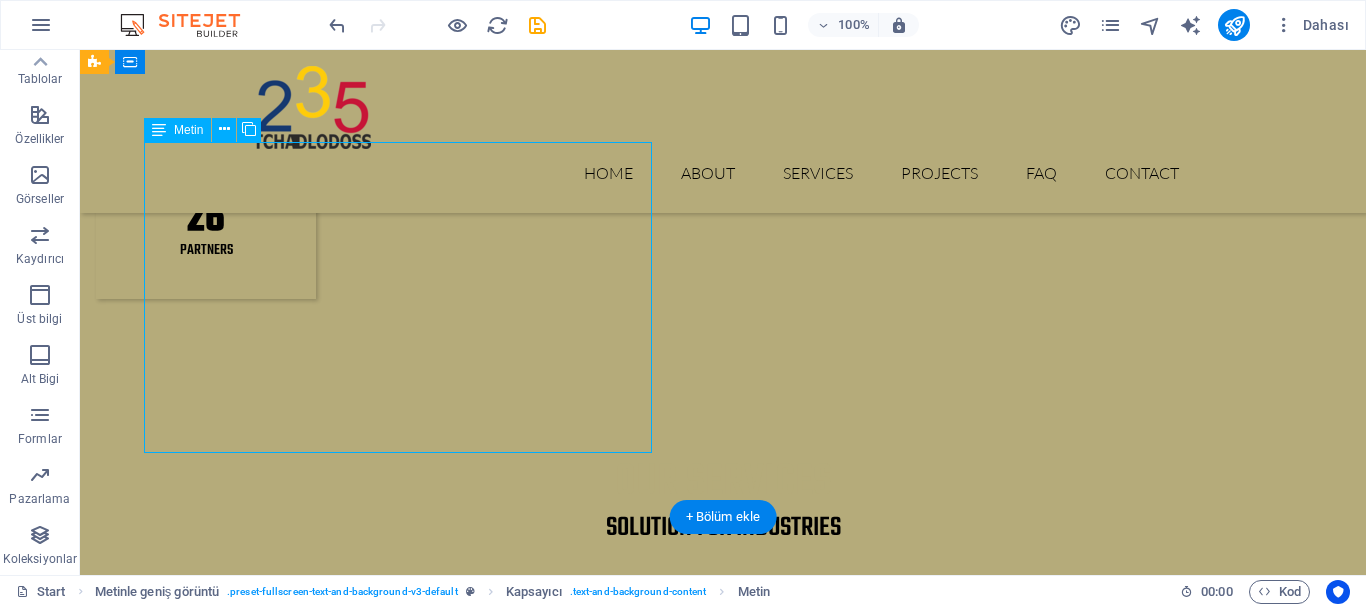 click on "Lorem ipsum dolor sit amet, consectetur adipisicing elit. Vitae, eos, voluptatem, et sequi distinctio adipisci omnis in error quas fuga tempore fugit incidunt quos. Atque, debitis architecto ducimus eligendi dignissimos modi ut non officiis repudiandae maiores. Fugit sit atque eaque dolorum autem reprehenderit porro omnis obcaecati laborum? Fugit sit atque eaque dolorum autem reprehenderit porro omnis obcaecati laborum? Mistinctio adipisci error fuga Tempore Reprehenderit porro omnis obcaecati laborum Omnis odit saepe soluta atque magni consequuntur Fugit sit atque eaque modi fuga dolorum Lorem ipsum dolor sit amet, consectetur adipisicing elit" at bounding box center (723, 3419) 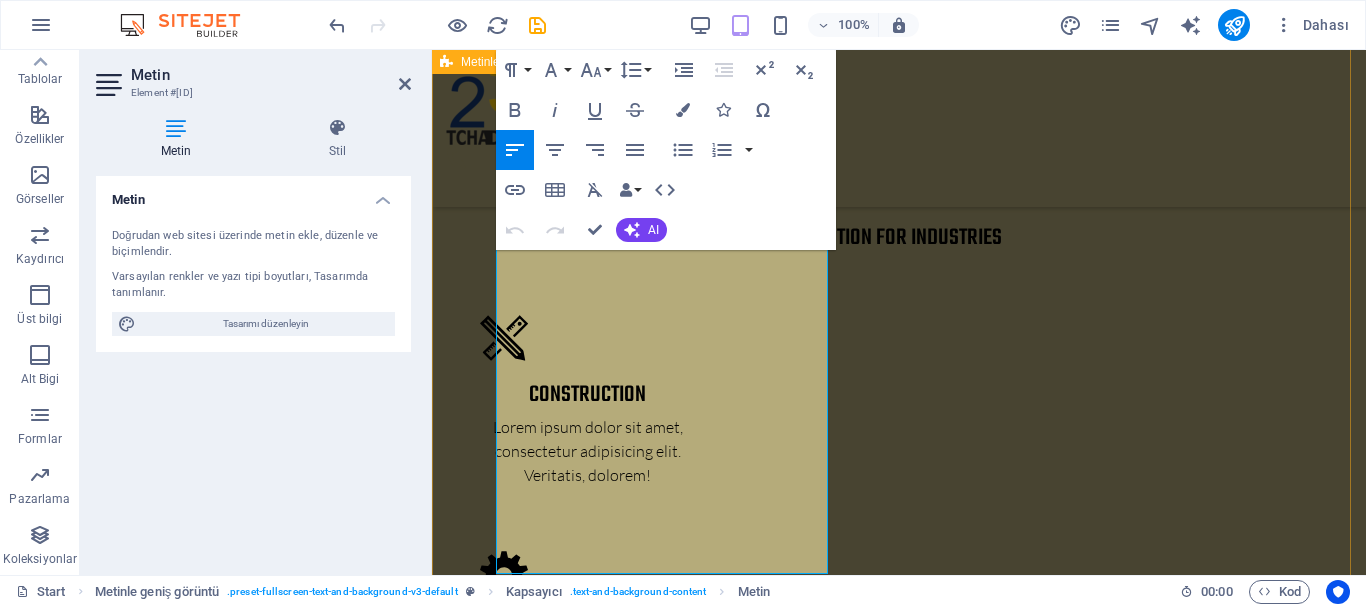 click on "Smart Technology Lorem ipsum dolor sit amet, consectetur adipisicing elit. Vitae, eos, voluptatem, et sequi distinctio adipisci omnis in error quas fuga tempore fugit incidunt quos. Atque, debitis architecto ducimus eligendi dignissimos modi ut non officiis repudiandae maiores. Fugit sit atque eaque dolorum autem reprehenderit porro omnis obcaecati laborum? Fugit sit atque eaque dolorum autem reprehenderit porro omnis obcaecati laborum? Mistinctio adipisci error fuga Tempore Reprehenderit porro omnis obcaecati laborum Omnis odit saepe soluta atque magni consequuntur Fugit sit atque eaque modi fuga dolorum Lorem ipsum dolor sit amet, consectetur adipisicing elit" at bounding box center (899, 3073) 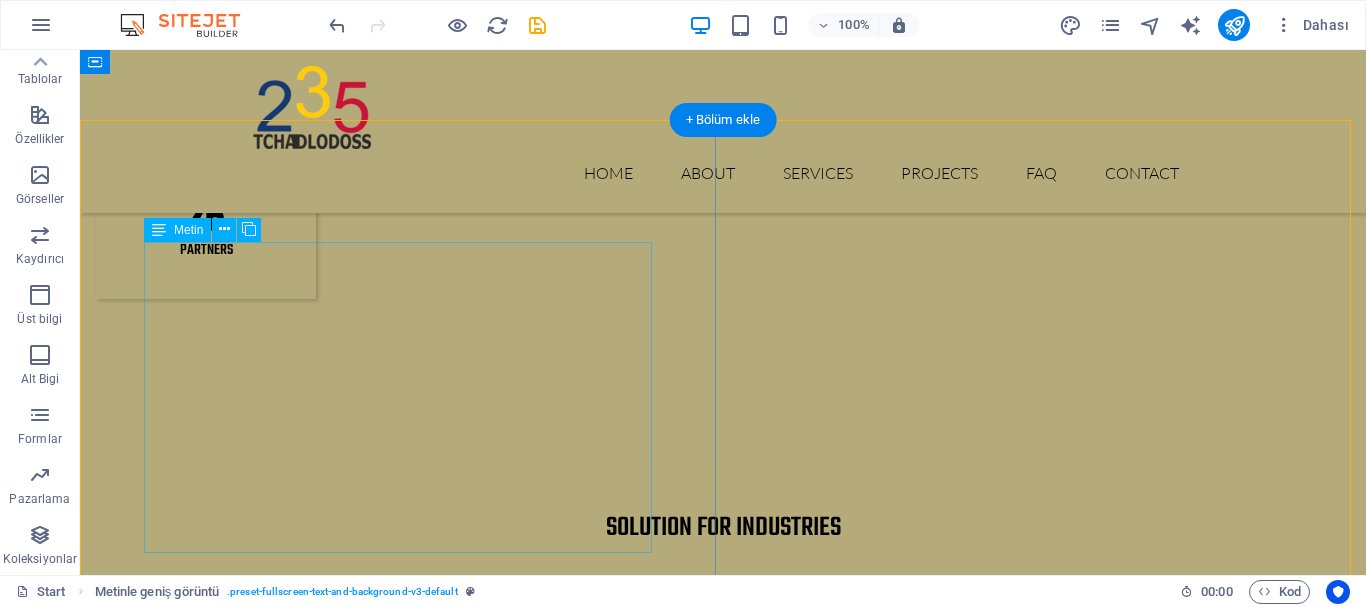 scroll, scrollTop: 2346, scrollLeft: 0, axis: vertical 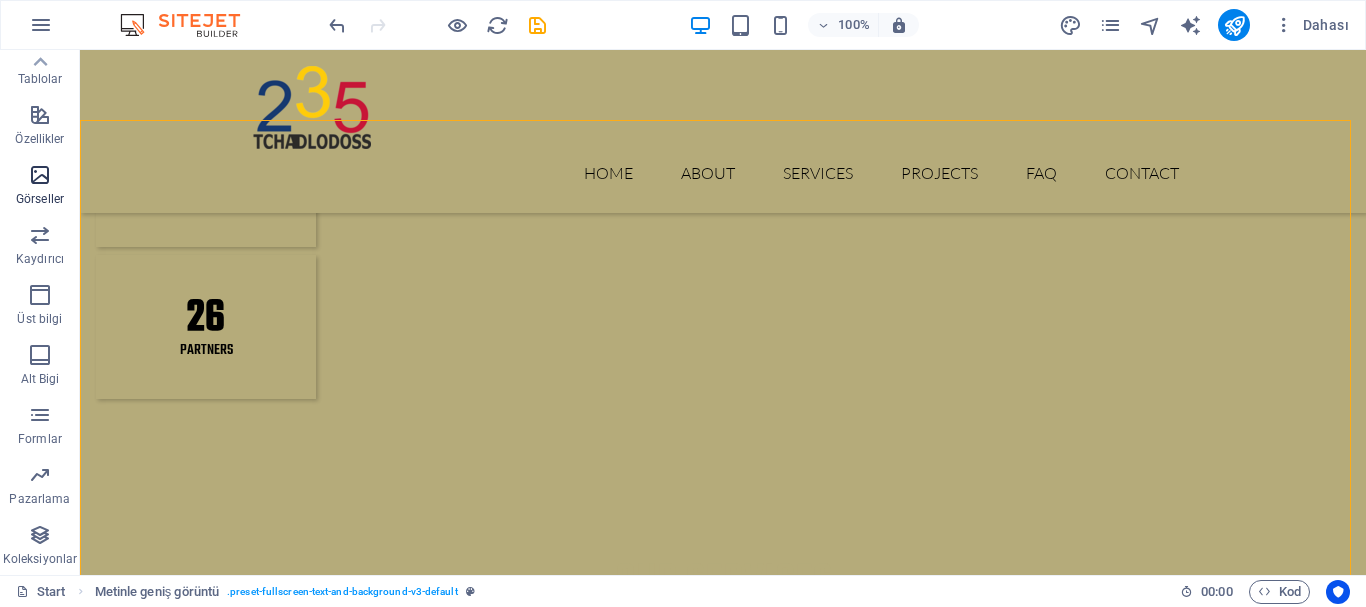 click at bounding box center [40, 175] 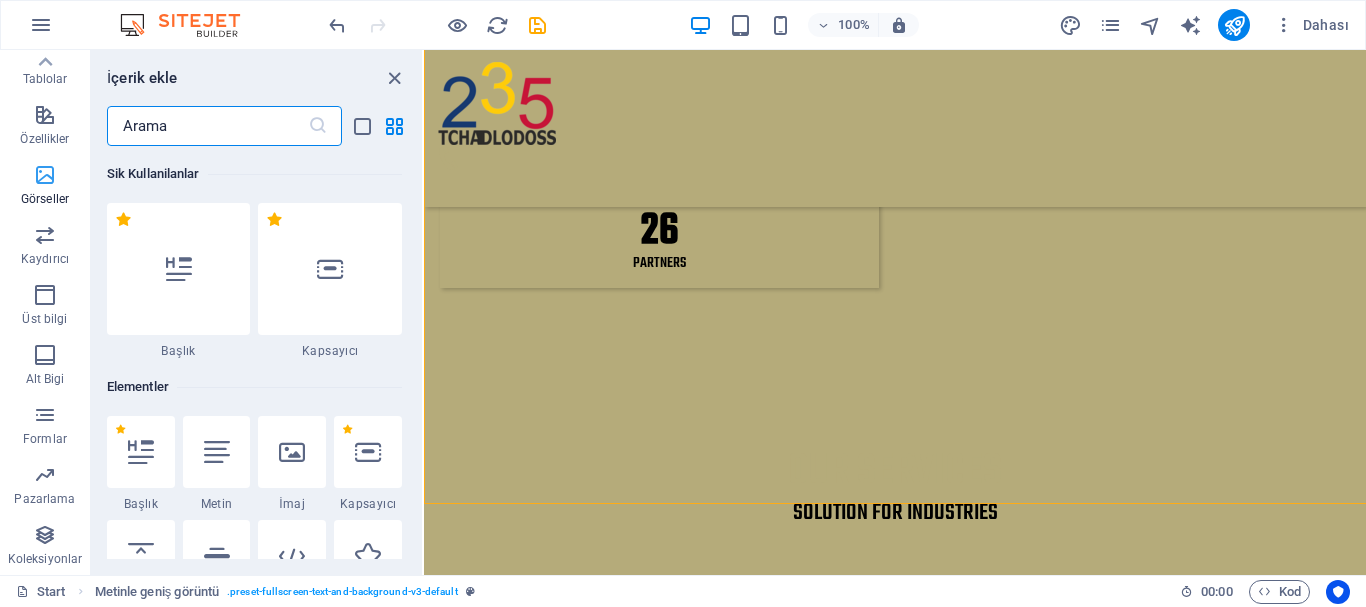 scroll, scrollTop: 2459, scrollLeft: 0, axis: vertical 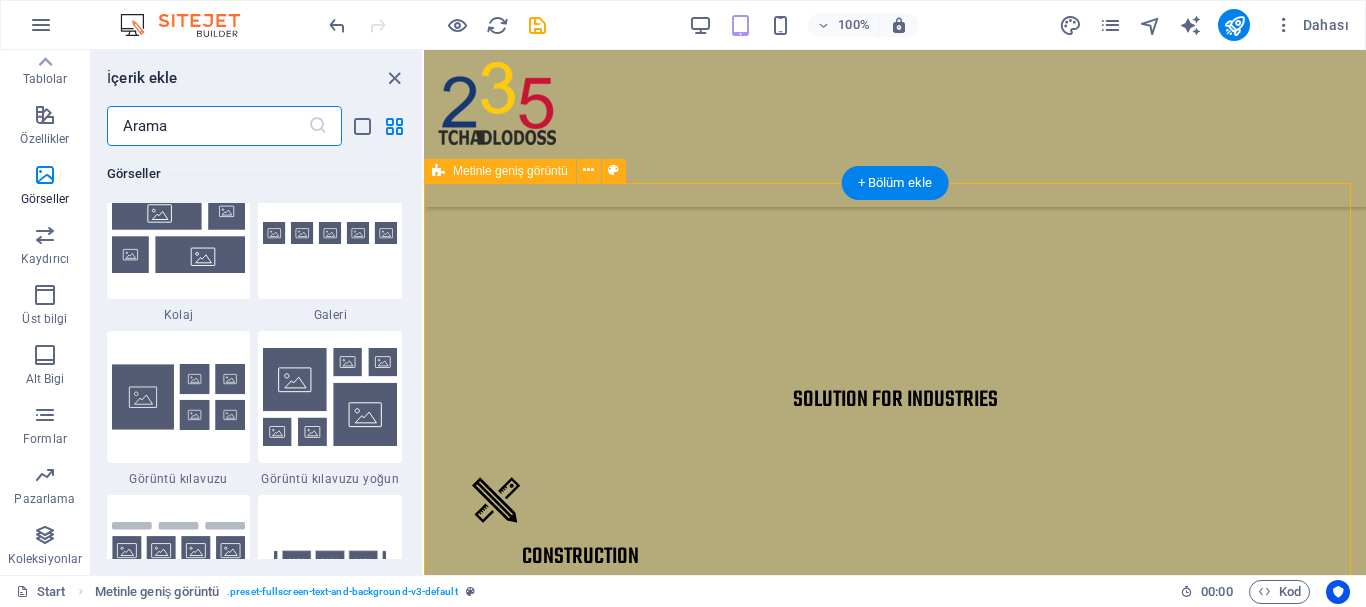 click on "Smart Technology Lorem ipsum dolor sit amet, consectetur adipisicing elit. Vitae, eos, voluptatem, et sequi distinctio adipisci omnis in error quas fuga tempore fugit incidunt quos. Atque, debitis architecto ducimus eligendi dignissimos modi ut non officiis repudiandae maiores. Fugit sit atque eaque dolorum autem reprehenderit porro omnis obcaecati laborum? Fugit sit atque eaque dolorum autem reprehenderit porro omnis obcaecati laborum? Mistinctio adipisci error fuga Tempore Reprehenderit porro omnis obcaecati laborum Omnis odit saepe soluta atque magni consequuntur Fugit sit atque eaque modi fuga dolorum Lorem ipsum dolor sit amet, consectetur adipisicing elit" at bounding box center [895, 3235] 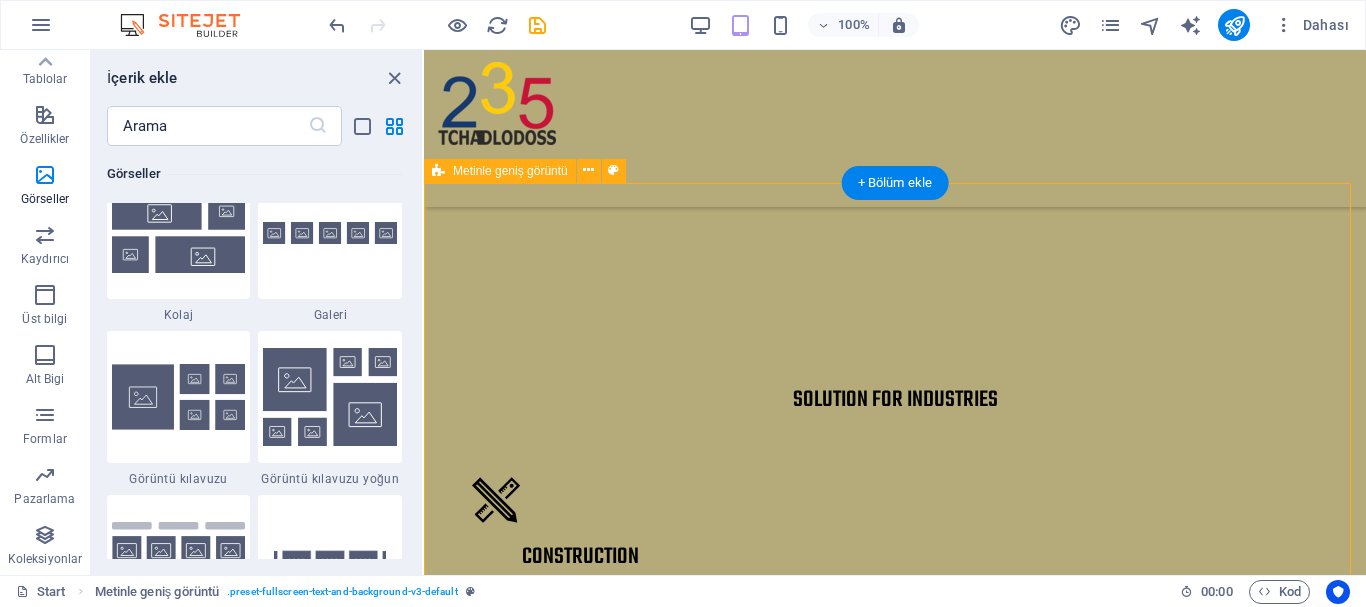 click on "Smart Technology Lorem ipsum dolor sit amet, consectetur adipisicing elit. Vitae, eos, voluptatem, et sequi distinctio adipisci omnis in error quas fuga tempore fugit incidunt quos. Atque, debitis architecto ducimus eligendi dignissimos modi ut non officiis repudiandae maiores. Fugit sit atque eaque dolorum autem reprehenderit porro omnis obcaecati laborum? Fugit sit atque eaque dolorum autem reprehenderit porro omnis obcaecati laborum? Mistinctio adipisci error fuga Tempore Reprehenderit porro omnis obcaecati laborum Omnis odit saepe soluta atque magni consequuntur Fugit sit atque eaque modi fuga dolorum Lorem ipsum dolor sit amet, consectetur adipisicing elit" at bounding box center [895, 3235] 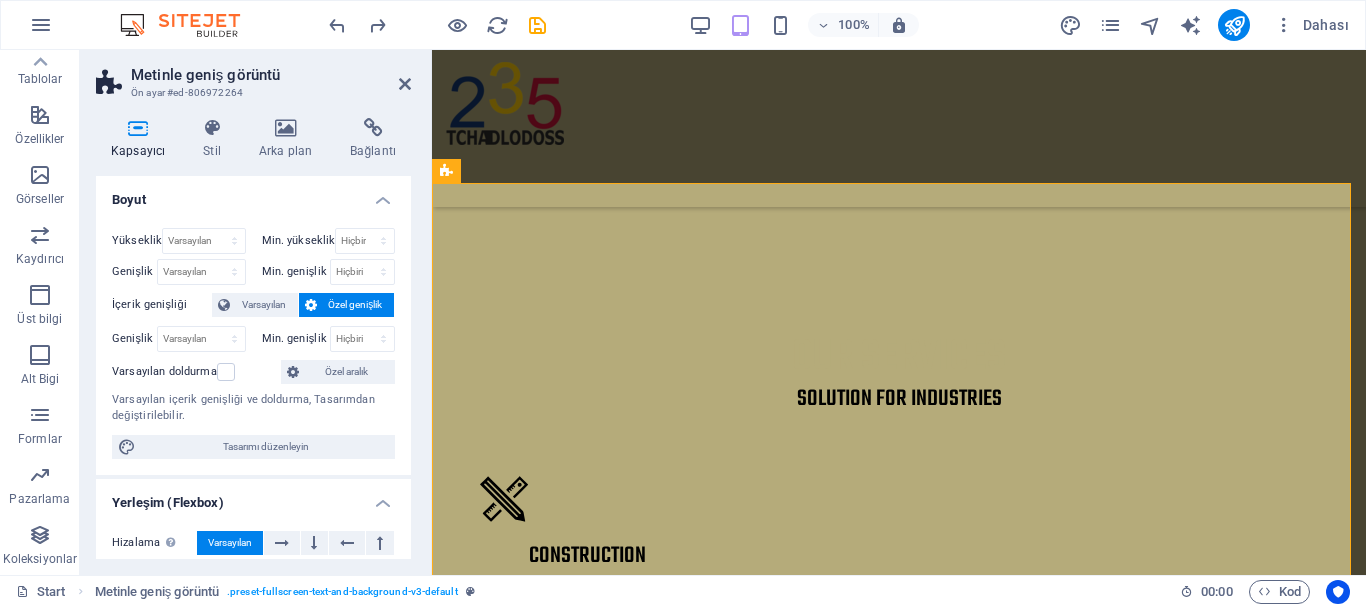 click at bounding box center [899, 3239] 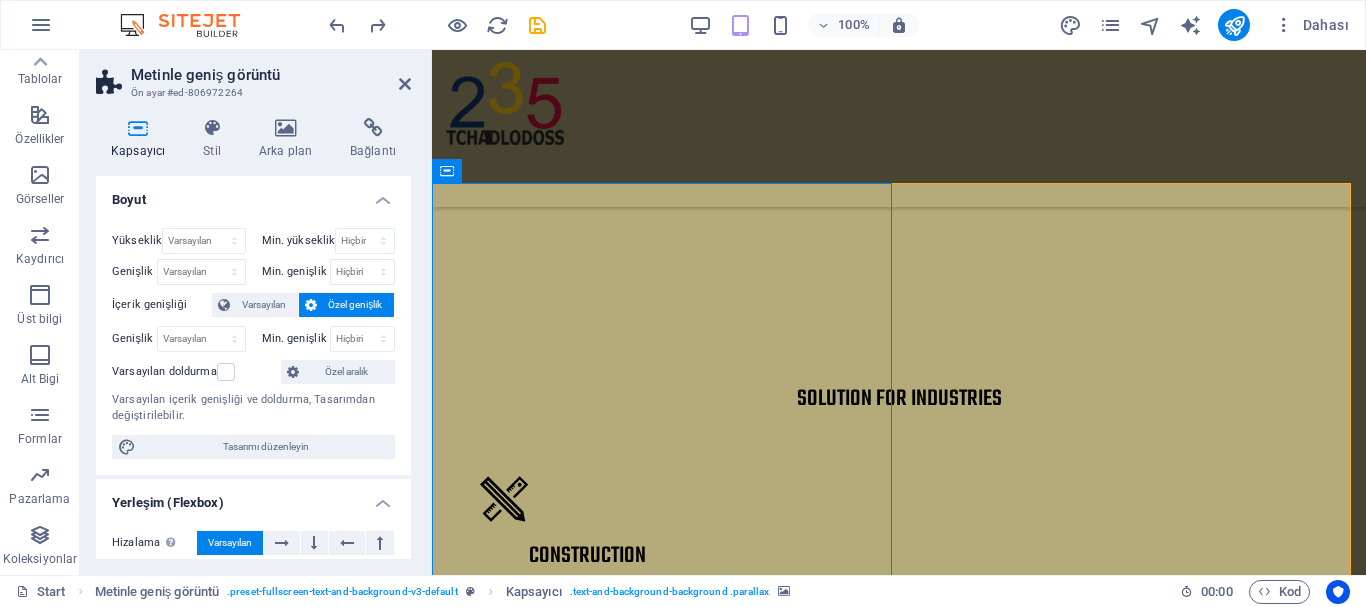click at bounding box center (899, 3239) 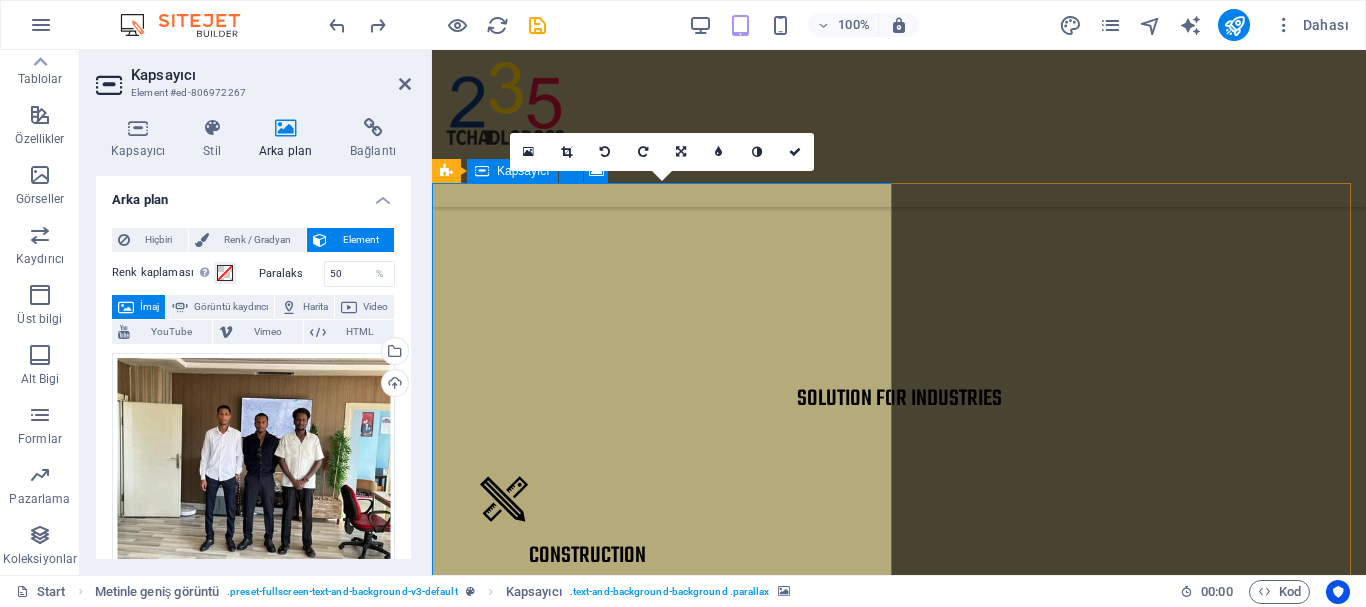 click on "İçeriği buraya bırak veya  Element ekle  Panoyu yapıştır" at bounding box center [899, 3662] 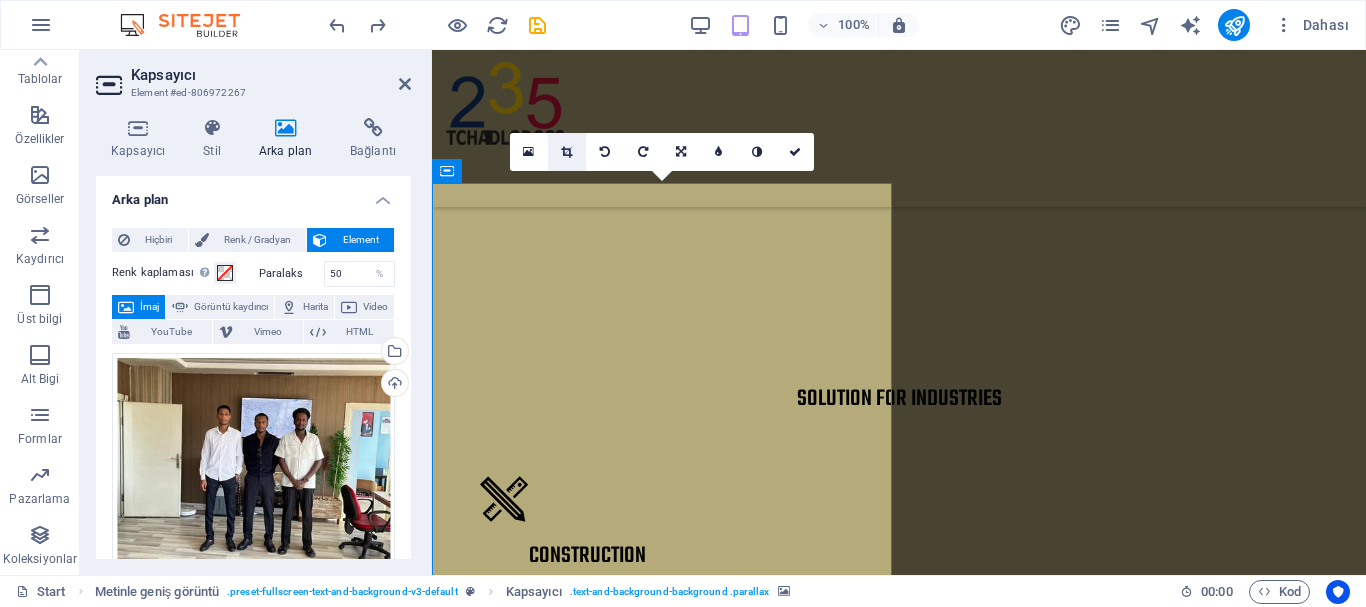 click at bounding box center [566, 152] 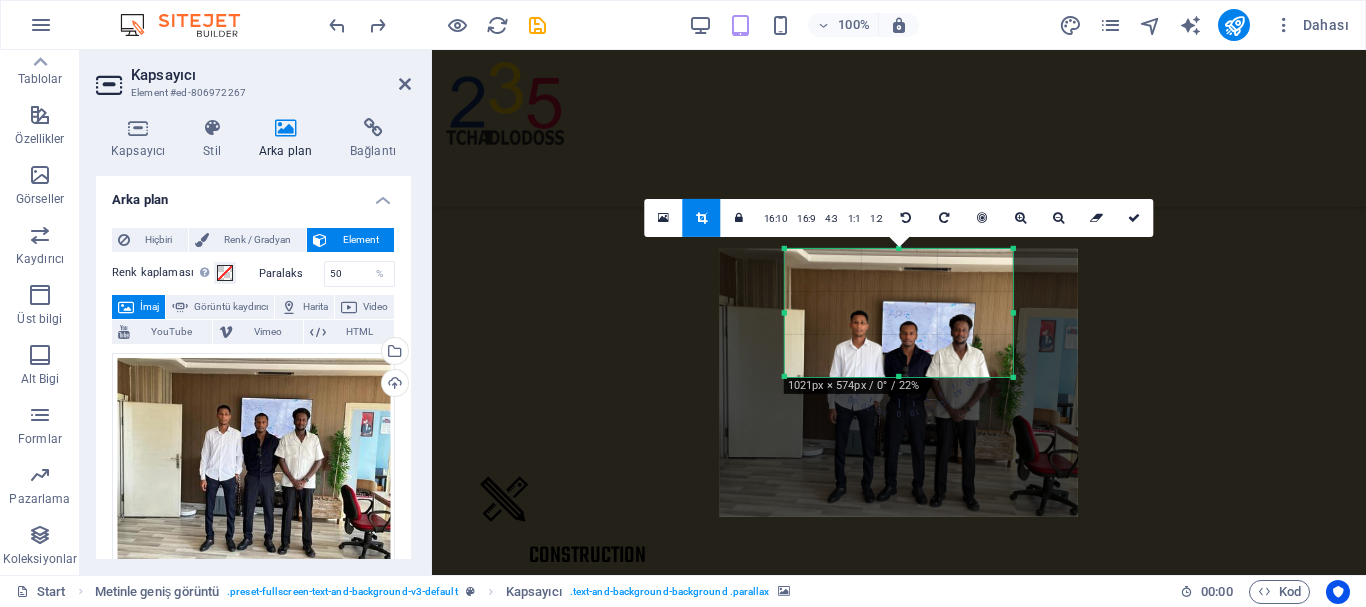 drag, startPoint x: 894, startPoint y: 444, endPoint x: 897, endPoint y: 304, distance: 140.03214 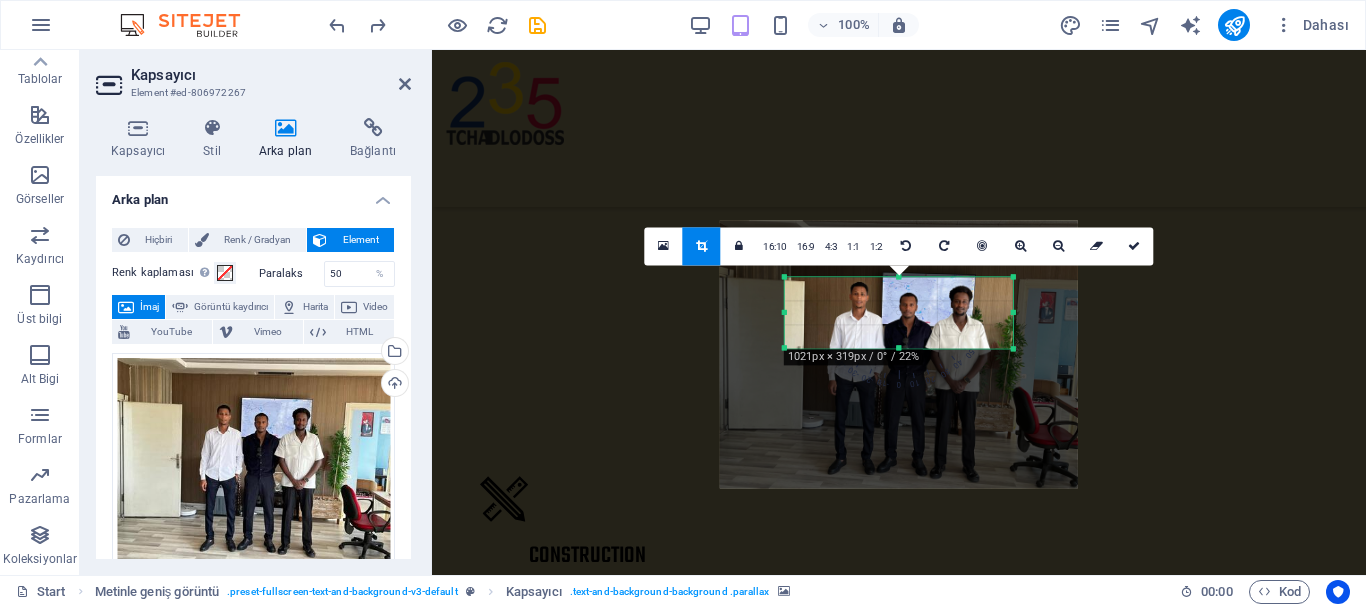 drag, startPoint x: 900, startPoint y: 247, endPoint x: 902, endPoint y: 304, distance: 57.035076 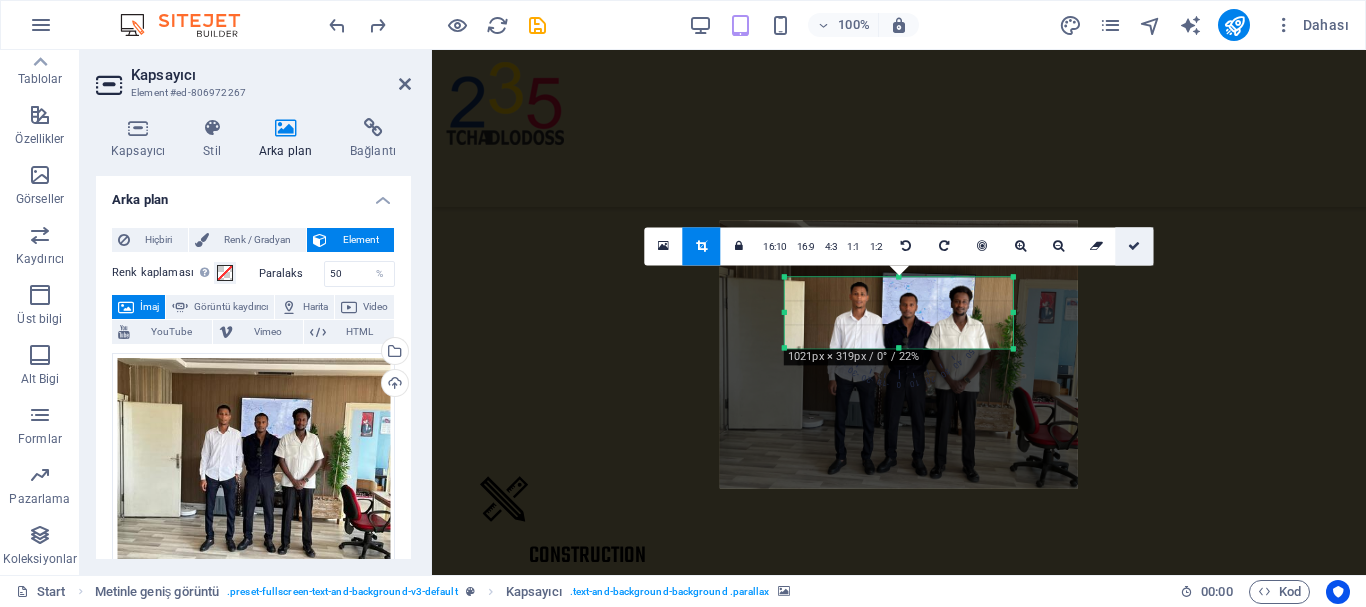 drag, startPoint x: 1128, startPoint y: 241, endPoint x: 696, endPoint y: 191, distance: 434.88388 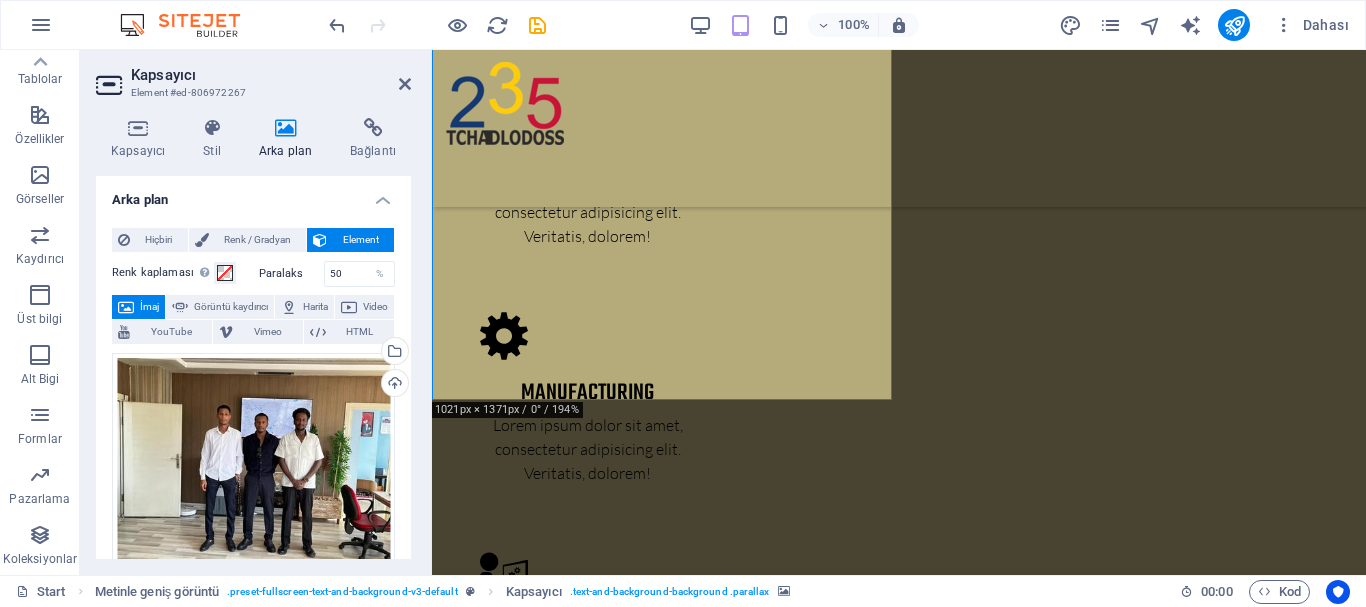 scroll, scrollTop: 2759, scrollLeft: 0, axis: vertical 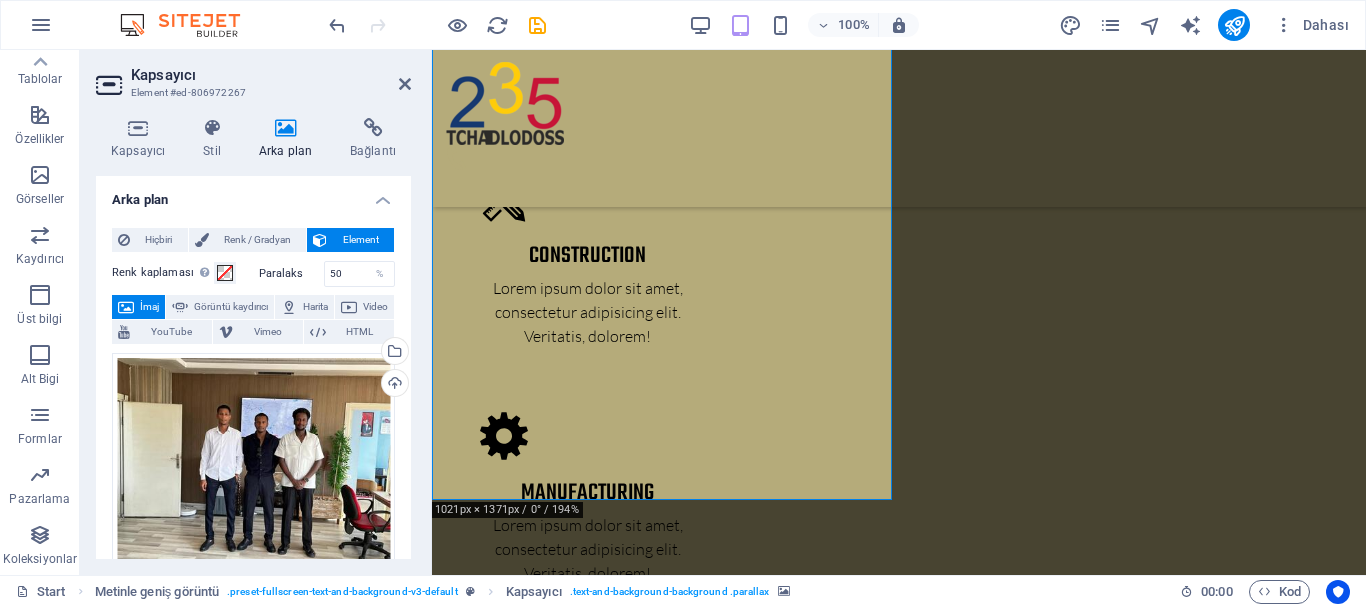 drag, startPoint x: 579, startPoint y: 356, endPoint x: 732, endPoint y: 372, distance: 153.83432 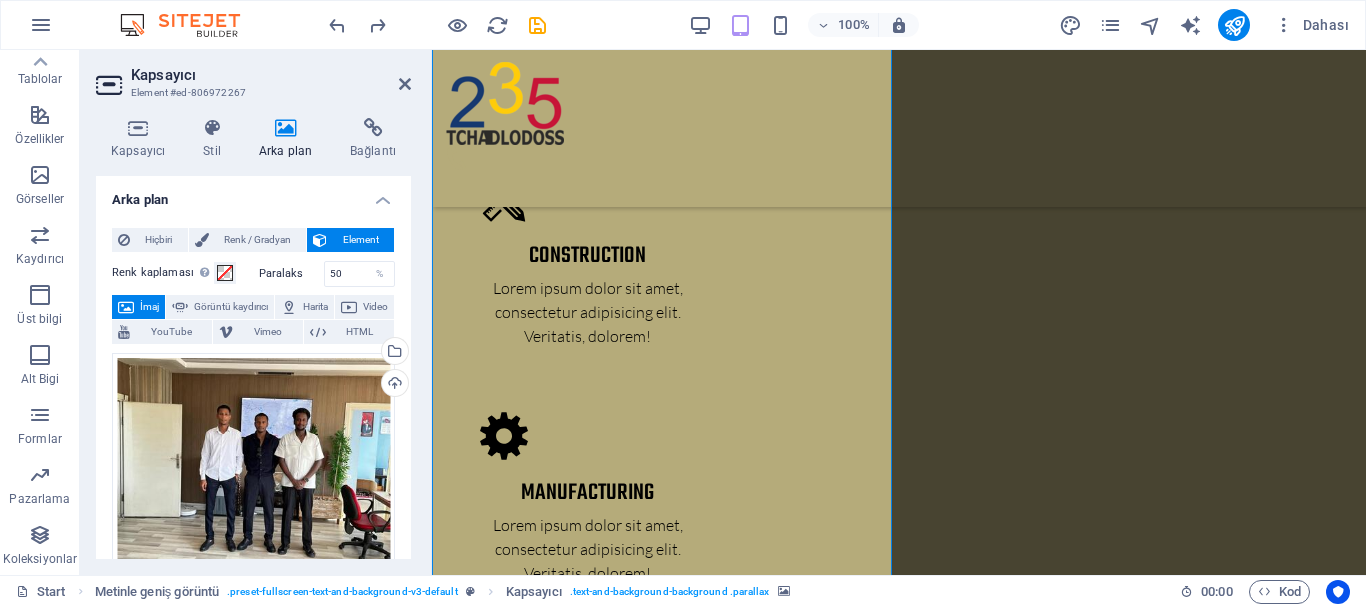 scroll, scrollTop: 2559, scrollLeft: 0, axis: vertical 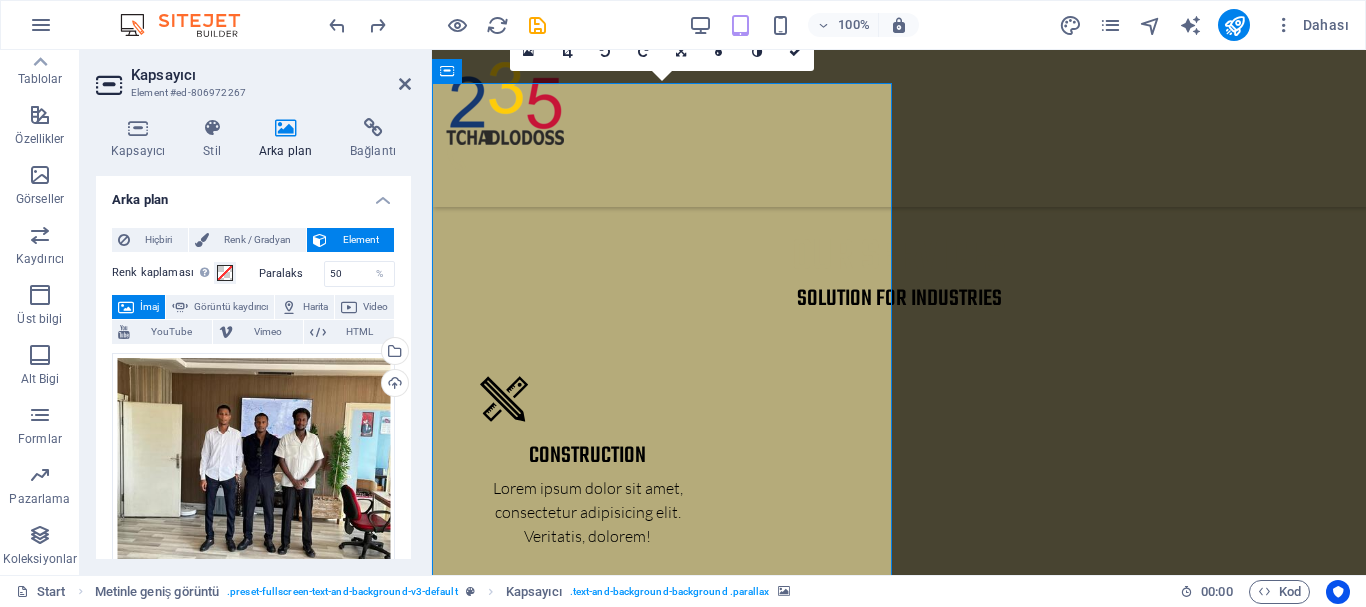 click at bounding box center (899, 3189) 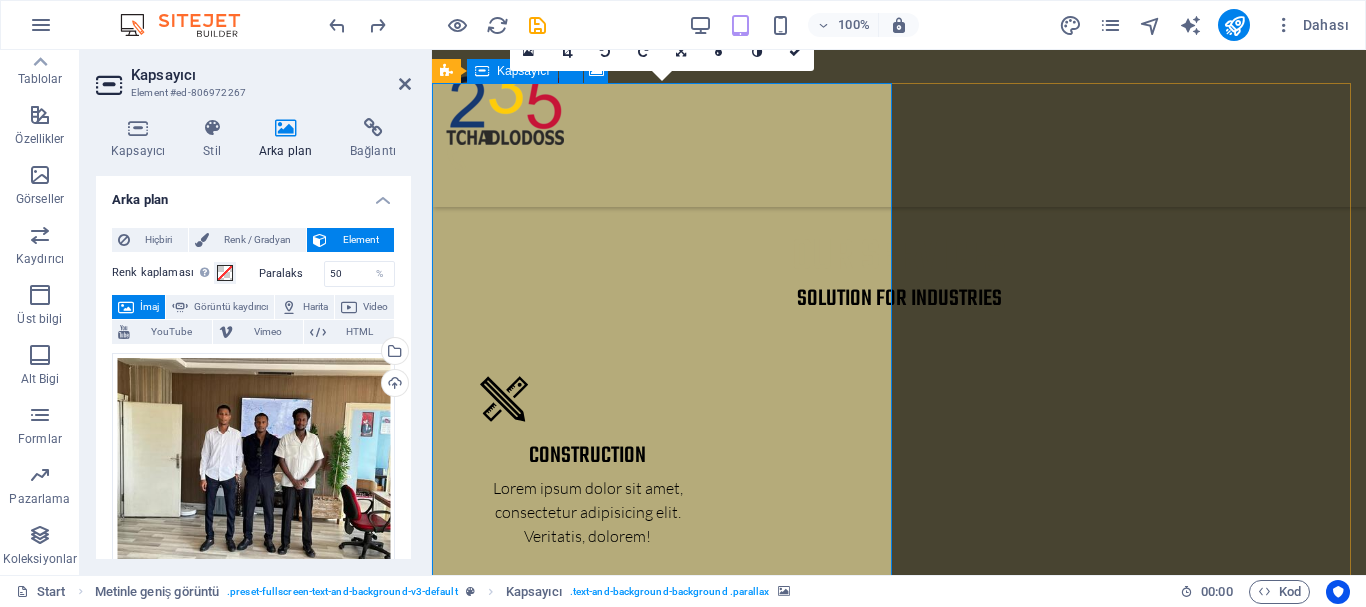 click on "Panoyu yapıştır" at bounding box center (950, 3592) 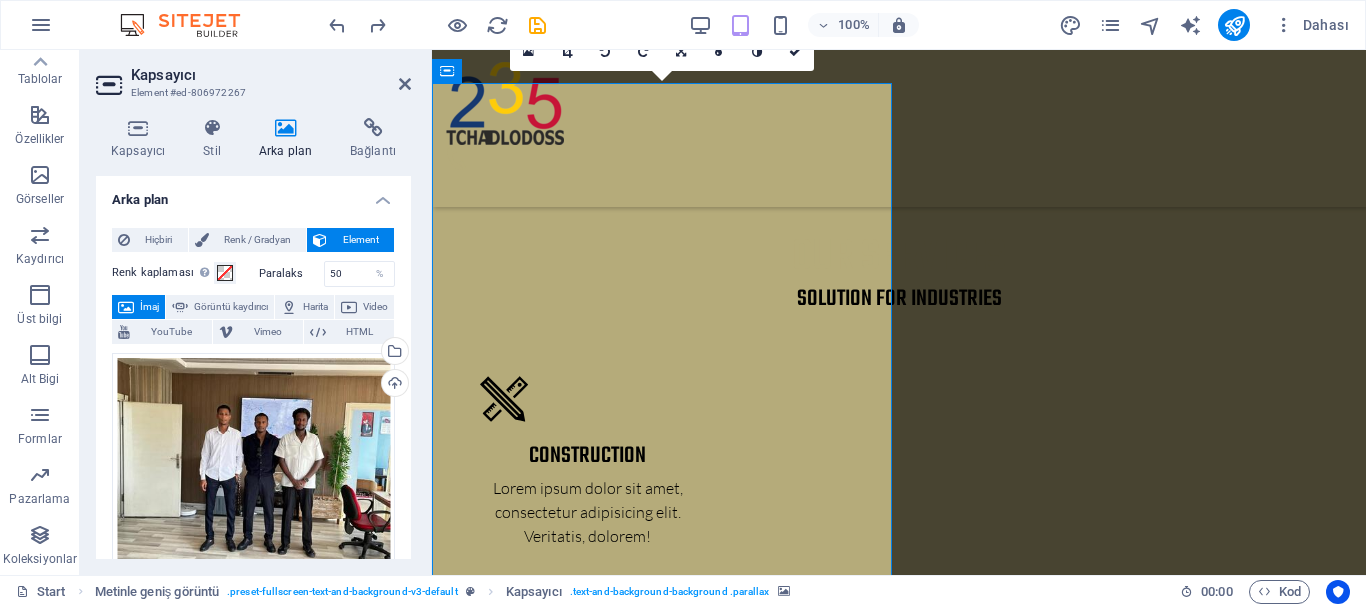 click at bounding box center [899, 3189] 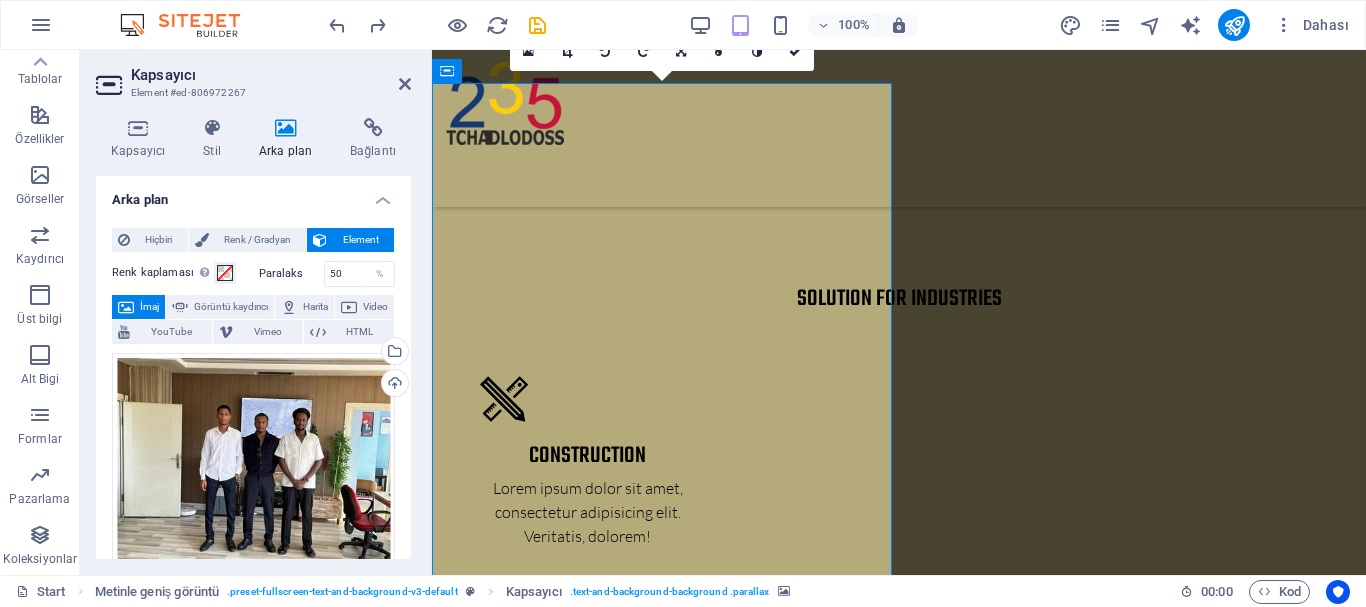 click at bounding box center [899, 3189] 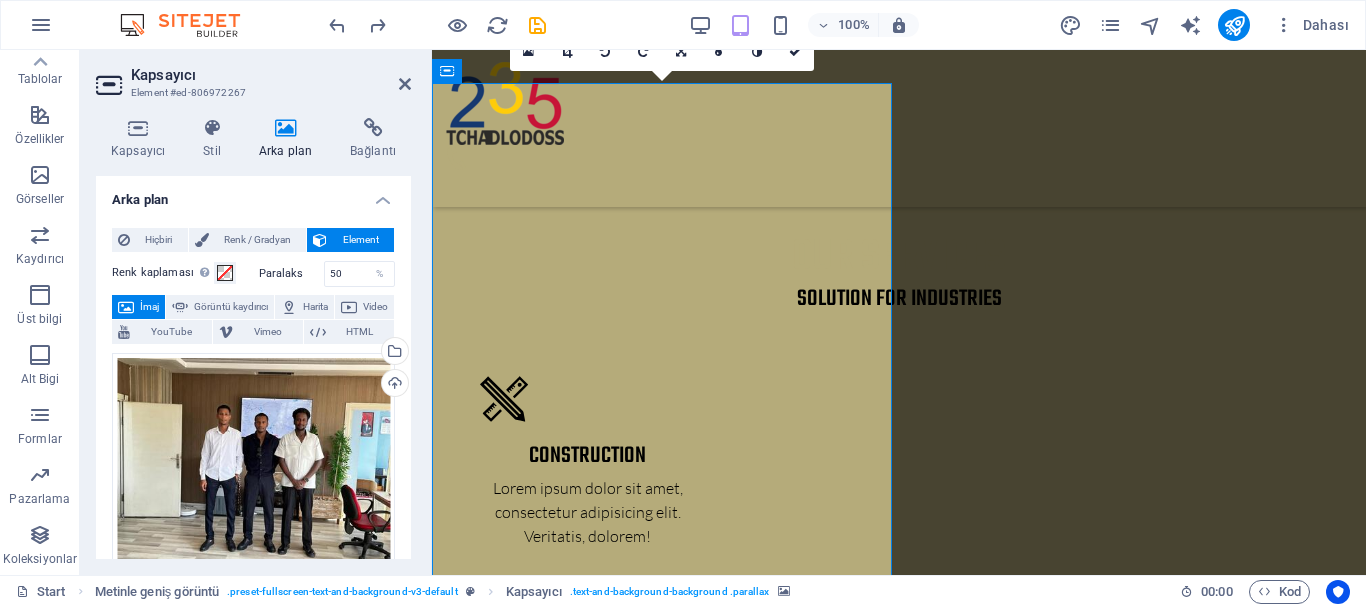 click on "100% Dahası" at bounding box center (683, 25) 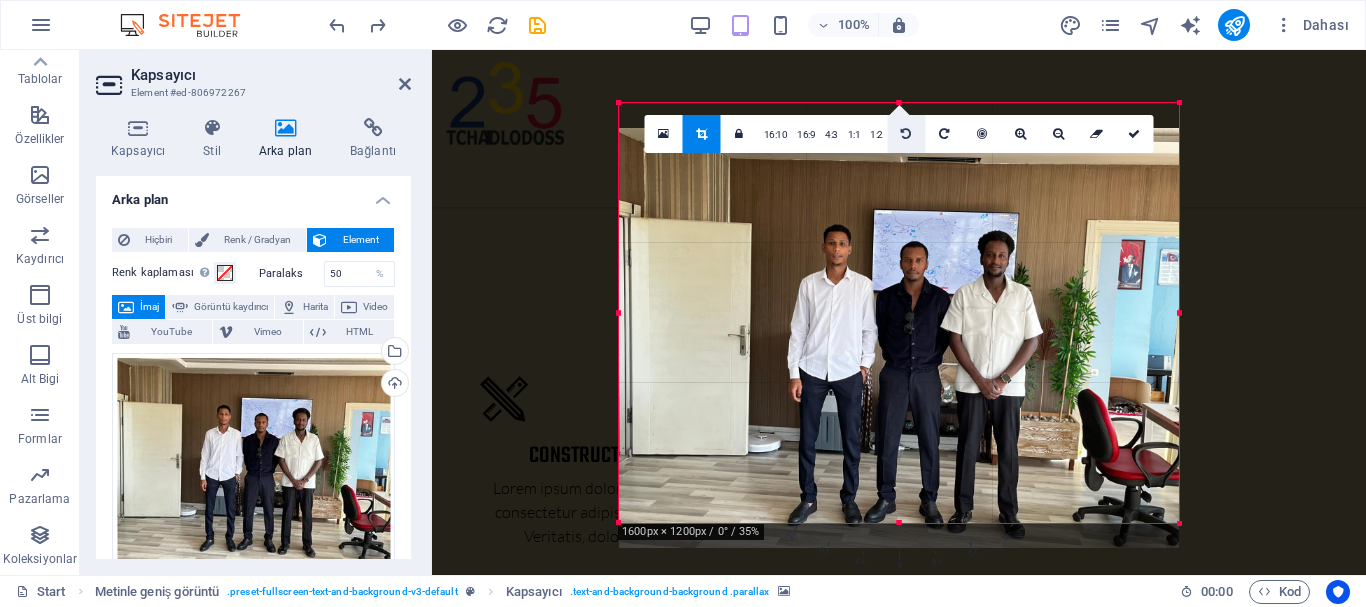 drag, startPoint x: 904, startPoint y: 108, endPoint x: 901, endPoint y: 133, distance: 25.179358 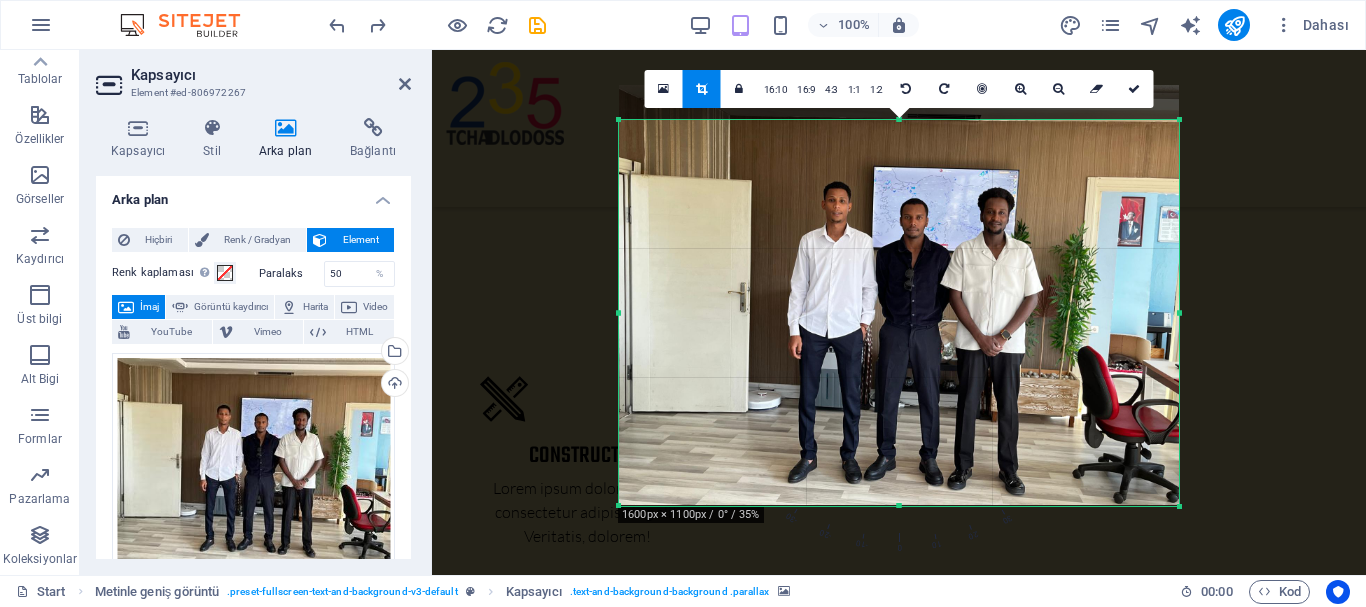 drag, startPoint x: 906, startPoint y: 105, endPoint x: 902, endPoint y: 140, distance: 35.22783 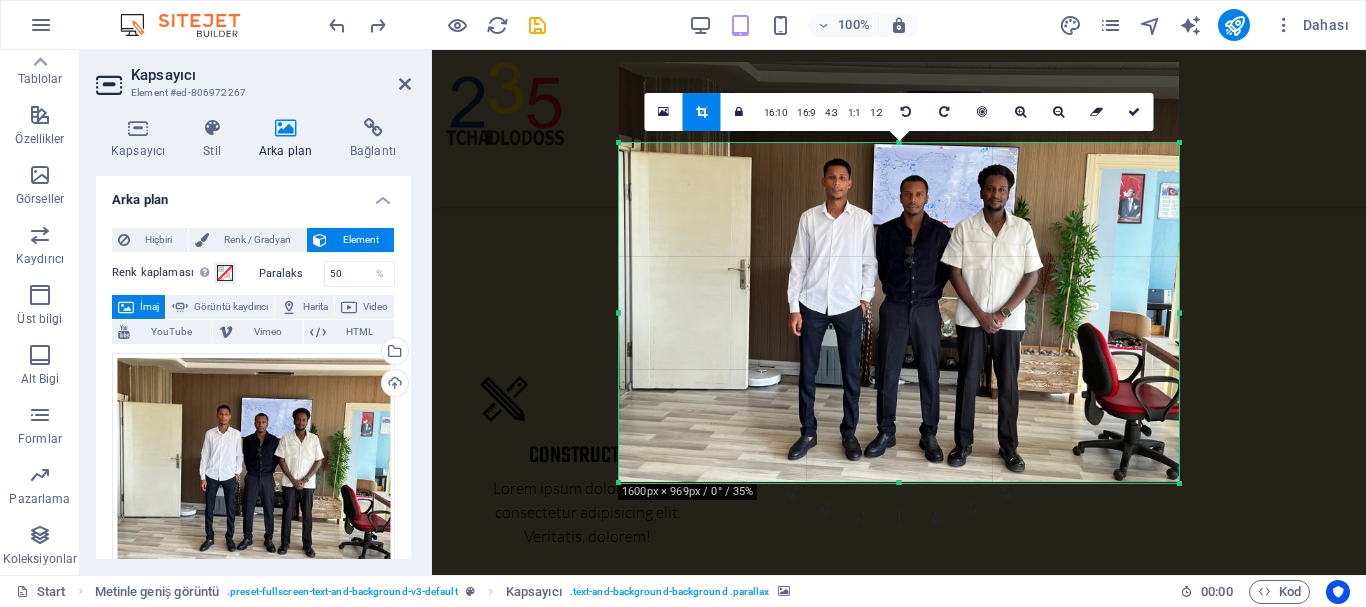 drag, startPoint x: 898, startPoint y: 117, endPoint x: 902, endPoint y: 163, distance: 46.173584 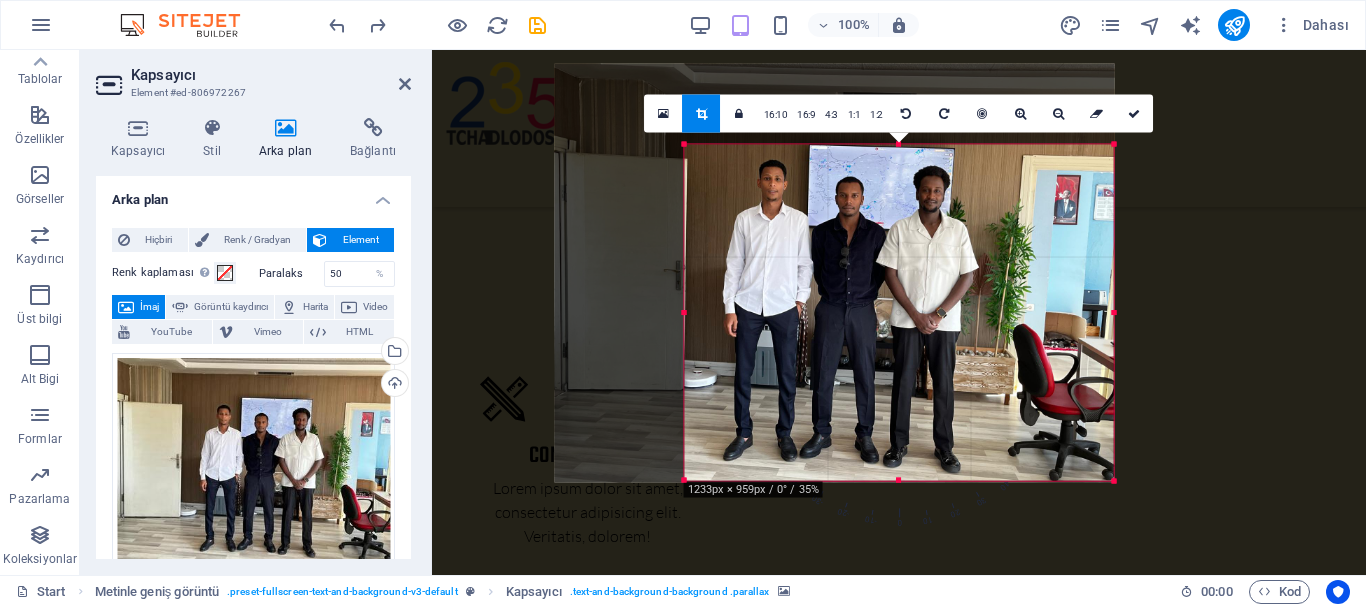 drag, startPoint x: 617, startPoint y: 322, endPoint x: 746, endPoint y: 317, distance: 129.09686 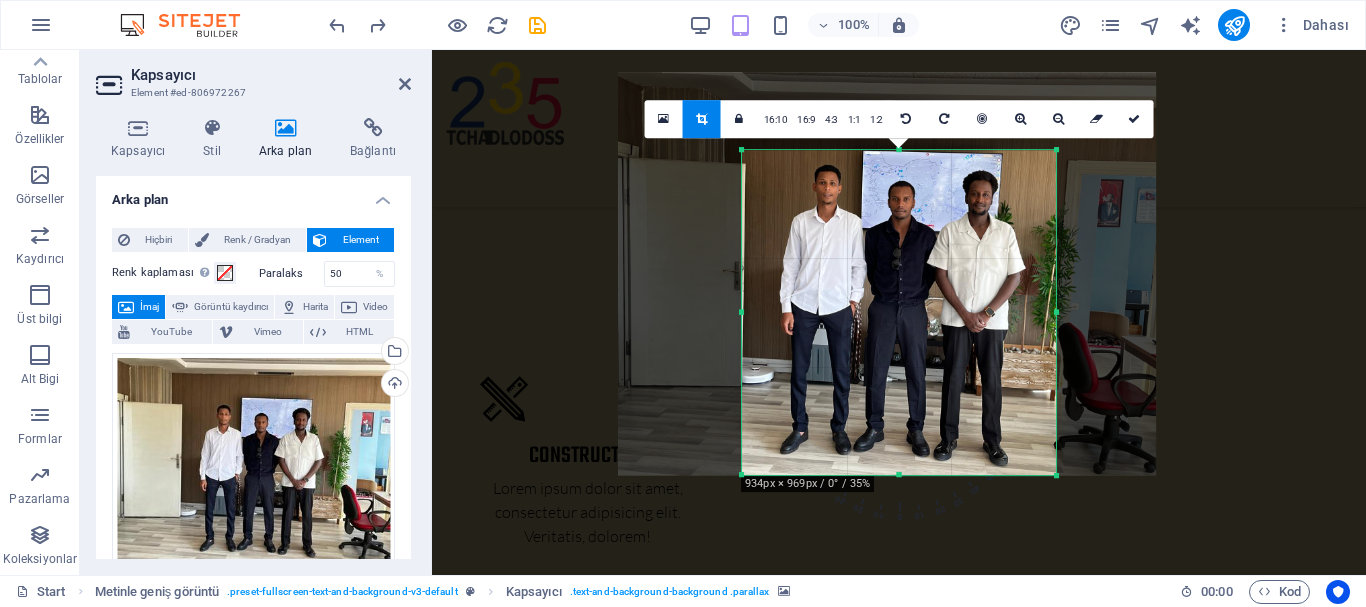 drag, startPoint x: 1111, startPoint y: 319, endPoint x: 996, endPoint y: 326, distance: 115.212845 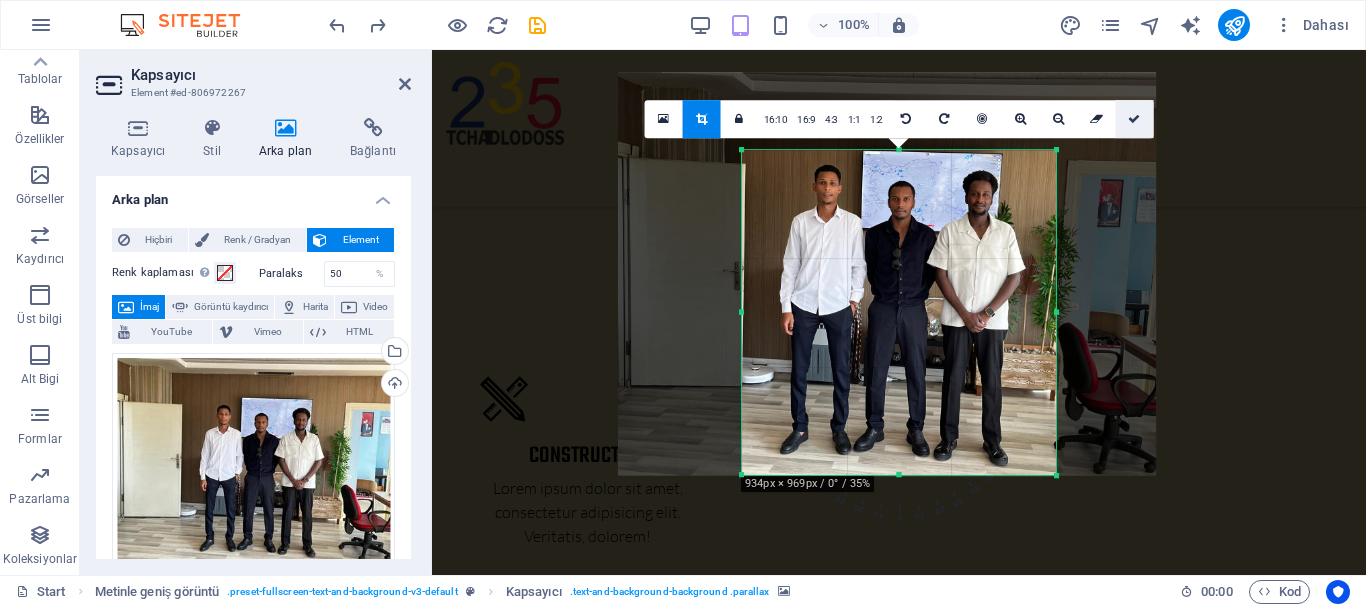 click at bounding box center (1134, 119) 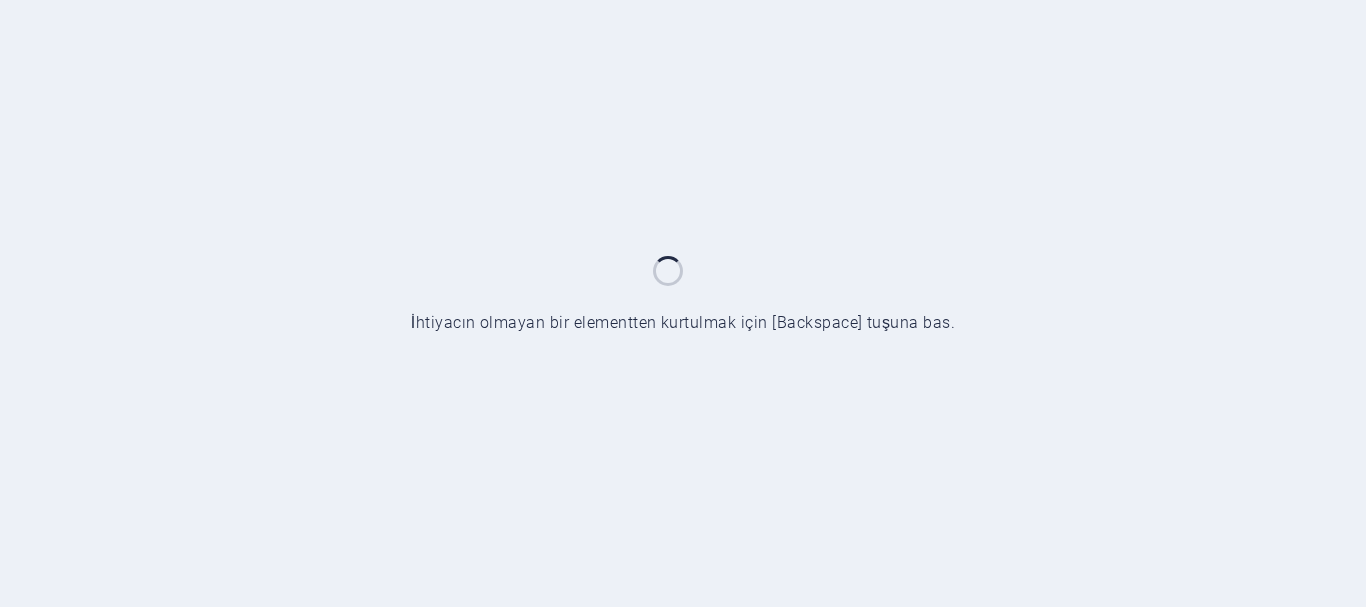 scroll, scrollTop: 0, scrollLeft: 0, axis: both 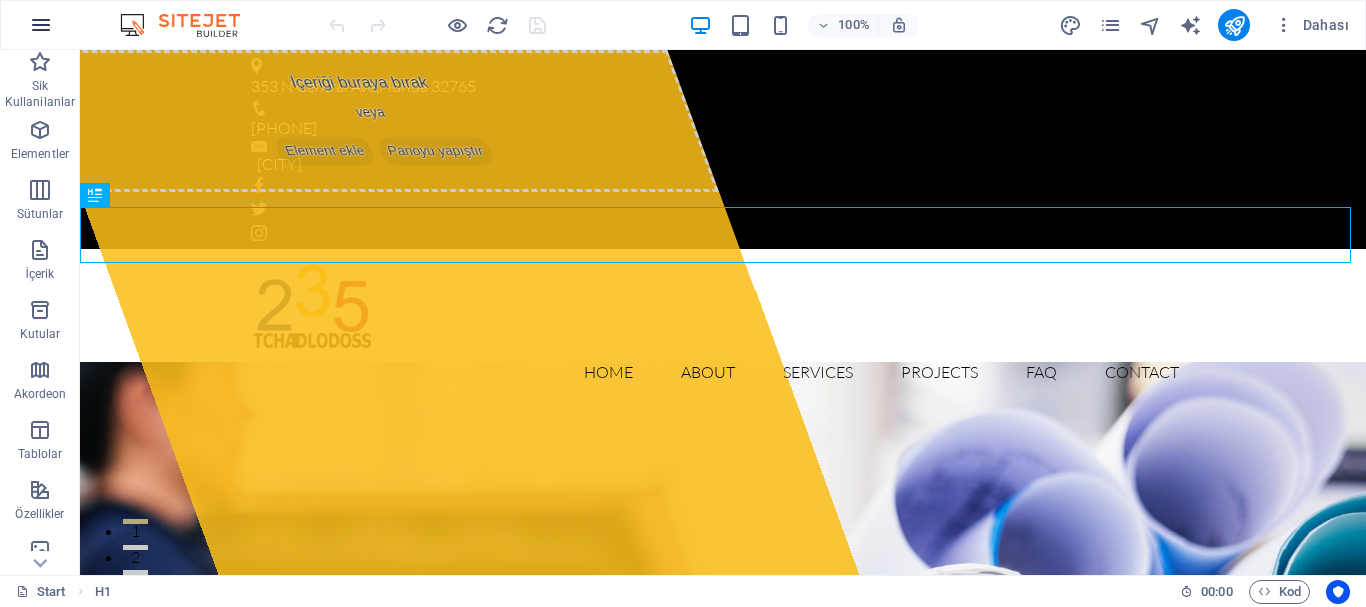 click at bounding box center [41, 25] 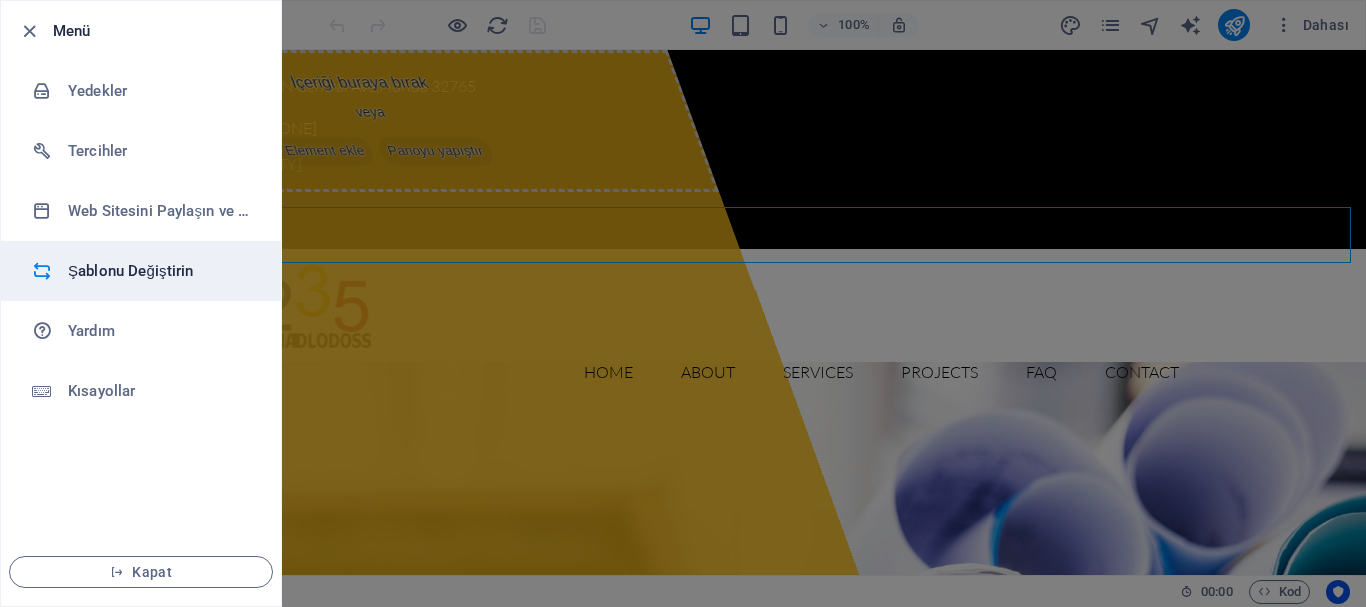 click on "Şablonu Değiştirin" at bounding box center (160, 271) 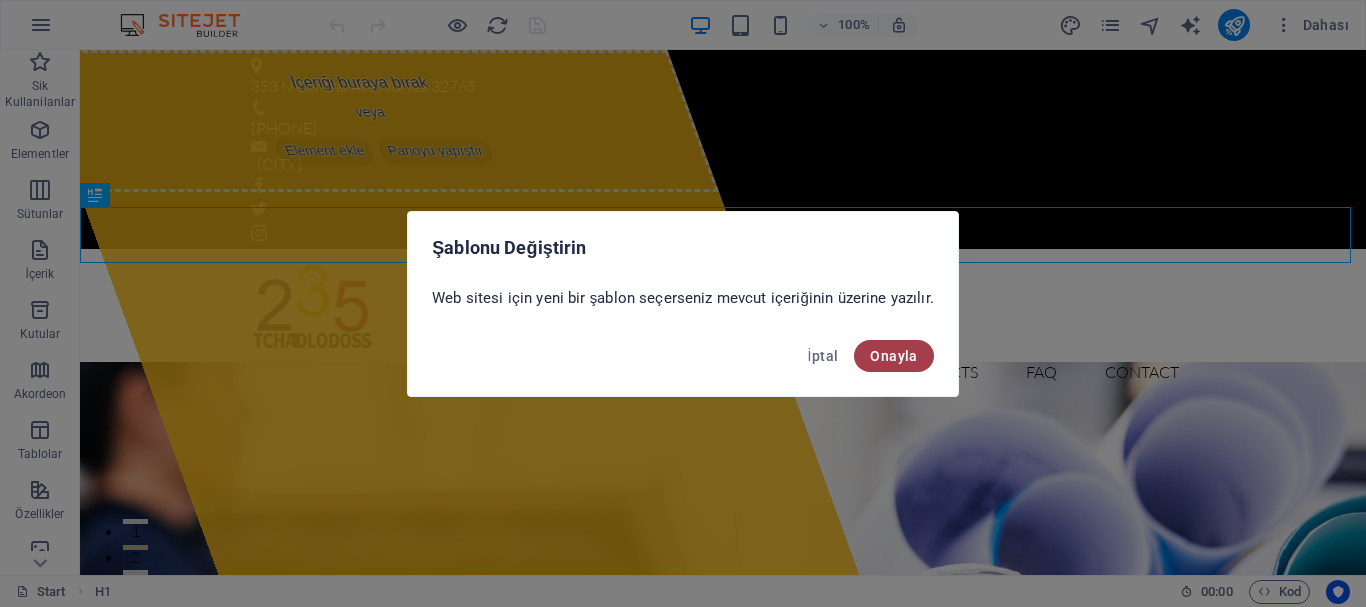 click on "Onayla" at bounding box center (893, 356) 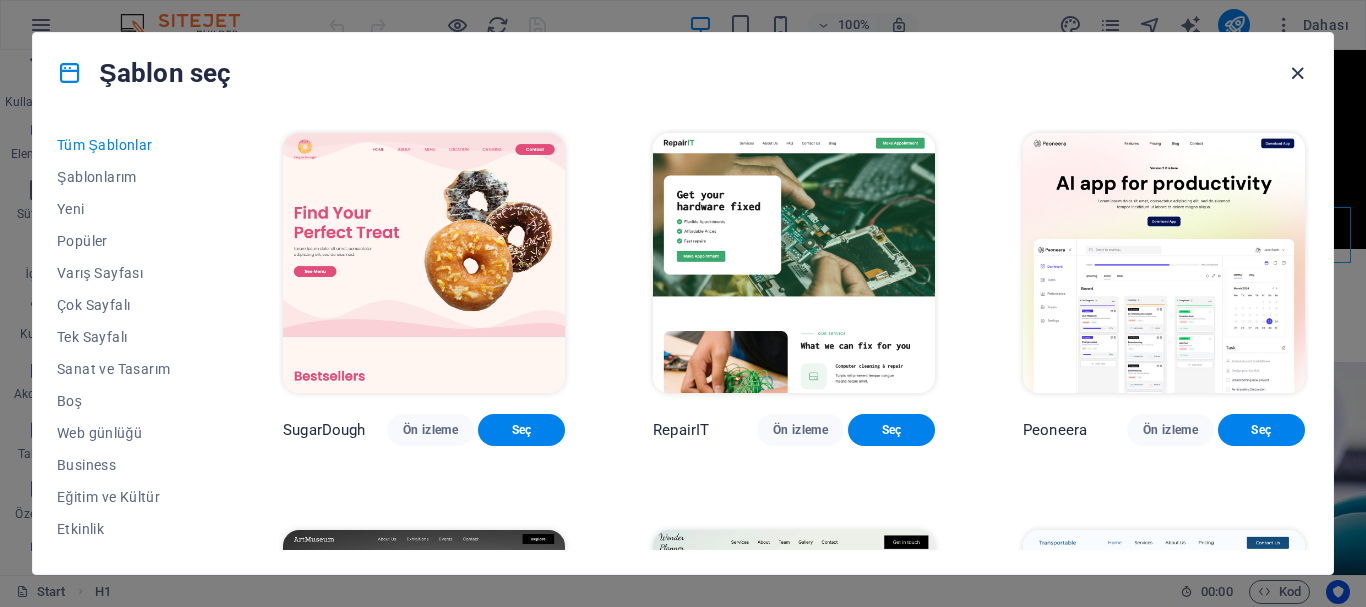 click at bounding box center [1297, 73] 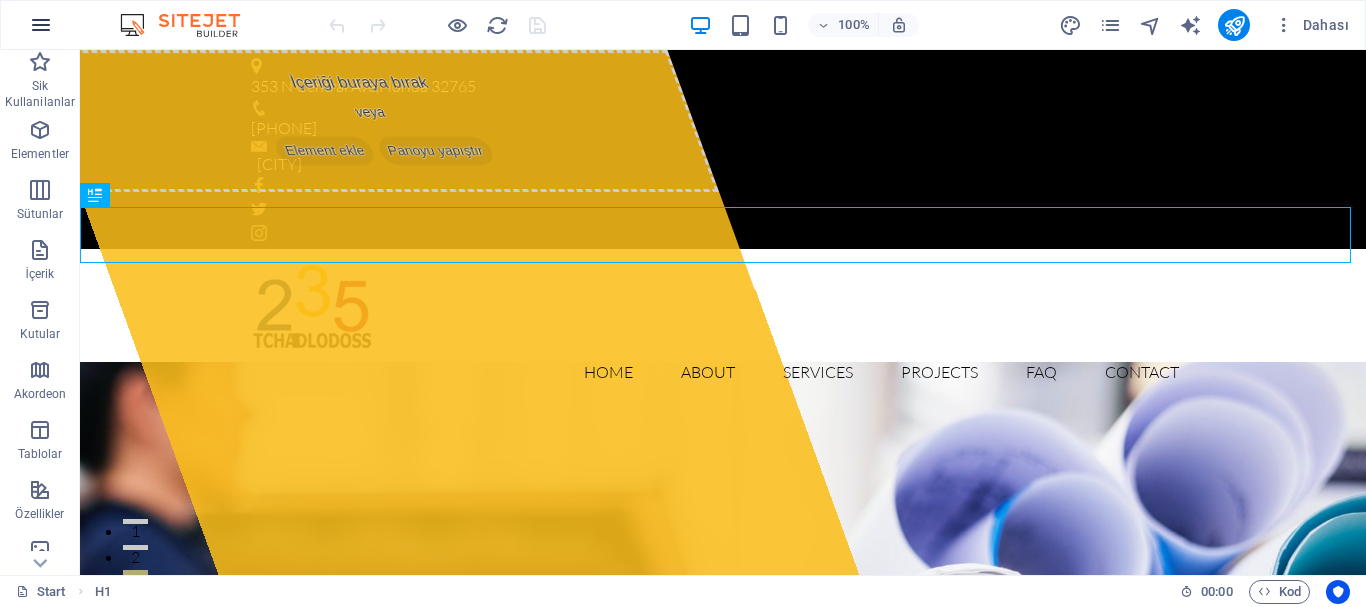 click at bounding box center [41, 25] 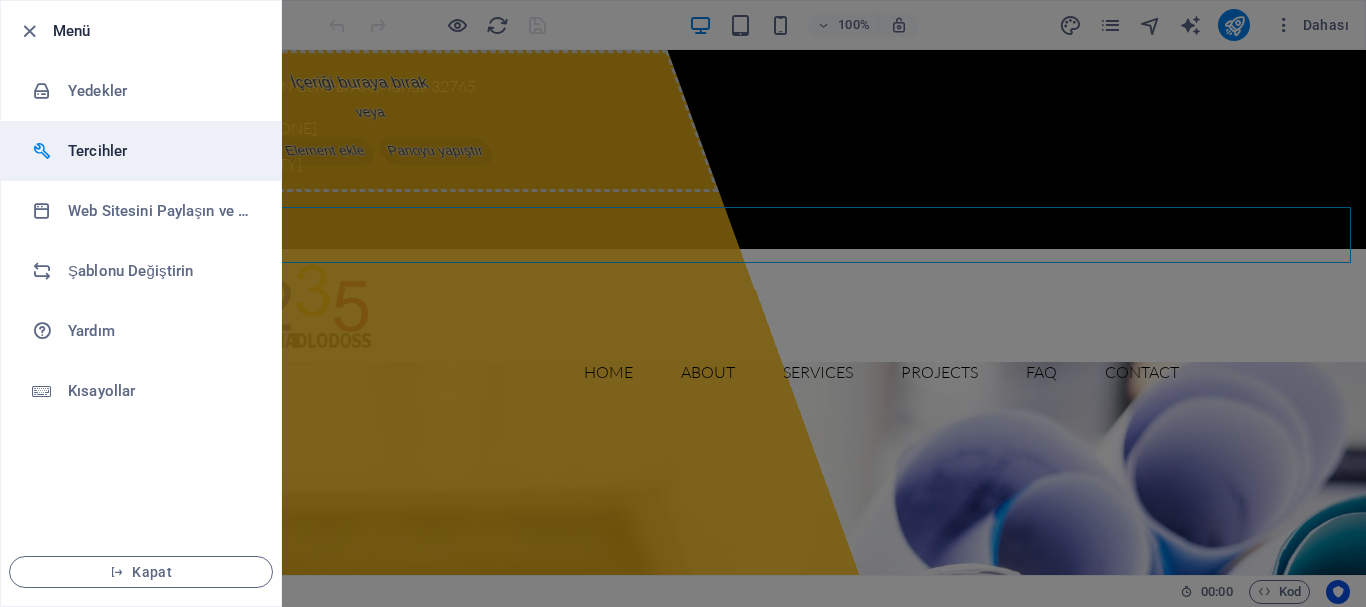 click on "Tercihler" at bounding box center (160, 151) 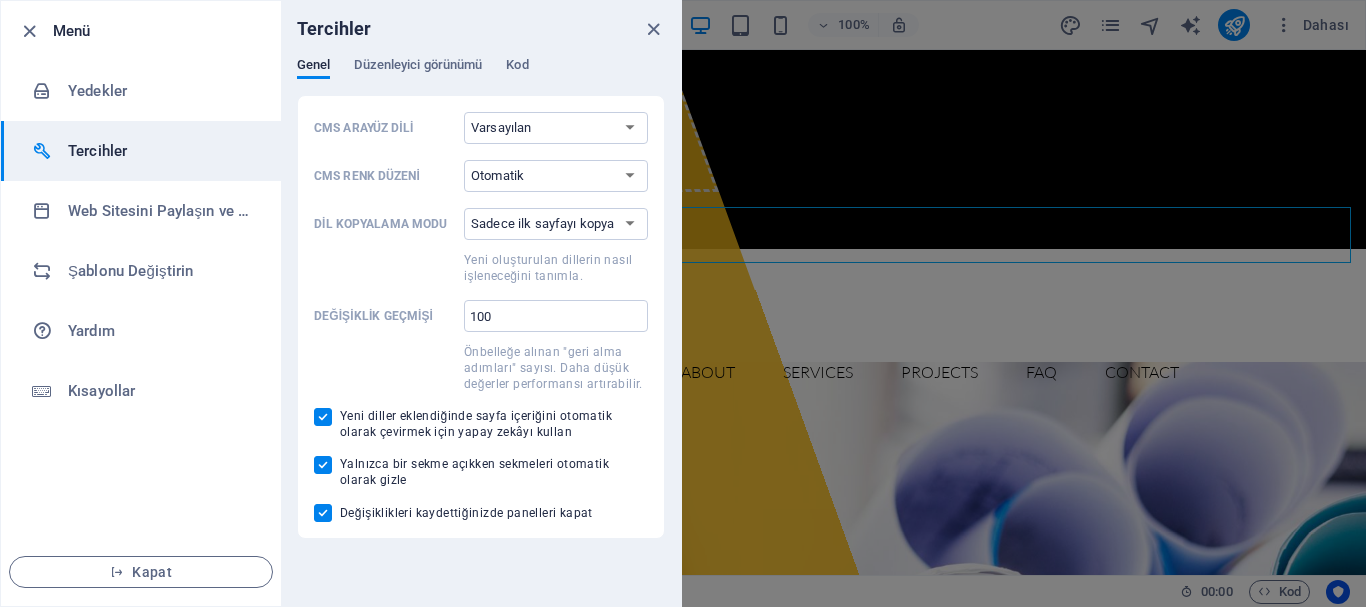 click on "Tercihler" at bounding box center [481, 29] 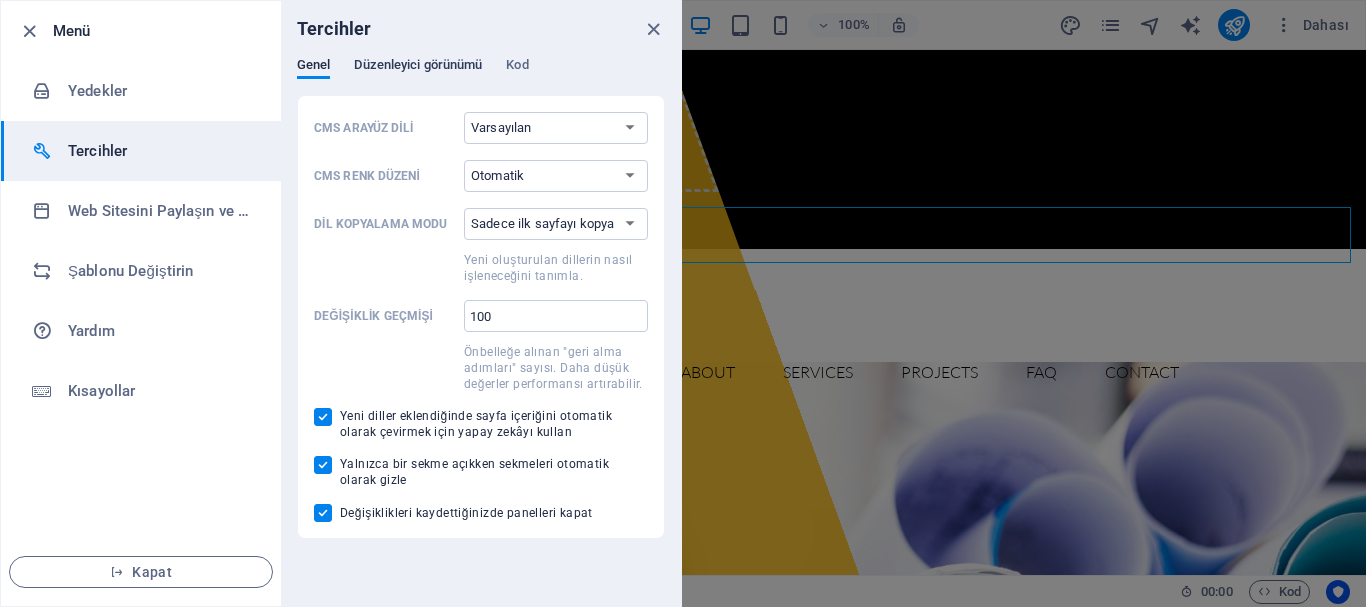 click on "Düzenleyici görünümü" at bounding box center [418, 67] 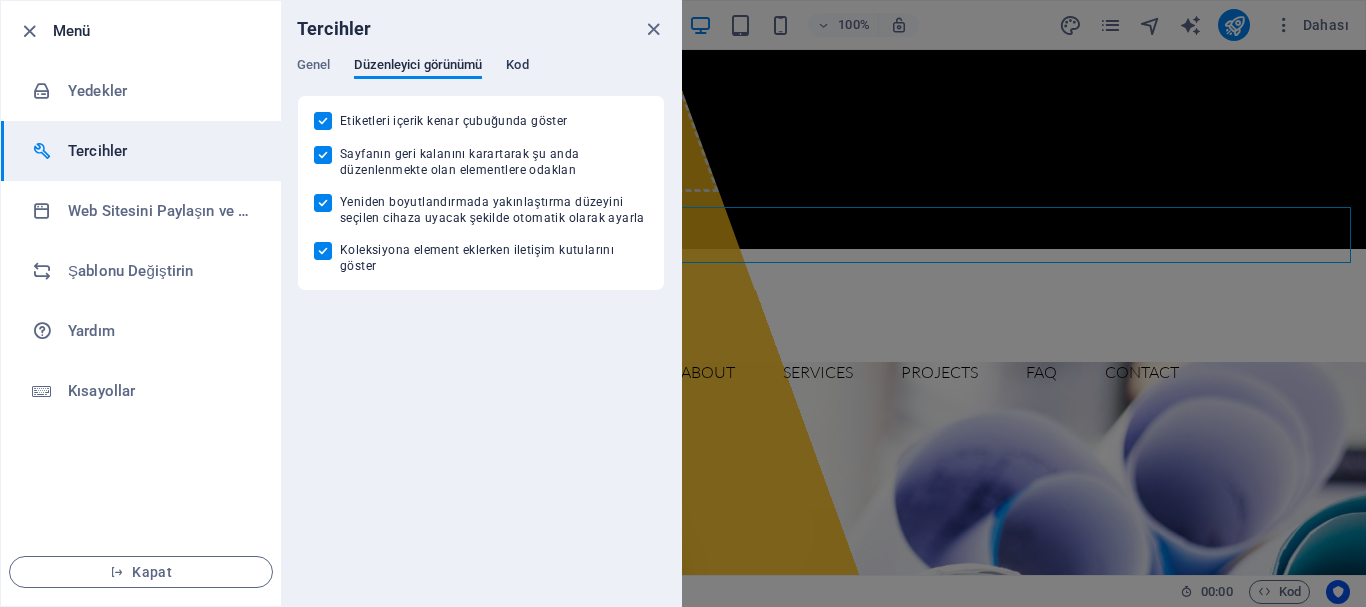 click on "Kod" at bounding box center [517, 67] 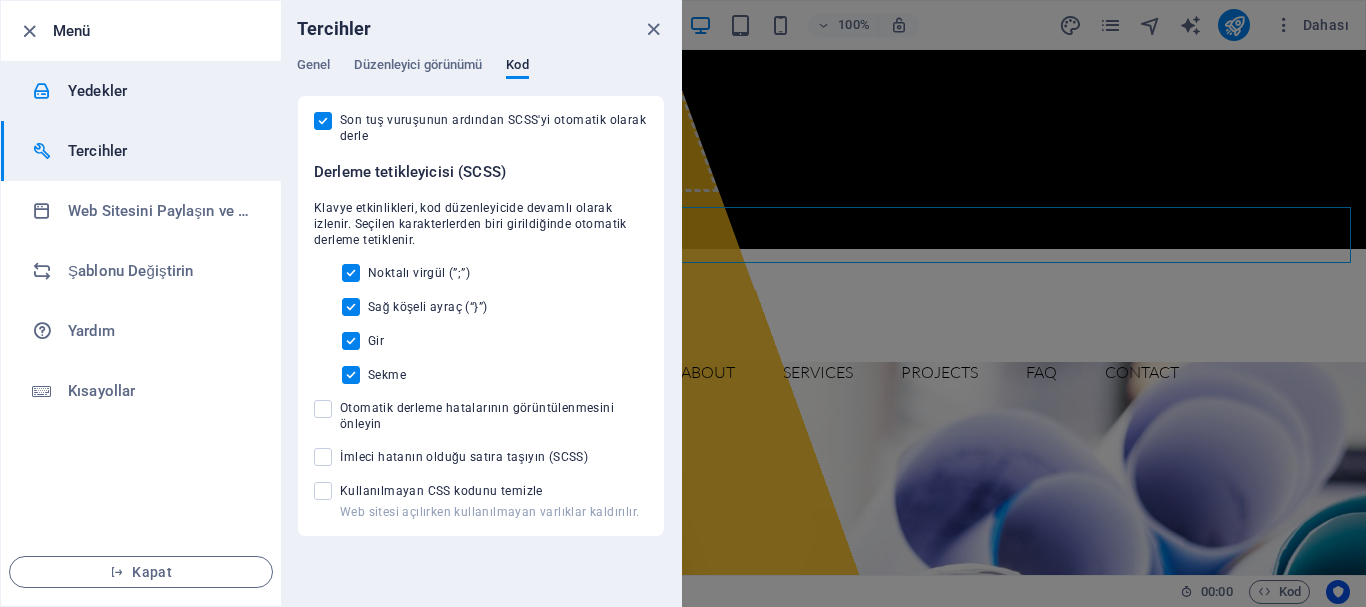 click on "Yedekler" at bounding box center (160, 91) 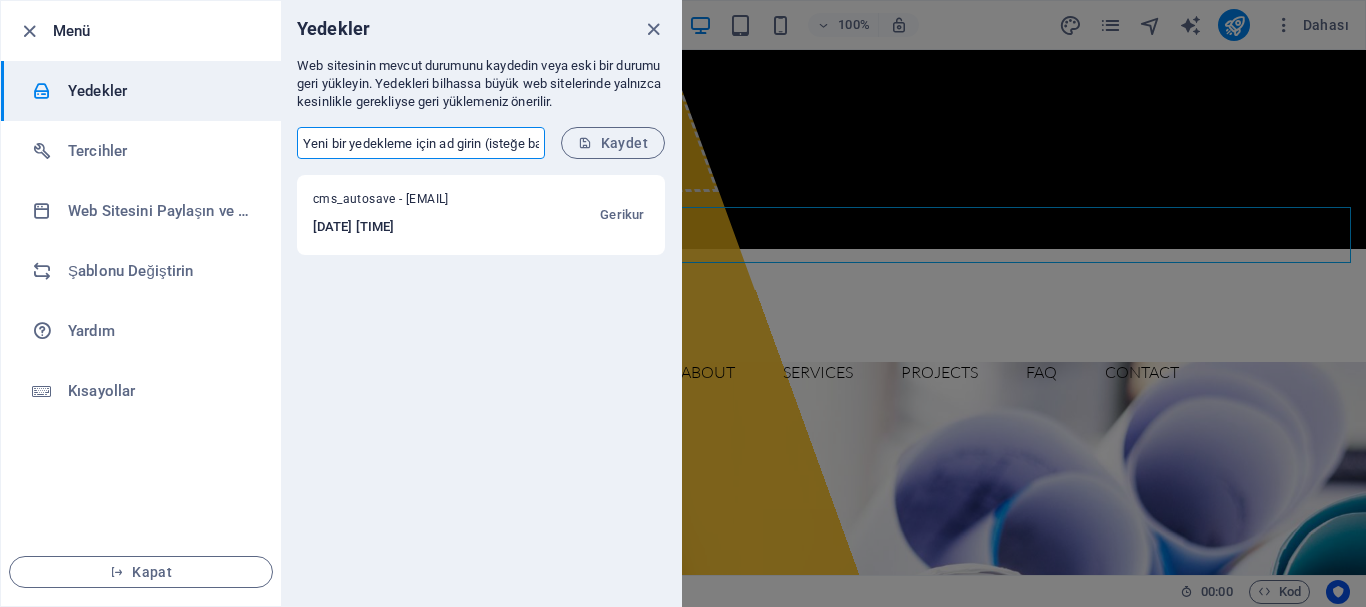 click at bounding box center [421, 143] 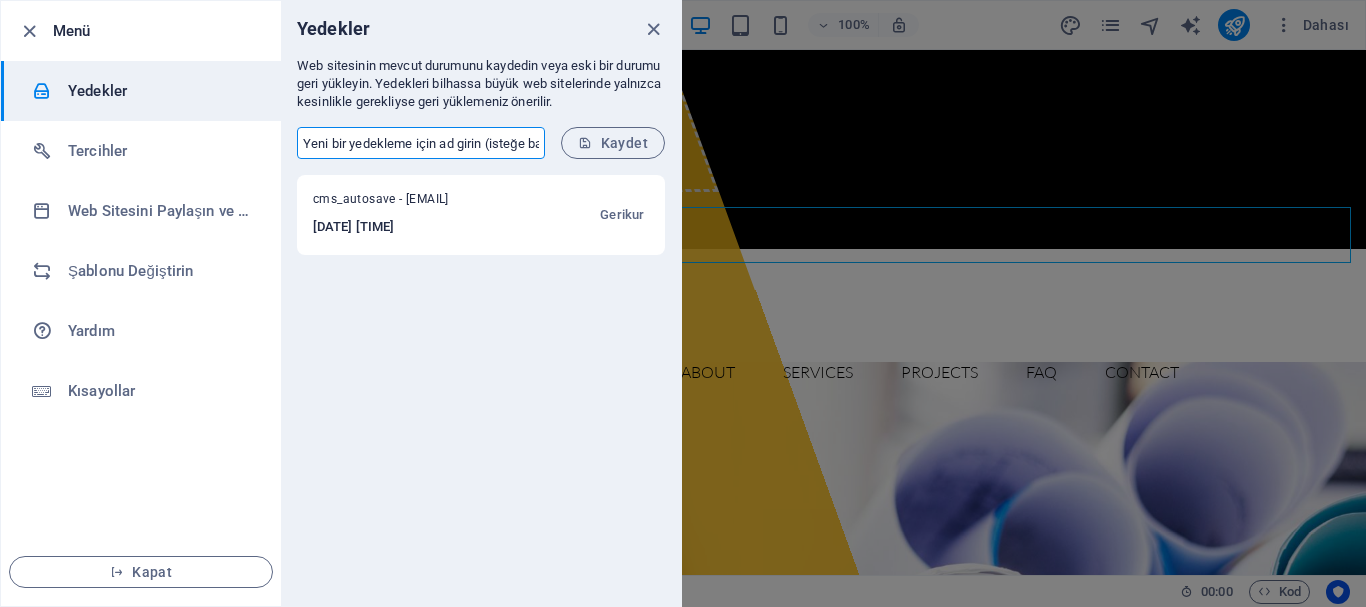 click at bounding box center [421, 143] 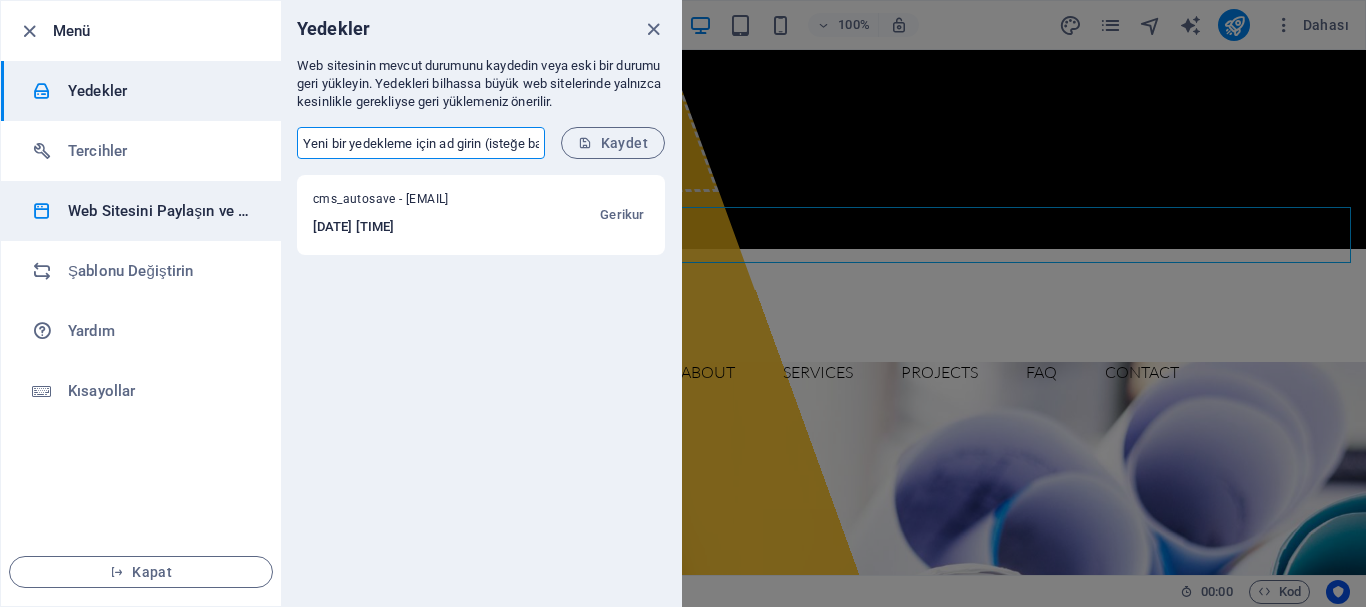 click on "Web Sitesini Paylaşın ve Kopyalayın" at bounding box center (160, 211) 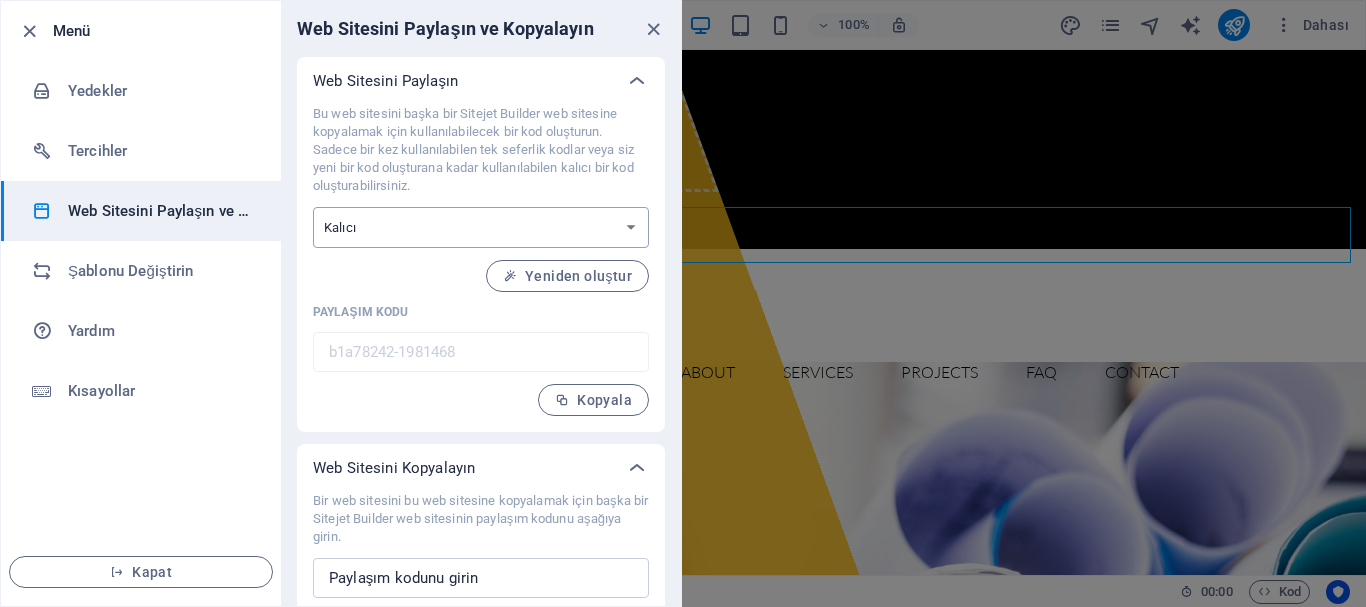 click on "Tek seferlik Kalıcı" at bounding box center [481, 227] 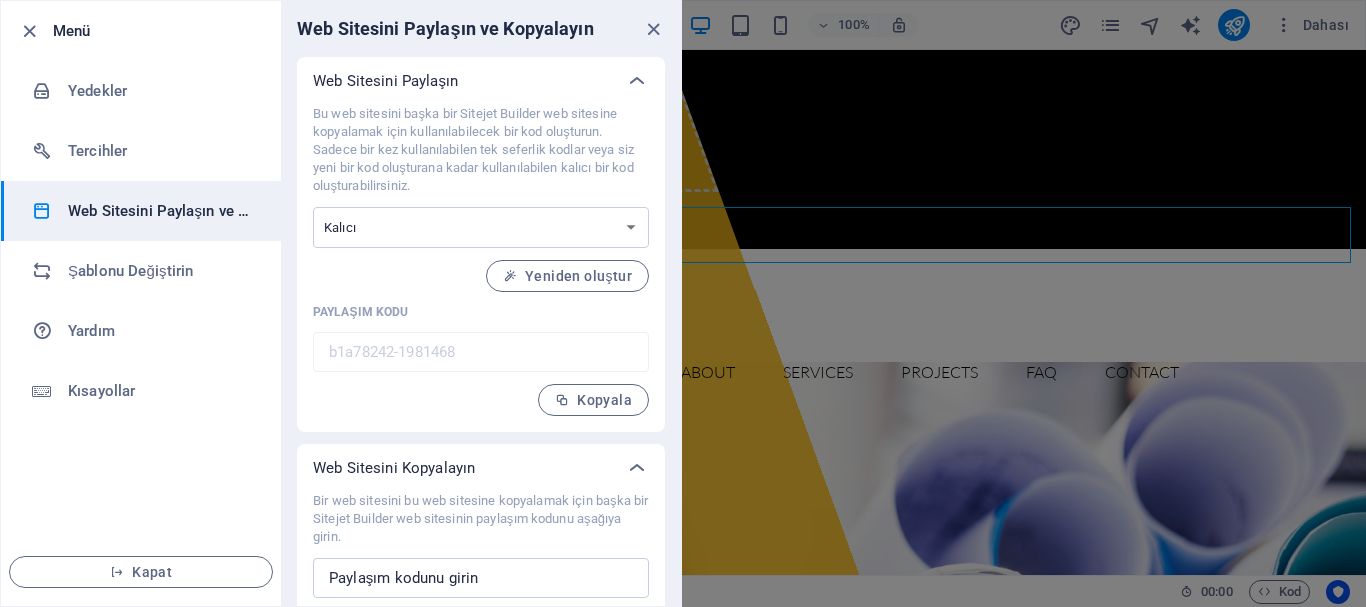 scroll, scrollTop: 52, scrollLeft: 0, axis: vertical 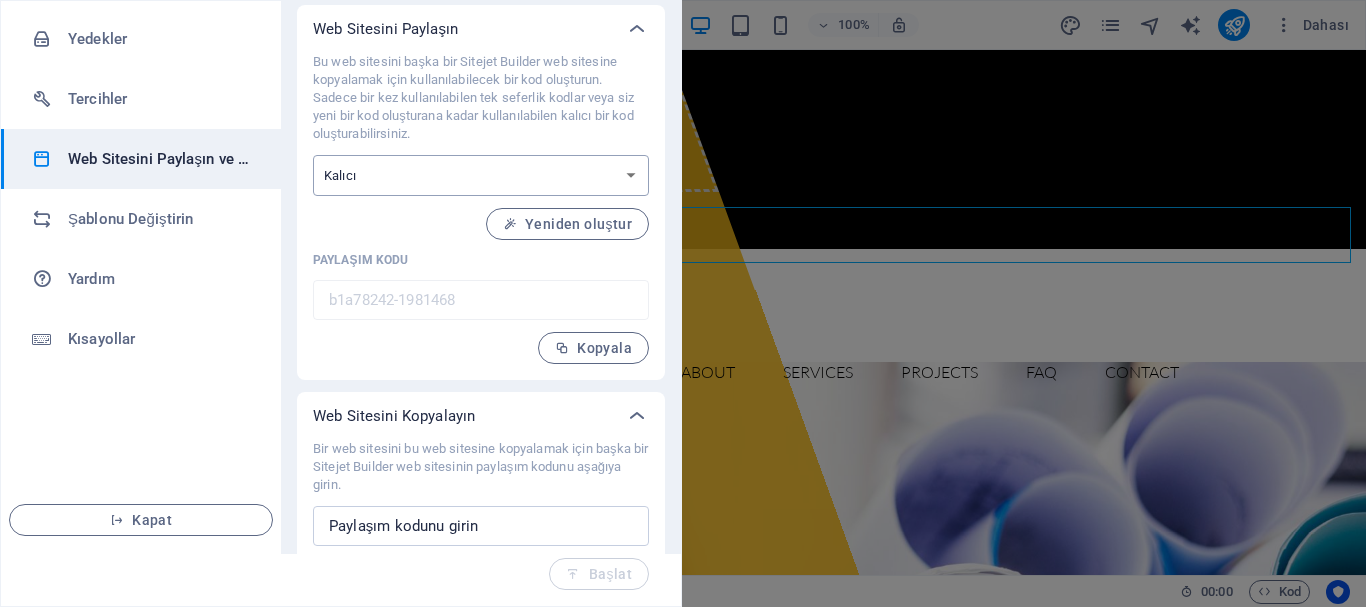 click on "Tek seferlik Kalıcı" at bounding box center [481, 175] 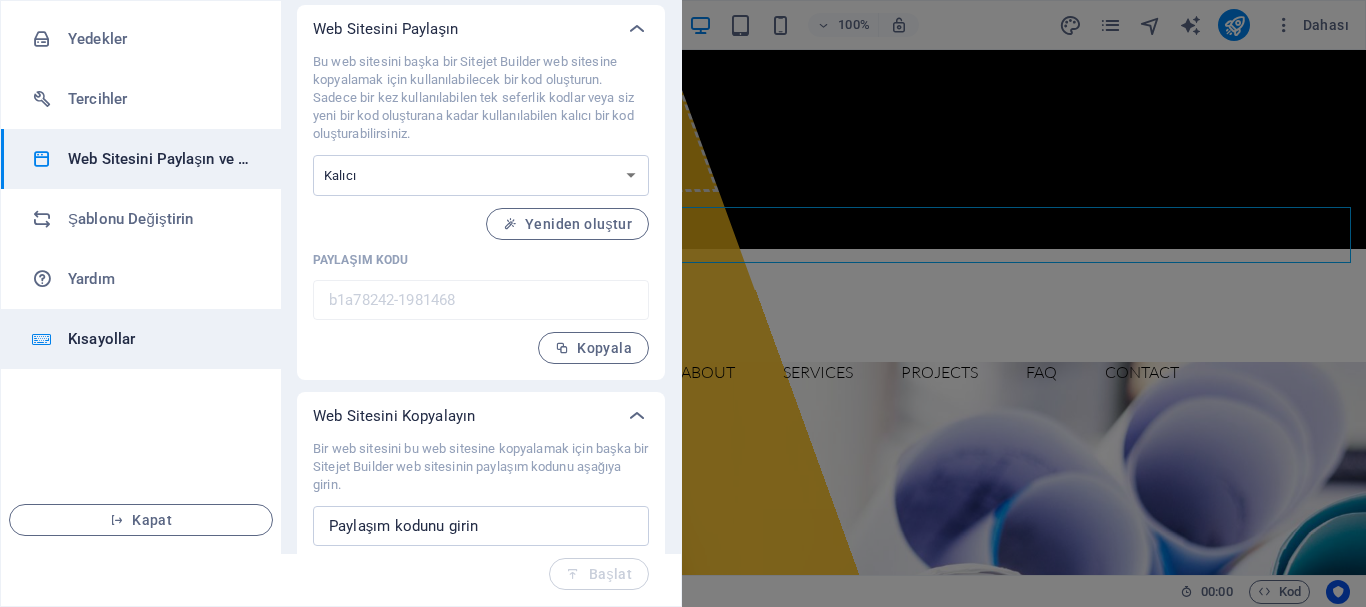 click on "Kısayollar" at bounding box center (160, 339) 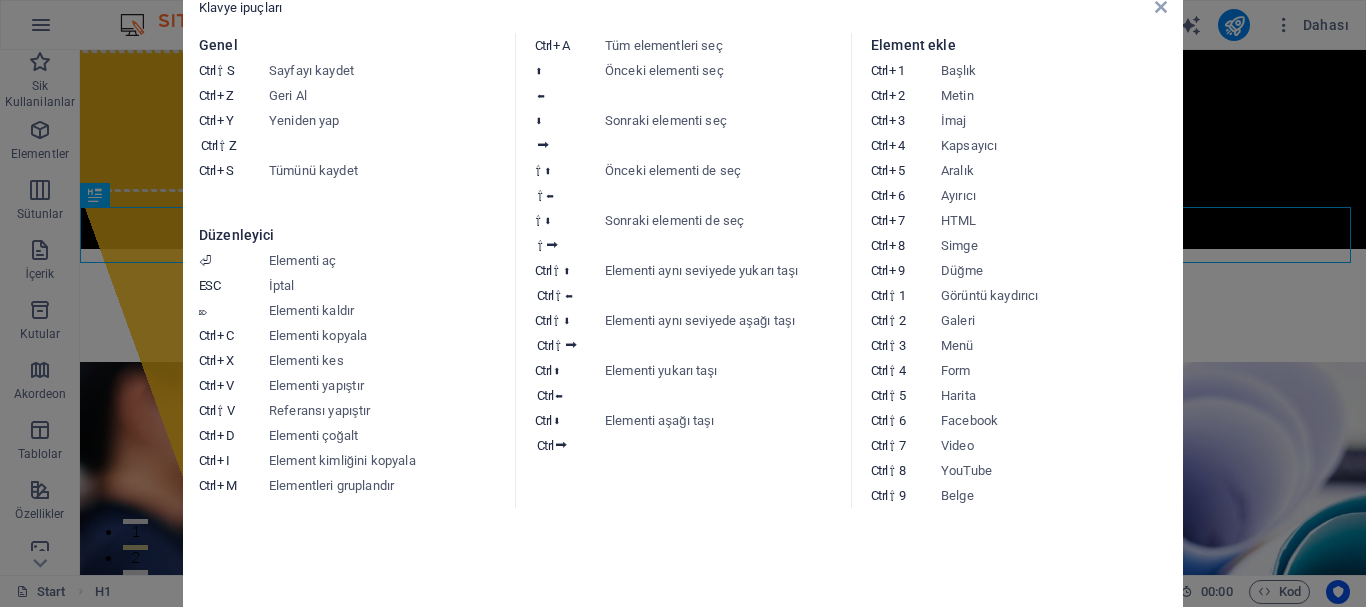 scroll, scrollTop: 0, scrollLeft: 0, axis: both 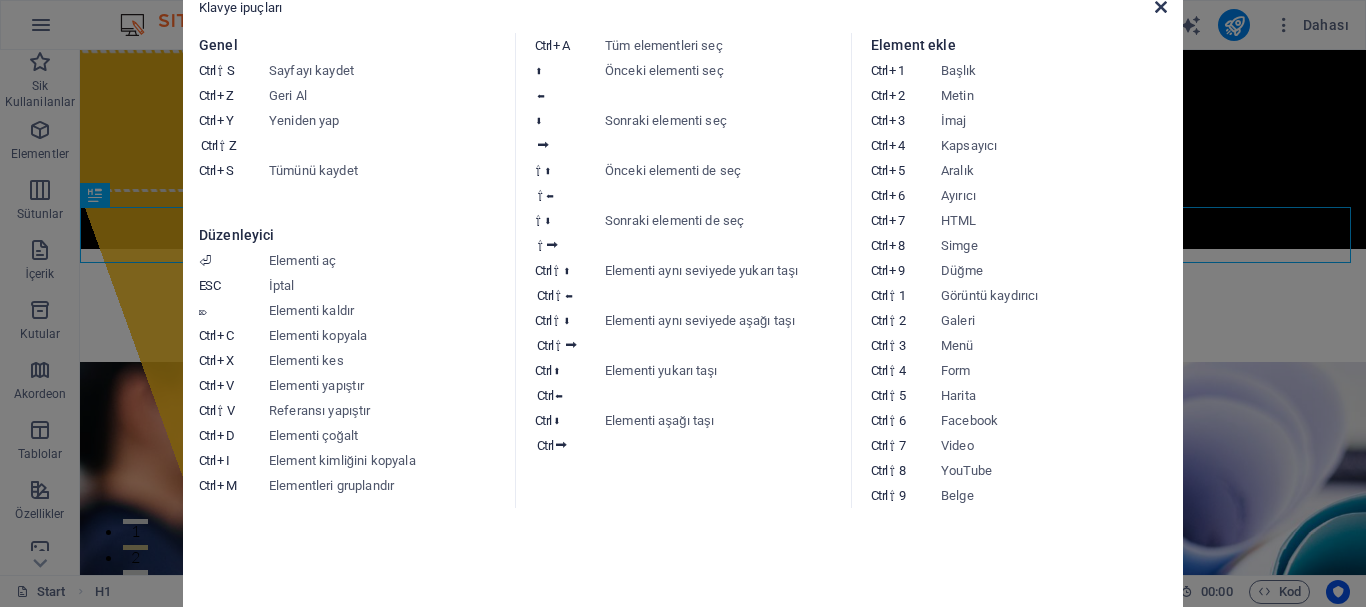 click at bounding box center [1161, 7] 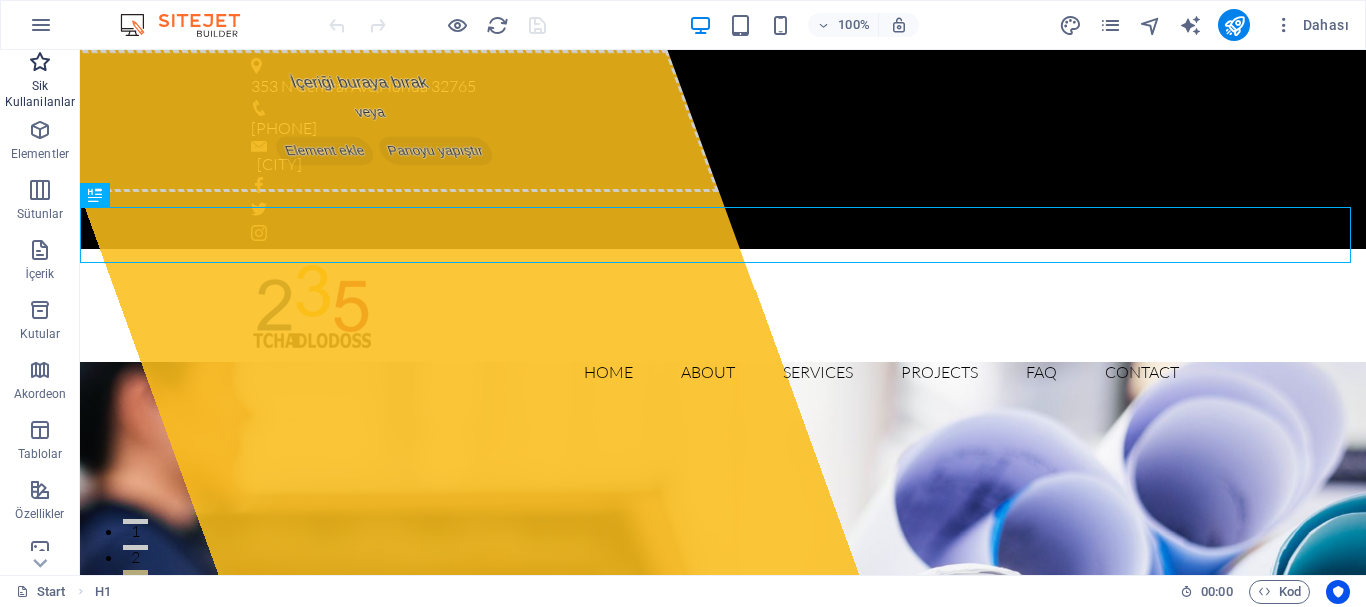 click on "Sik Kullanilanlar" at bounding box center [40, 82] 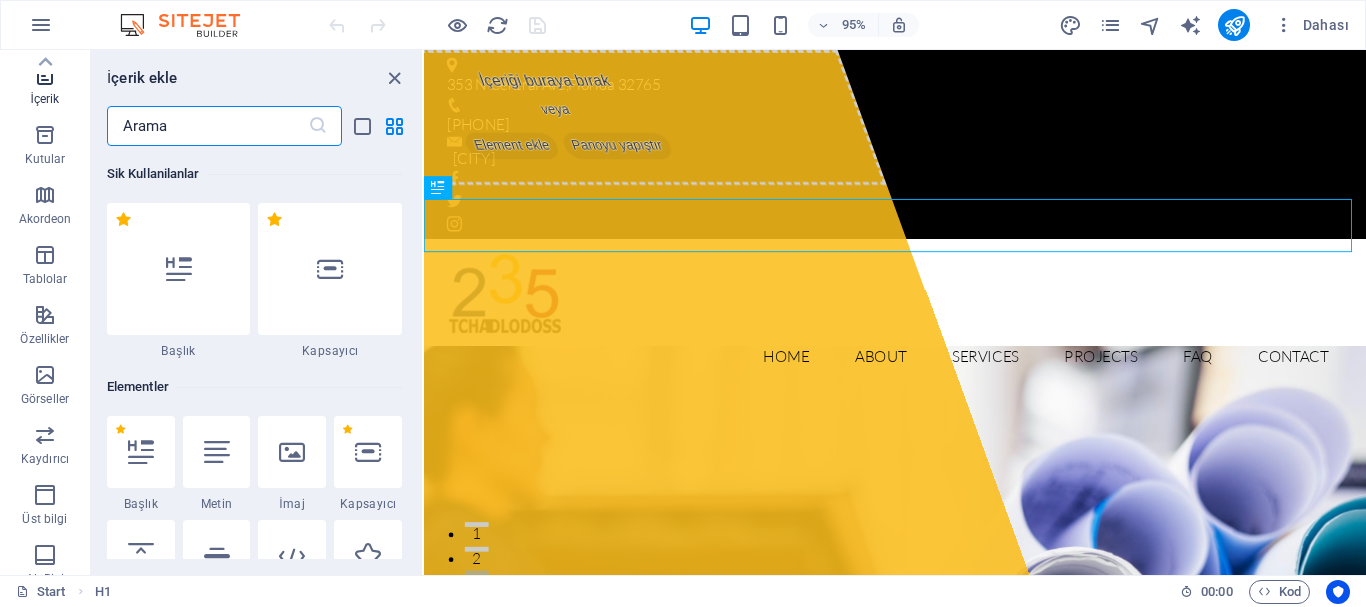 scroll, scrollTop: 0, scrollLeft: 0, axis: both 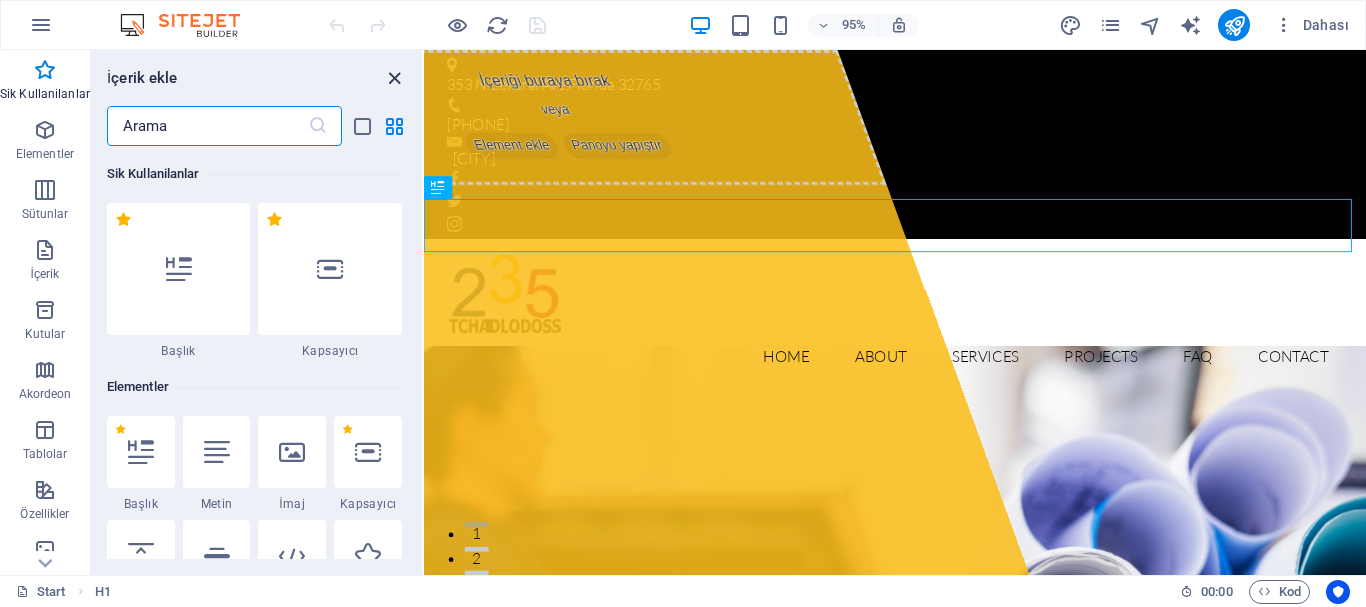 click at bounding box center [394, 78] 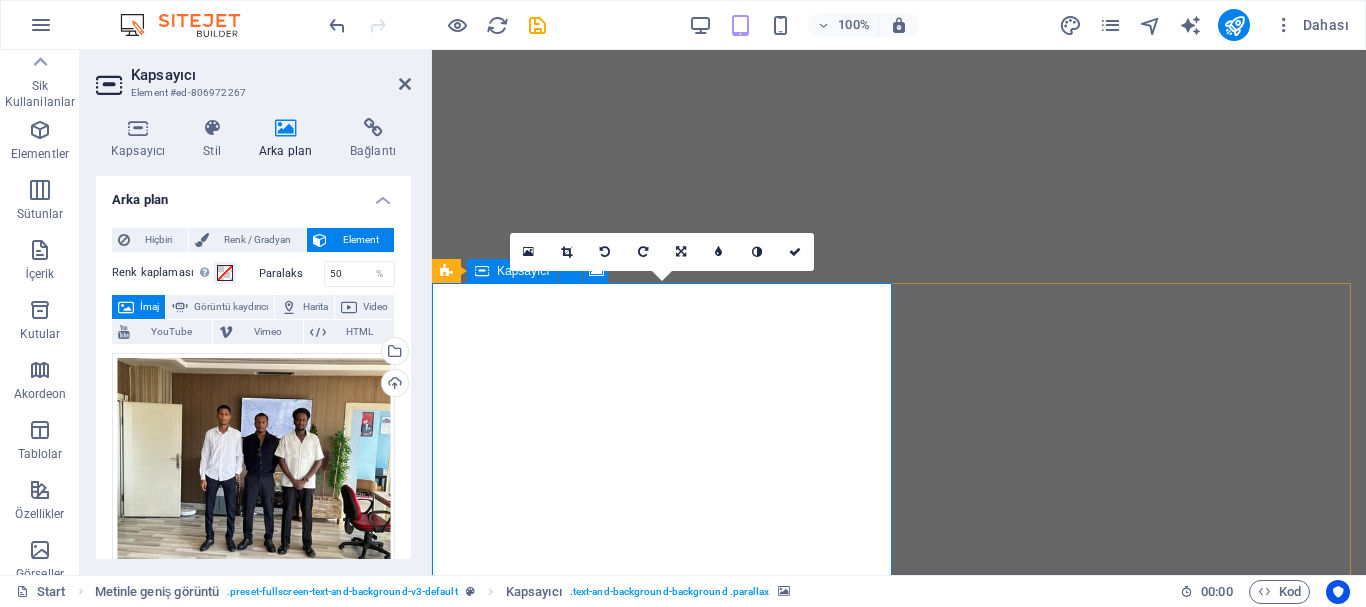 scroll, scrollTop: 0, scrollLeft: 0, axis: both 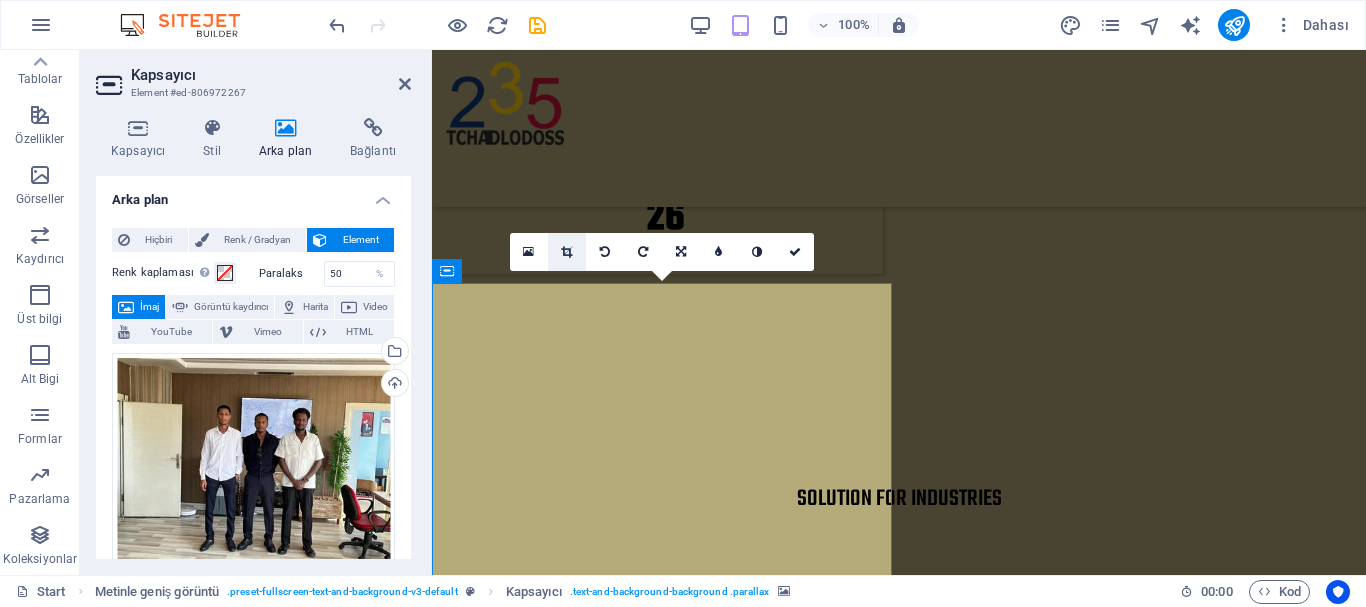 click at bounding box center (567, 252) 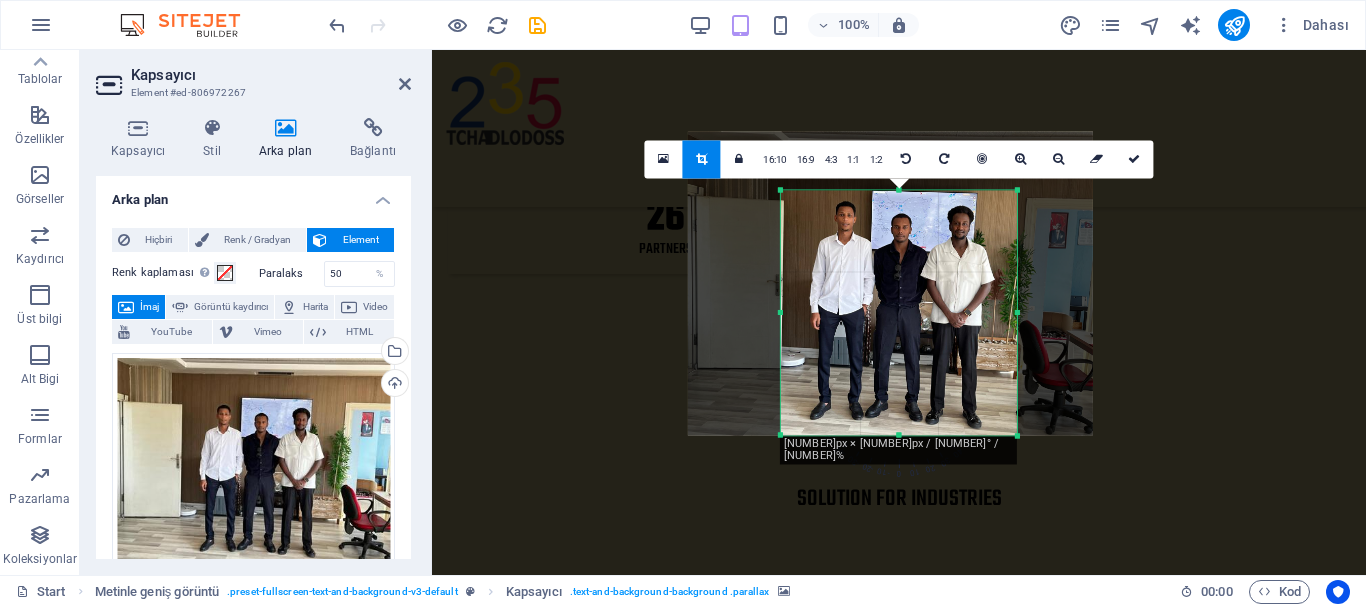 drag, startPoint x: 895, startPoint y: 443, endPoint x: 892, endPoint y: 402, distance: 41.109608 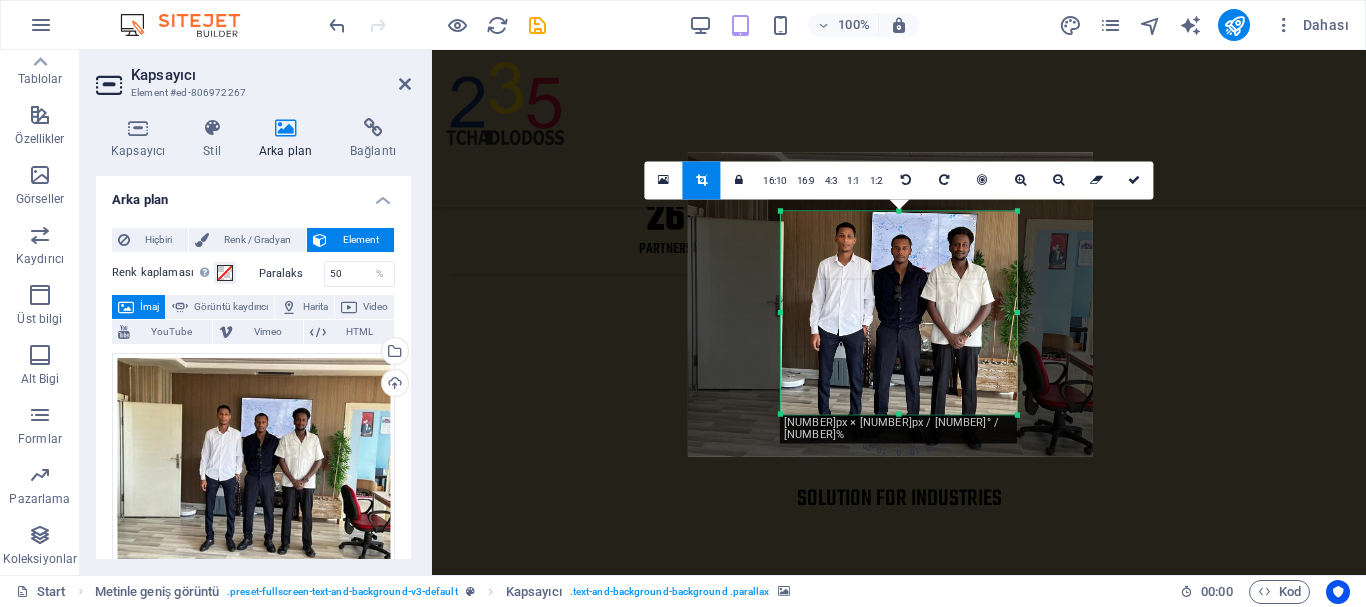 drag, startPoint x: 900, startPoint y: 434, endPoint x: 891, endPoint y: 392, distance: 42.953465 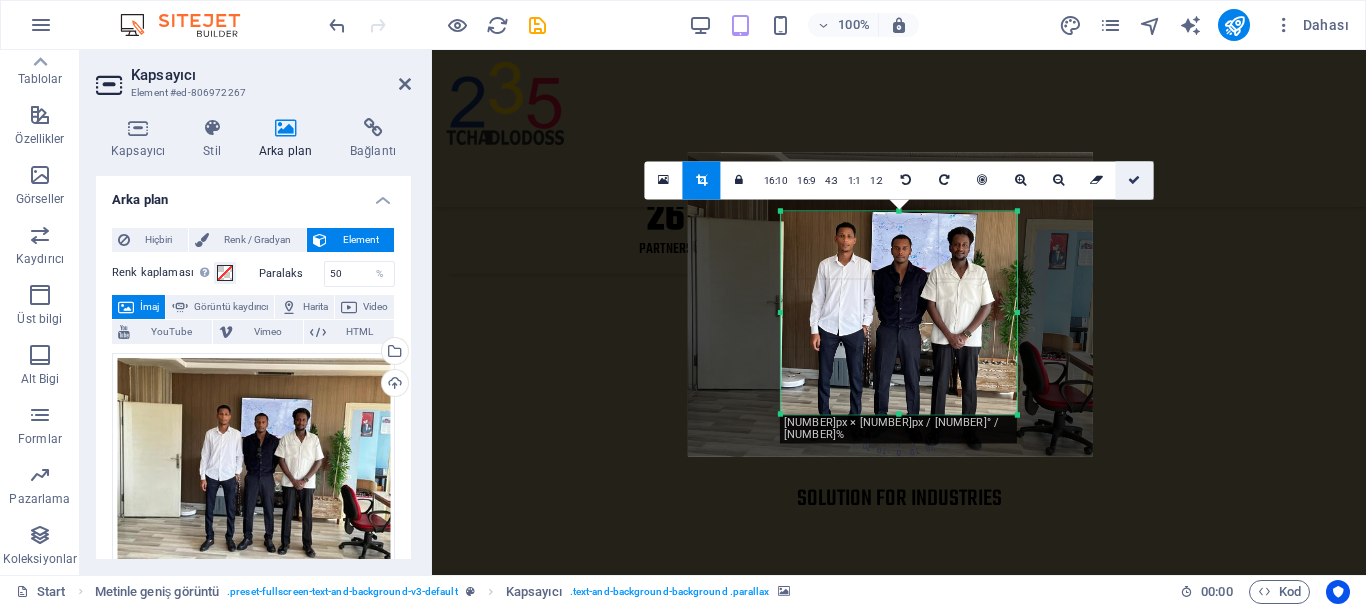 click at bounding box center [1135, 180] 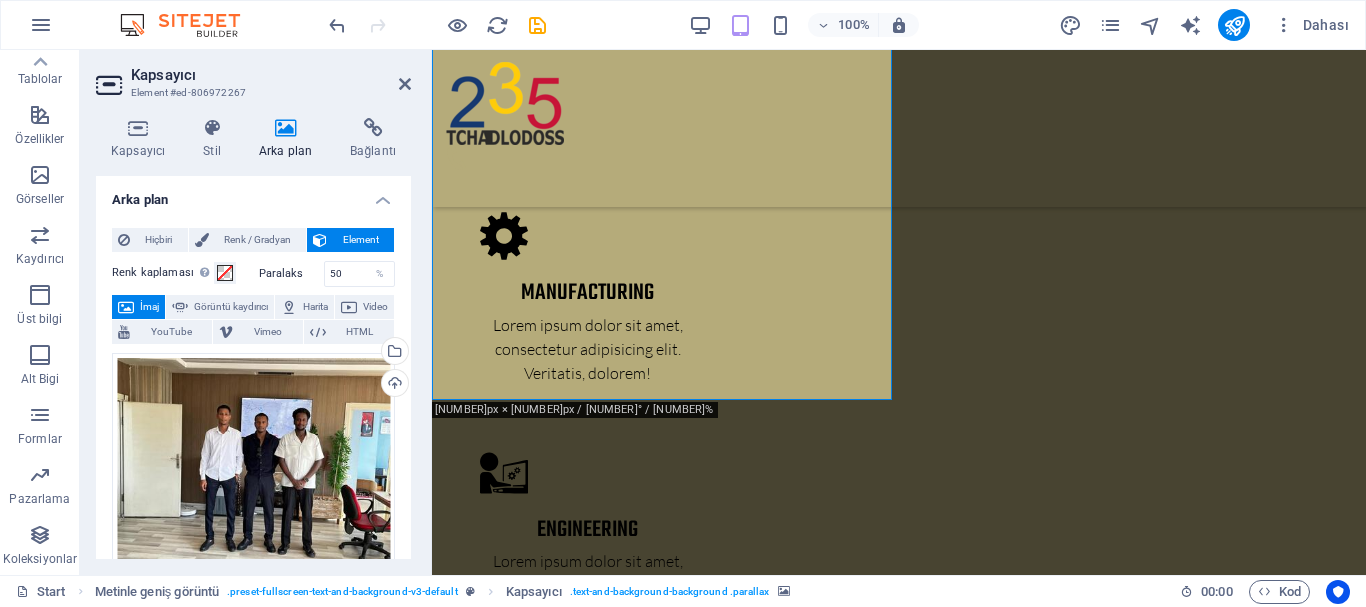 scroll, scrollTop: 2759, scrollLeft: 0, axis: vertical 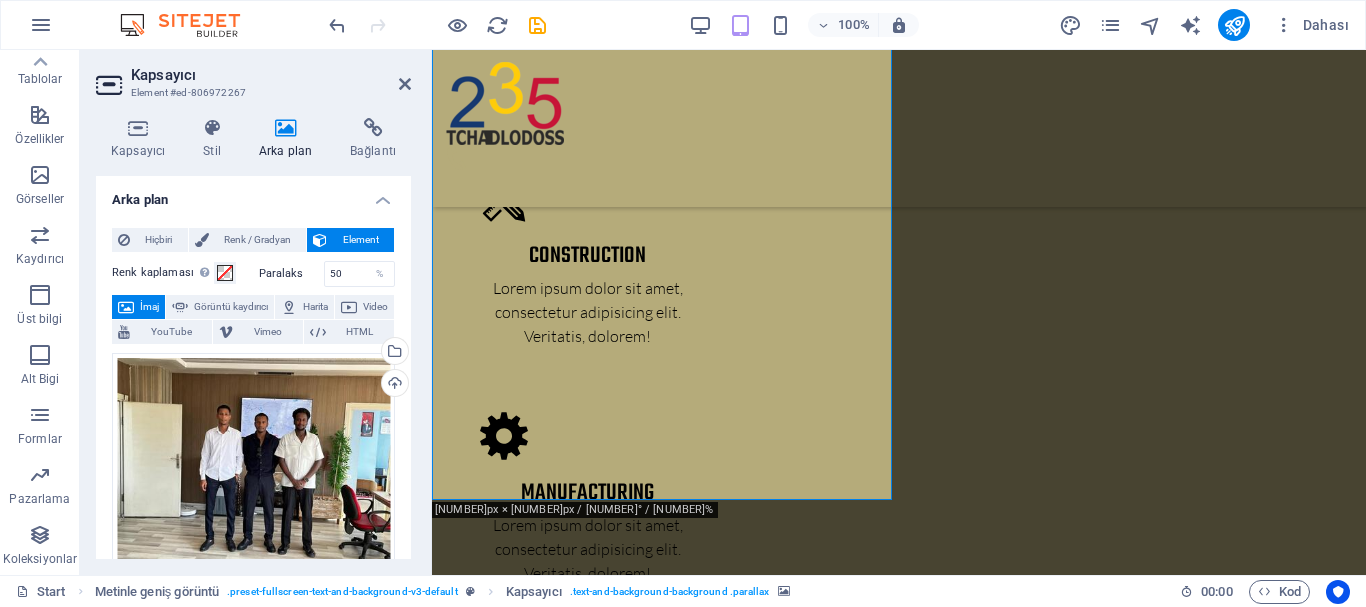 click at bounding box center (899, 3089) 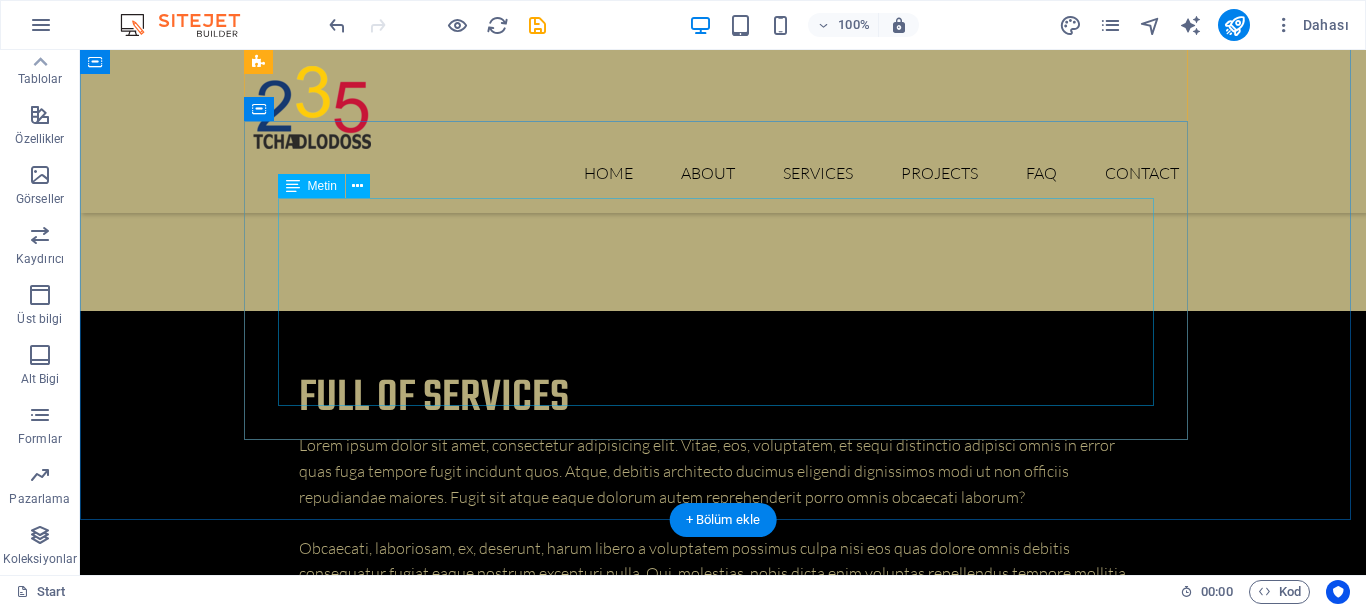scroll, scrollTop: 4462, scrollLeft: 0, axis: vertical 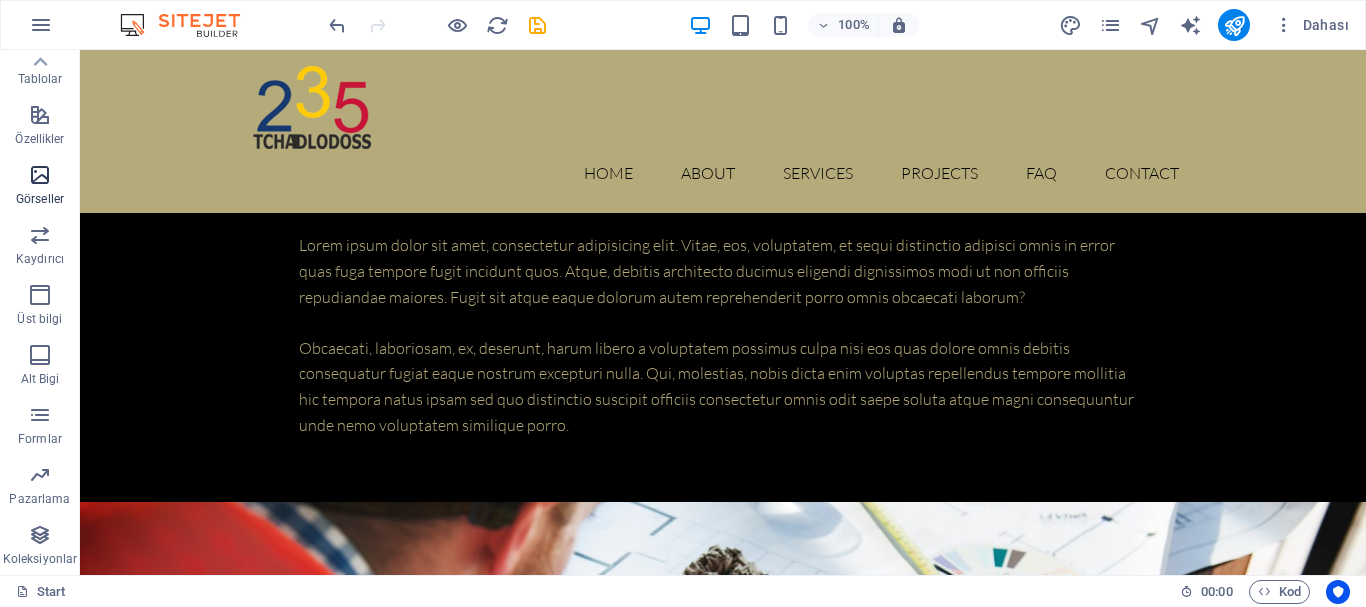 click at bounding box center (40, 175) 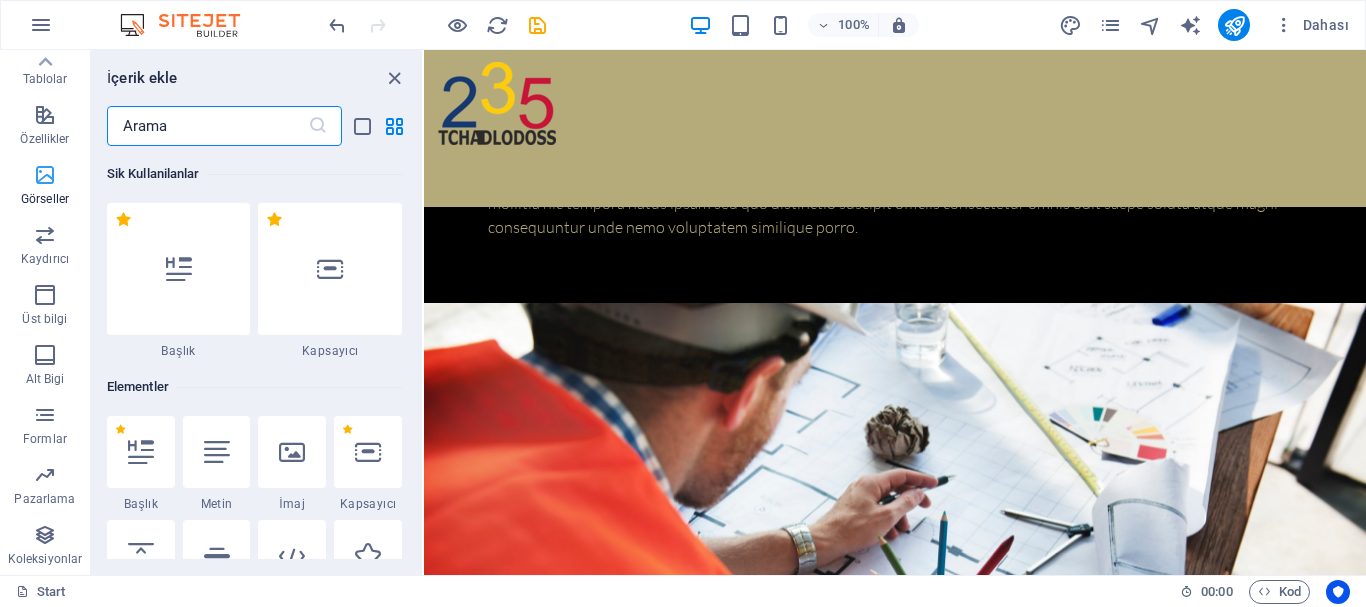 scroll, scrollTop: 4707, scrollLeft: 0, axis: vertical 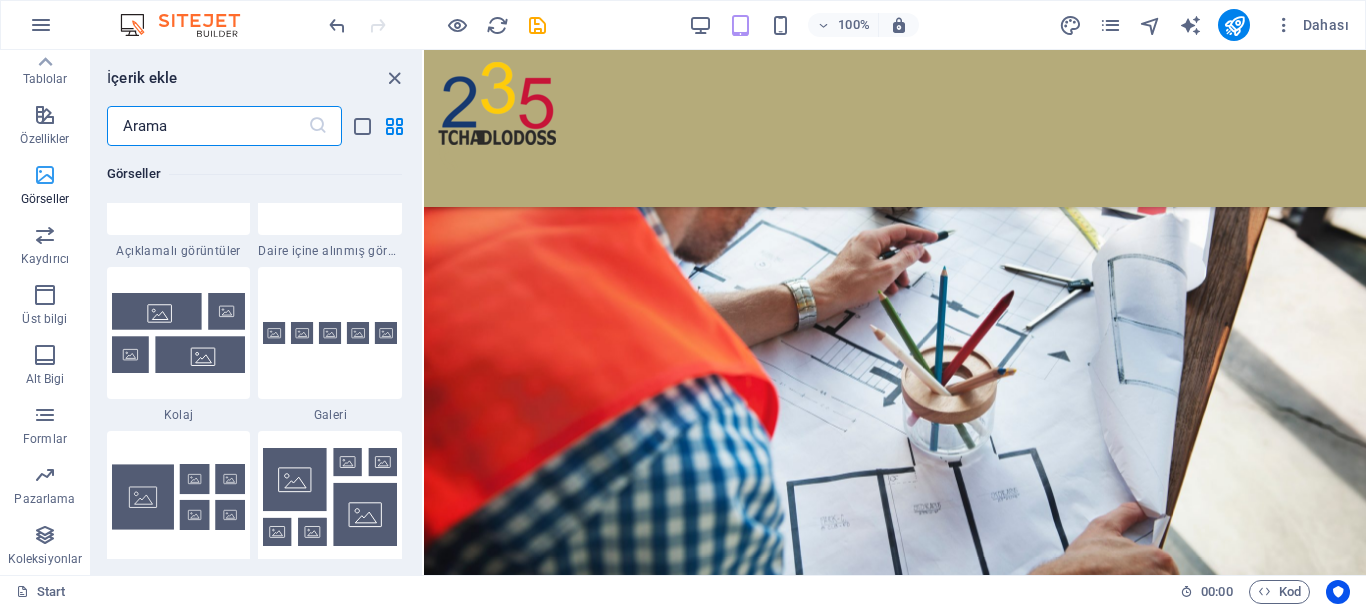 click on "Görseller" at bounding box center [45, 187] 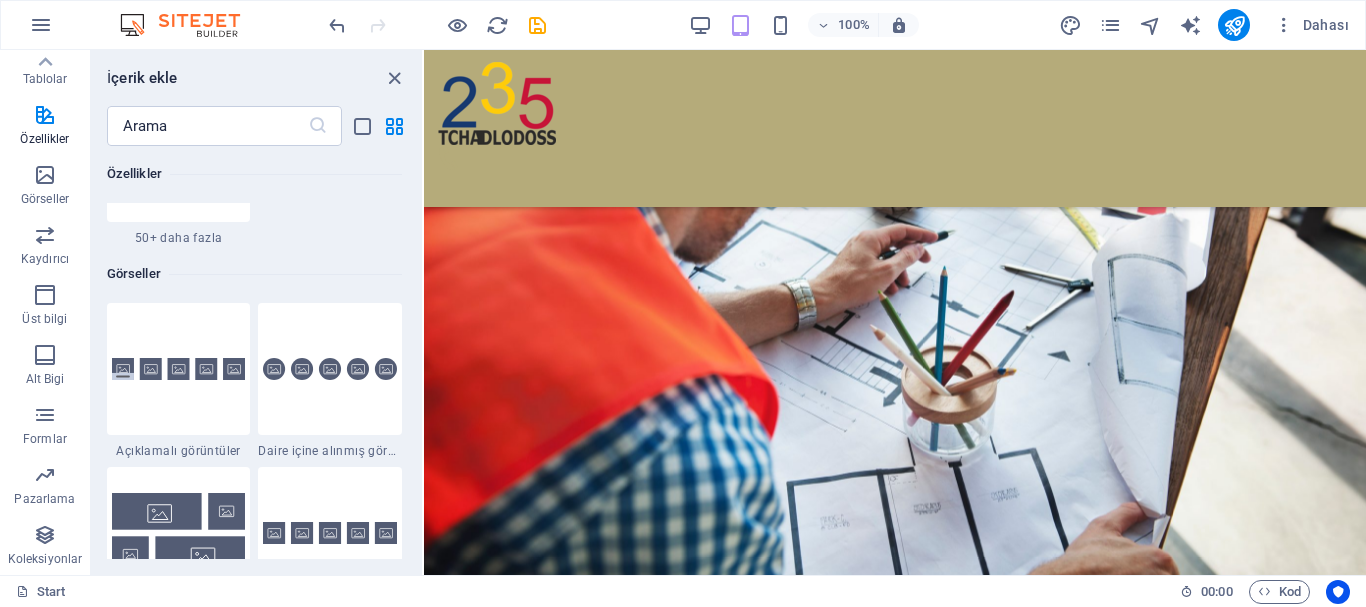 scroll, scrollTop: 9940, scrollLeft: 0, axis: vertical 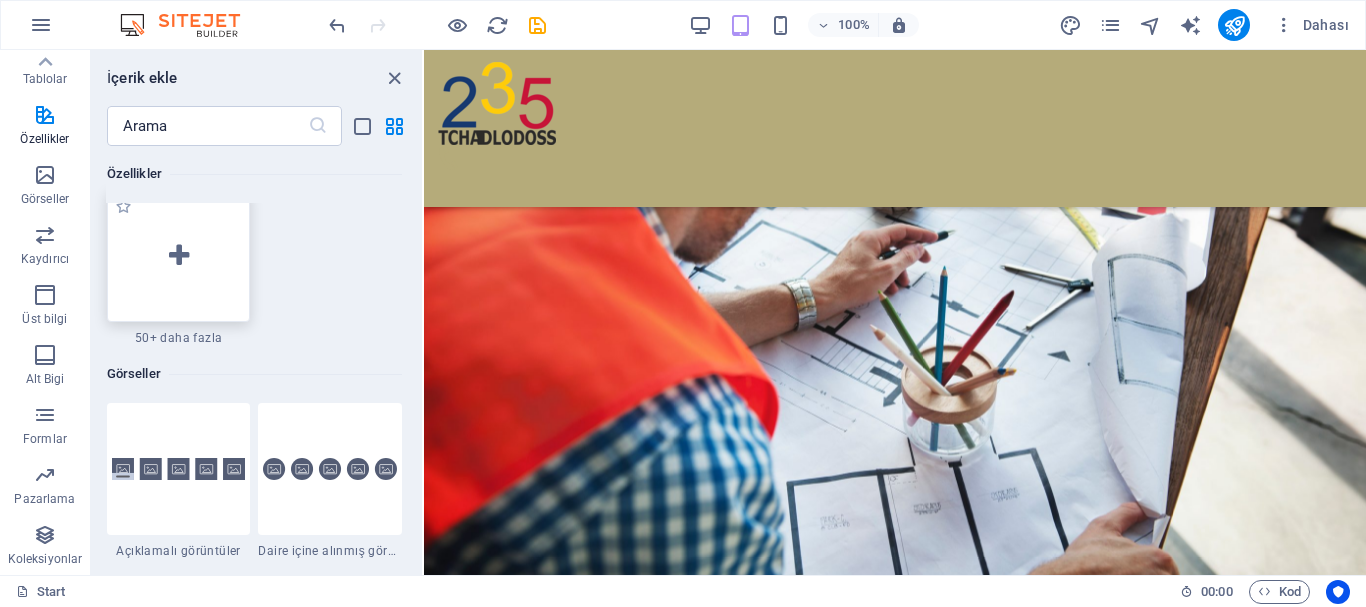 click at bounding box center (179, 256) 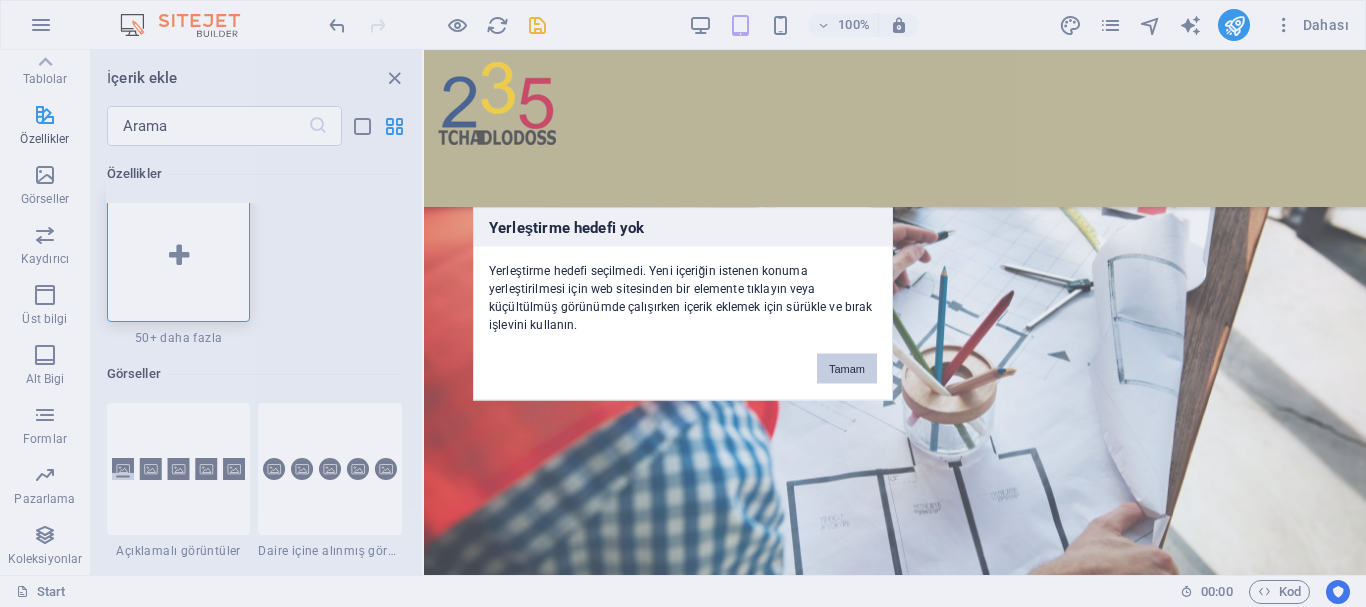 click on "Tamam" at bounding box center [847, 368] 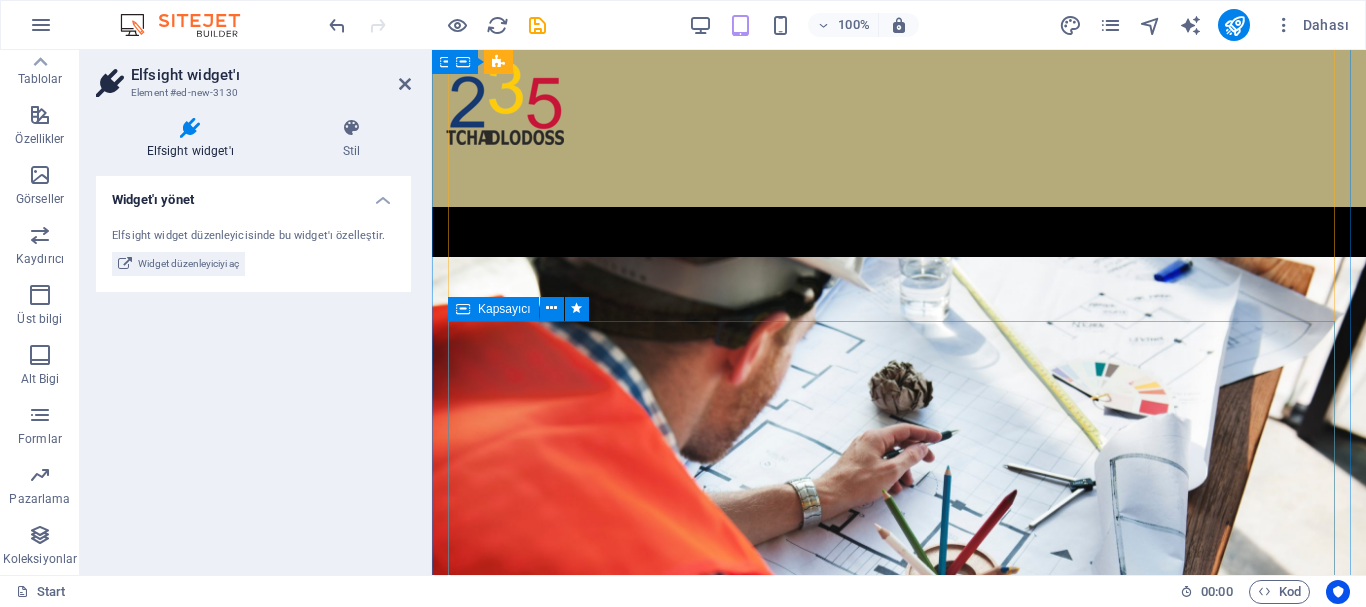 scroll, scrollTop: 4407, scrollLeft: 0, axis: vertical 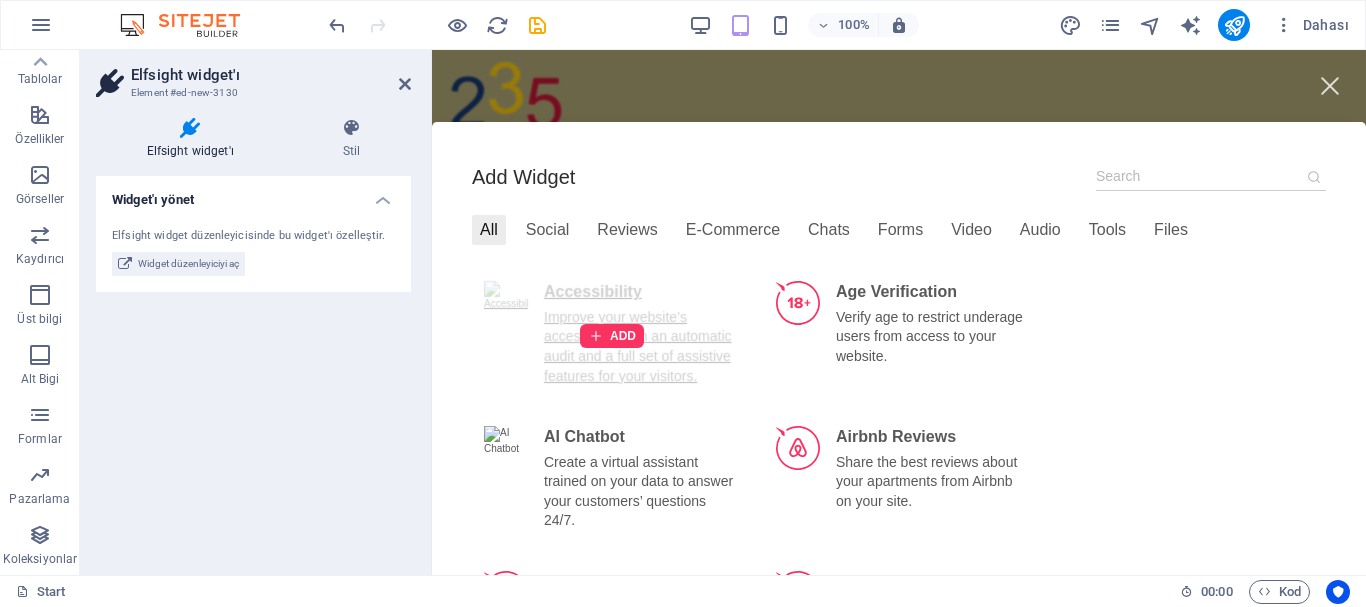 click on "ADD" at bounding box center [612, 335] 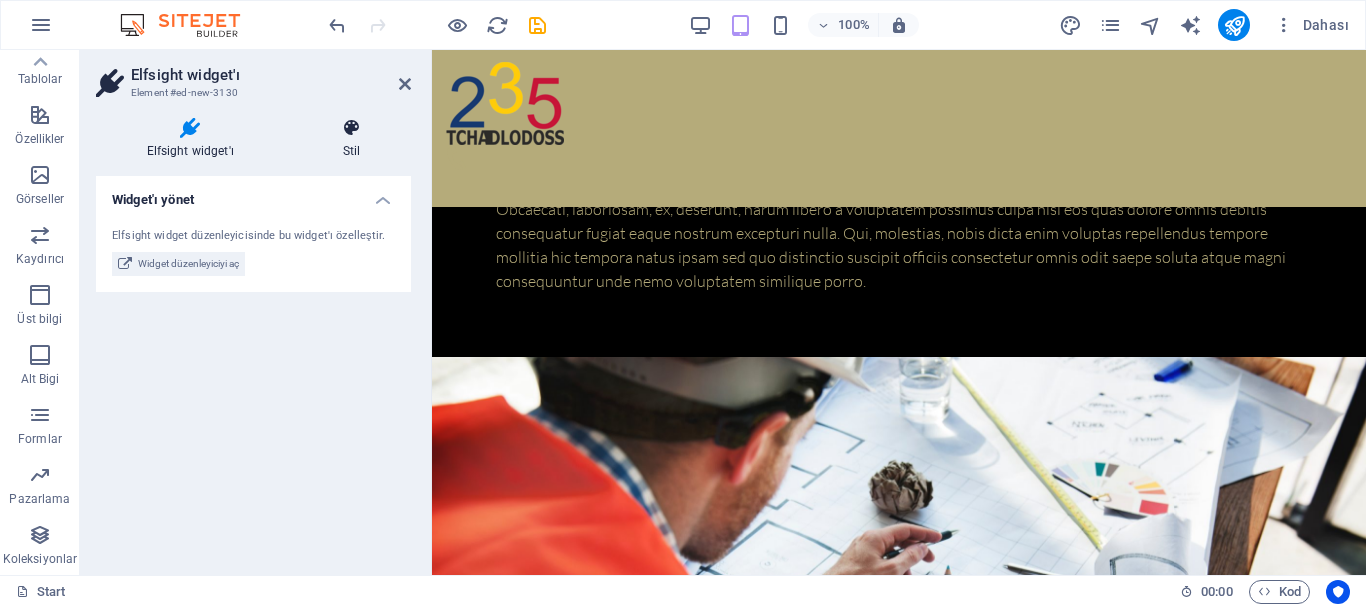 click at bounding box center [351, 128] 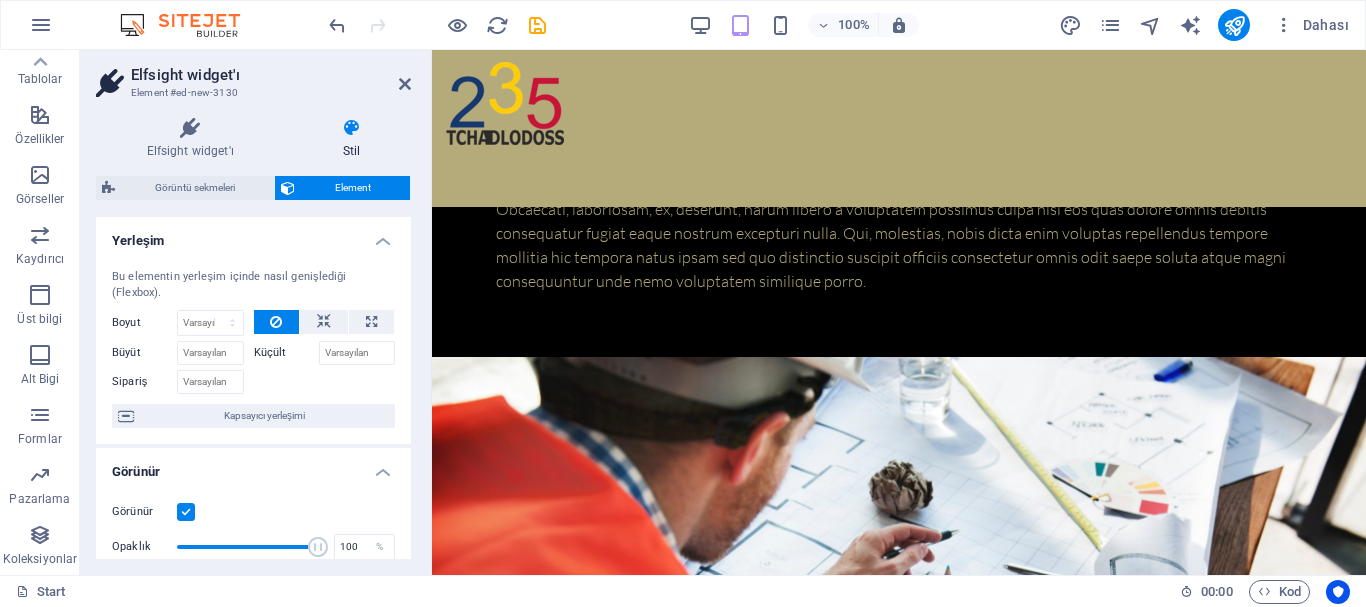 click on "Elfsight widget'ı Element #ed-new-3130" at bounding box center [253, 76] 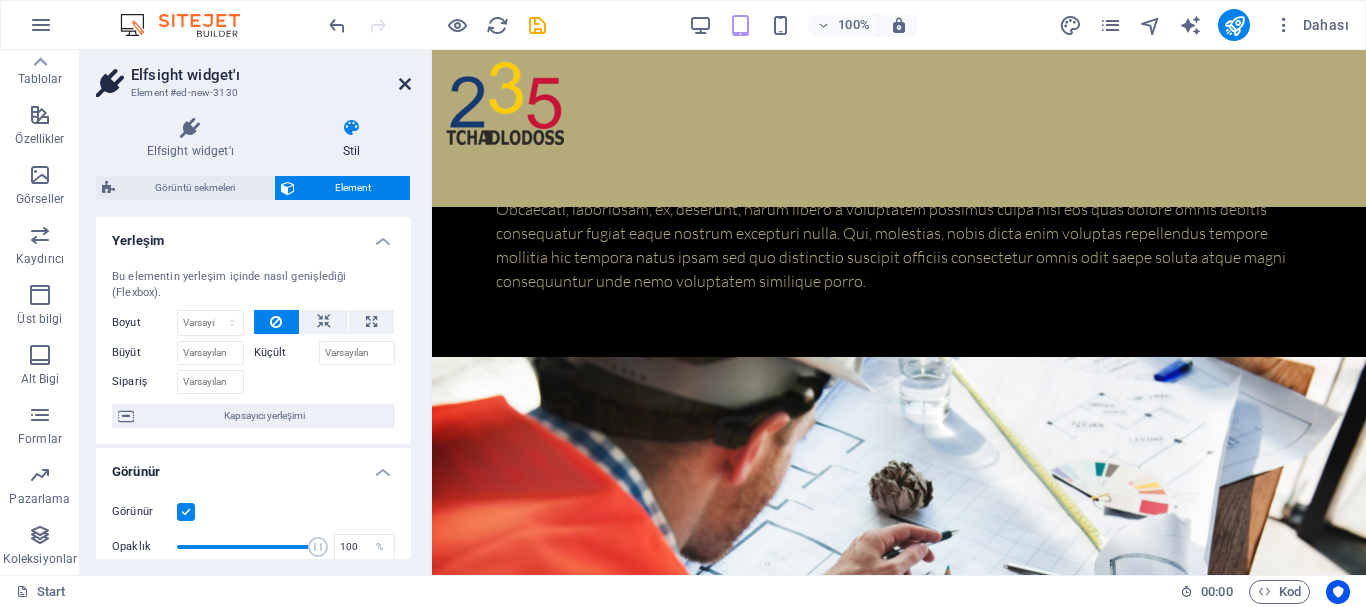 click at bounding box center [405, 84] 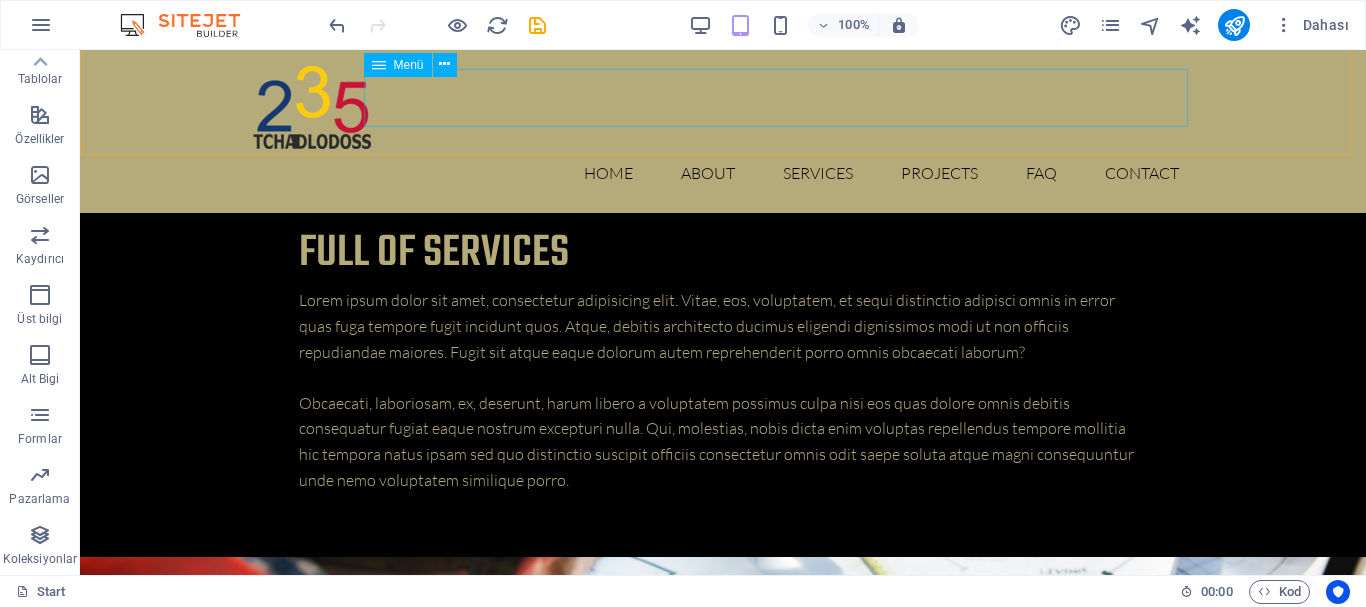 scroll, scrollTop: 4462, scrollLeft: 0, axis: vertical 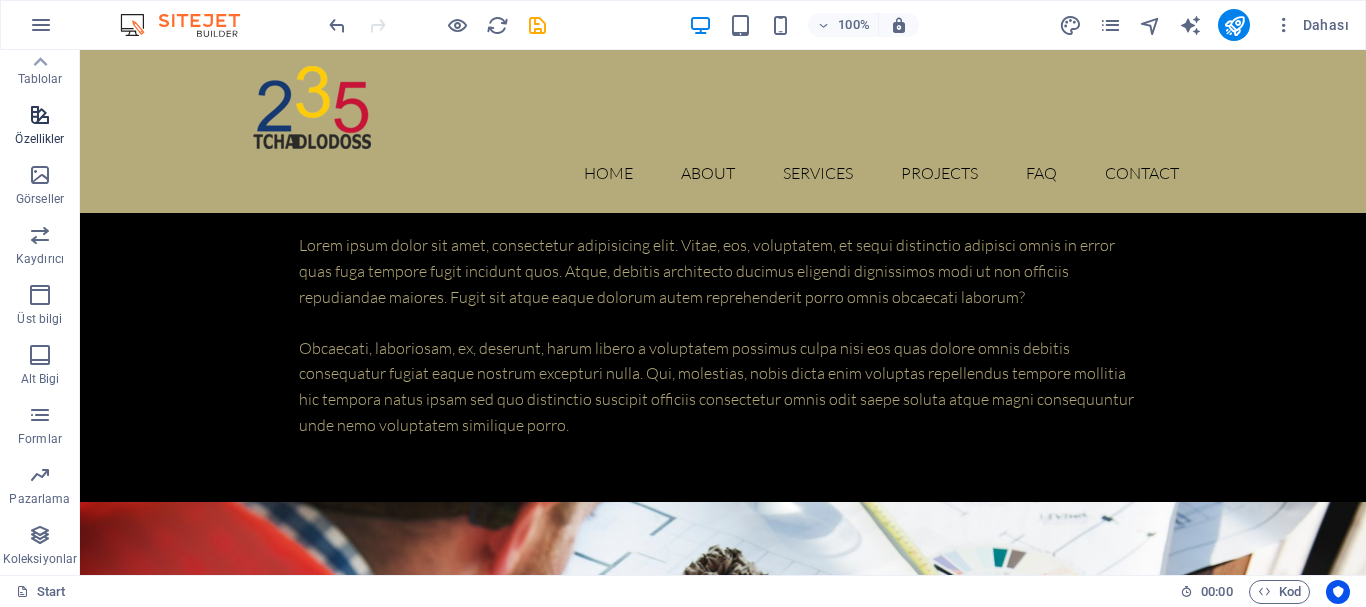click at bounding box center [40, 115] 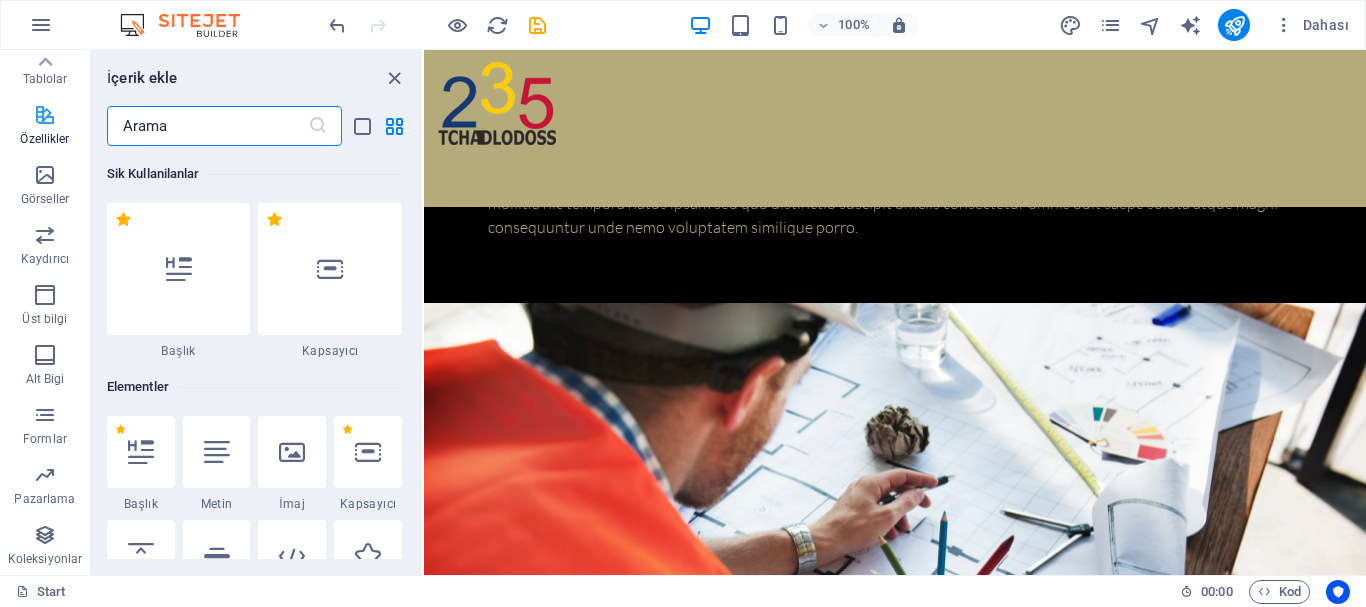 scroll, scrollTop: 4707, scrollLeft: 0, axis: vertical 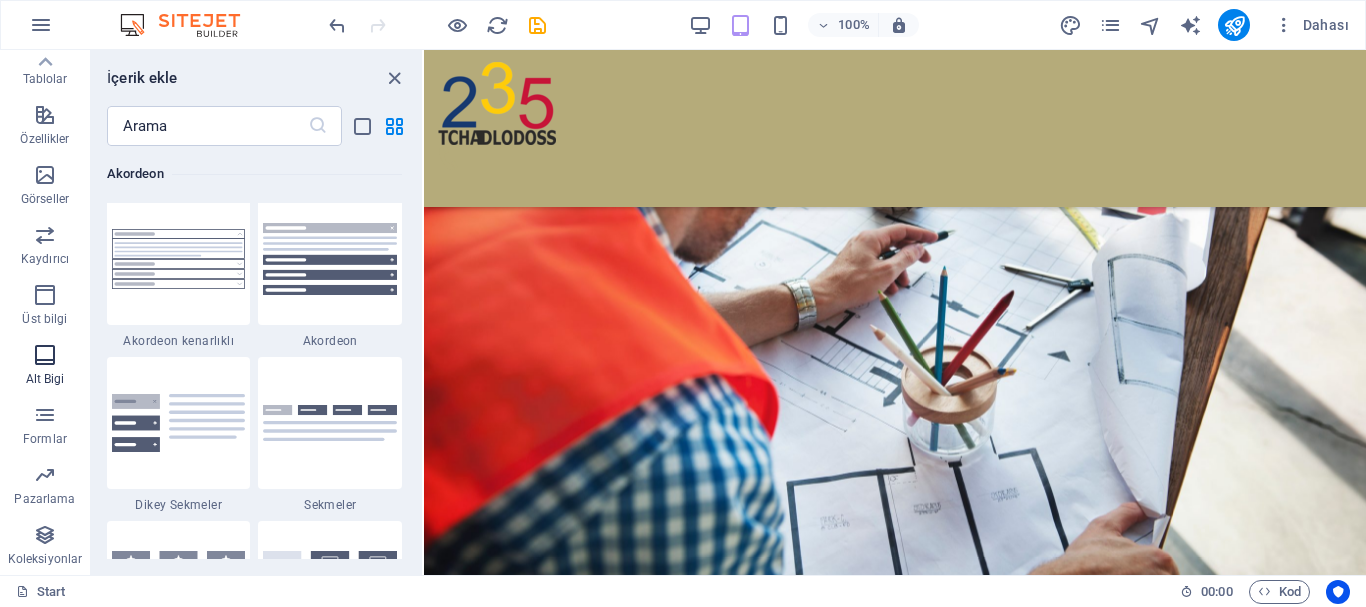 click at bounding box center [45, 355] 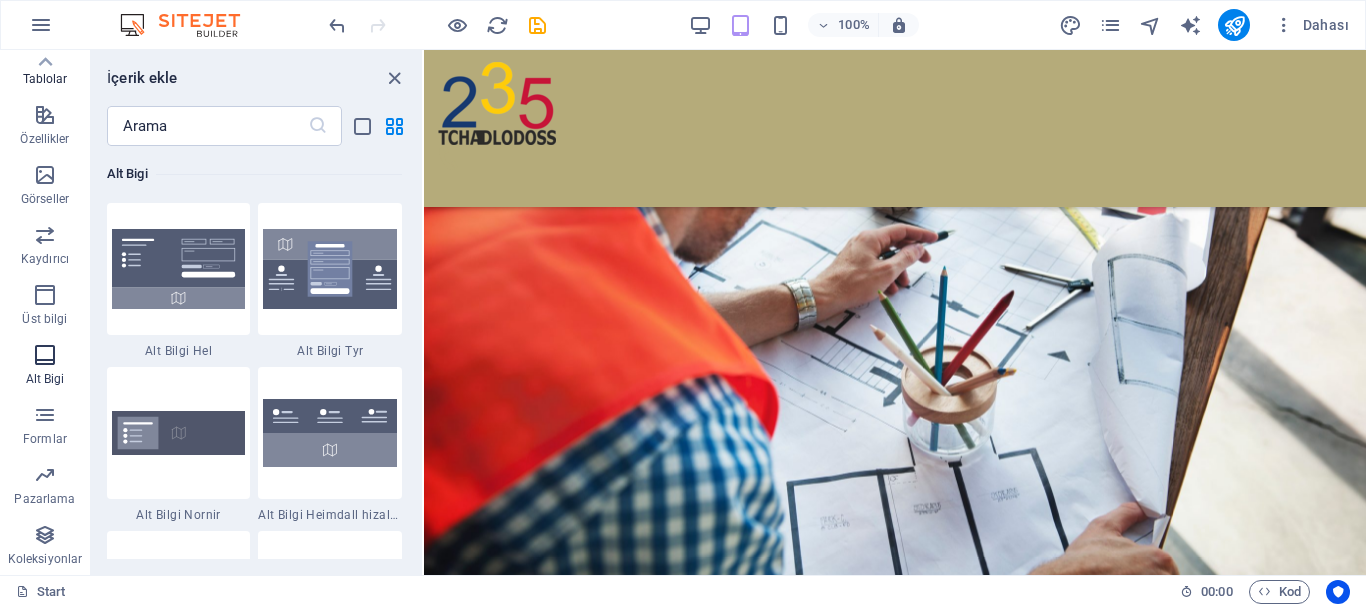 scroll, scrollTop: 13239, scrollLeft: 0, axis: vertical 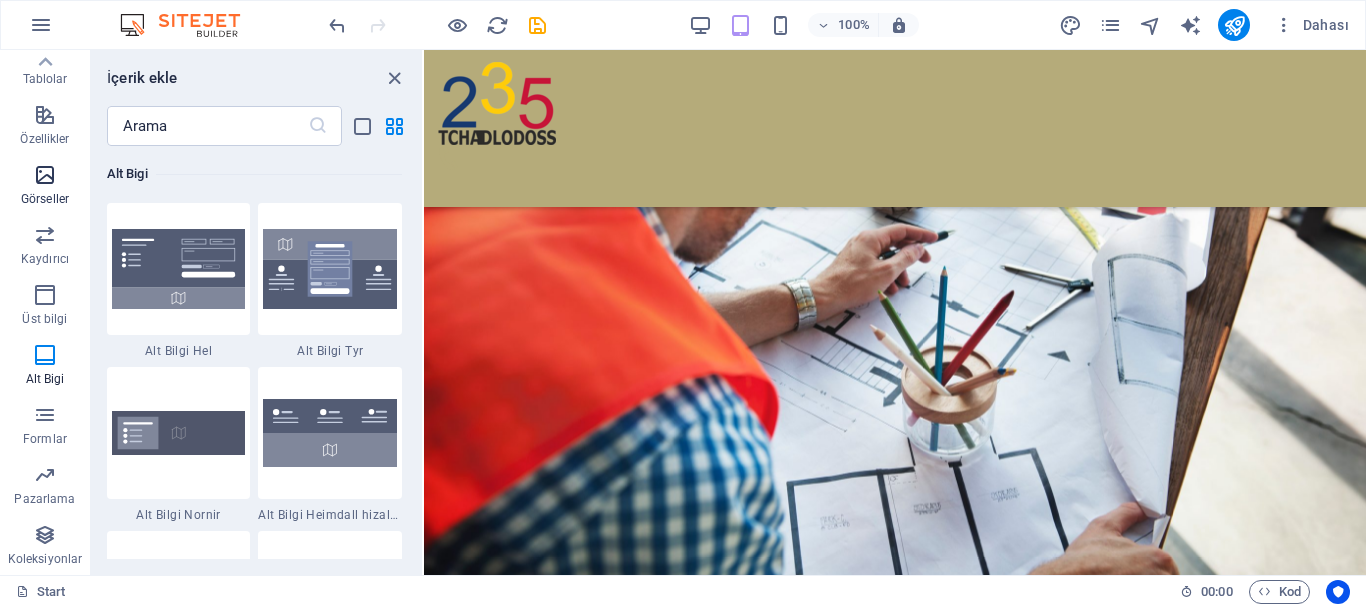 click on "Görseller" at bounding box center [45, 199] 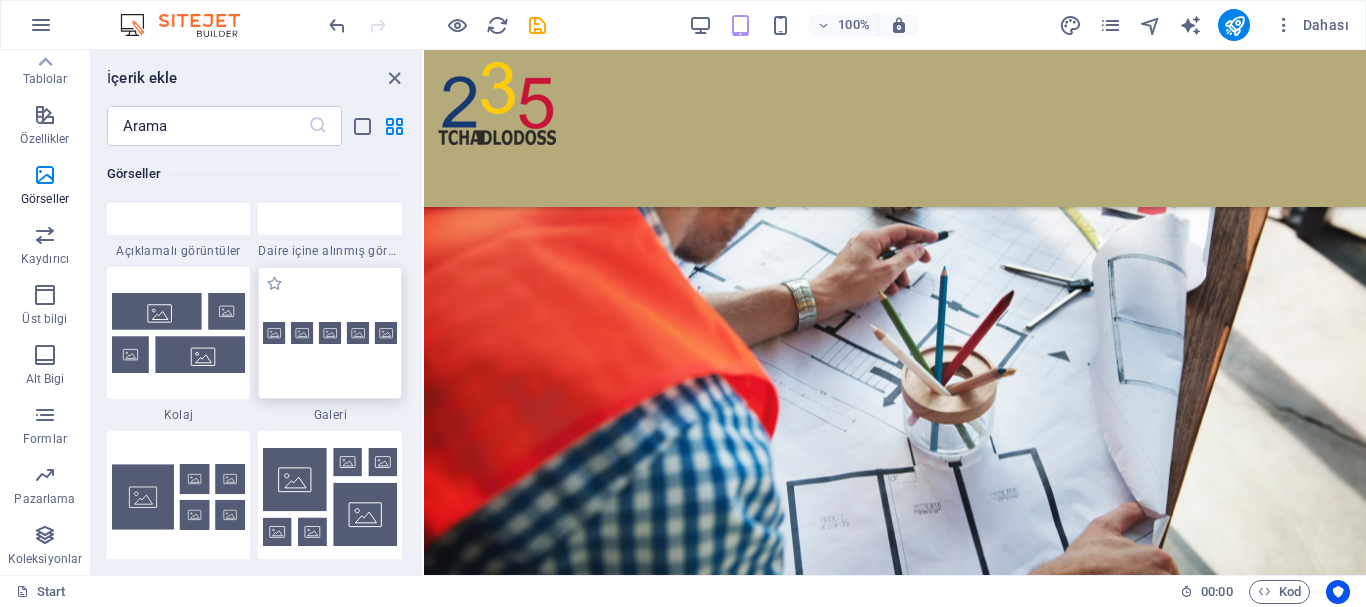 scroll, scrollTop: 10340, scrollLeft: 0, axis: vertical 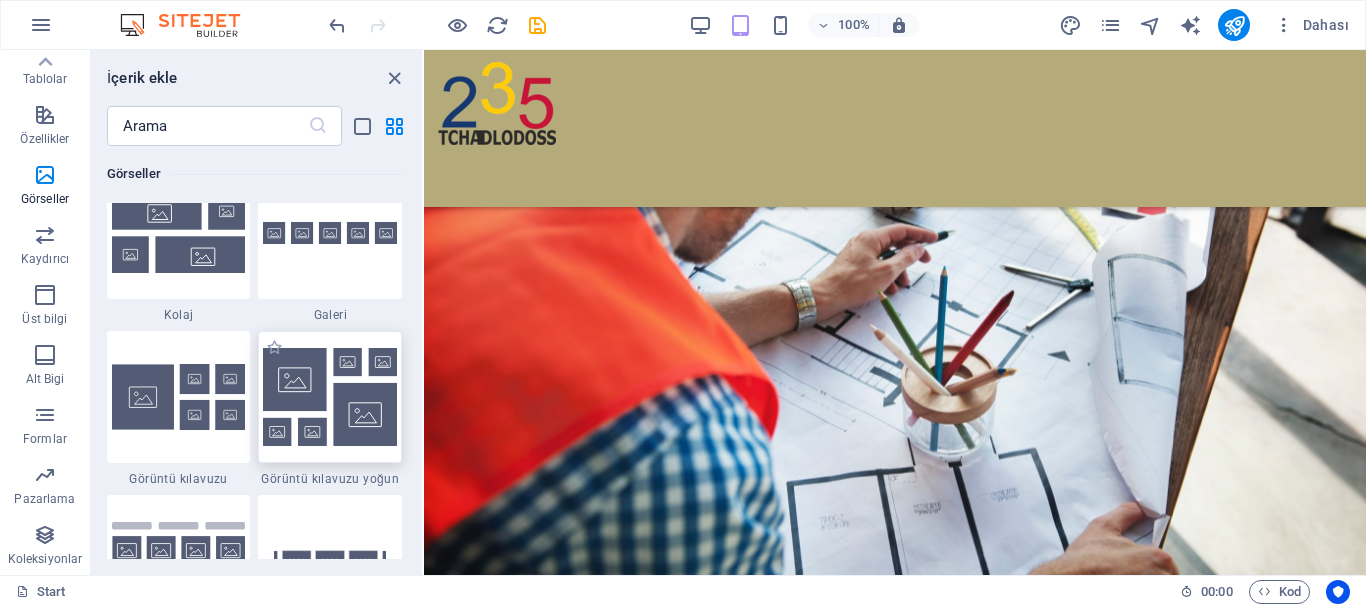 click at bounding box center (330, 397) 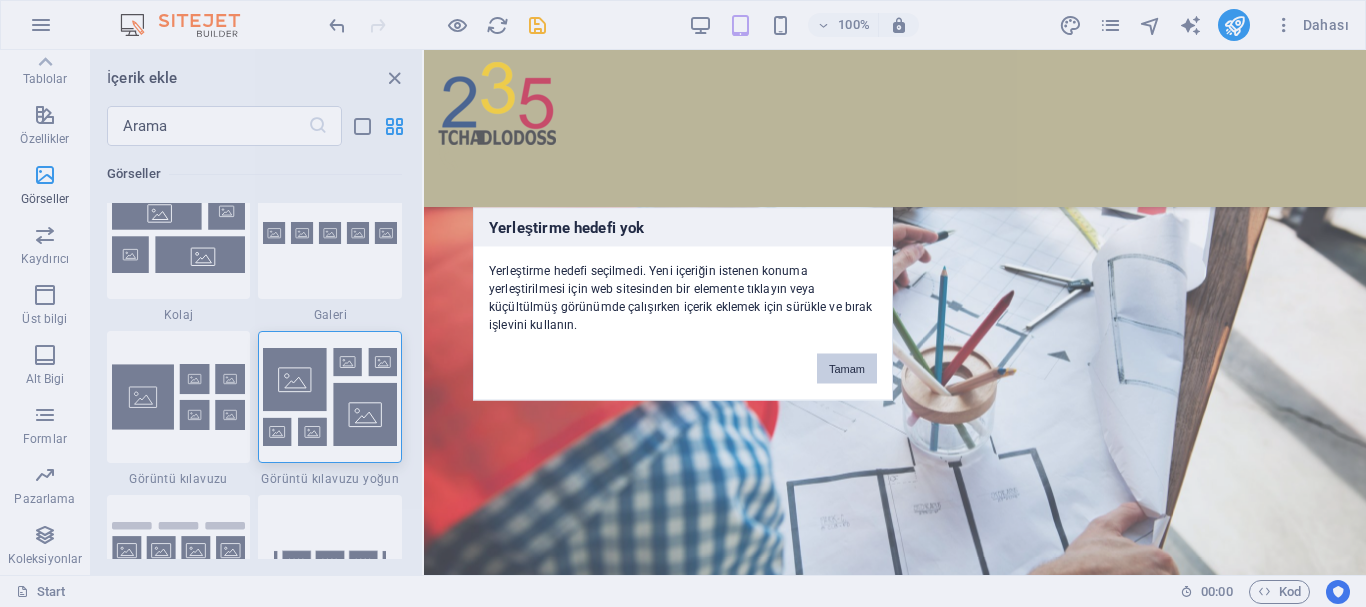 click on "Yerleştirme hedefi yok Yerleştirme hedefi seçilmedi. Yeni içeriğin istenen konuma yerleştirilmesi için web sitesinden bir elemente tıklayın veya küçültülmüş görünümde çalışırken içerik eklemek için sürükle ve bırak işlevini kullanın. Tamam" at bounding box center (683, 303) 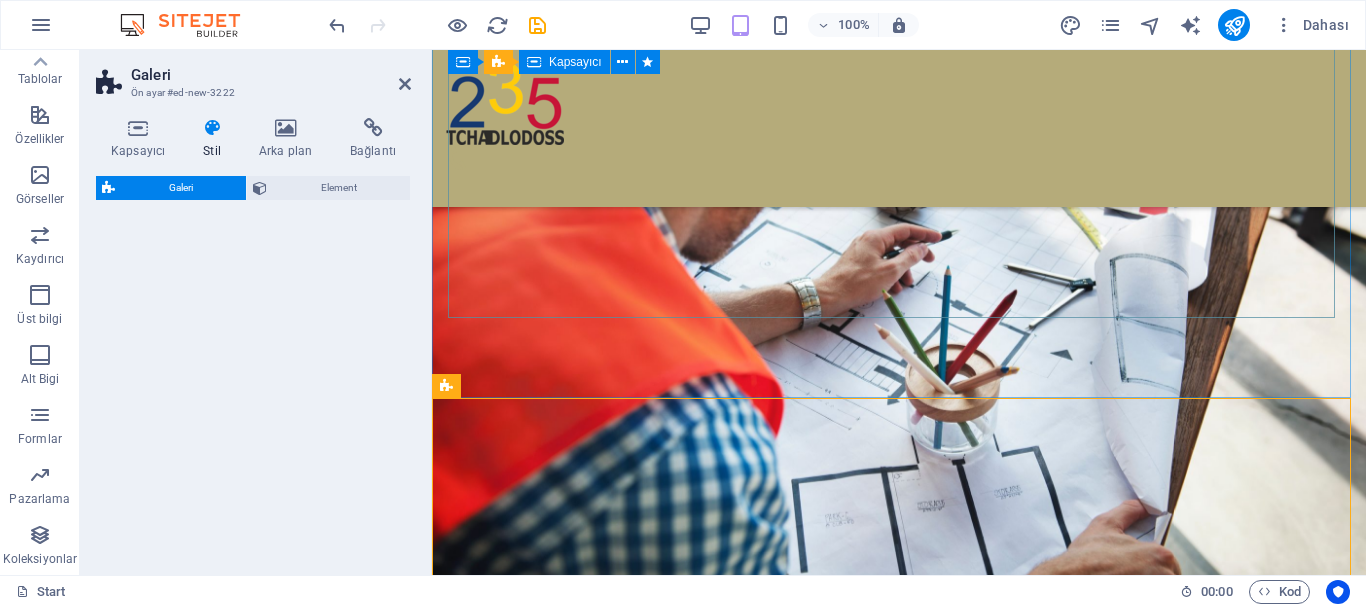 select on "rem" 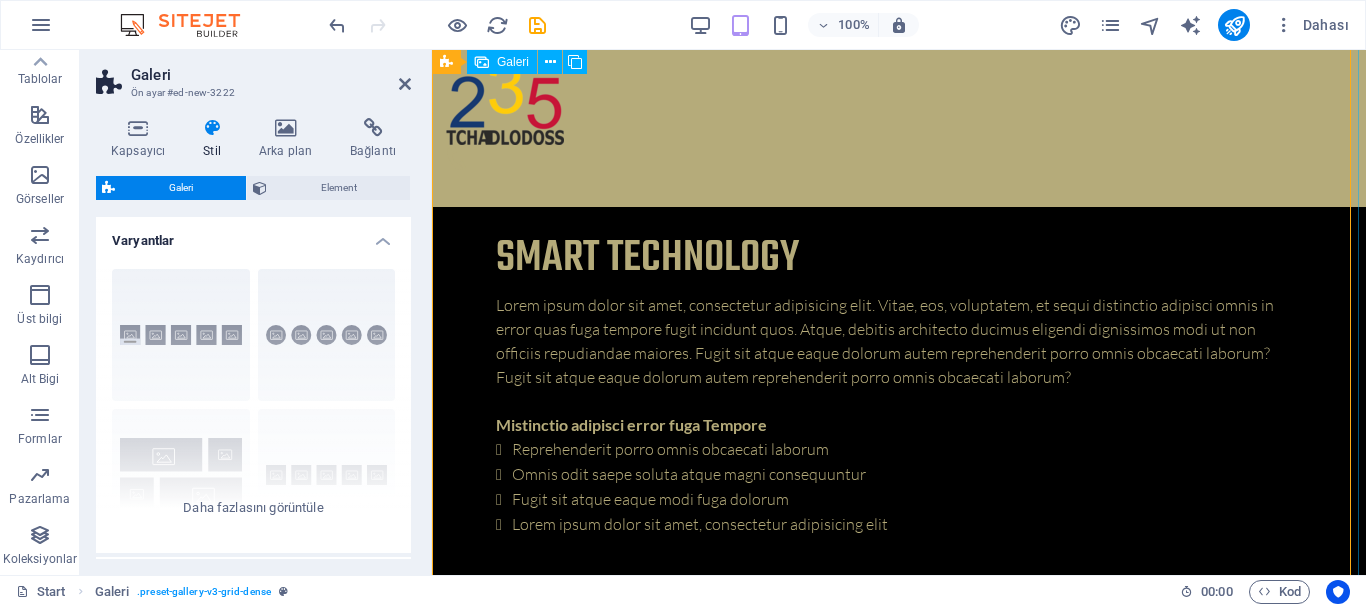 scroll, scrollTop: 5007, scrollLeft: 0, axis: vertical 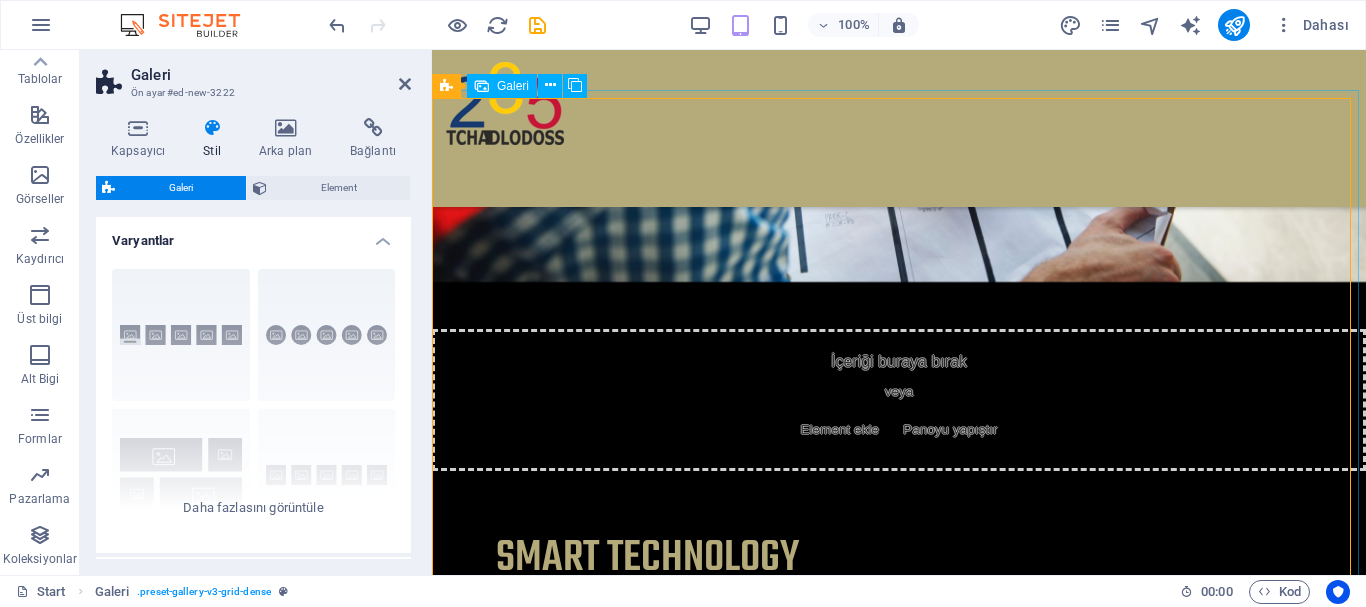click at bounding box center (1018, 2866) 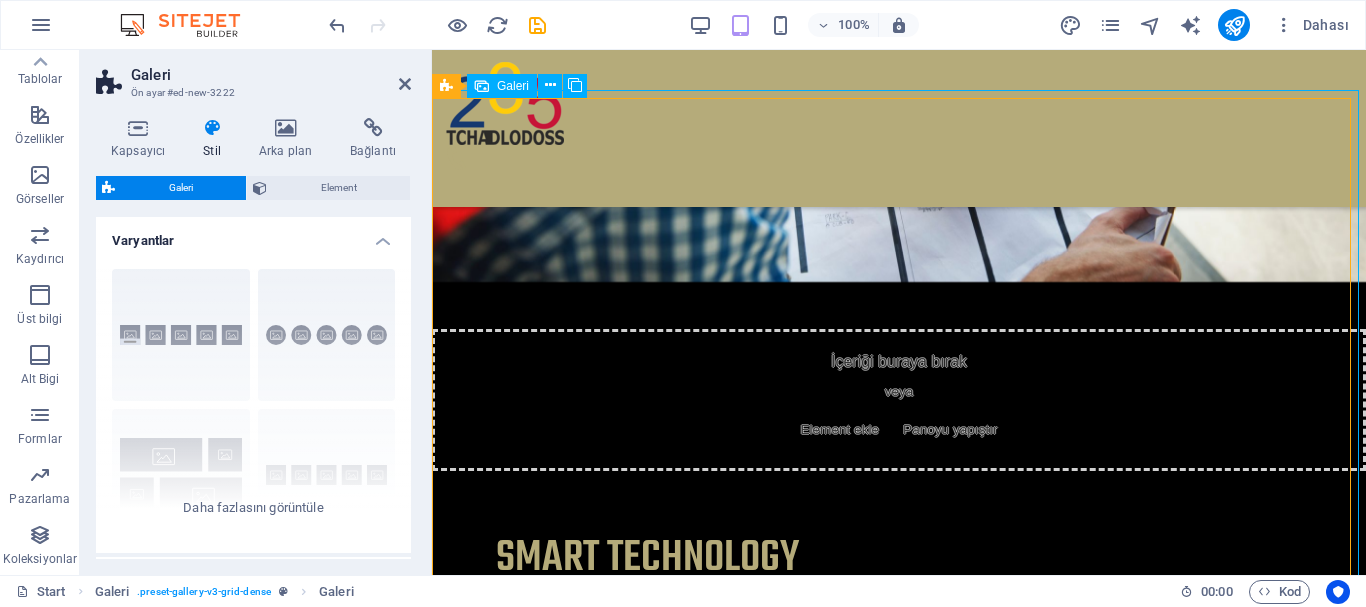 click at bounding box center [1018, 2866] 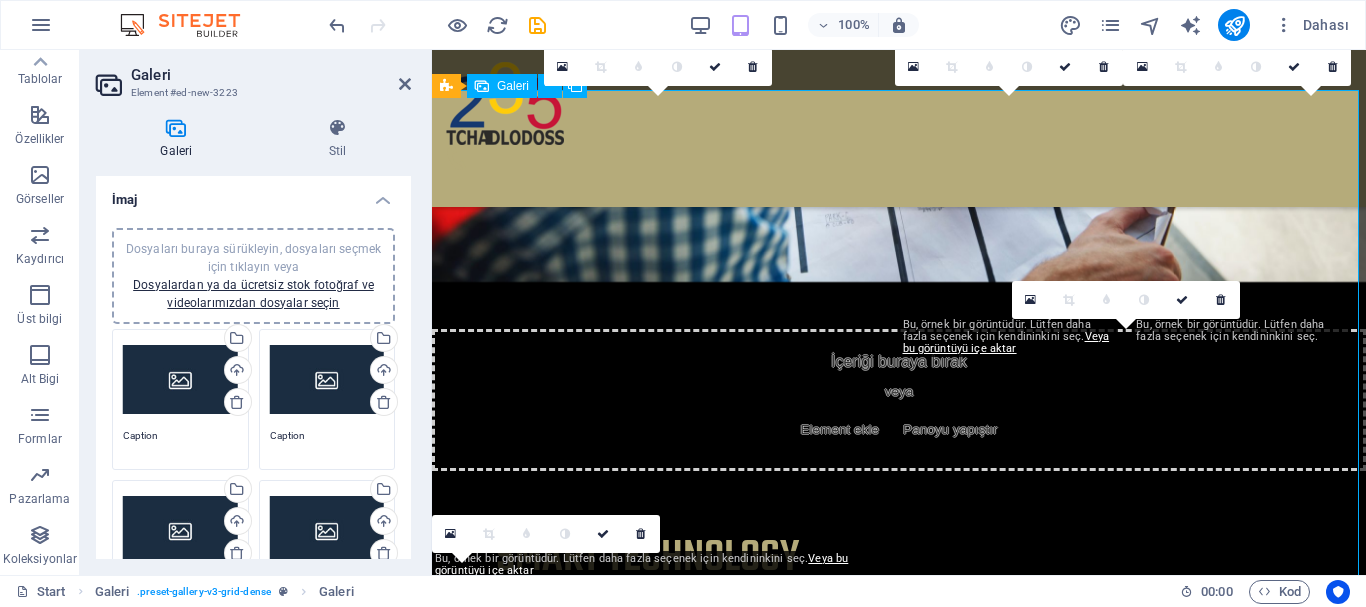 click at bounding box center [661, 2984] 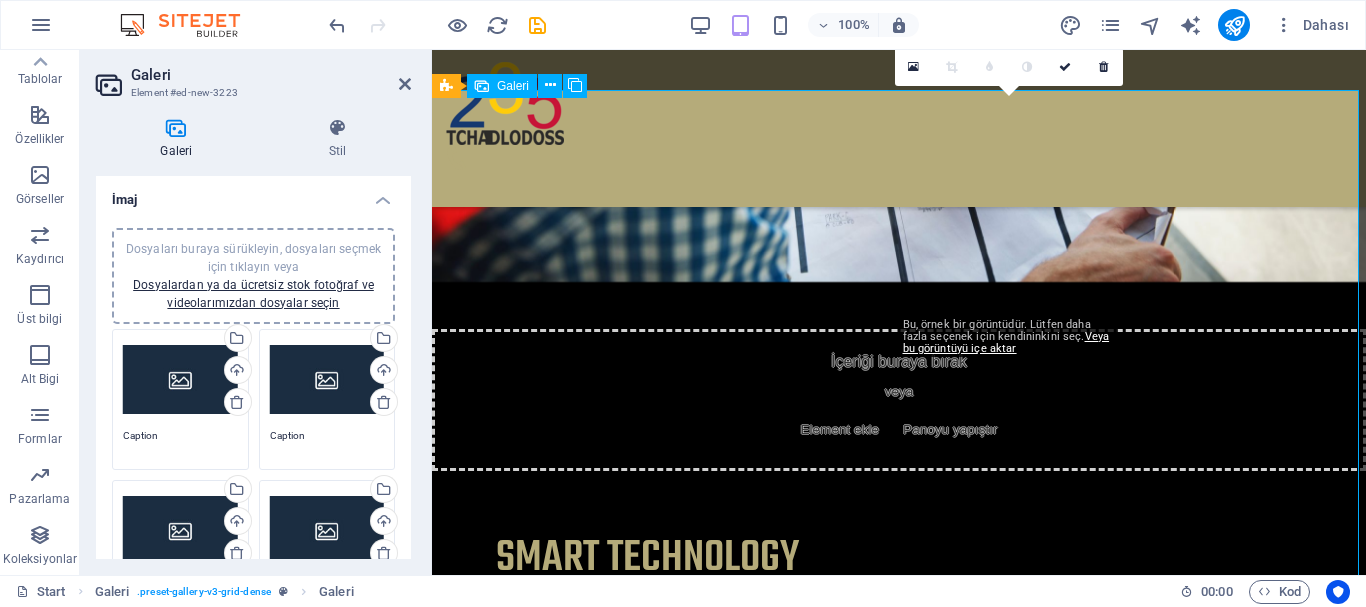 click at bounding box center [1018, 2866] 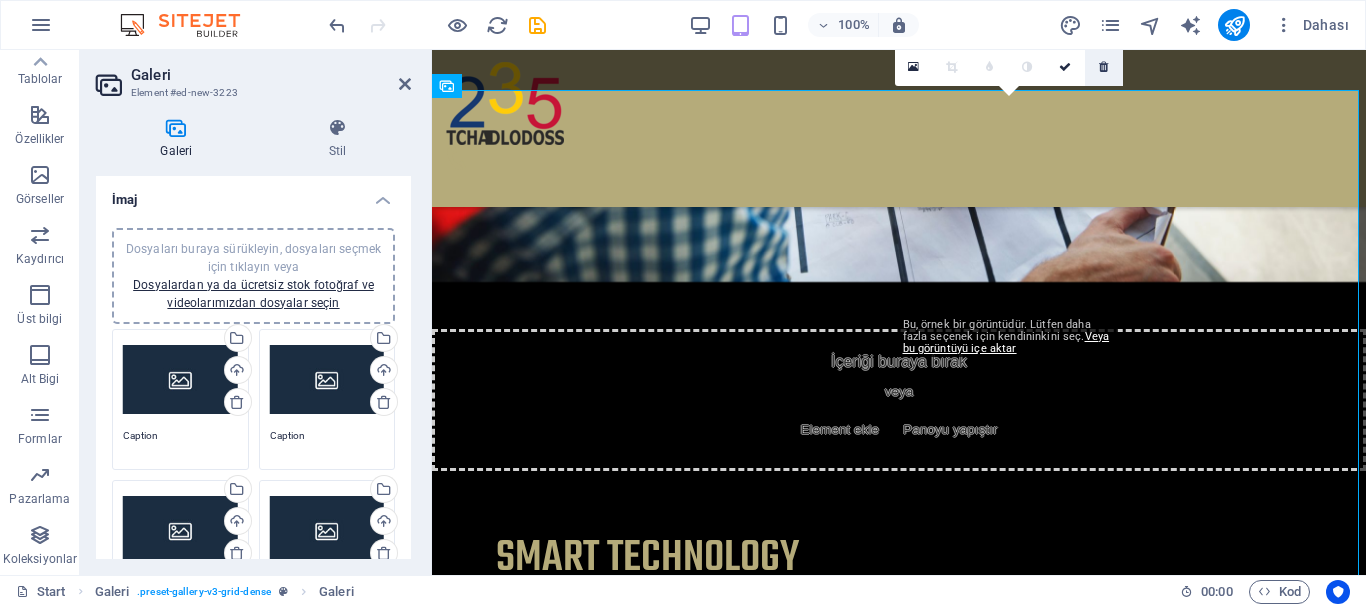 click at bounding box center [1103, 67] 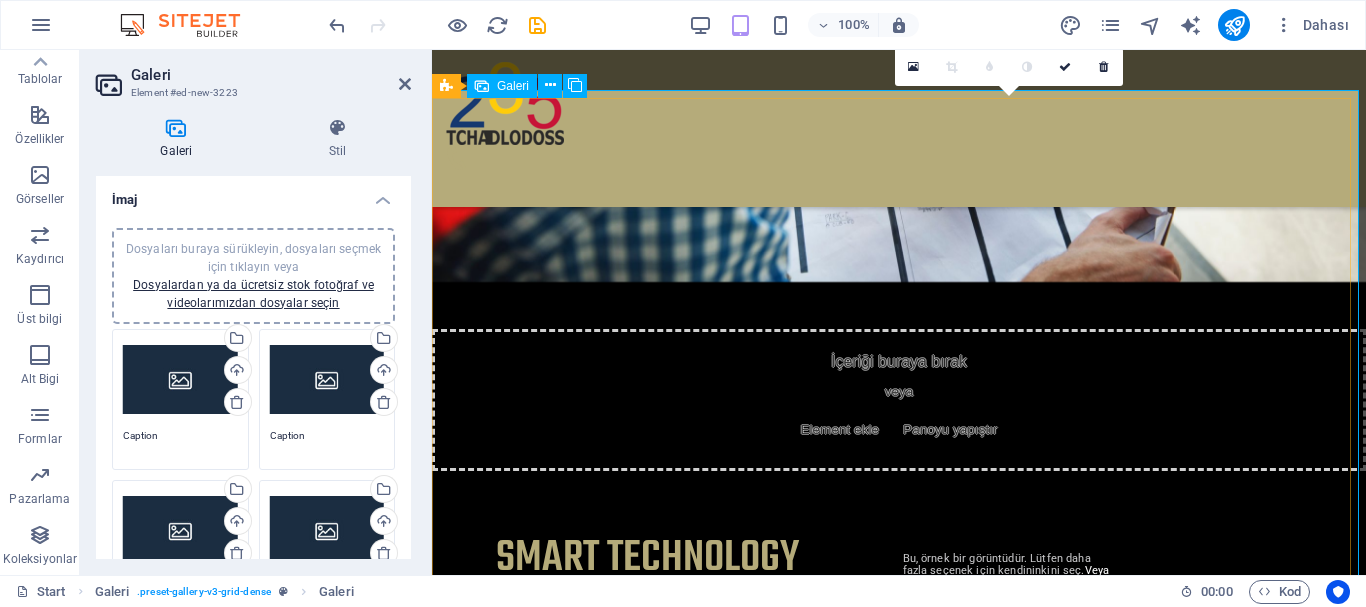 click at bounding box center (1018, 2984) 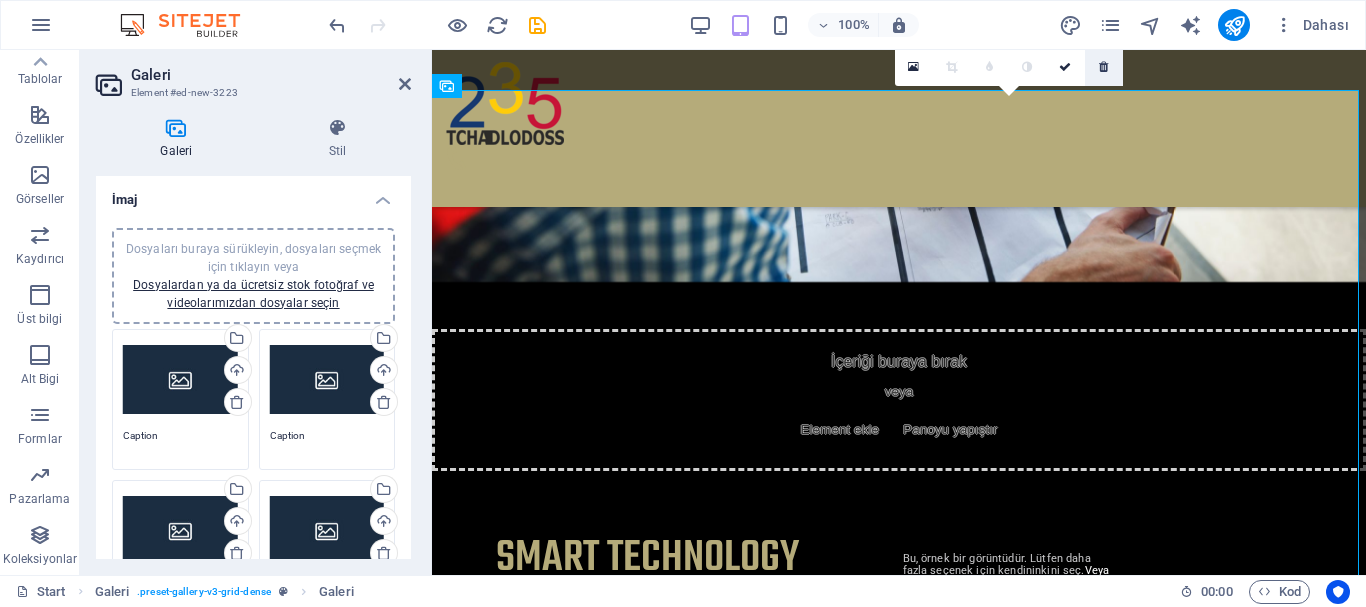 click at bounding box center [1103, 67] 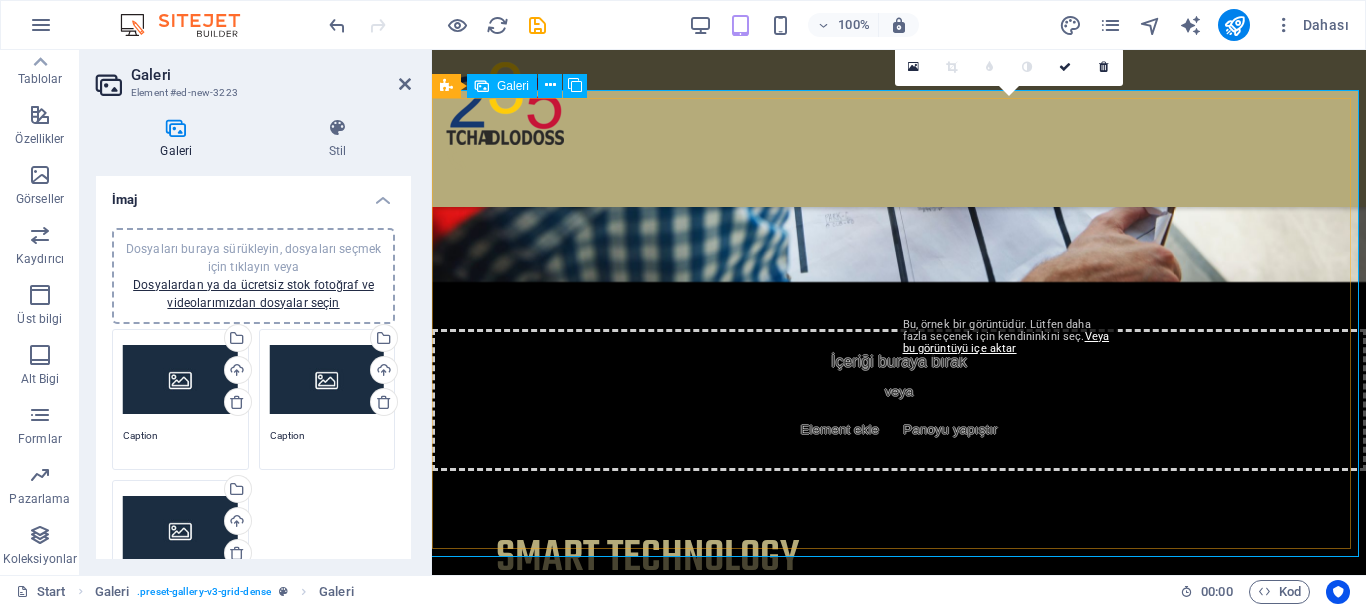 click at bounding box center [1018, 2866] 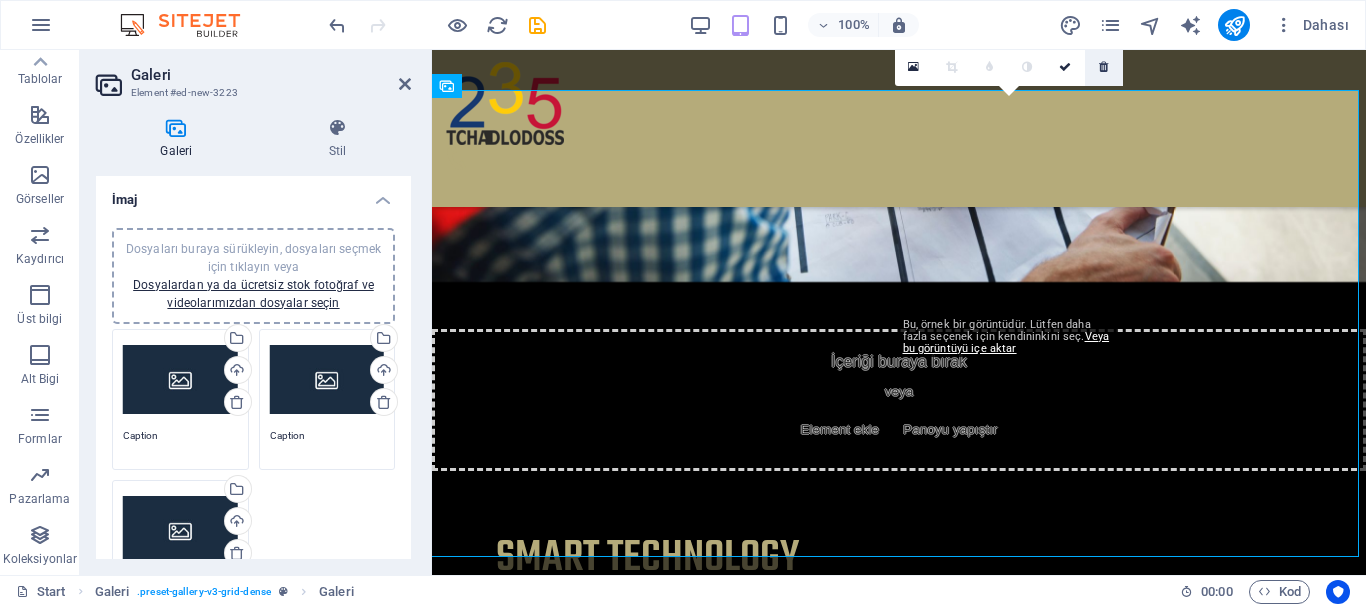click at bounding box center [1104, 67] 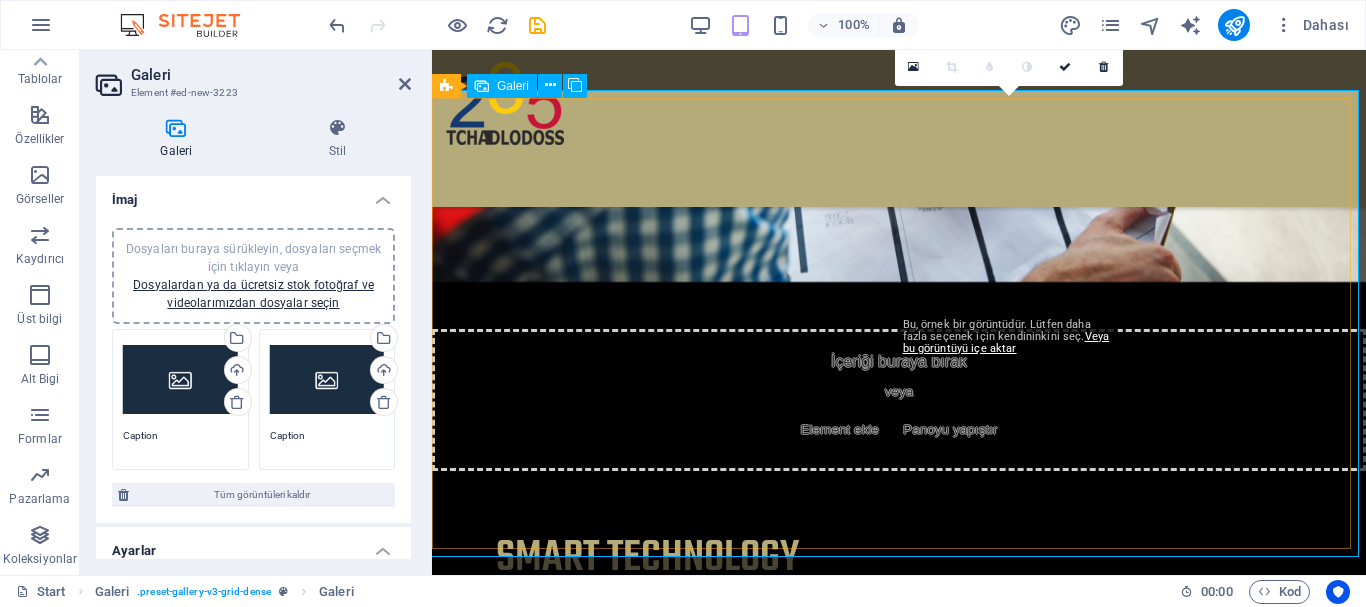 click at bounding box center (1018, 2866) 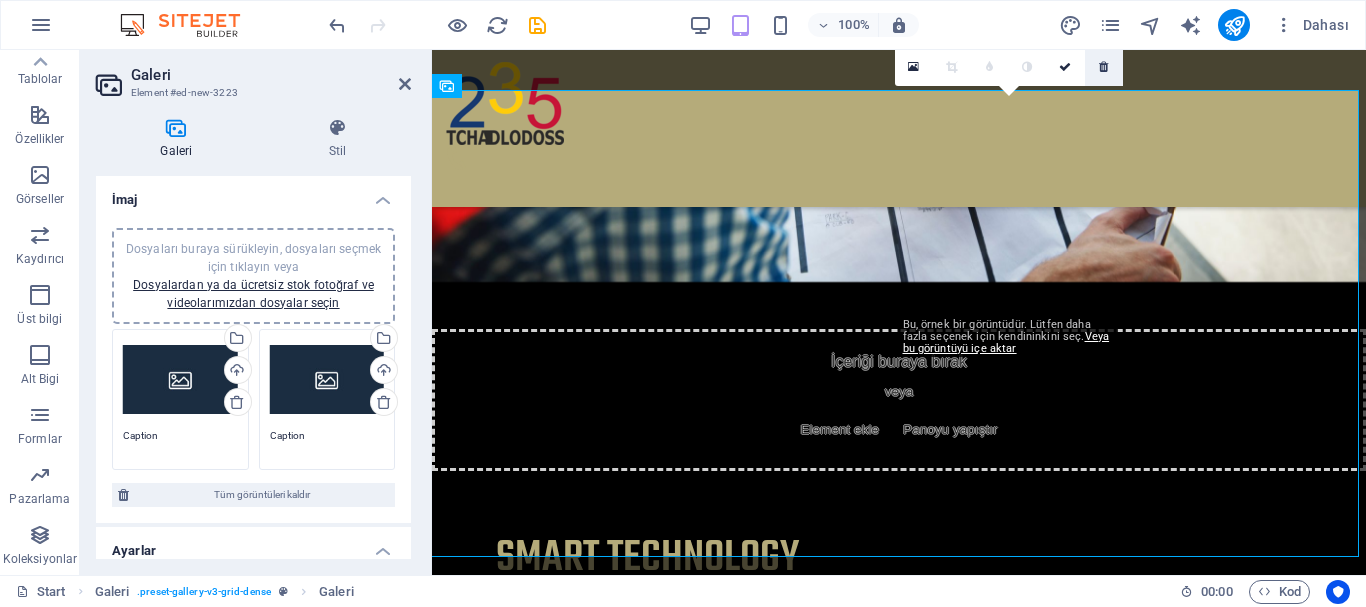 click at bounding box center (1103, 67) 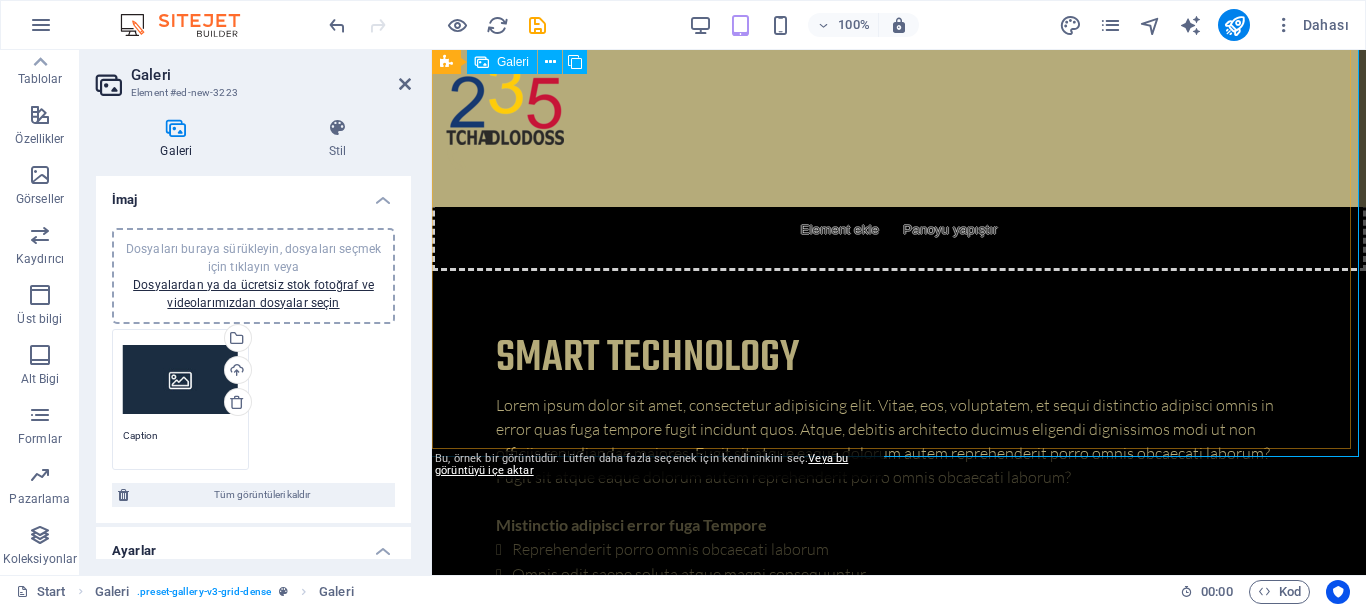 scroll, scrollTop: 5007, scrollLeft: 0, axis: vertical 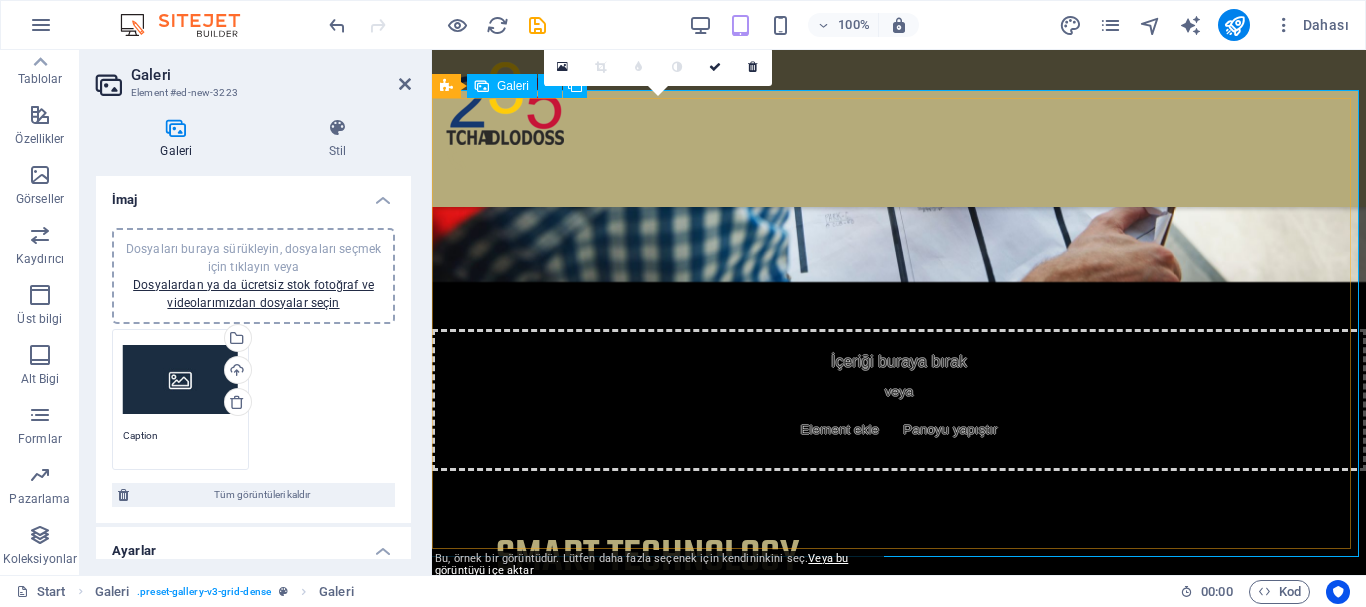 click at bounding box center (661, 2984) 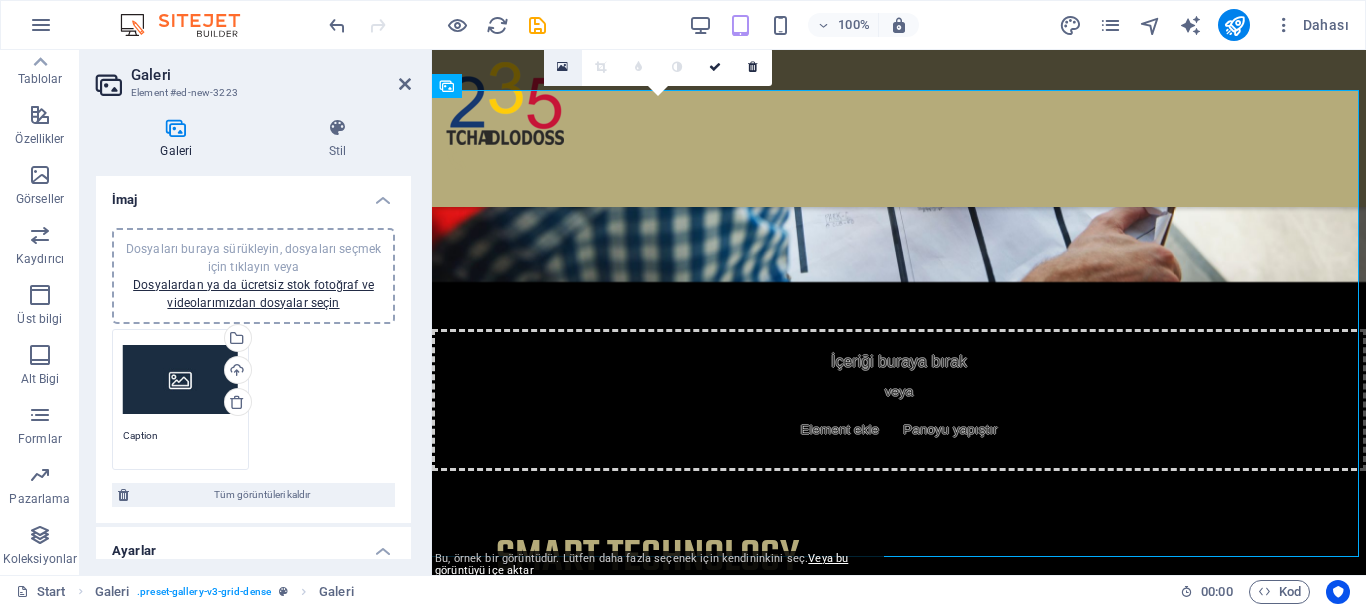 click at bounding box center (563, 67) 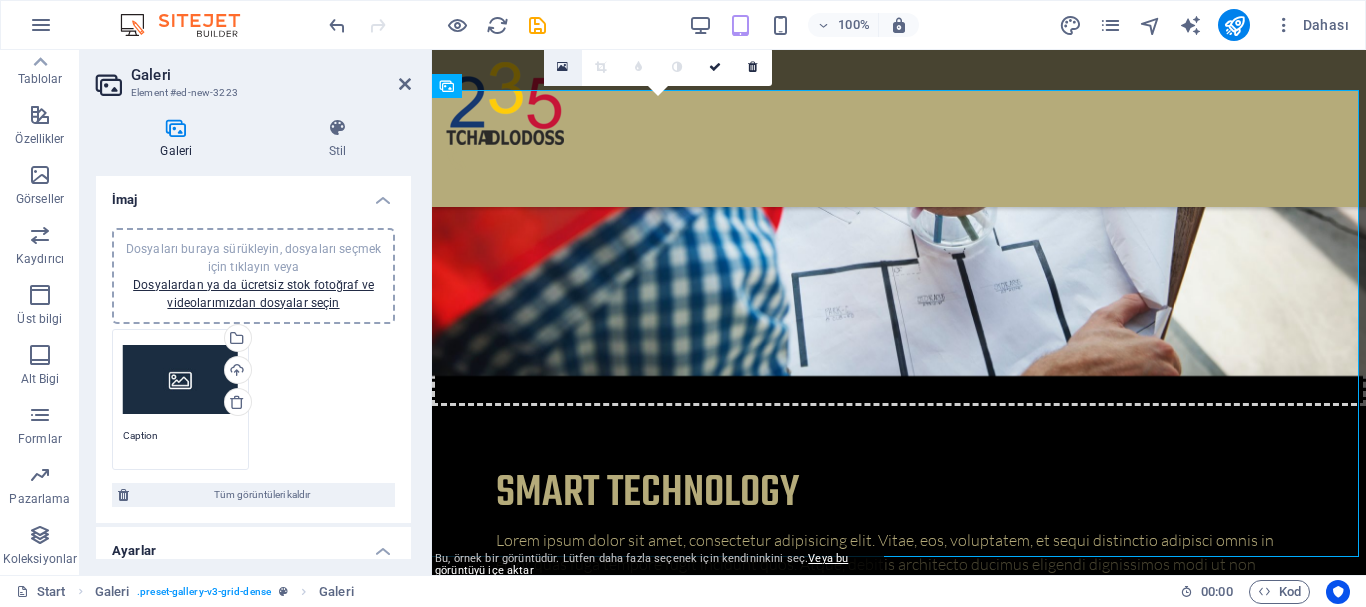 scroll, scrollTop: 6138, scrollLeft: 0, axis: vertical 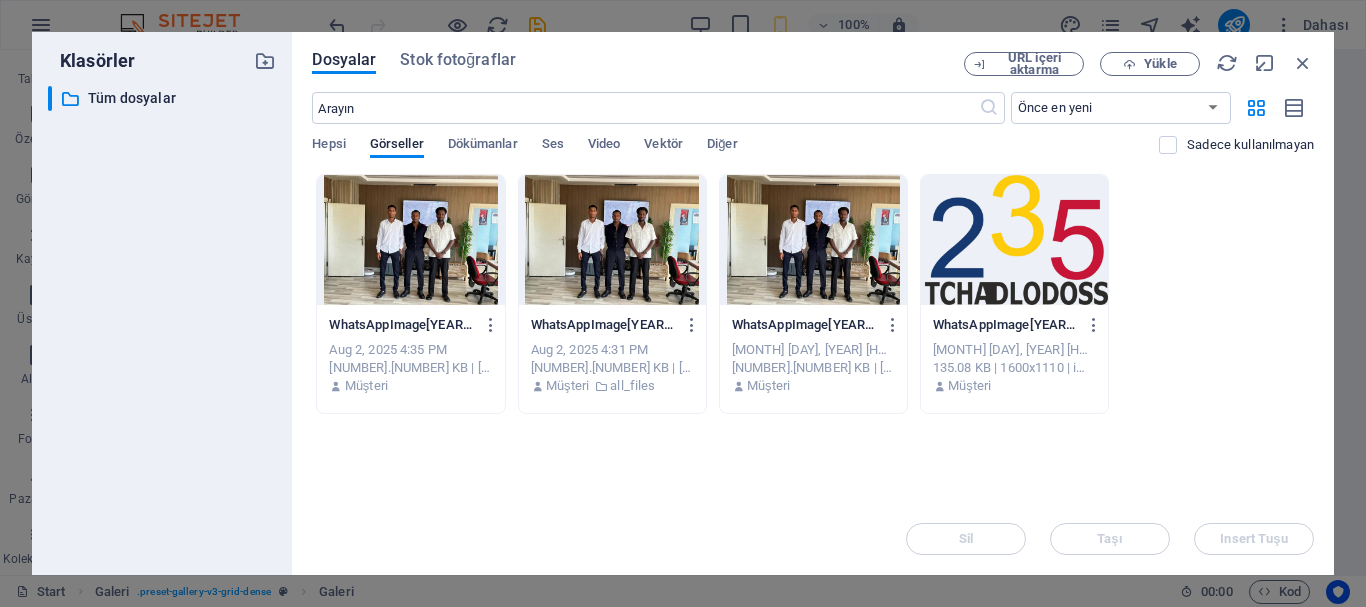 click at bounding box center [410, 240] 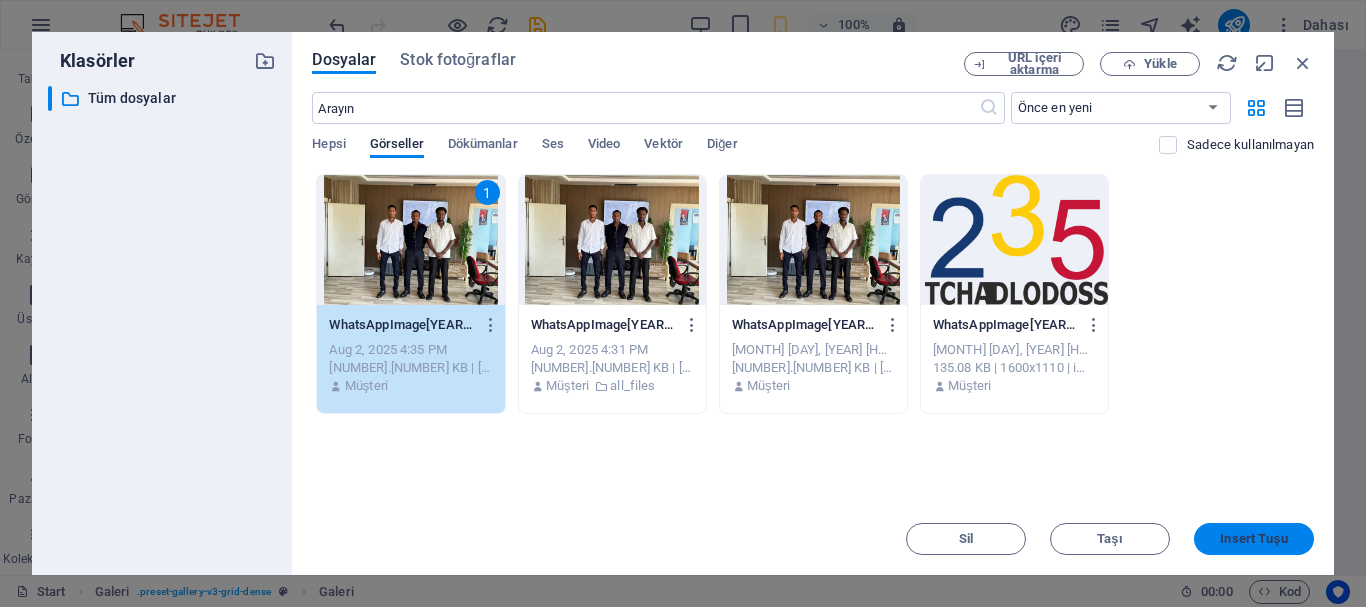 drag, startPoint x: 1232, startPoint y: 528, endPoint x: 801, endPoint y: 479, distance: 433.77643 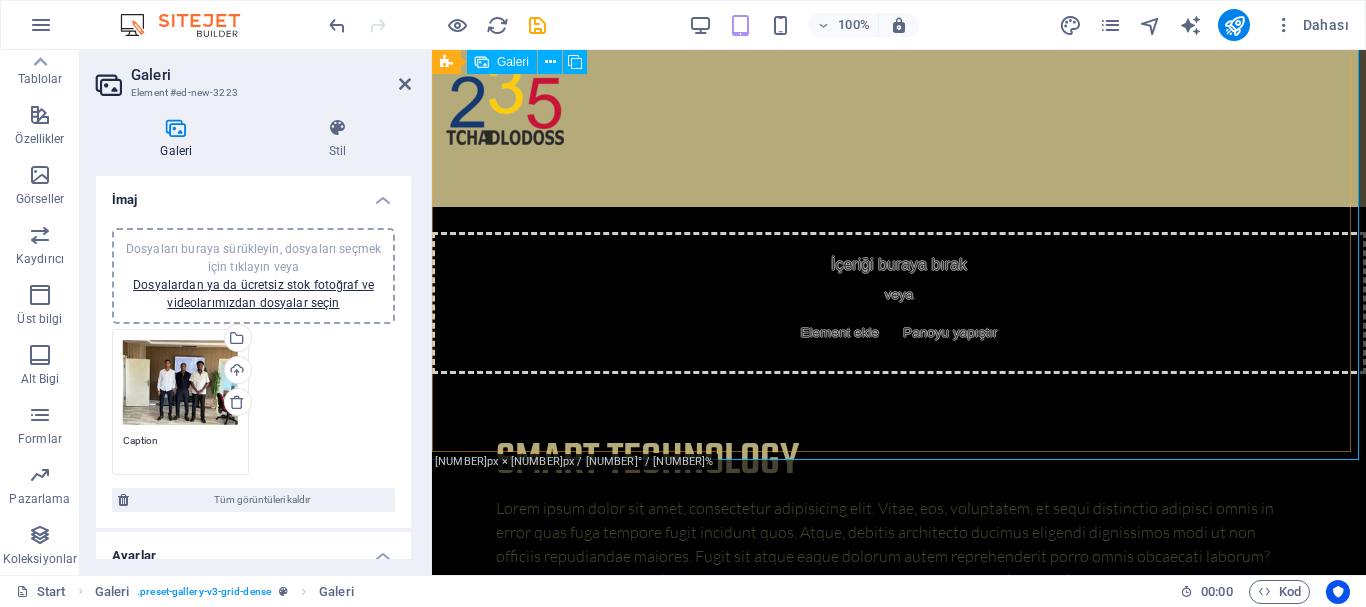 scroll, scrollTop: 5004, scrollLeft: 0, axis: vertical 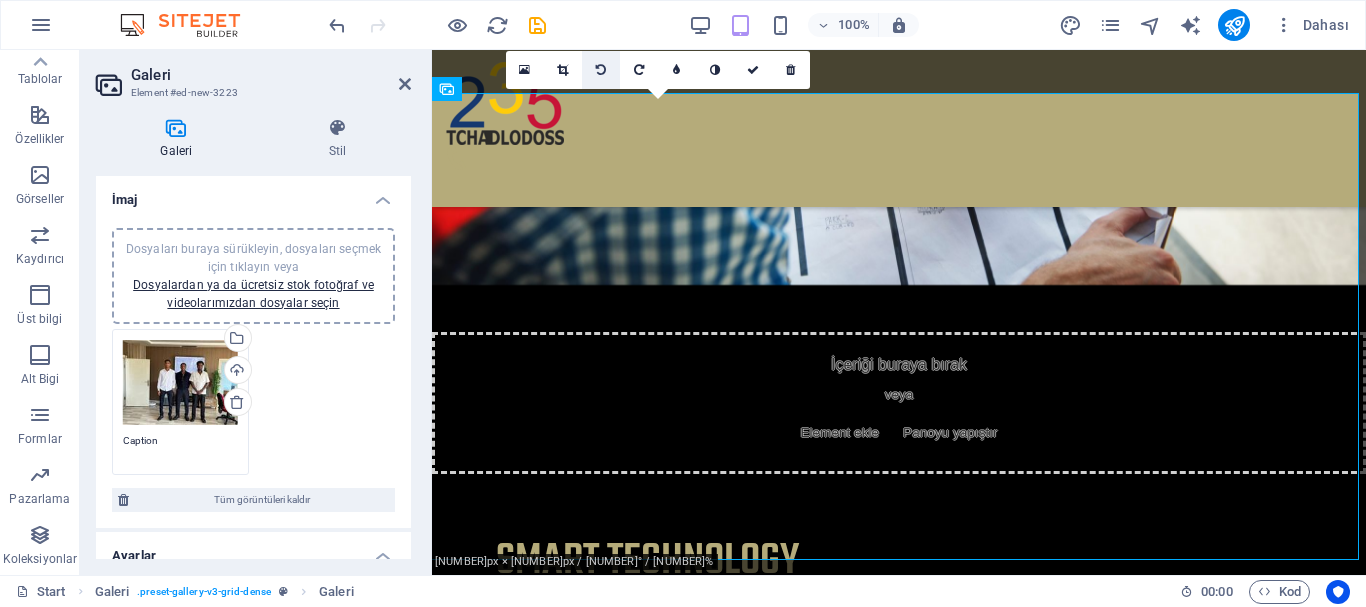 click at bounding box center (562, 70) 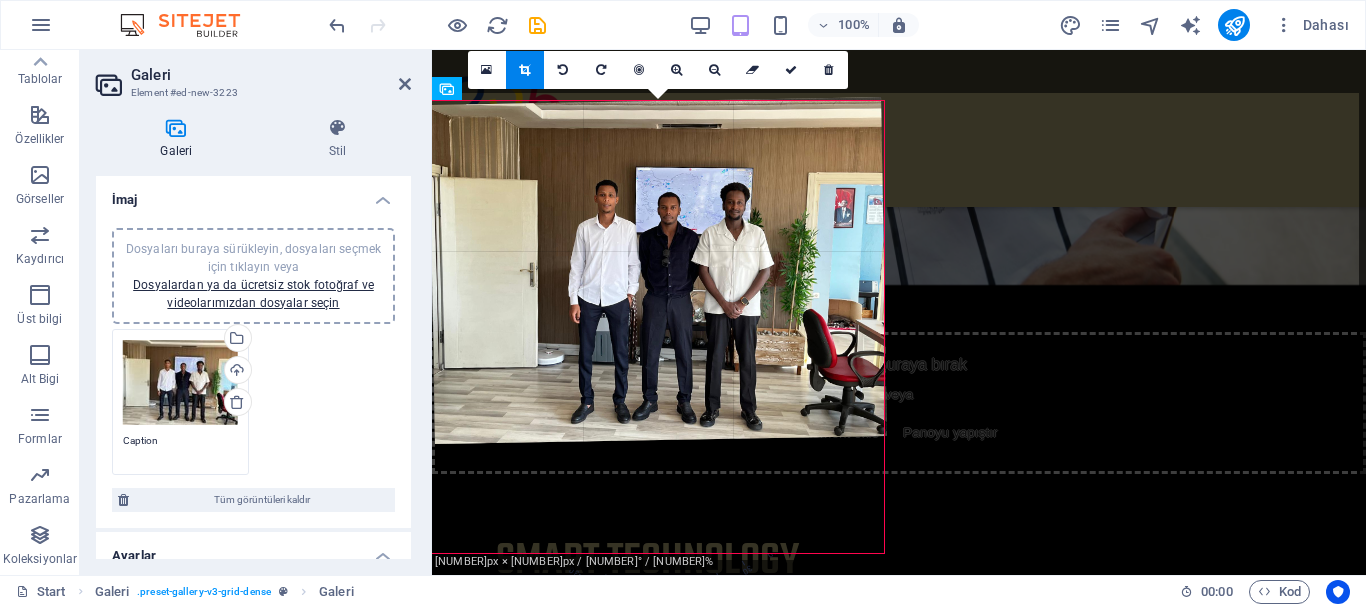 drag, startPoint x: 654, startPoint y: 554, endPoint x: 656, endPoint y: 531, distance: 23.086792 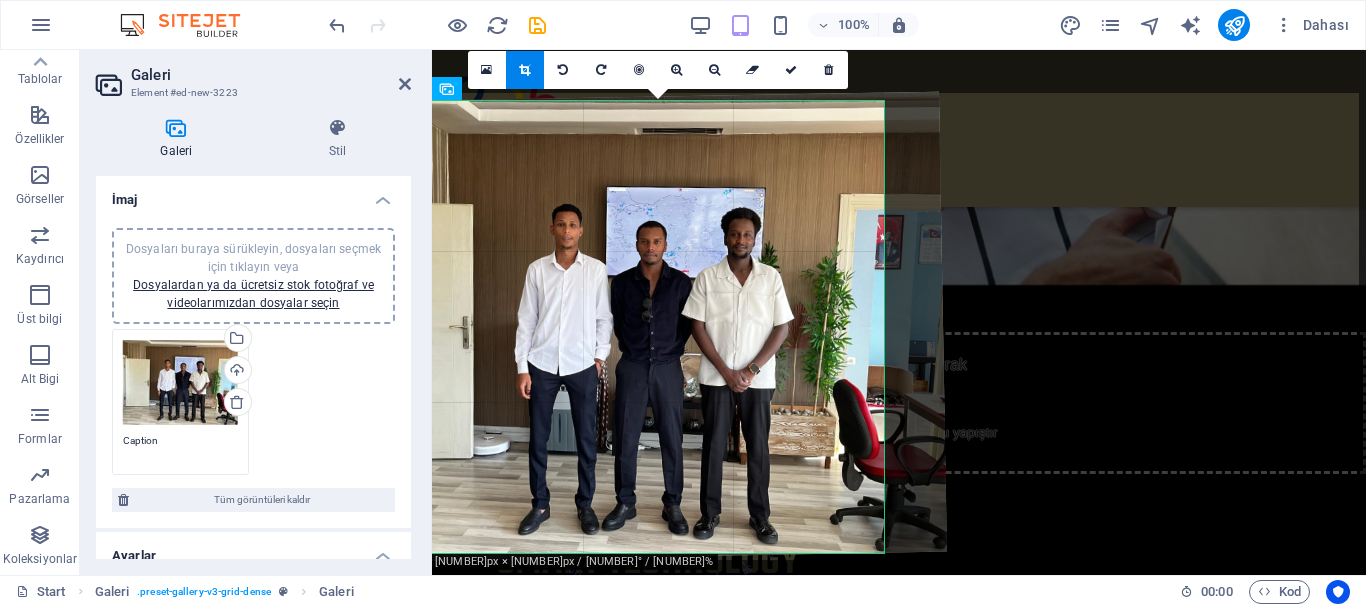click at bounding box center [636, 326] 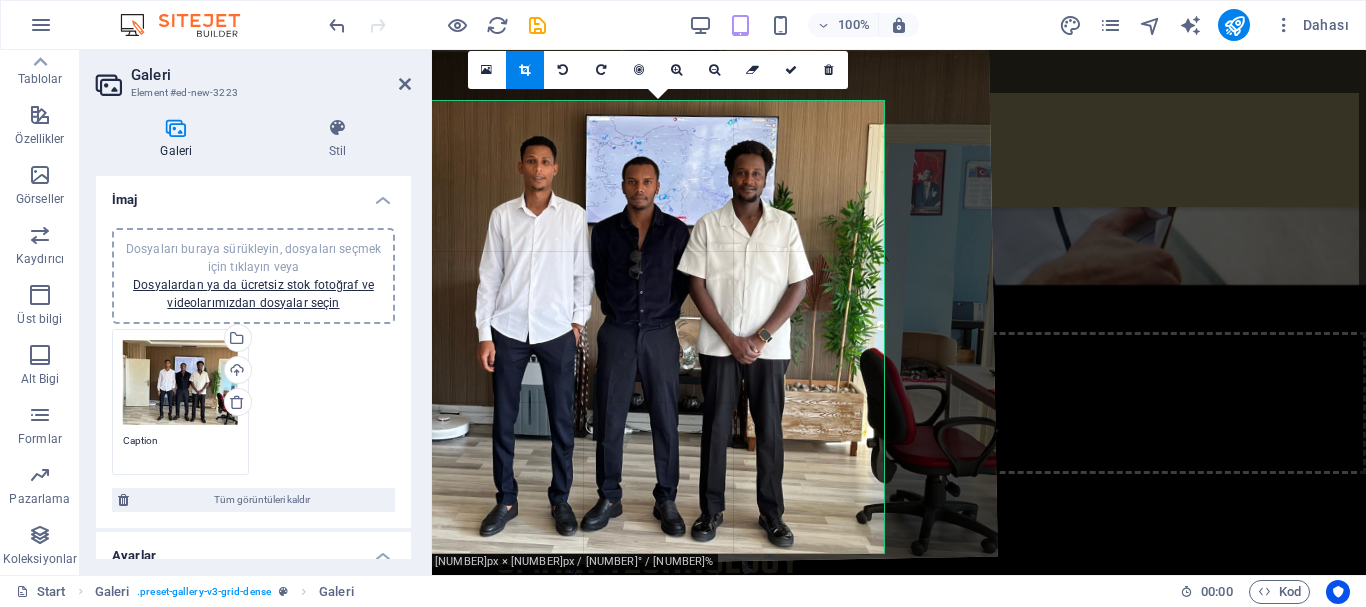 drag, startPoint x: 605, startPoint y: 341, endPoint x: 593, endPoint y: 287, distance: 55.31727 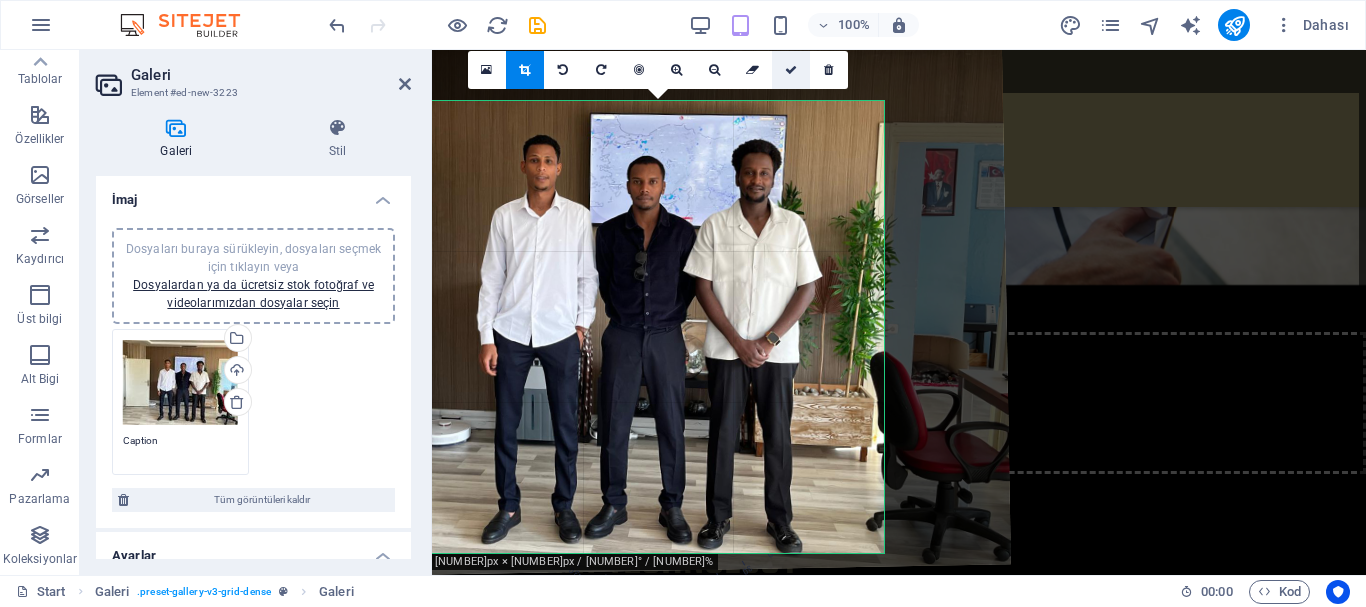 click at bounding box center (791, 70) 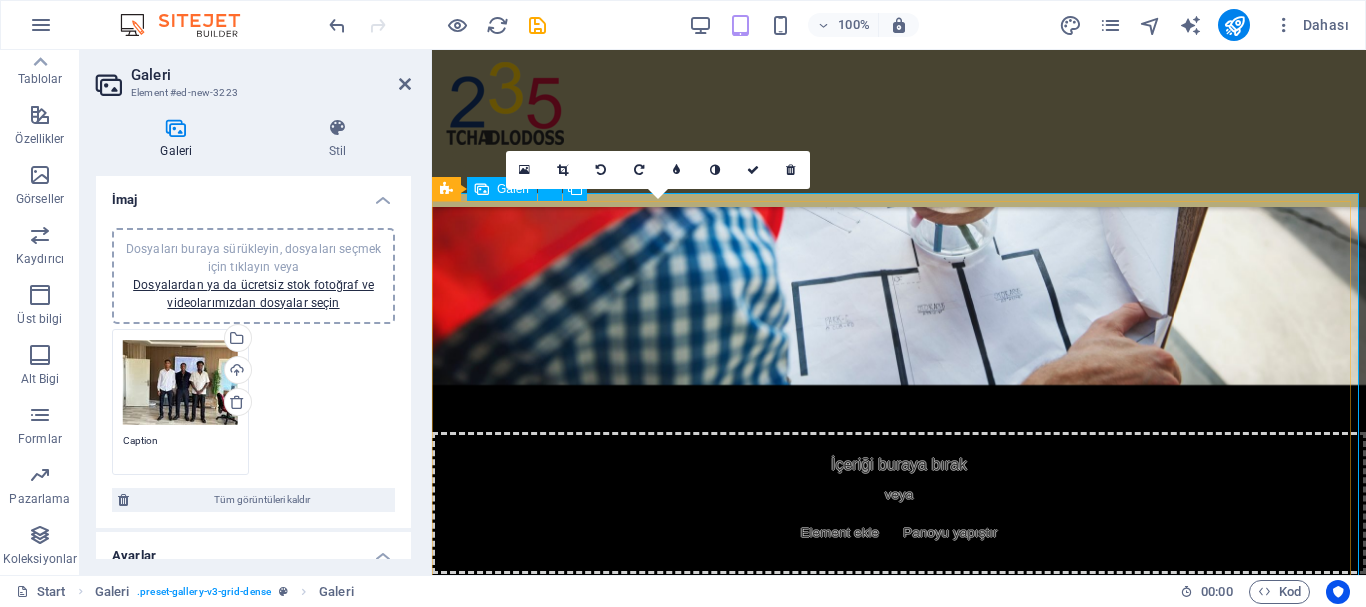 click at bounding box center [899, 3087] 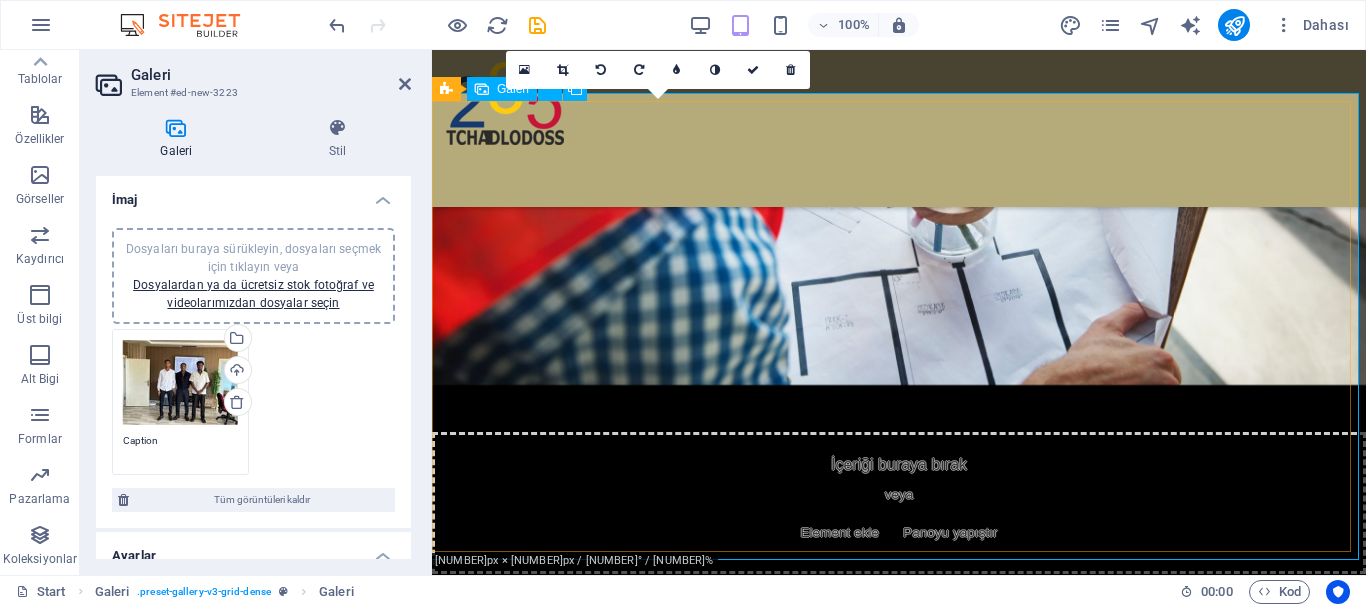 scroll, scrollTop: 5004, scrollLeft: 0, axis: vertical 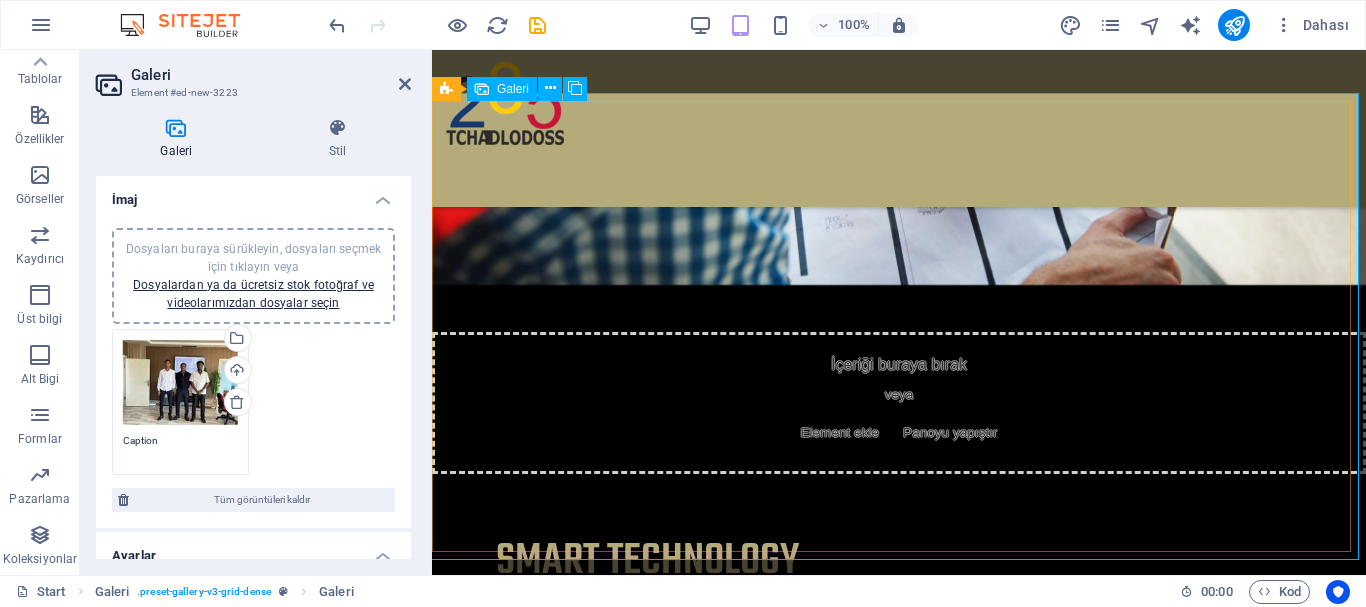 click at bounding box center [899, 2987] 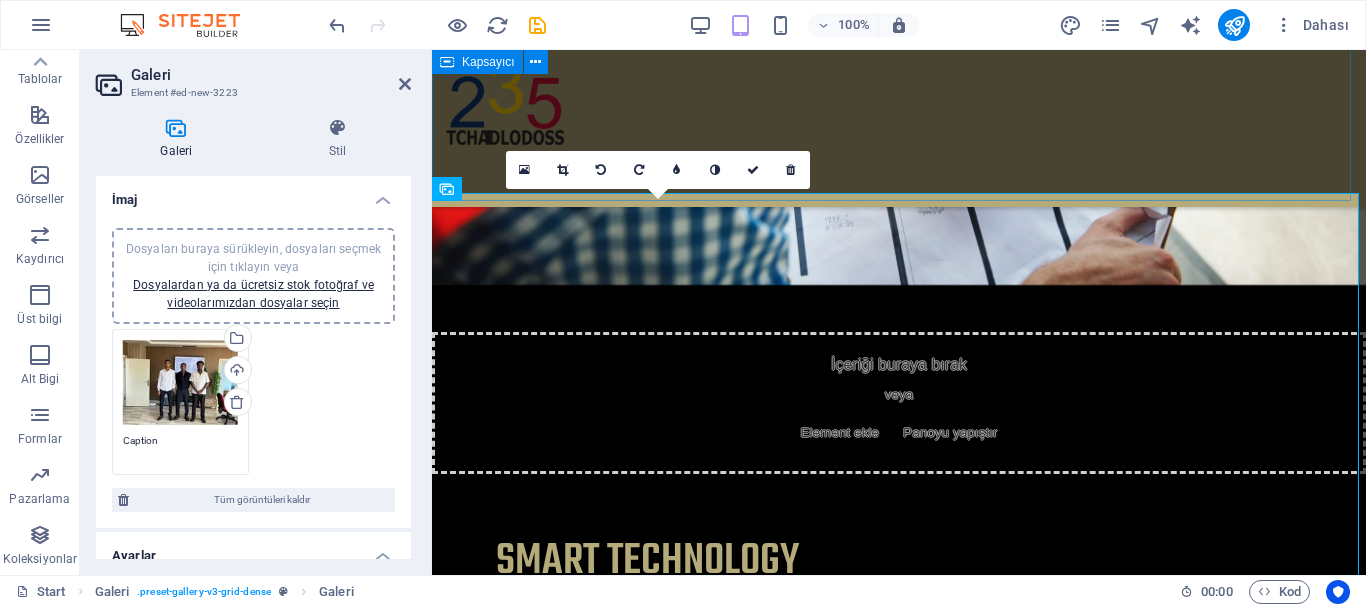 scroll, scrollTop: 4804, scrollLeft: 0, axis: vertical 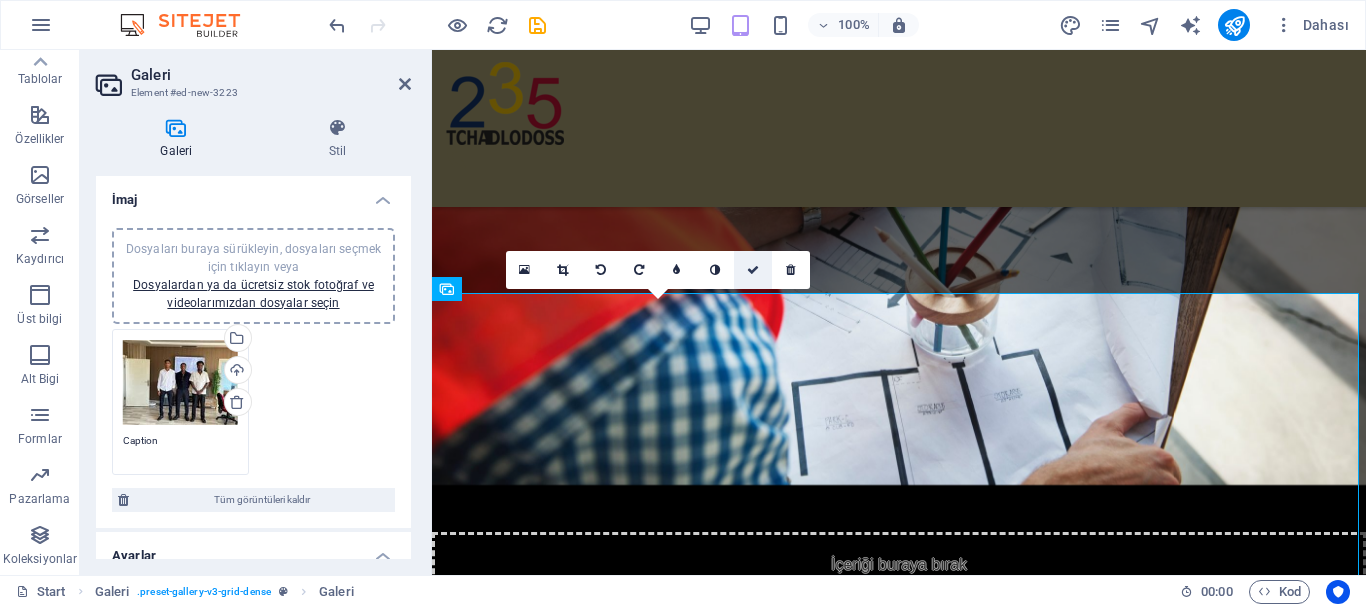 click at bounding box center [753, 270] 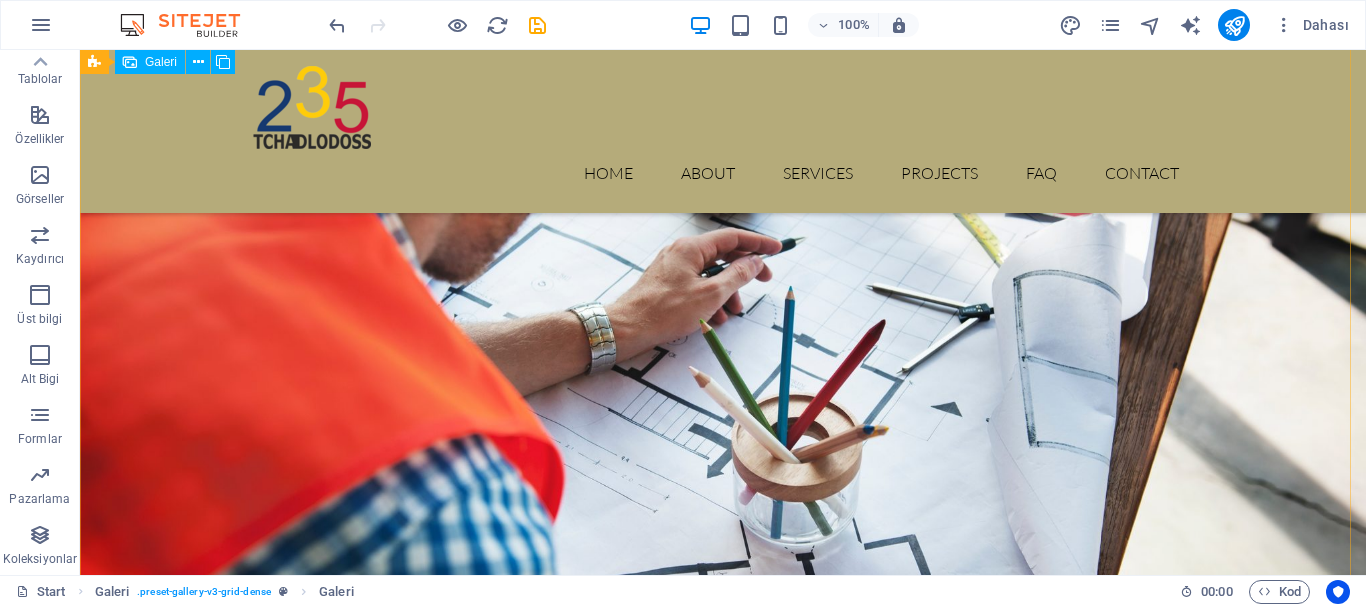 click at bounding box center (723, 3418) 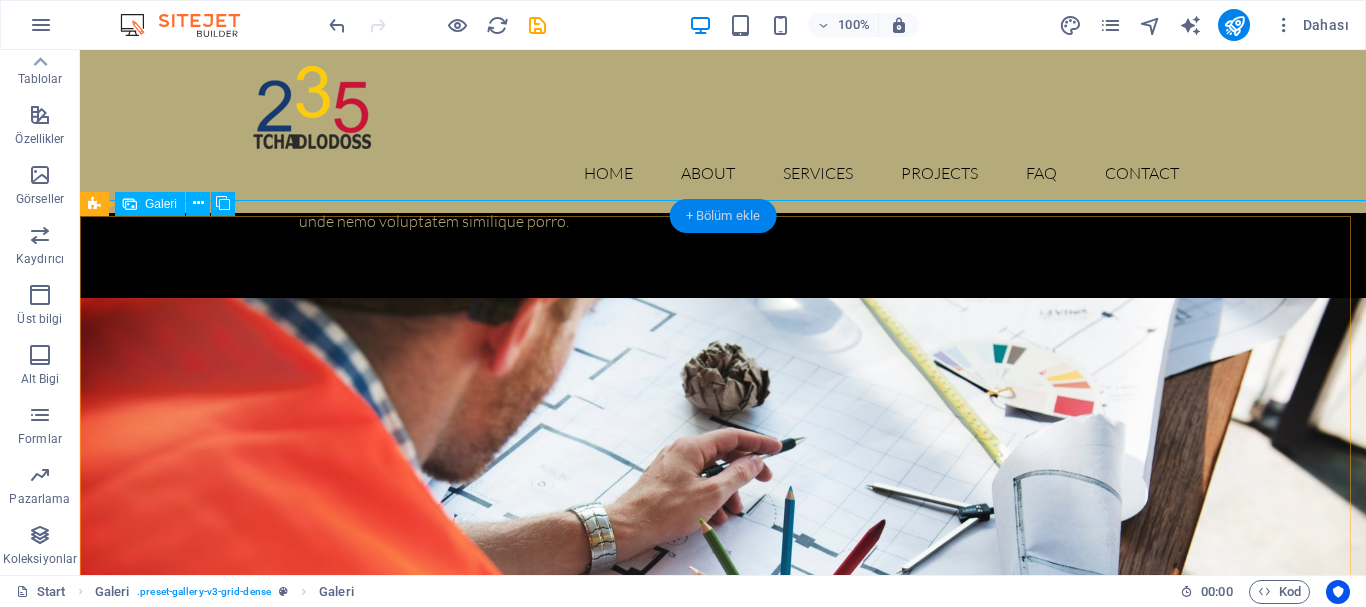 scroll, scrollTop: 4566, scrollLeft: 0, axis: vertical 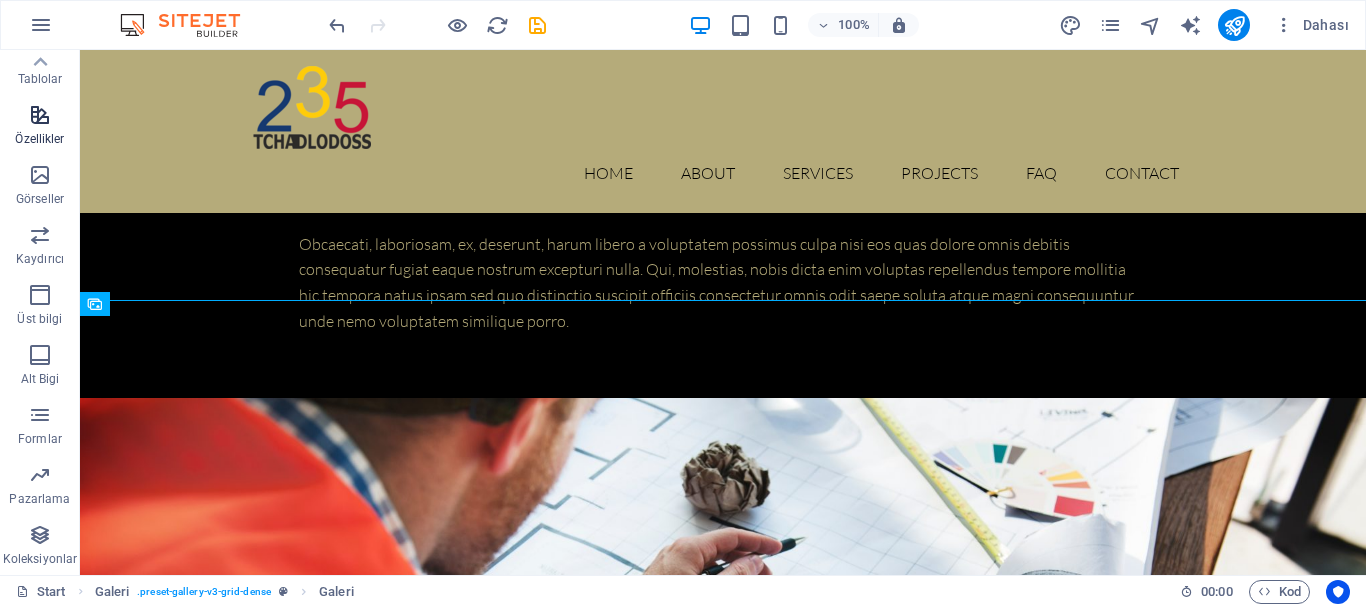 click at bounding box center [40, 115] 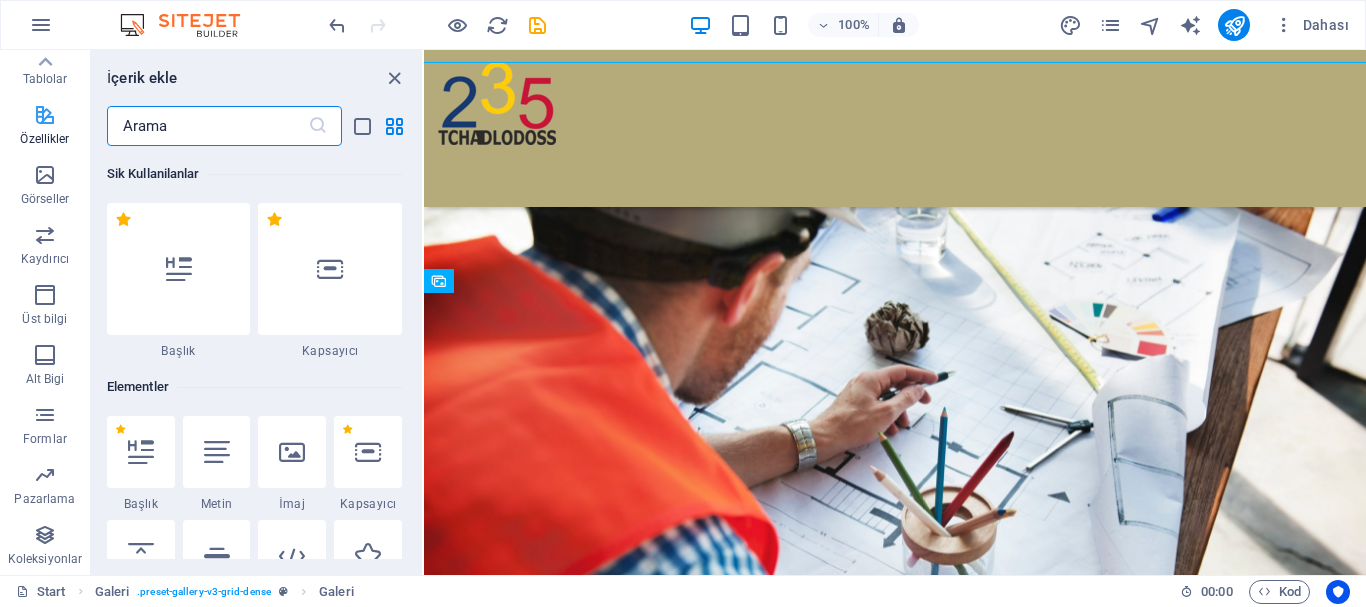 scroll, scrollTop: 4804, scrollLeft: 0, axis: vertical 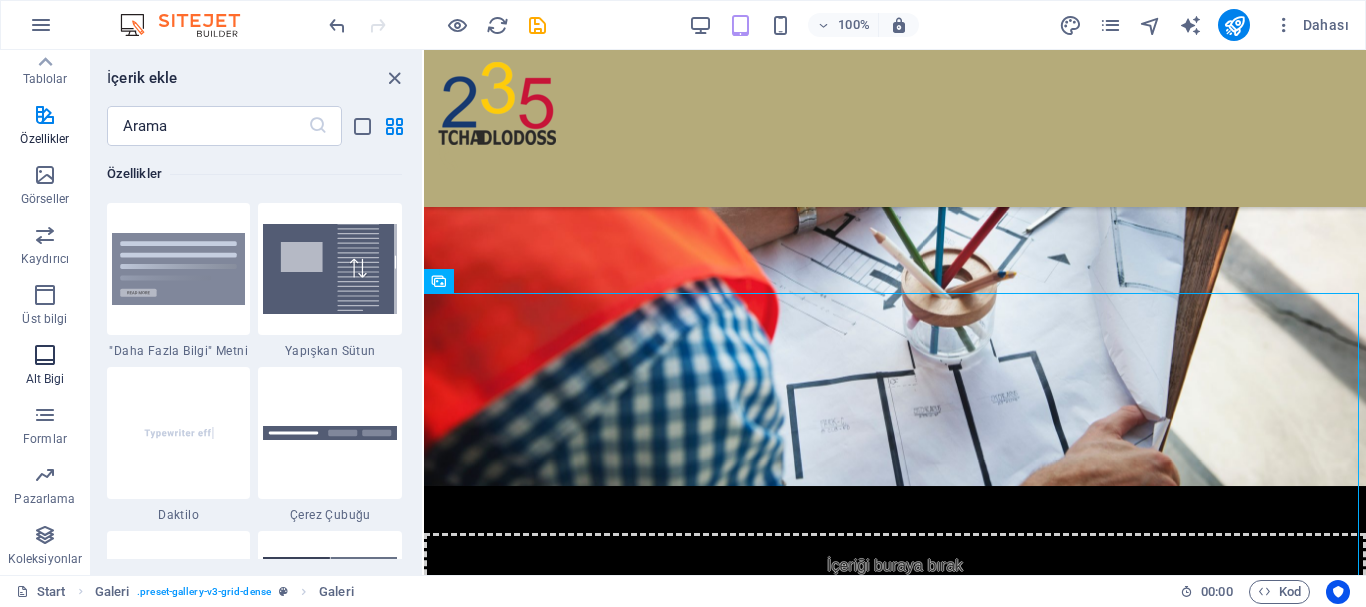 drag, startPoint x: 45, startPoint y: 298, endPoint x: 46, endPoint y: 361, distance: 63.007935 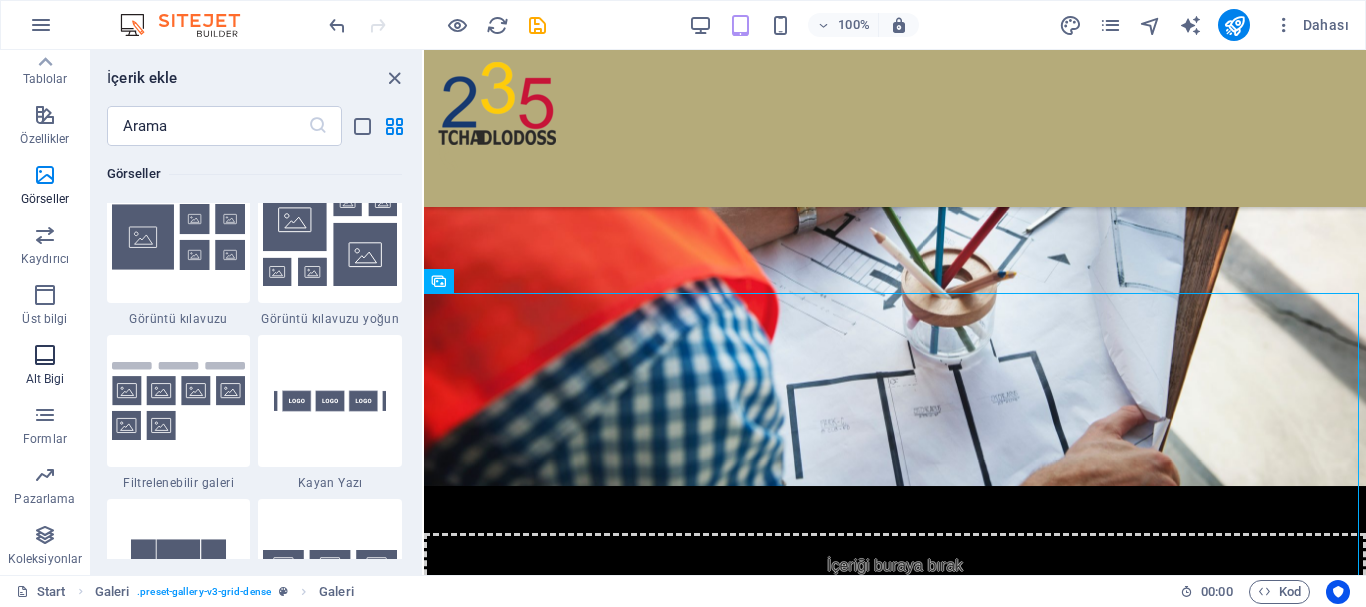 scroll, scrollTop: 13239, scrollLeft: 0, axis: vertical 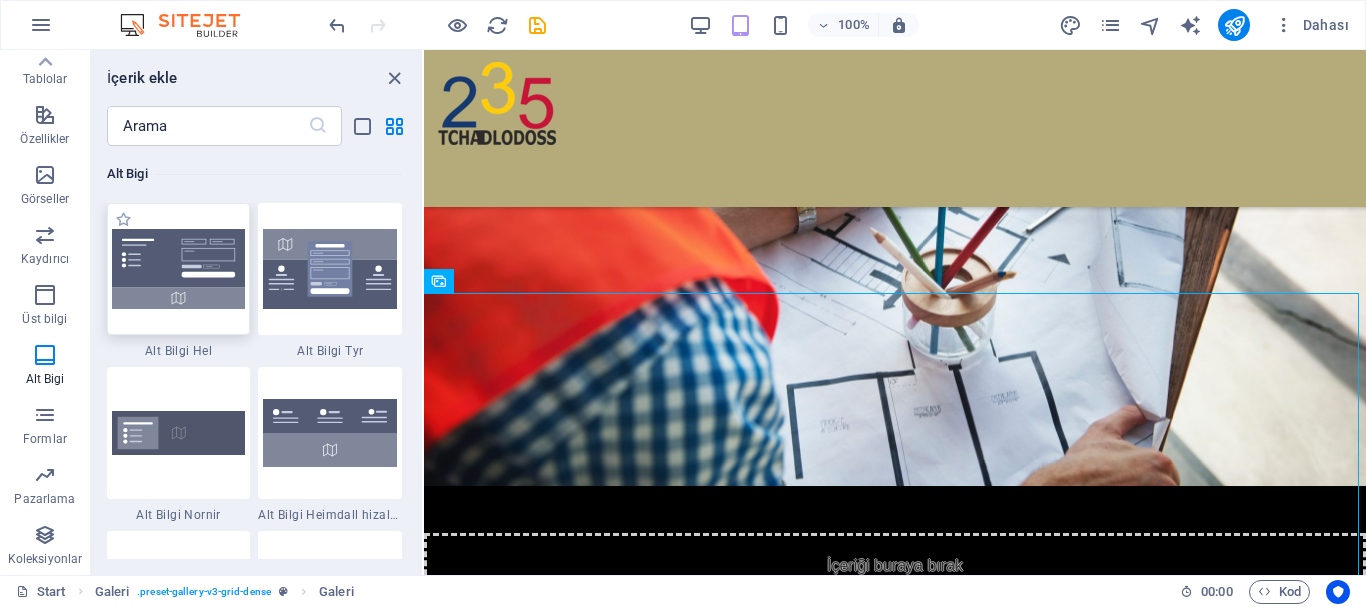 click at bounding box center (179, 269) 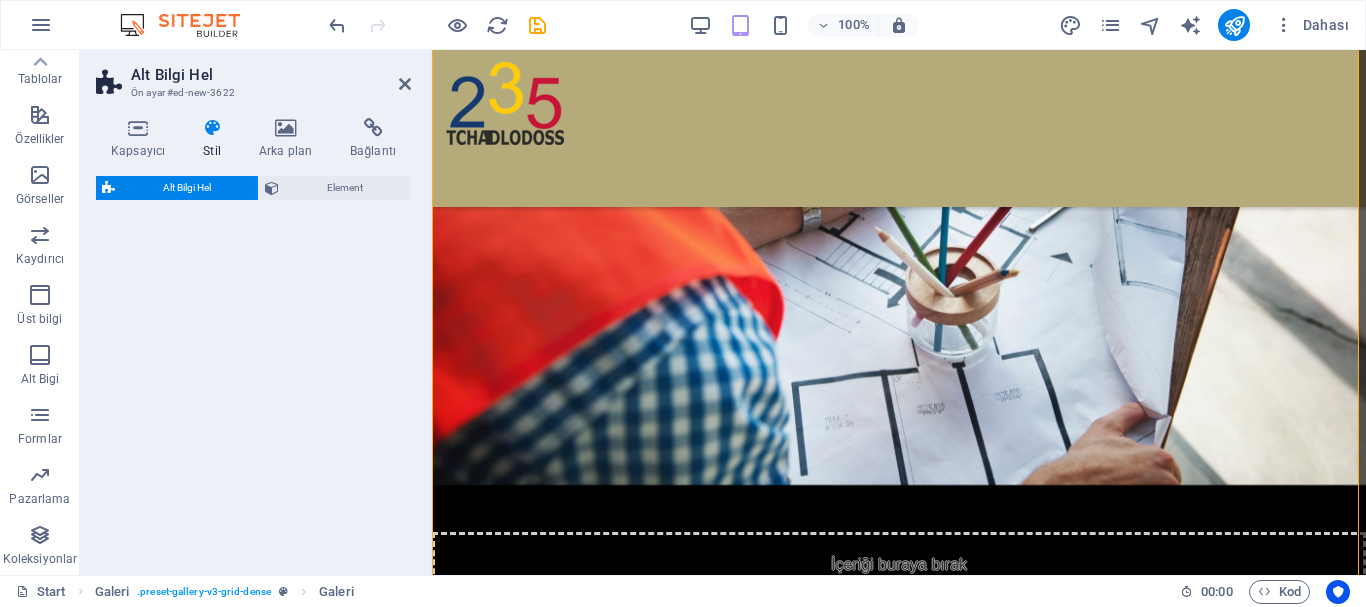 select on "%" 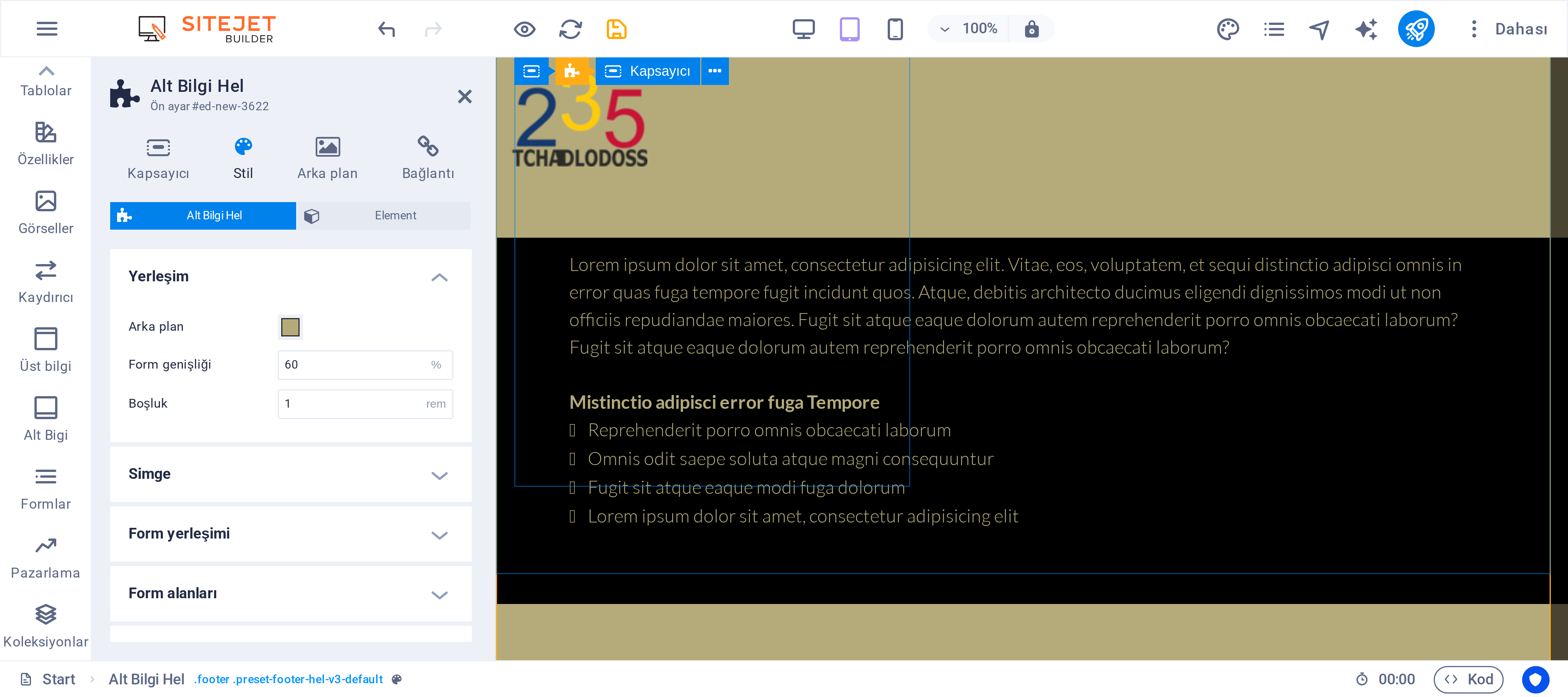 scroll, scrollTop: 2717, scrollLeft: 0, axis: vertical 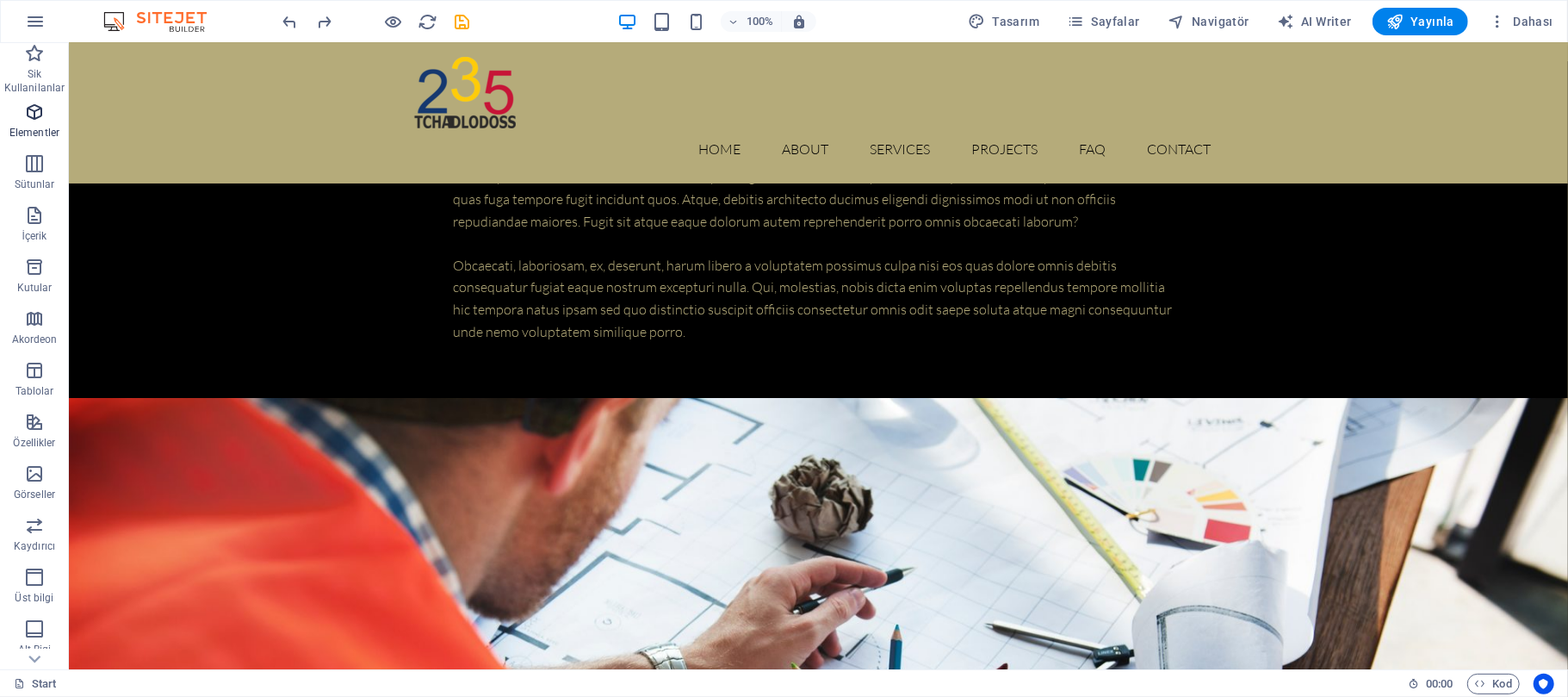 click on "Elementler" at bounding box center (34, 122) 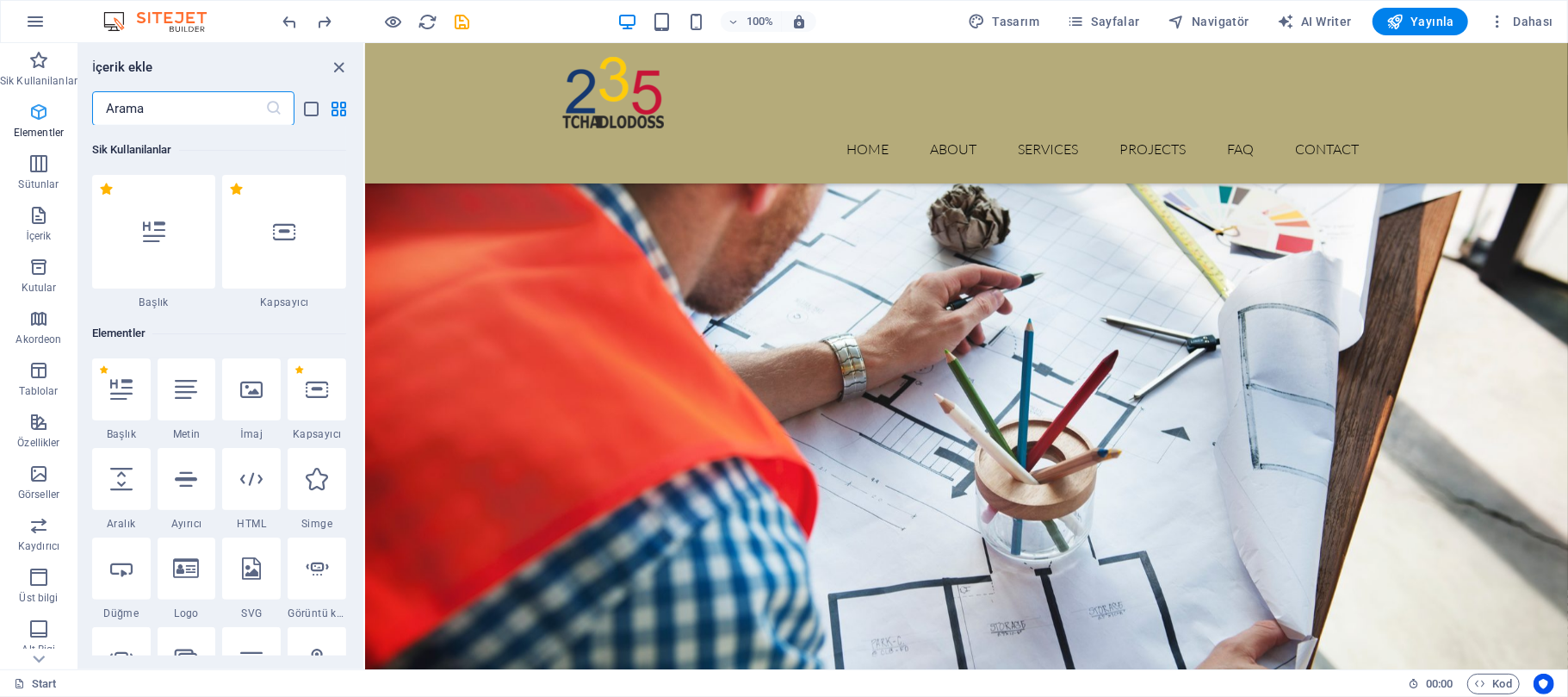 scroll, scrollTop: 4453, scrollLeft: 0, axis: vertical 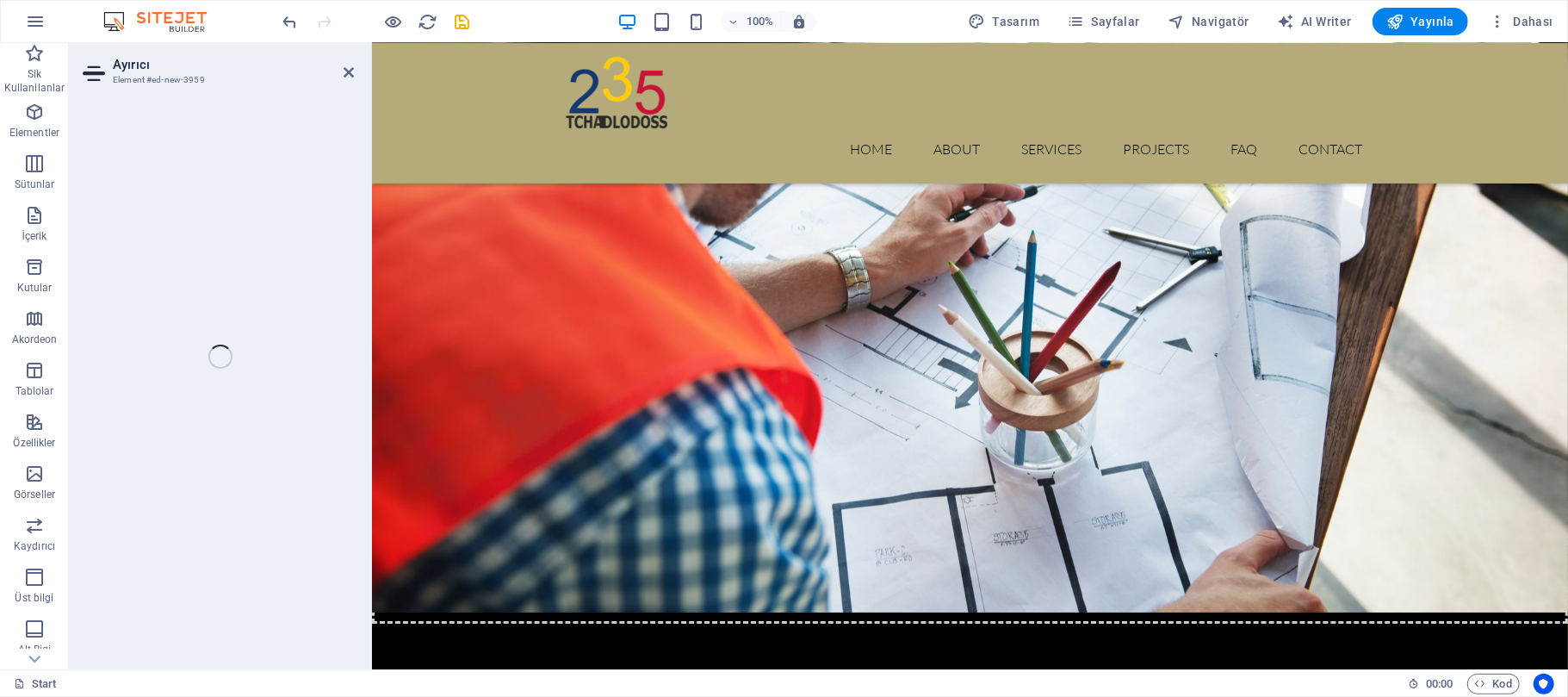 select on "%" 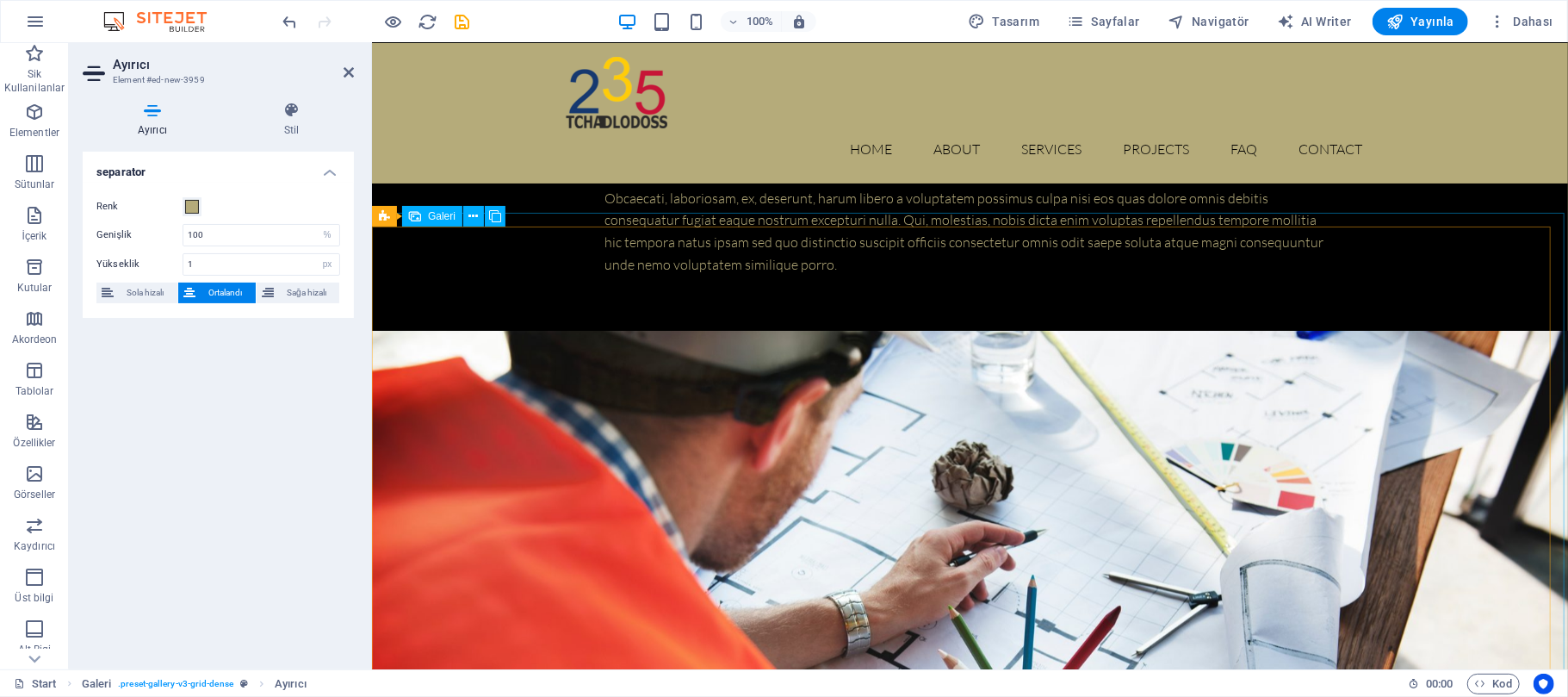scroll, scrollTop: 3992, scrollLeft: 0, axis: vertical 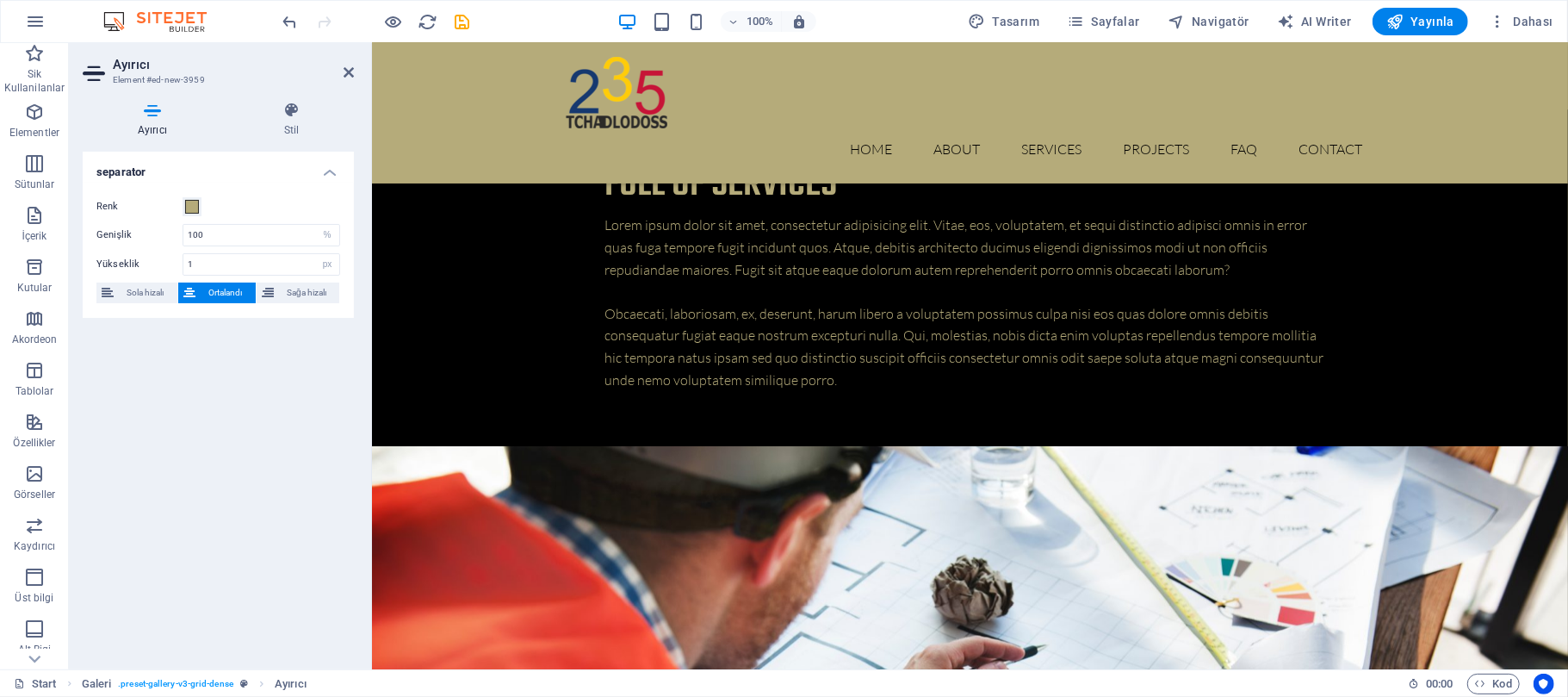 click on "Ayırıcı" at bounding box center [233, 65] 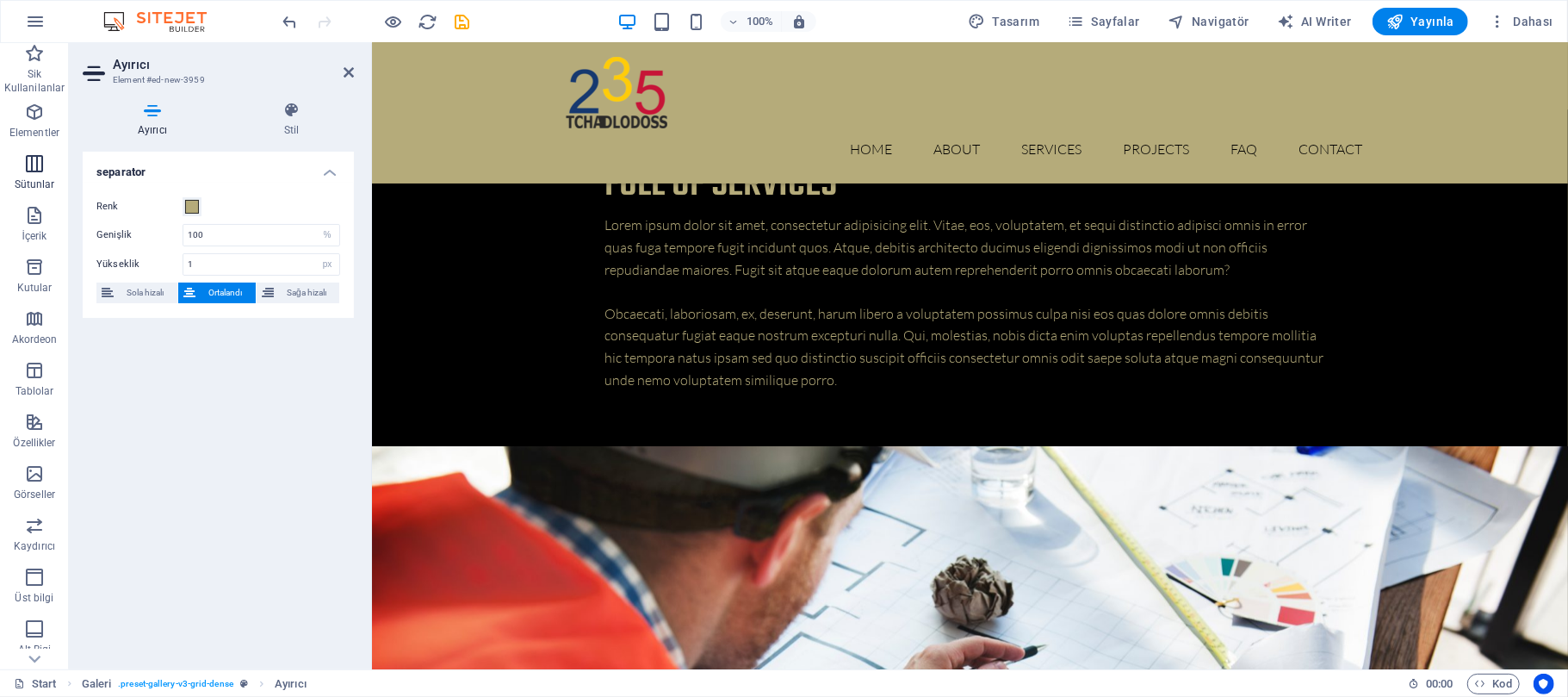 click on "Sütunlar" at bounding box center [34, 174] 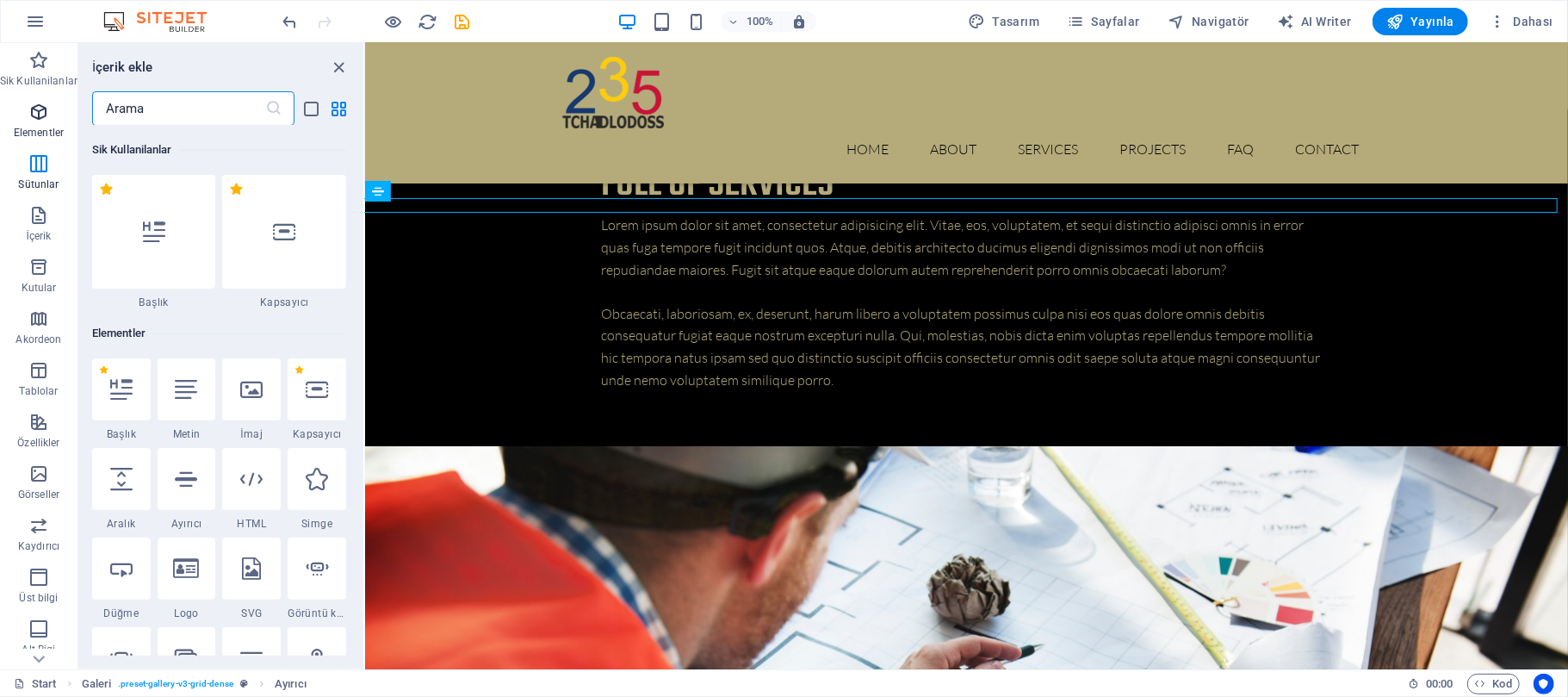 scroll, scrollTop: 4726, scrollLeft: 0, axis: vertical 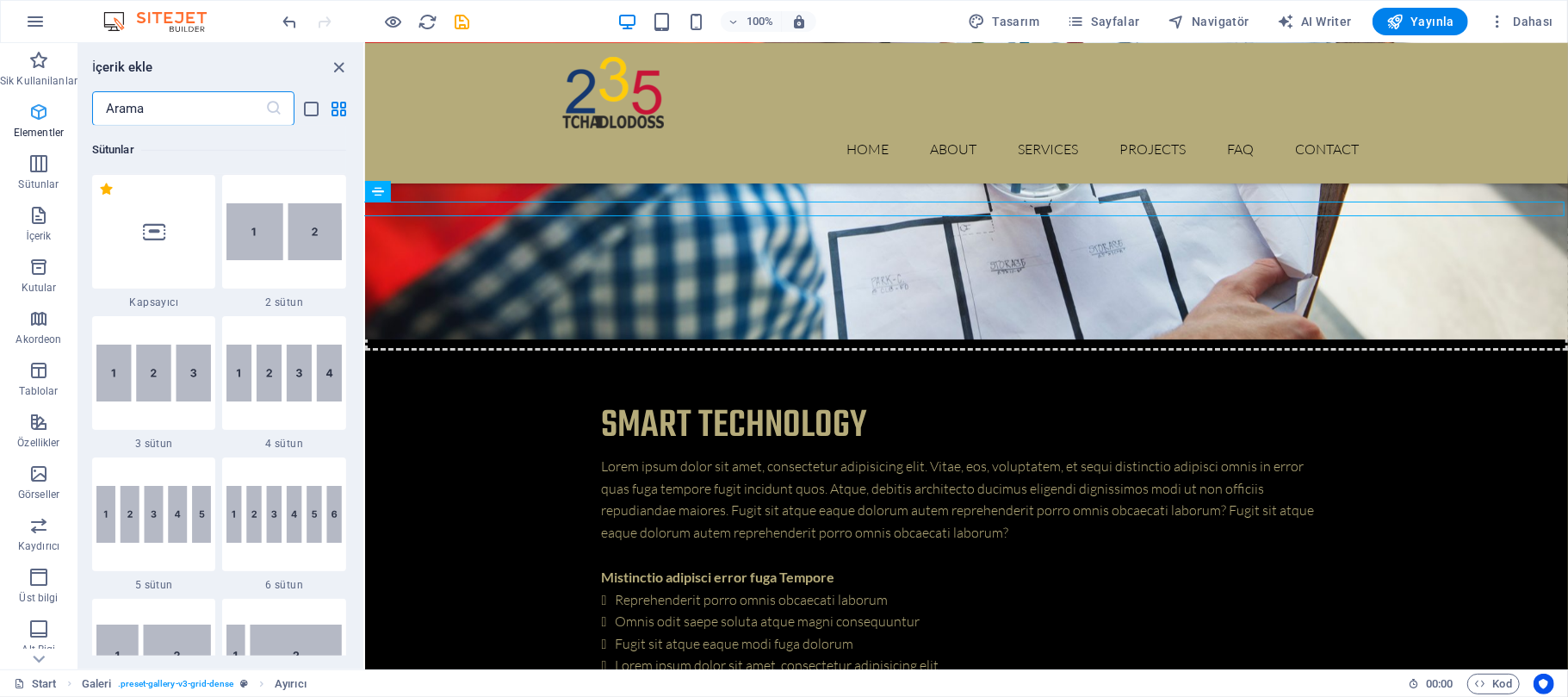 click at bounding box center (39, 112) 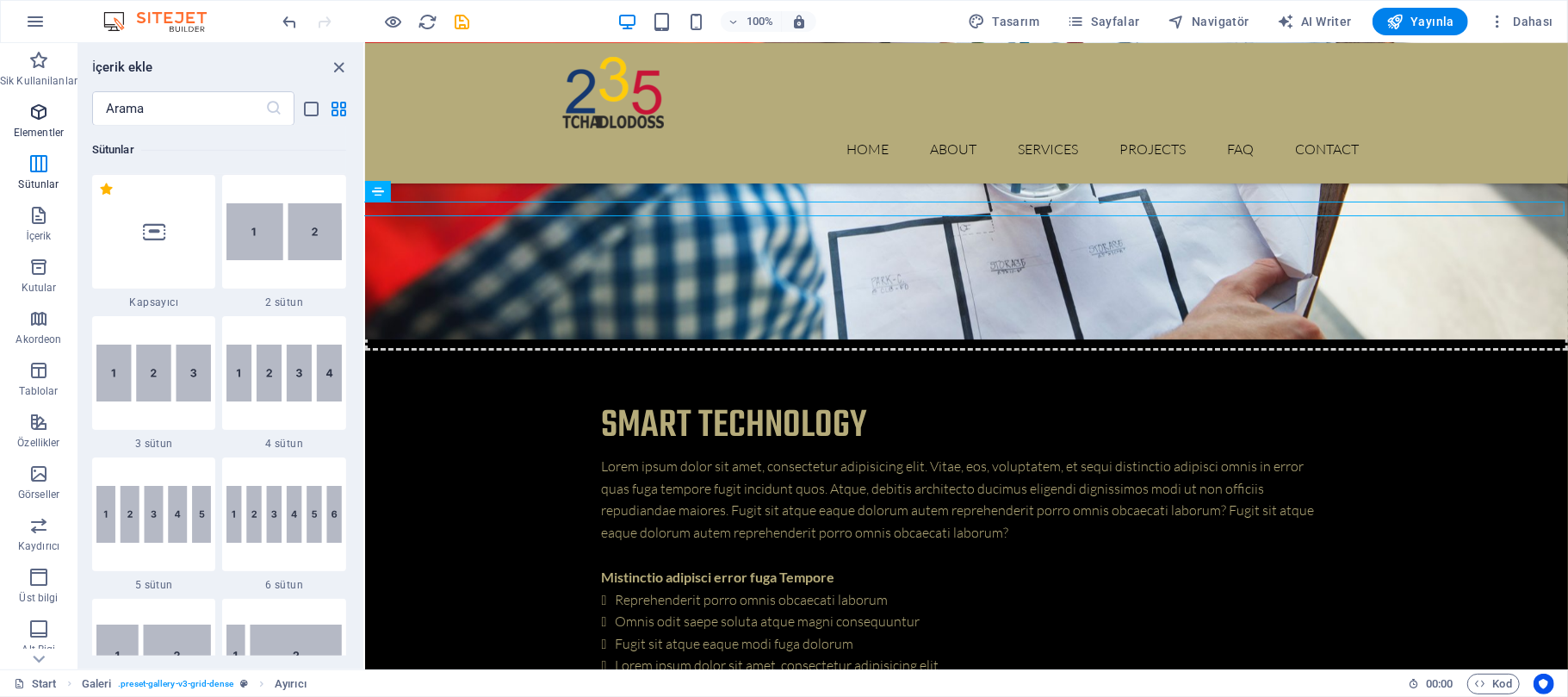 click at bounding box center (39, 112) 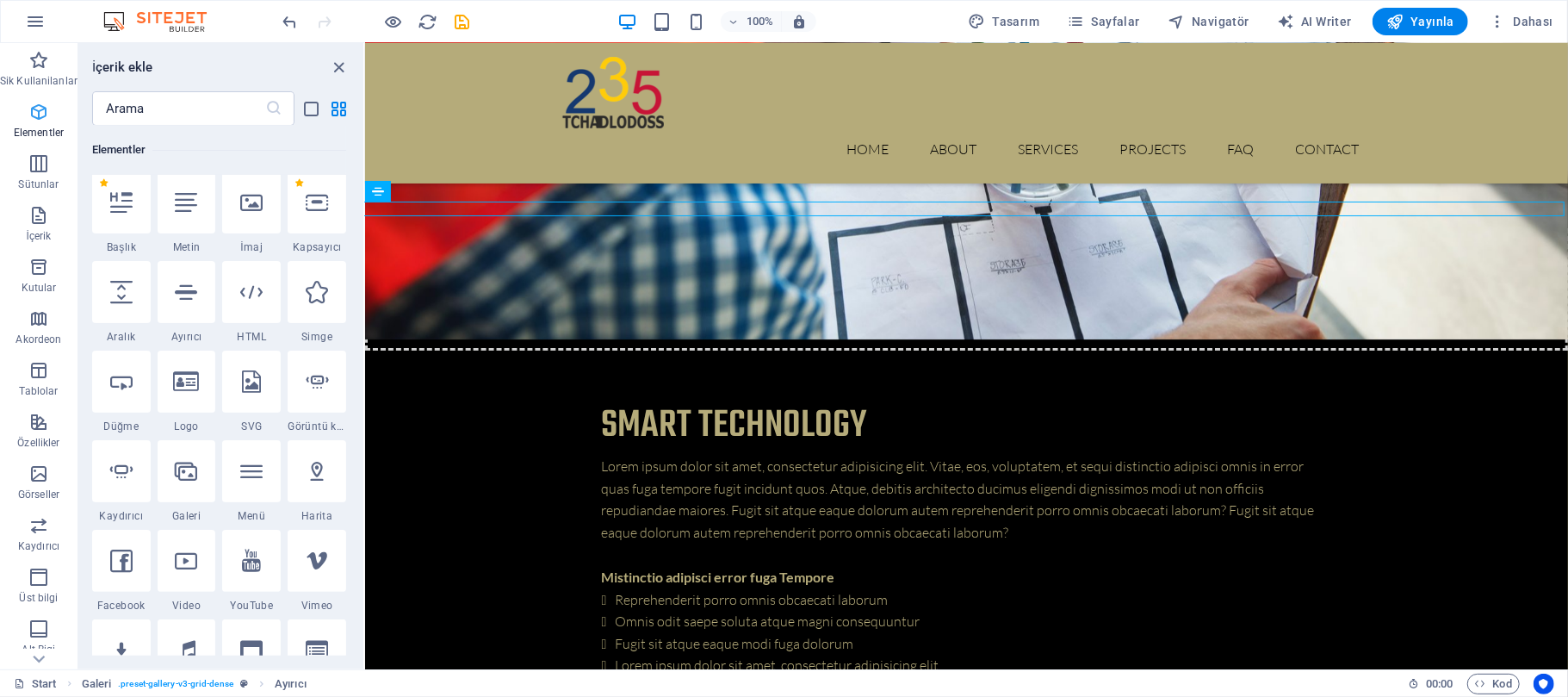 scroll, scrollTop: 184, scrollLeft: 0, axis: vertical 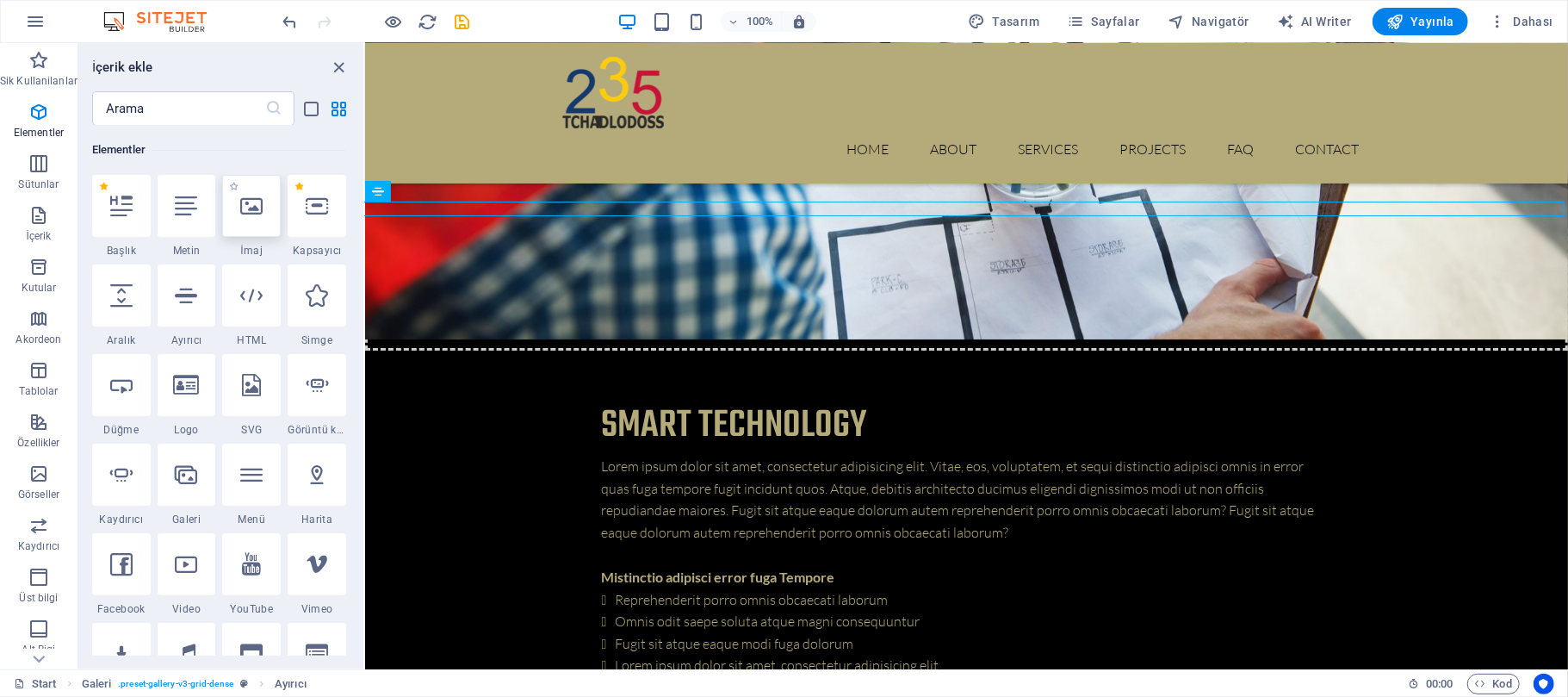 click at bounding box center [251, 206] 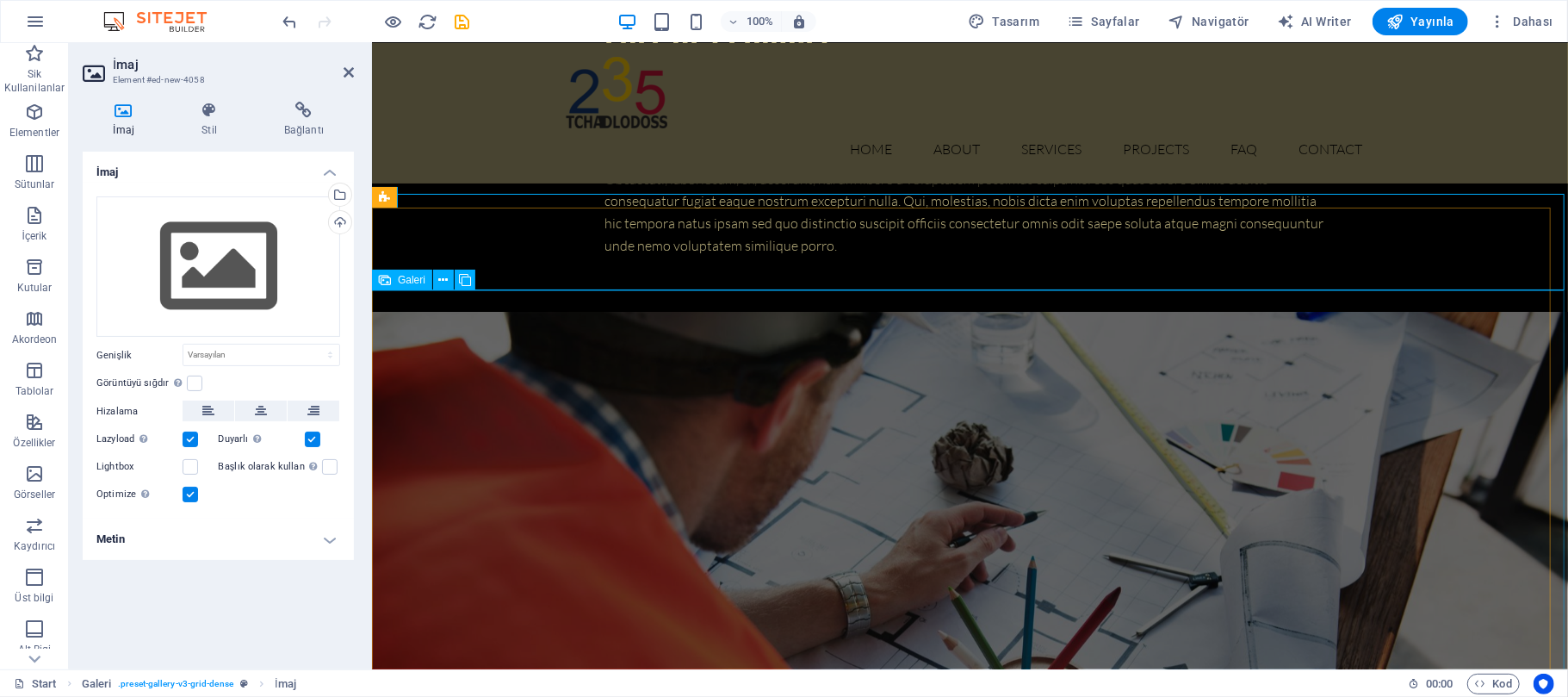 scroll, scrollTop: 4040, scrollLeft: 0, axis: vertical 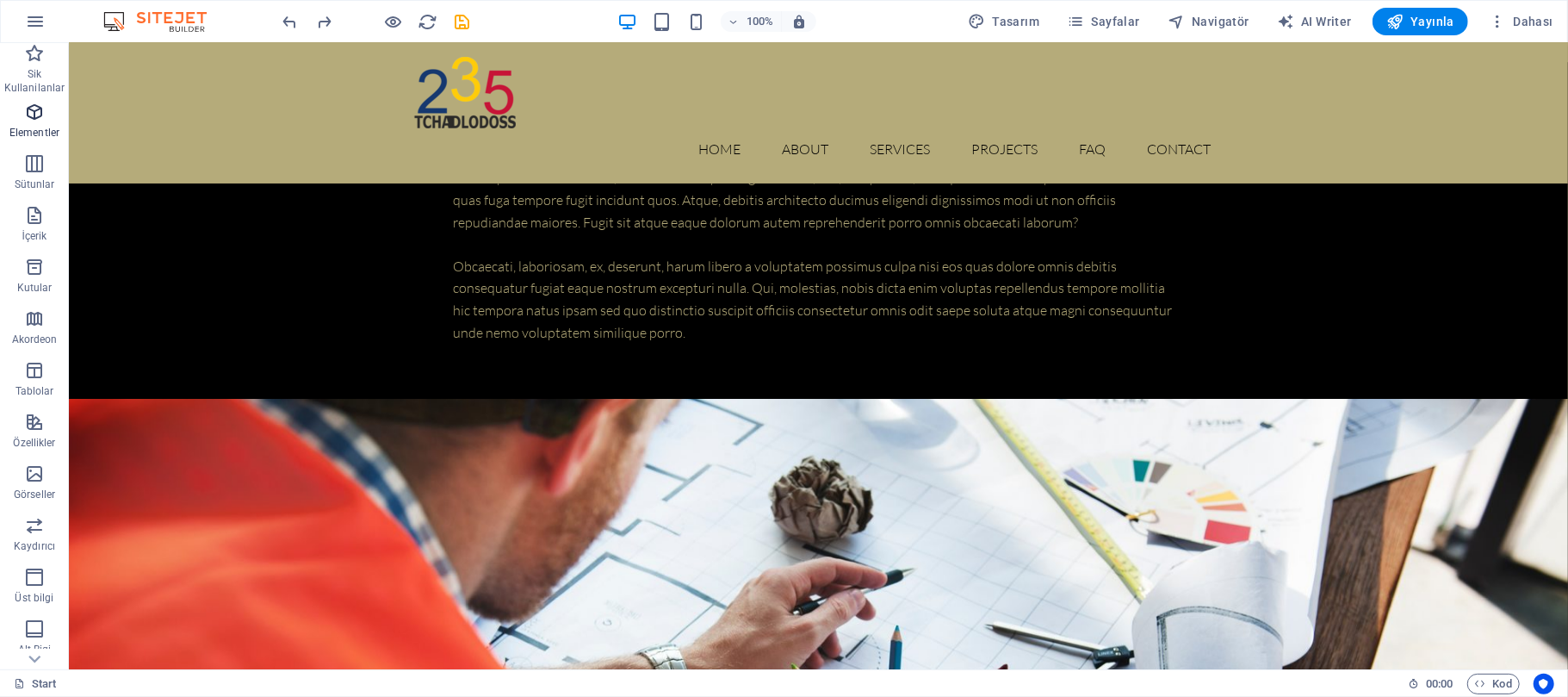 click on "Elementler" at bounding box center [34, 121] 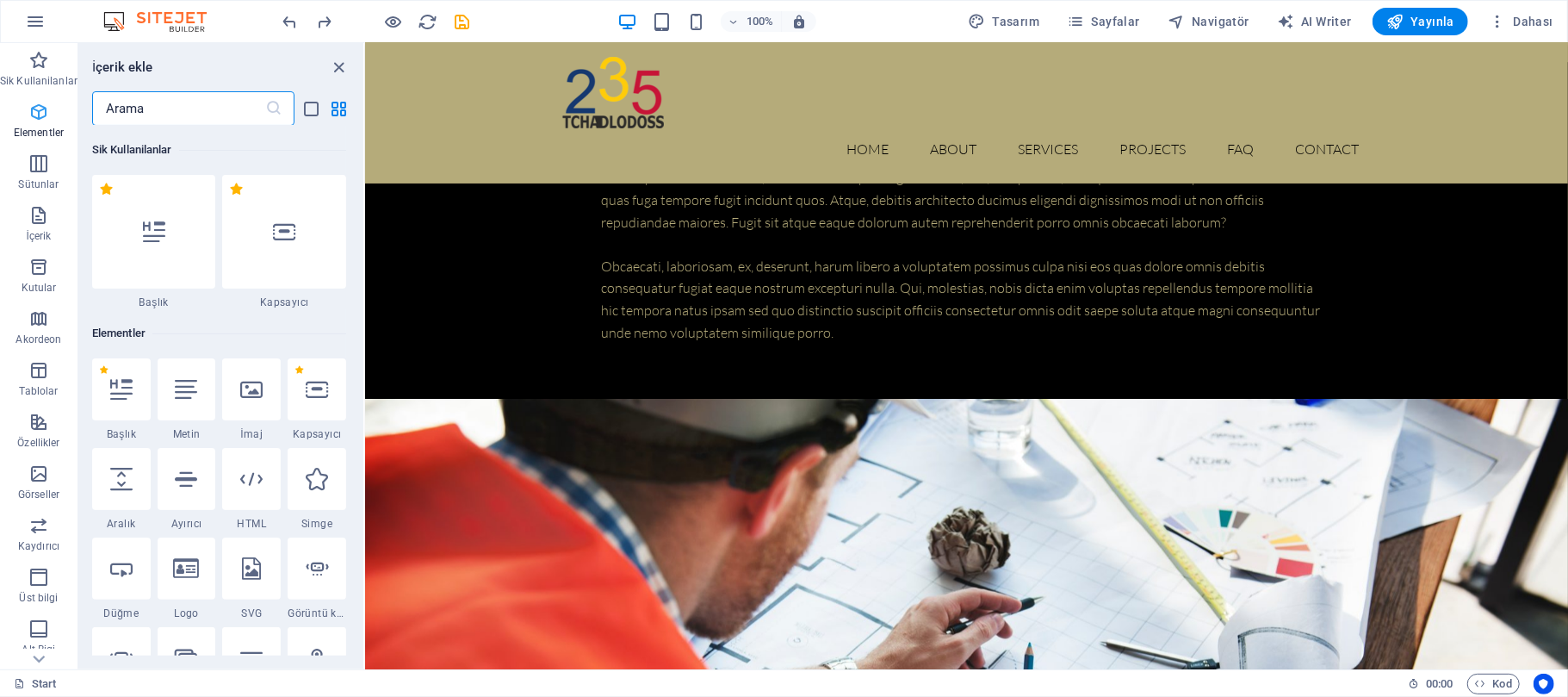 scroll, scrollTop: 4127, scrollLeft: 0, axis: vertical 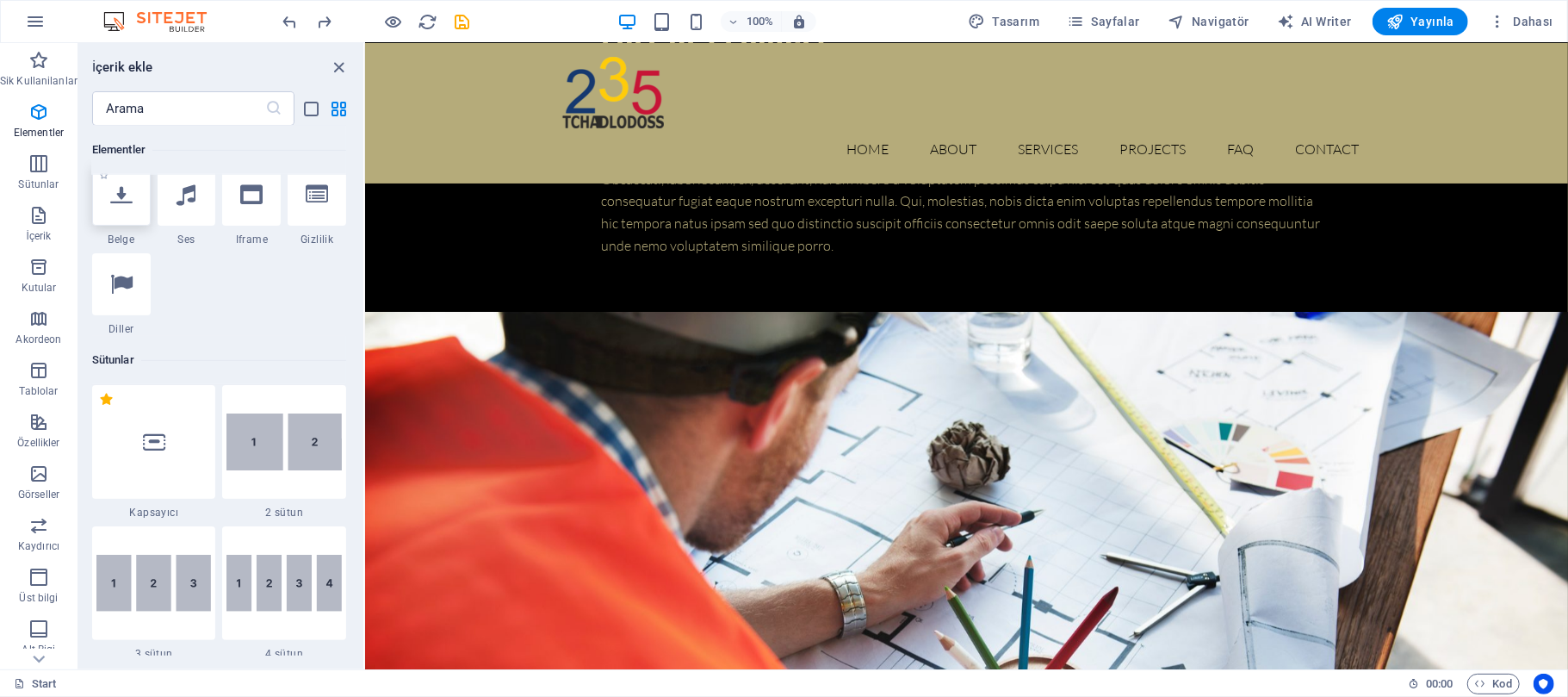 click at bounding box center [121, 195] 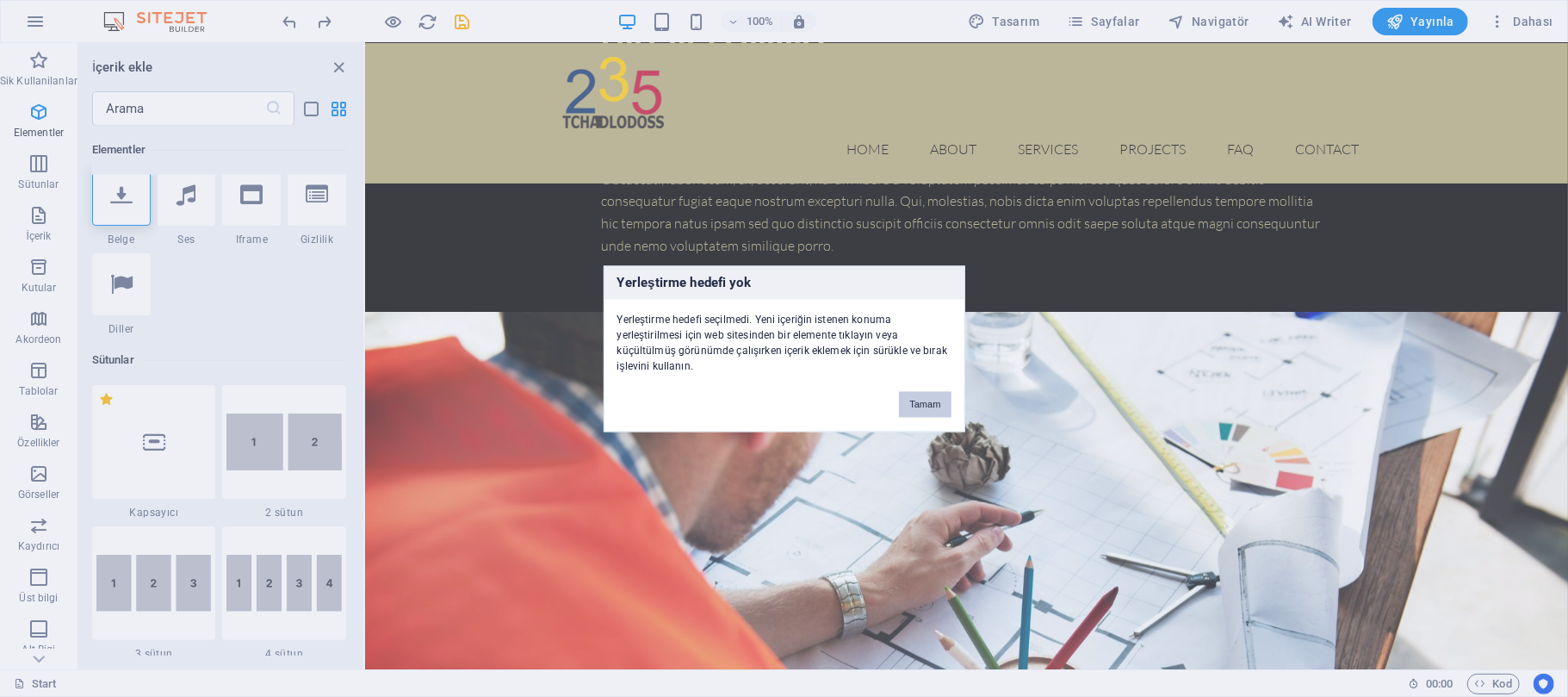 click on "Tamam" at bounding box center [925, 404] 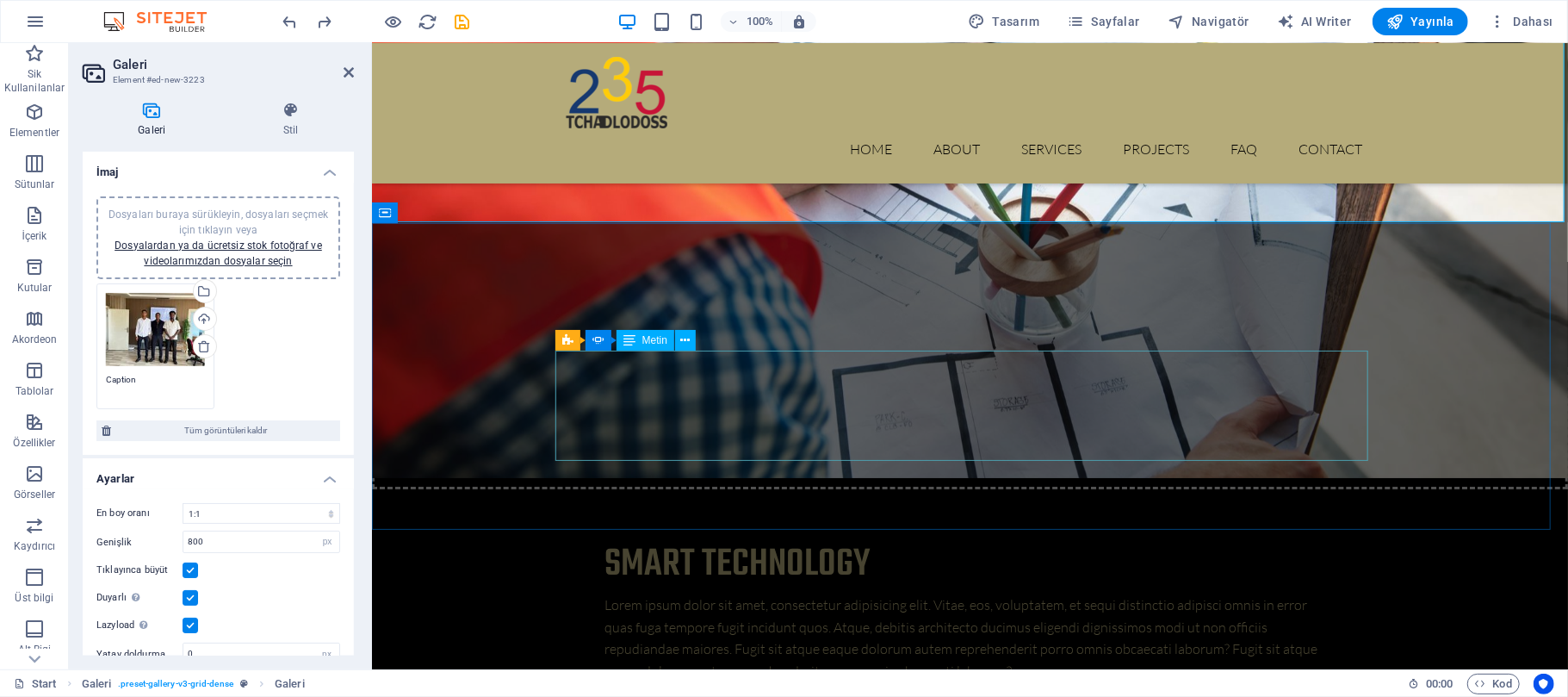 scroll, scrollTop: 4702, scrollLeft: 0, axis: vertical 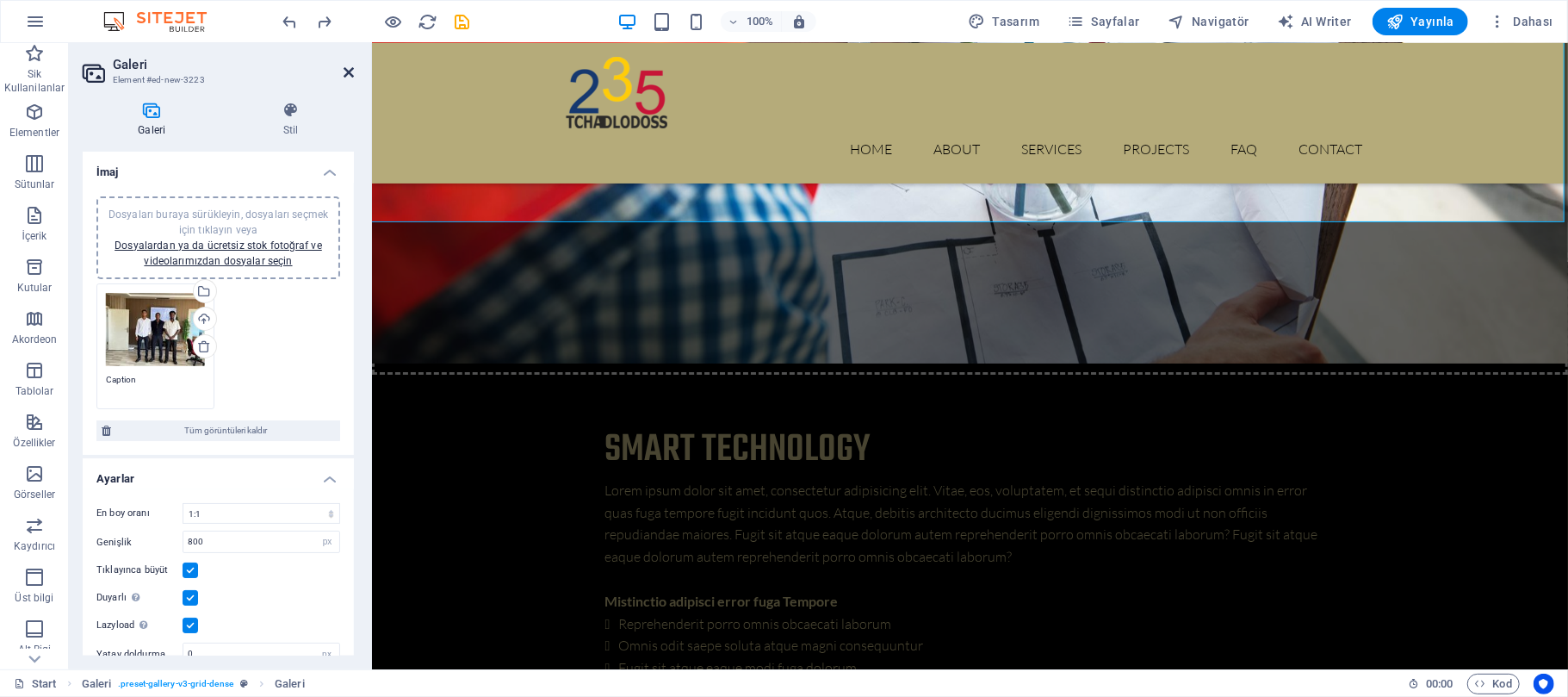 click at bounding box center [349, 72] 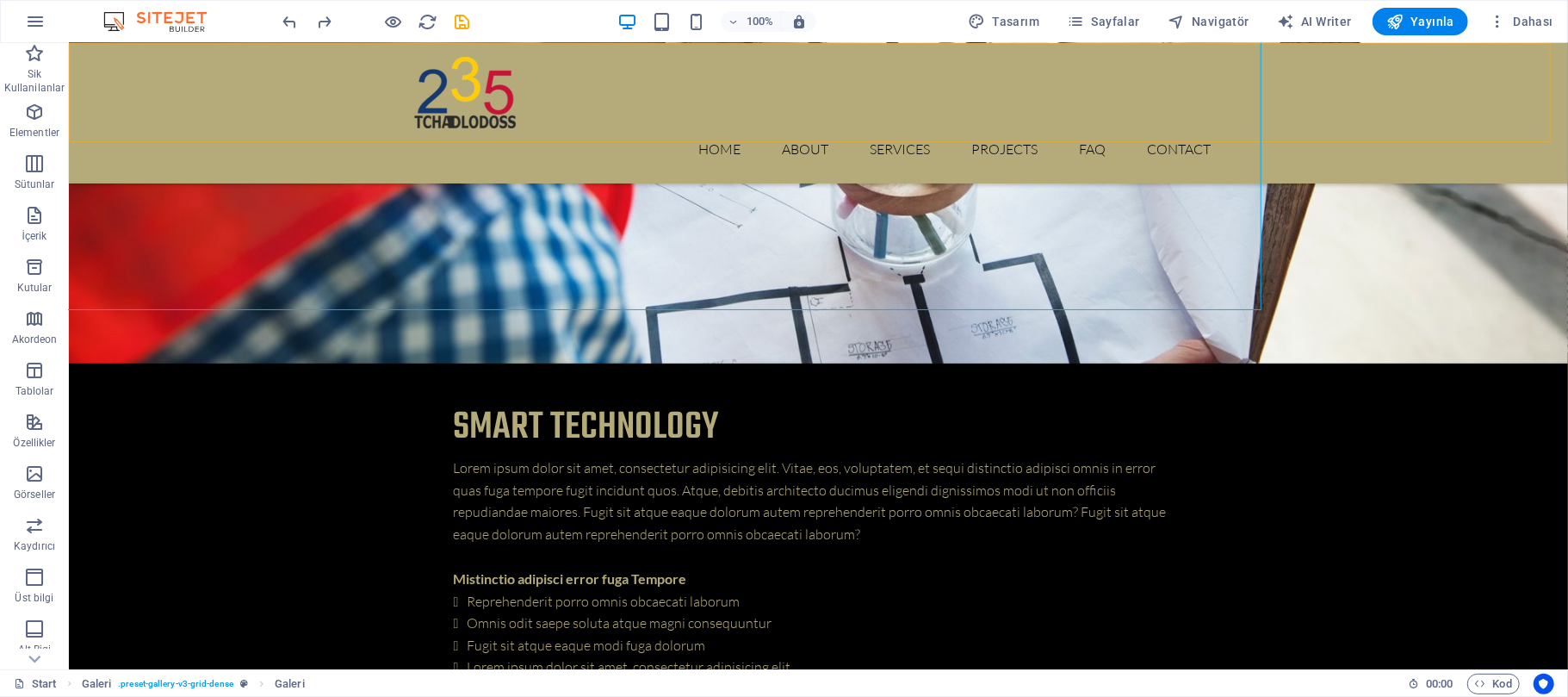 scroll, scrollTop: 4613, scrollLeft: 0, axis: vertical 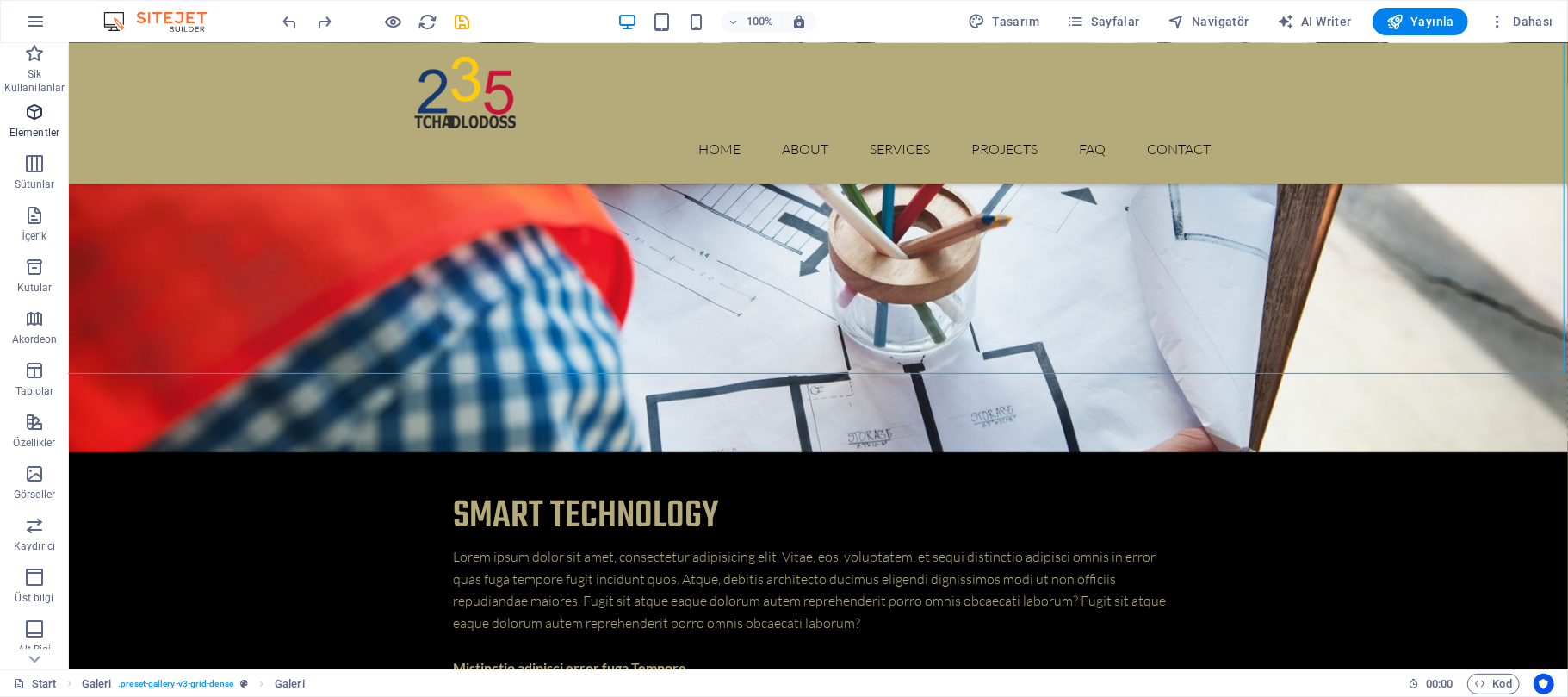 click at bounding box center [34, 112] 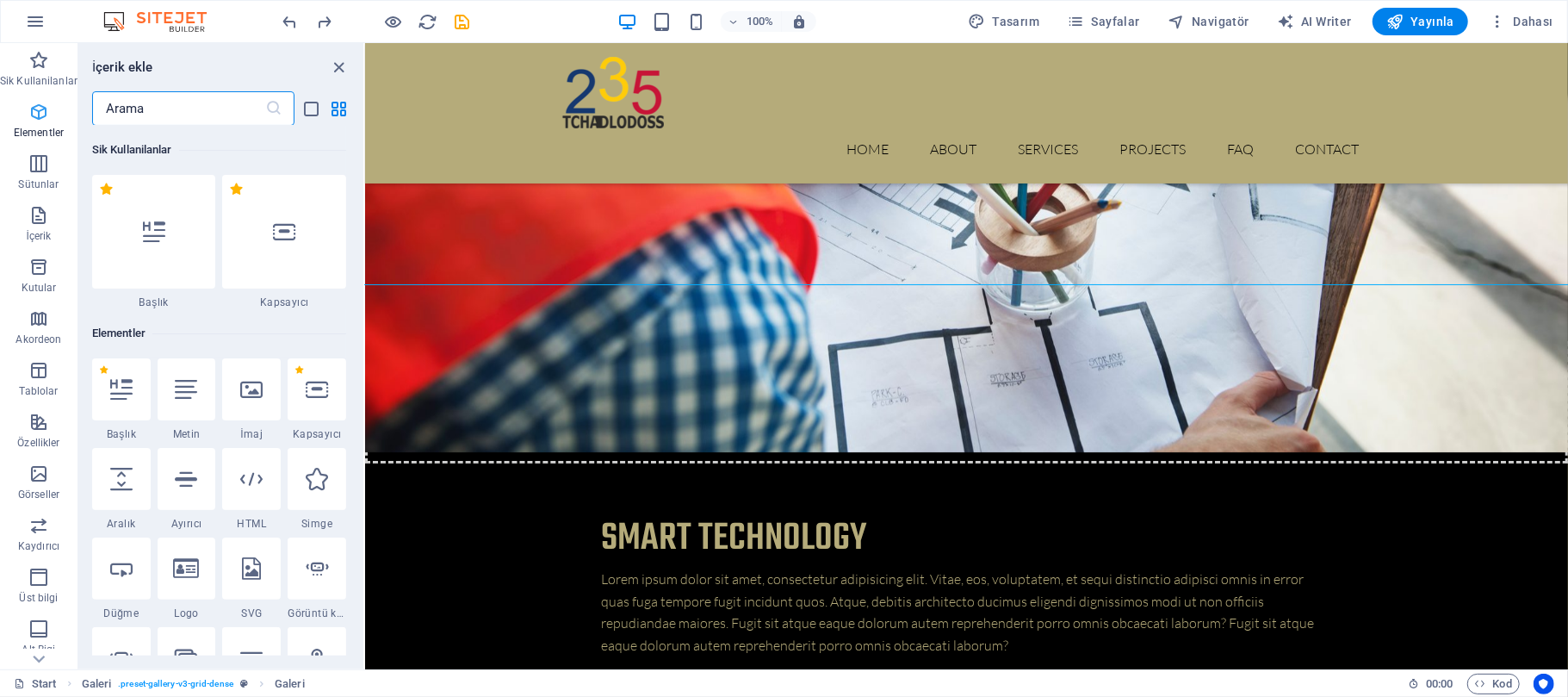 scroll, scrollTop: 4702, scrollLeft: 0, axis: vertical 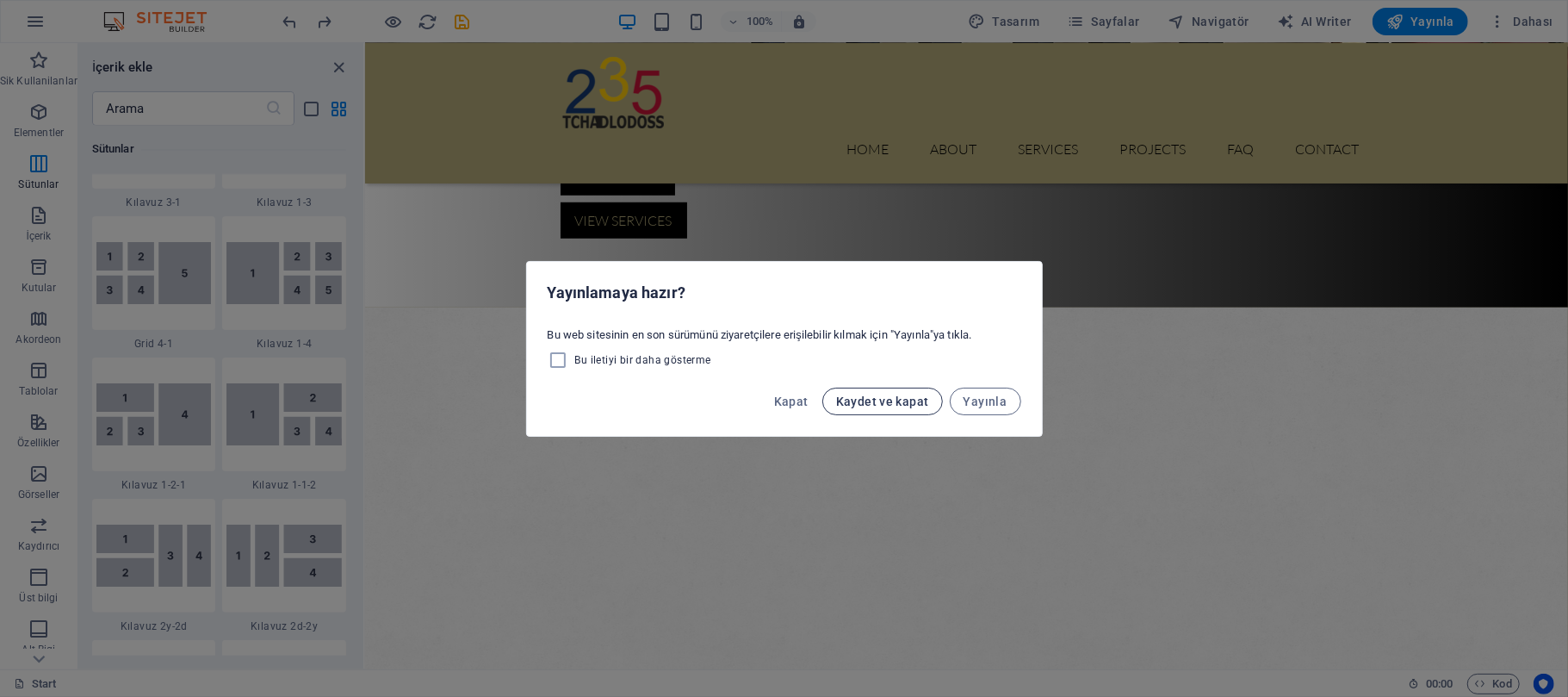 click on "Kaydet ve kapat" at bounding box center (883, 401) 